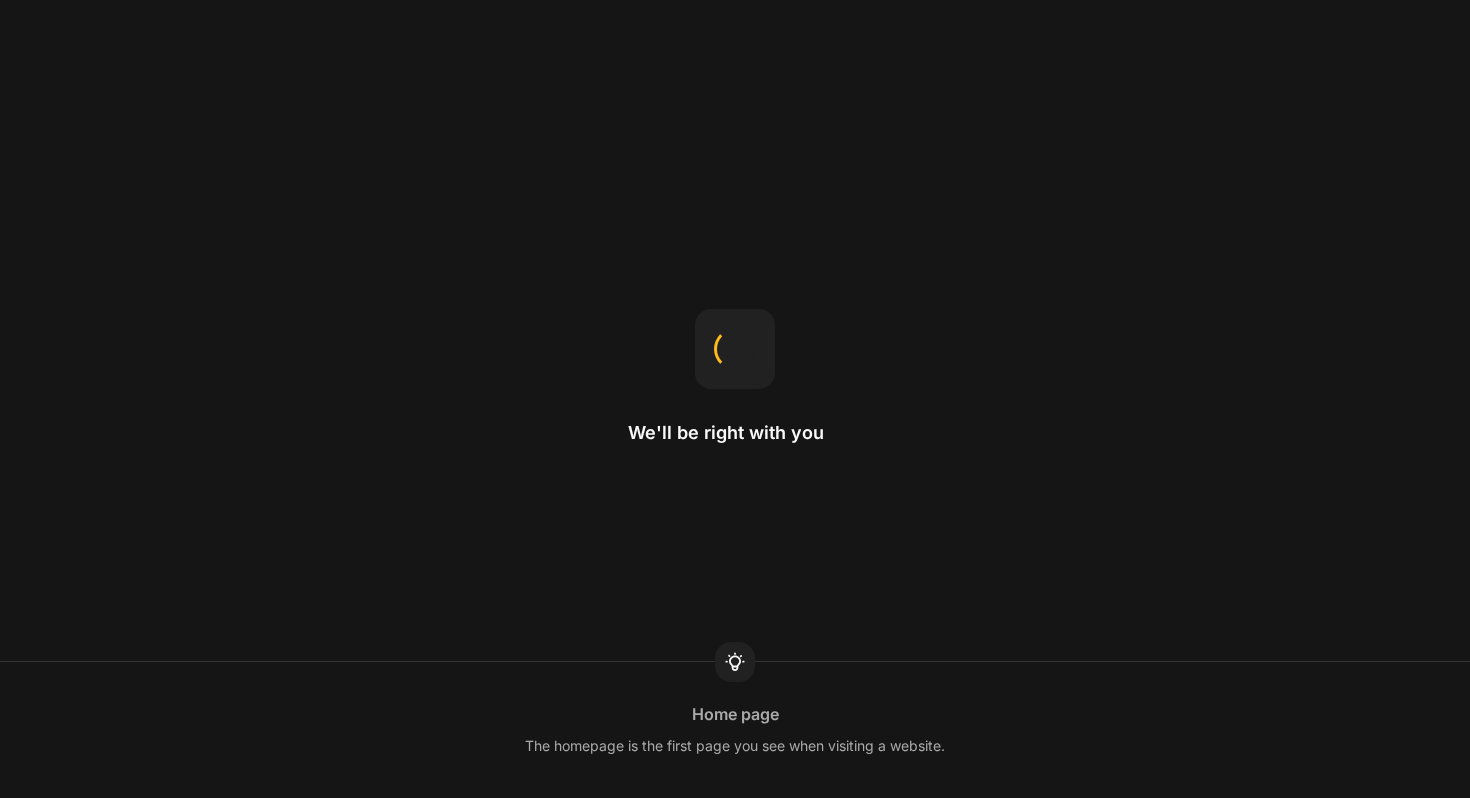 scroll, scrollTop: 0, scrollLeft: 0, axis: both 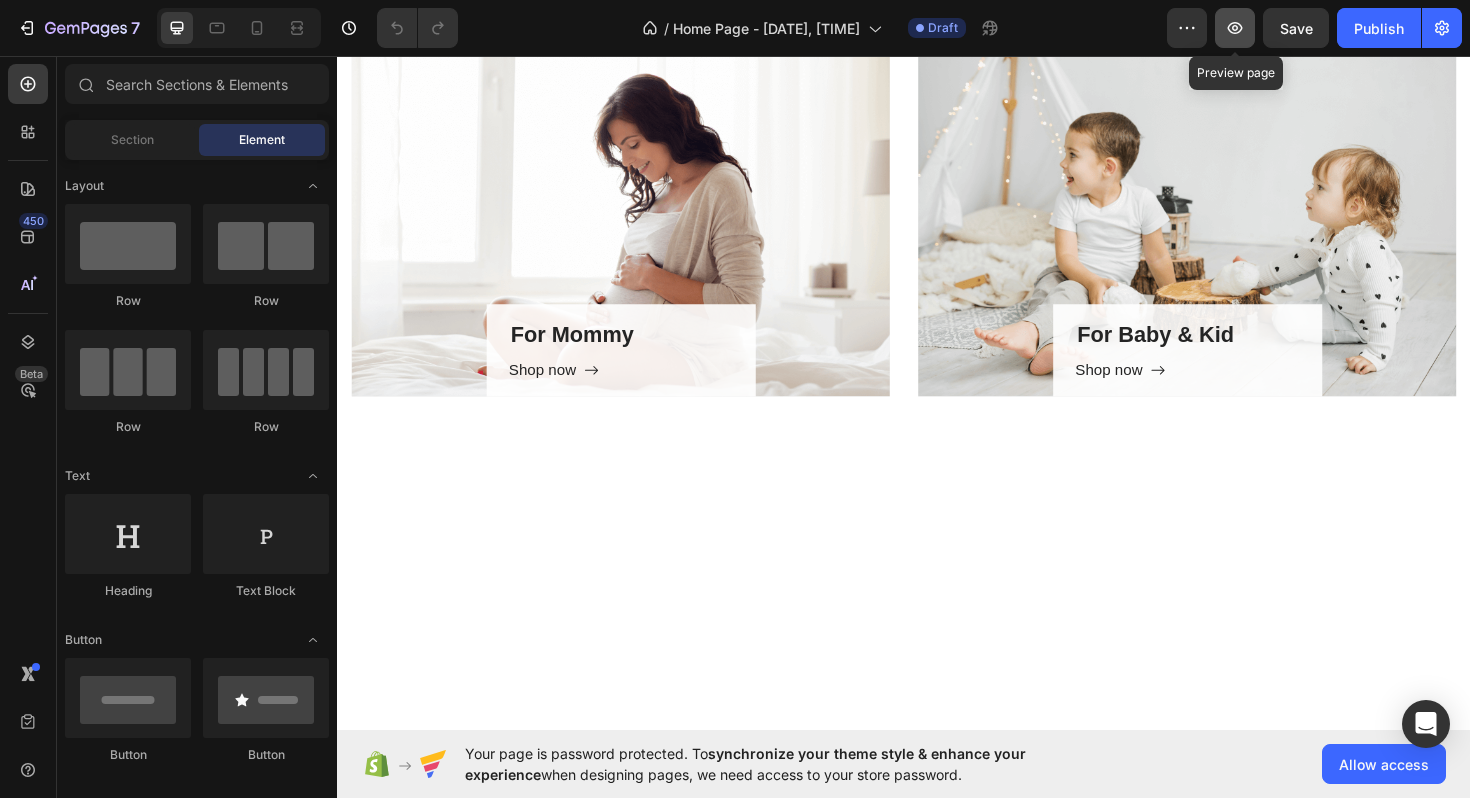 click 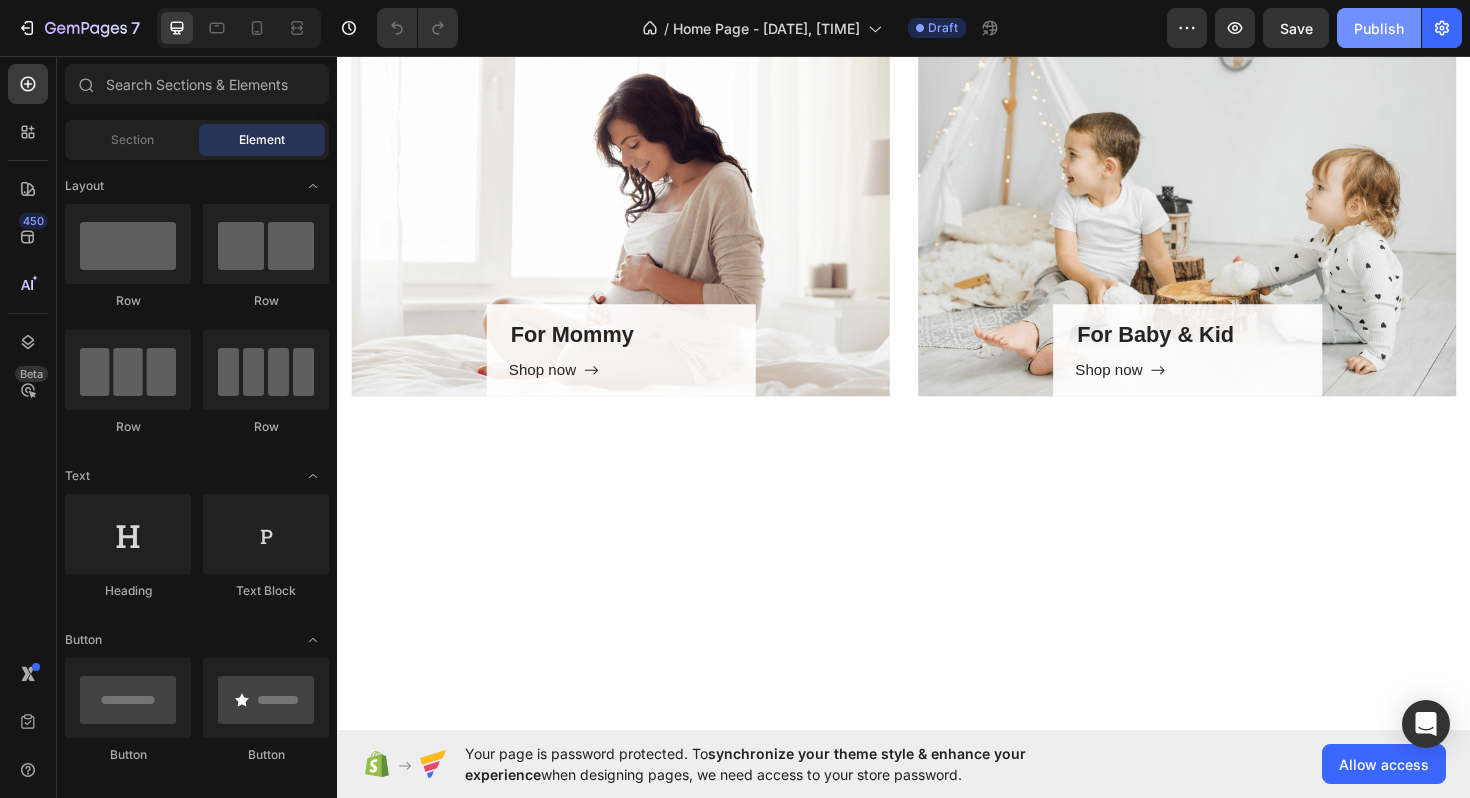 click on "Publish" at bounding box center [1379, 28] 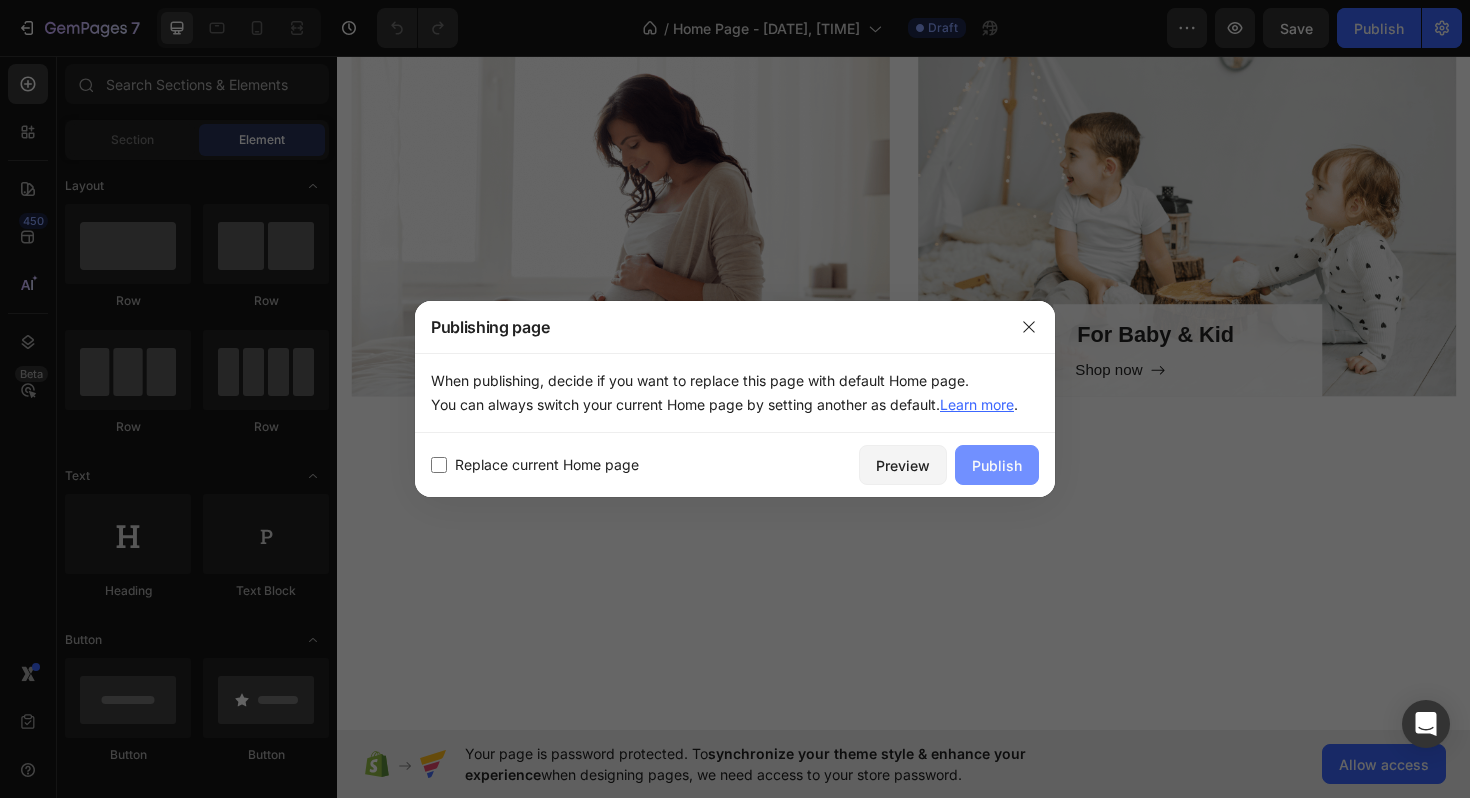 click on "Publish" at bounding box center [997, 465] 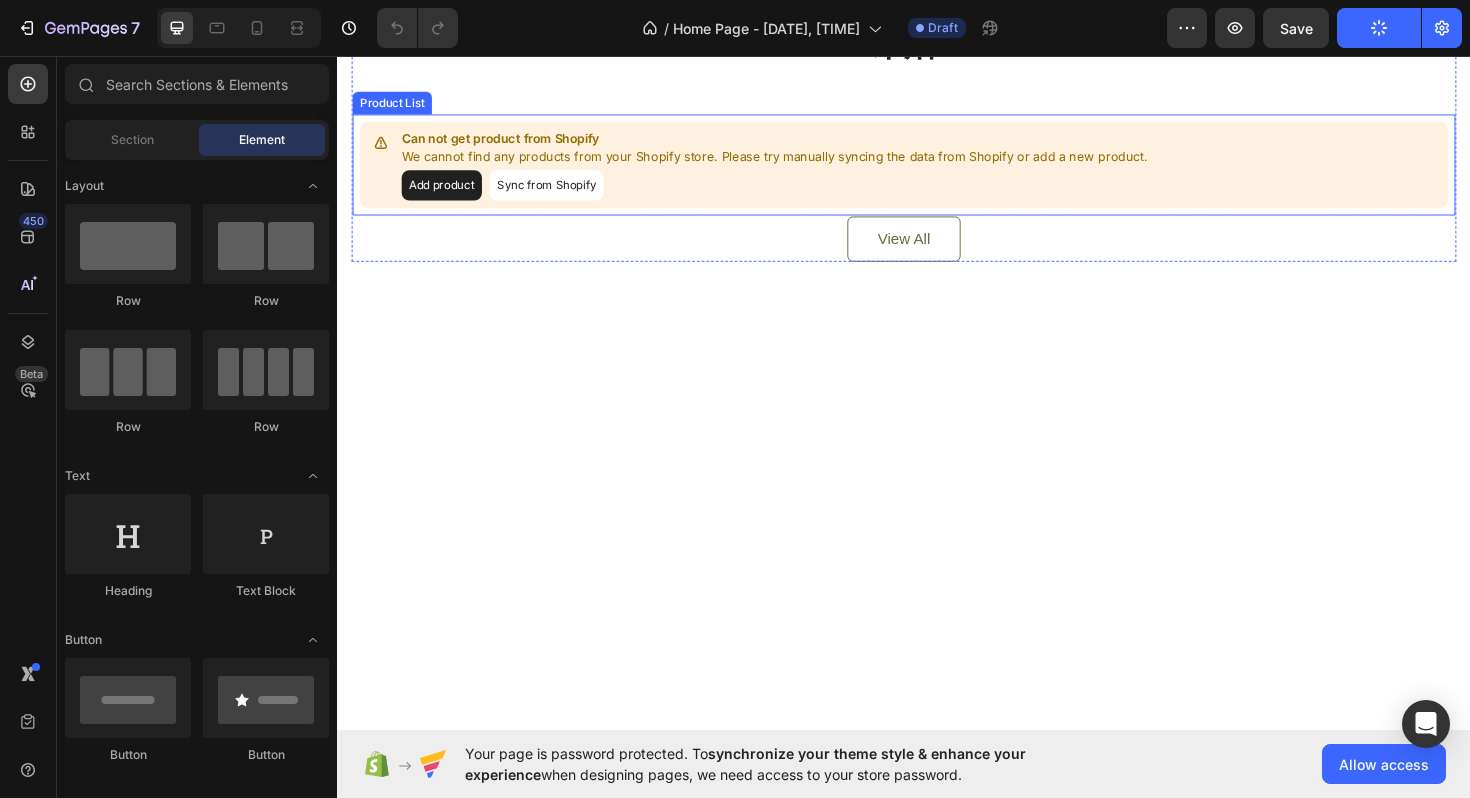 scroll, scrollTop: 0, scrollLeft: 0, axis: both 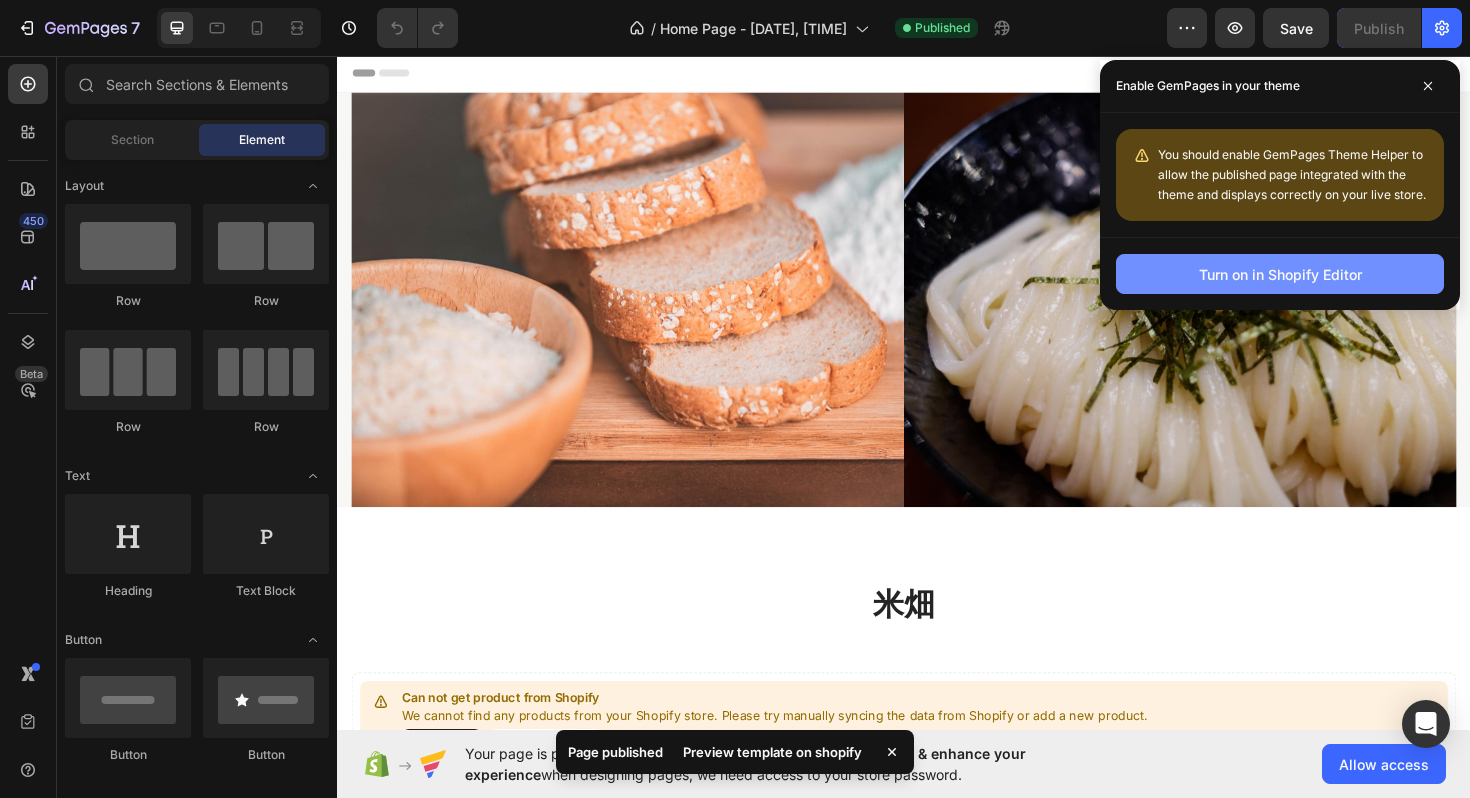 click on "Turn on in Shopify Editor" at bounding box center (1280, 274) 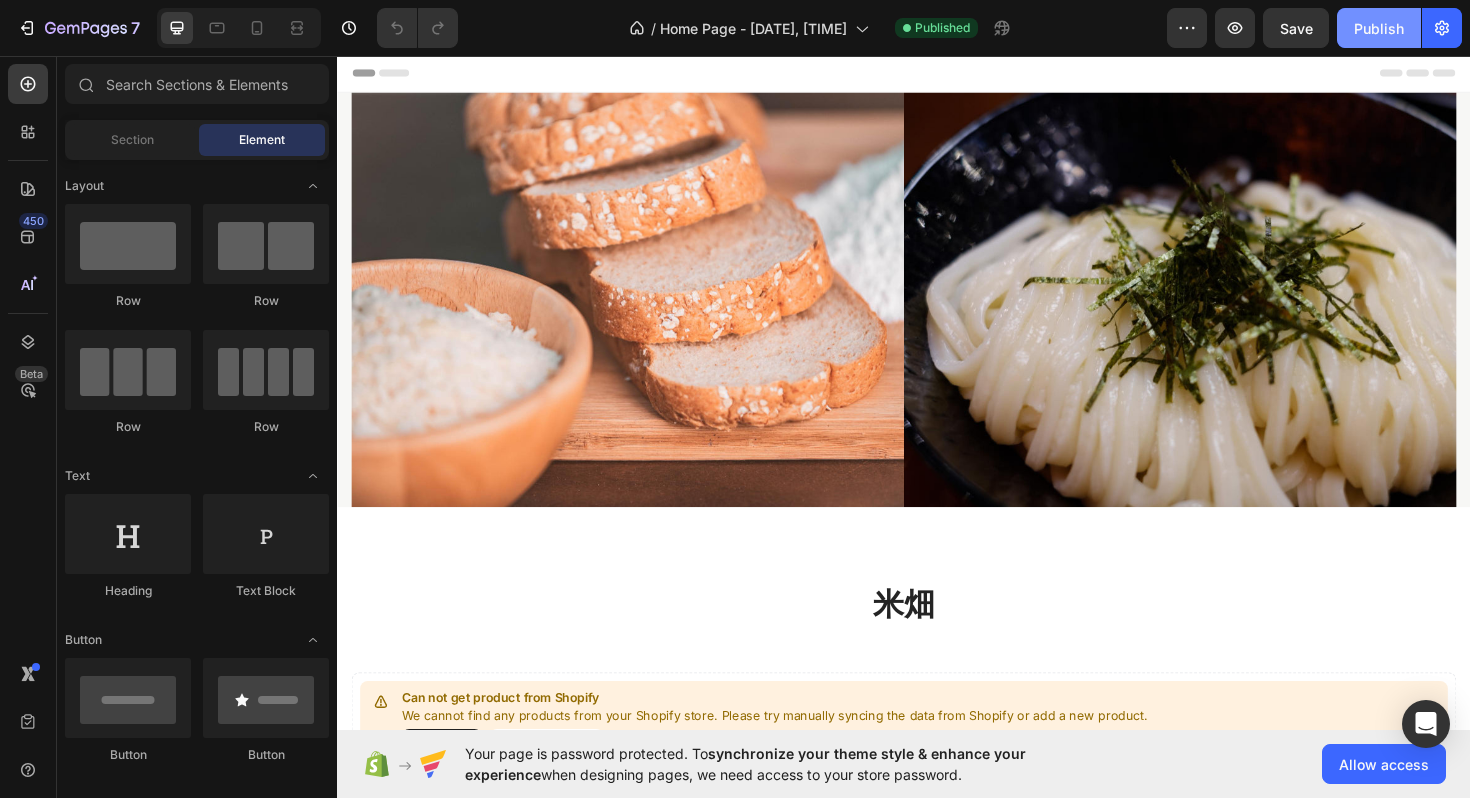 click on "Publish" at bounding box center (1379, 28) 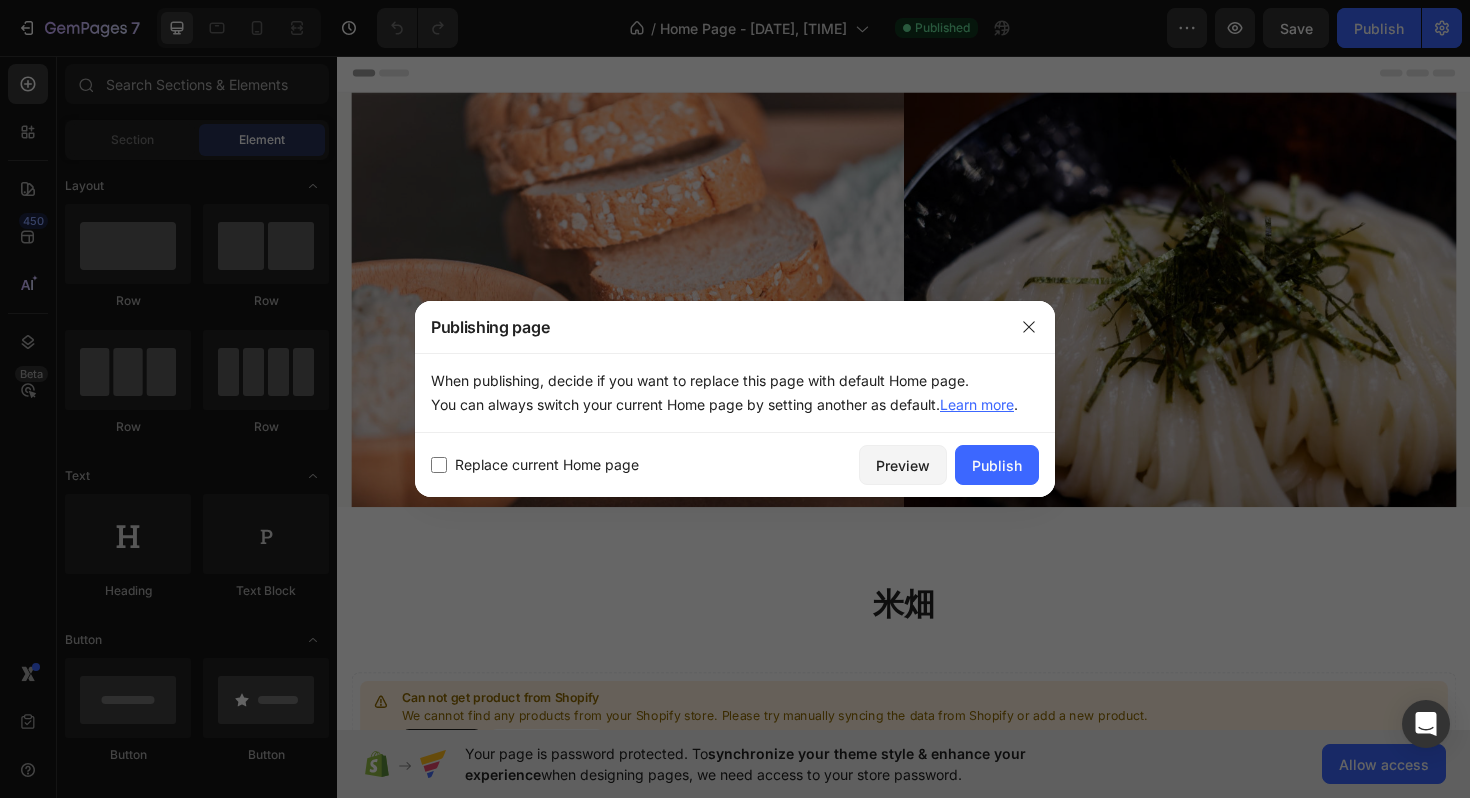 click at bounding box center [439, 465] 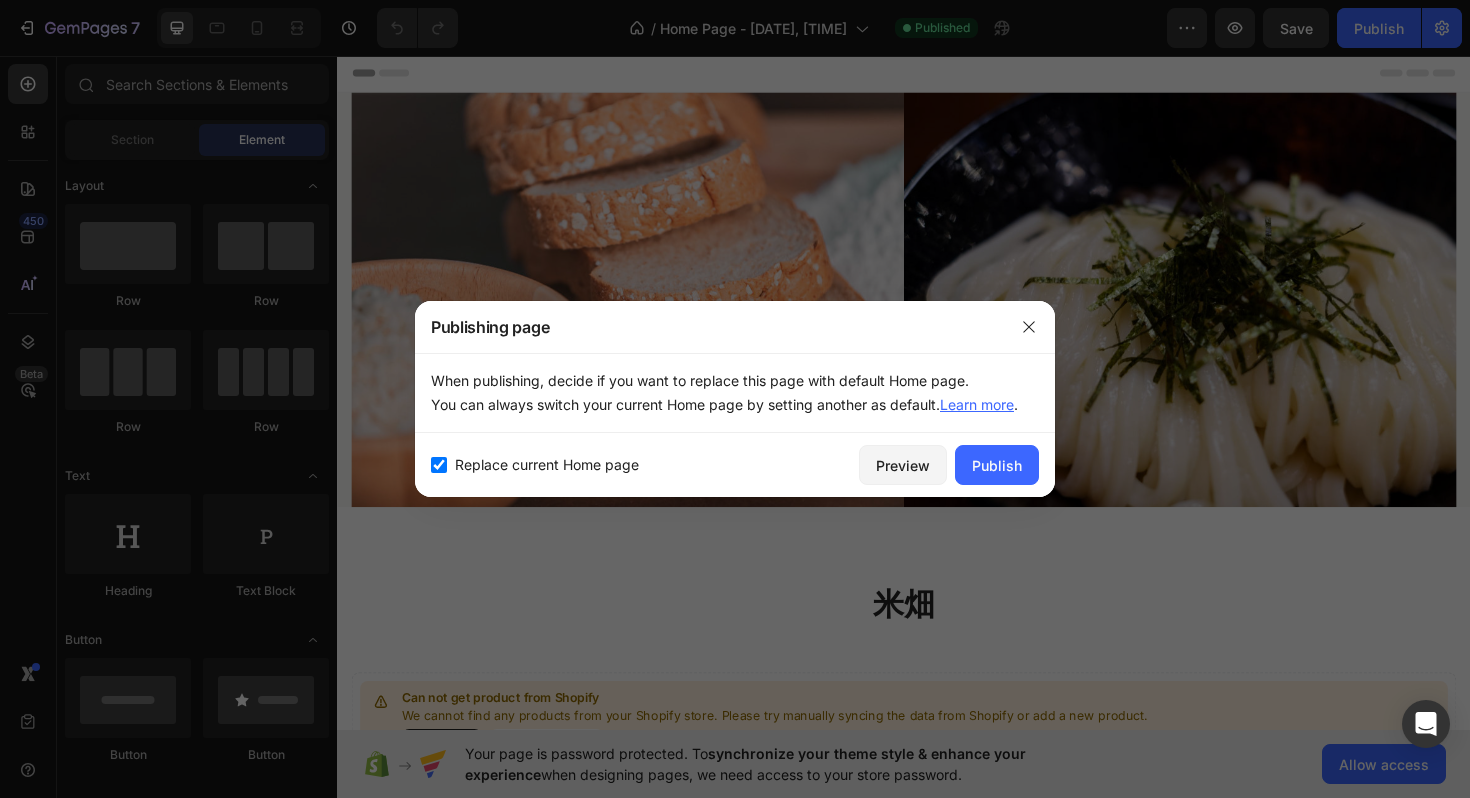 checkbox on "true" 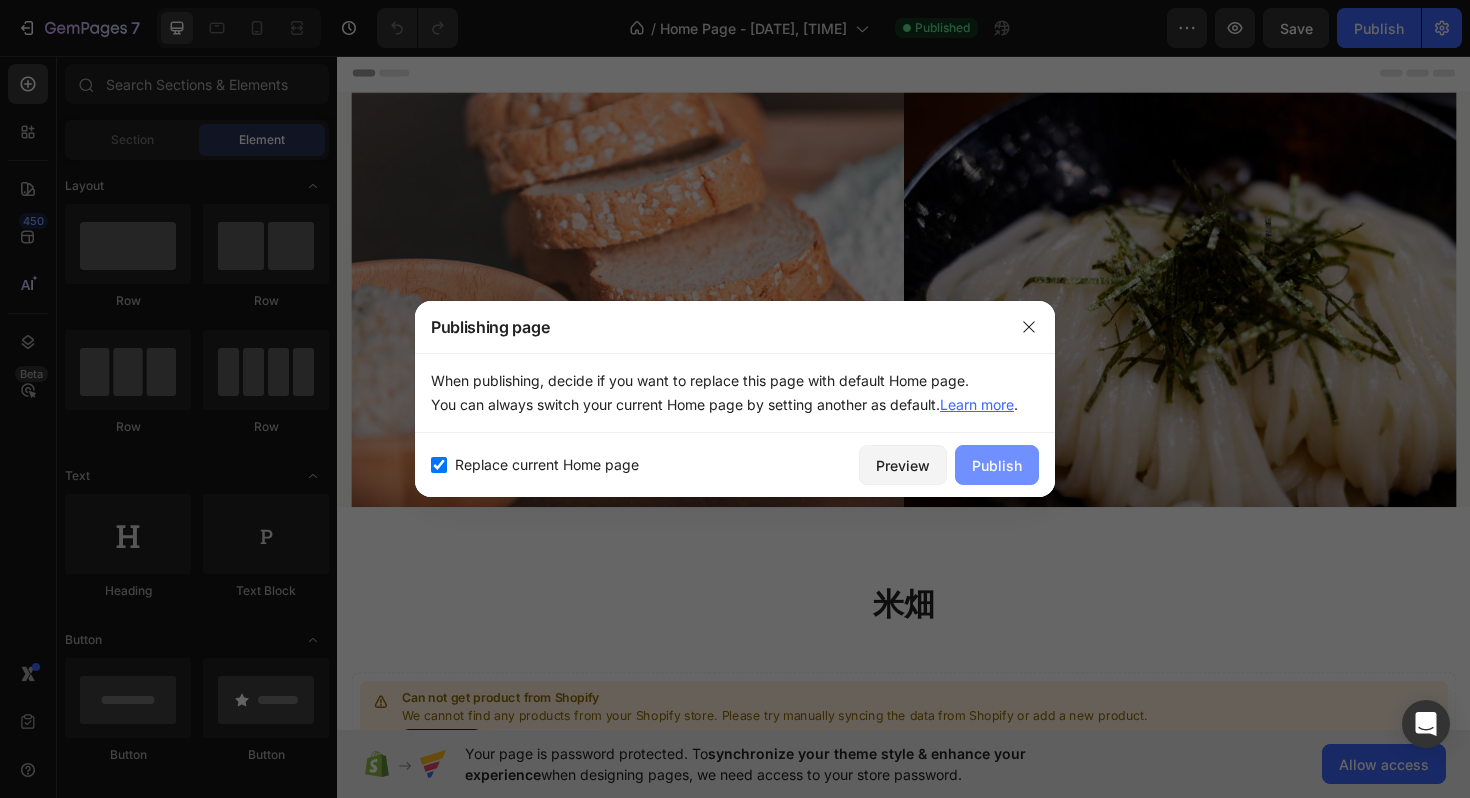 click on "Publish" at bounding box center [997, 465] 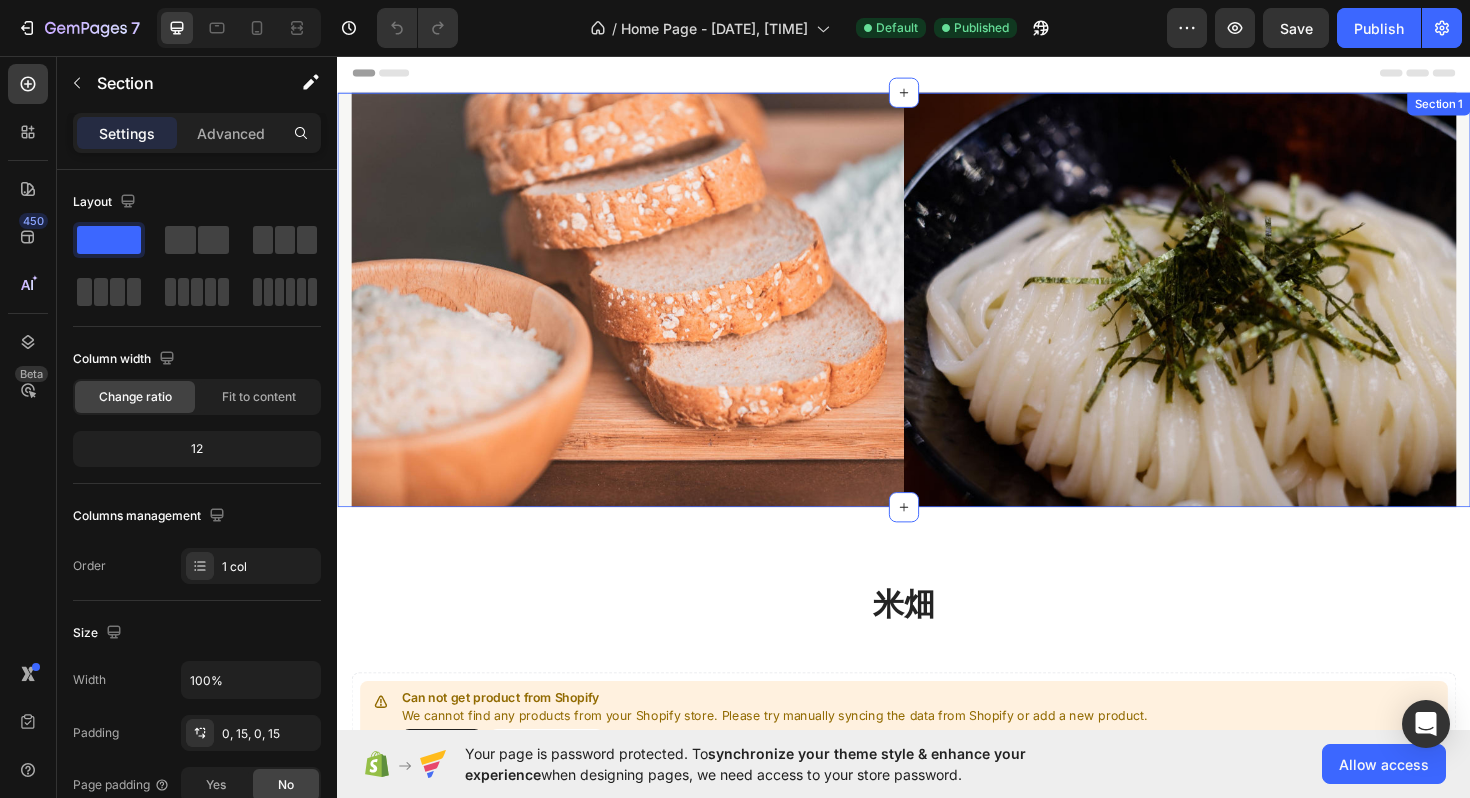 click on "Image Image Row Section 1" at bounding box center (937, 314) 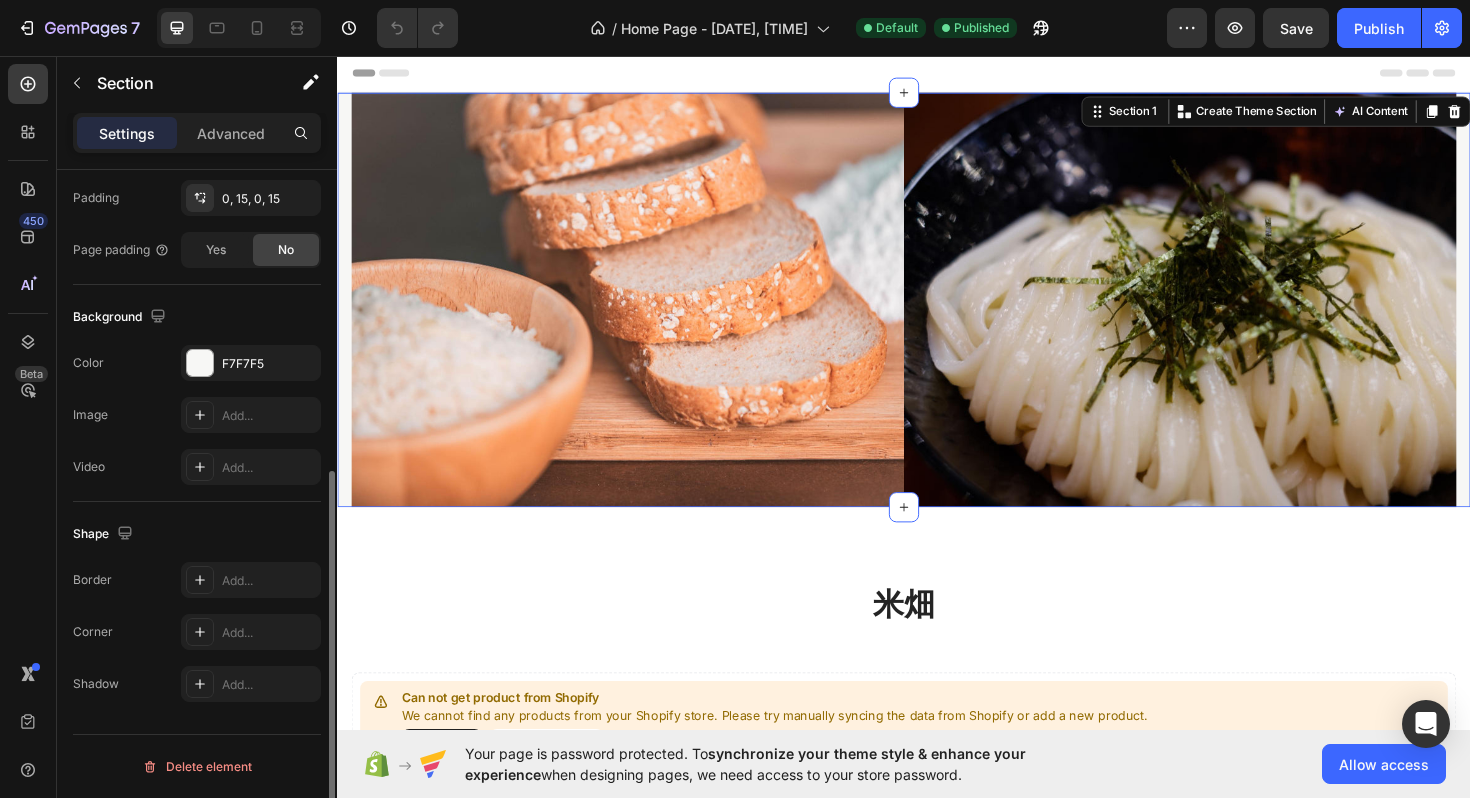 scroll, scrollTop: 0, scrollLeft: 0, axis: both 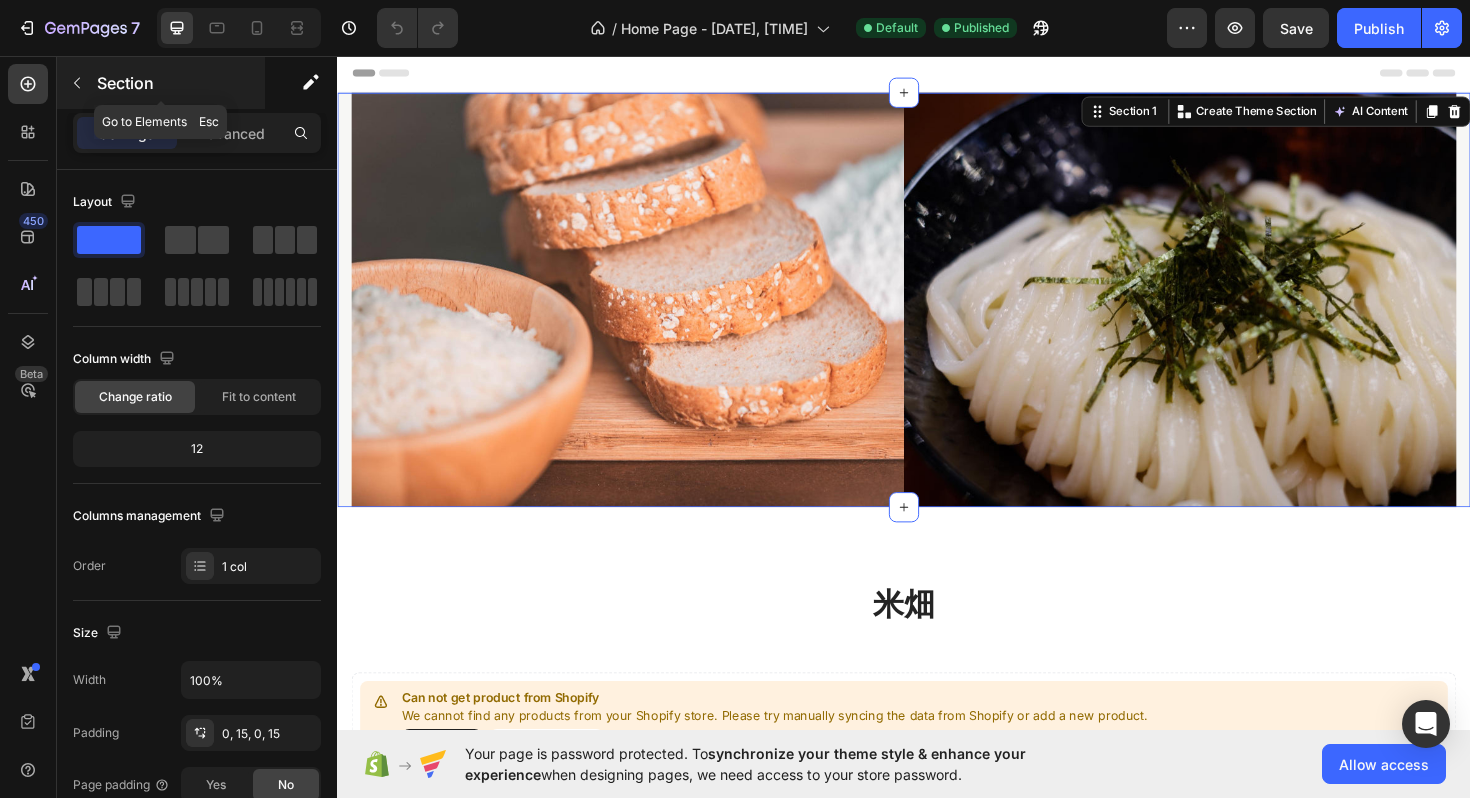 click 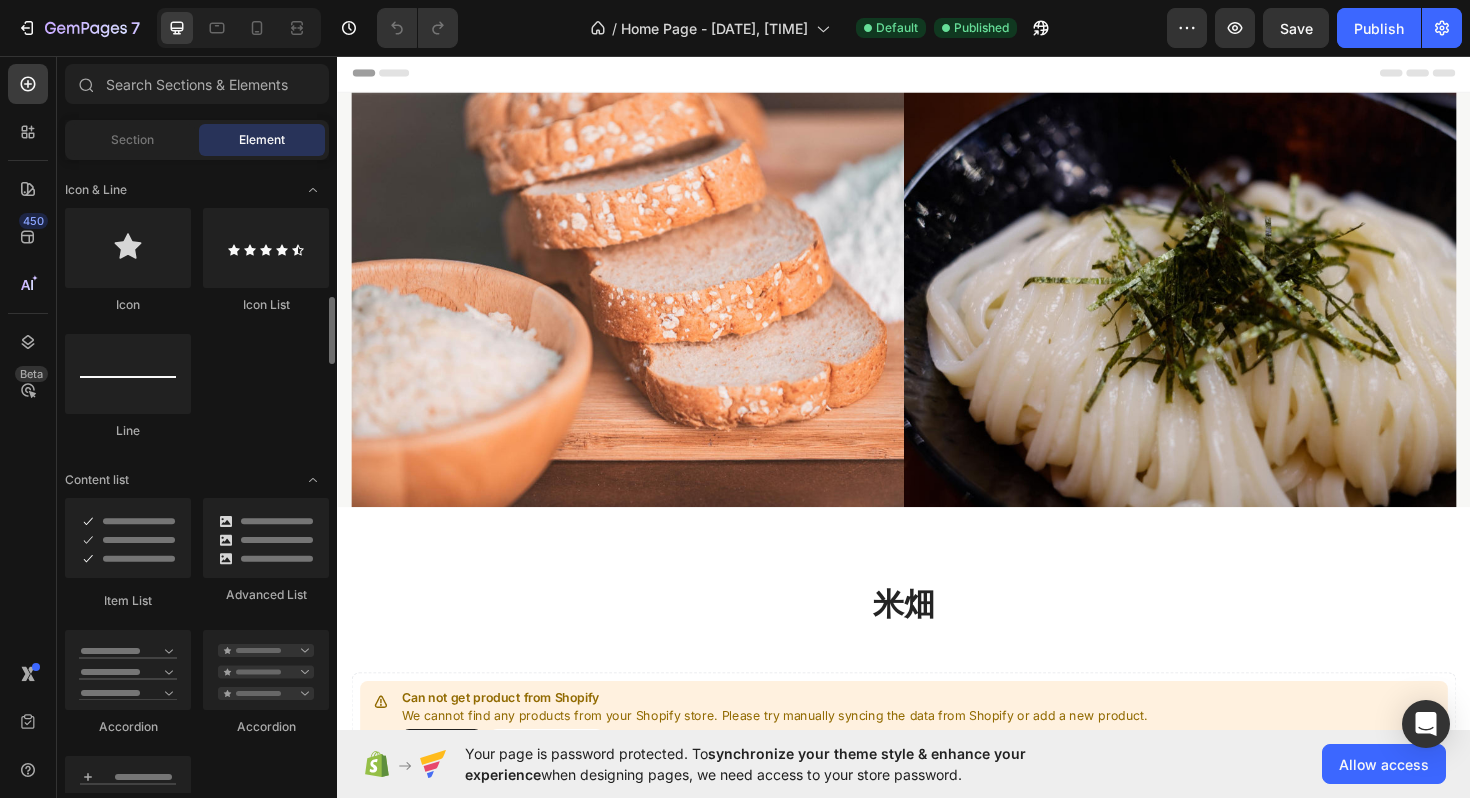 scroll, scrollTop: 1726, scrollLeft: 0, axis: vertical 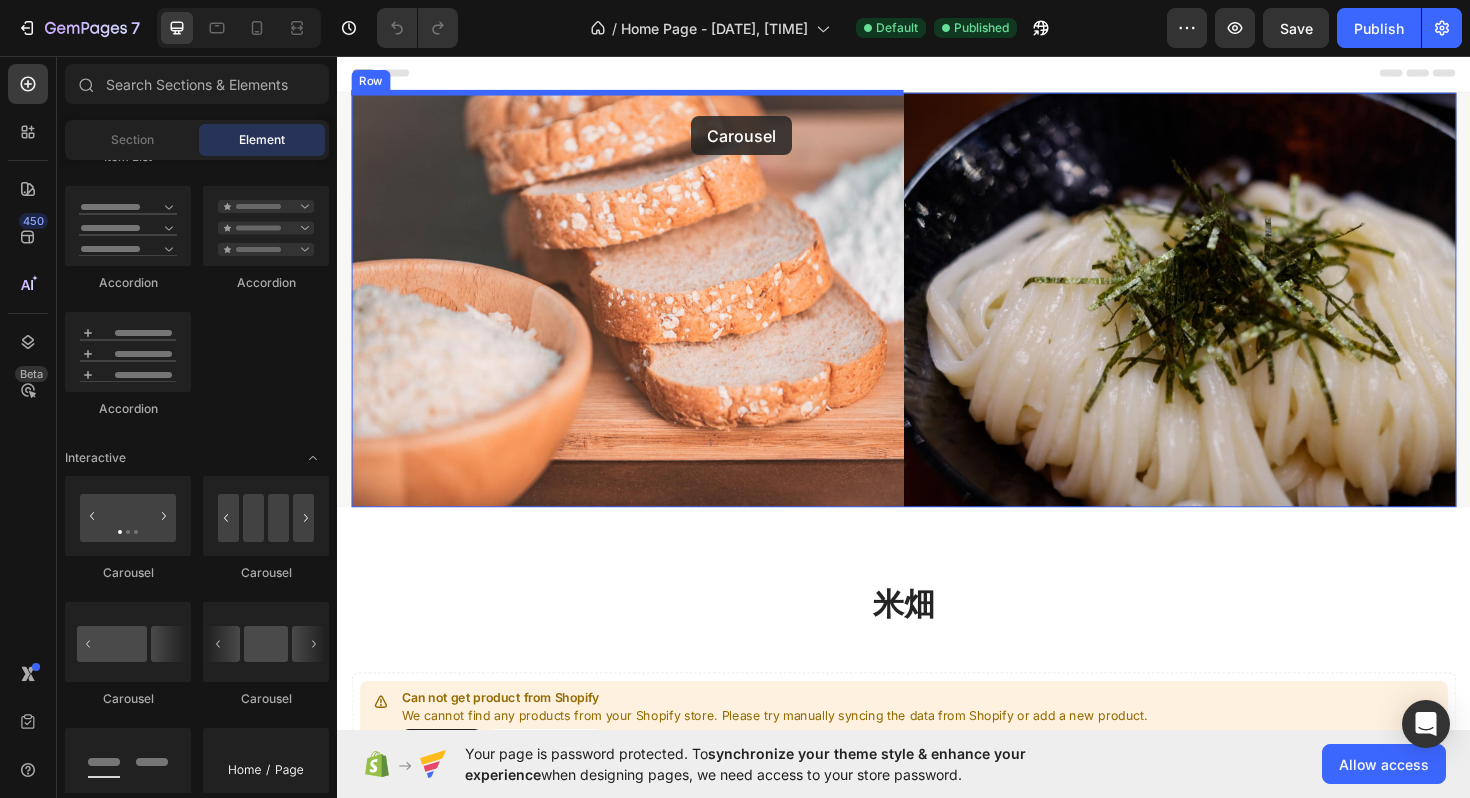 drag, startPoint x: 611, startPoint y: 725, endPoint x: 711, endPoint y: 116, distance: 617.1556 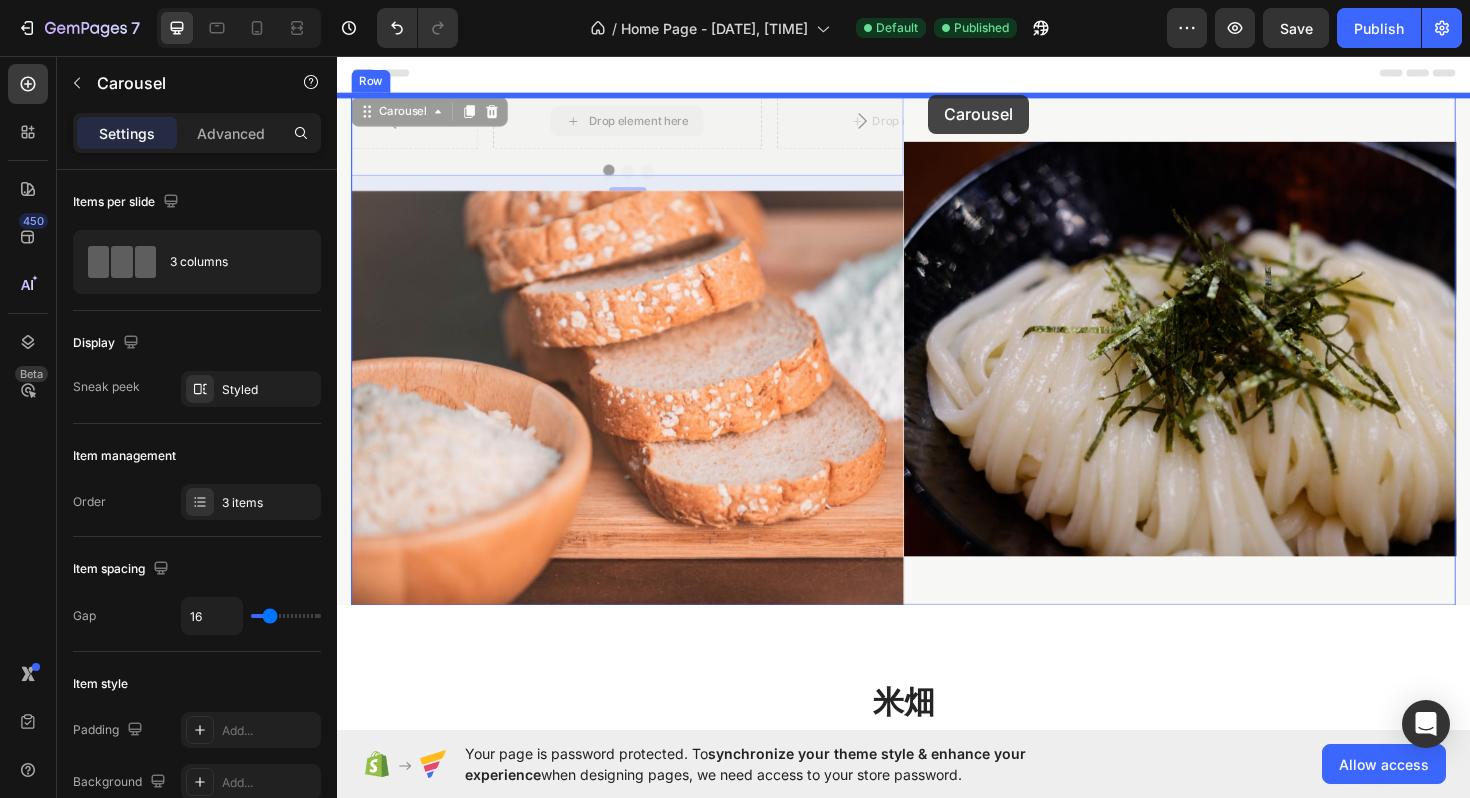 drag, startPoint x: 375, startPoint y: 114, endPoint x: 963, endPoint y: 97, distance: 588.24567 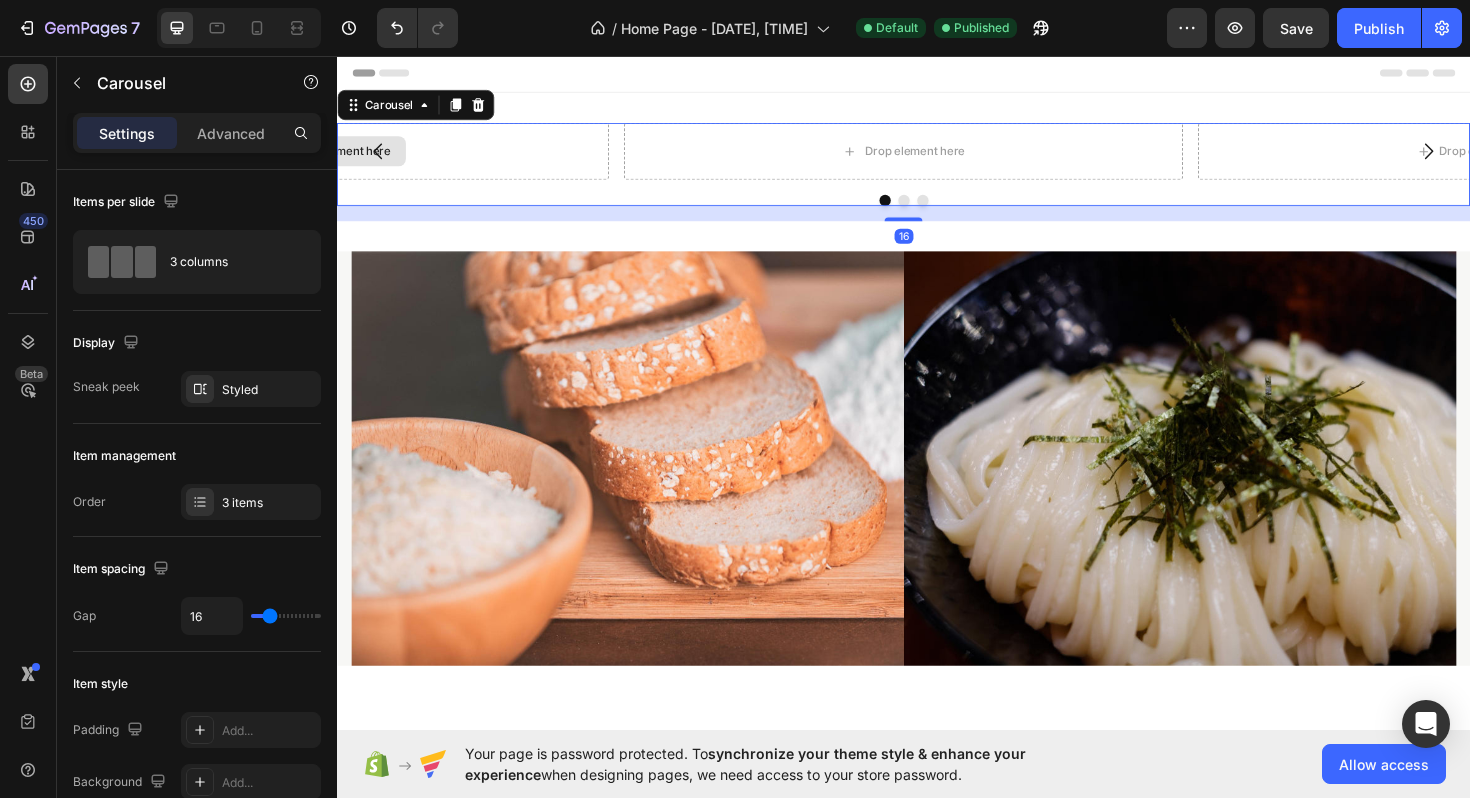 click on "Drop element here" at bounding box center [329, 157] 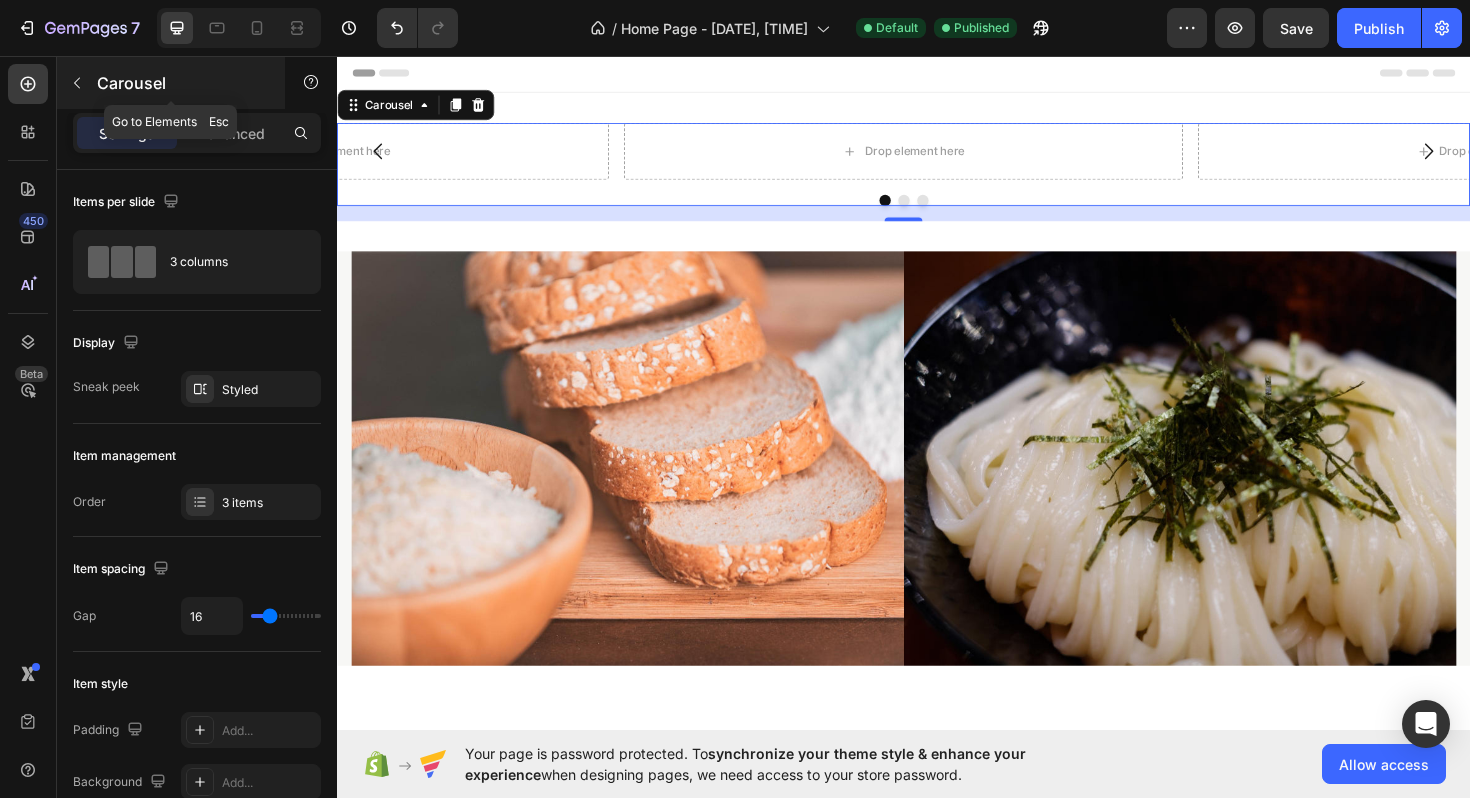 click 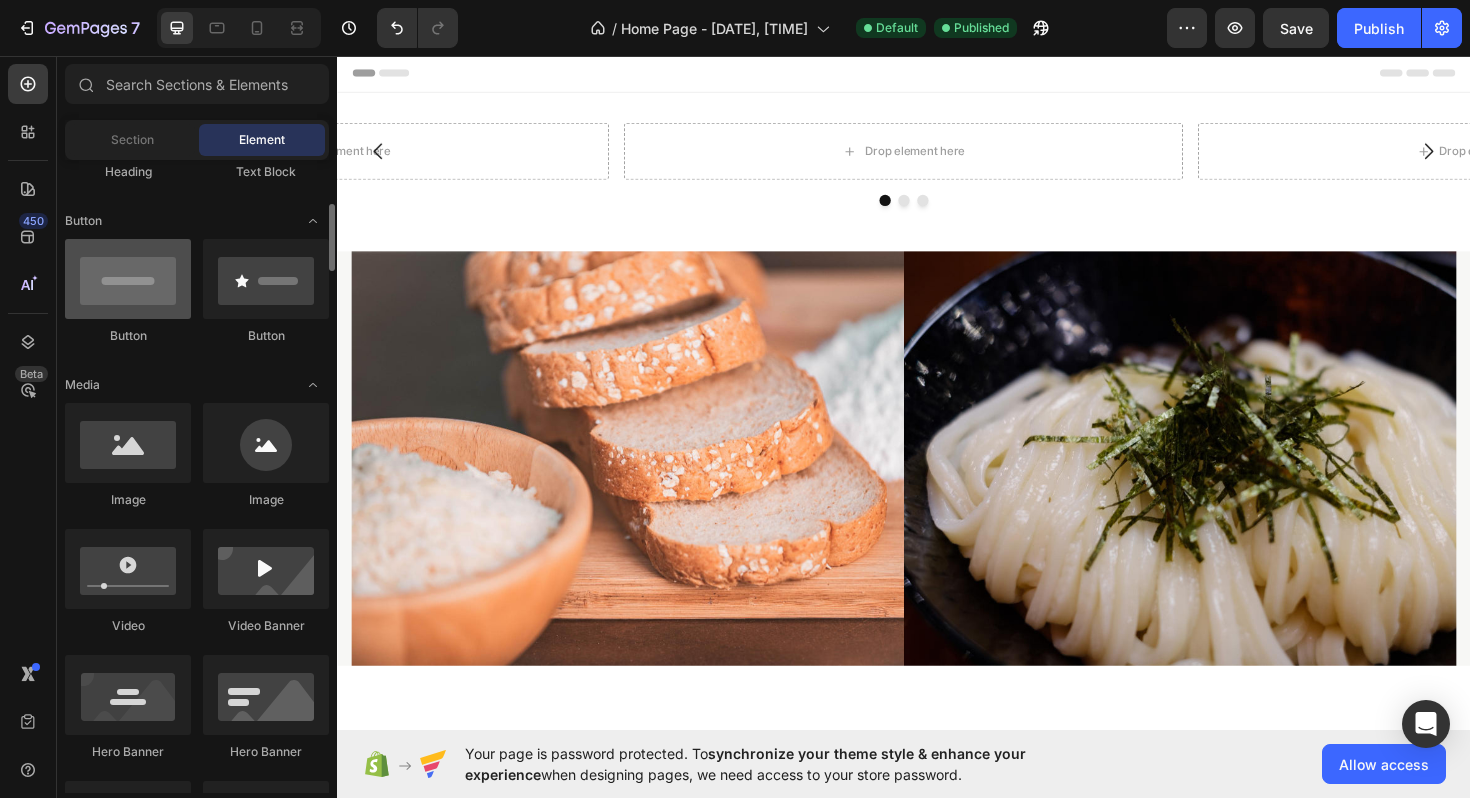 scroll, scrollTop: 405, scrollLeft: 0, axis: vertical 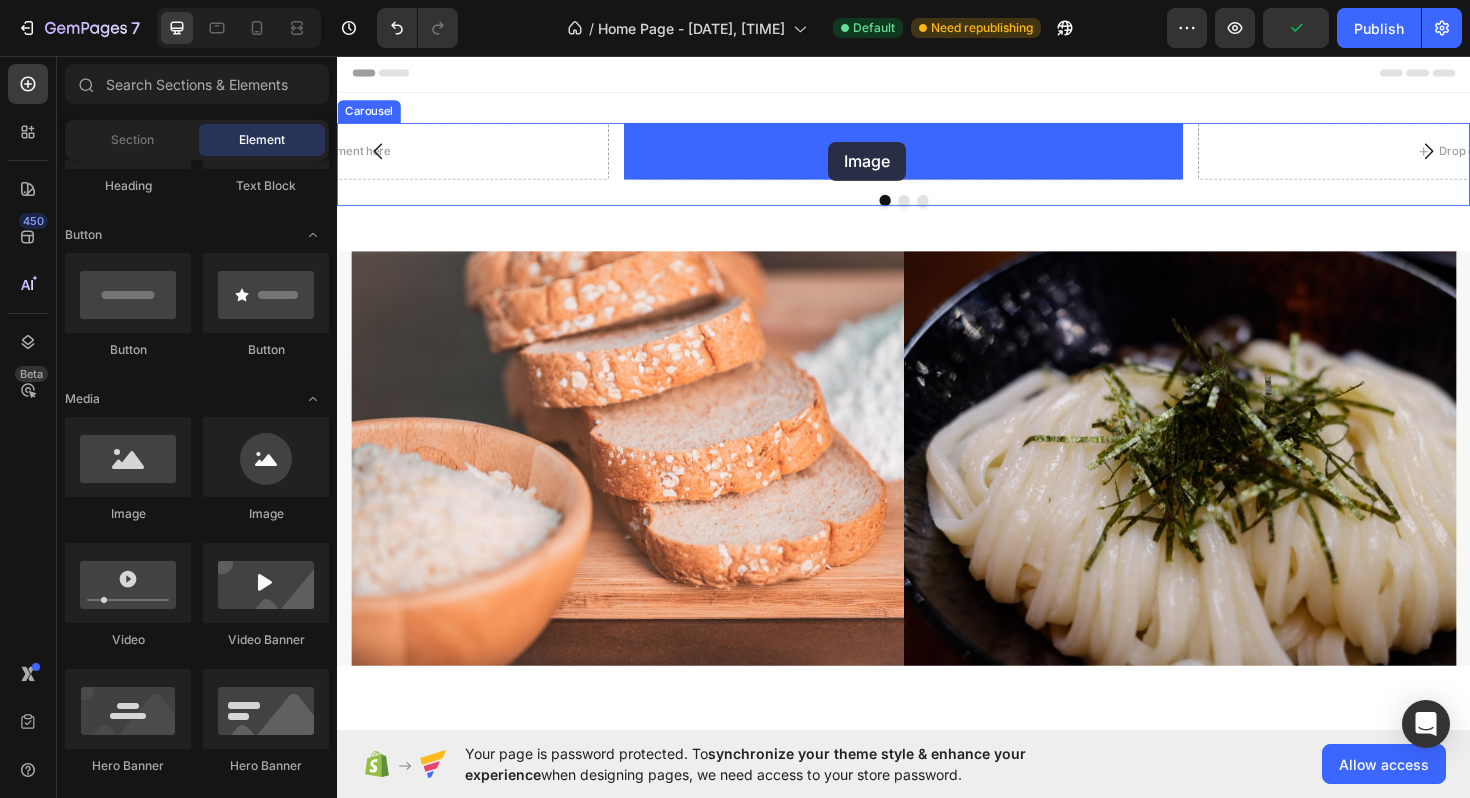 drag, startPoint x: 463, startPoint y: 534, endPoint x: 858, endPoint y: 147, distance: 552.98645 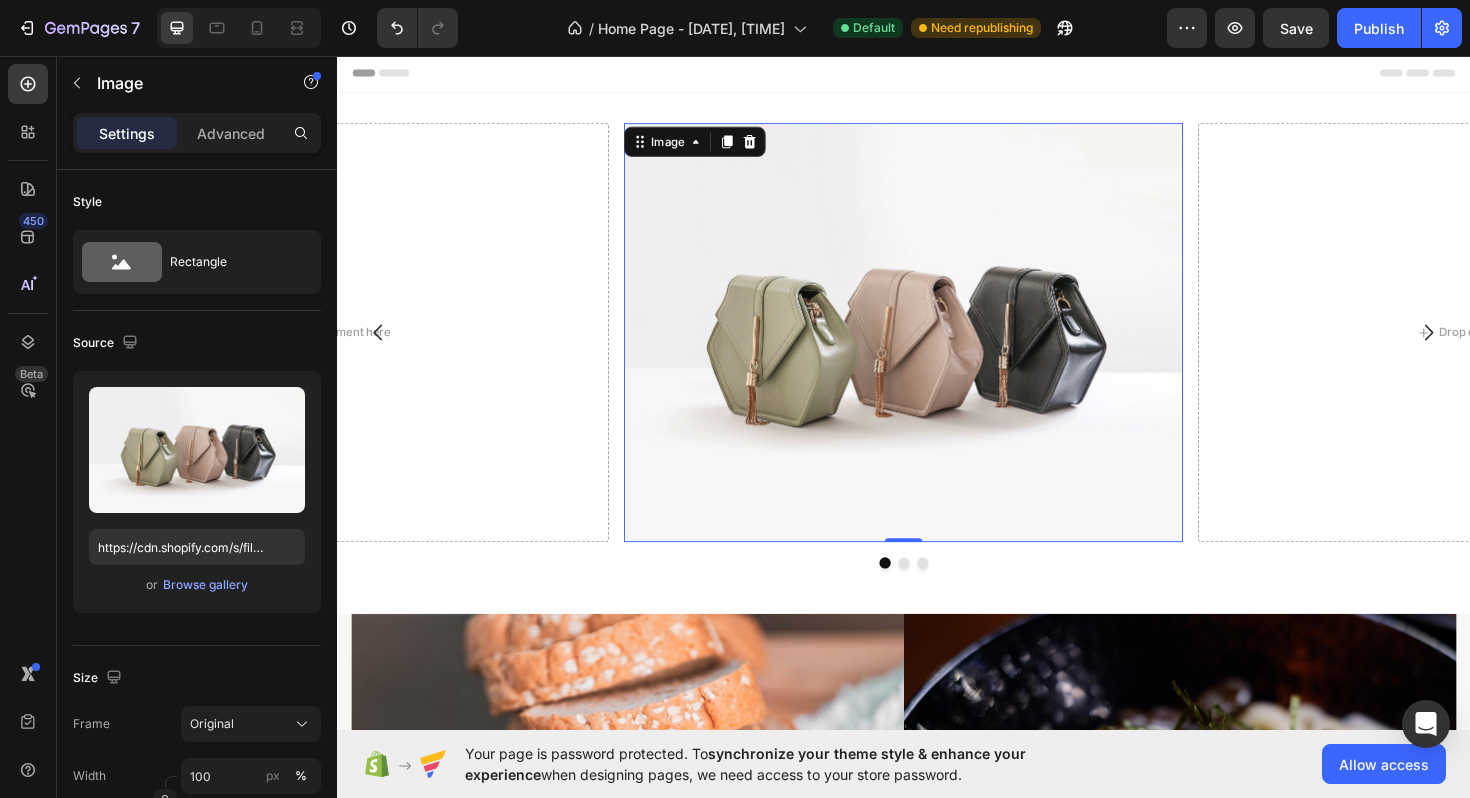 click at bounding box center [937, 349] 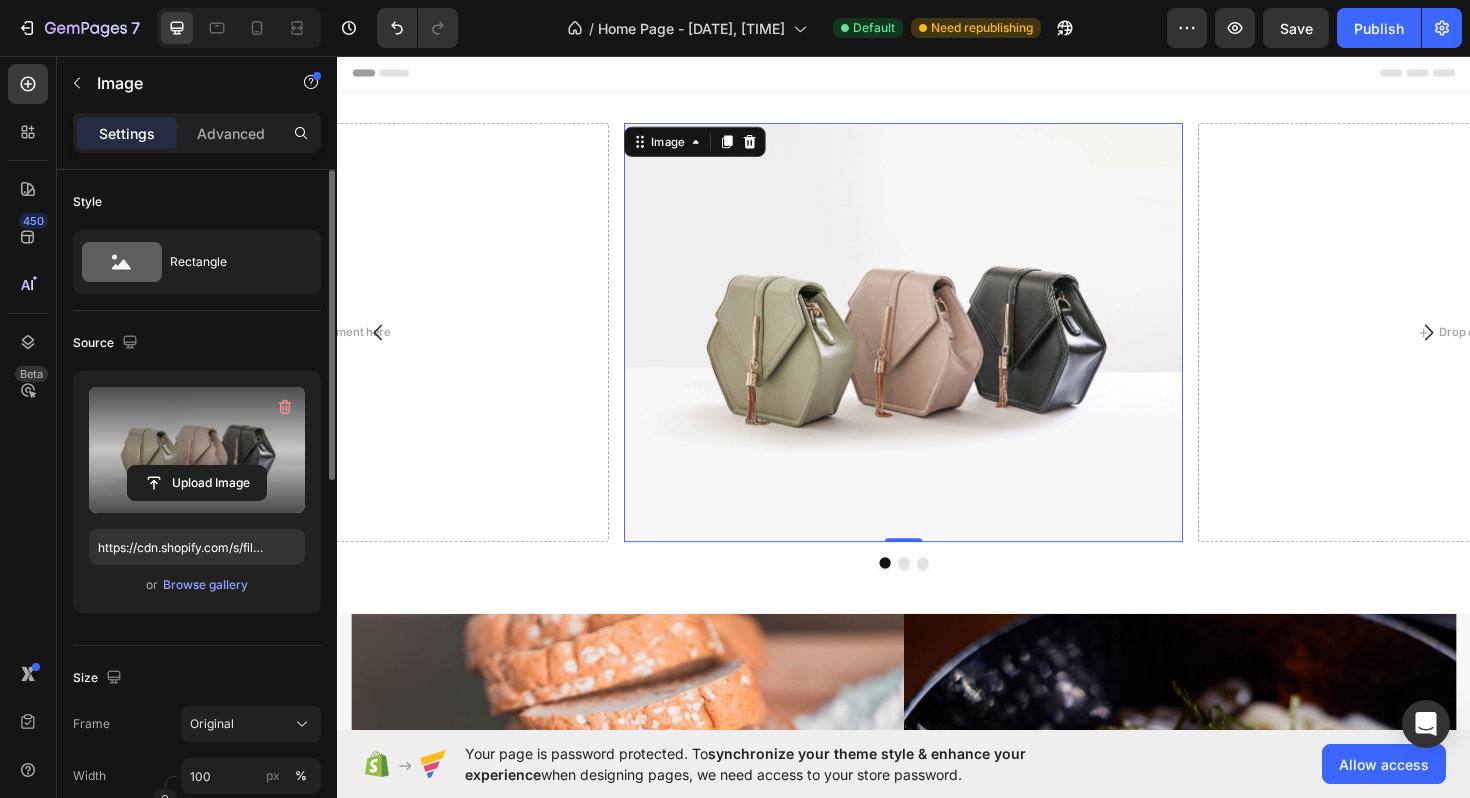 click at bounding box center (197, 450) 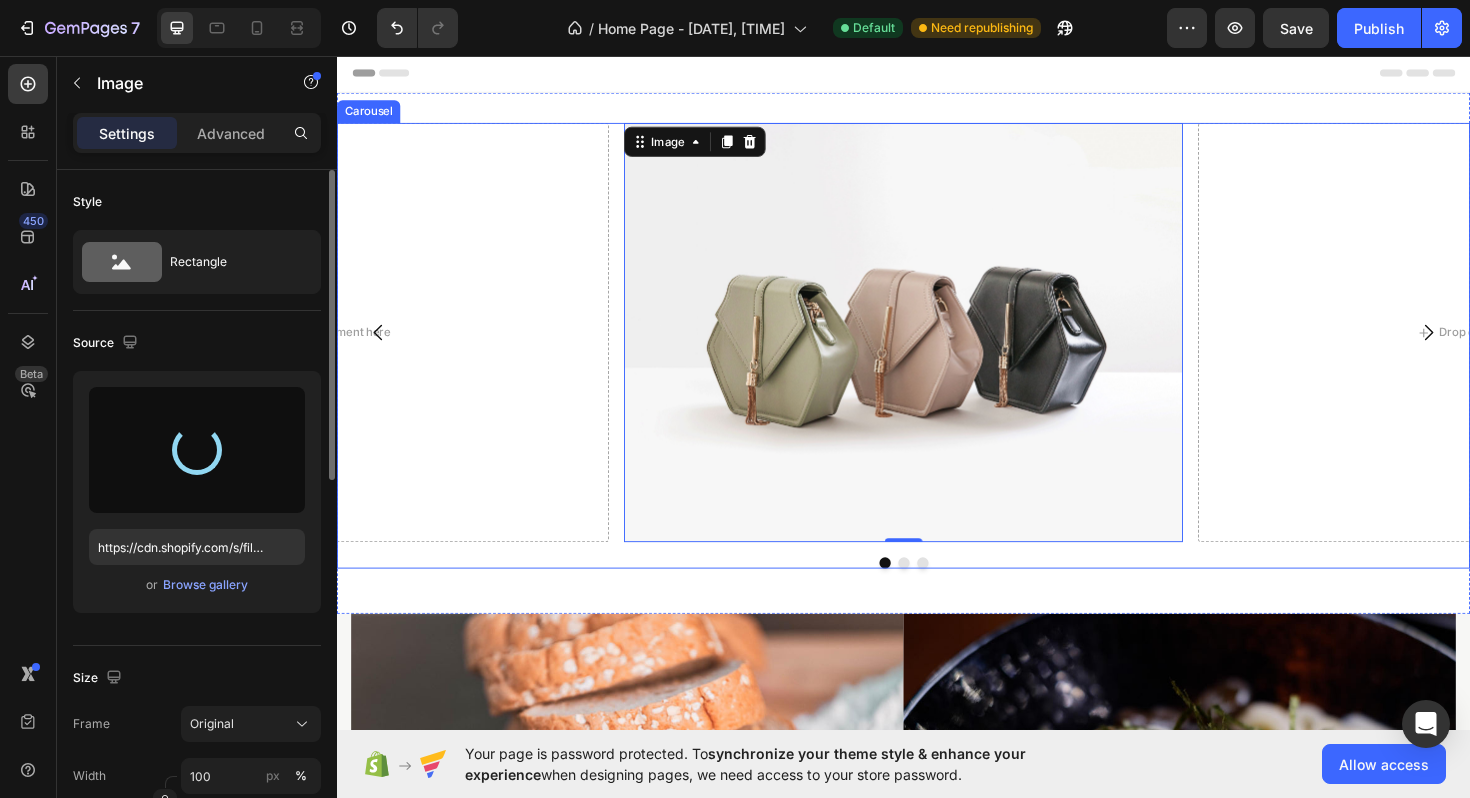type on "https://cdn.shopify.com/s/files/1/0674/7734/0213/files/gempages_578100834991080389-4a511cbe-043e-42a9-bfa2-378855b74e4b.jpg" 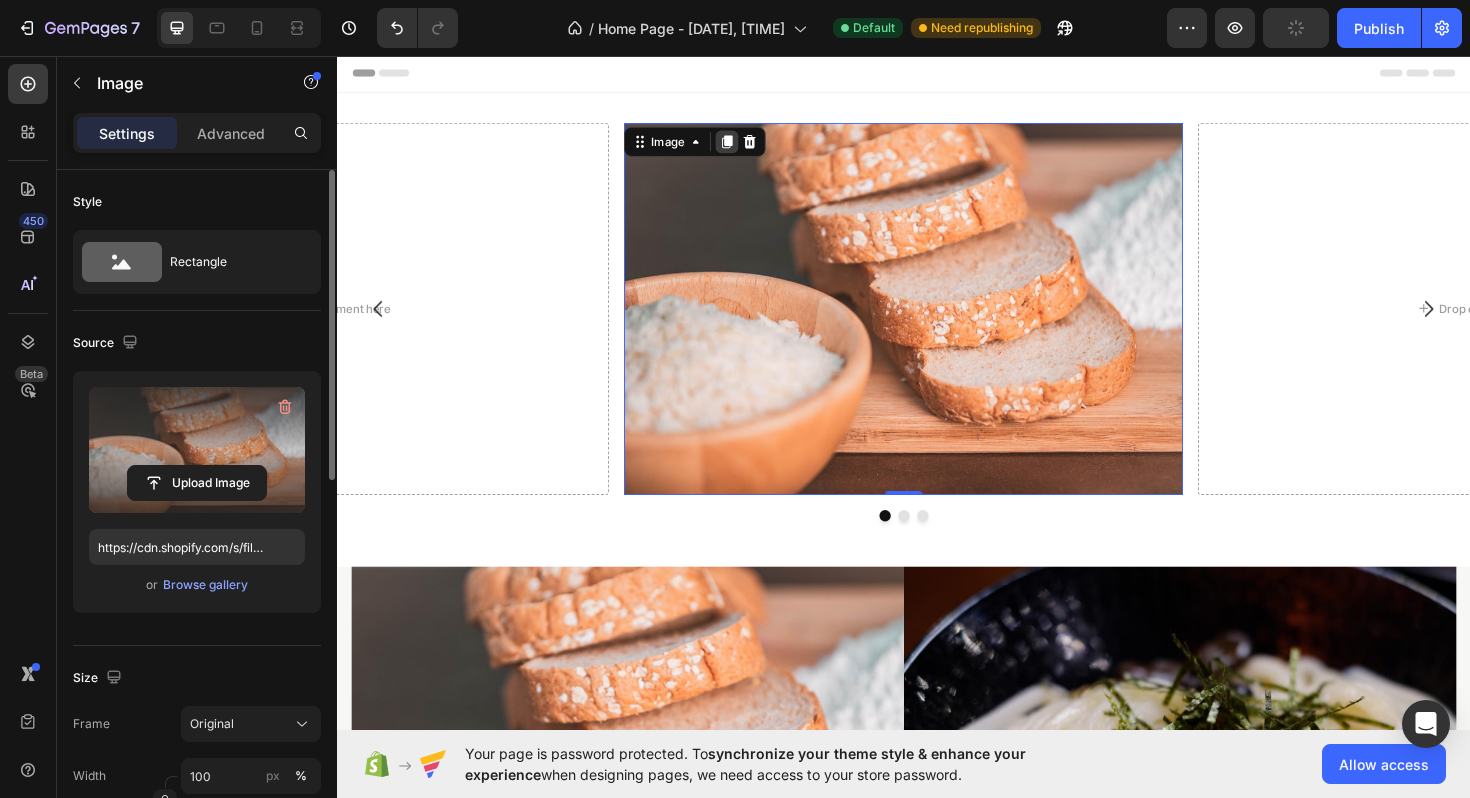 click 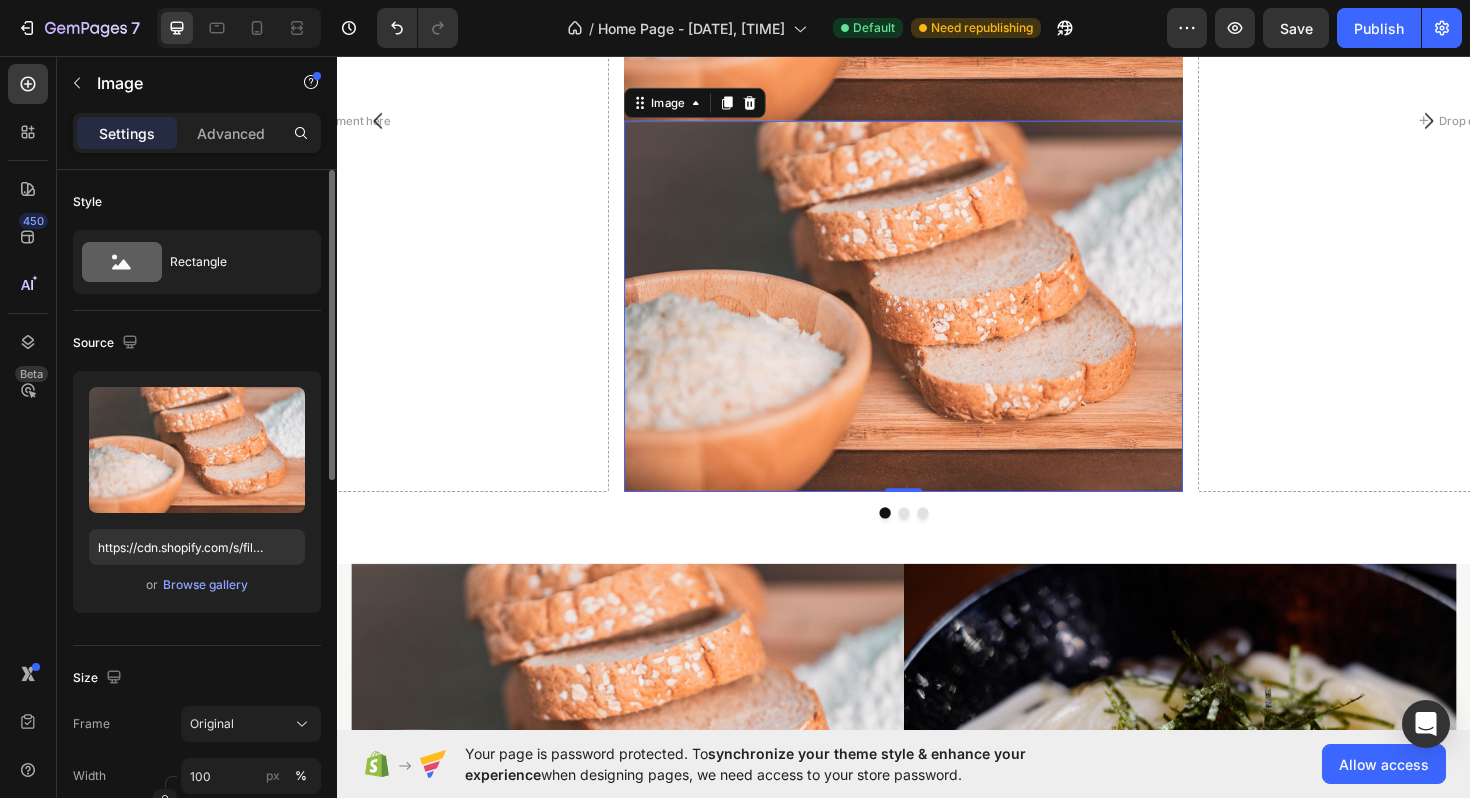 scroll, scrollTop: 144, scrollLeft: 0, axis: vertical 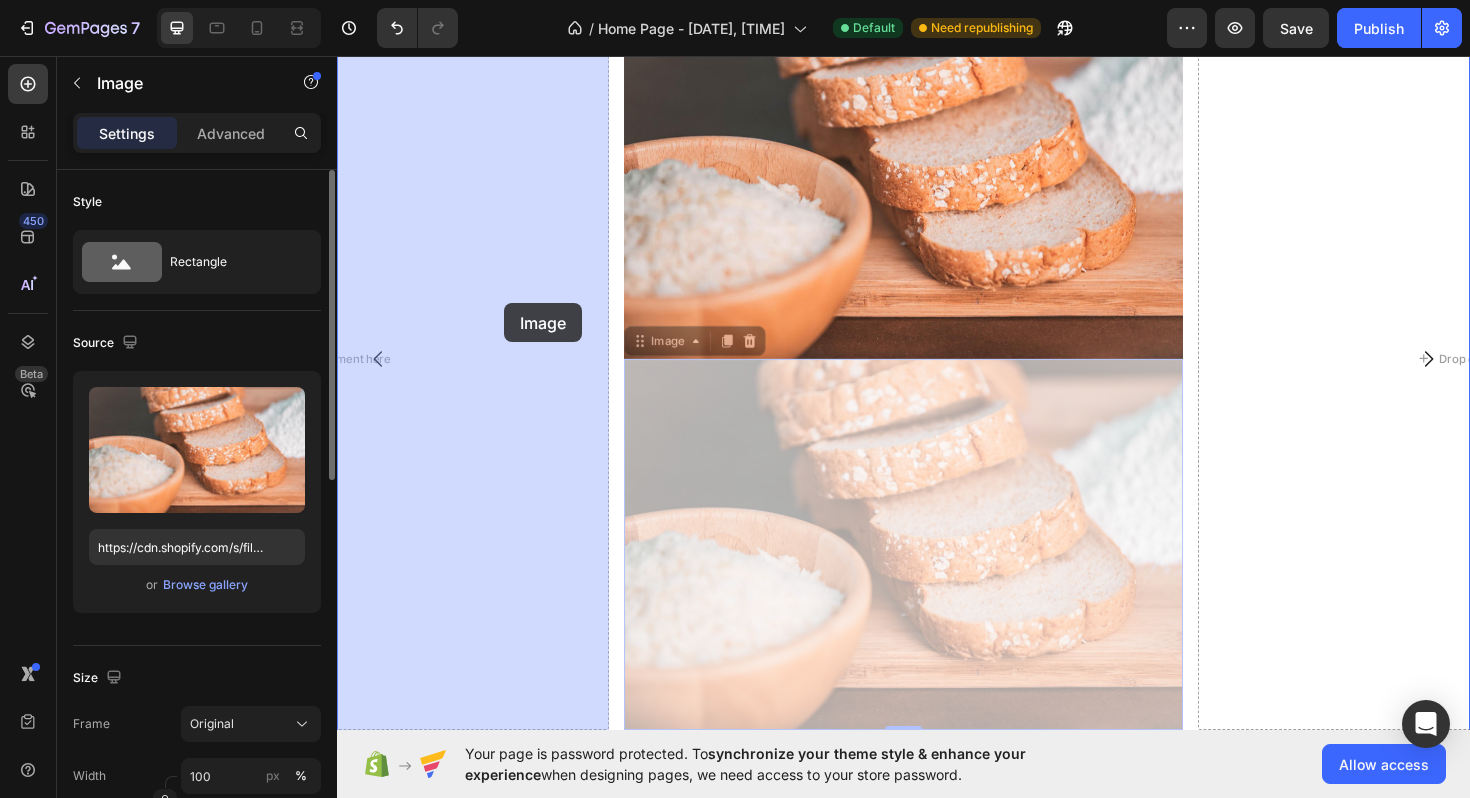 drag, startPoint x: 661, startPoint y: 356, endPoint x: 483, endPoint y: 309, distance: 184.10051 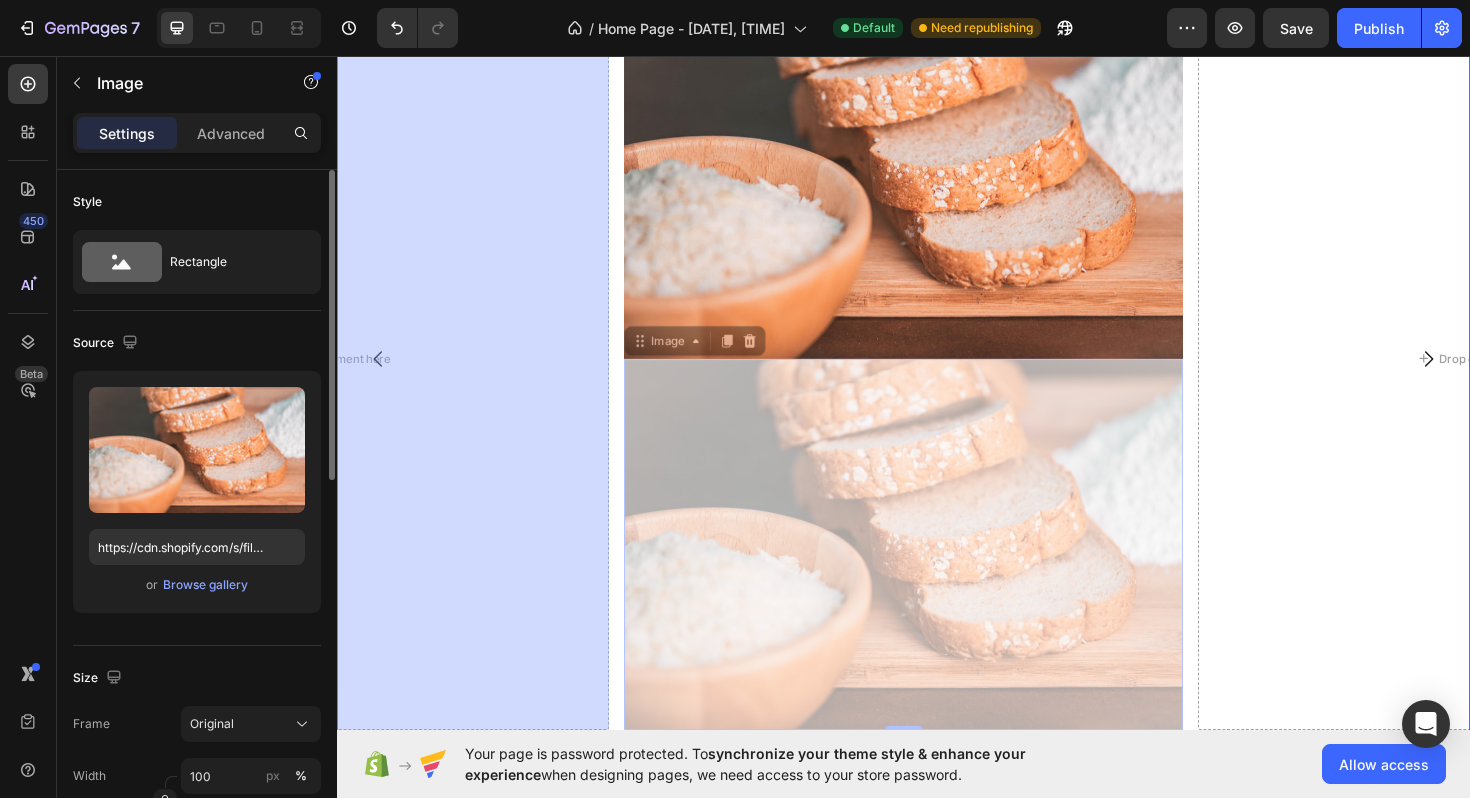 scroll, scrollTop: 0, scrollLeft: 0, axis: both 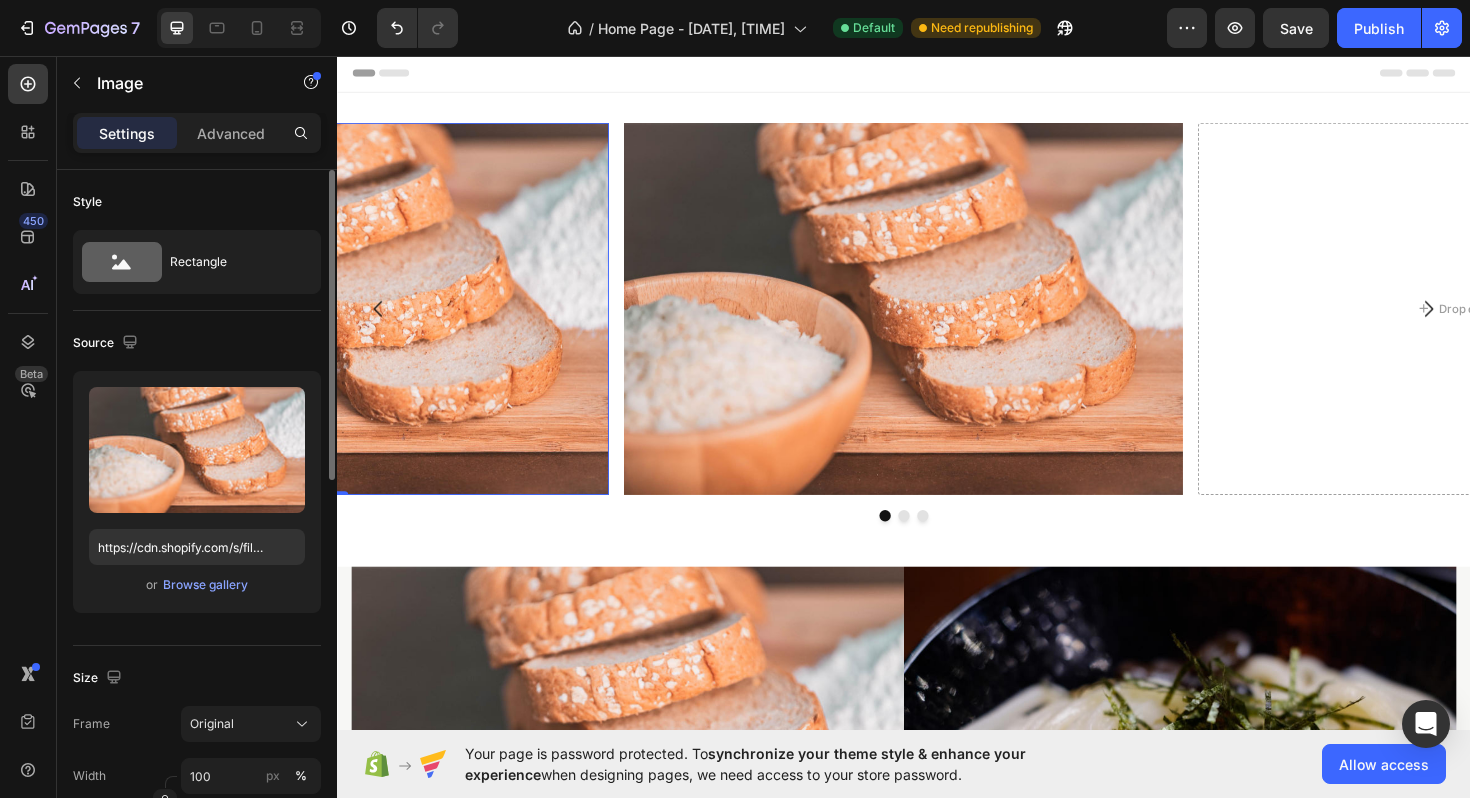 click at bounding box center [329, 324] 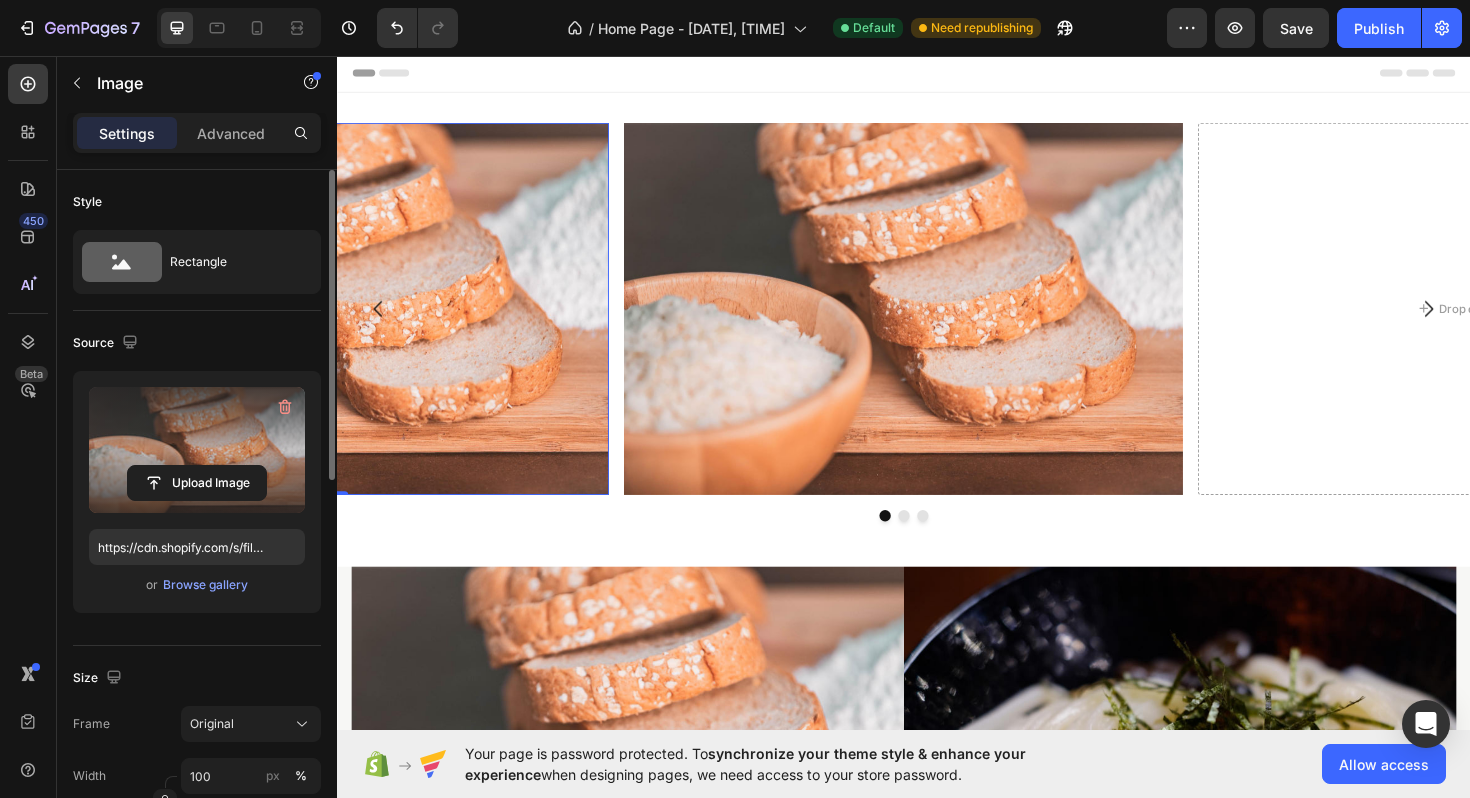 click at bounding box center (197, 450) 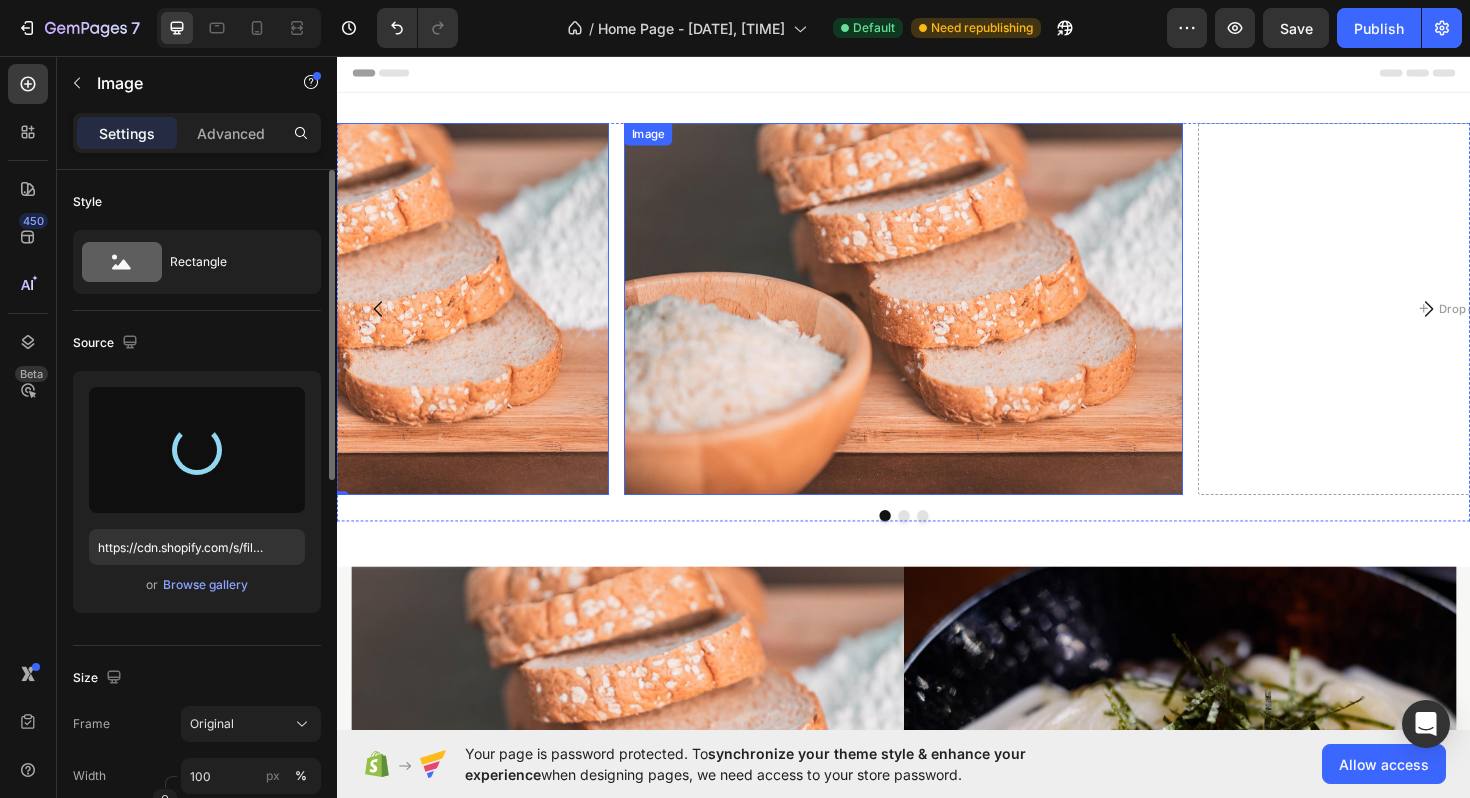 type on "https://cdn.shopify.com/s/files/1/0674/7734/0213/files/gempages_578100834991080389-f82b37df-e740-4952-a250-ab416b2be90c.jpg" 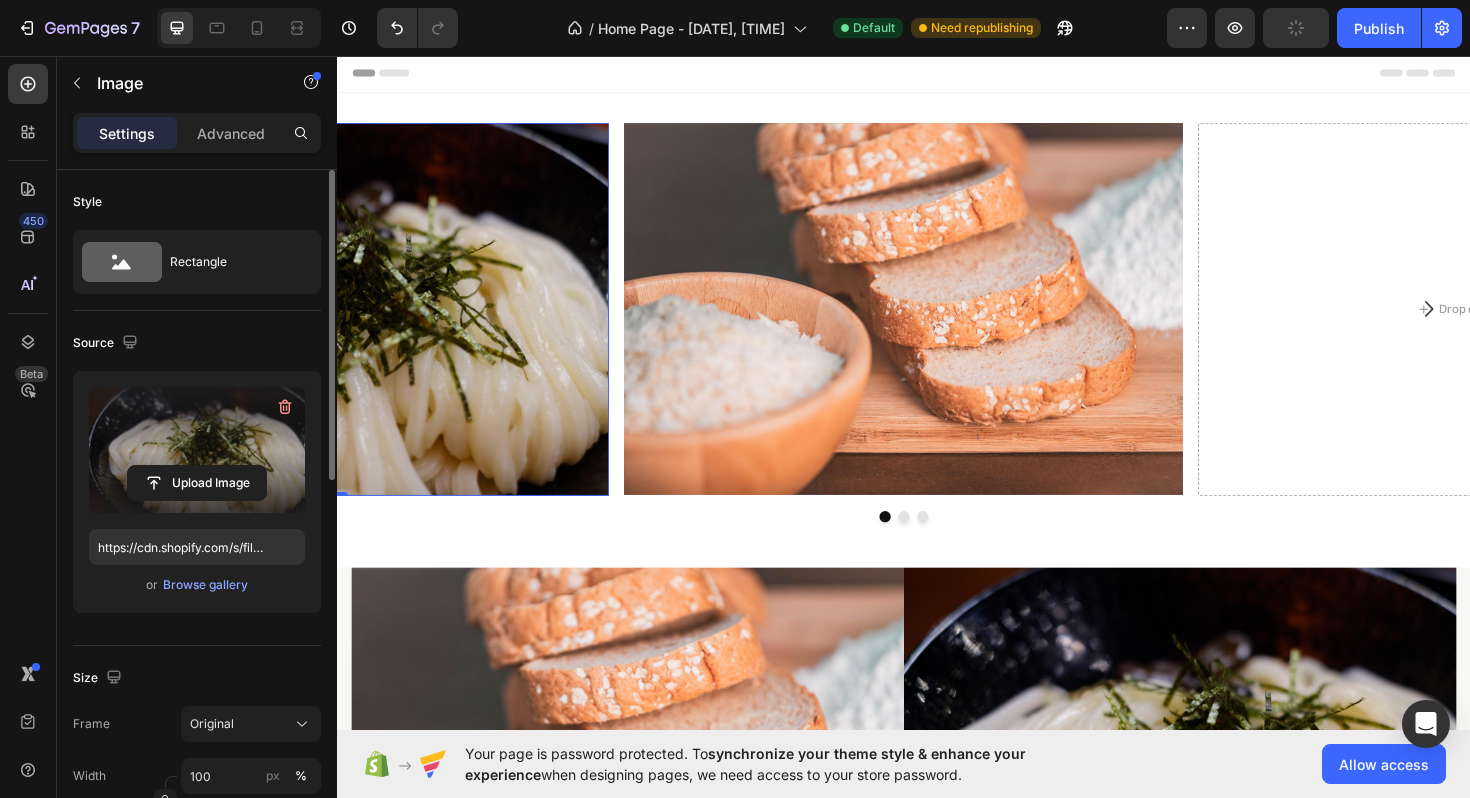 click at bounding box center [329, 324] 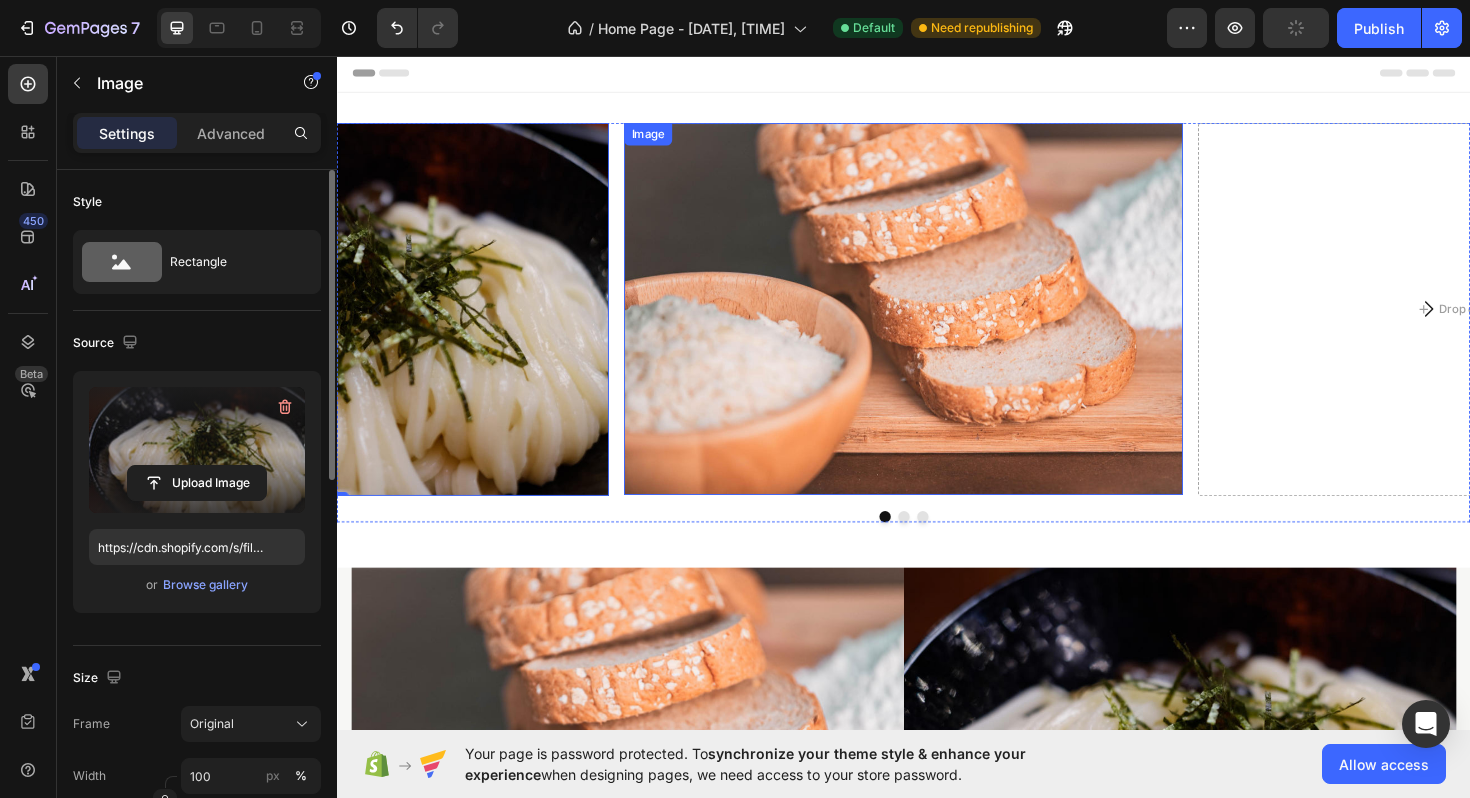 click at bounding box center [937, 324] 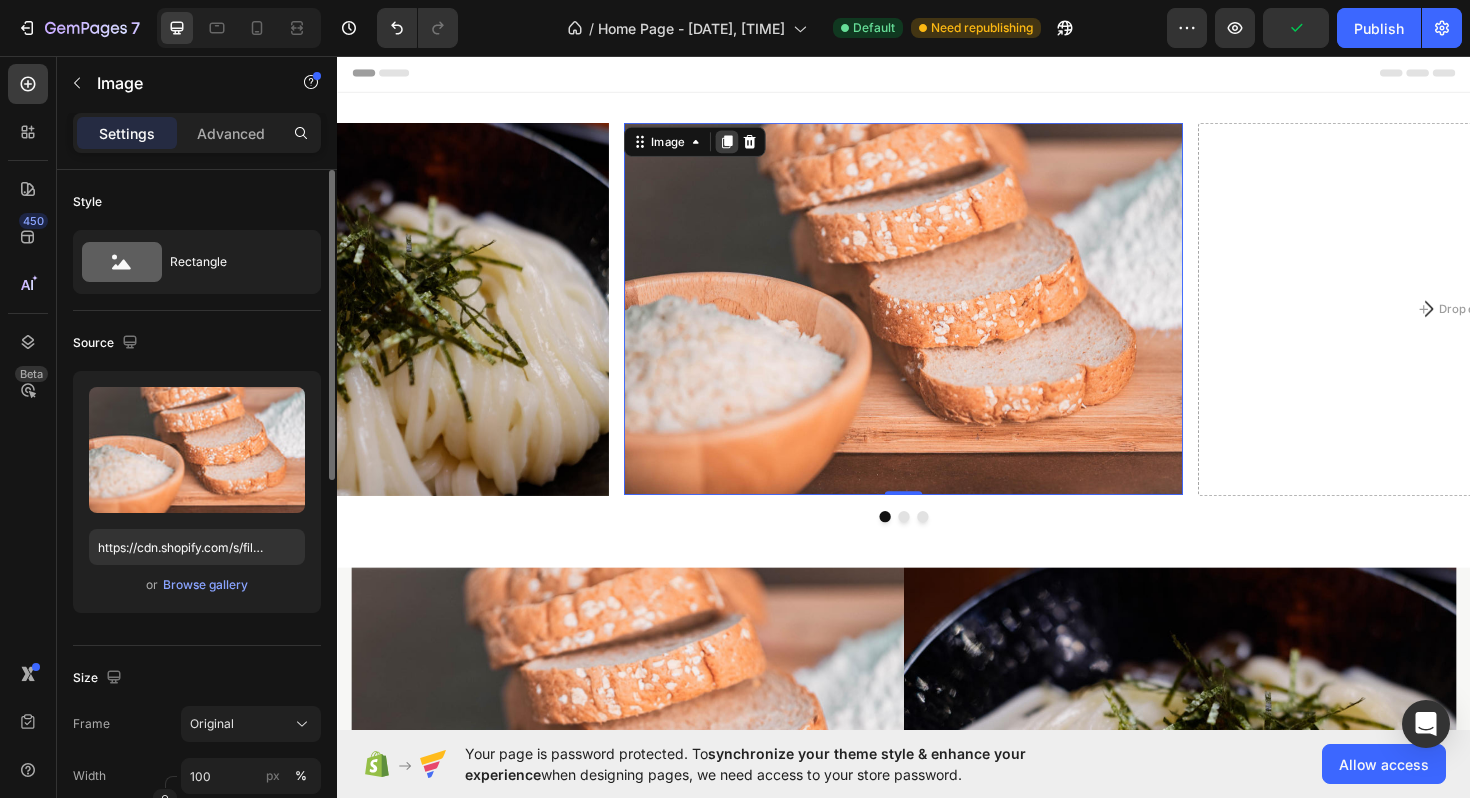 click 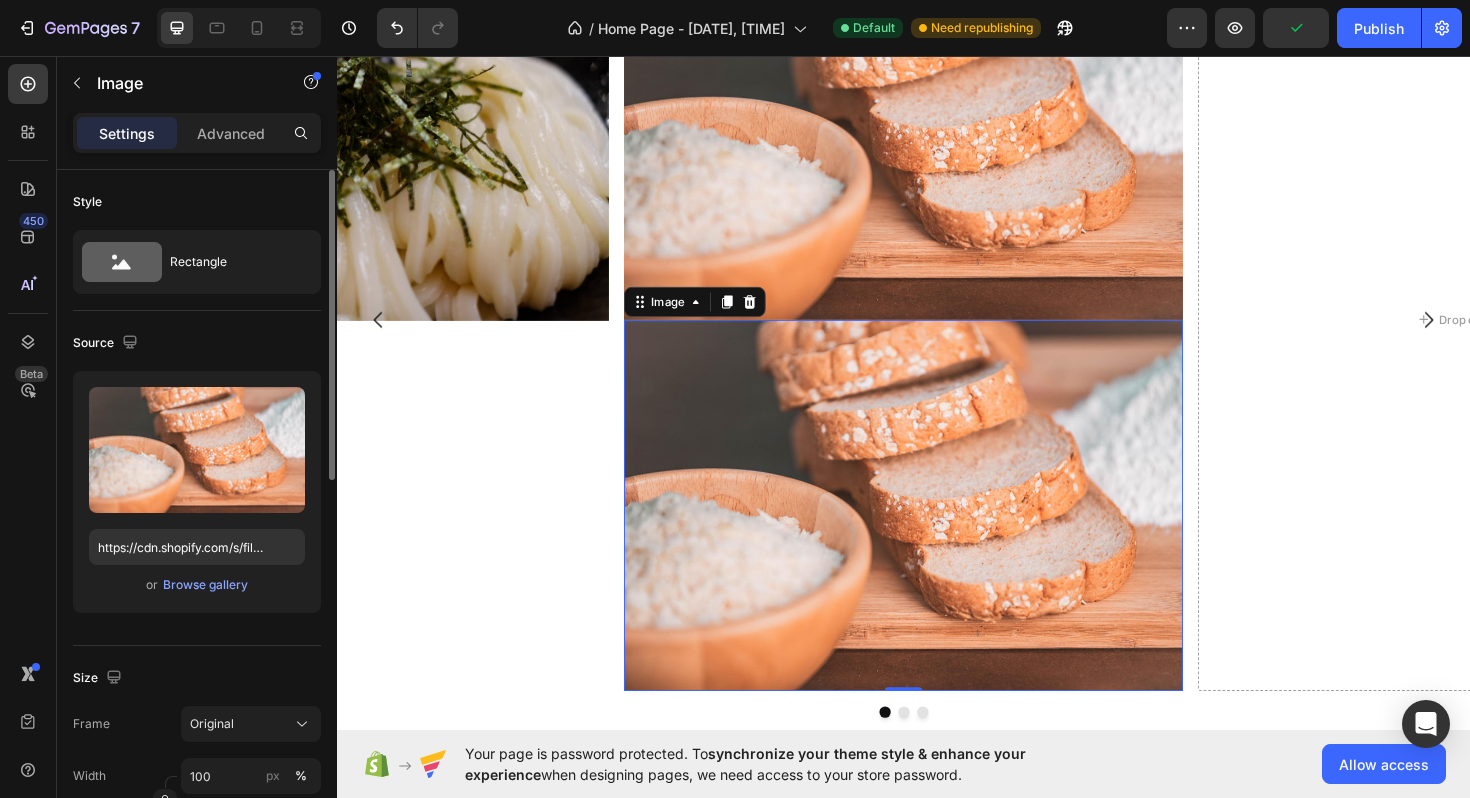 scroll, scrollTop: 154, scrollLeft: 0, axis: vertical 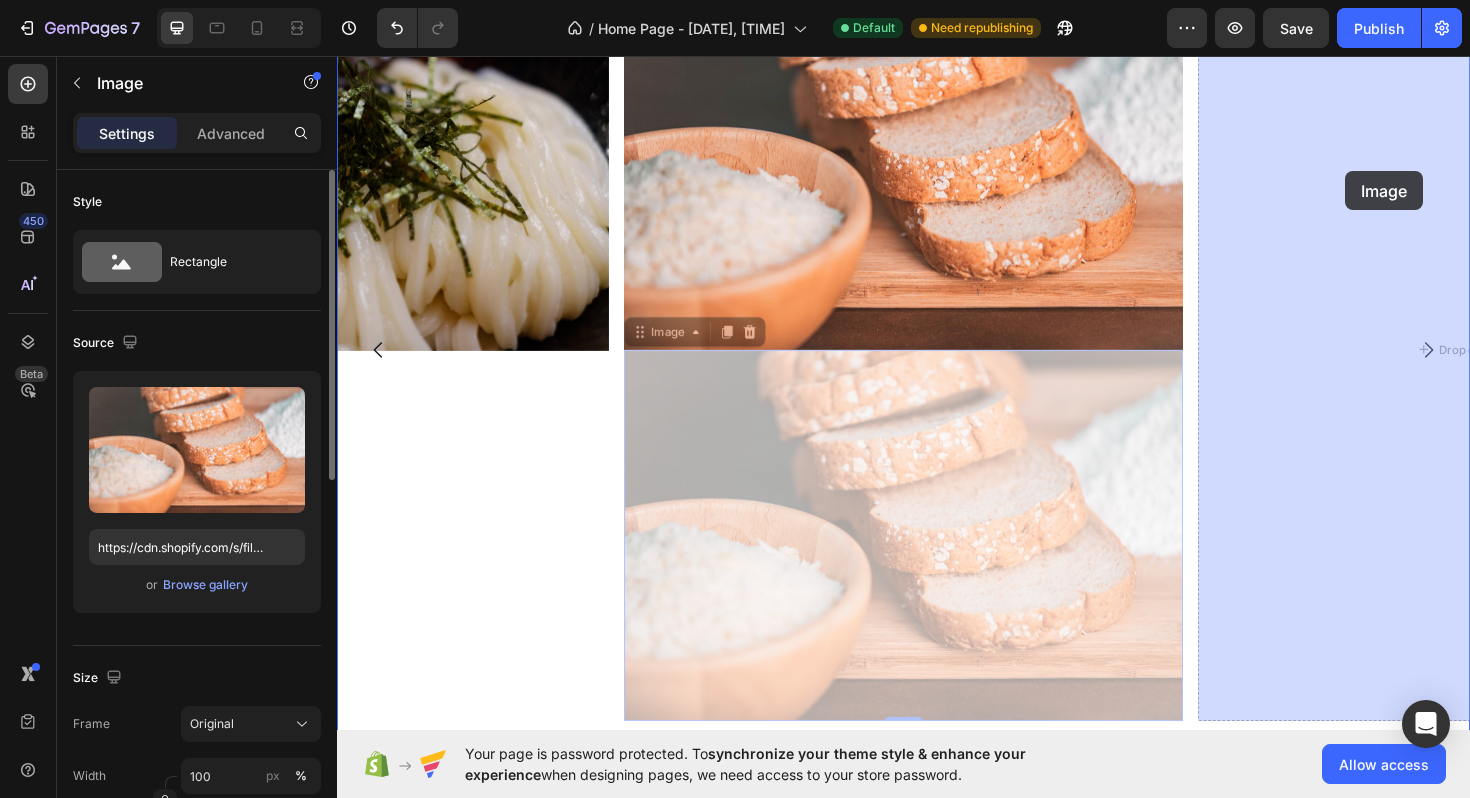 drag, startPoint x: 659, startPoint y: 355, endPoint x: 1403, endPoint y: 178, distance: 764.76465 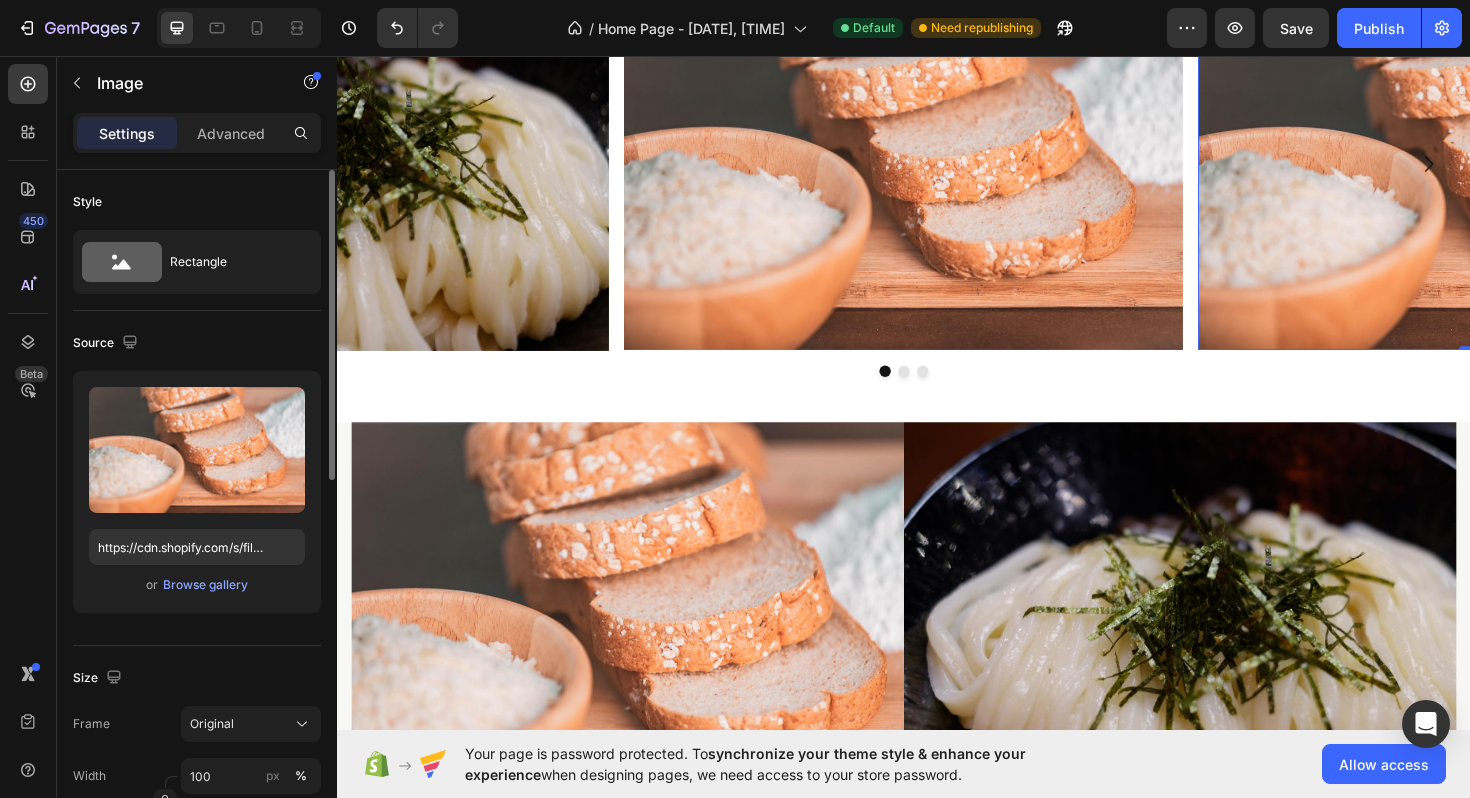 scroll, scrollTop: 0, scrollLeft: 0, axis: both 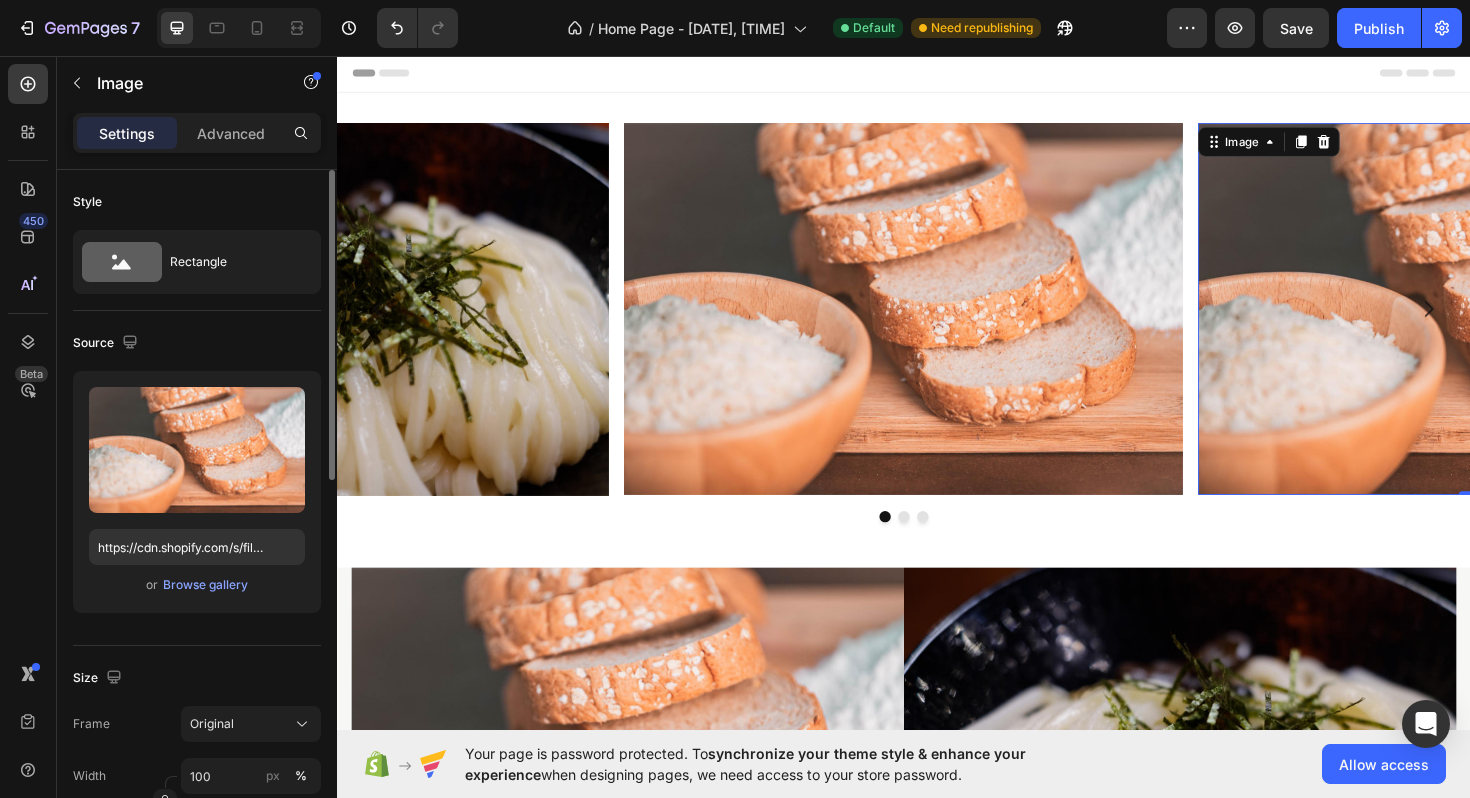 click at bounding box center (1545, 324) 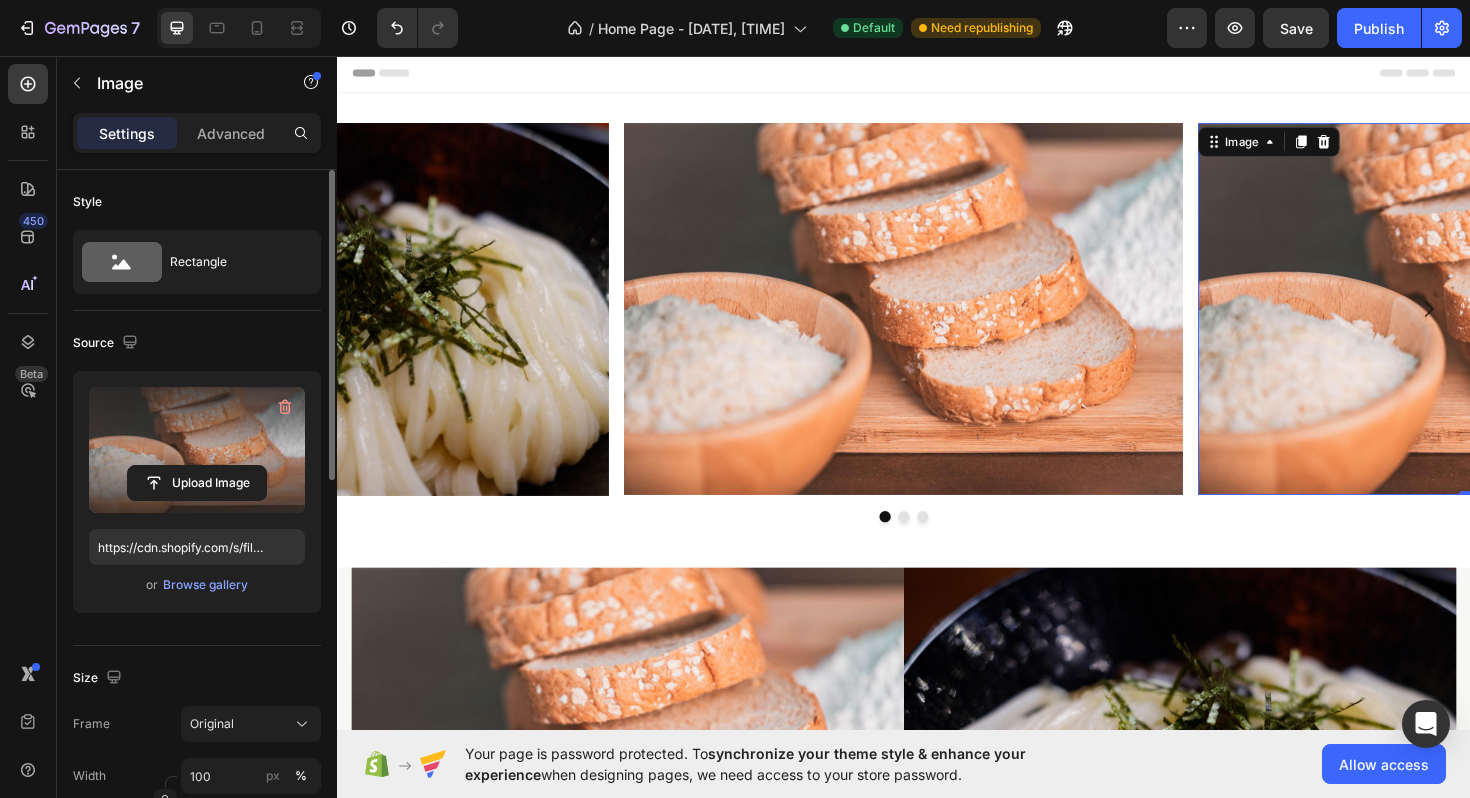 click at bounding box center (197, 450) 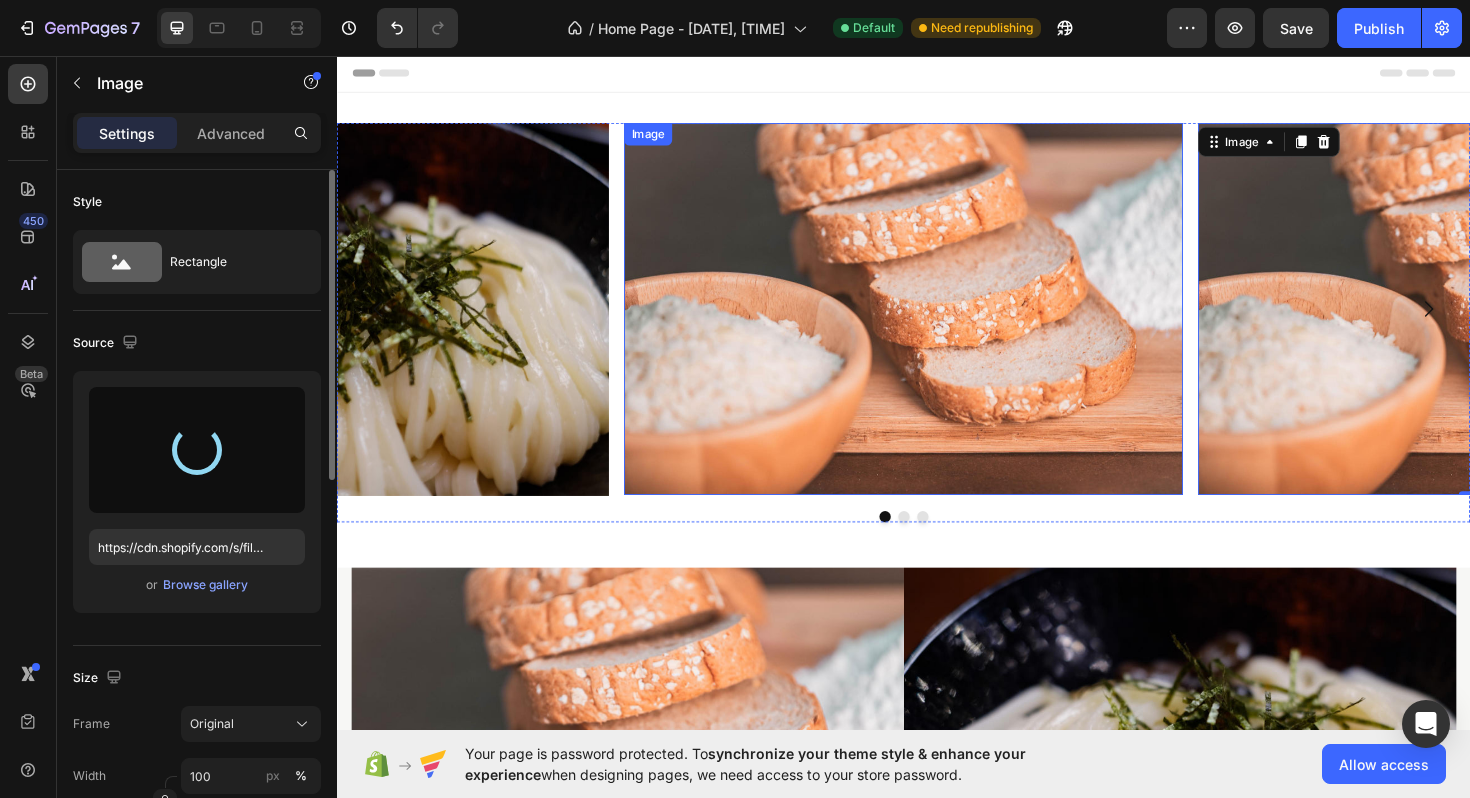 type on "https://cdn.shopify.com/s/files/1/0674/7734/0213/files/gempages_578100834991080389-a4794bb6-7689-4024-a44a-bad7562731c7.jpg" 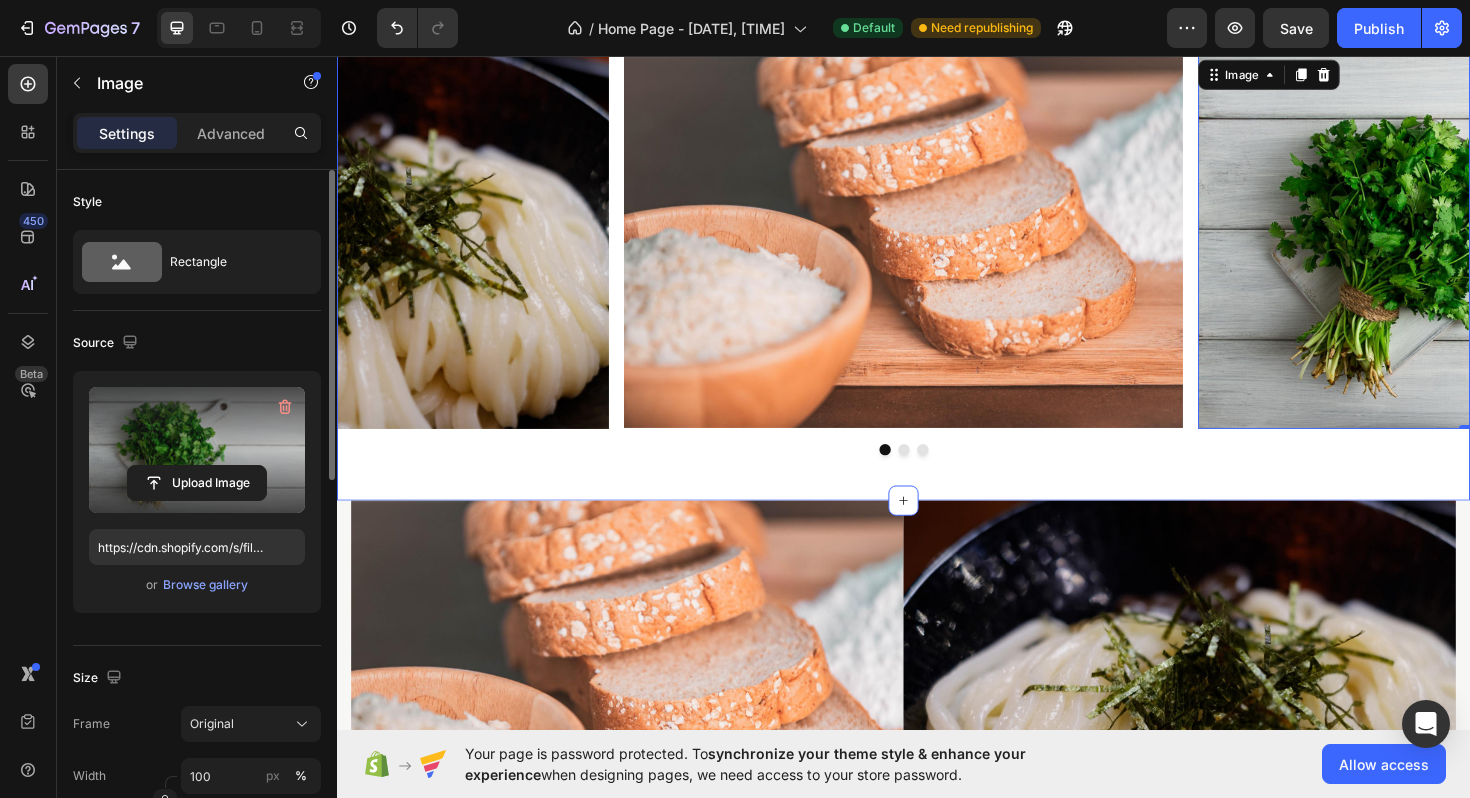 scroll, scrollTop: 51, scrollLeft: 0, axis: vertical 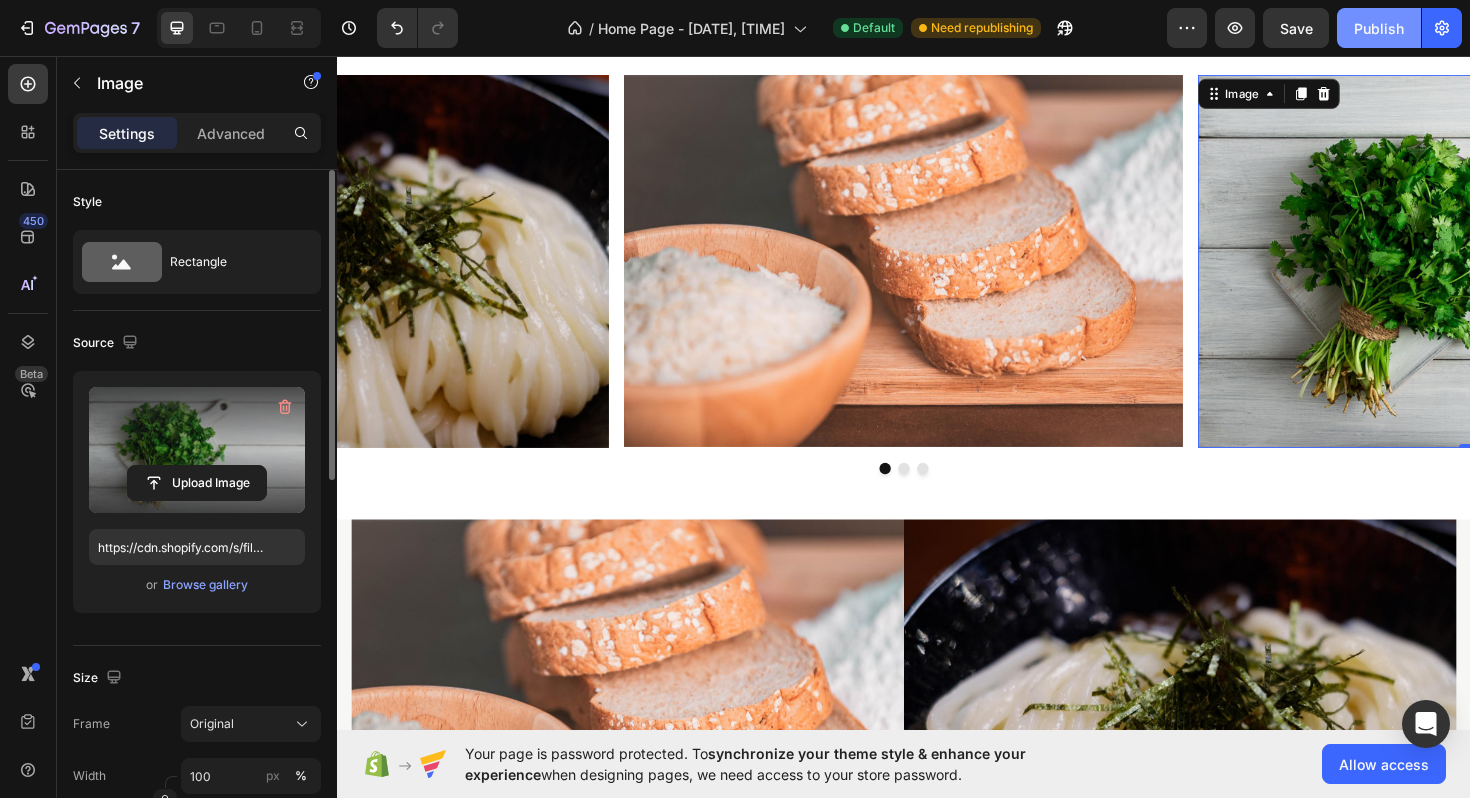 click on "Publish" at bounding box center [1379, 28] 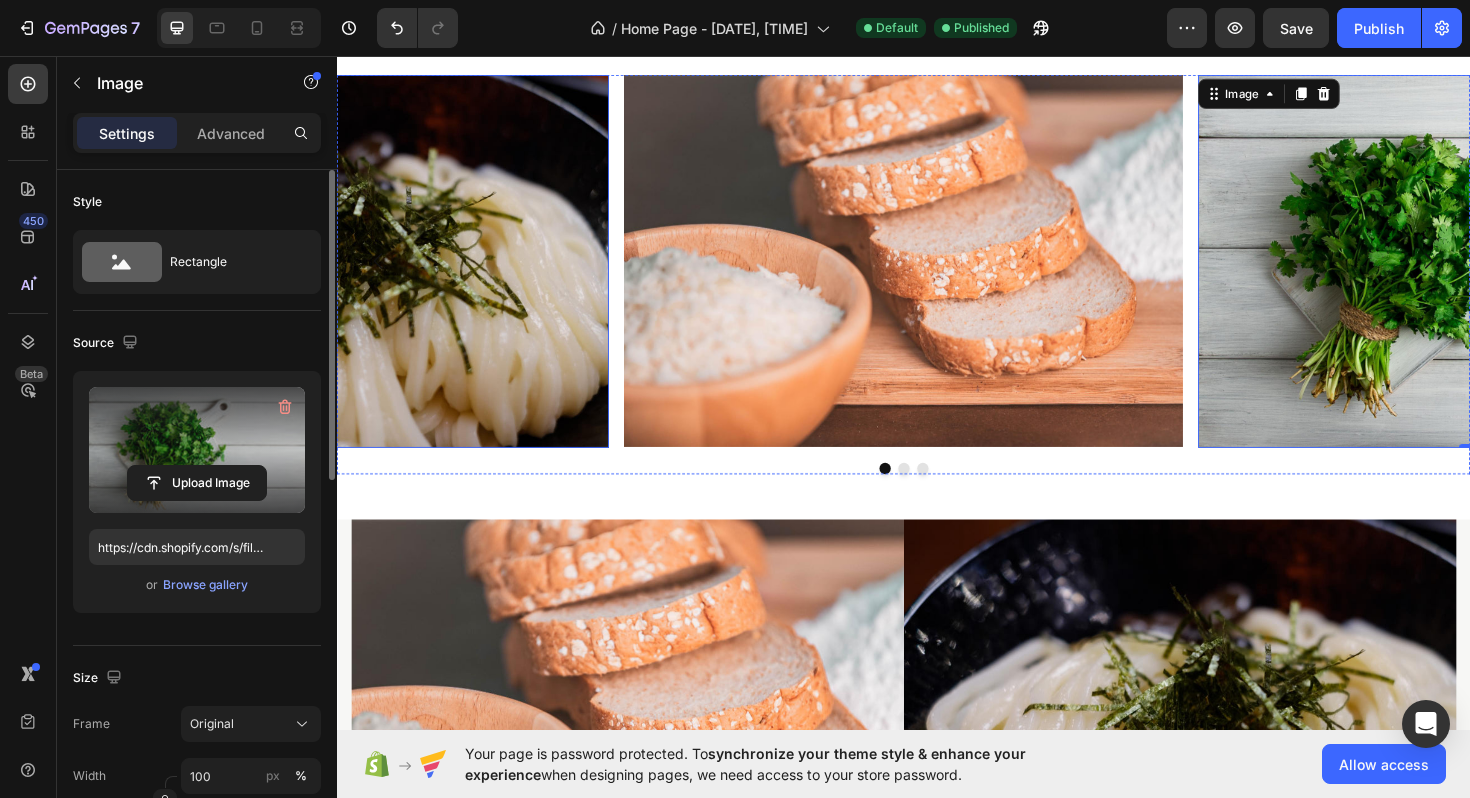 scroll, scrollTop: 0, scrollLeft: 0, axis: both 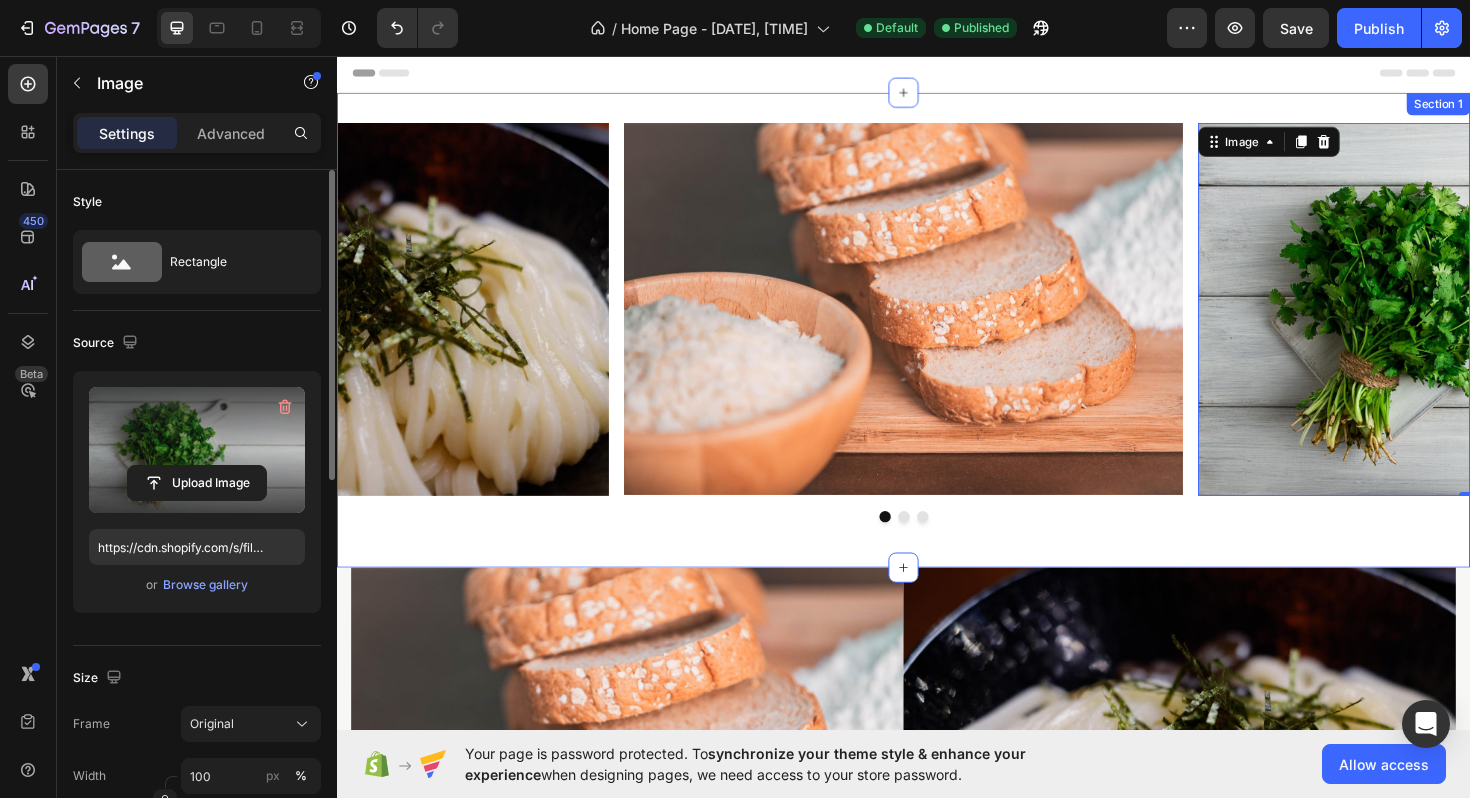 click on "Image Image   0 Image
Carousel Section 1" at bounding box center (937, 346) 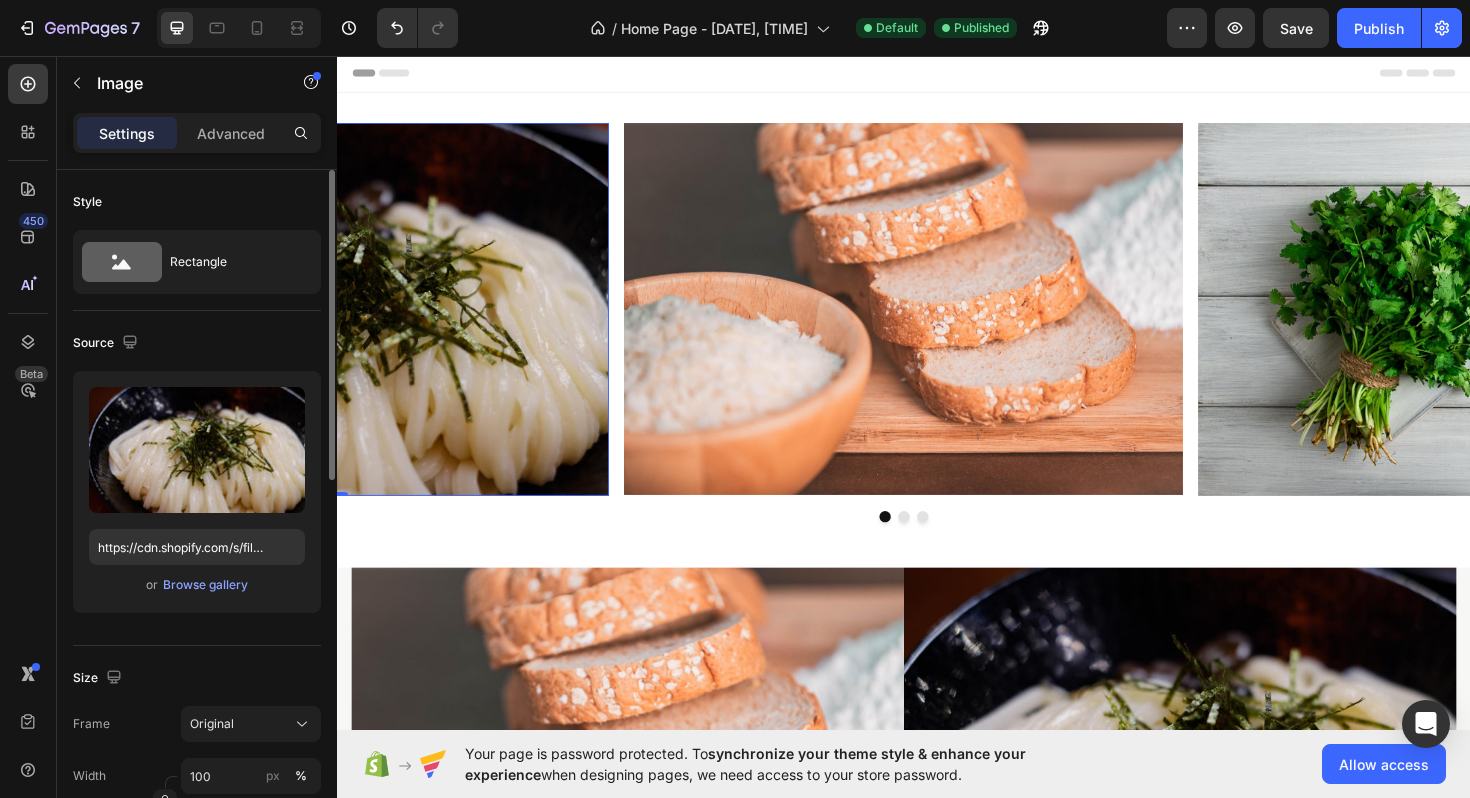 click at bounding box center (329, 324) 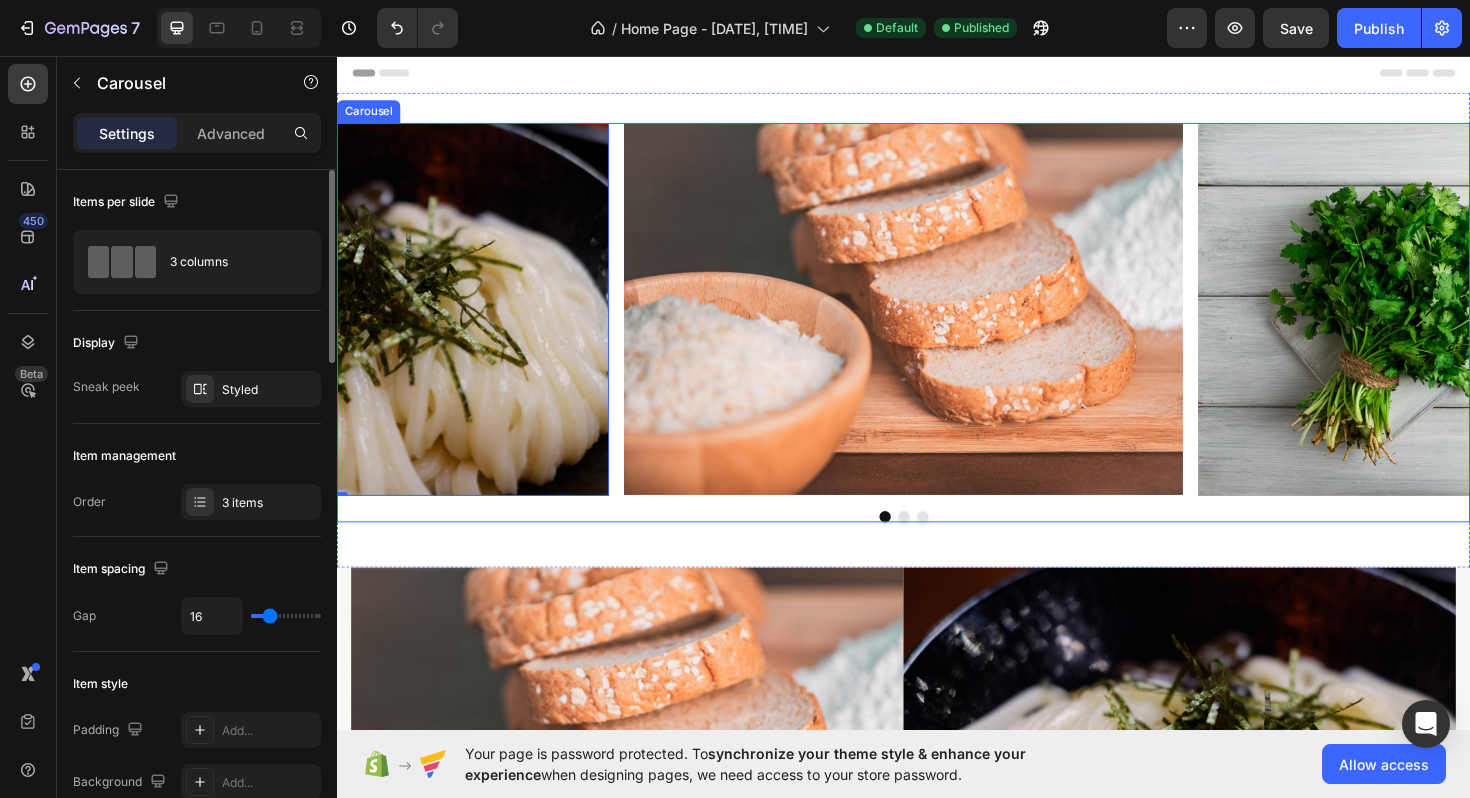 click on "Image Image Image   0" at bounding box center [937, 324] 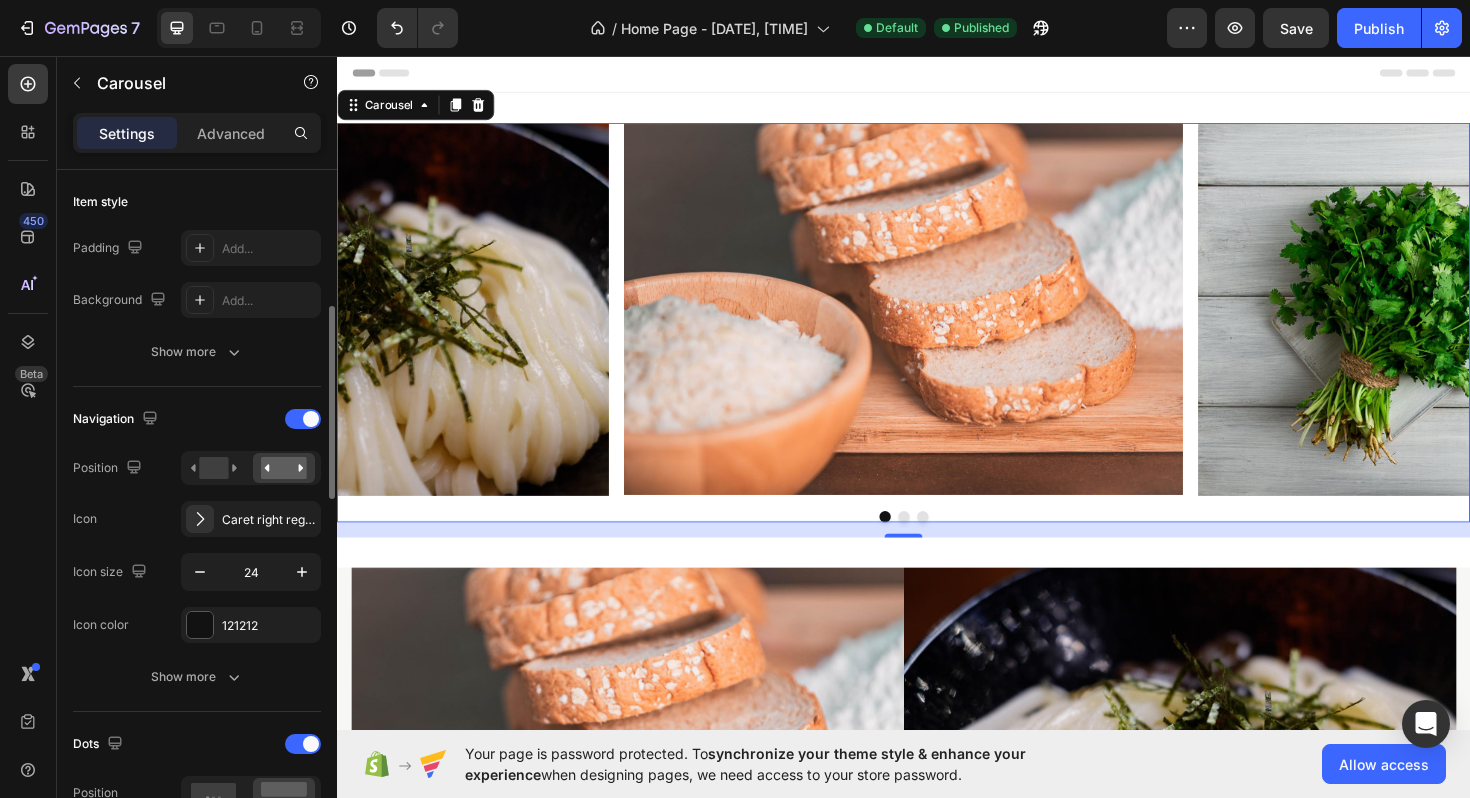 scroll, scrollTop: 546, scrollLeft: 0, axis: vertical 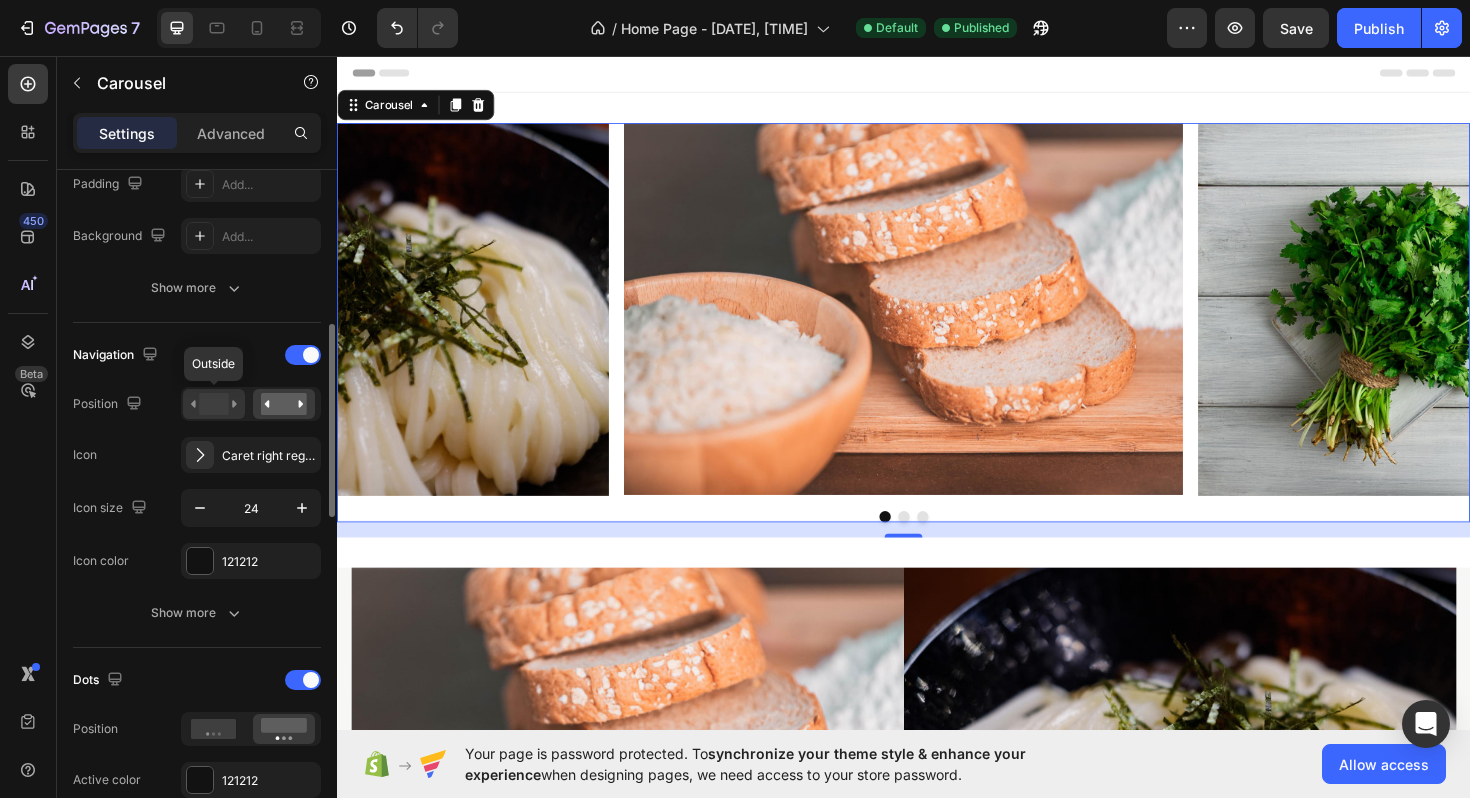 click 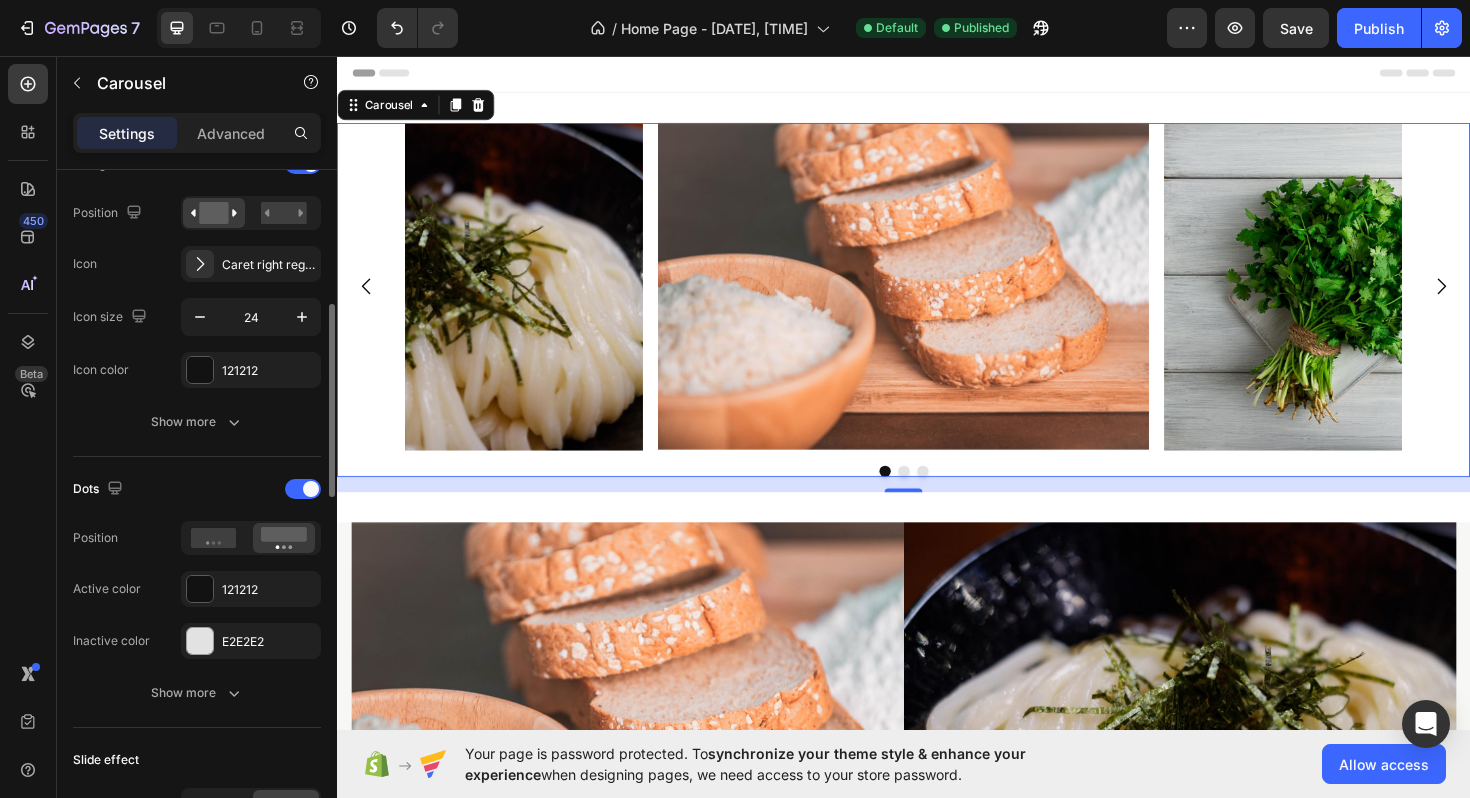 scroll, scrollTop: 844, scrollLeft: 0, axis: vertical 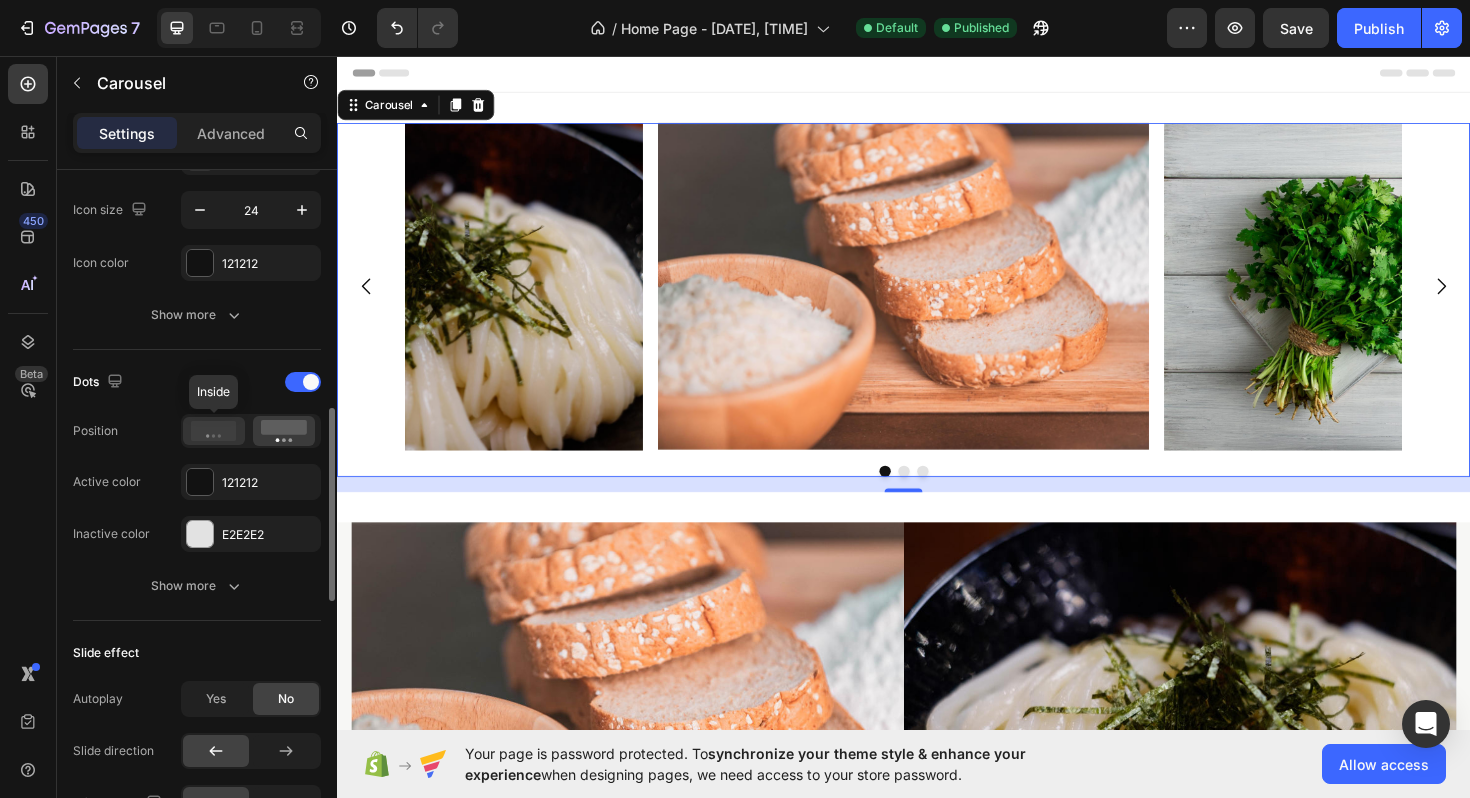 click 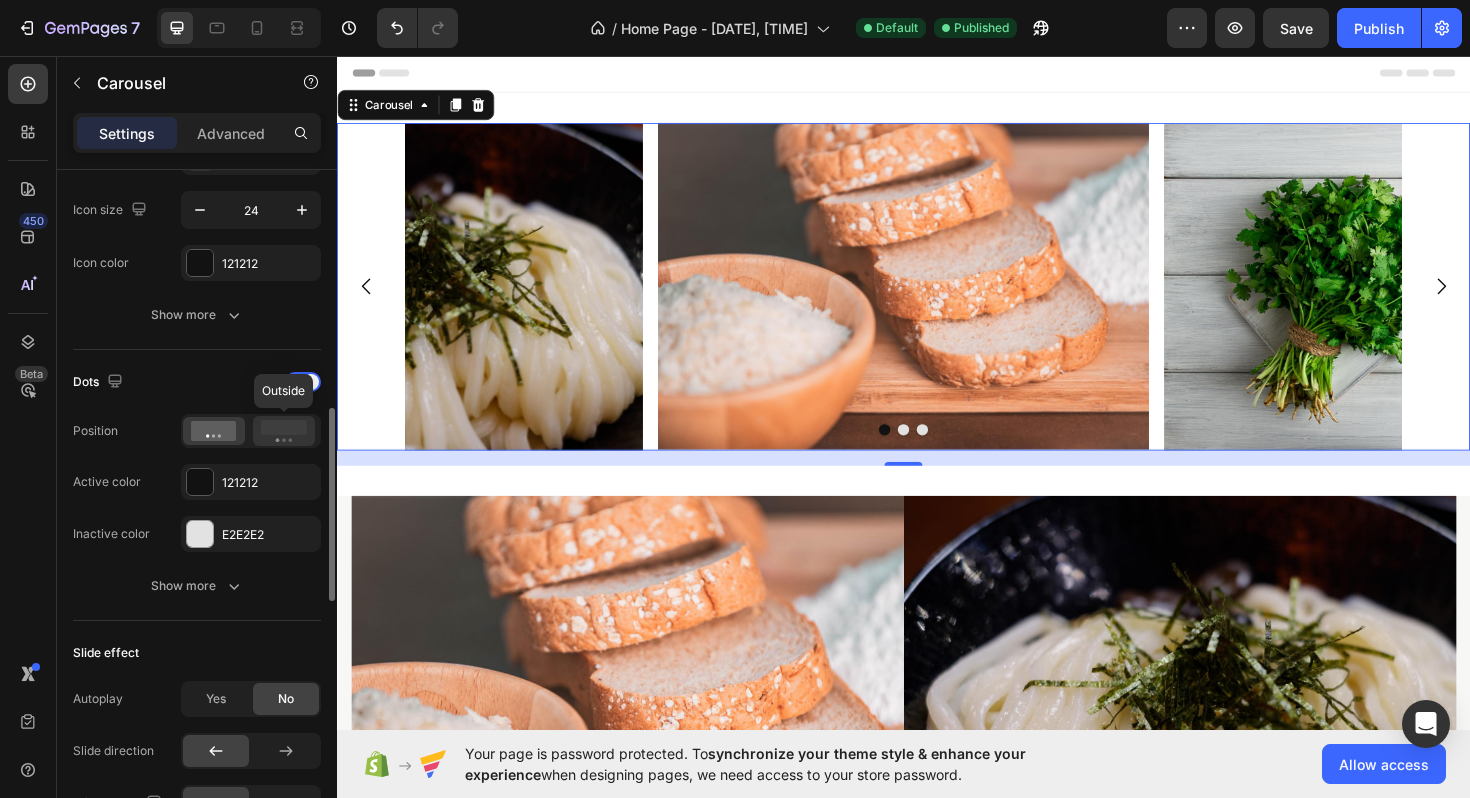 click 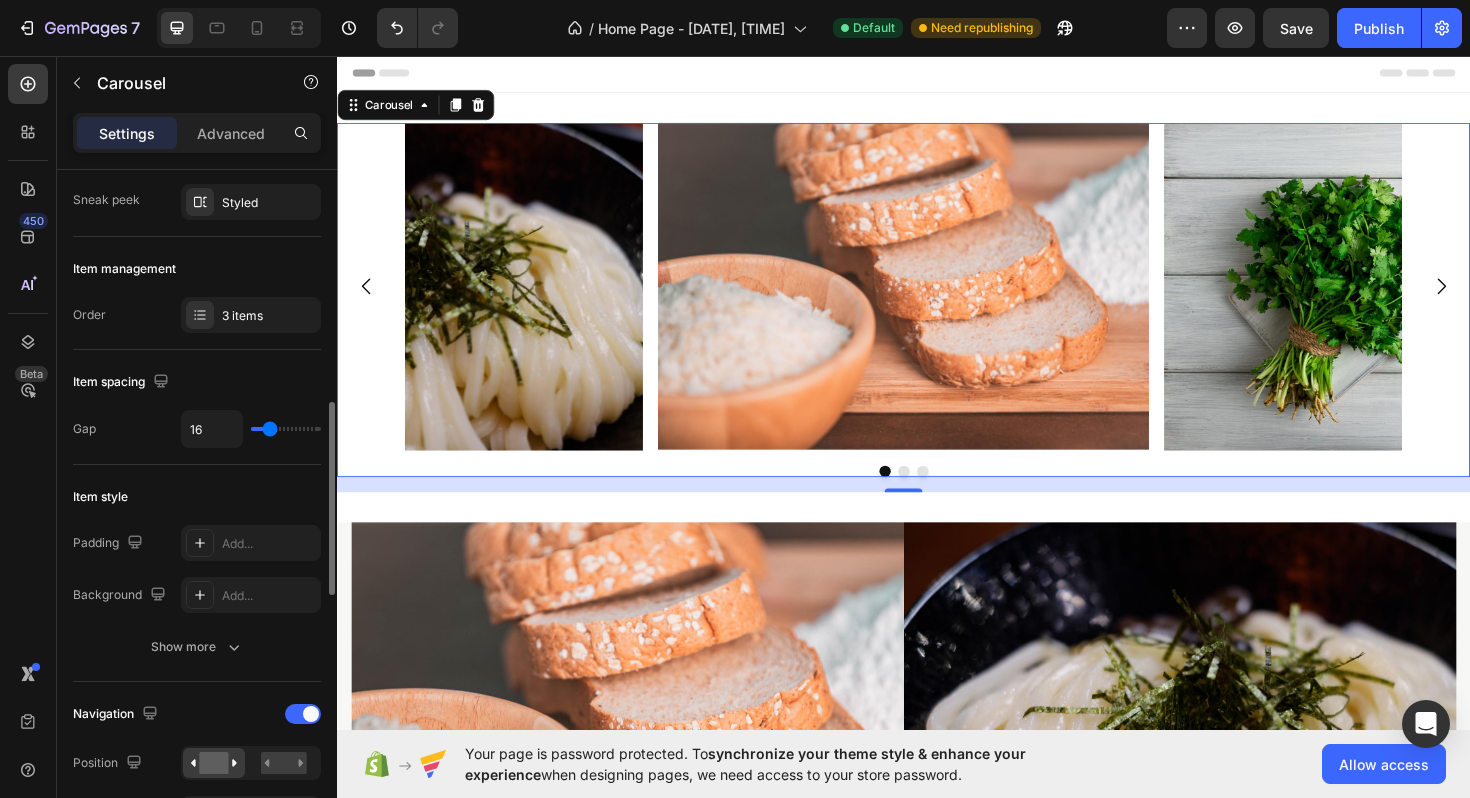 scroll, scrollTop: 0, scrollLeft: 0, axis: both 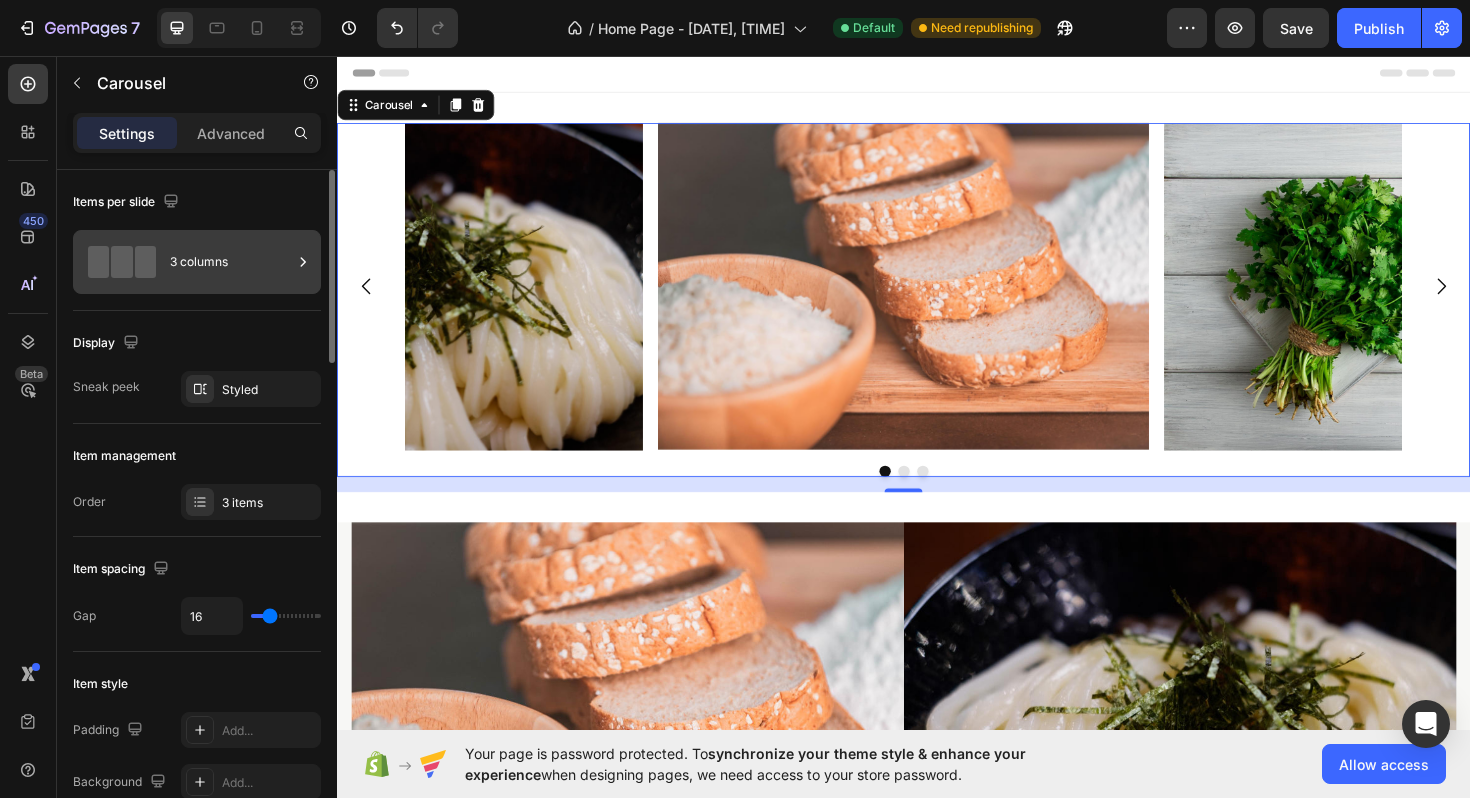 click 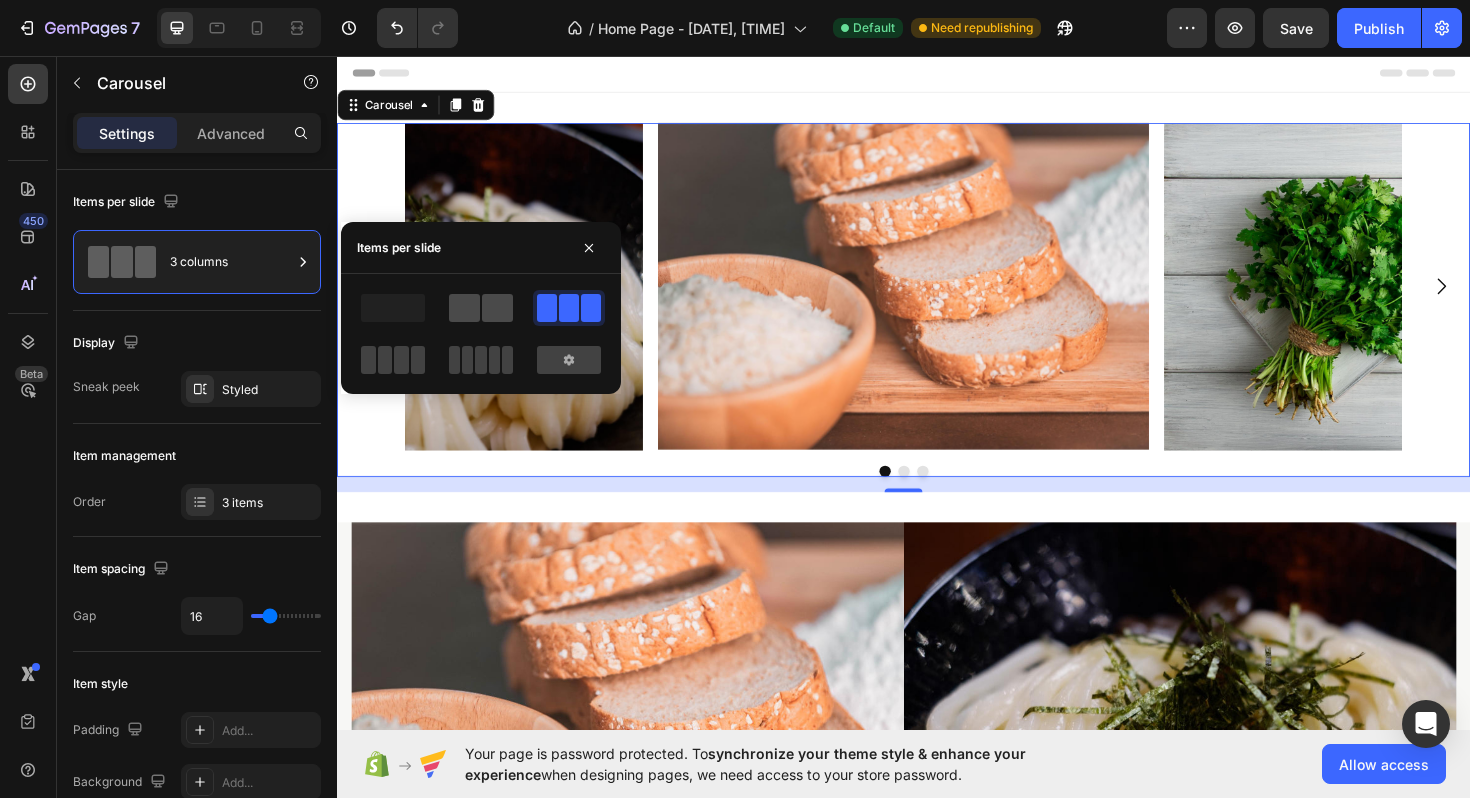 click 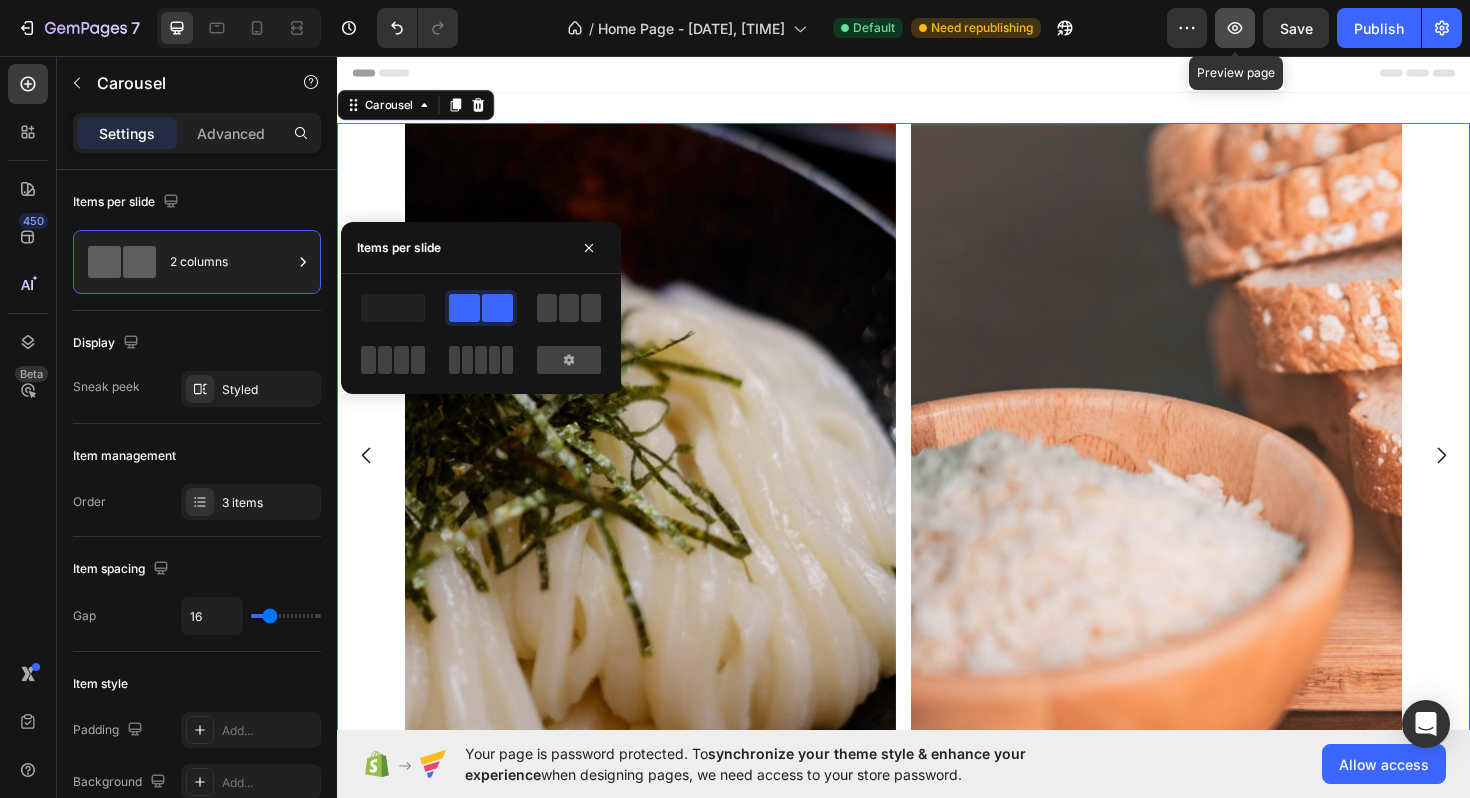 click 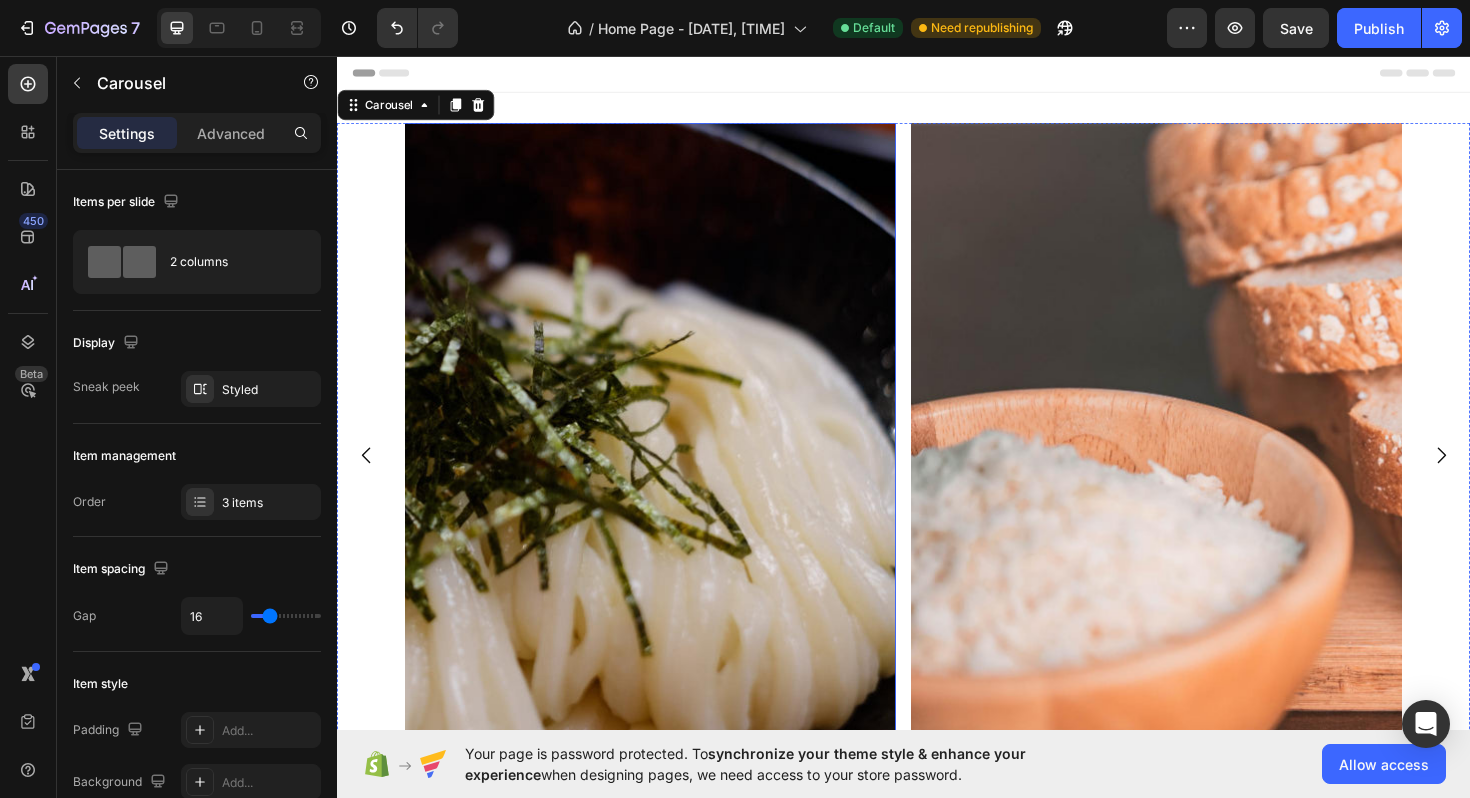 click at bounding box center [401, 479] 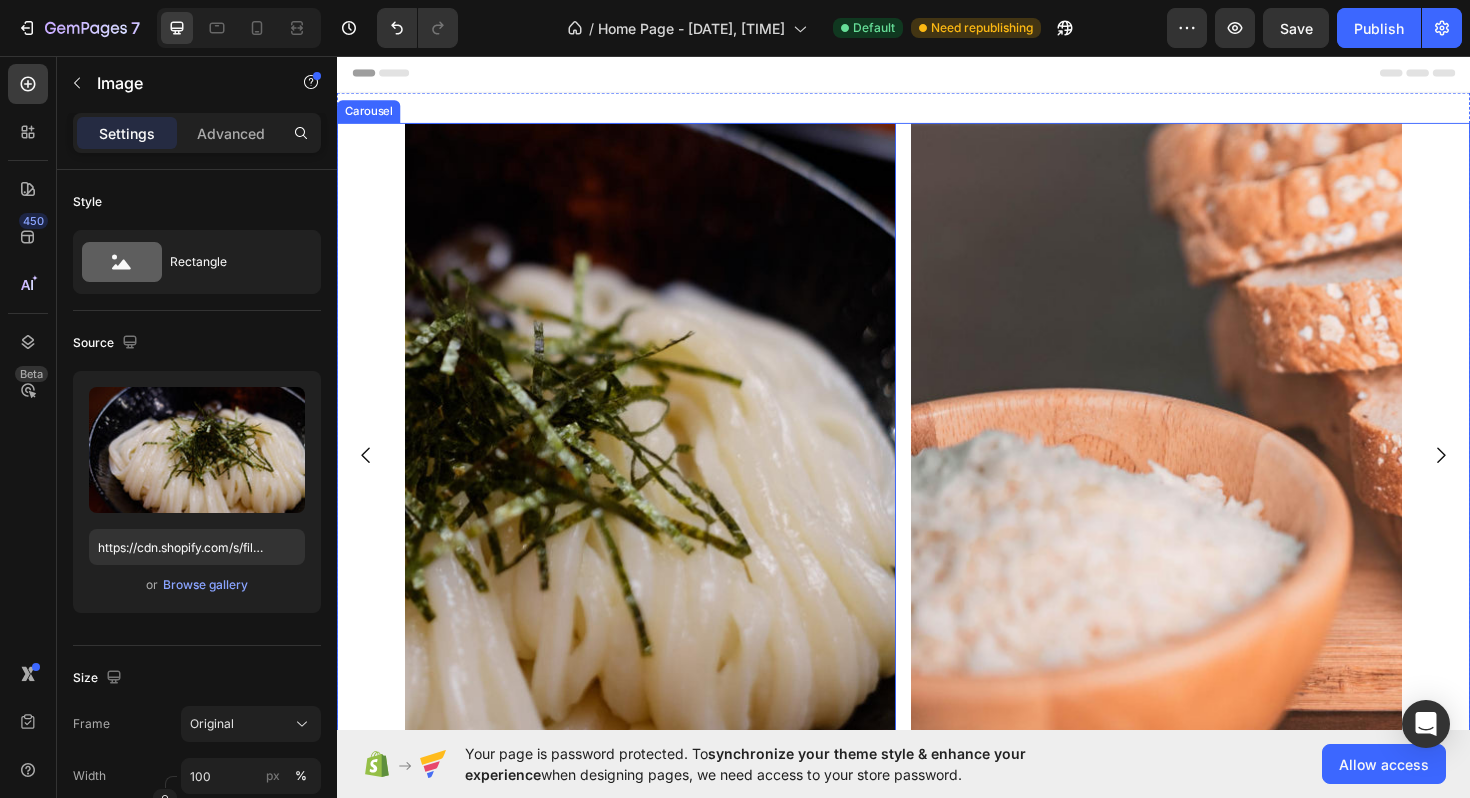 click on "Image Image Image   0" at bounding box center [937, 479] 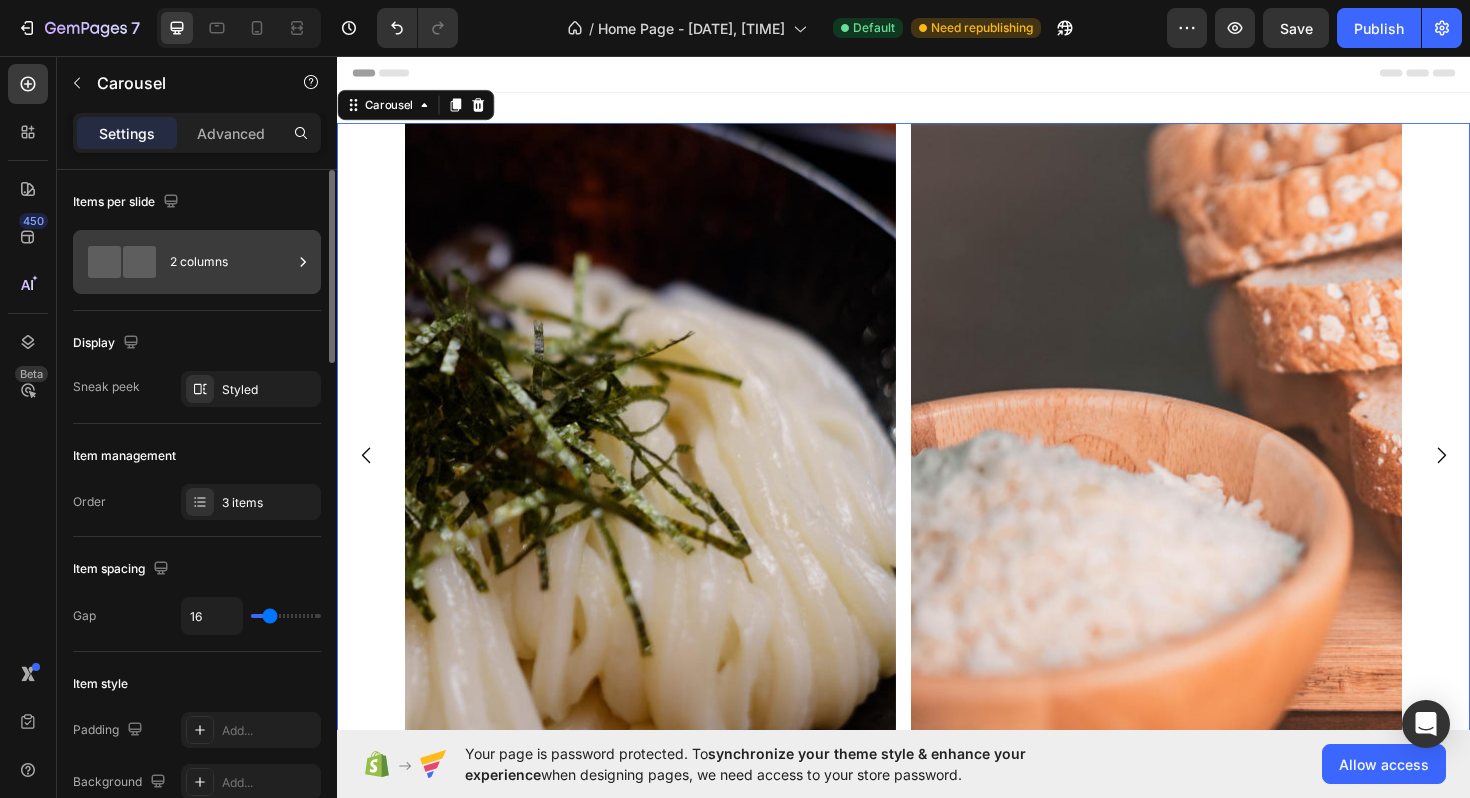 click on "2 columns" at bounding box center [231, 262] 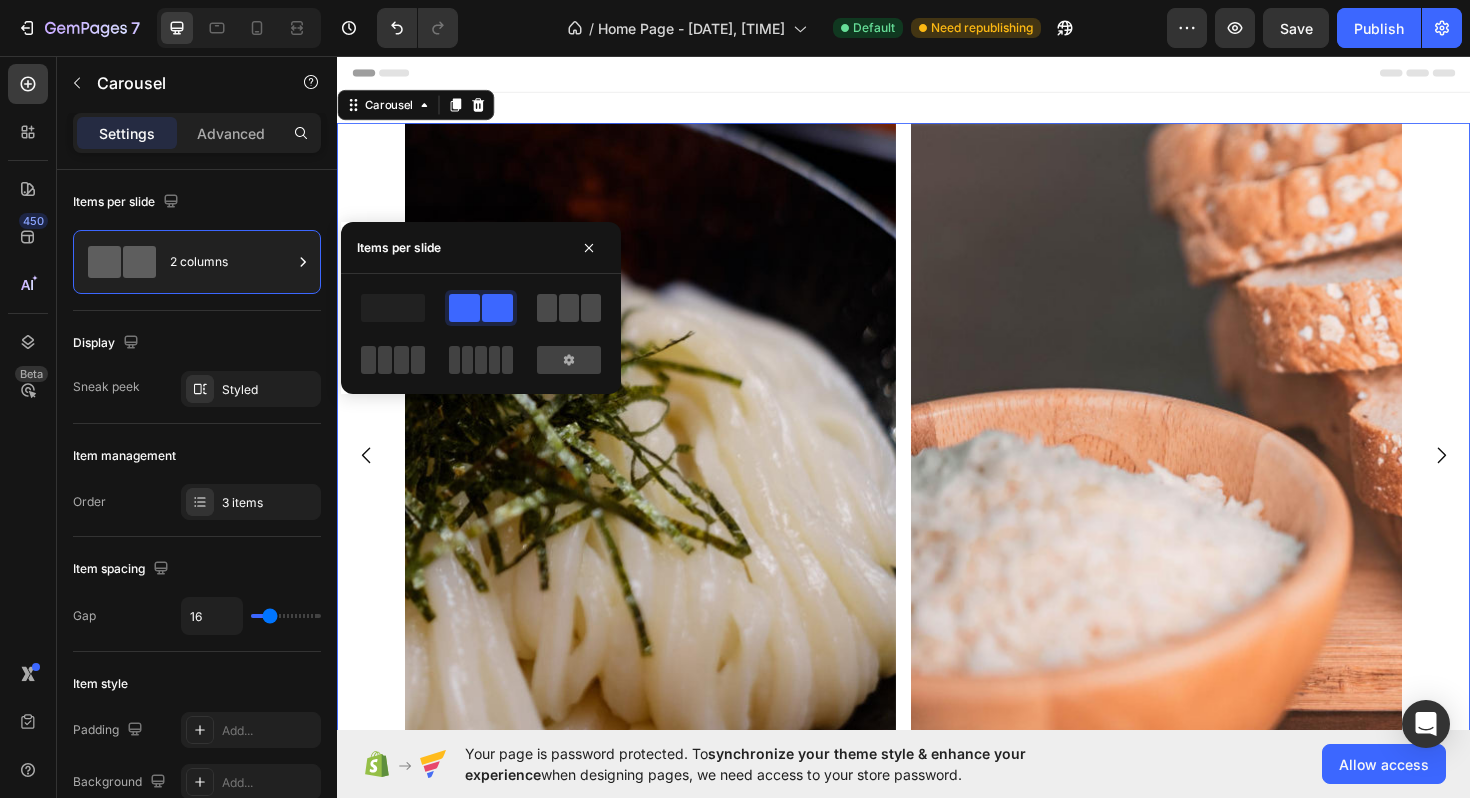 click 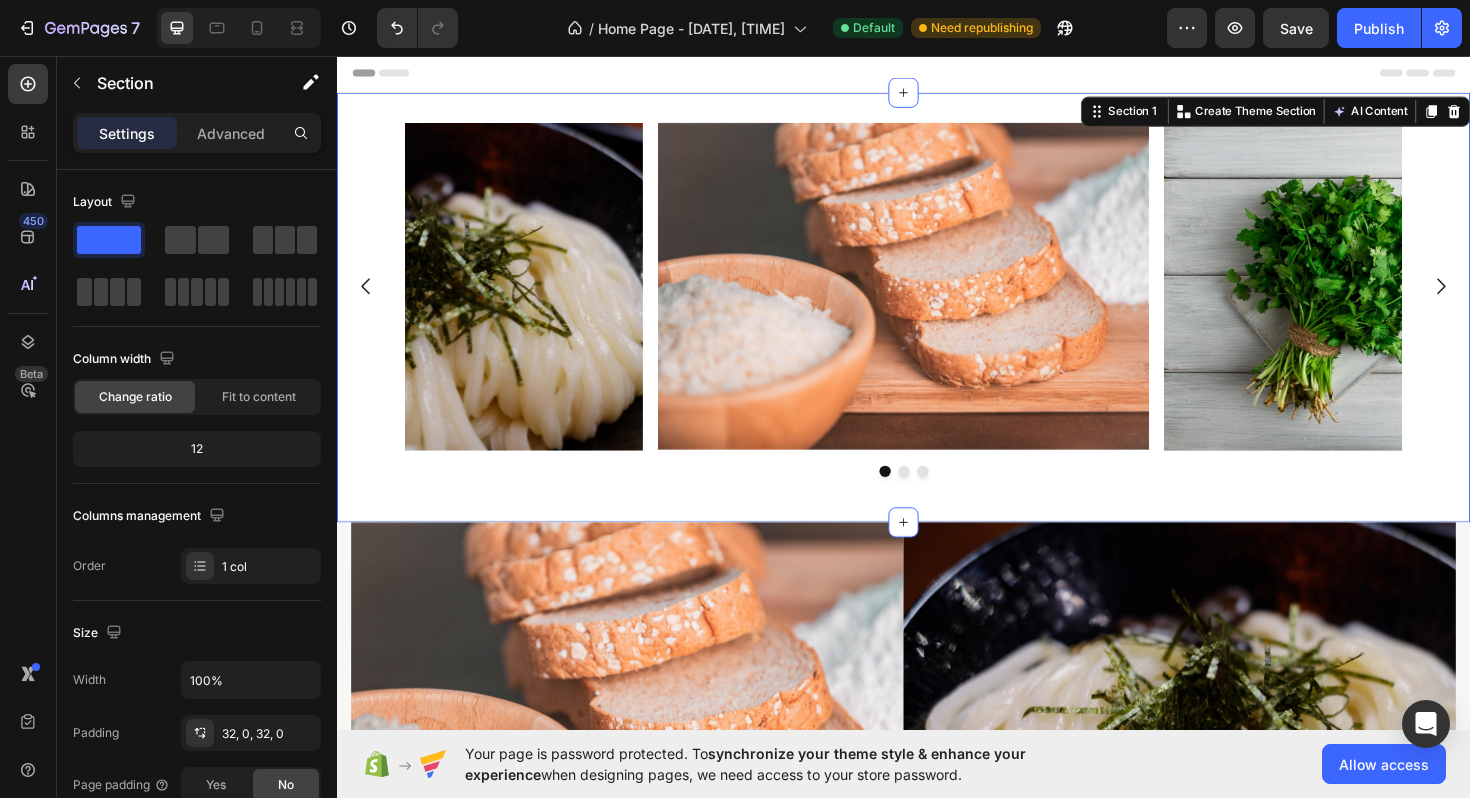 click on "Image Image Image
Carousel Section 1   You can create reusable sections Create Theme Section AI Content Write with GemAI What would you like to describe here? Tone and Voice Persuasive Product Show more Generate" at bounding box center (937, 322) 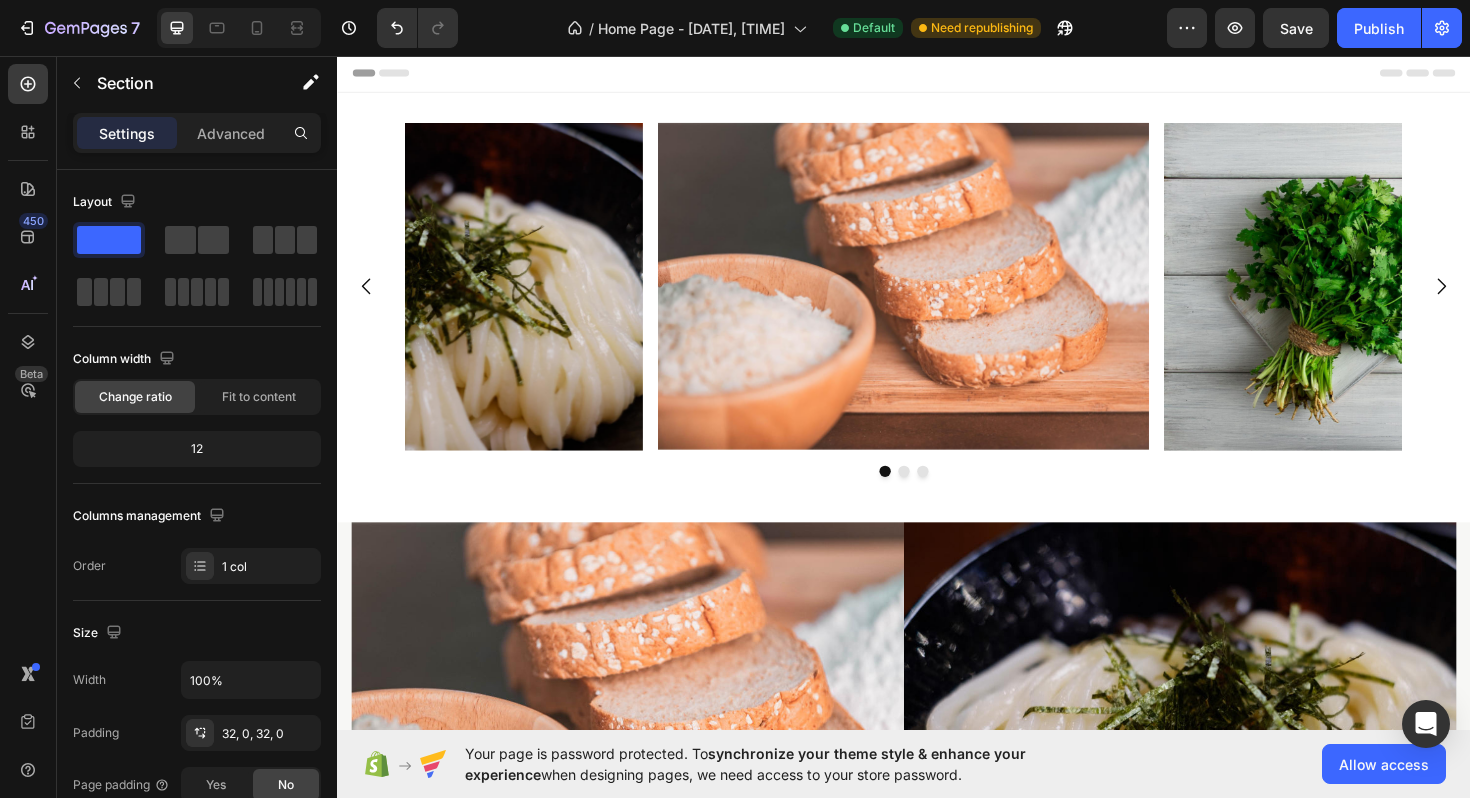 click on "Header" at bounding box center [937, 74] 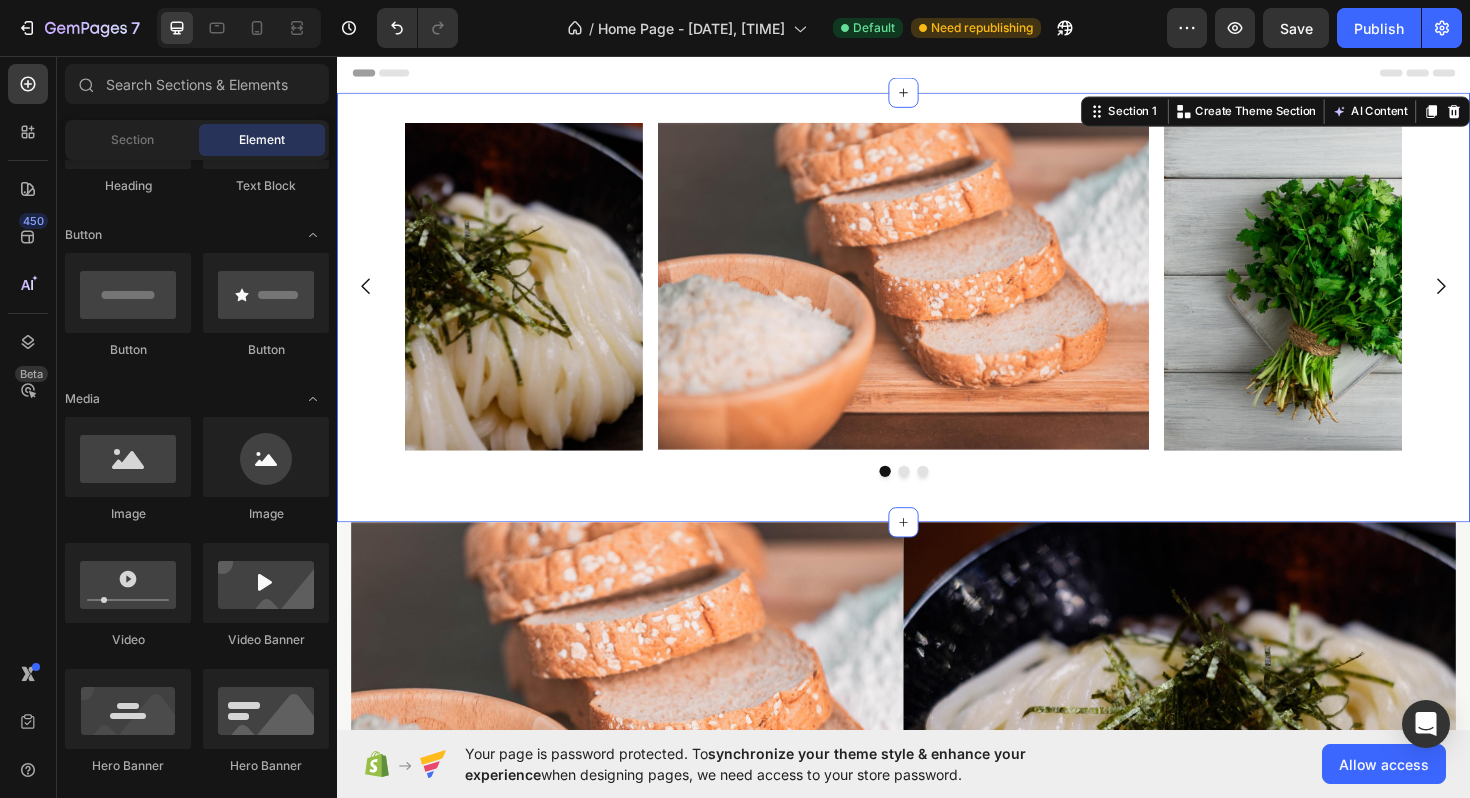 click on "Image Image Image
Carousel Section 1   You can create reusable sections Create Theme Section AI Content Write with GemAI What would you like to describe here? Tone and Voice Persuasive Product Show more Generate" at bounding box center (937, 322) 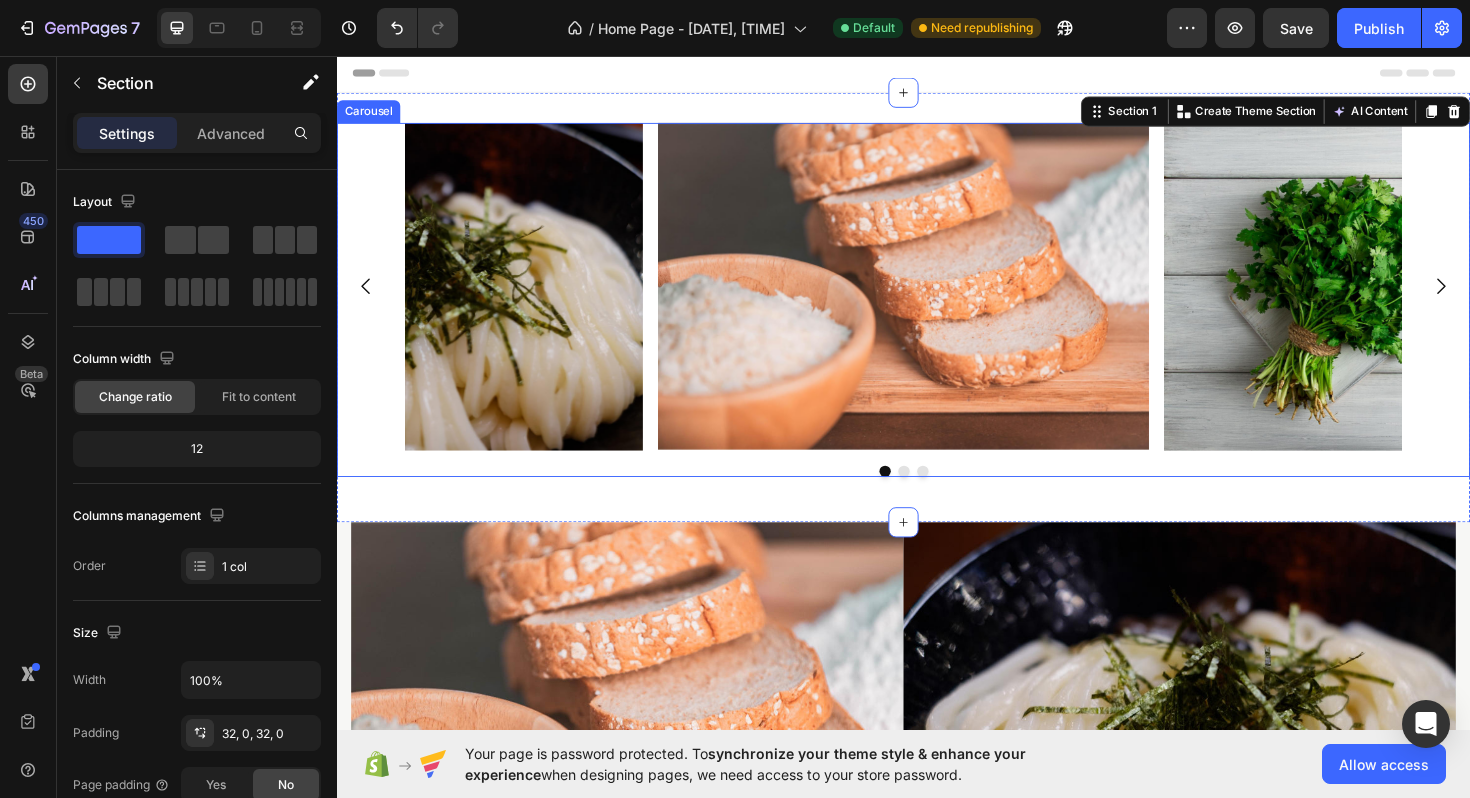 click on "Image Image Image" at bounding box center [937, 300] 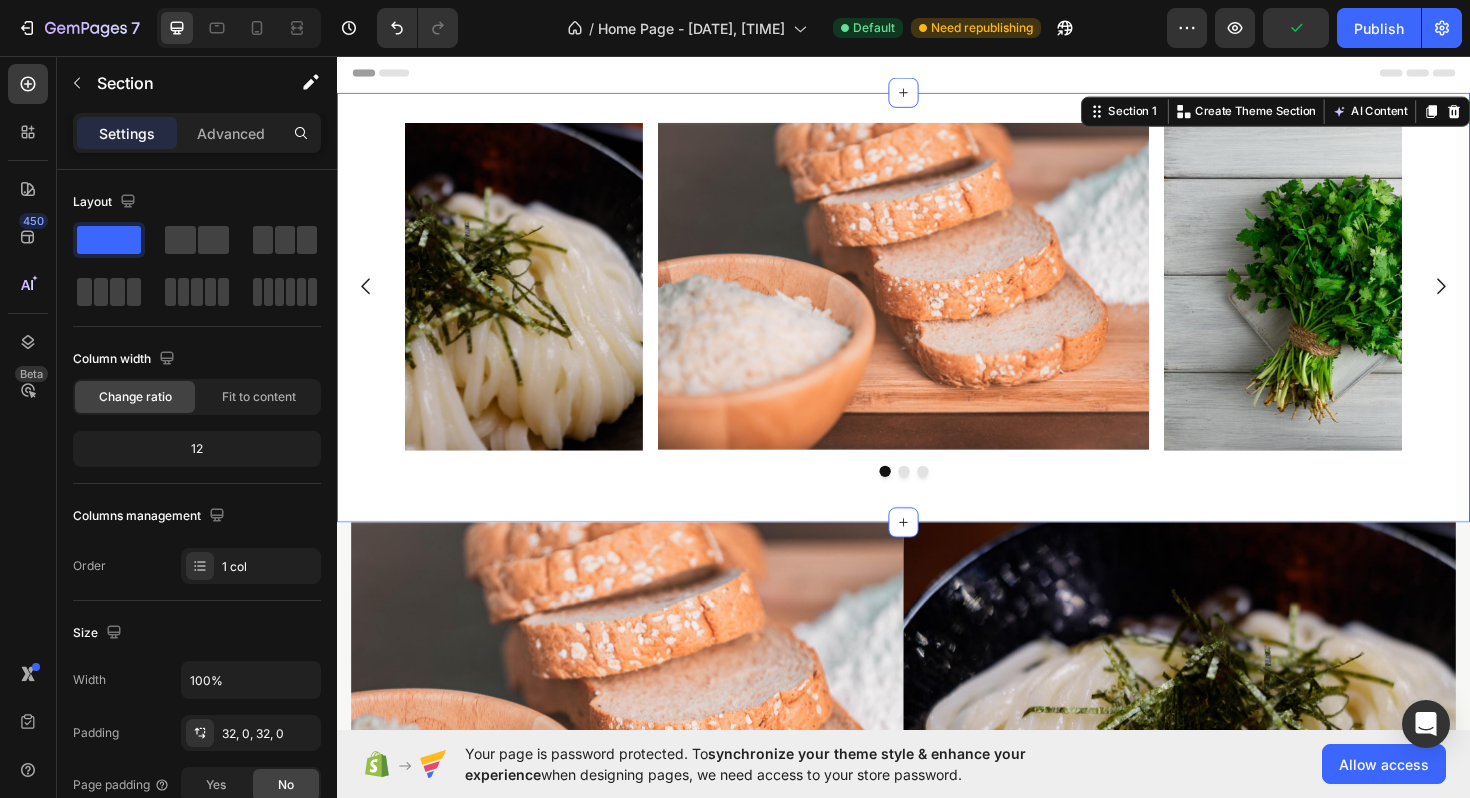 click on "Image Image Image
Carousel Section 1   You can create reusable sections Create Theme Section AI Content Write with GemAI What would you like to describe here? Tone and Voice Persuasive Product Show more Generate" at bounding box center [937, 322] 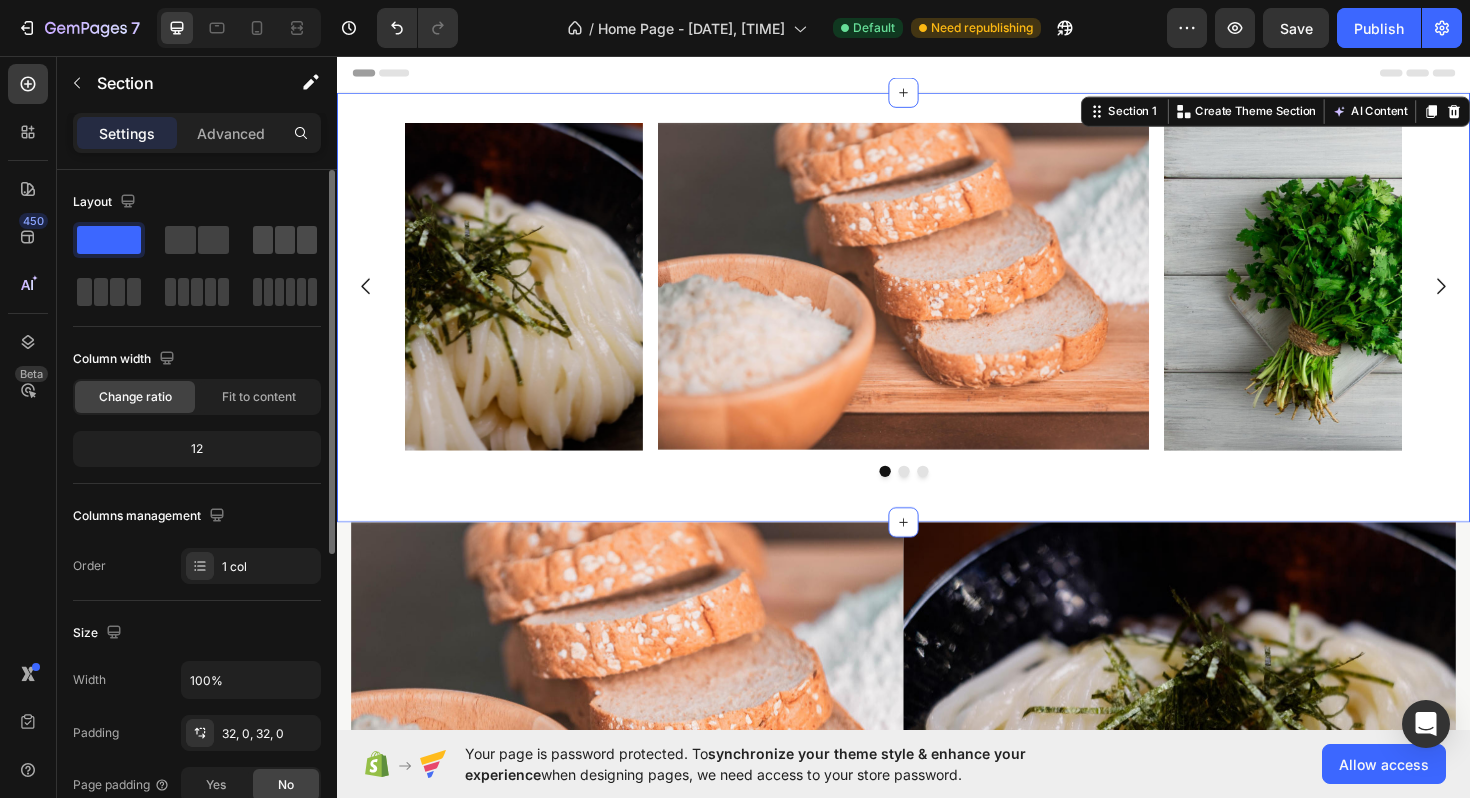 click 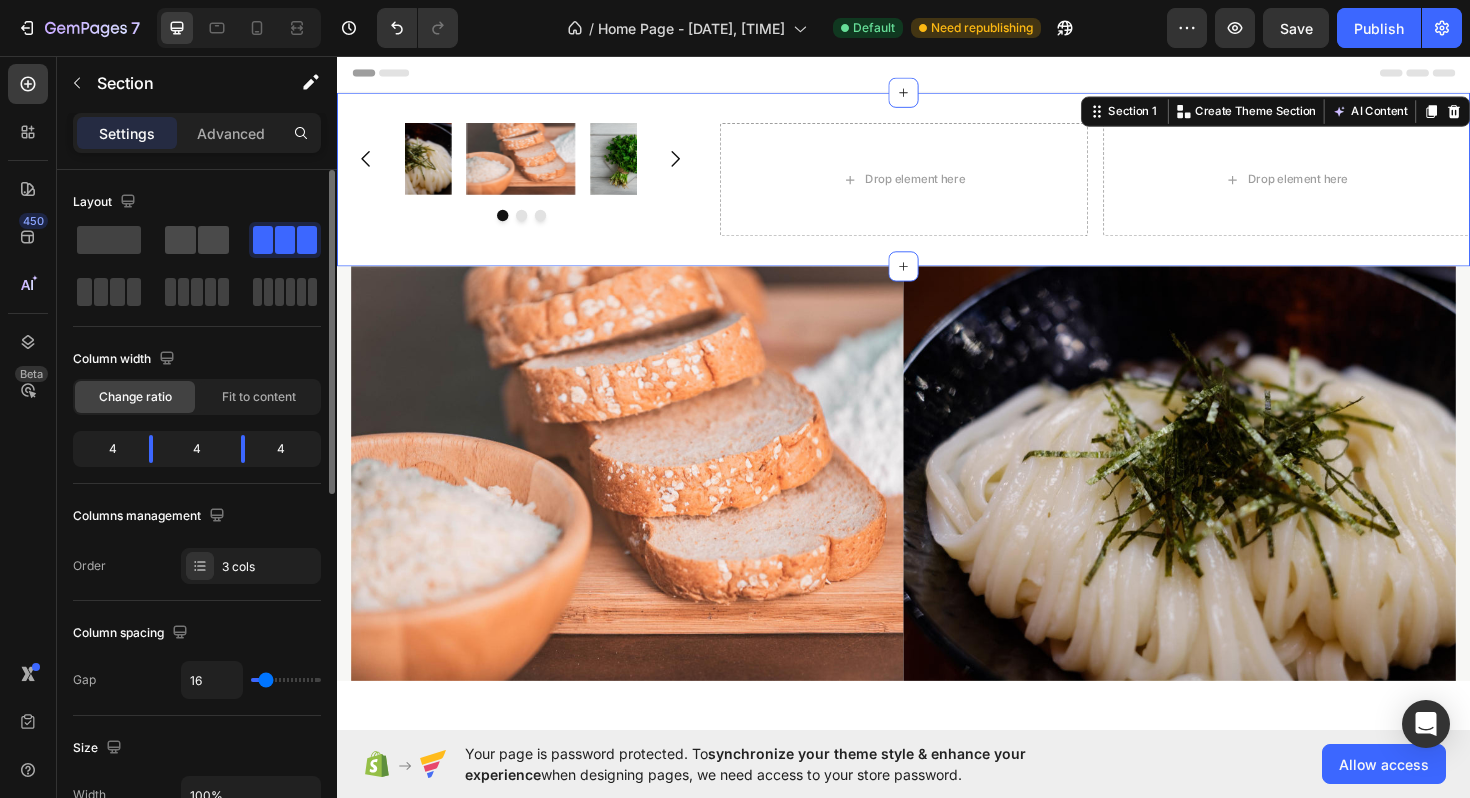 click 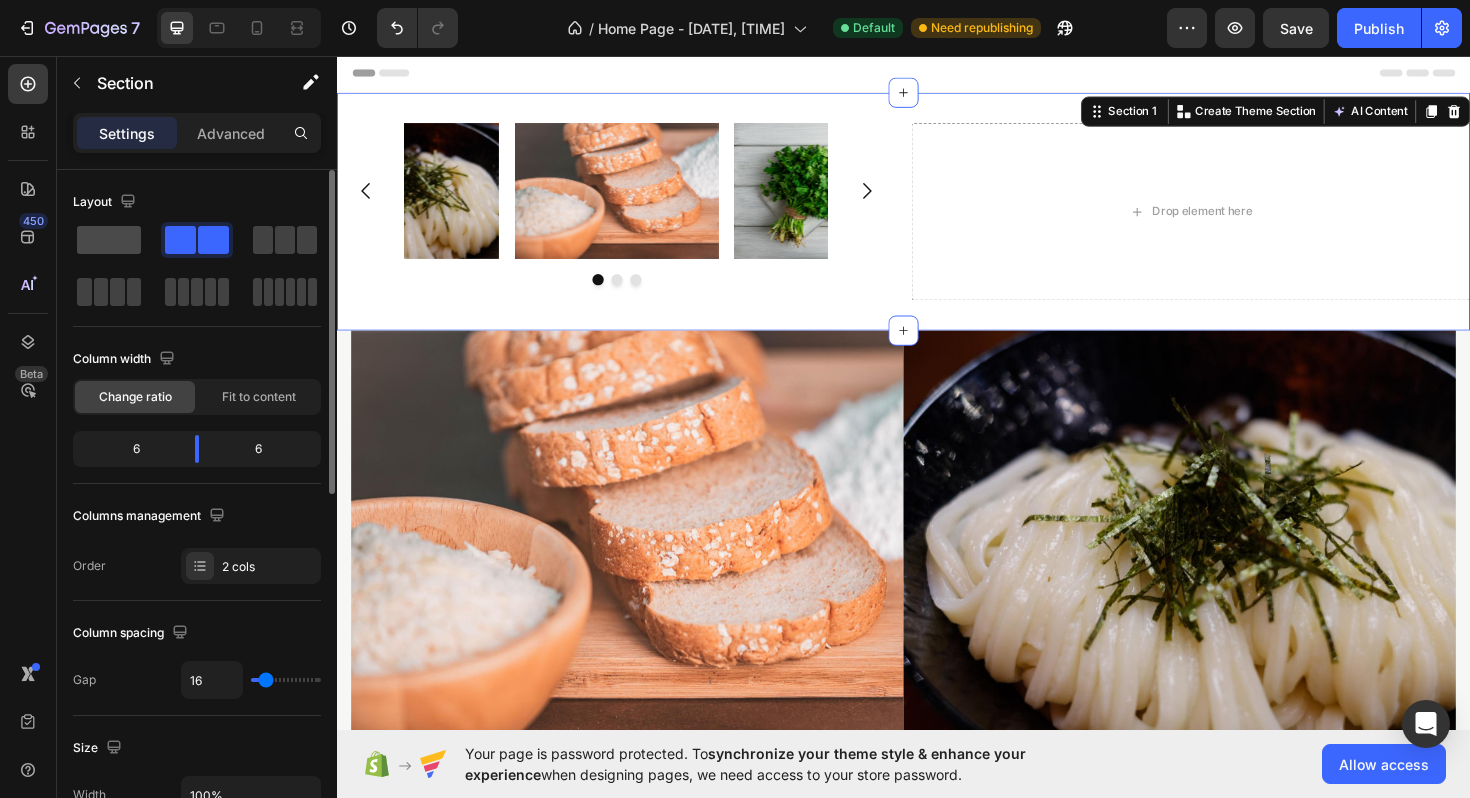 click 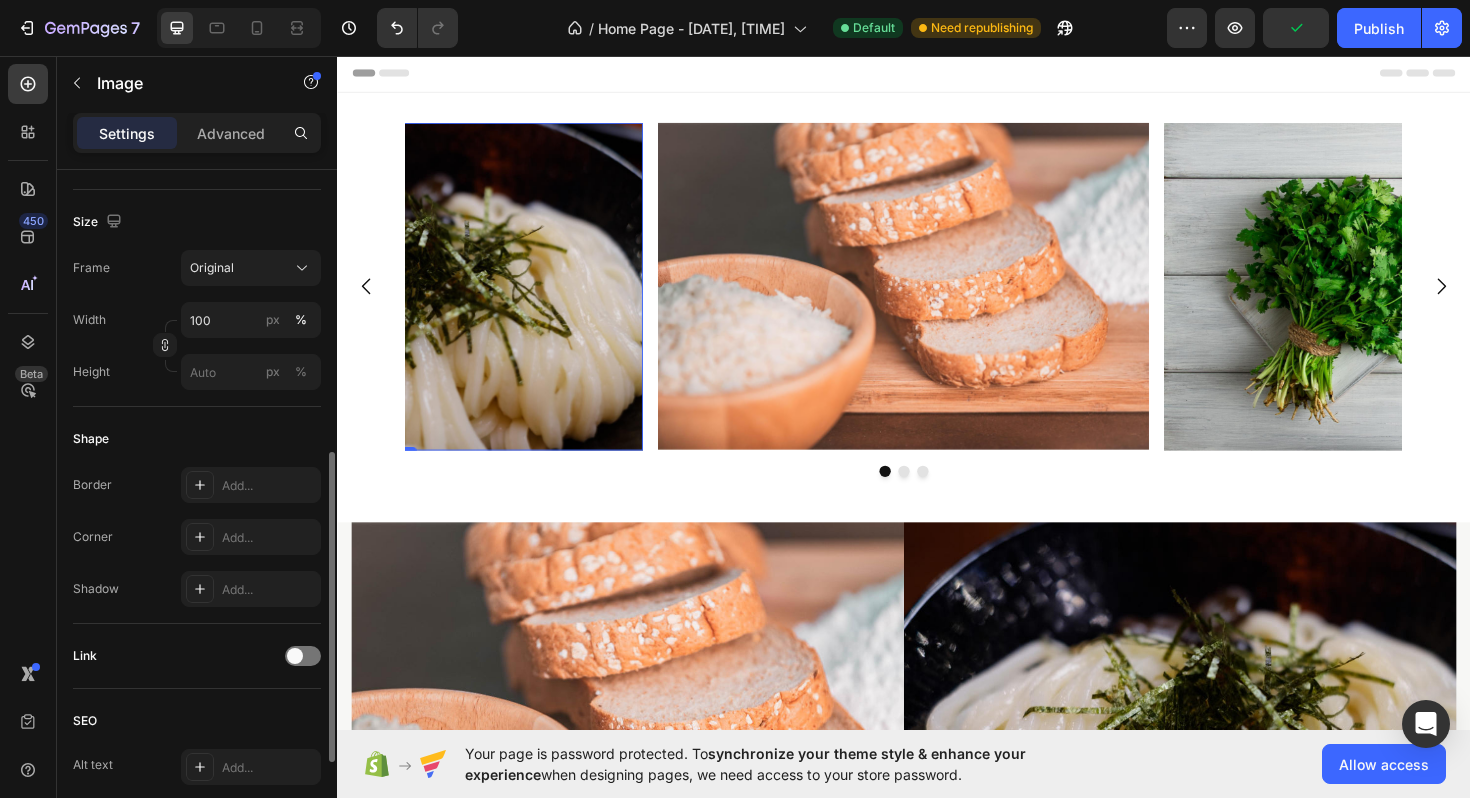 scroll, scrollTop: 441, scrollLeft: 0, axis: vertical 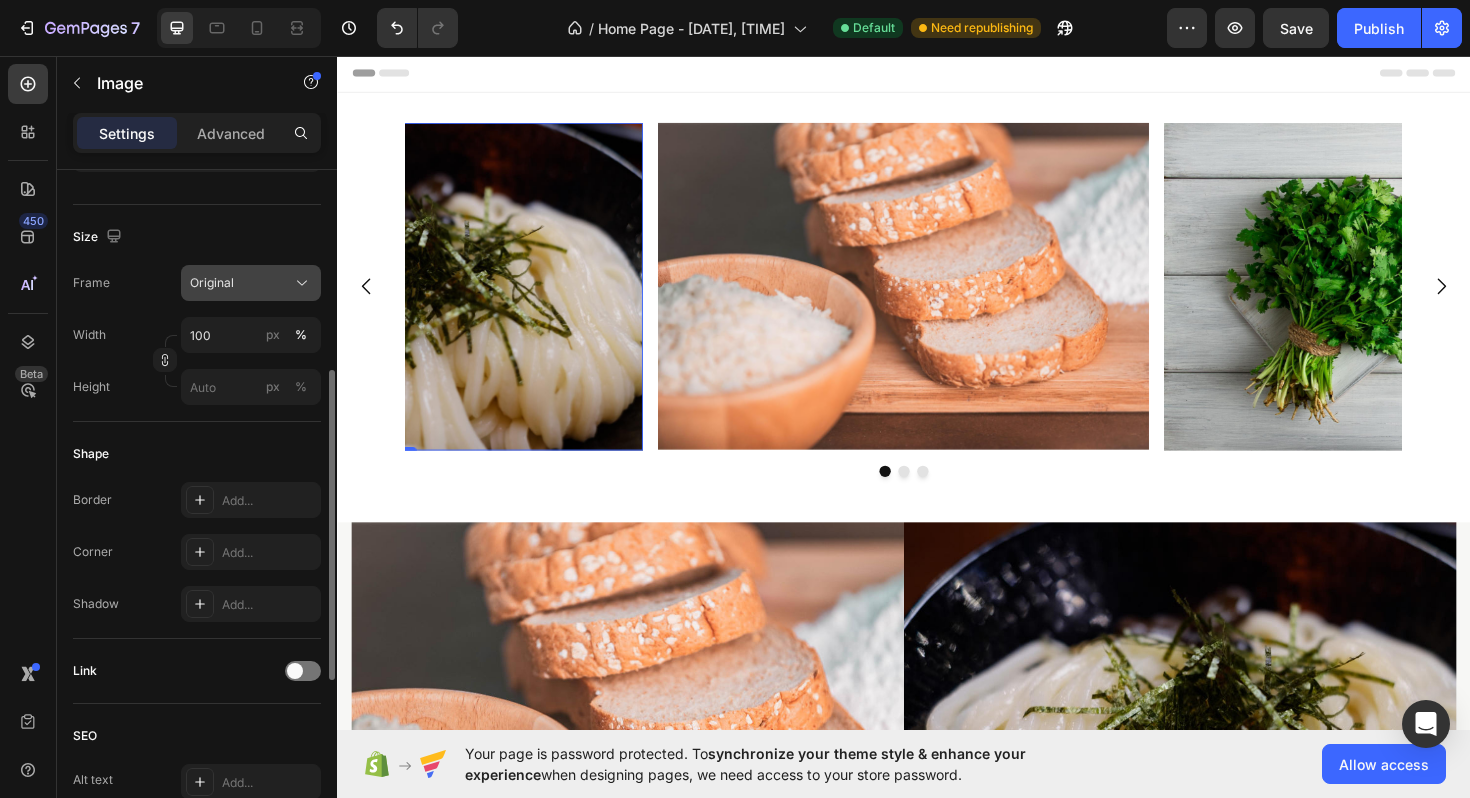 click on "Original" at bounding box center (212, 283) 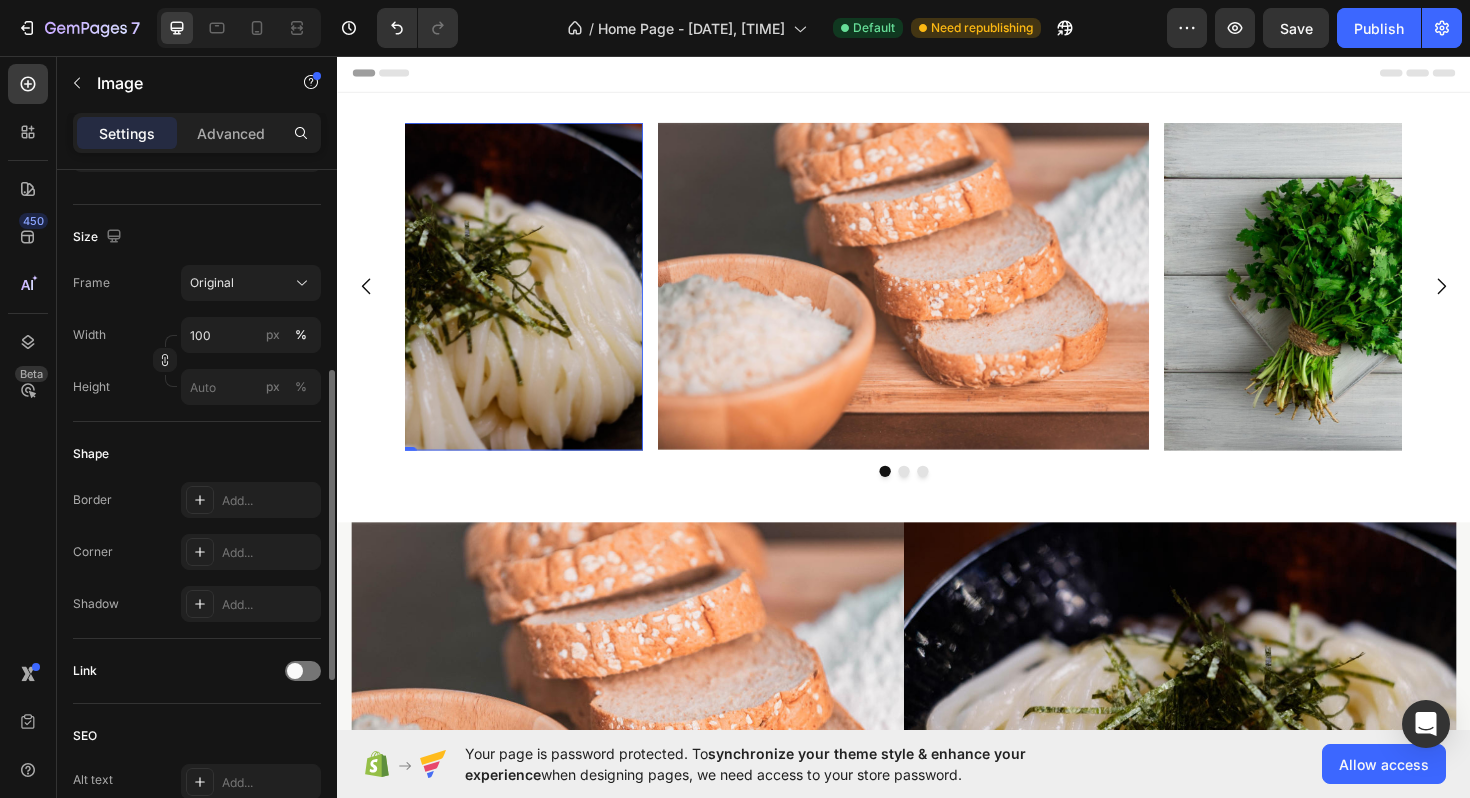click on "Size" at bounding box center [197, 237] 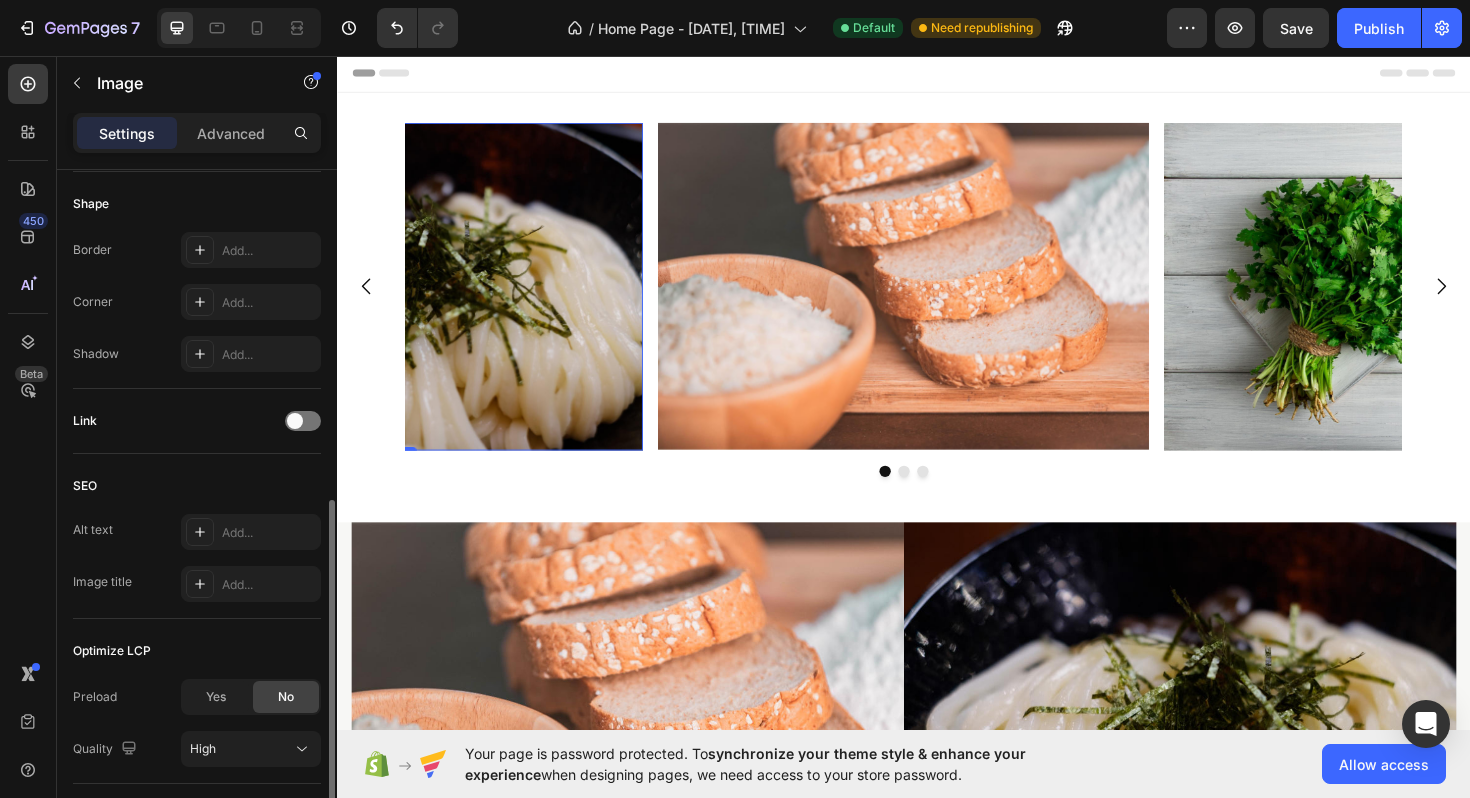 scroll, scrollTop: 825, scrollLeft: 0, axis: vertical 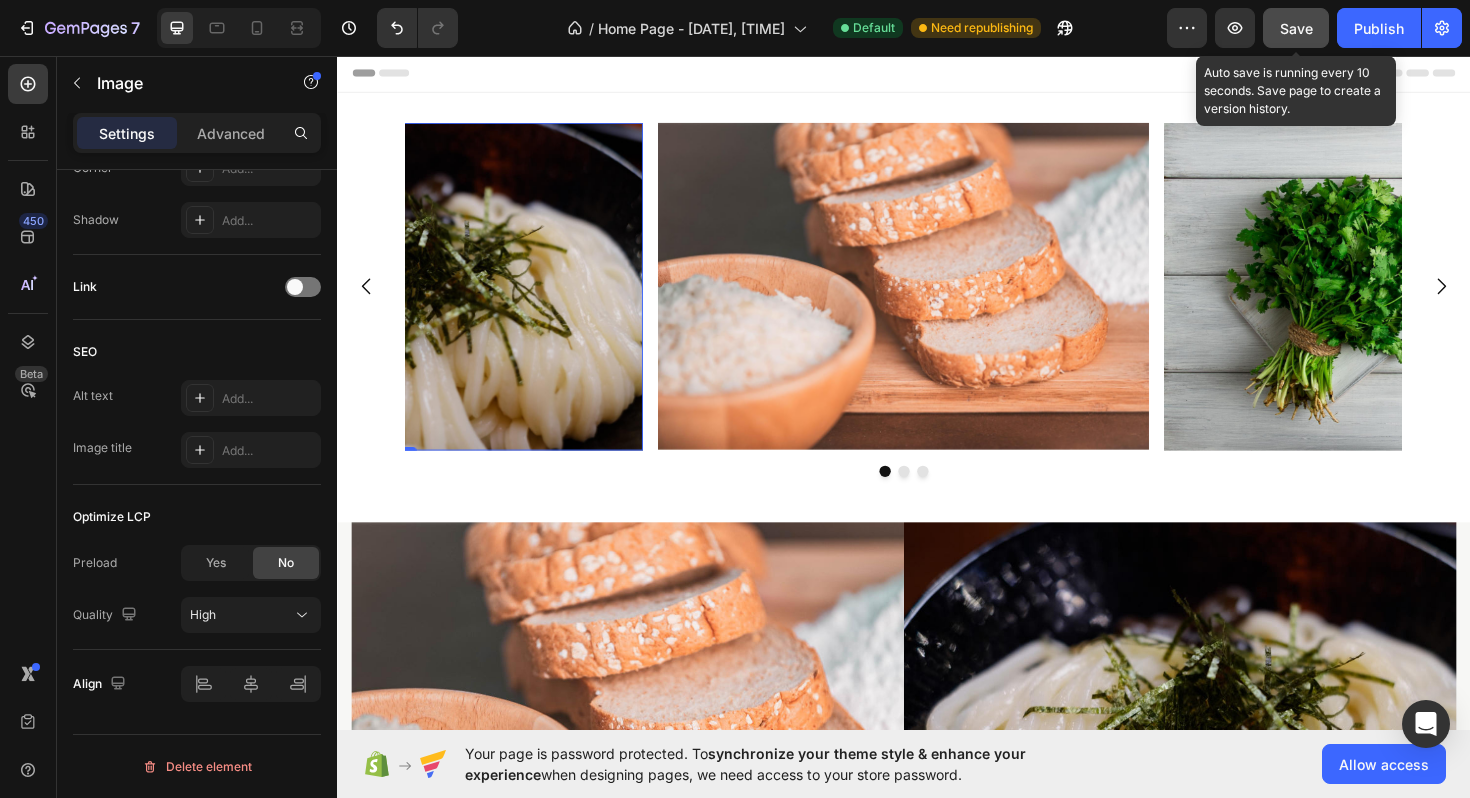 click on "Save" at bounding box center (1296, 28) 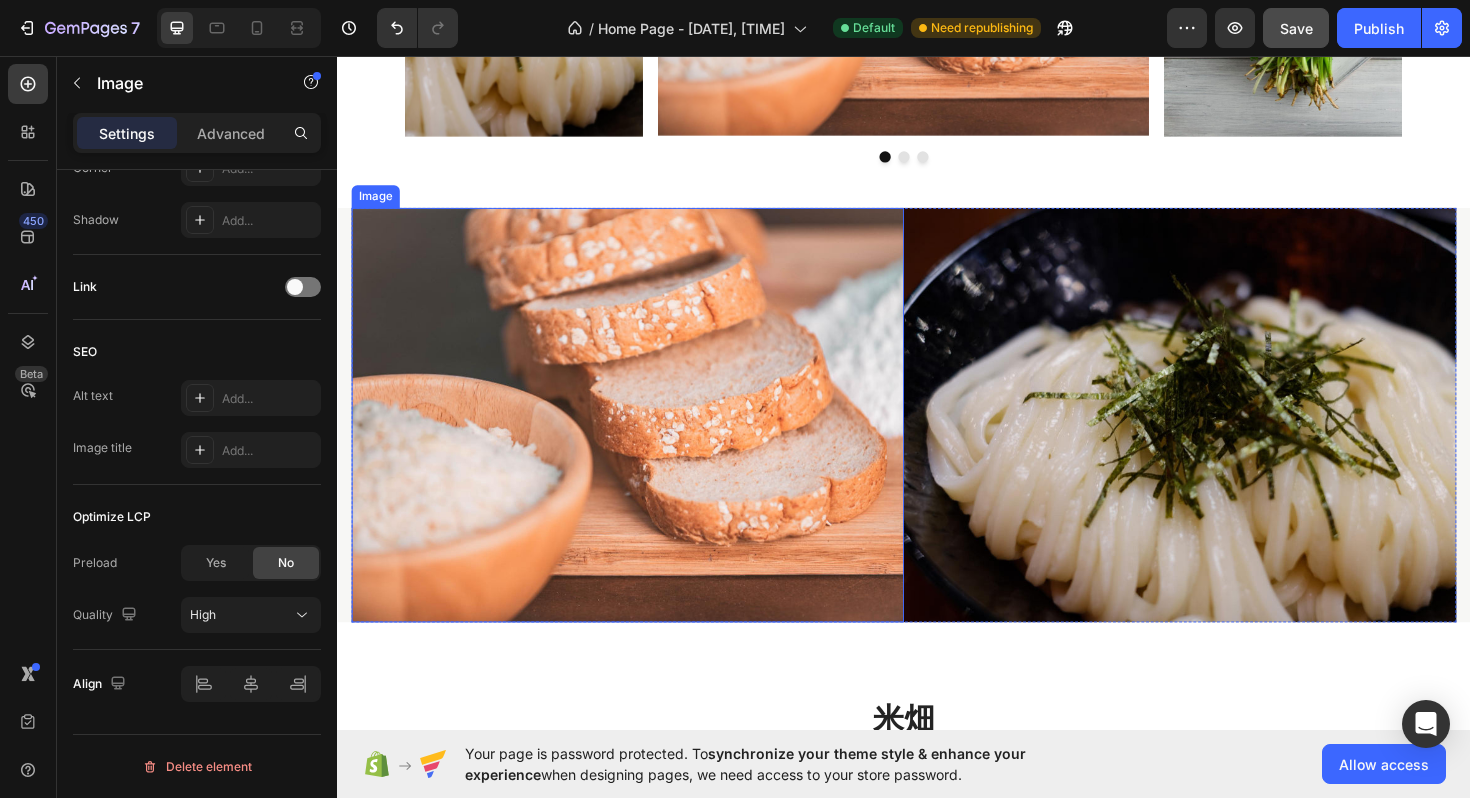 scroll, scrollTop: 272, scrollLeft: 0, axis: vertical 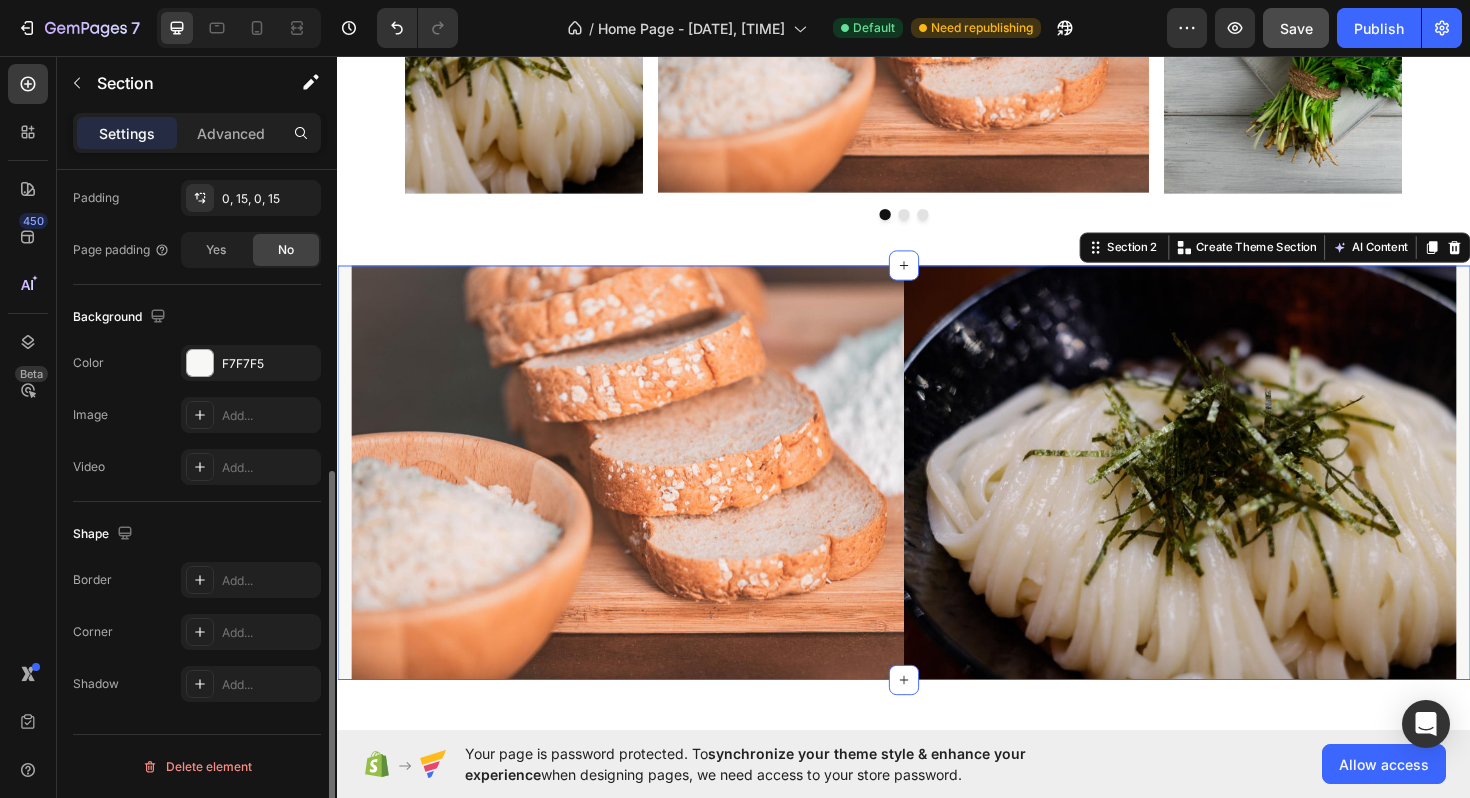 click on "Image Image Row Section 2   You can create reusable sections Create Theme Section AI Content Write with GemAI What would you like to describe here? Tone and Voice Persuasive Product Show more Generate" at bounding box center (937, 497) 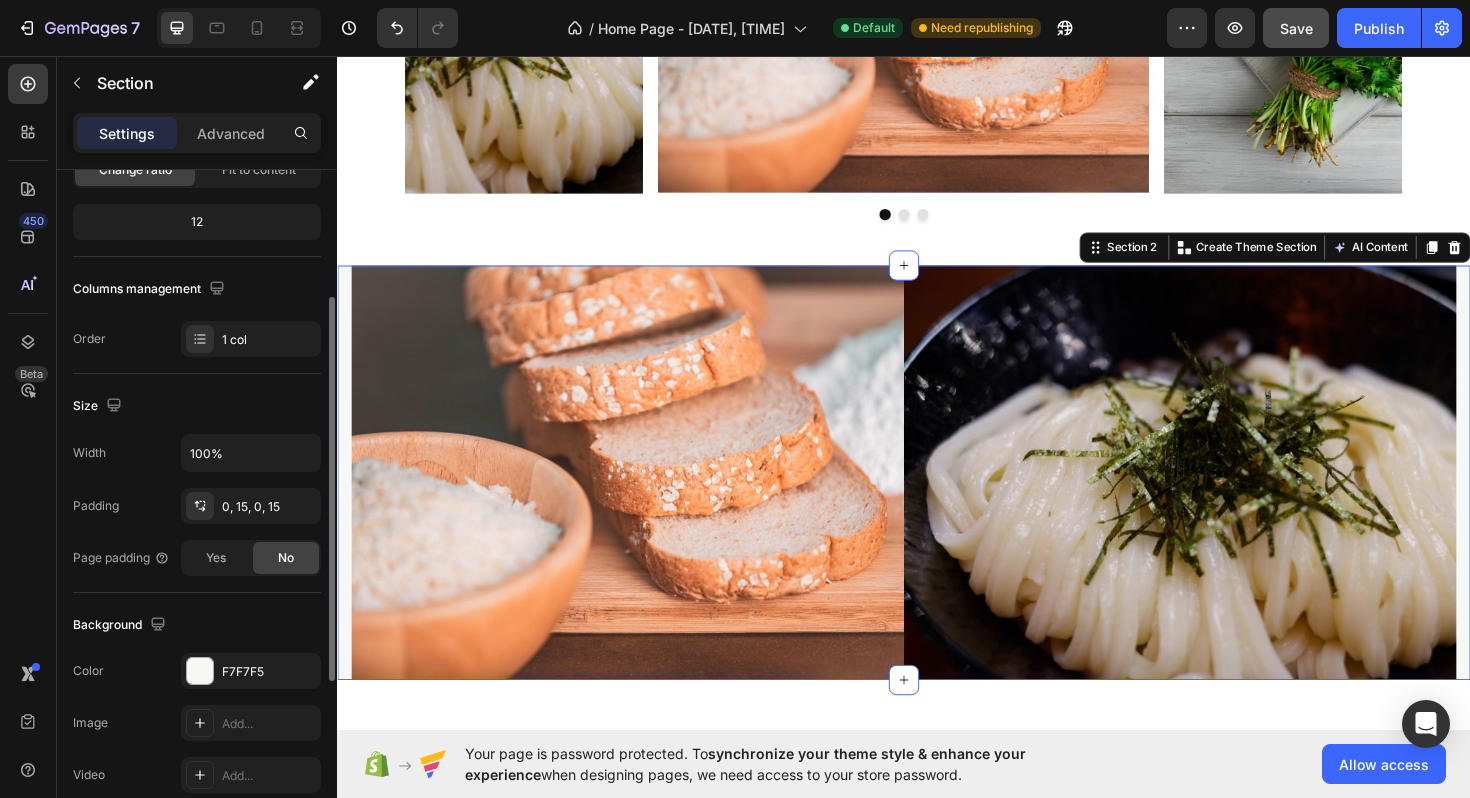 scroll, scrollTop: 270, scrollLeft: 0, axis: vertical 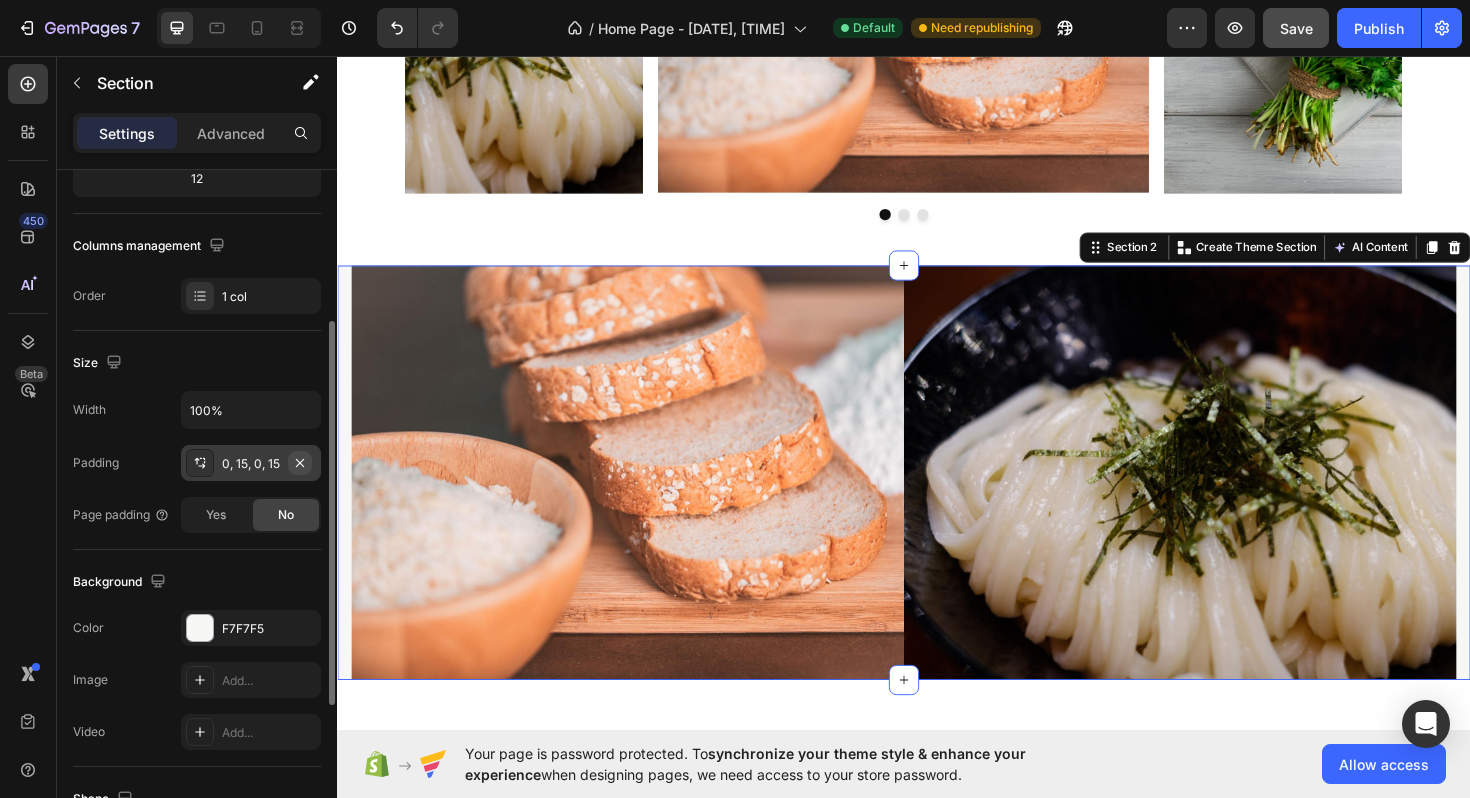 click 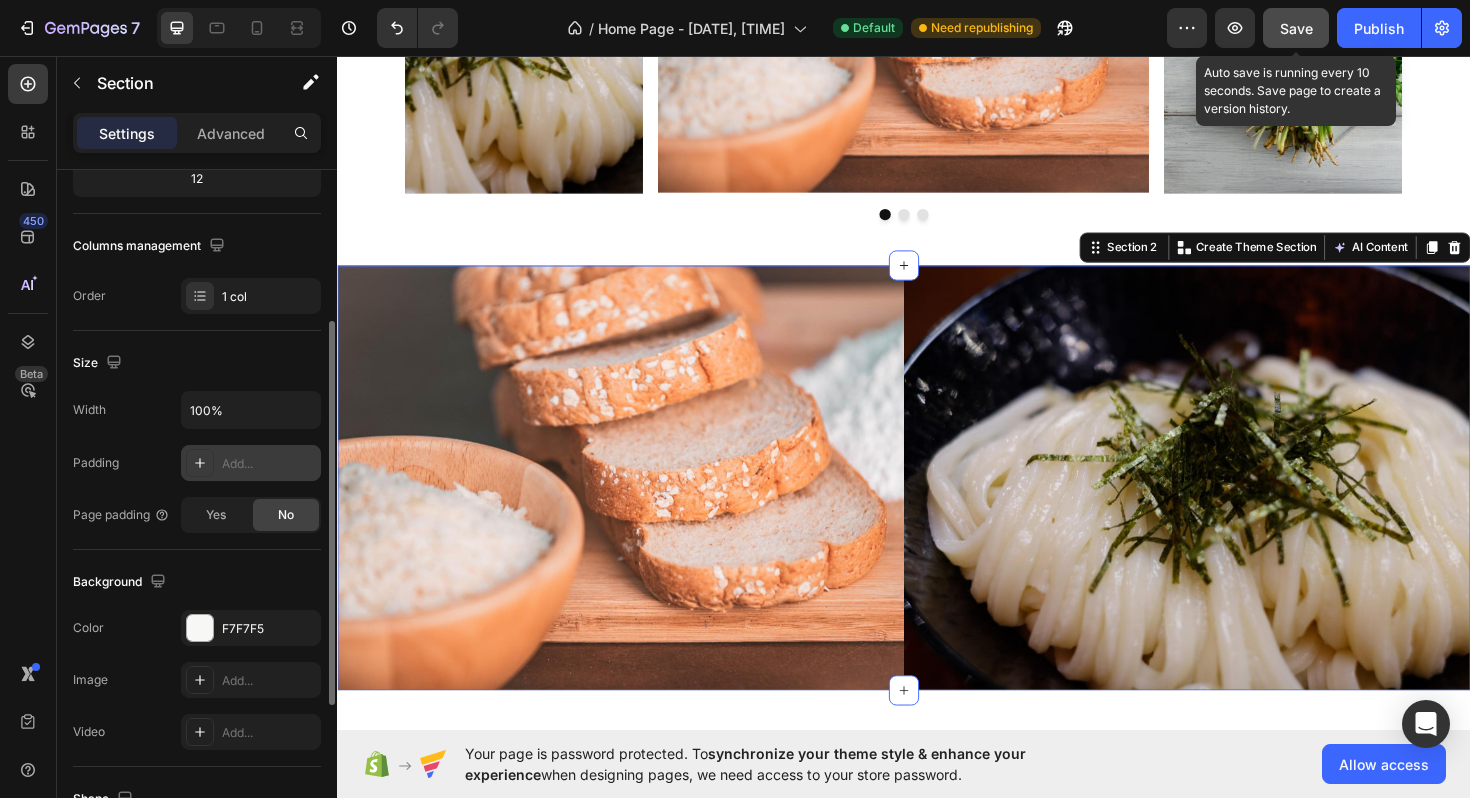 click on "Save" 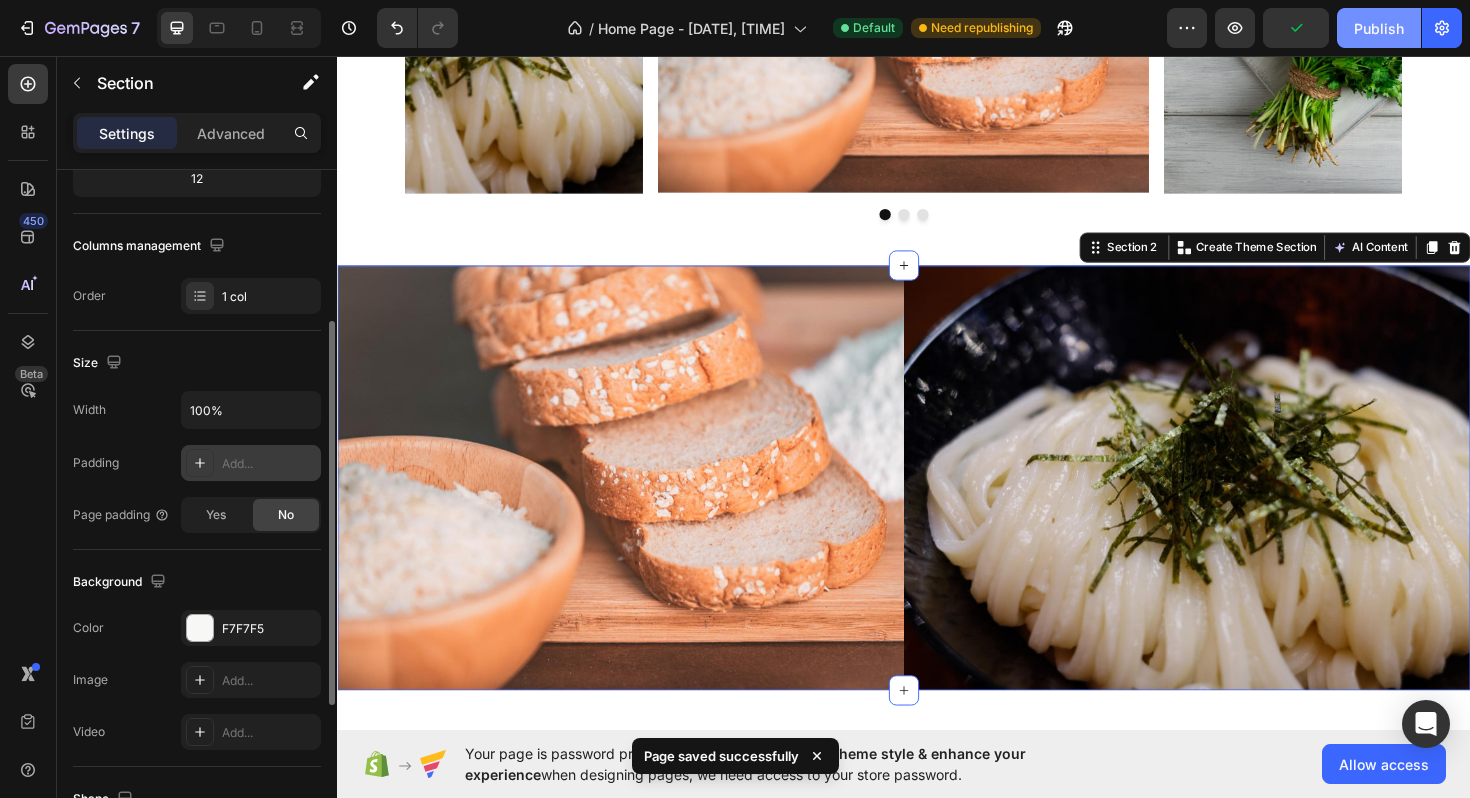 click on "Publish" at bounding box center (1379, 28) 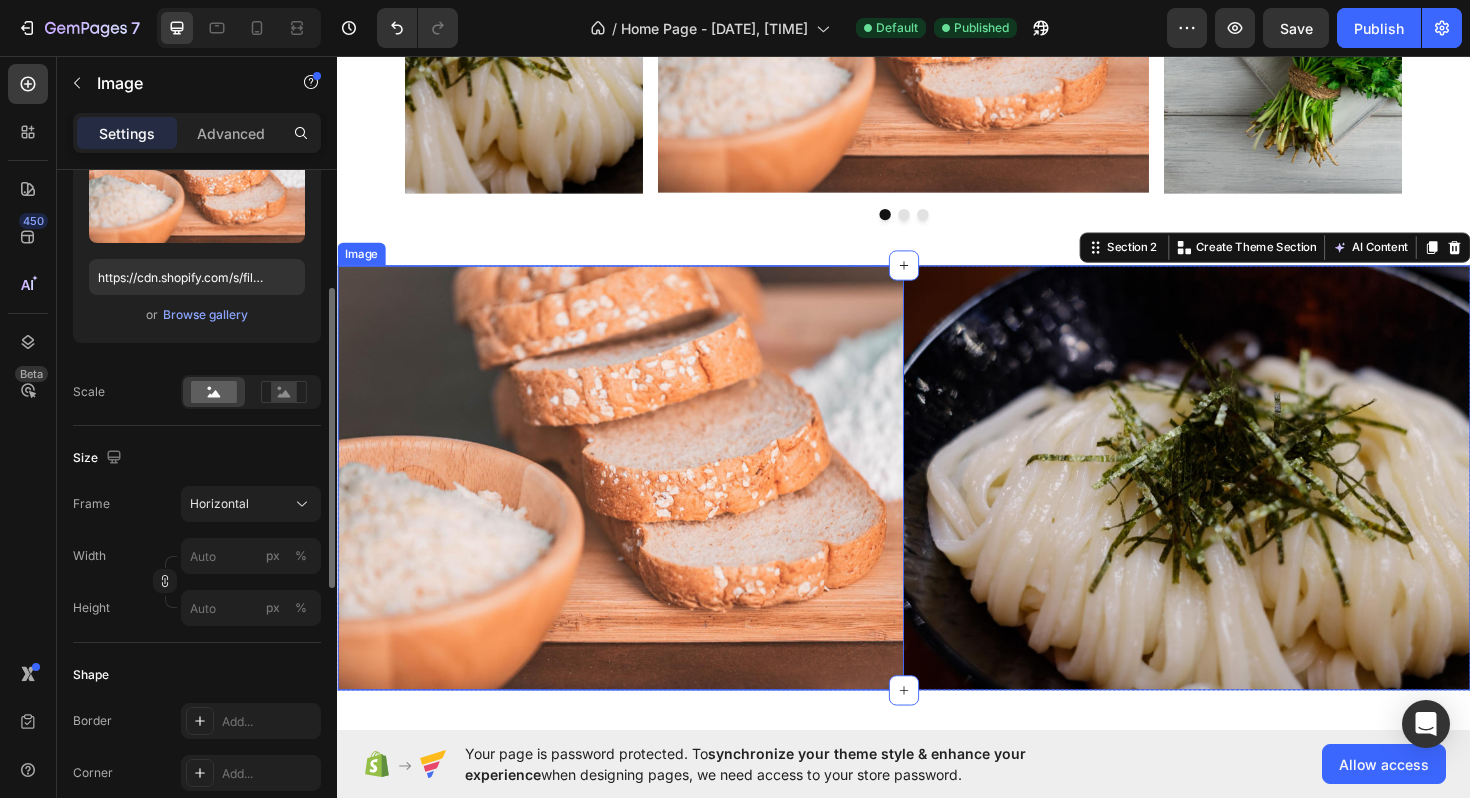 click at bounding box center (637, 503) 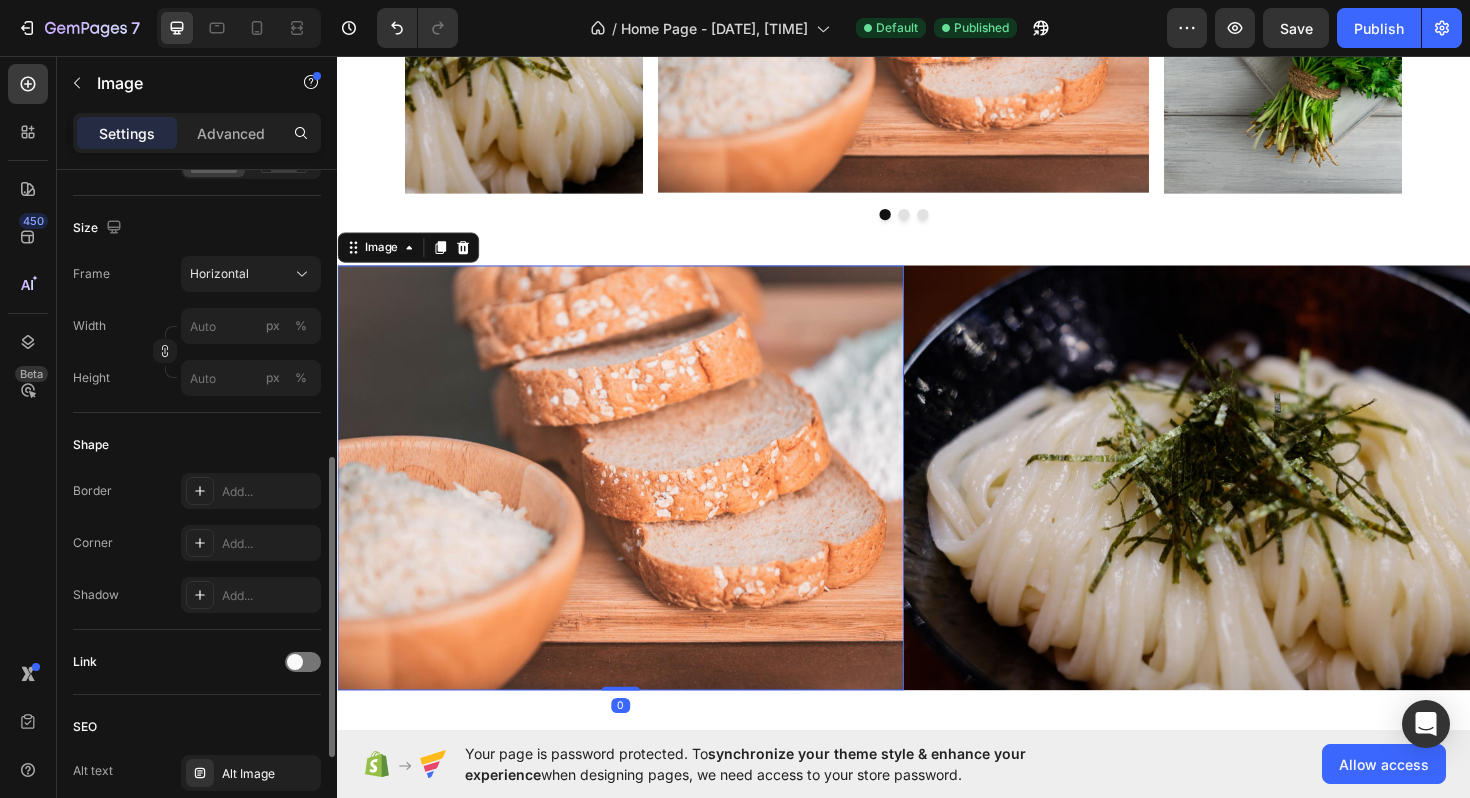 scroll, scrollTop: 547, scrollLeft: 0, axis: vertical 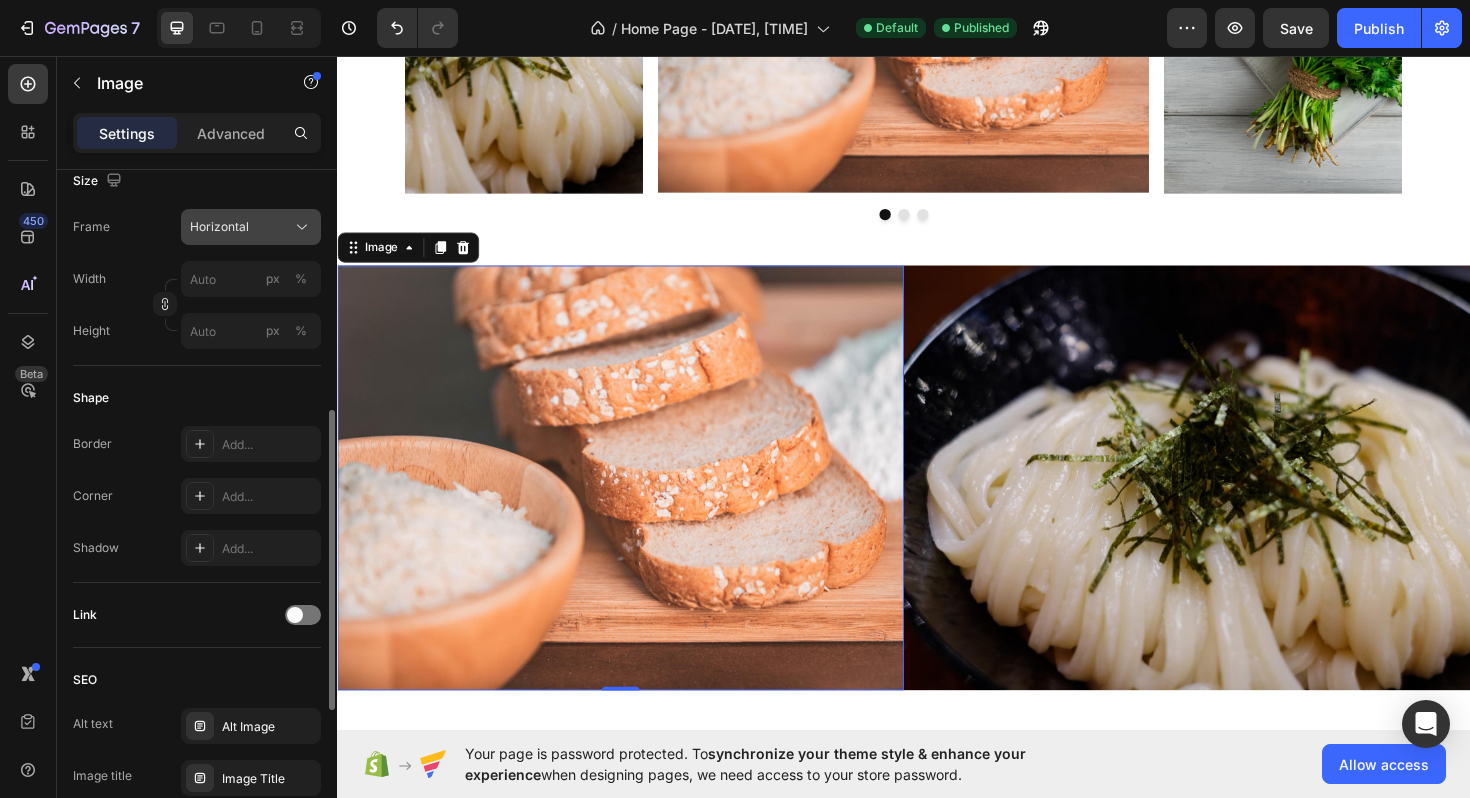 click on "Horizontal" at bounding box center [219, 227] 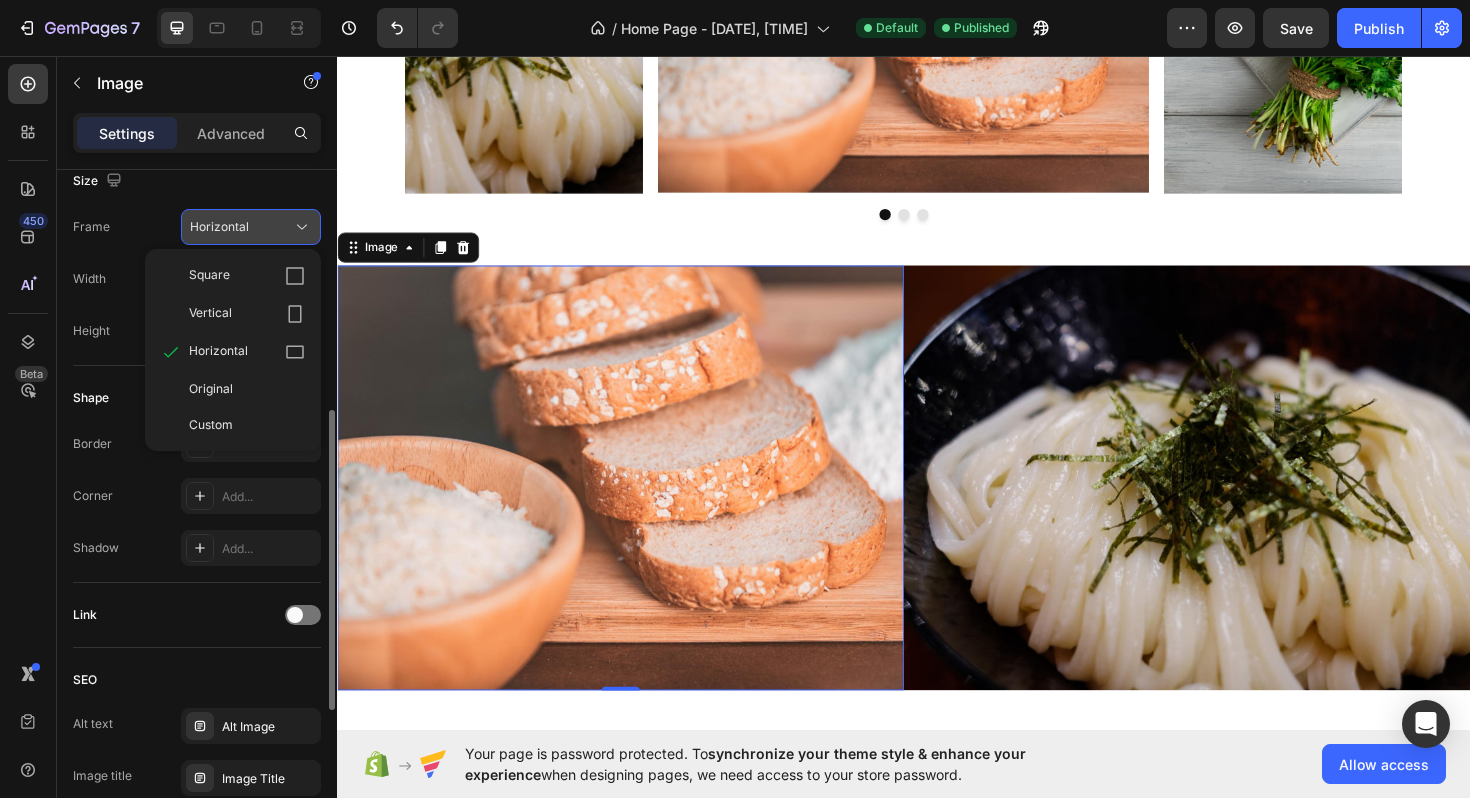 click on "Horizontal" at bounding box center [219, 227] 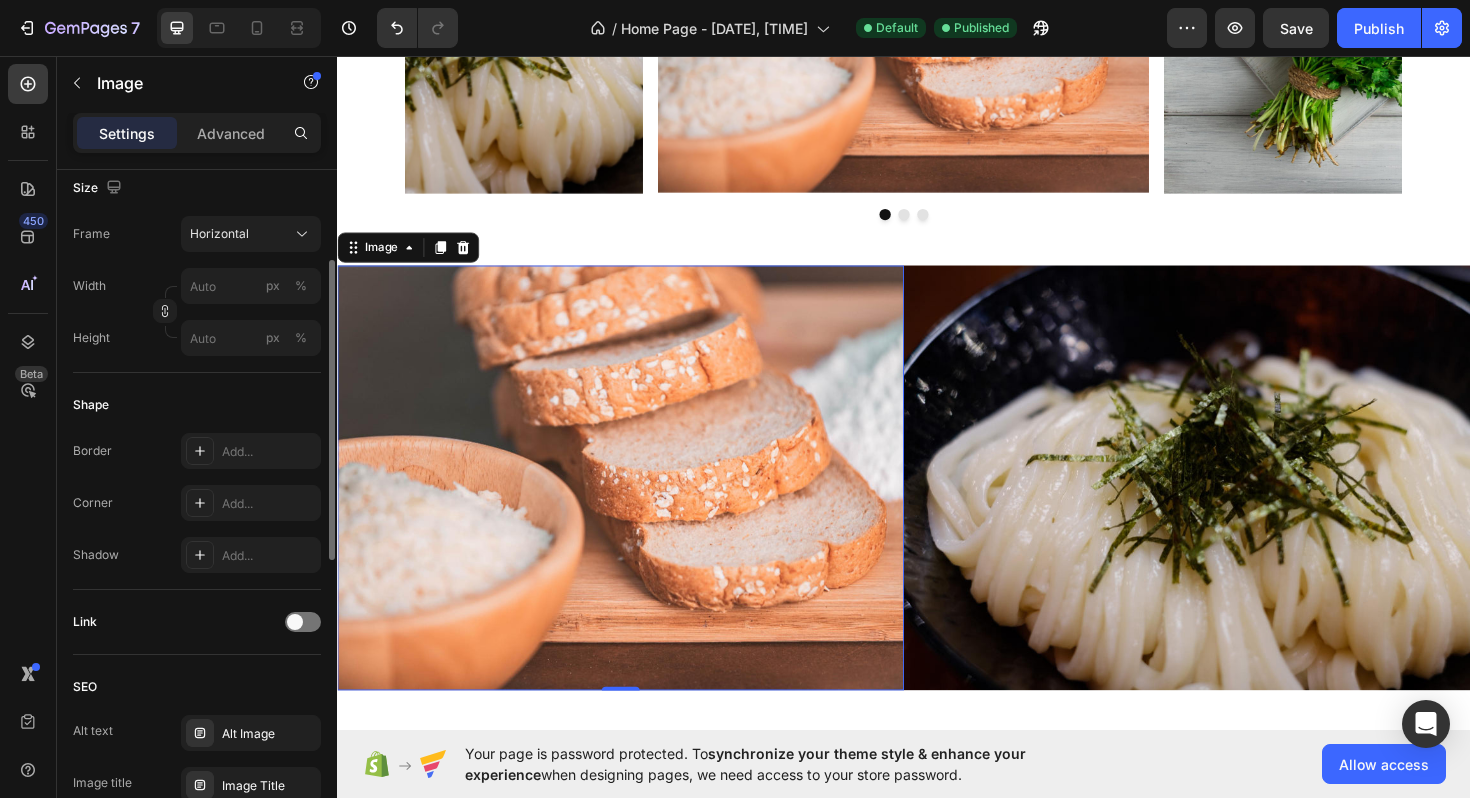 scroll, scrollTop: 422, scrollLeft: 0, axis: vertical 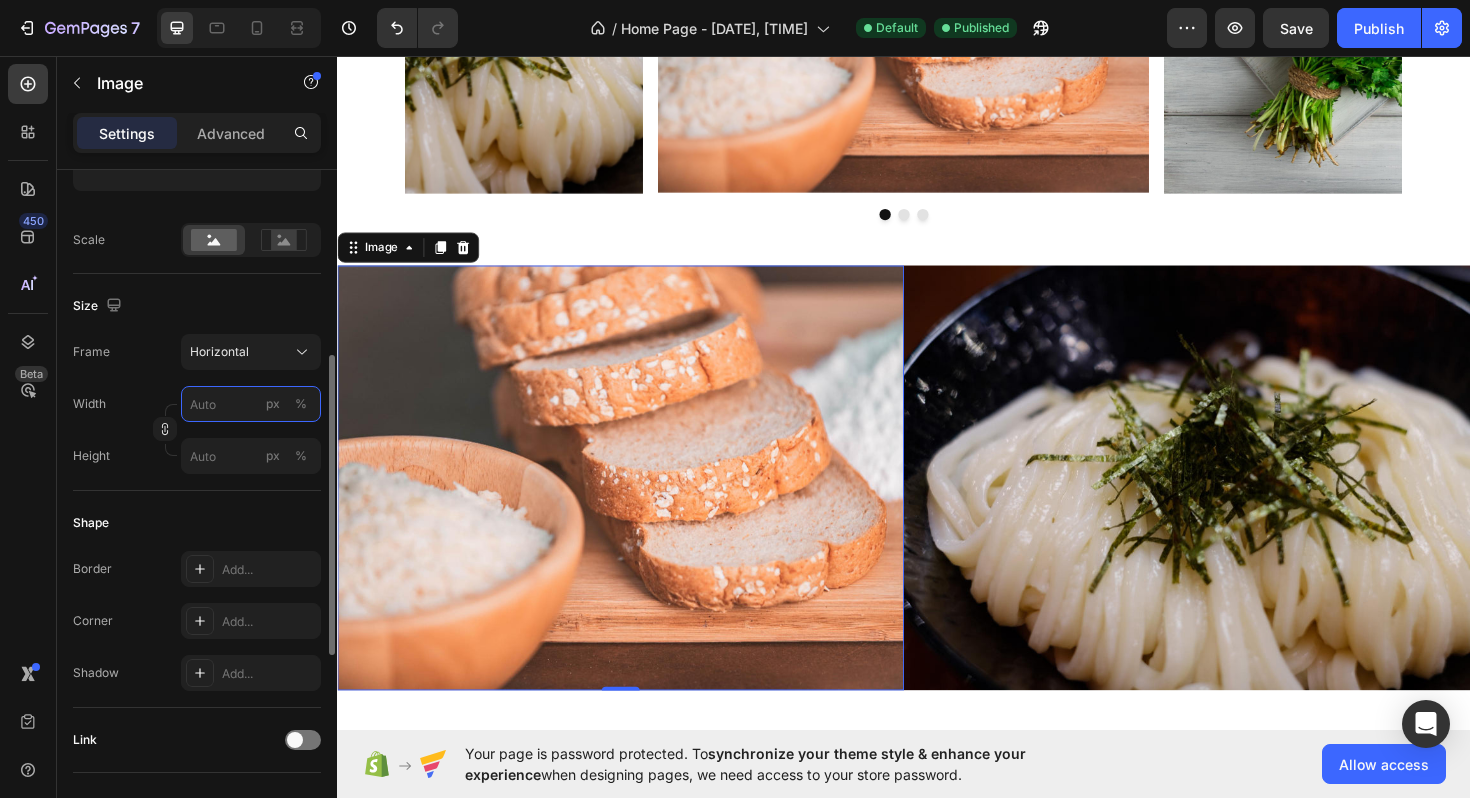 click on "px %" at bounding box center (251, 404) 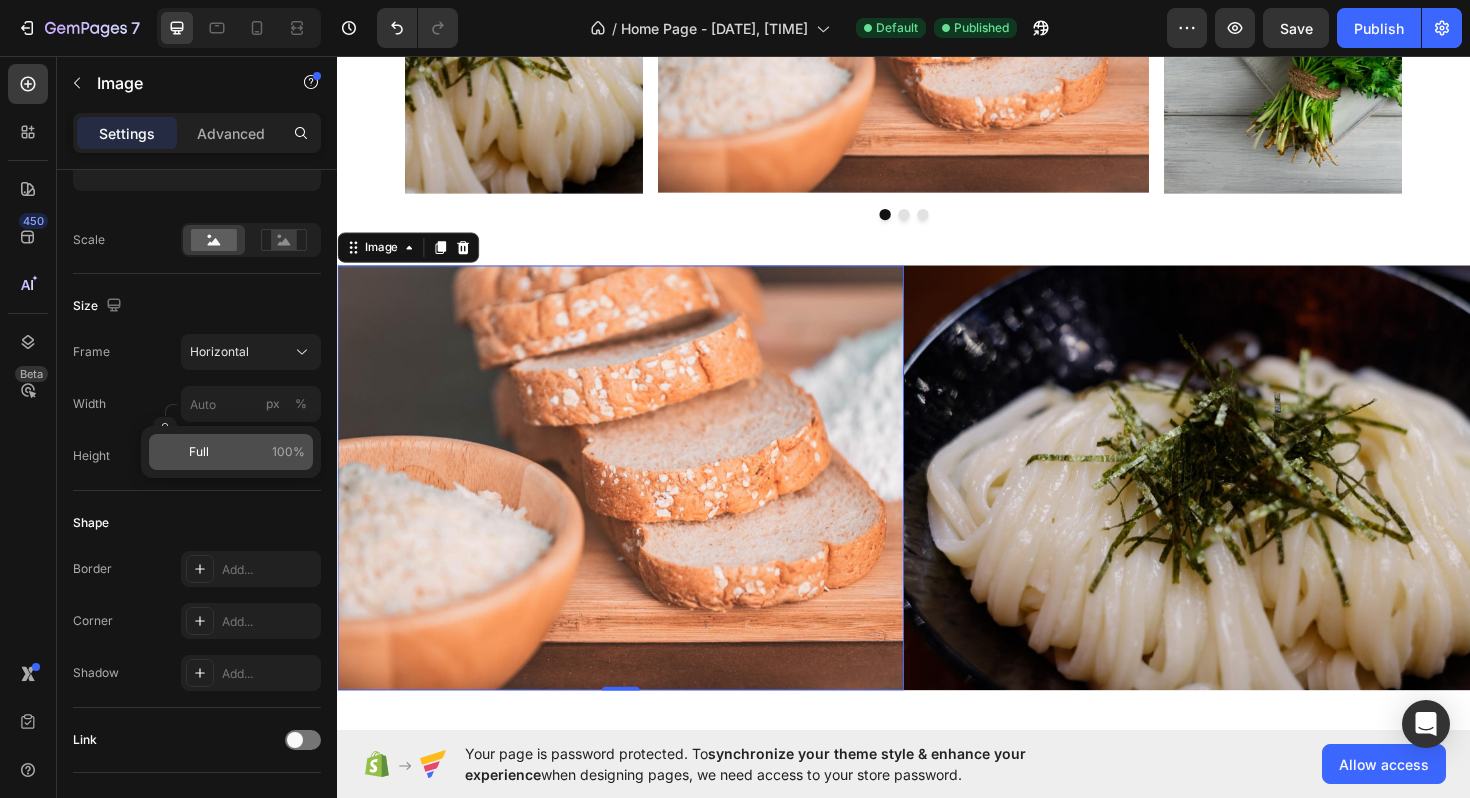click on "Full" at bounding box center (199, 452) 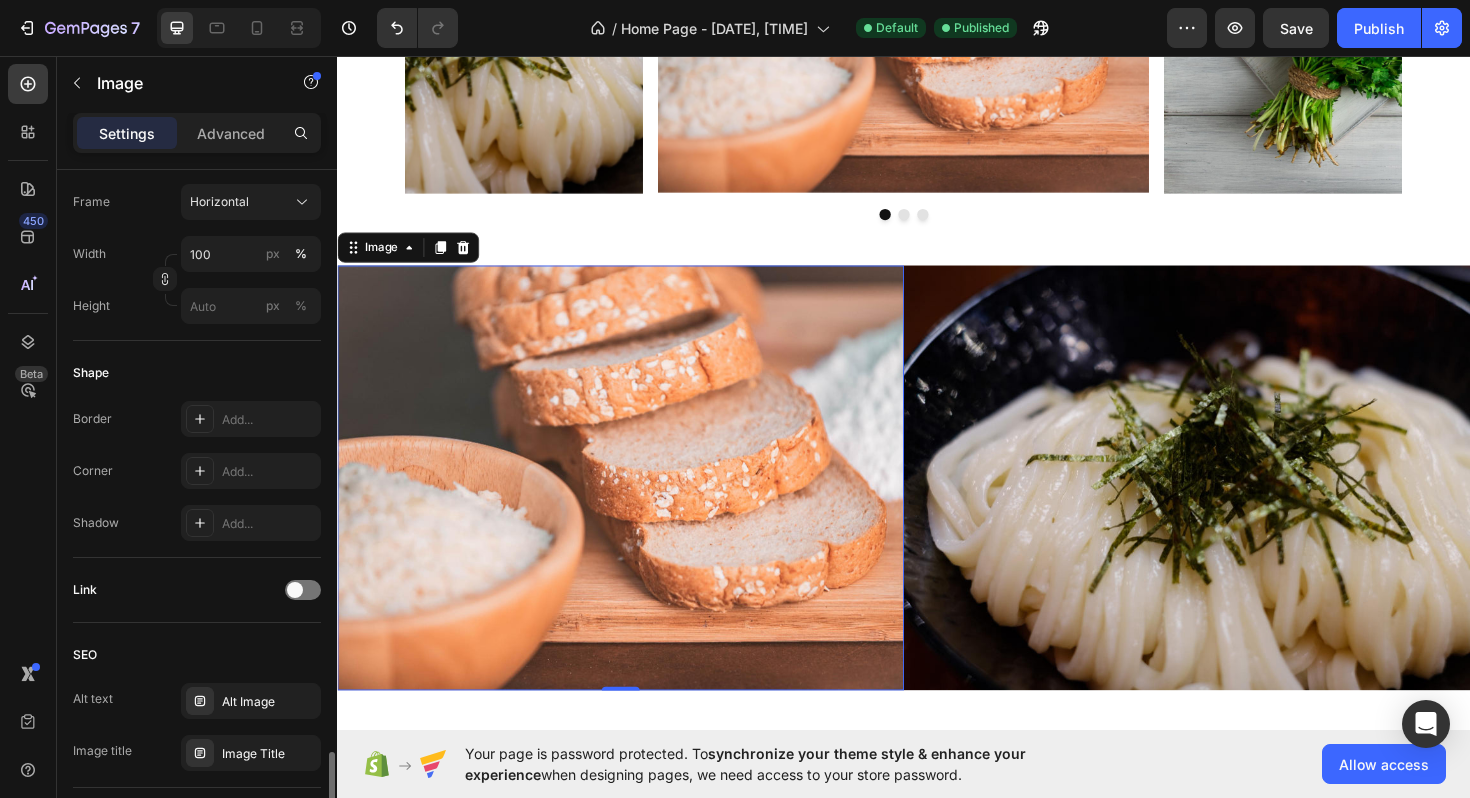 scroll, scrollTop: 875, scrollLeft: 0, axis: vertical 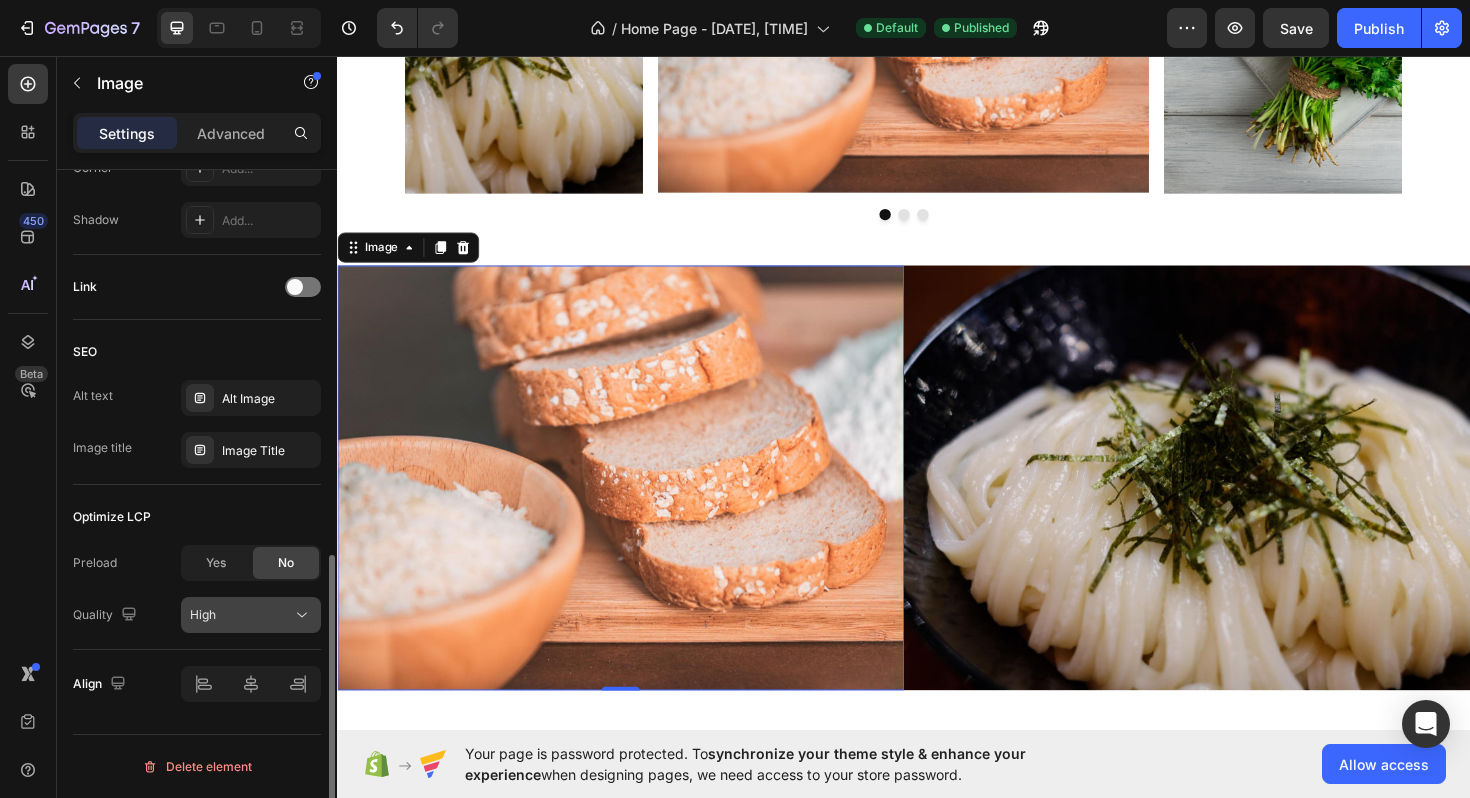 click on "High" at bounding box center [251, 615] 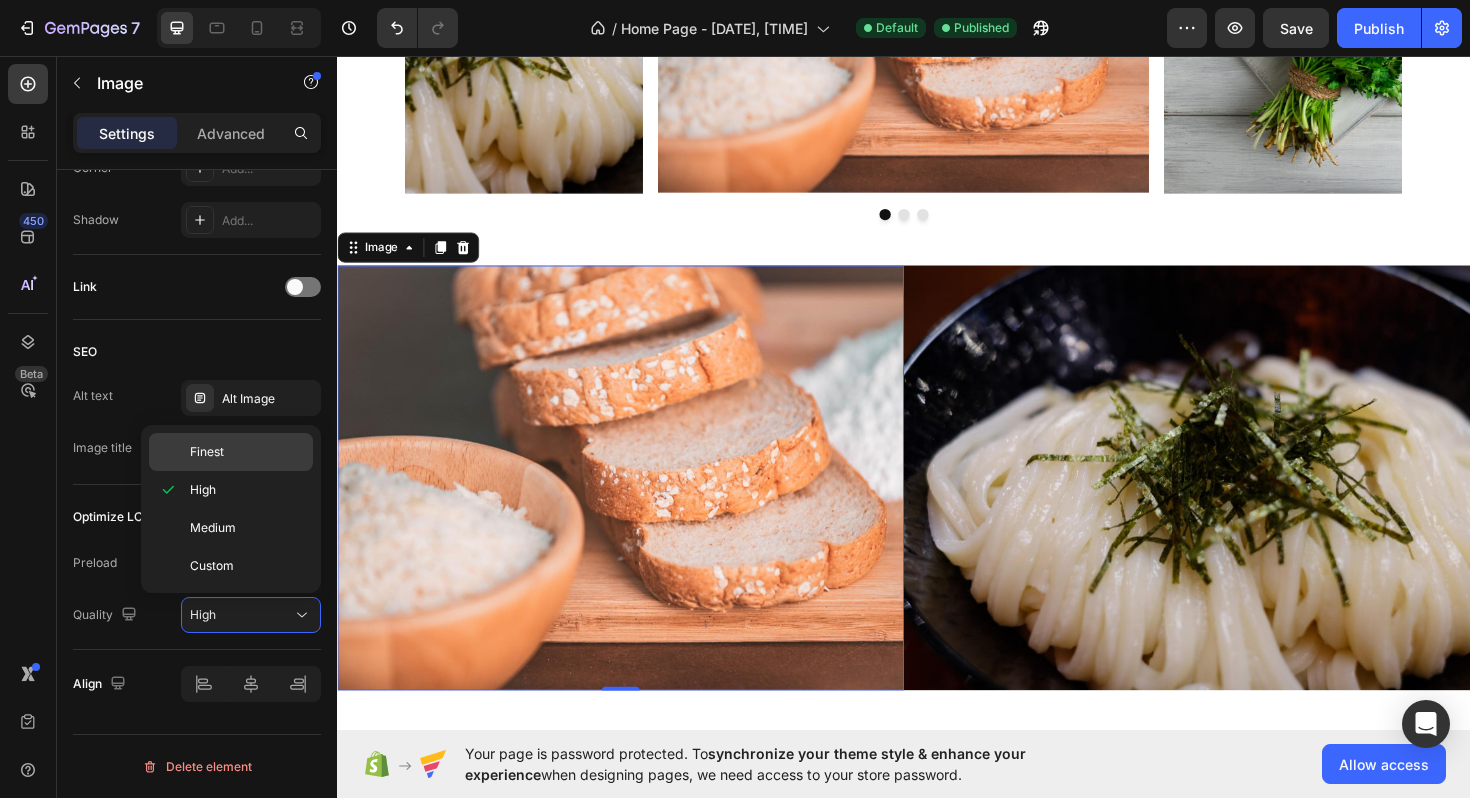 click on "Finest" 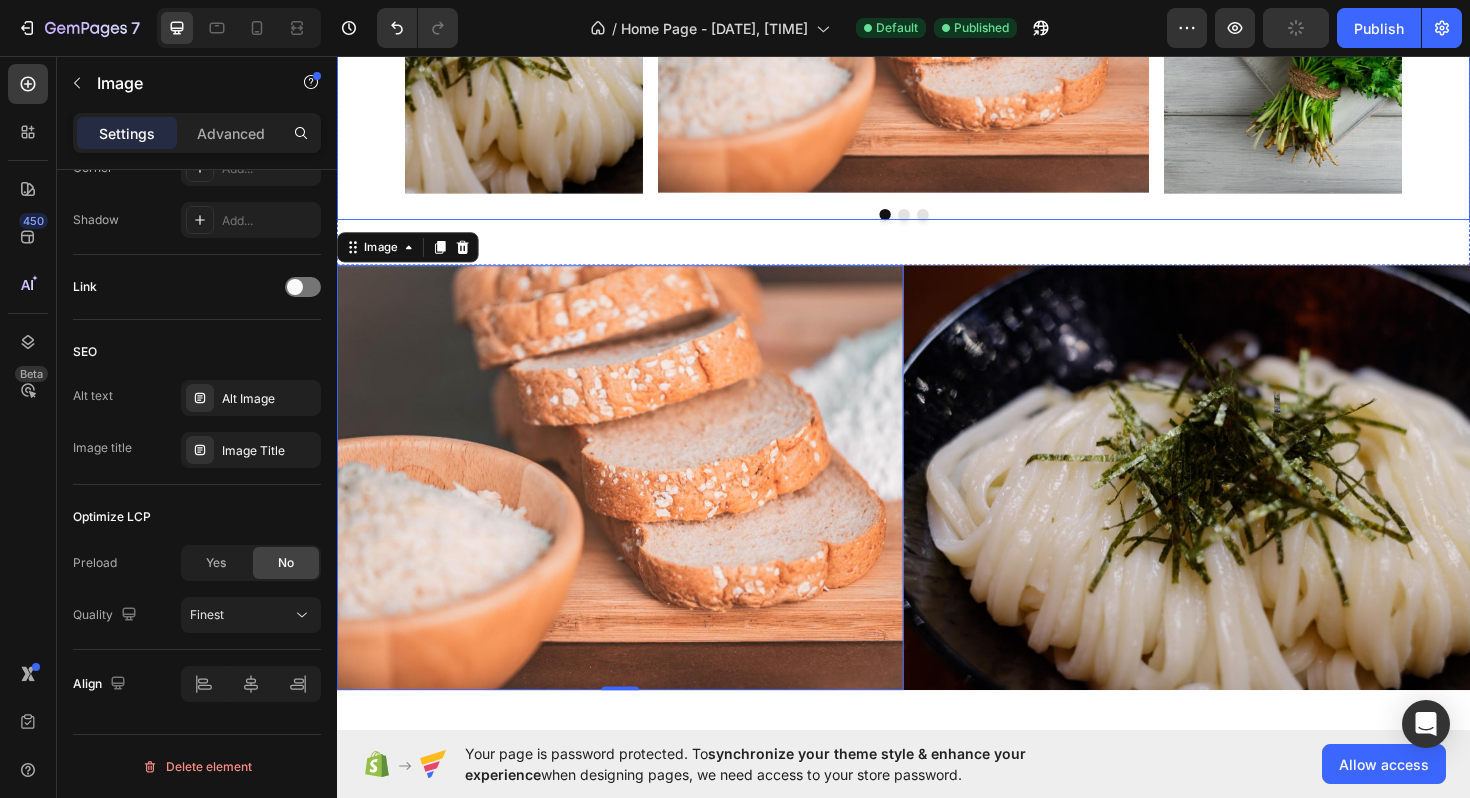click on "Image Image Image" at bounding box center (937, 28) 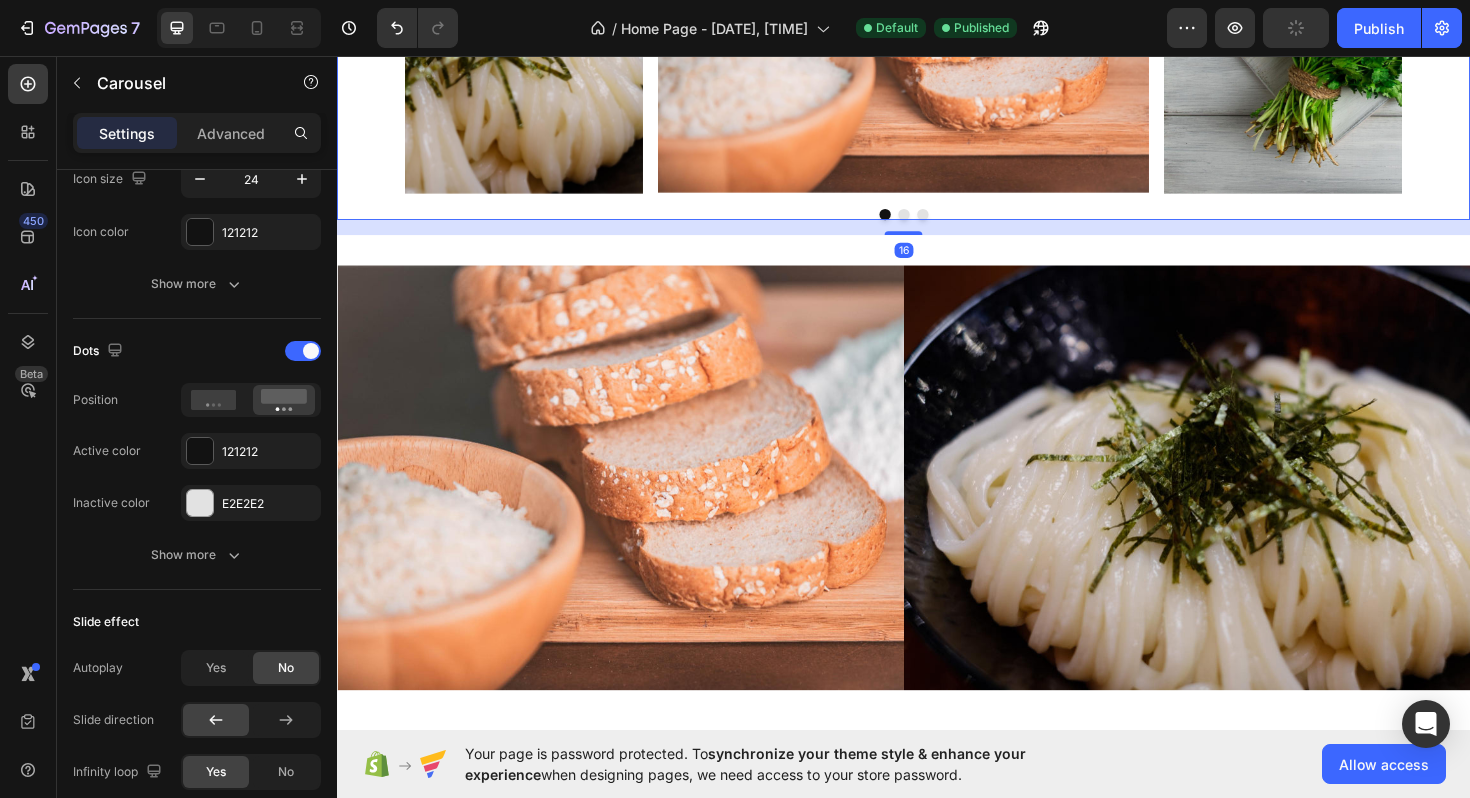 scroll, scrollTop: 0, scrollLeft: 0, axis: both 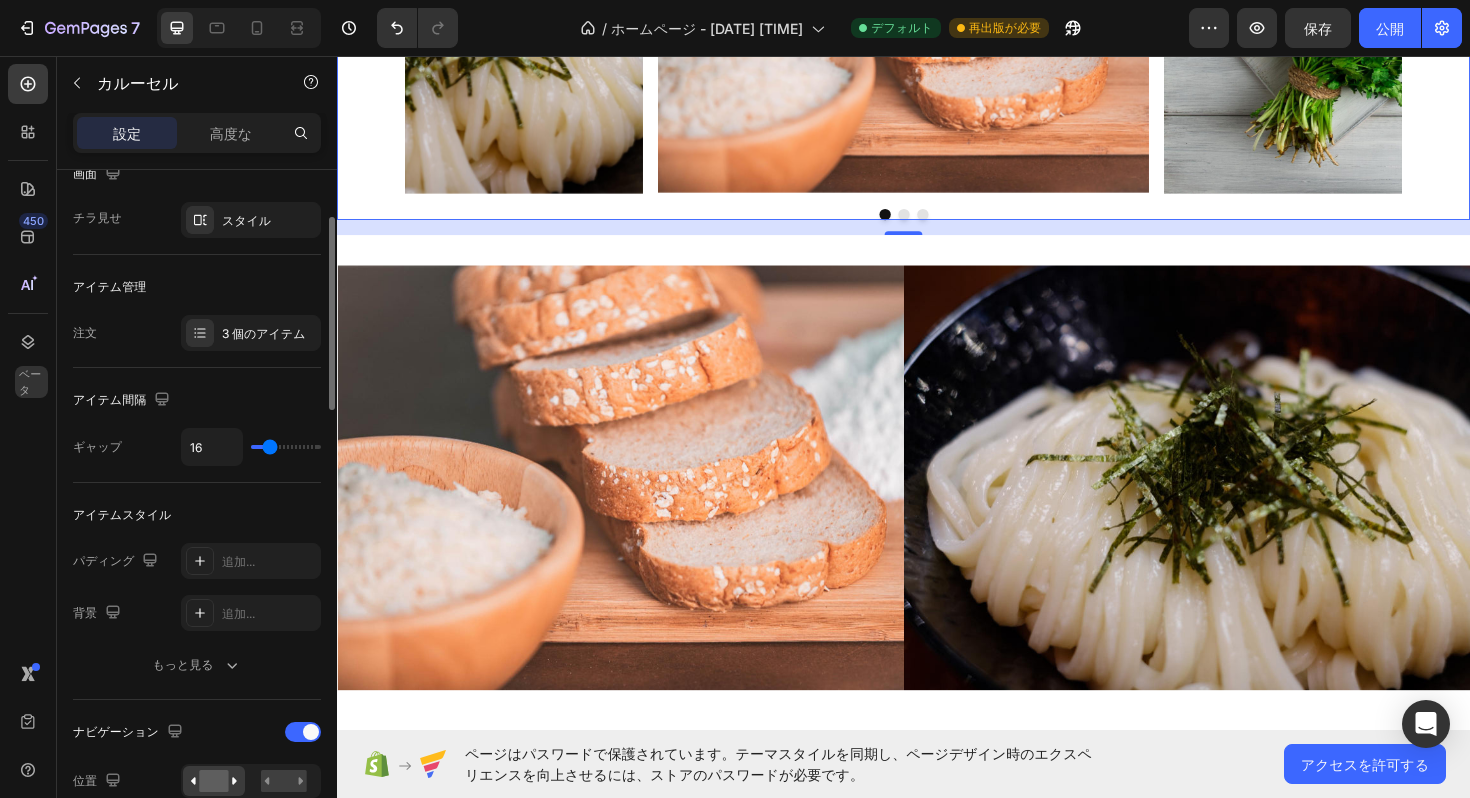 type on "10" 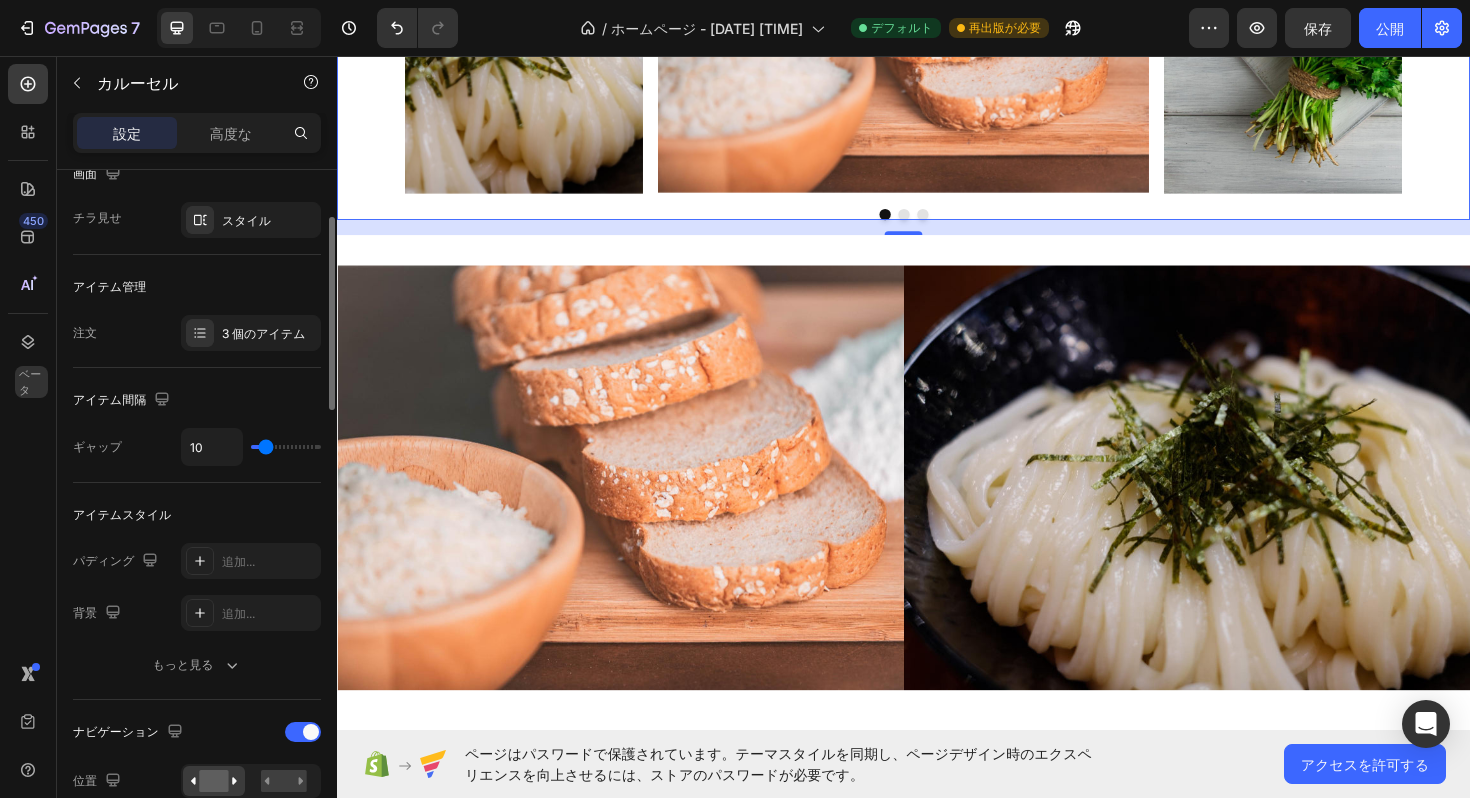type on "0" 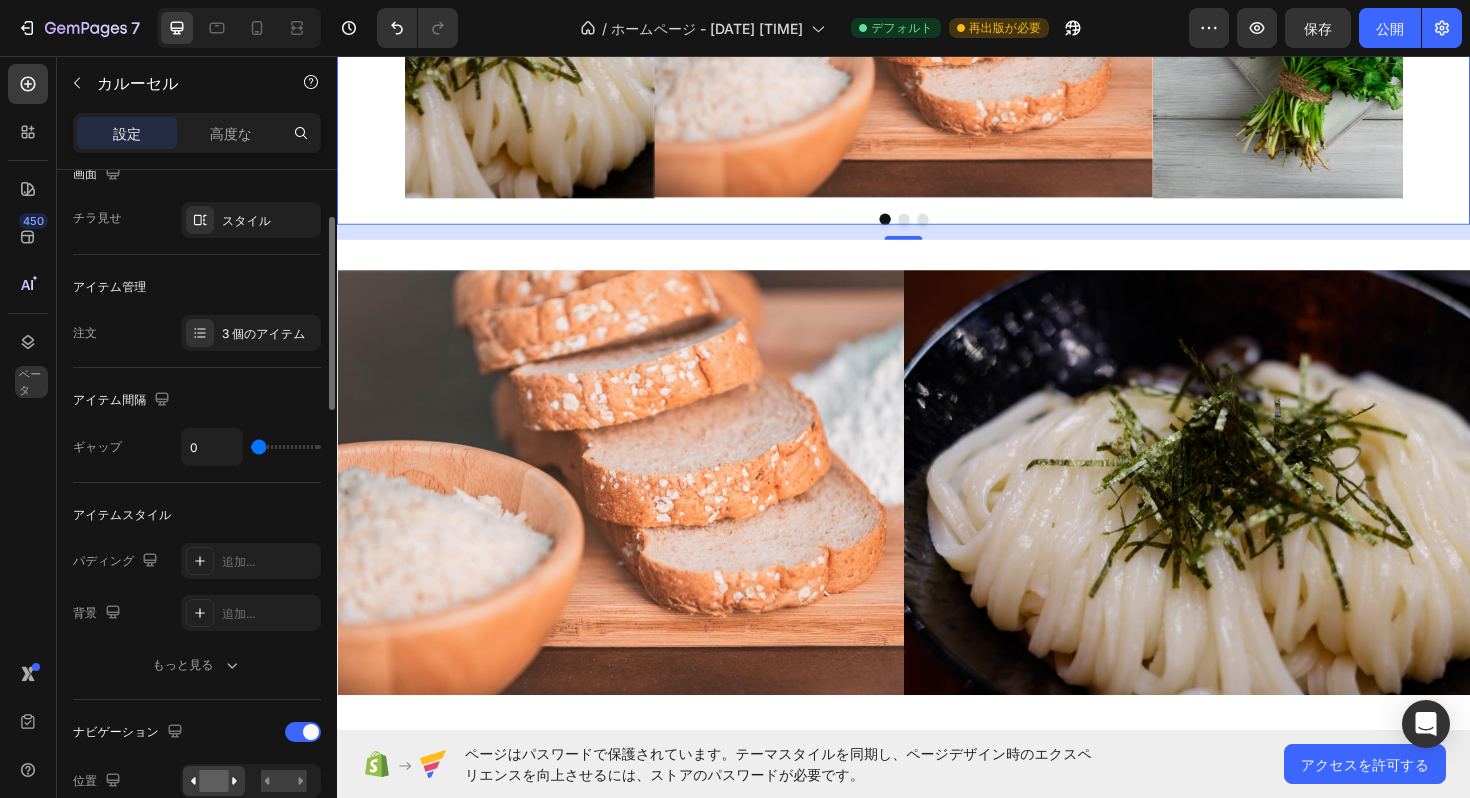 scroll, scrollTop: 274, scrollLeft: 0, axis: vertical 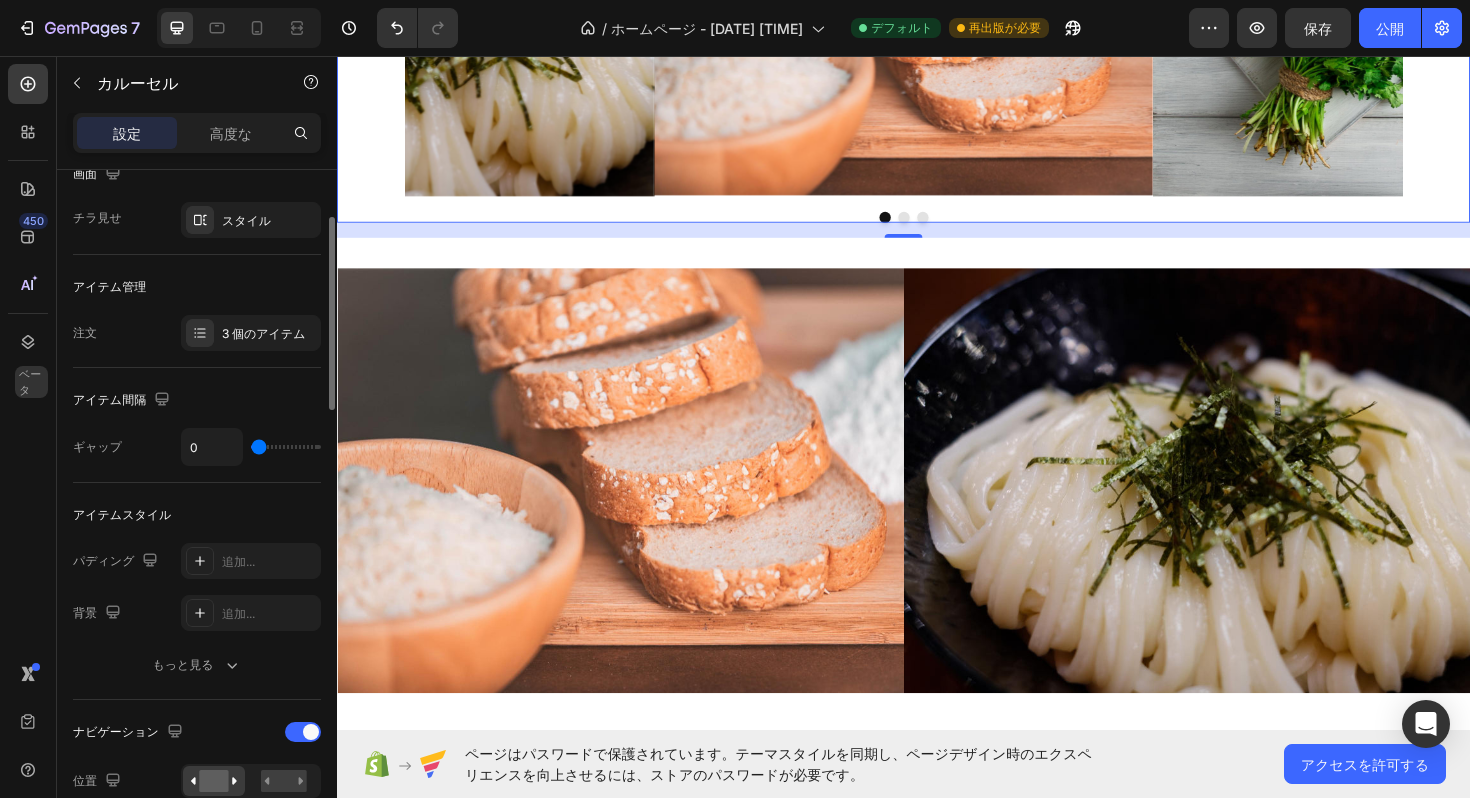 type on "5" 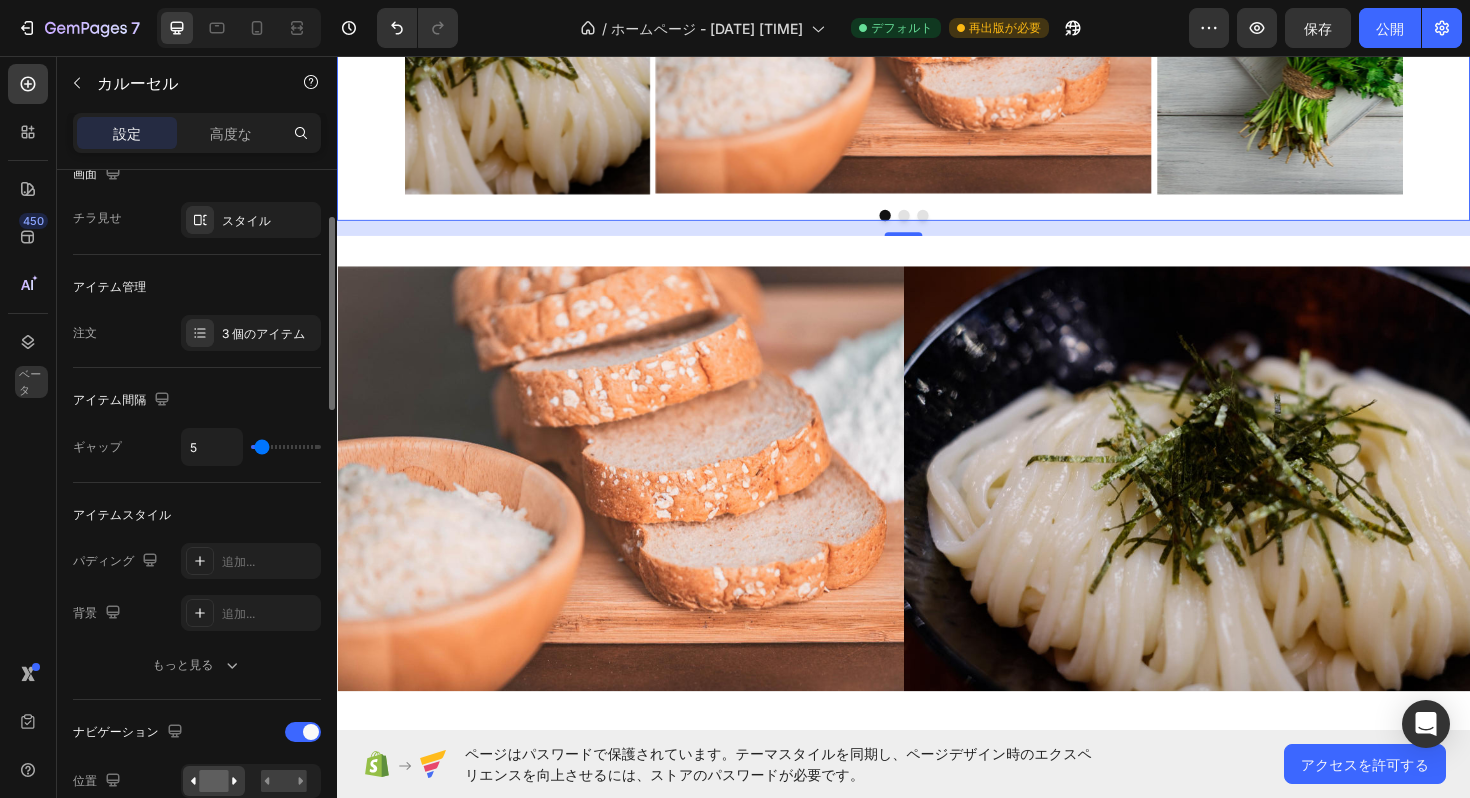 type on "6" 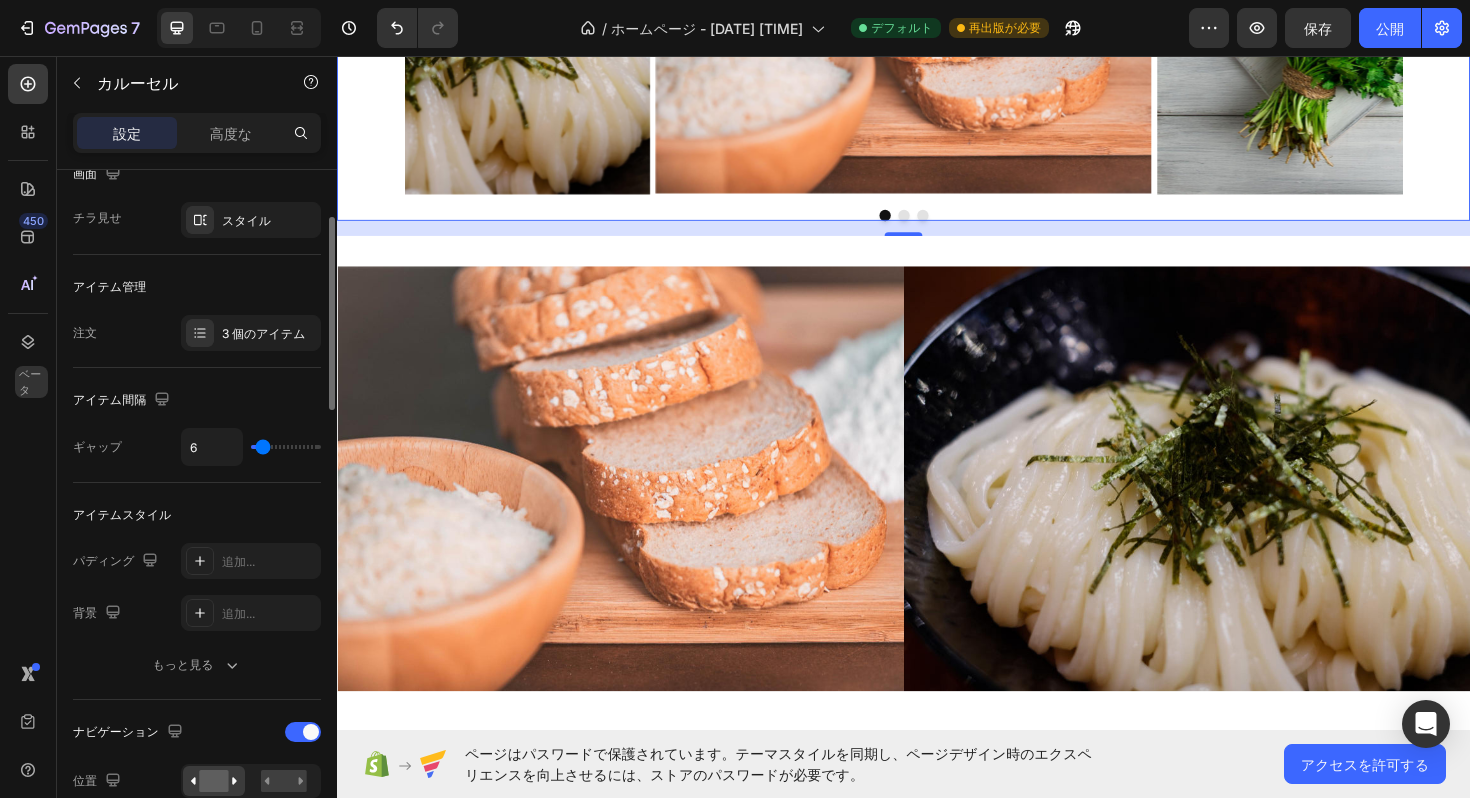 type on "7" 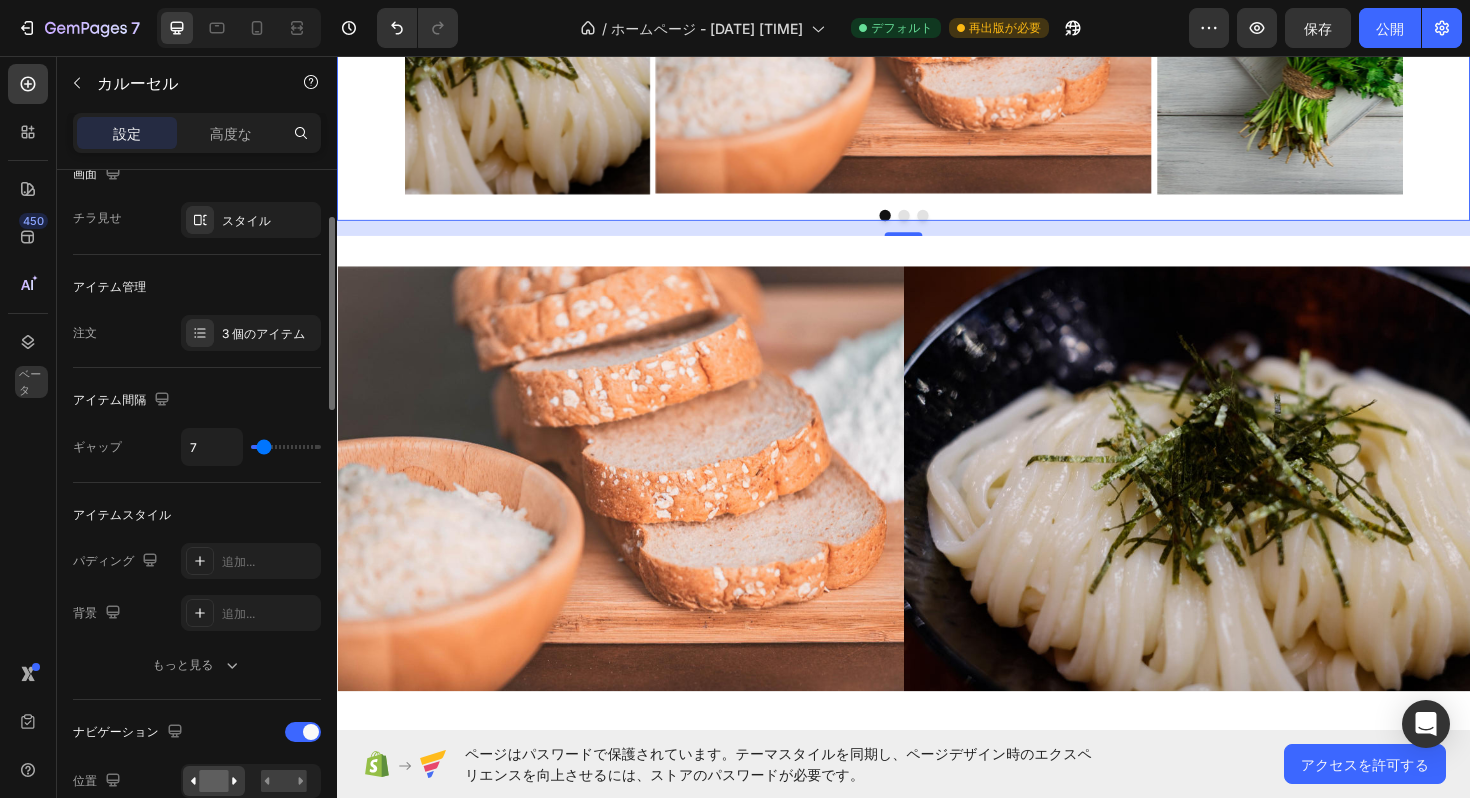 type on "8" 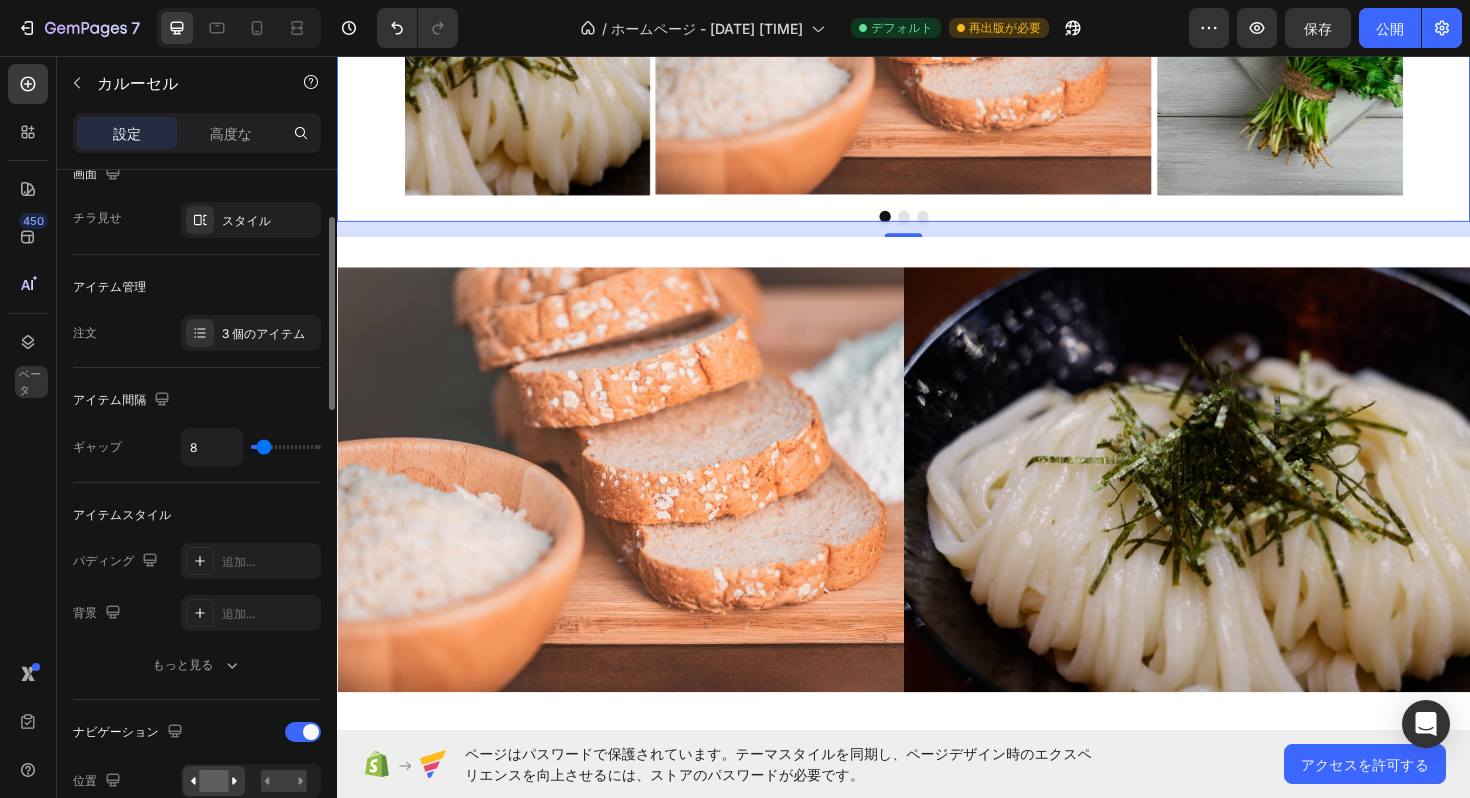 type on "9" 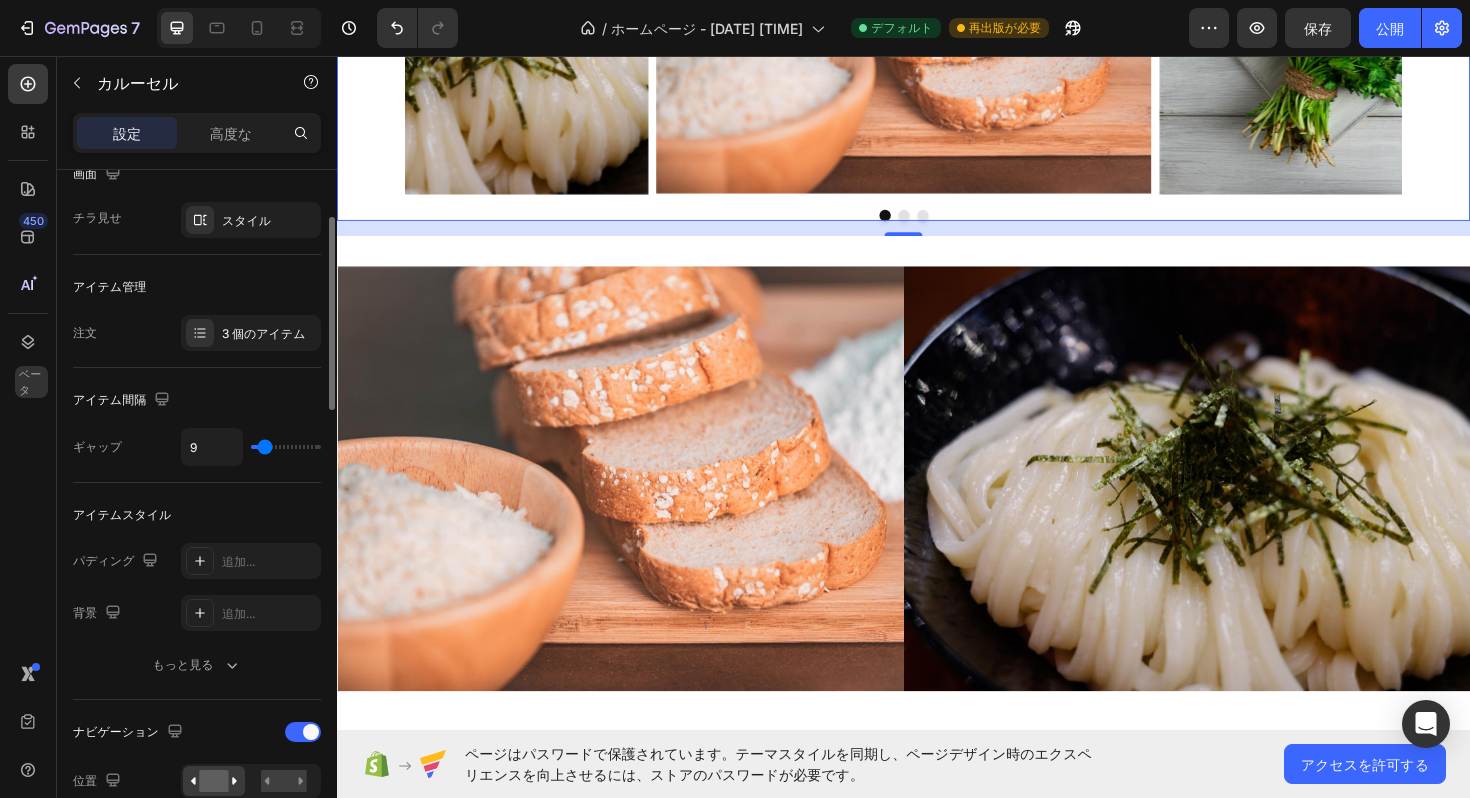 scroll, scrollTop: 273, scrollLeft: 0, axis: vertical 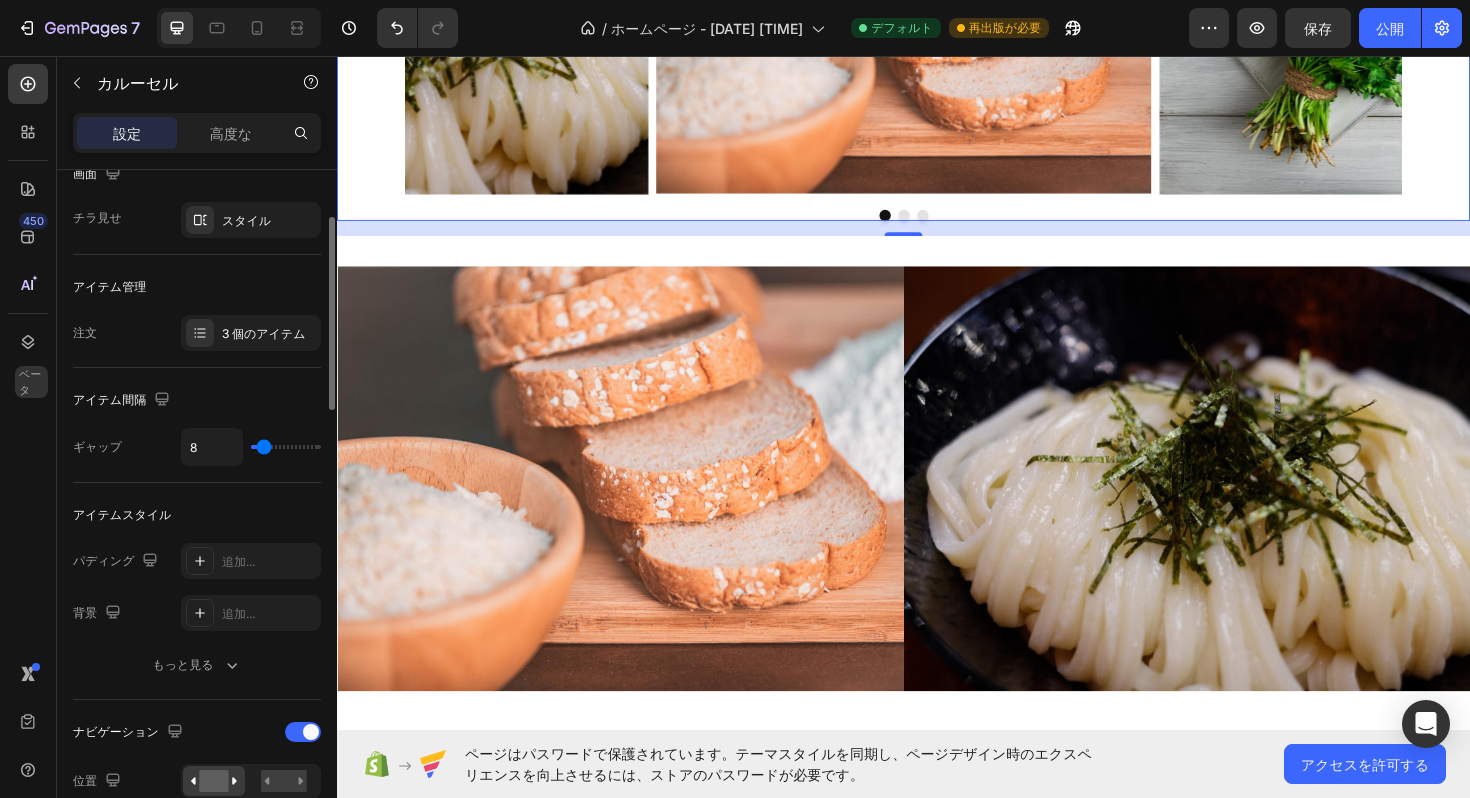 type on "7" 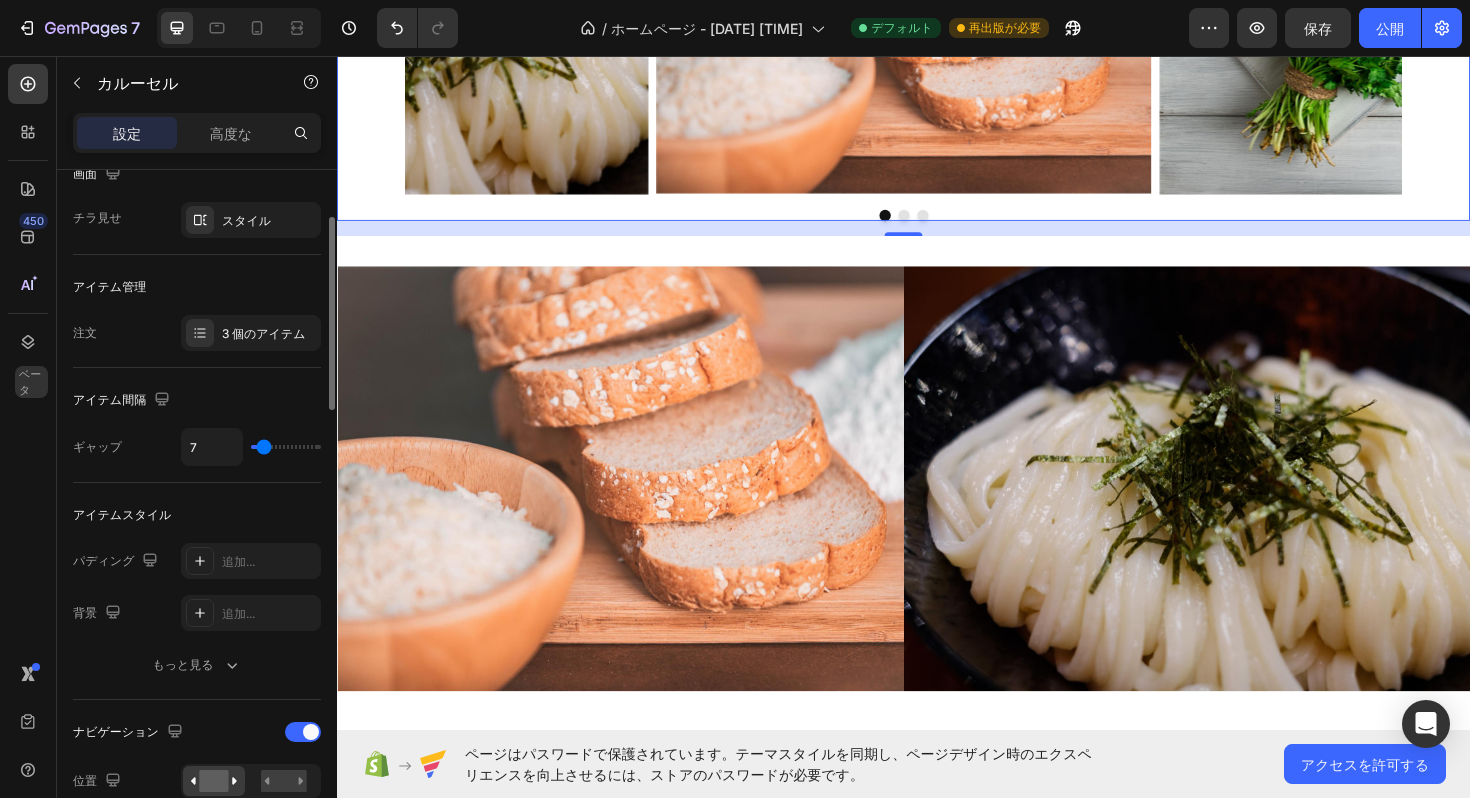 type on "6" 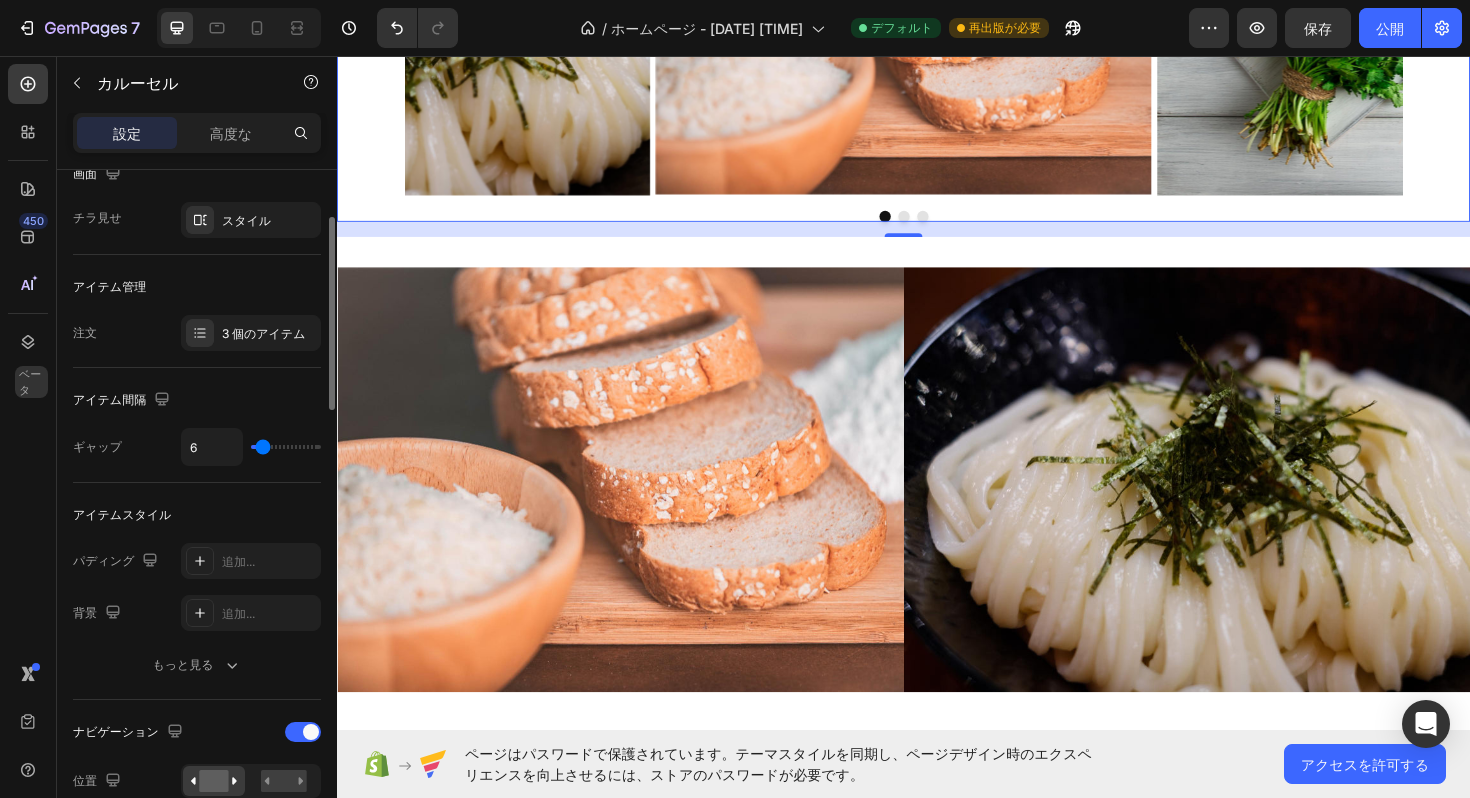 type on "7" 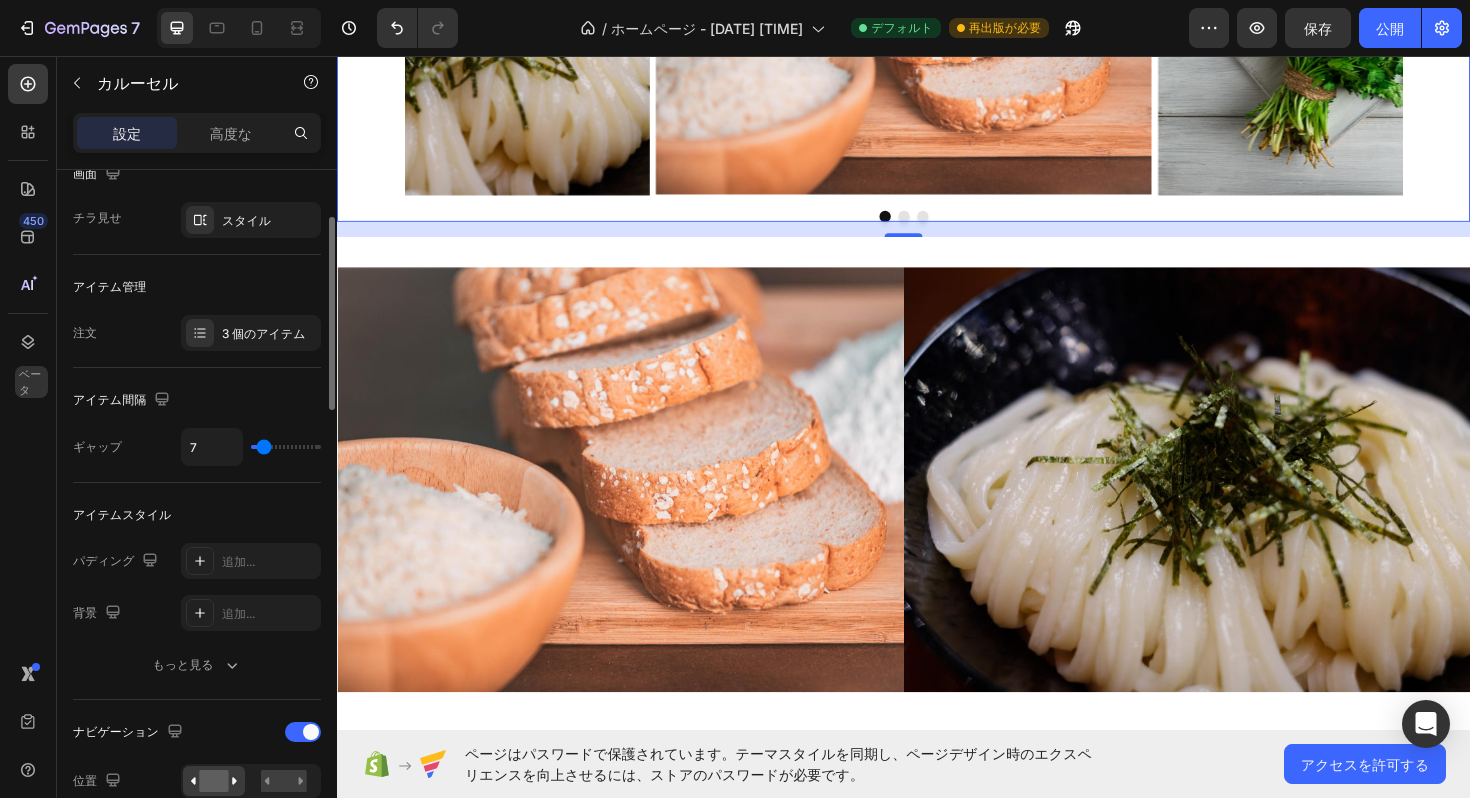 type on "8" 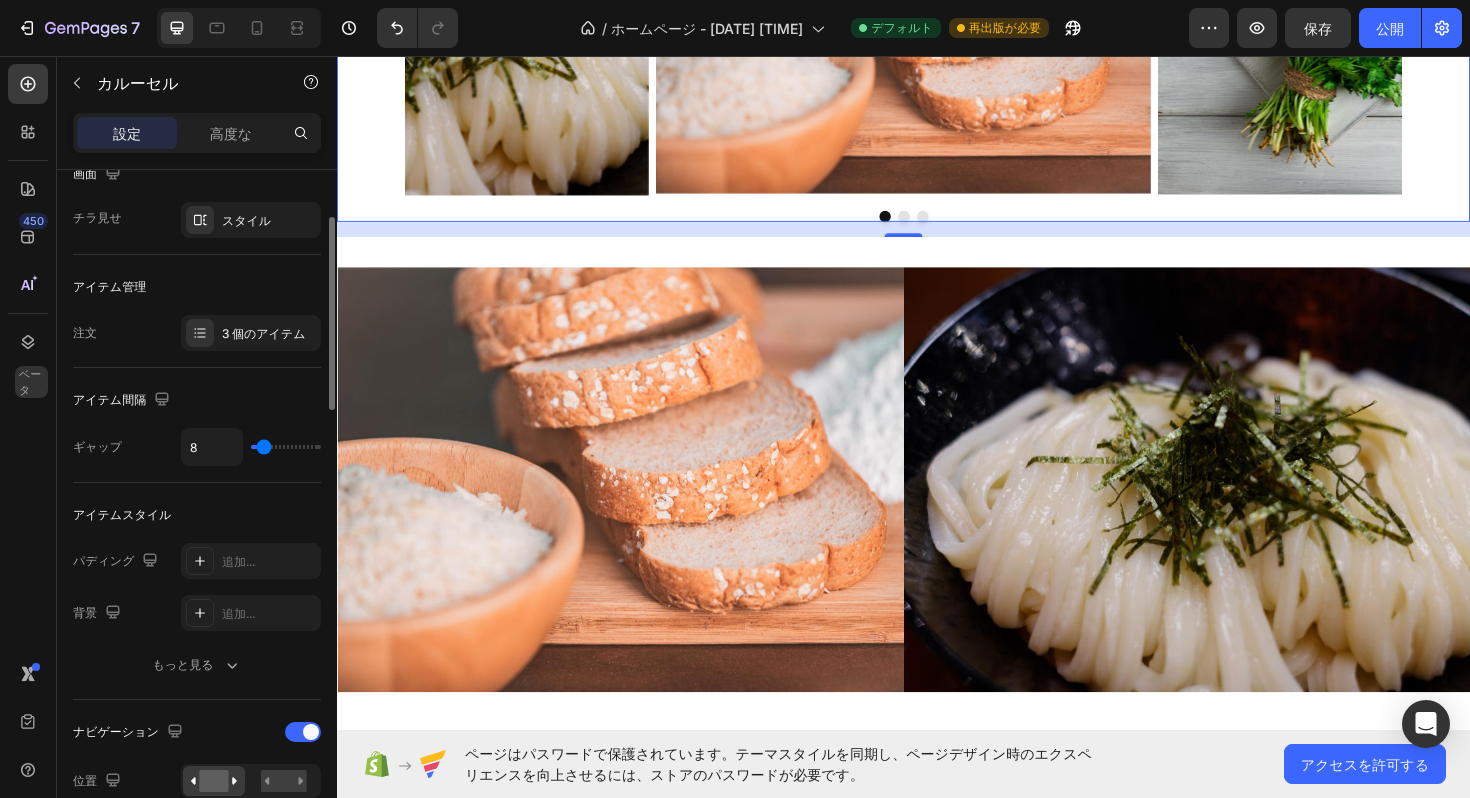 type on "7" 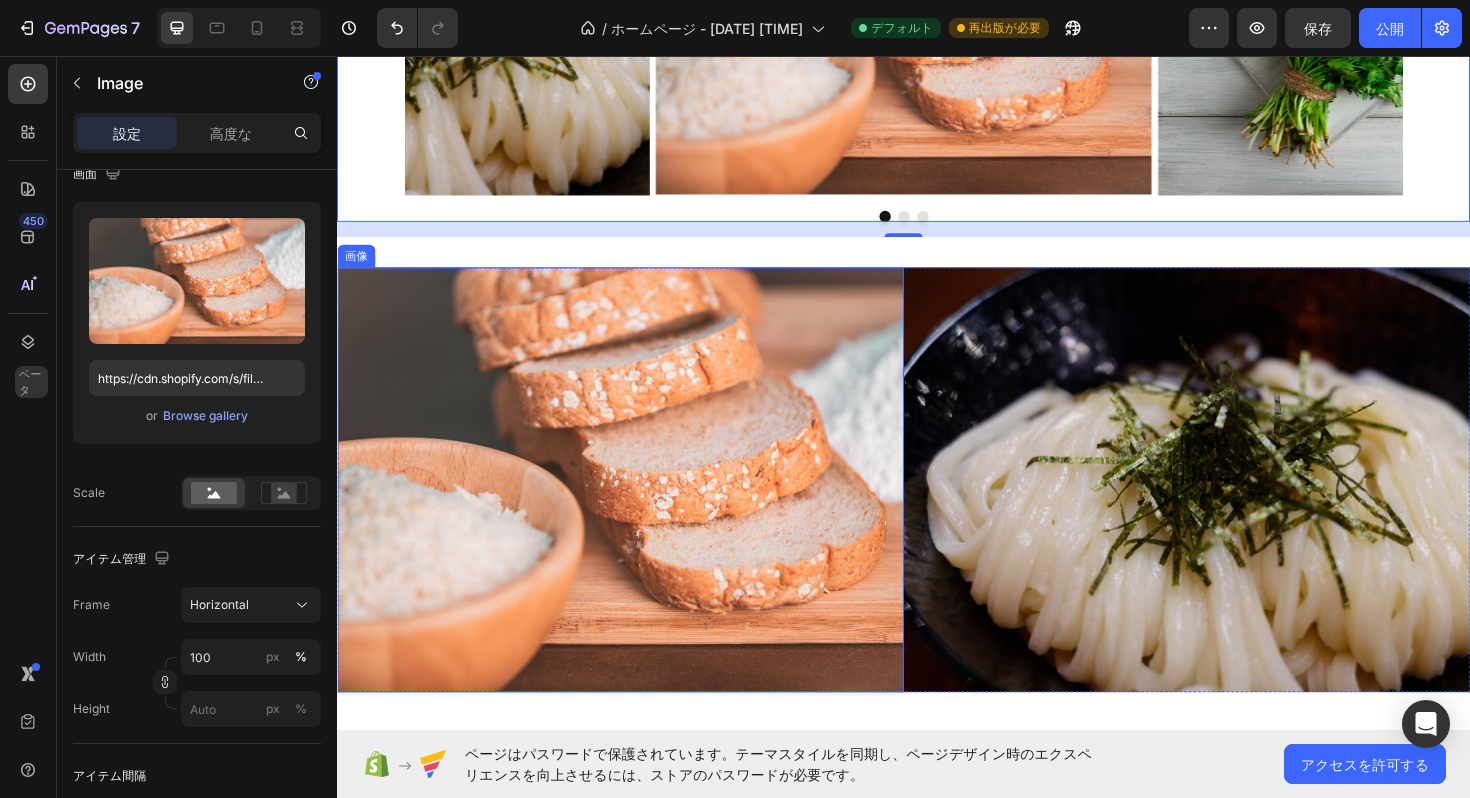 click at bounding box center [637, 505] 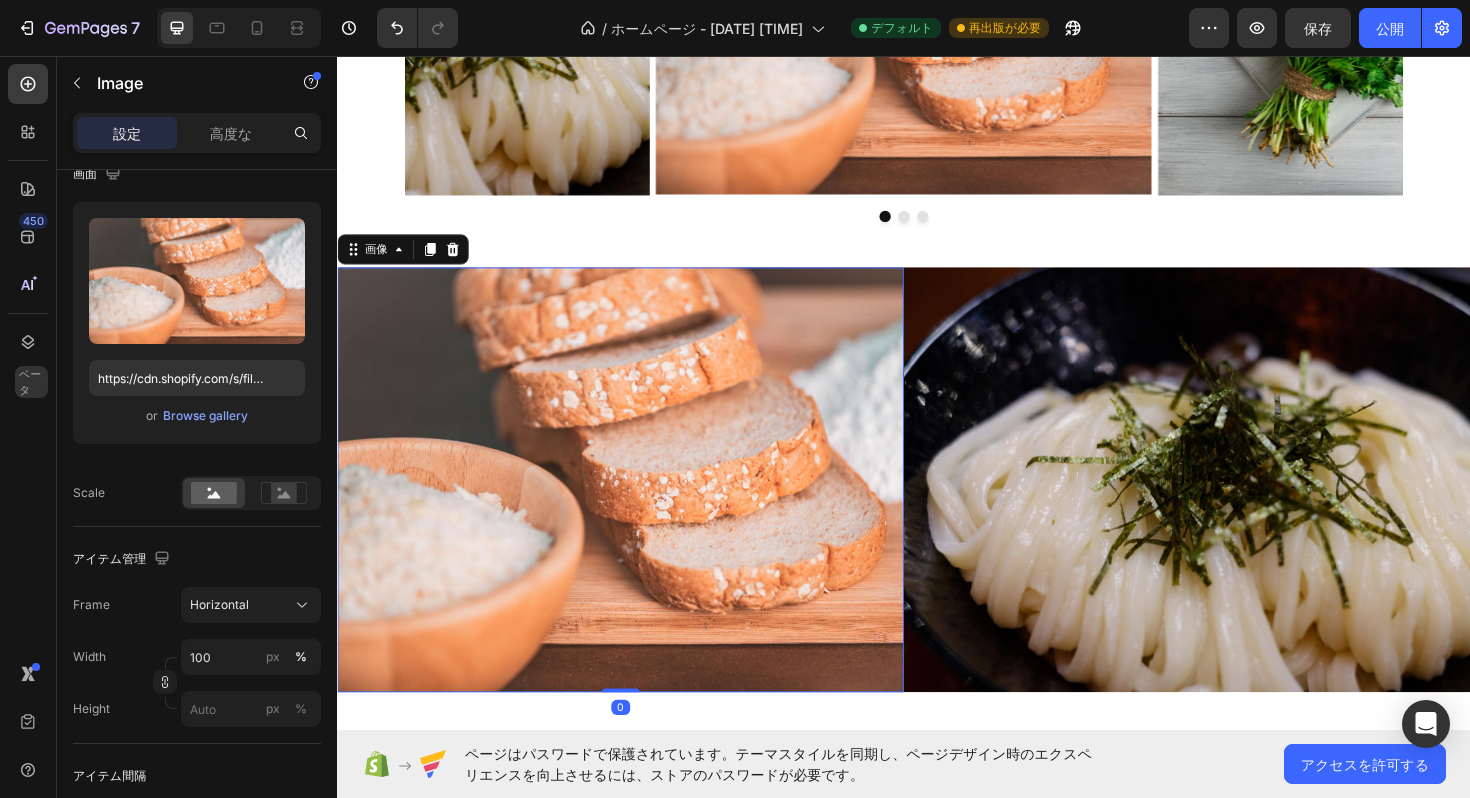 scroll, scrollTop: 0, scrollLeft: 0, axis: both 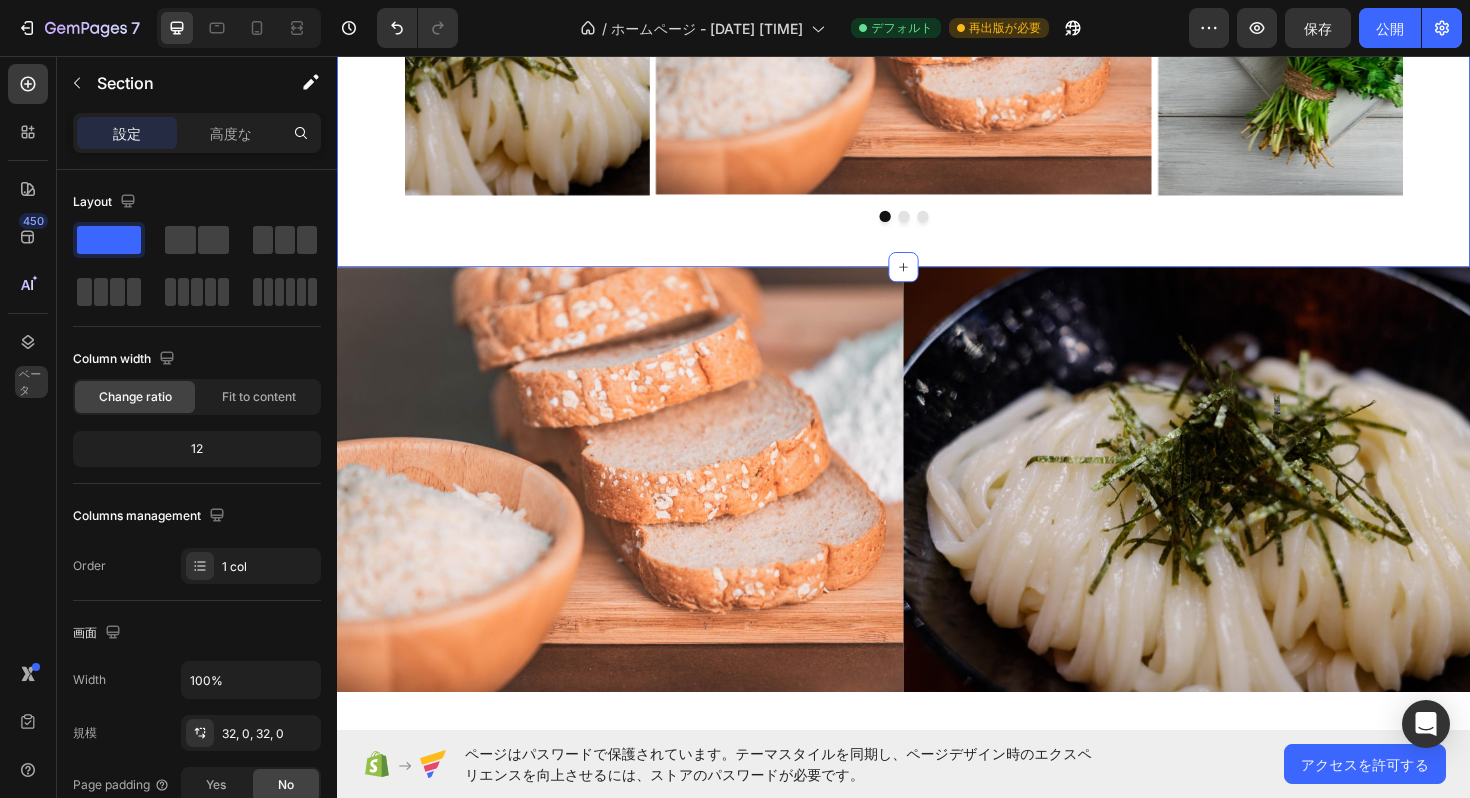 click on "画像 画像 画像
カルーセル セクション1   You can create reusable sections Create Theme Section AI Content Write with GemAI What would you like to describe here? Tone and Voice Persuasive Product Show more Generate" at bounding box center (937, 51) 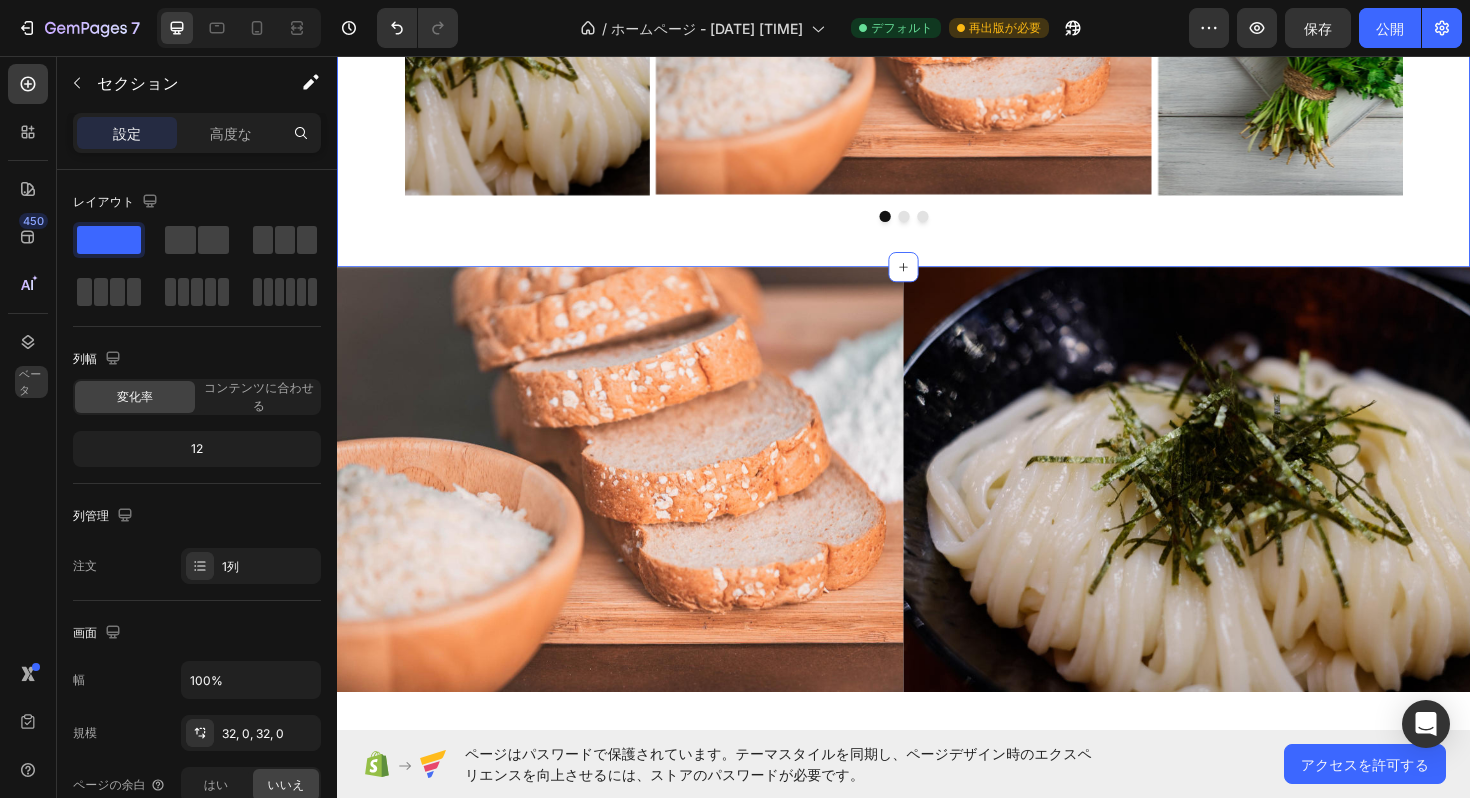 click on "画像 画像 画像
カルーセル セクション1   You can create reusable sections Create Theme Section AI Content Write with GemAI What would you like to describe here? Tone and Voice Persuasive Product Show more Generate" at bounding box center (937, 51) 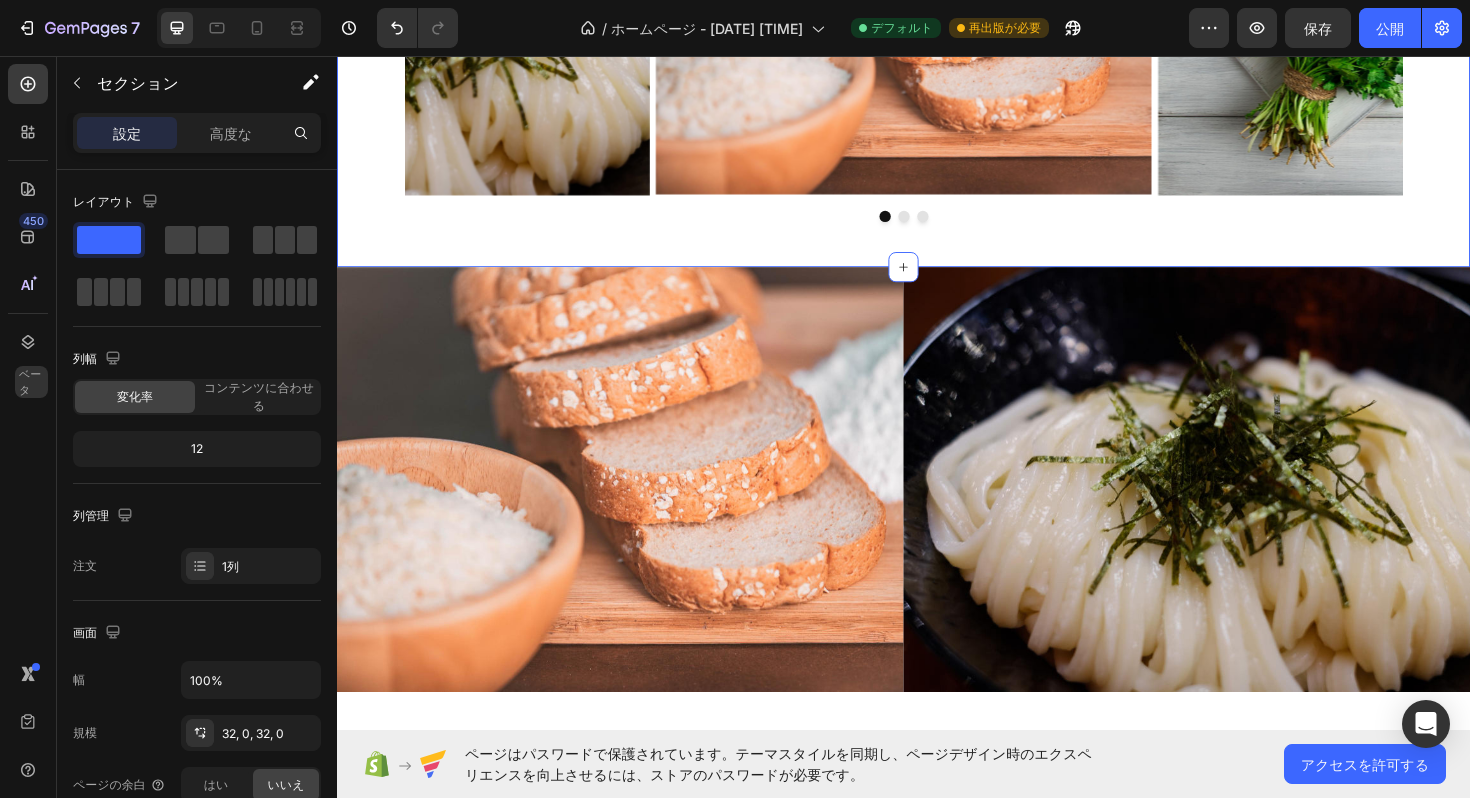 click on "画像 画像 画像
カルーセル セクション1   You can create reusable sections Create Theme Section AI Content Write with GemAI What would you like to describe here? Tone and Voice Persuasive Product Show more Generate" at bounding box center [937, 51] 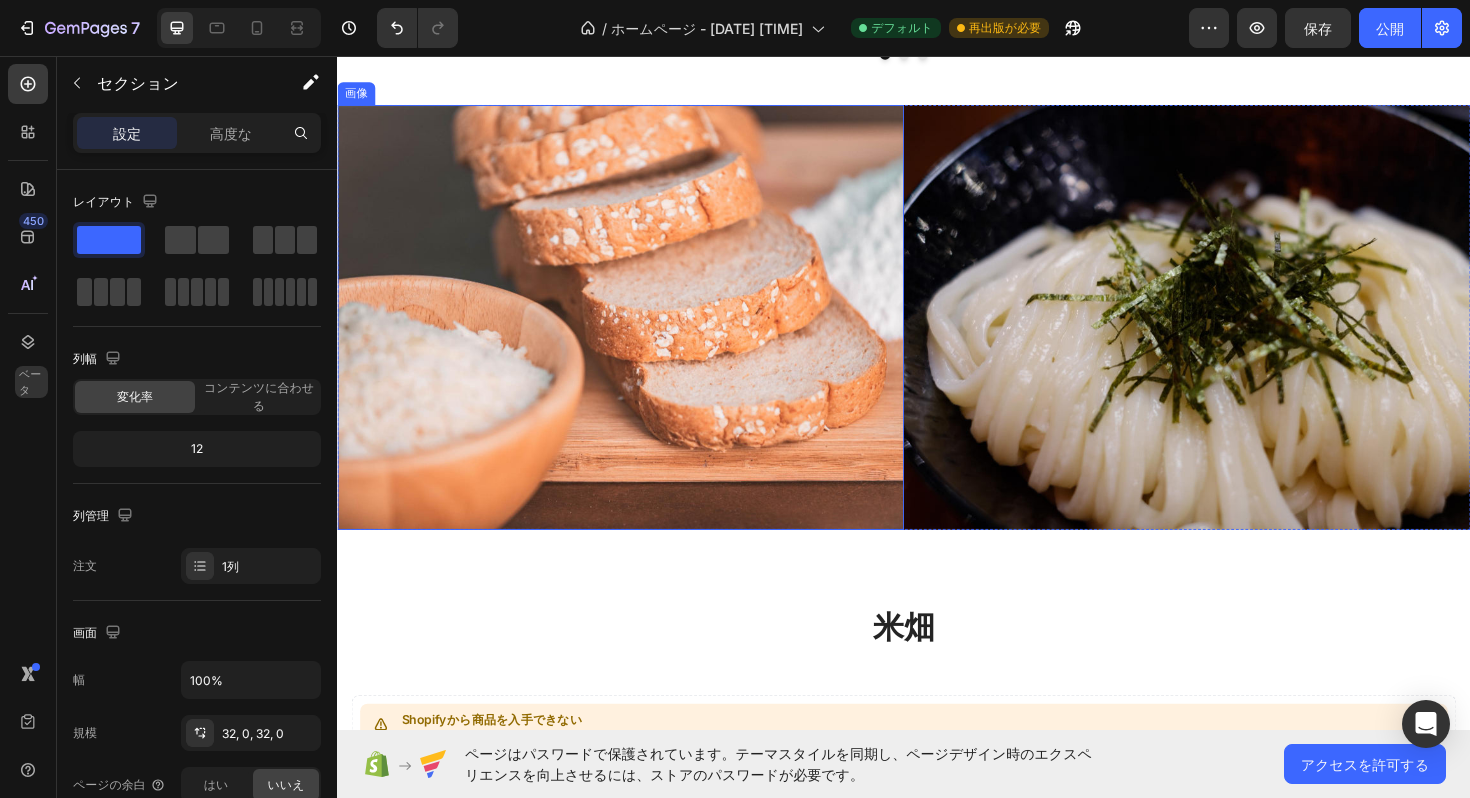 scroll, scrollTop: 415, scrollLeft: 0, axis: vertical 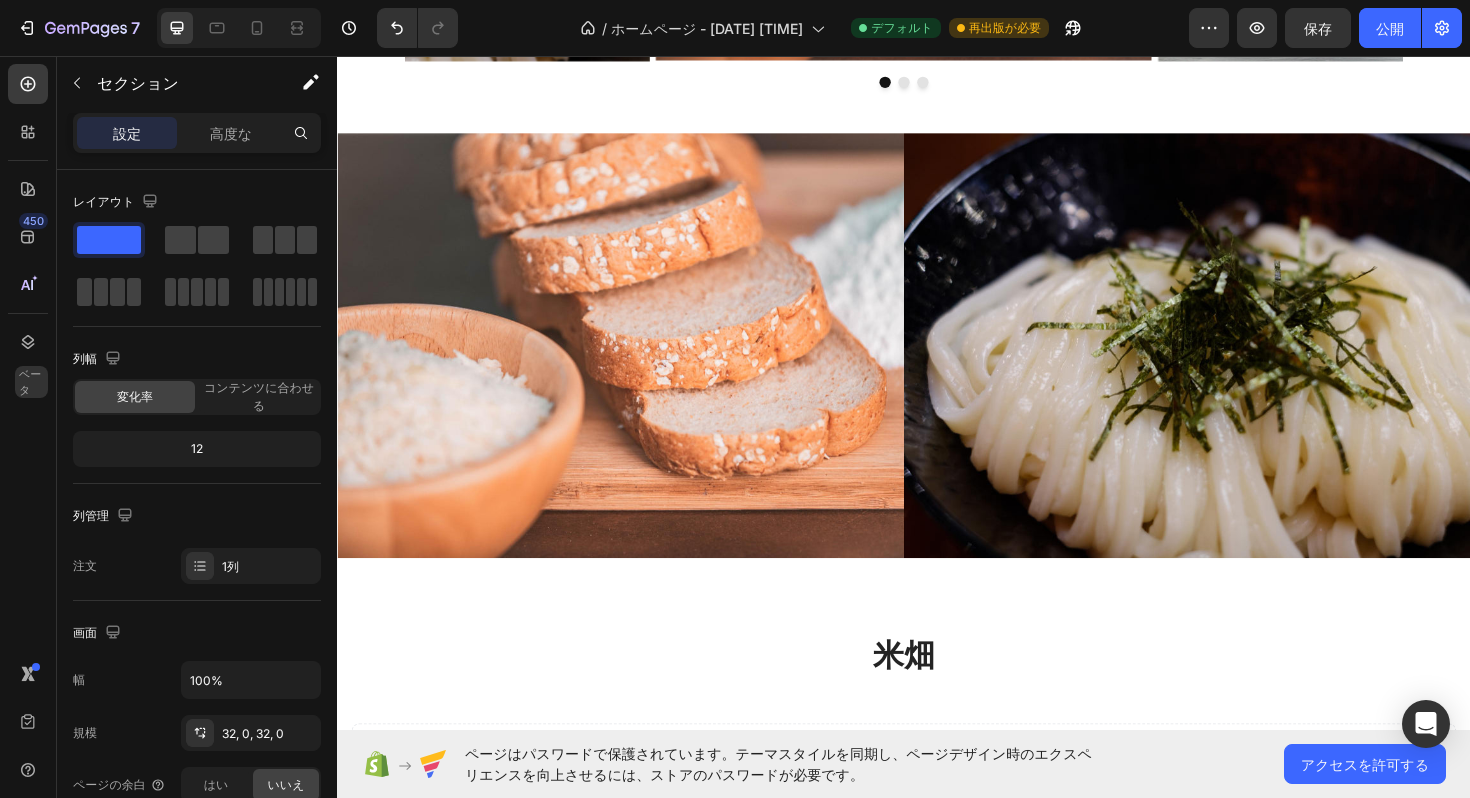 click on "Image Image Image
Carousel Section 1" at bounding box center [937, -91] 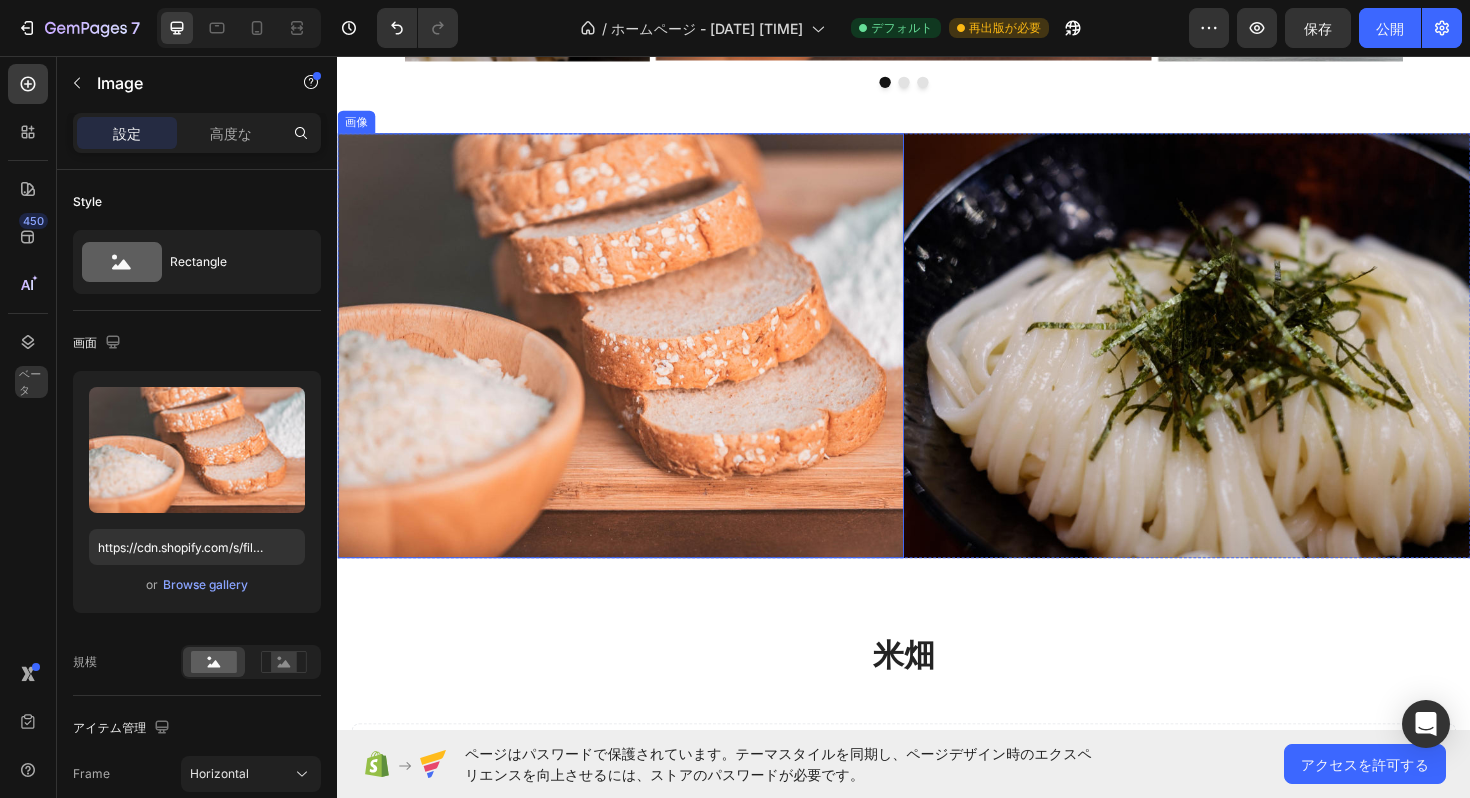 click at bounding box center (637, 363) 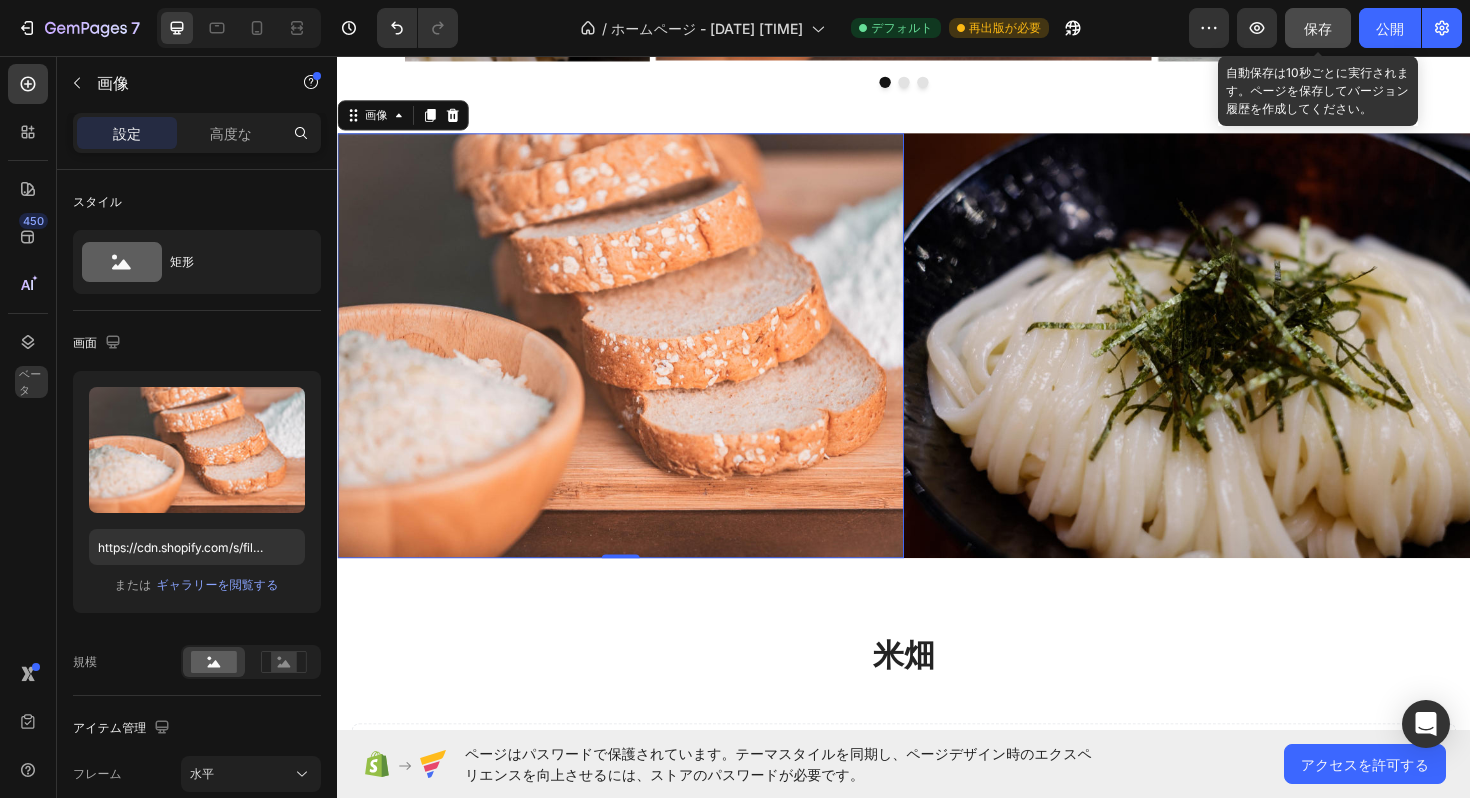 click on "保存" 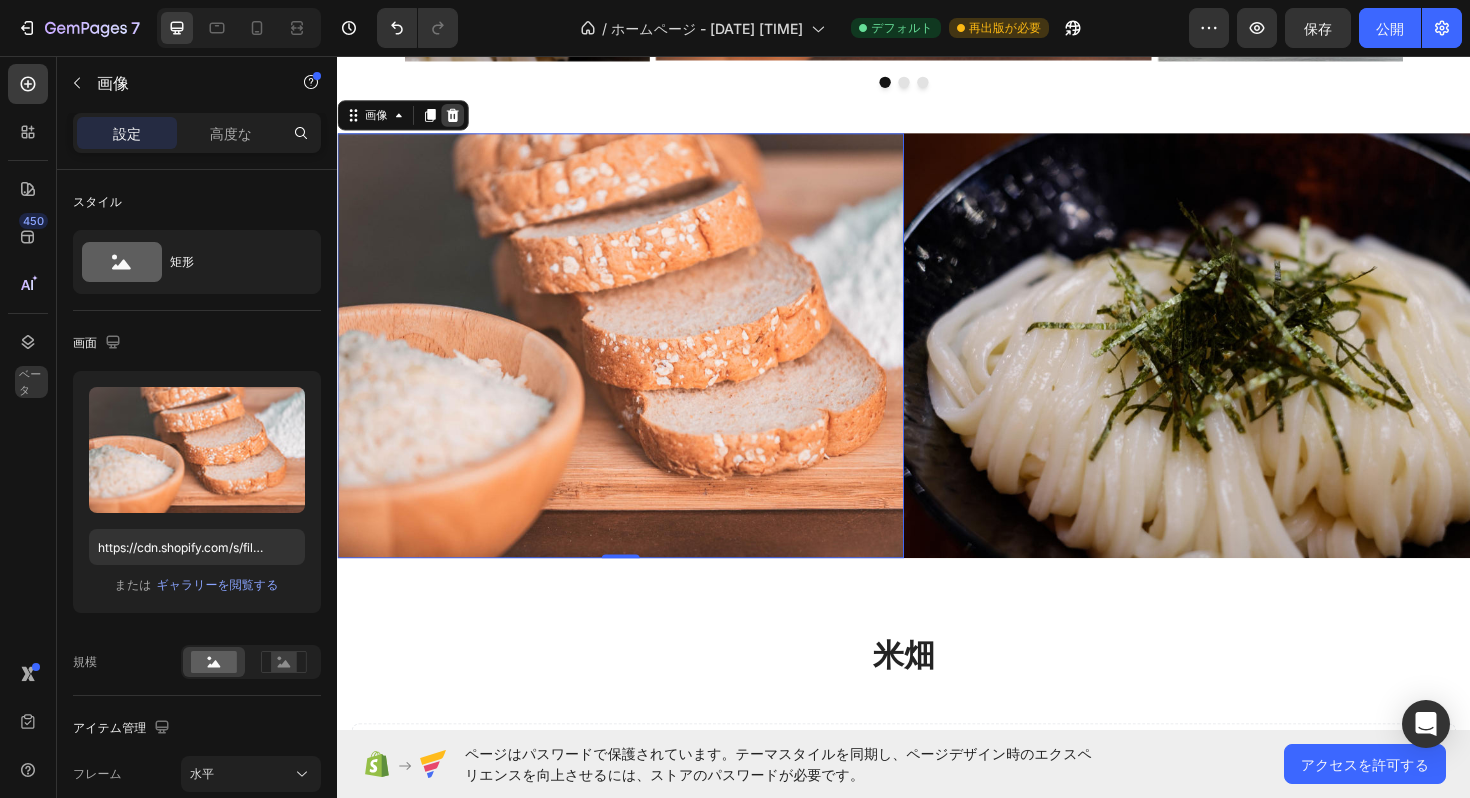 click 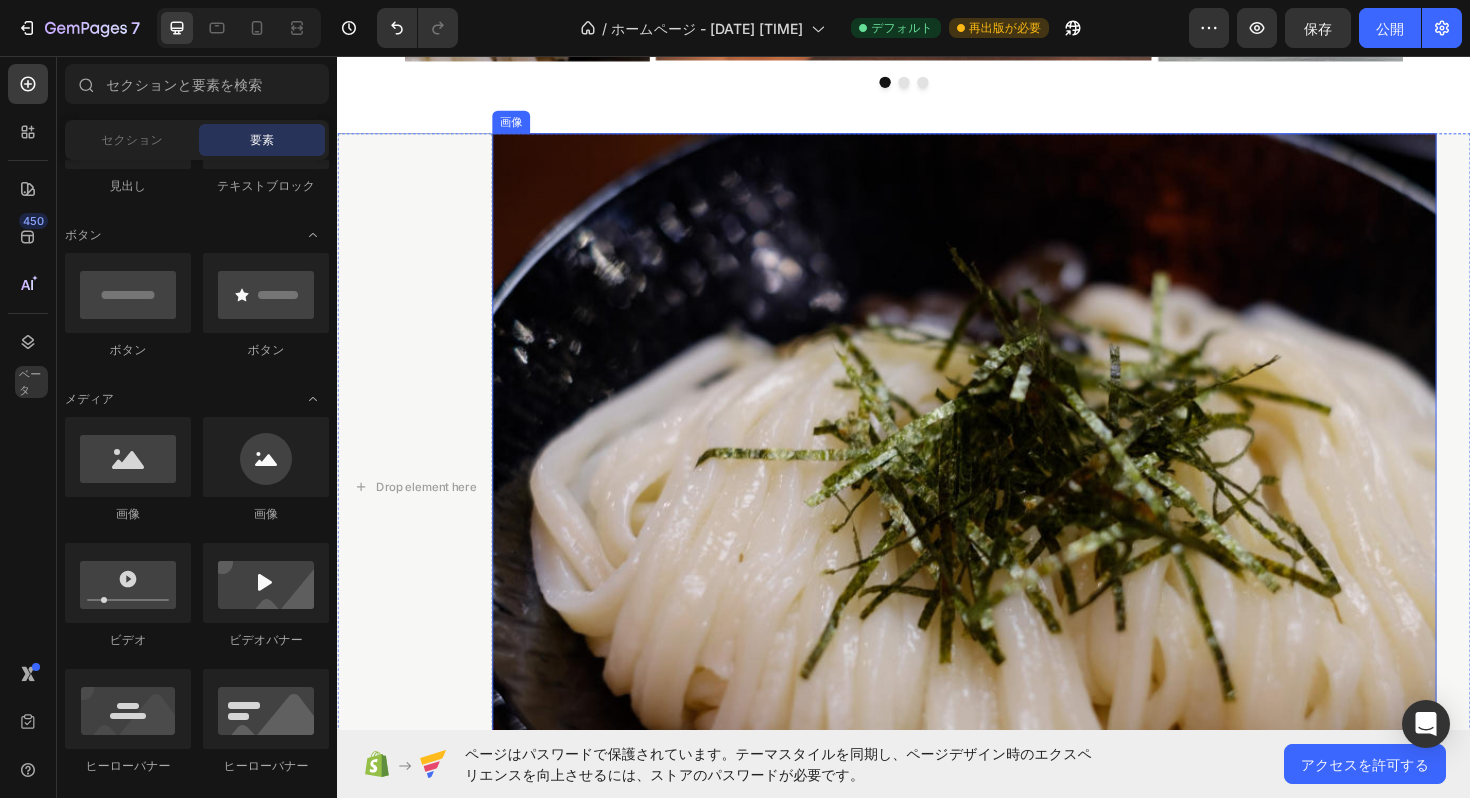 click on "画像" at bounding box center [521, 126] 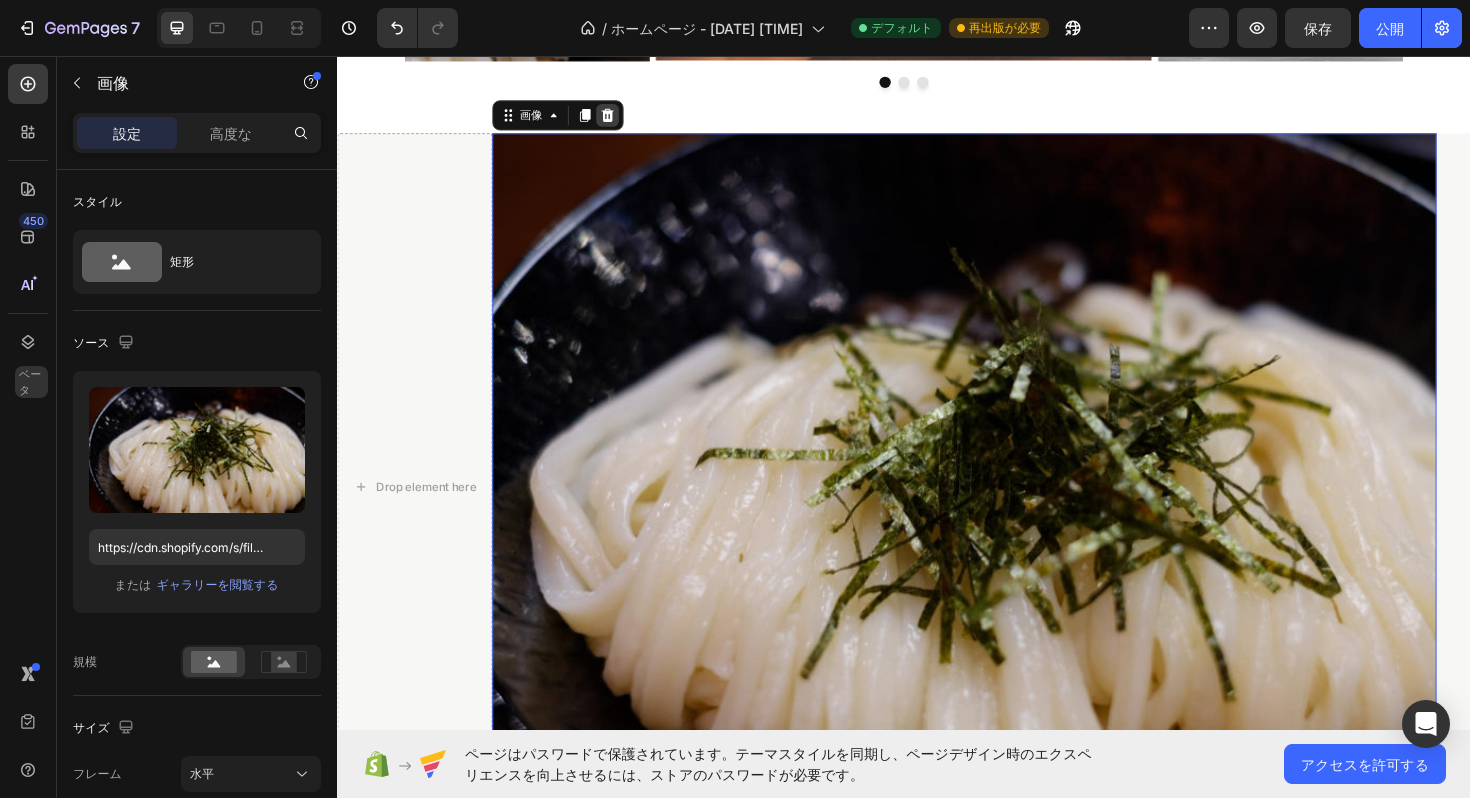 click 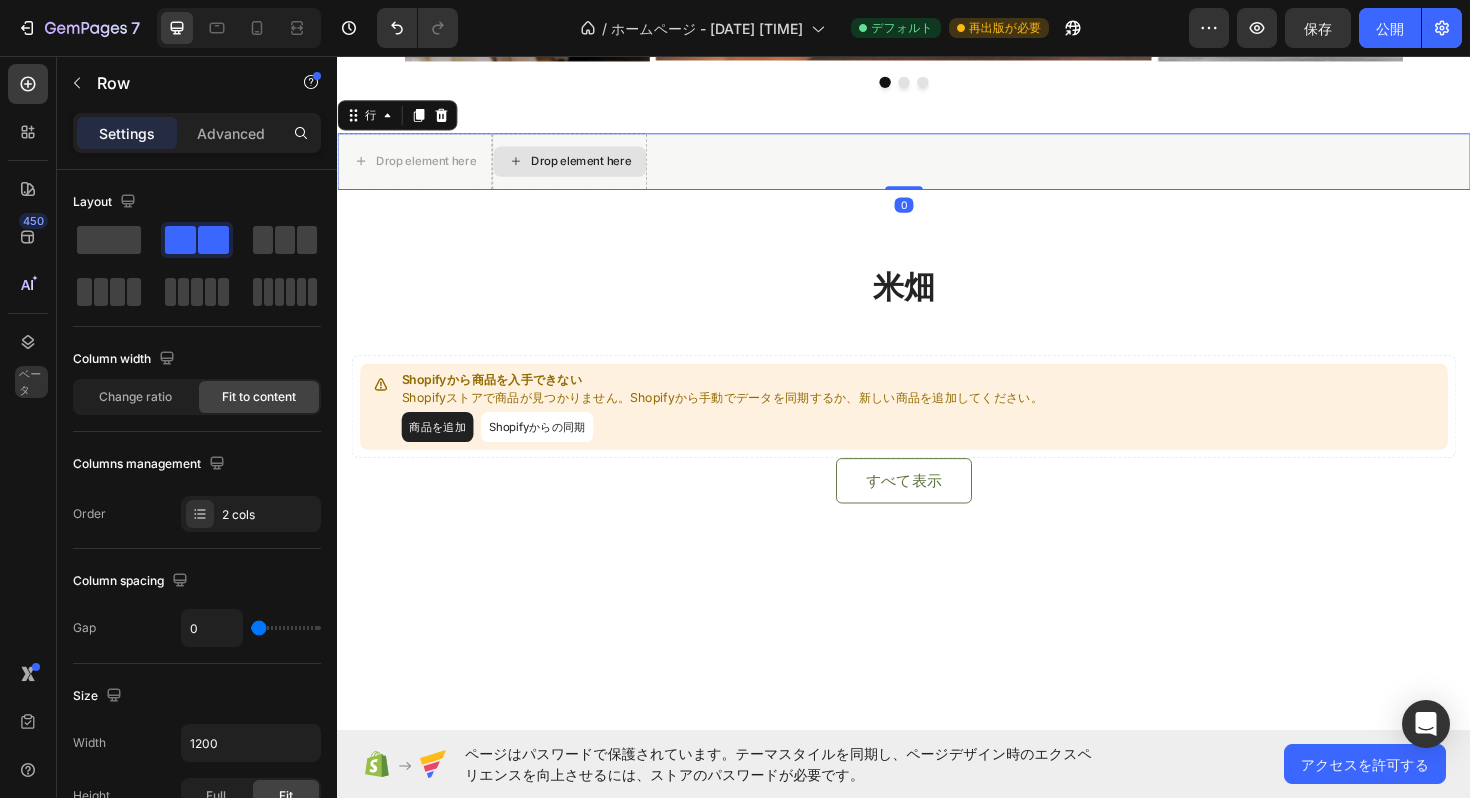 click on "Drop element here" at bounding box center [583, 168] 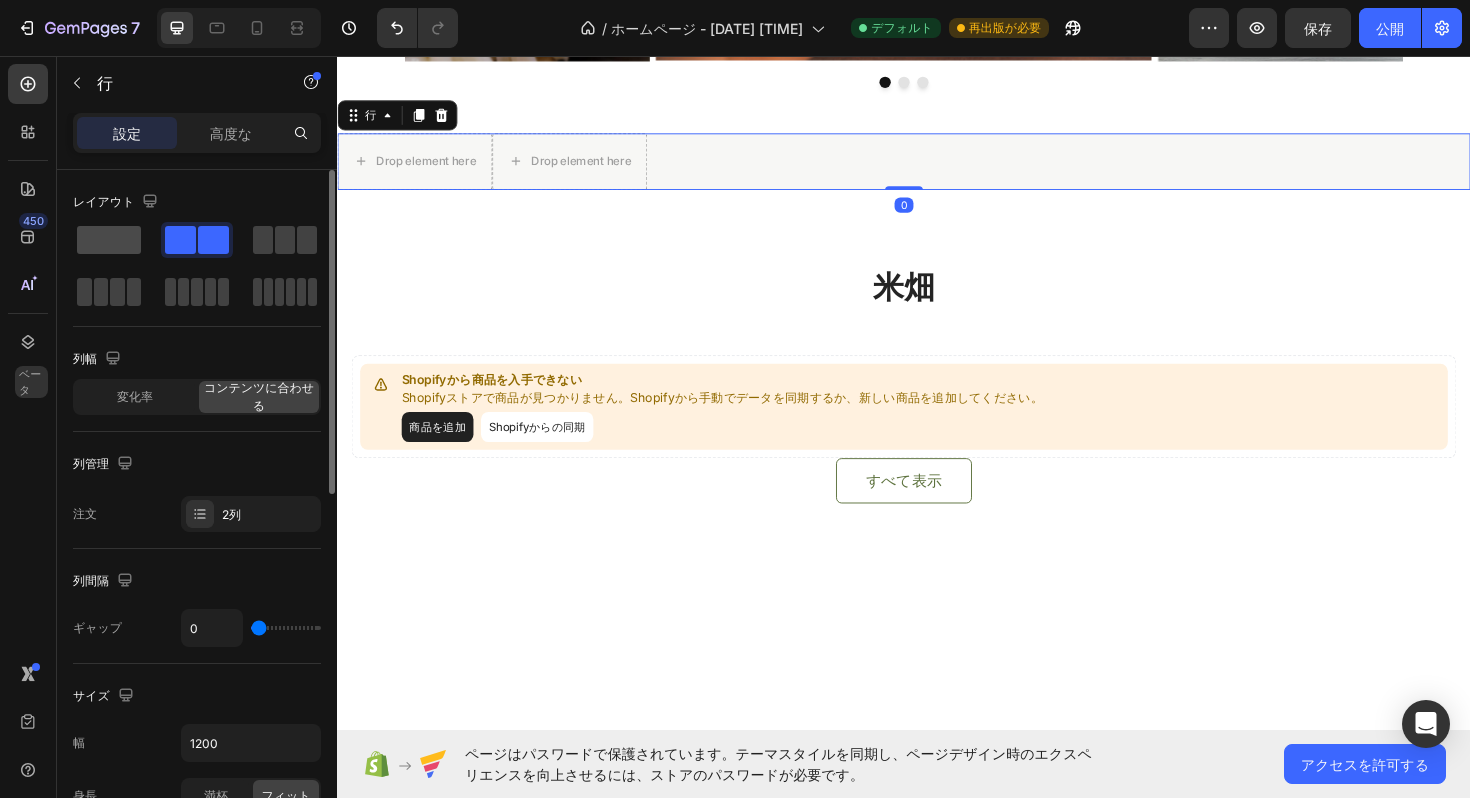 click 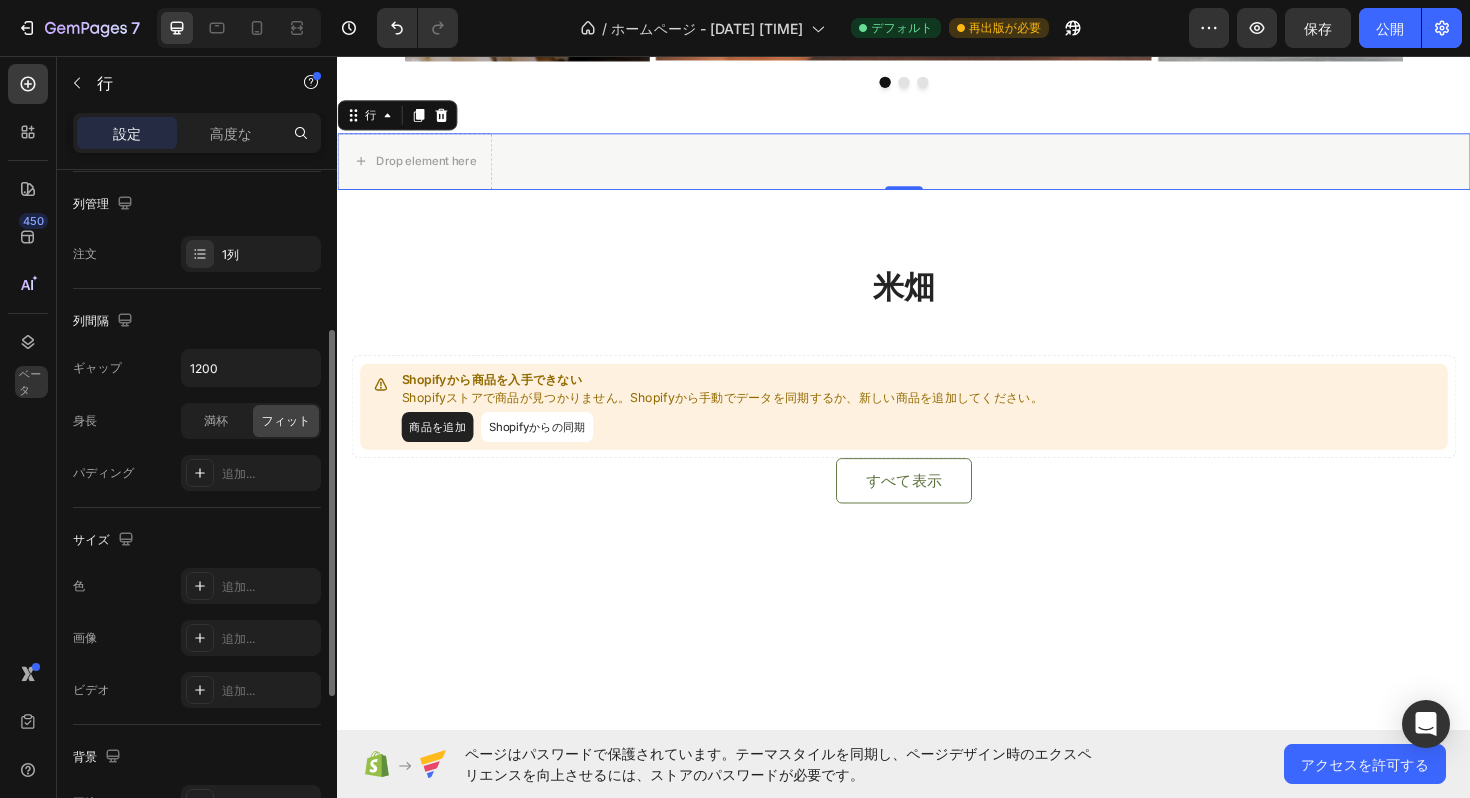 scroll, scrollTop: 274, scrollLeft: 0, axis: vertical 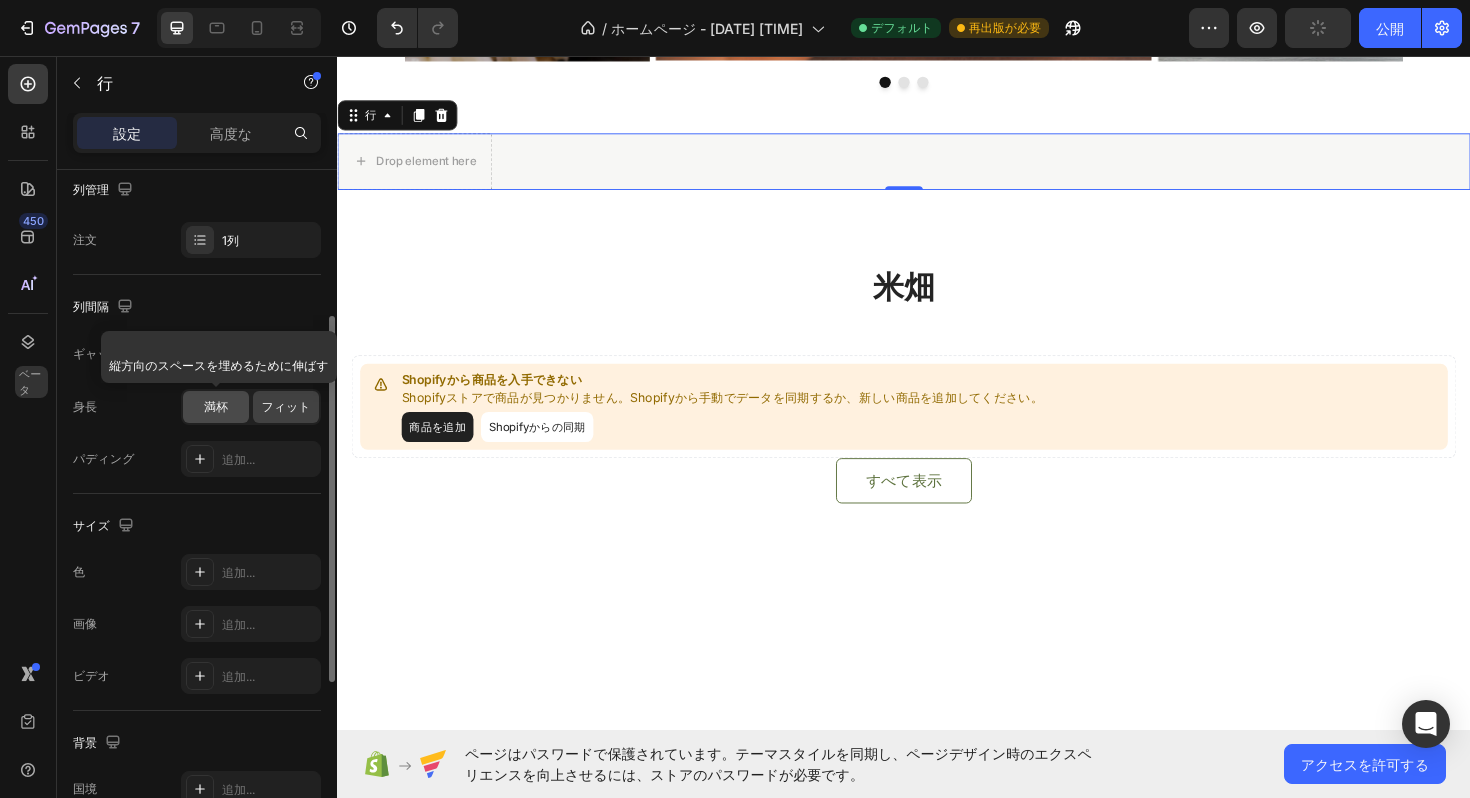 click on "満杯" 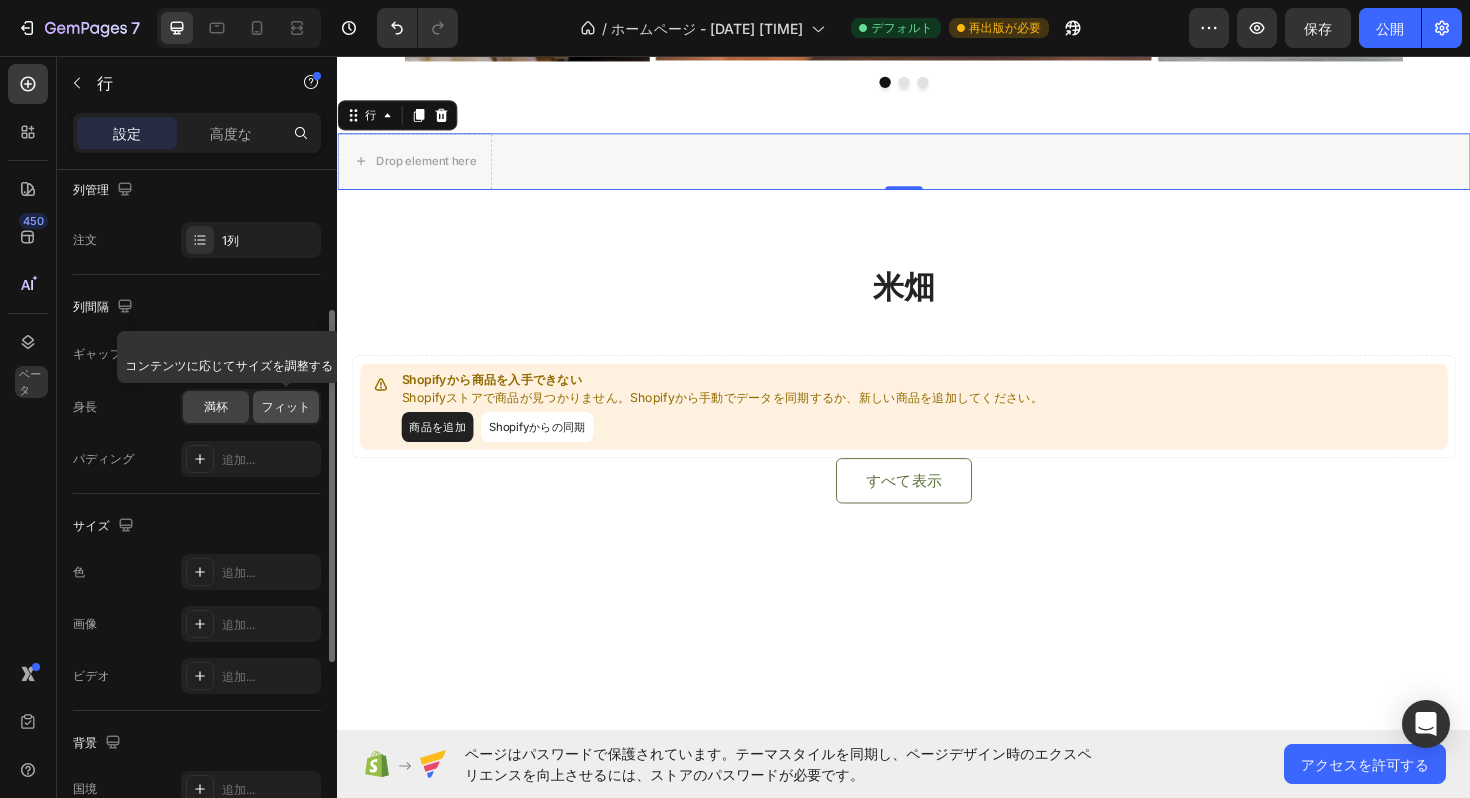 click on "フィット" 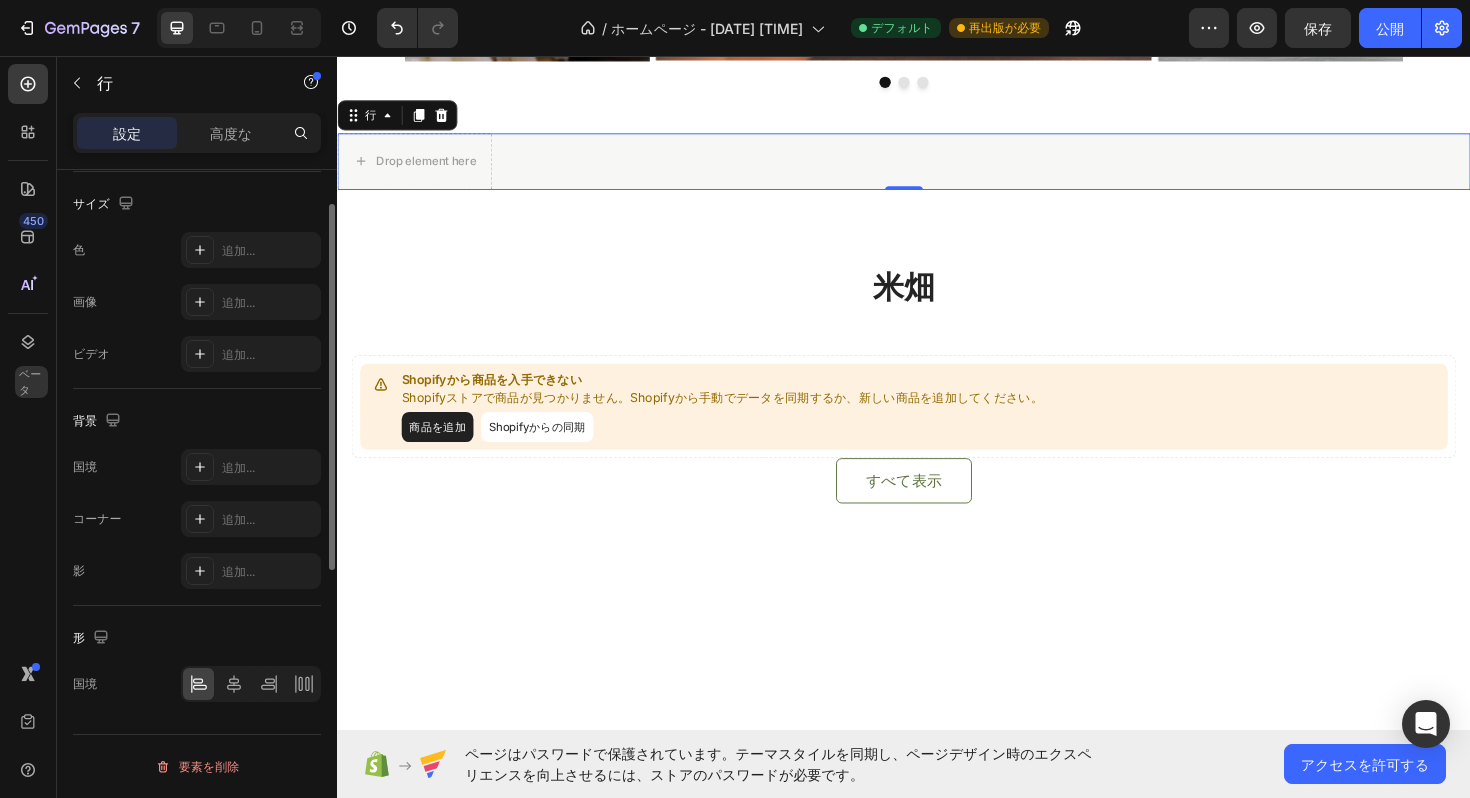 scroll, scrollTop: 0, scrollLeft: 0, axis: both 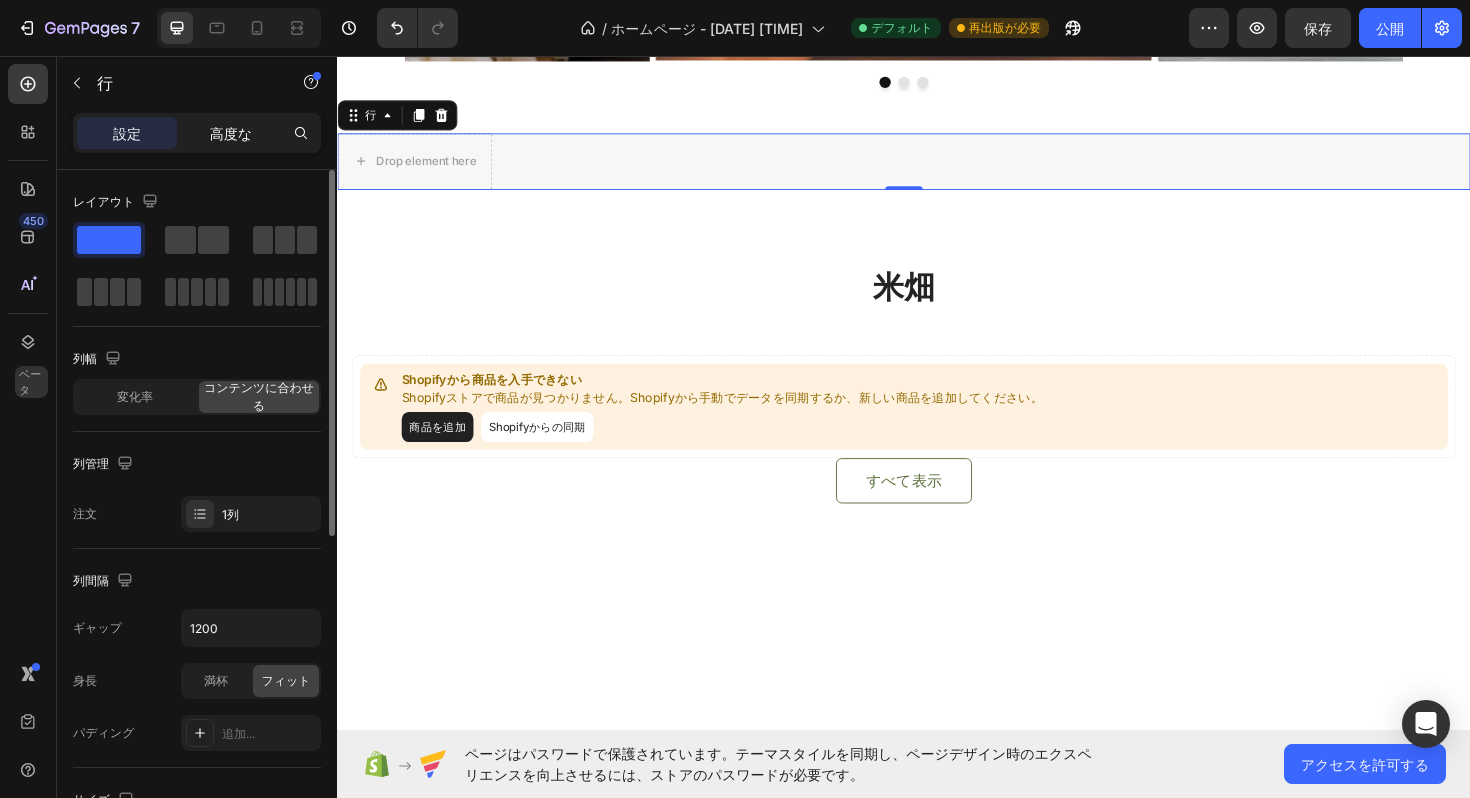 click on "高度な" at bounding box center (231, 133) 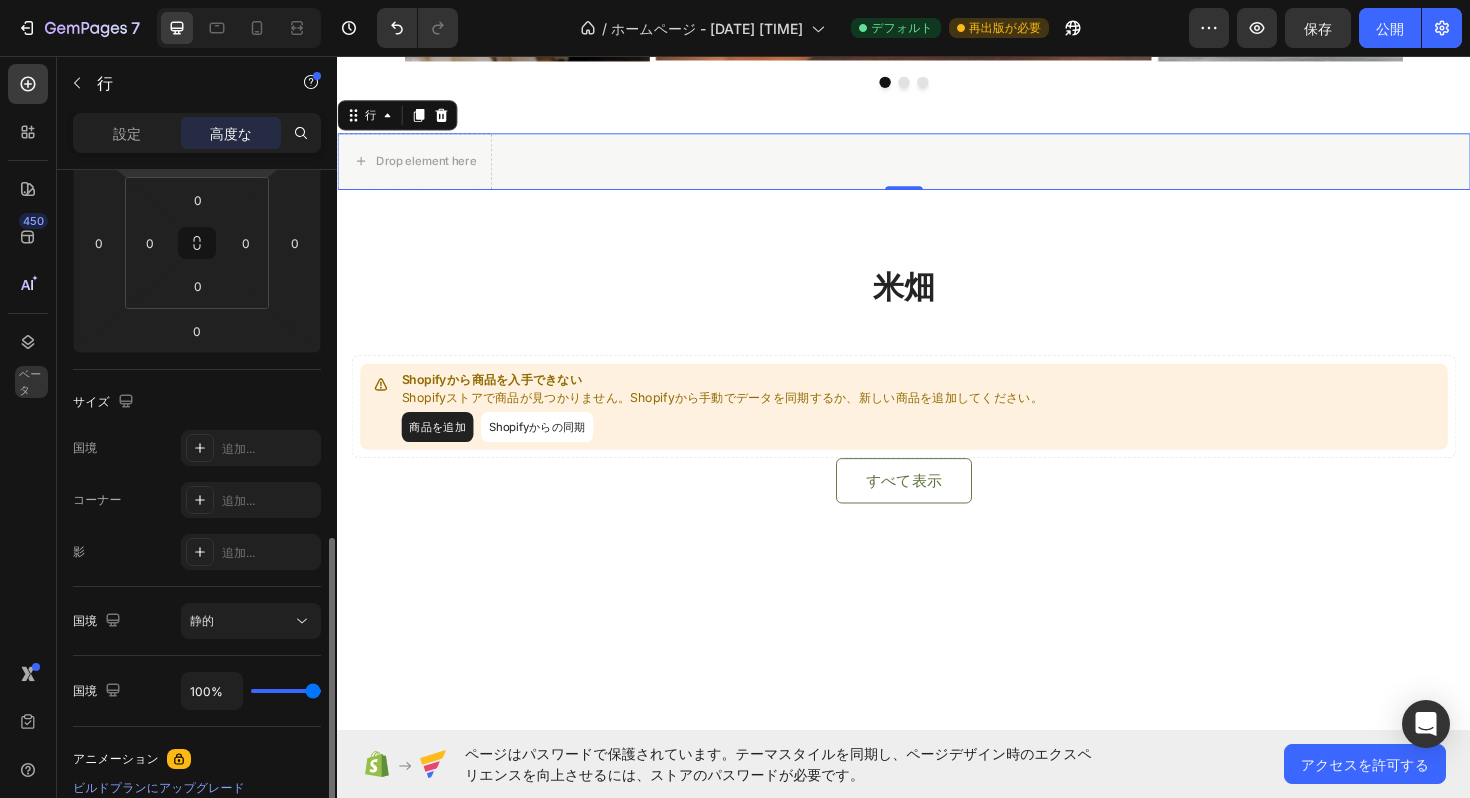 scroll, scrollTop: 486, scrollLeft: 0, axis: vertical 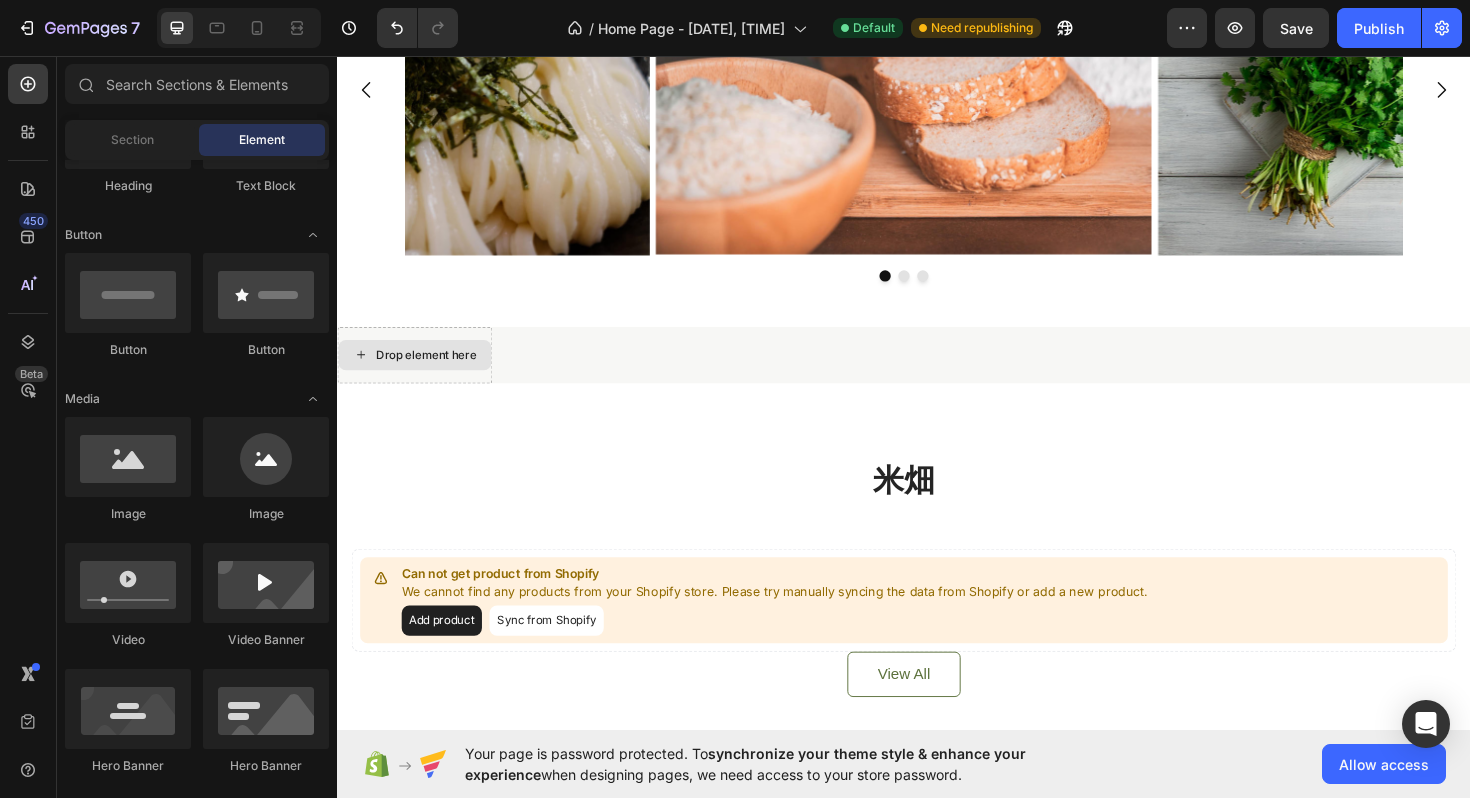 click on "Drop element here" at bounding box center (419, 373) 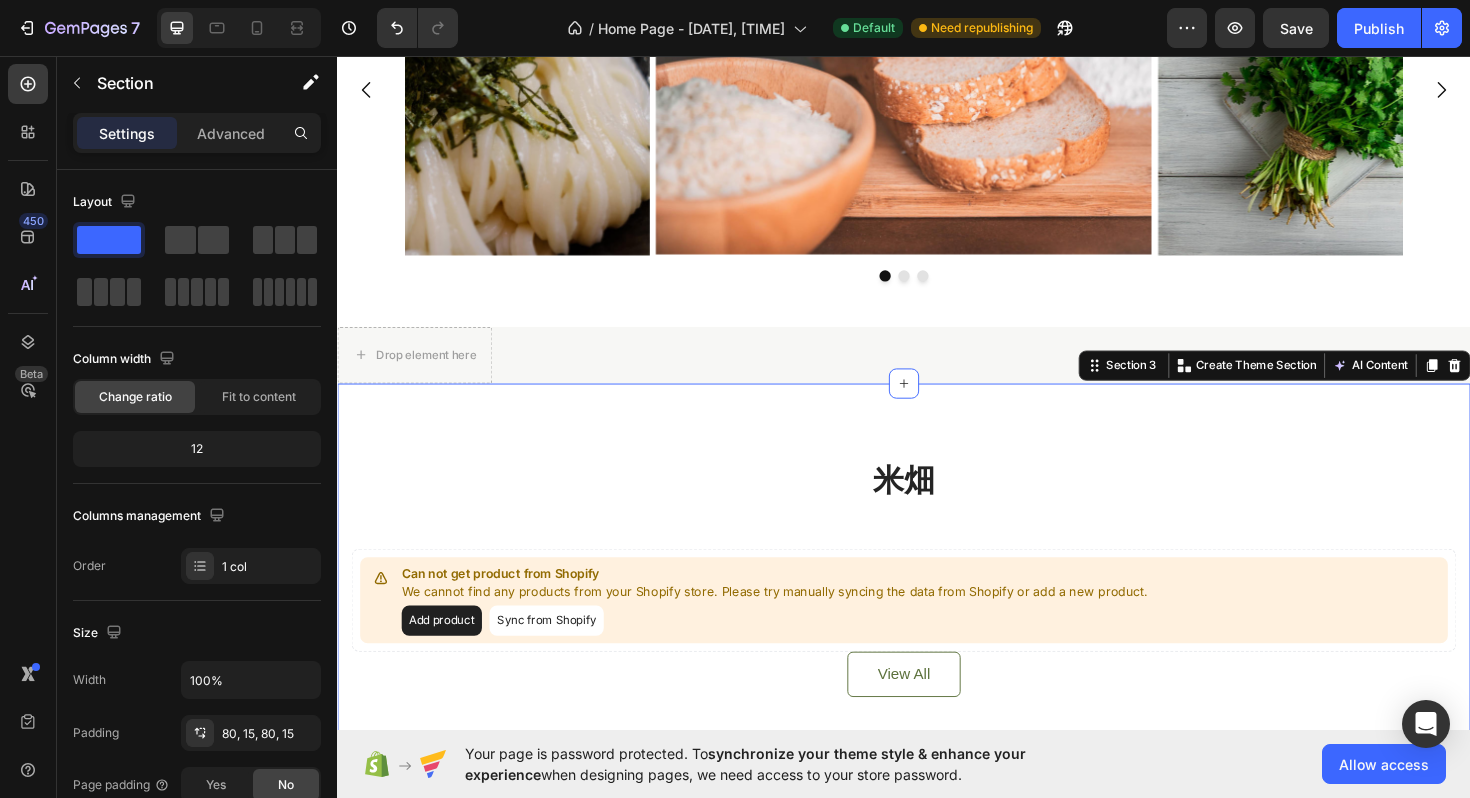 click on "米畑 Heading Can not get product from Shopify We cannot find any products from your Shopify store. Please try manually syncing the data from Shopify or add a new product.   Add product Sync from Shopify Product List View All Button Row Section 3   You can create reusable sections Create Theme Section AI Content Write with GemAI What would you like to describe here? Tone and Voice Persuasive Product Show more Generate" at bounding box center (937, 609) 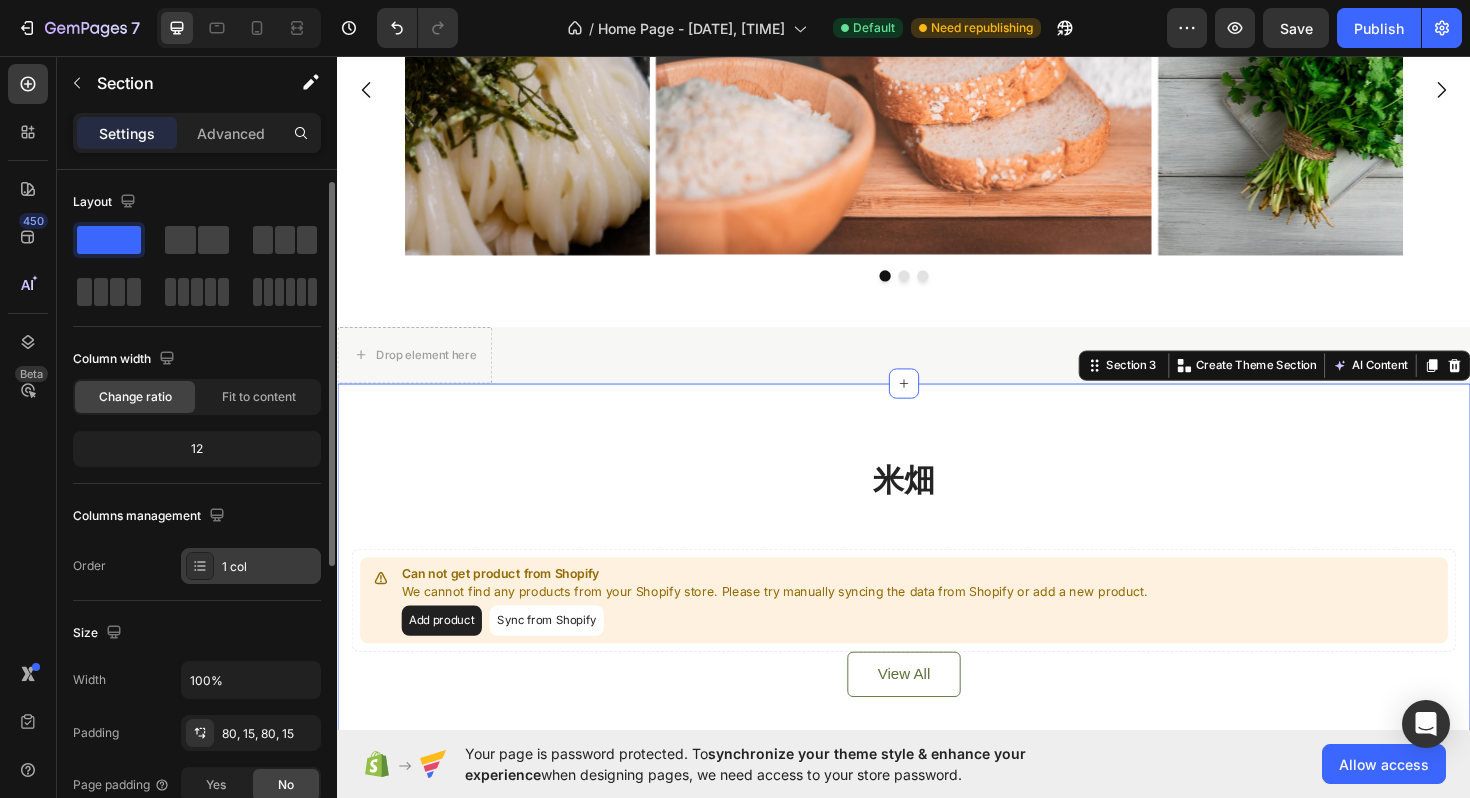 scroll, scrollTop: 44, scrollLeft: 0, axis: vertical 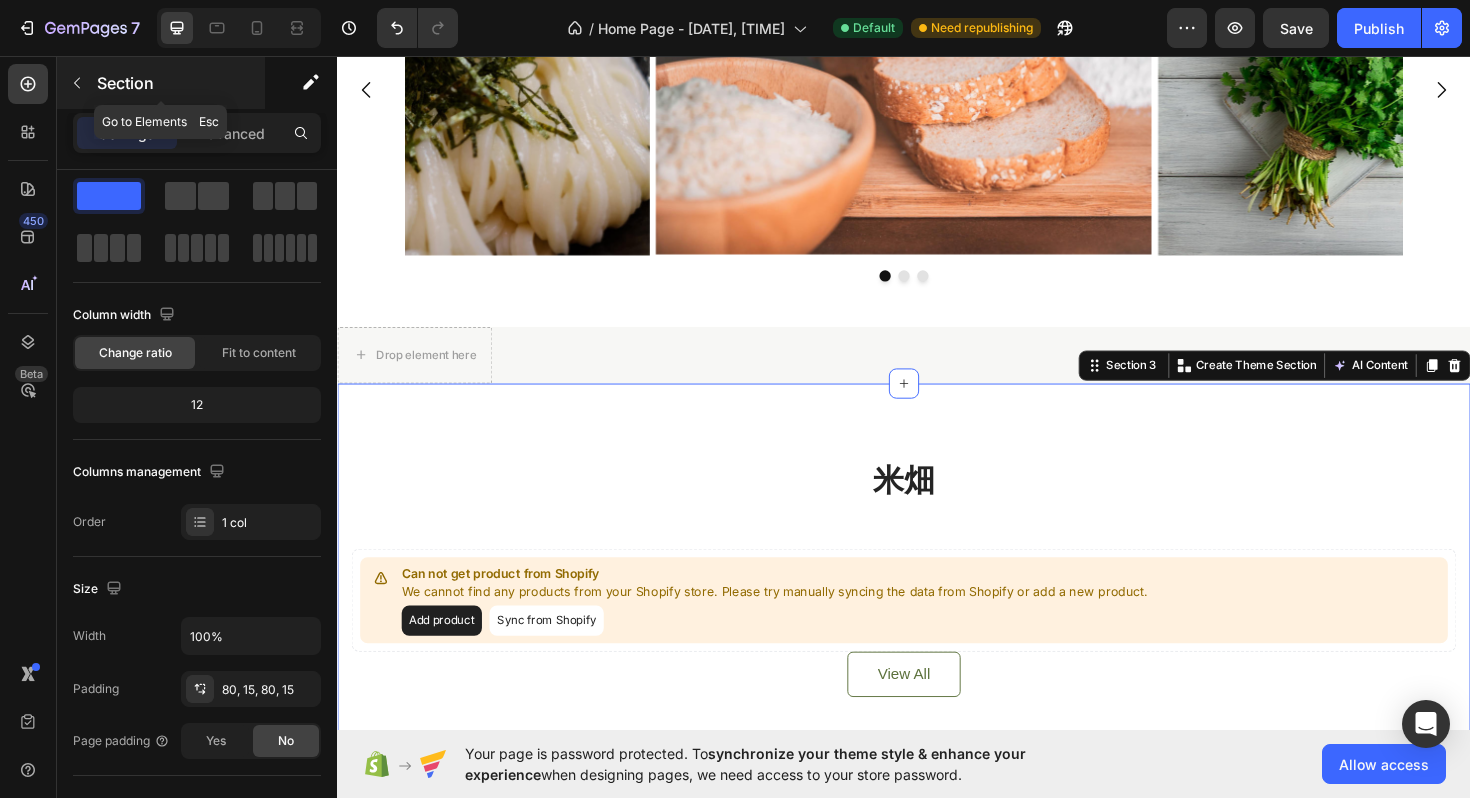 click at bounding box center [77, 83] 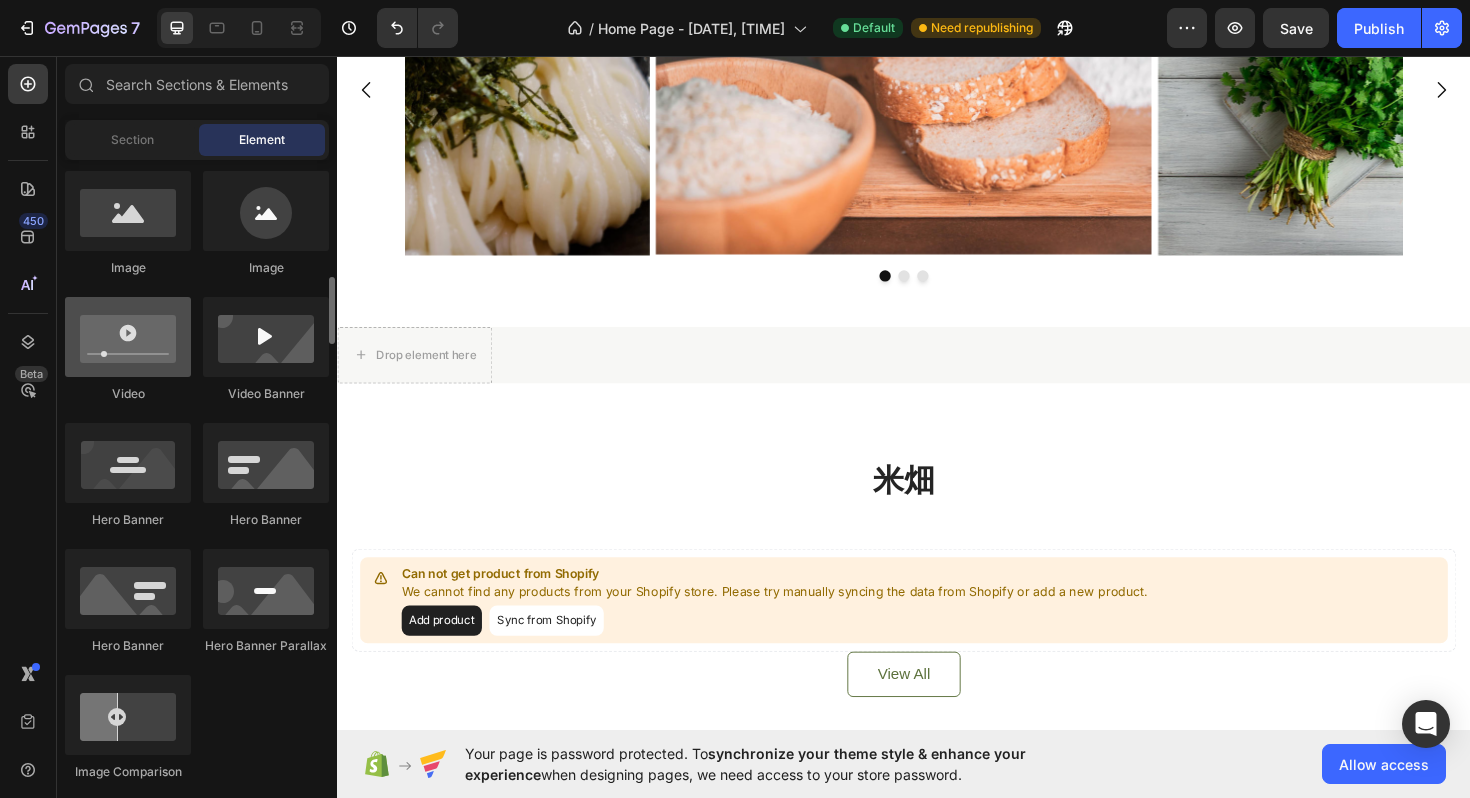 scroll, scrollTop: 694, scrollLeft: 0, axis: vertical 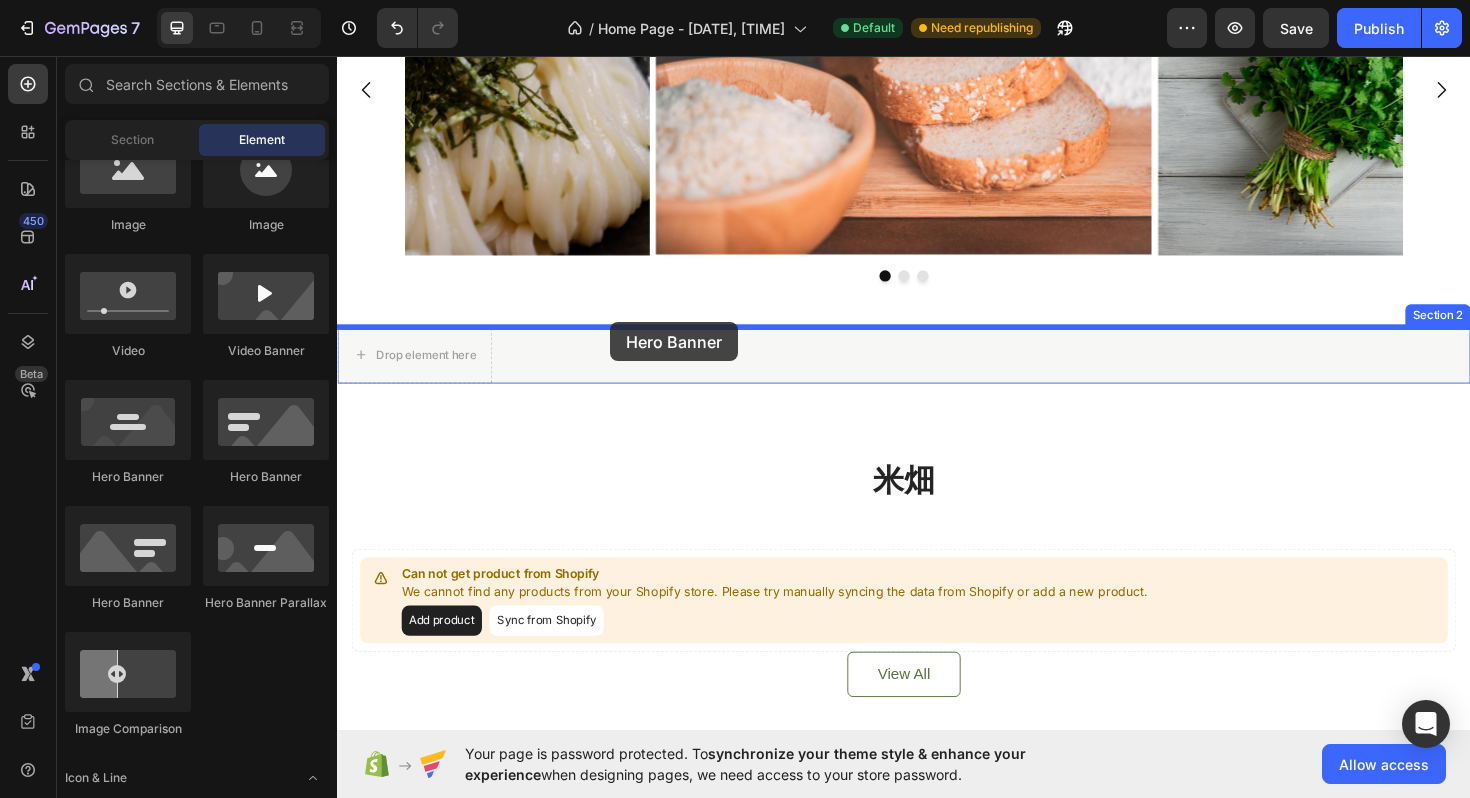 drag, startPoint x: 472, startPoint y: 476, endPoint x: 626, endPoint y: 338, distance: 206.78491 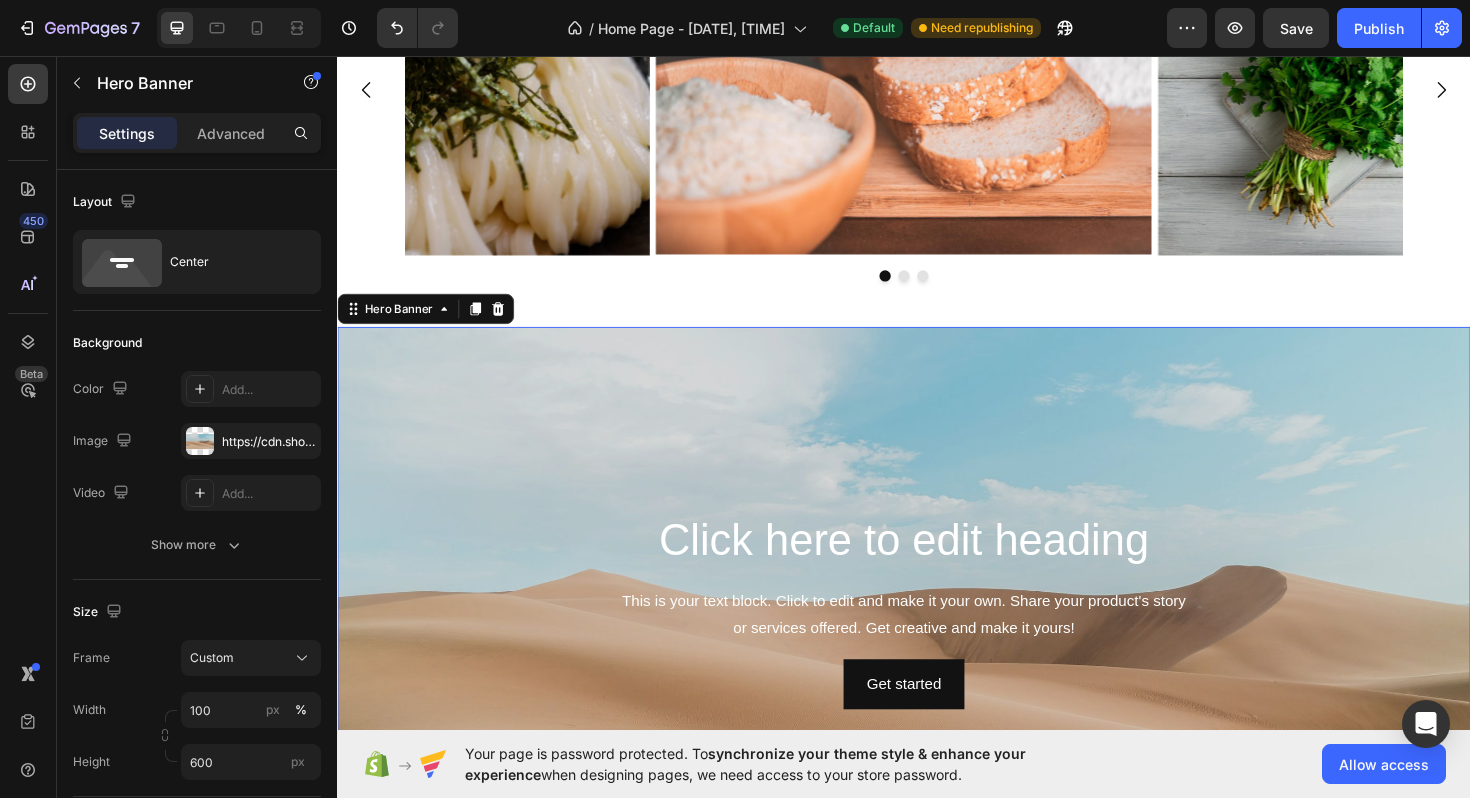 scroll, scrollTop: 712, scrollLeft: 0, axis: vertical 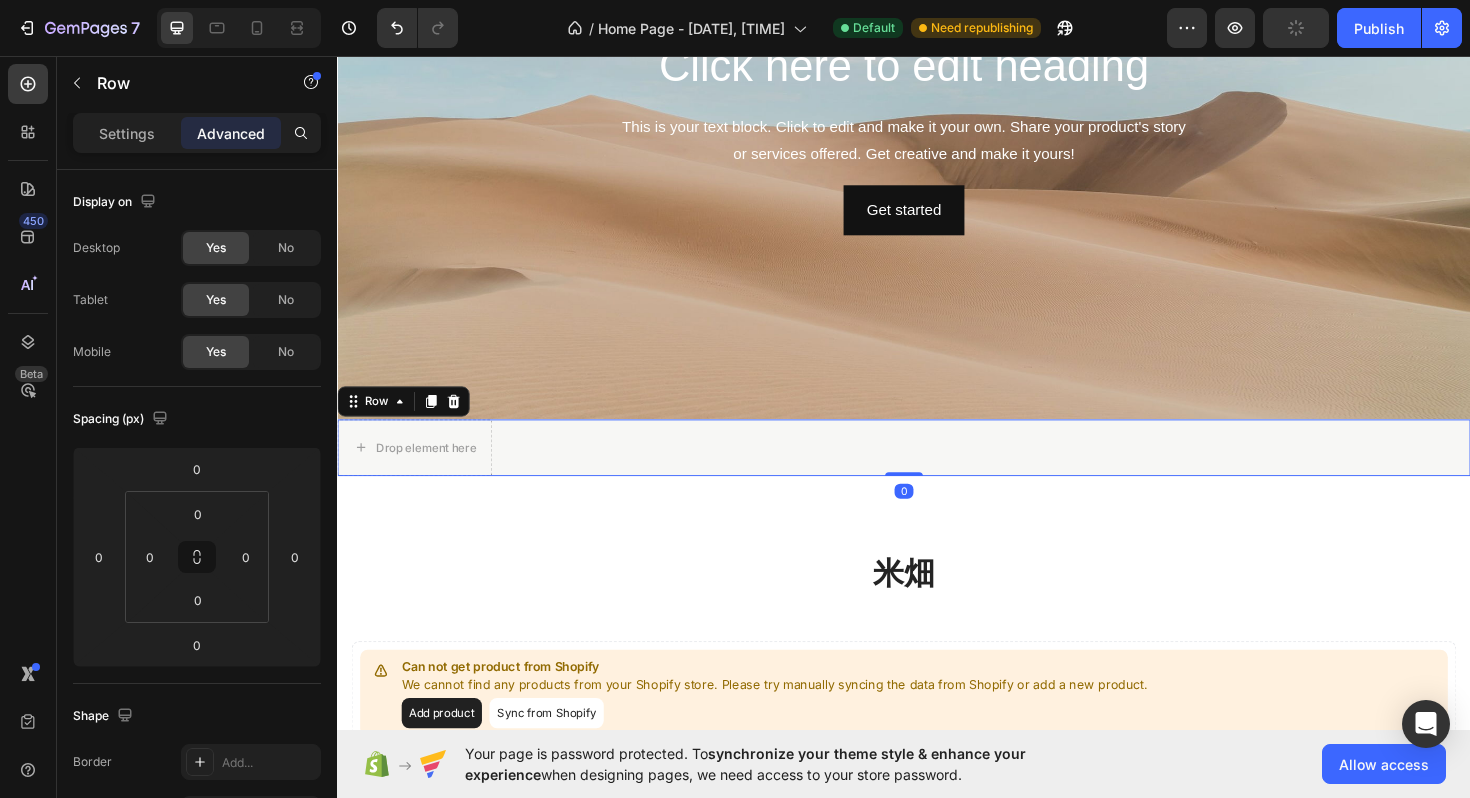 click on "Drop element here Row   0" at bounding box center [937, 471] 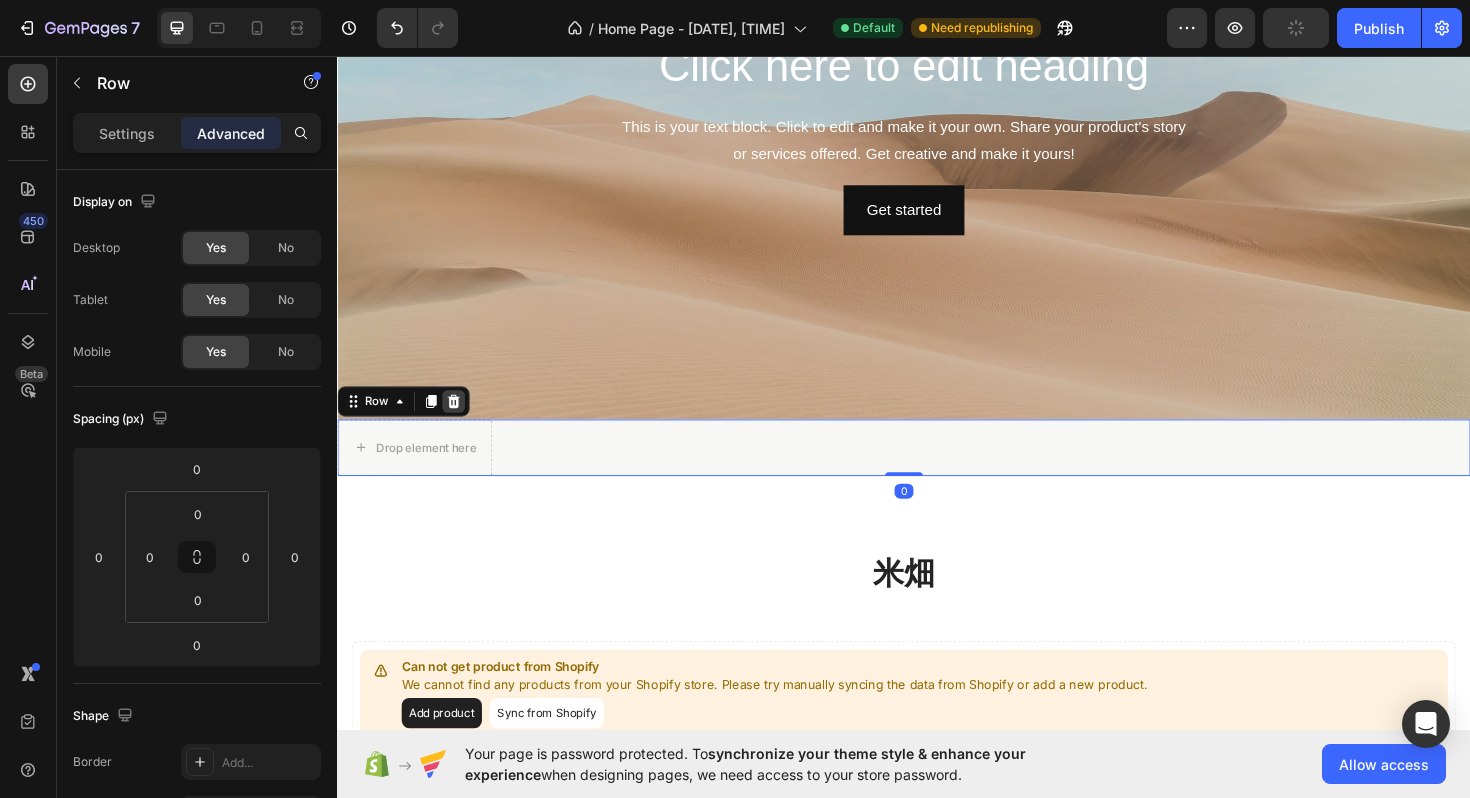 click 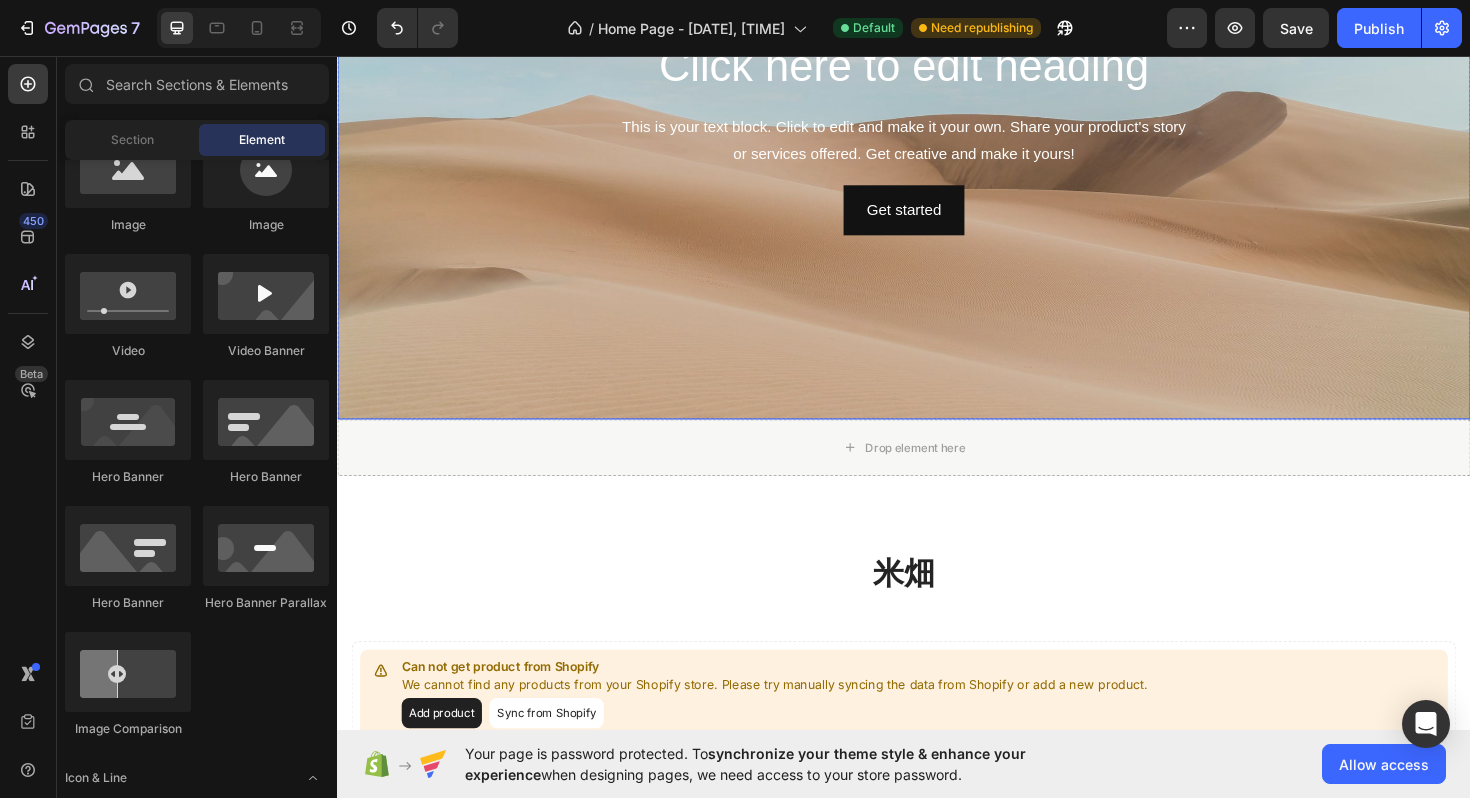 scroll, scrollTop: 564, scrollLeft: 0, axis: vertical 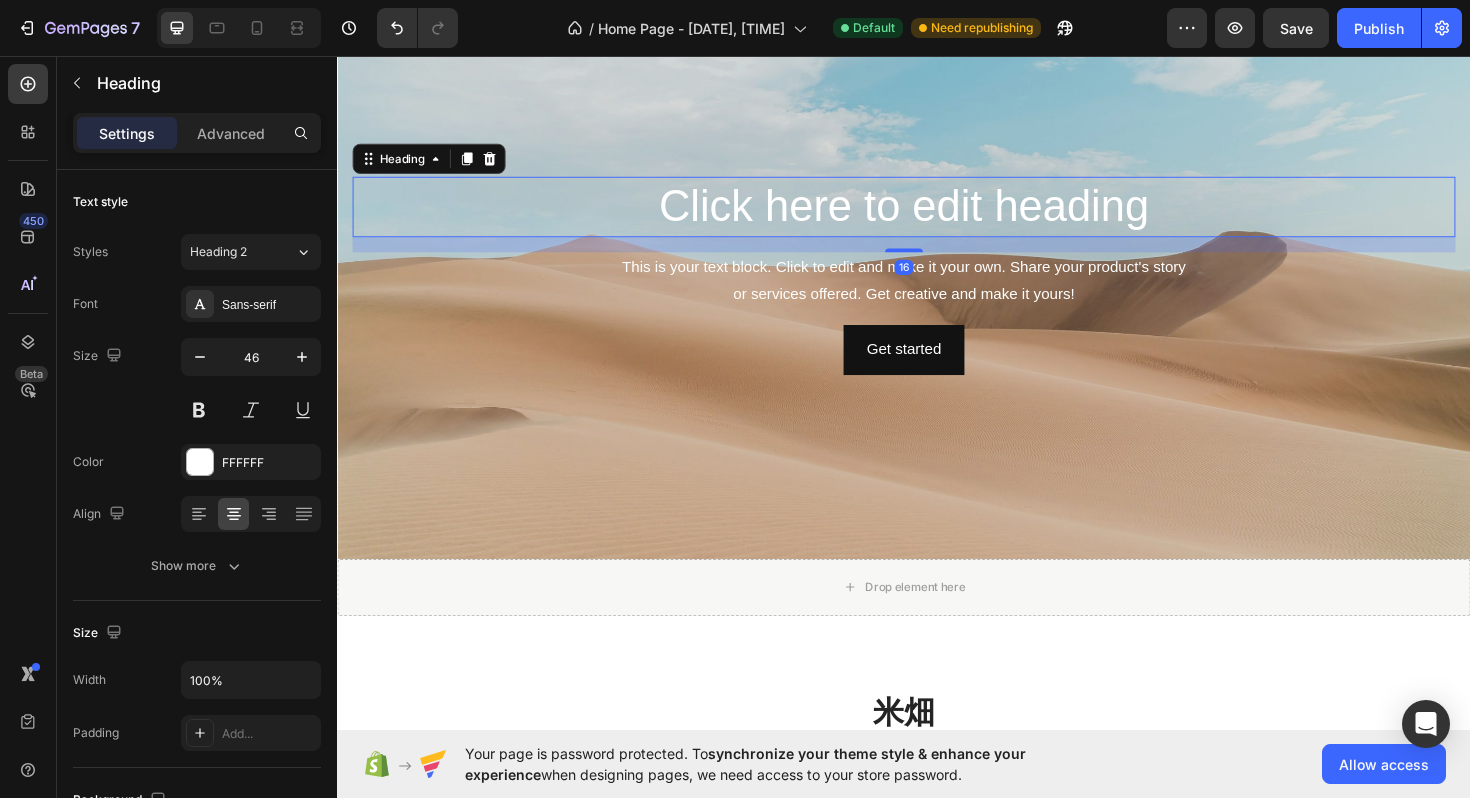 click on "Click here to edit heading" at bounding box center [937, 216] 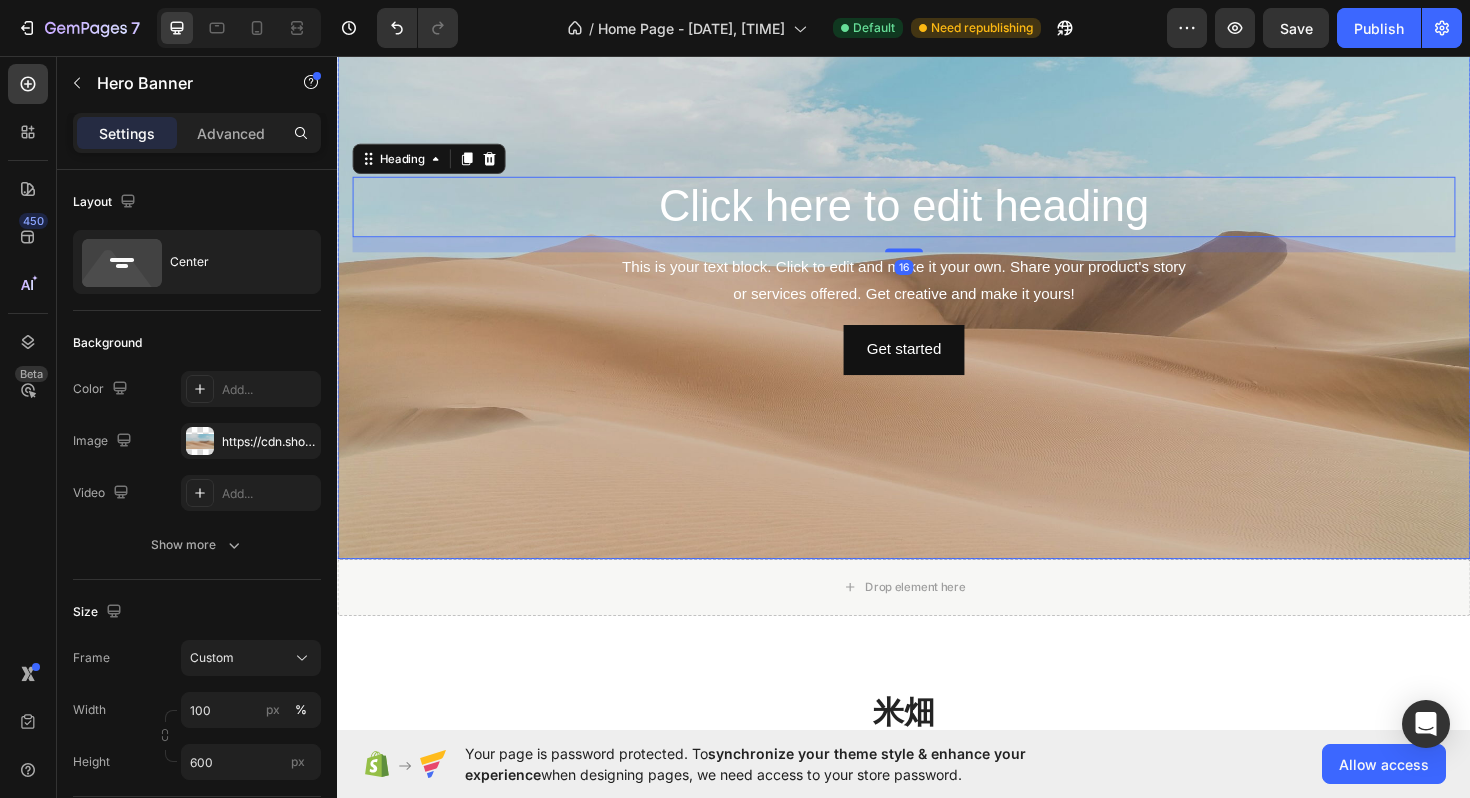 click at bounding box center (937, 289) 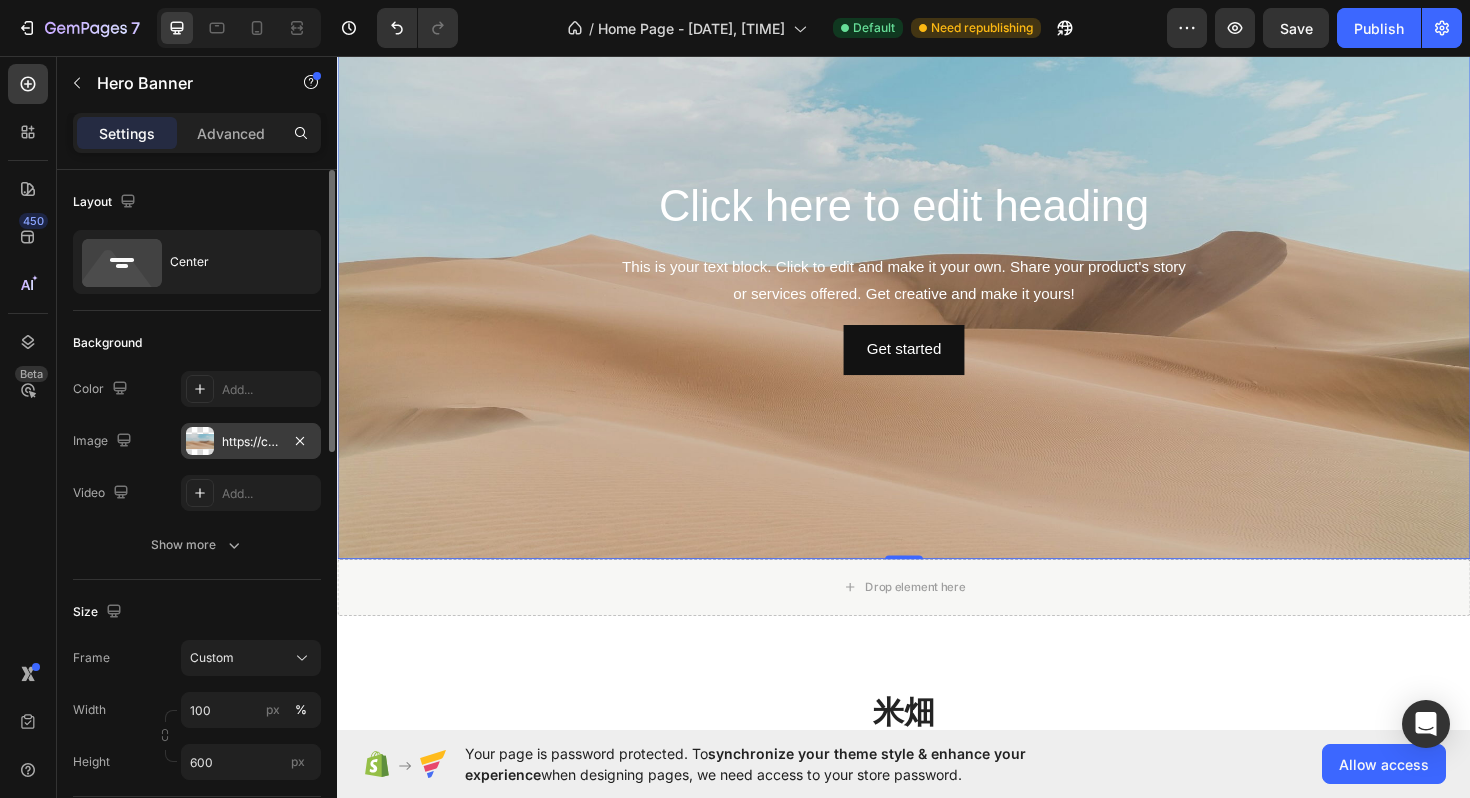 click on "https://cdn.shopify.com/s/files/1/2005/9307/files/background_settings.jpg" at bounding box center [251, 442] 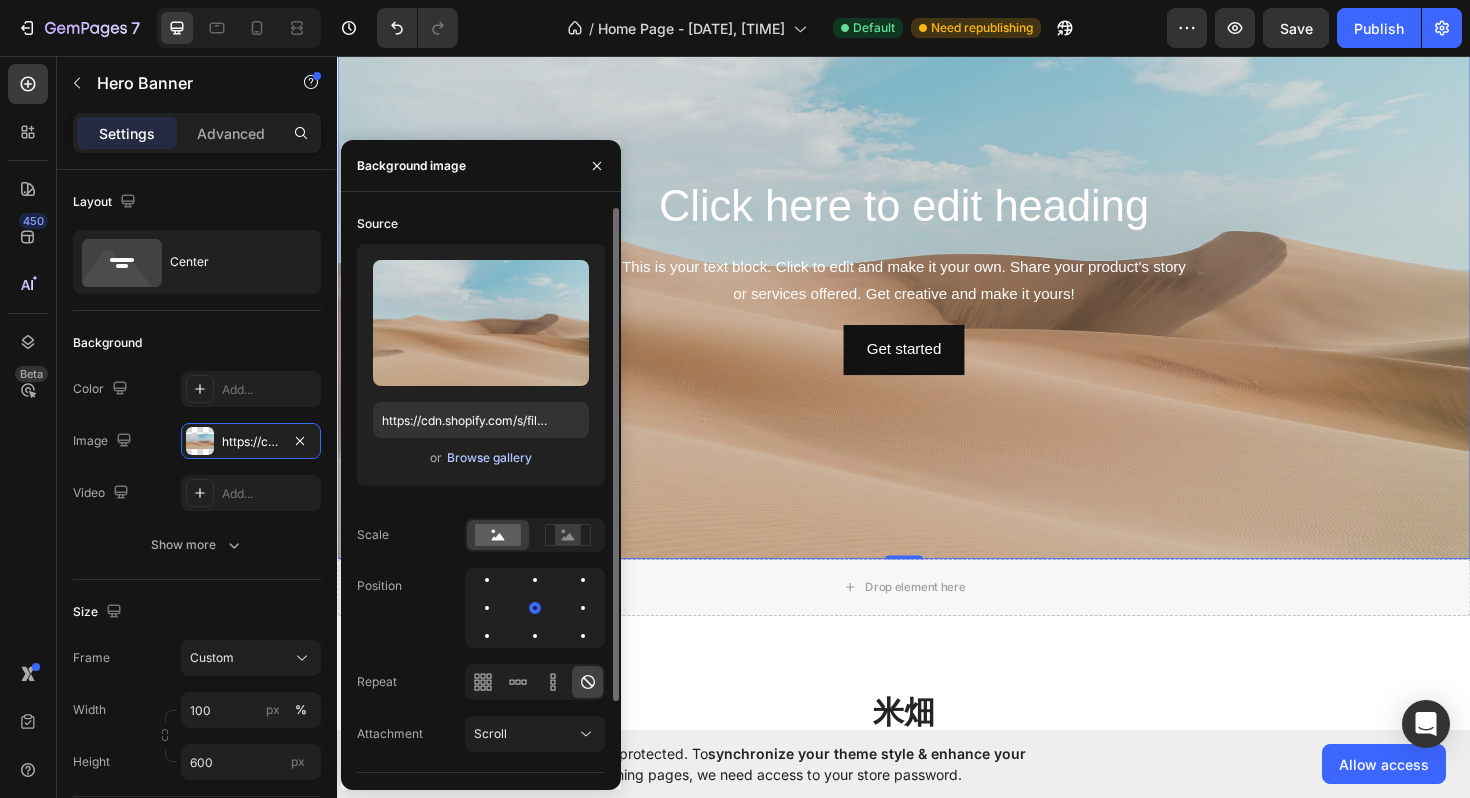 click on "Browse gallery" at bounding box center [489, 458] 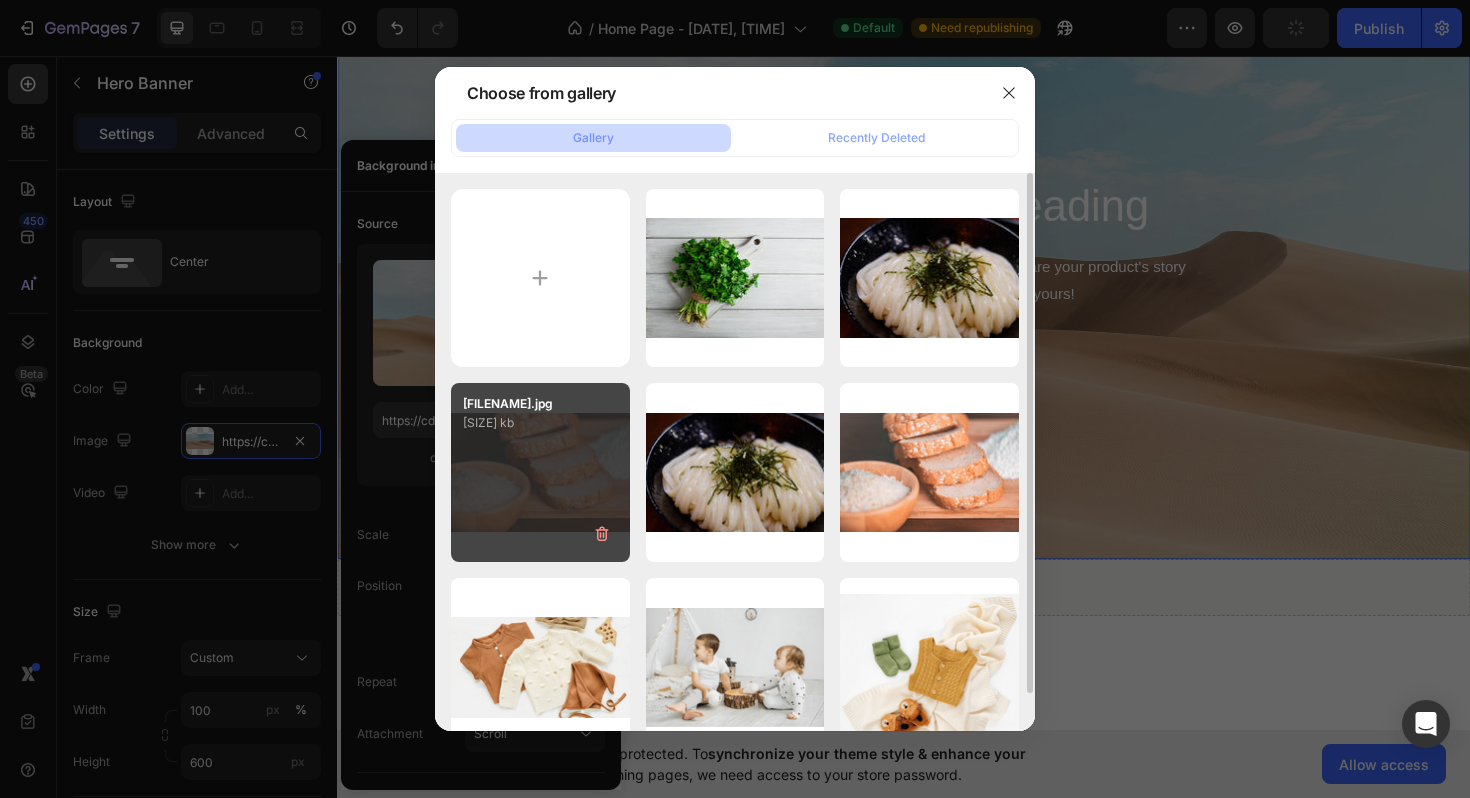 click on "25434459.jpg 457.09 kb" at bounding box center [540, 472] 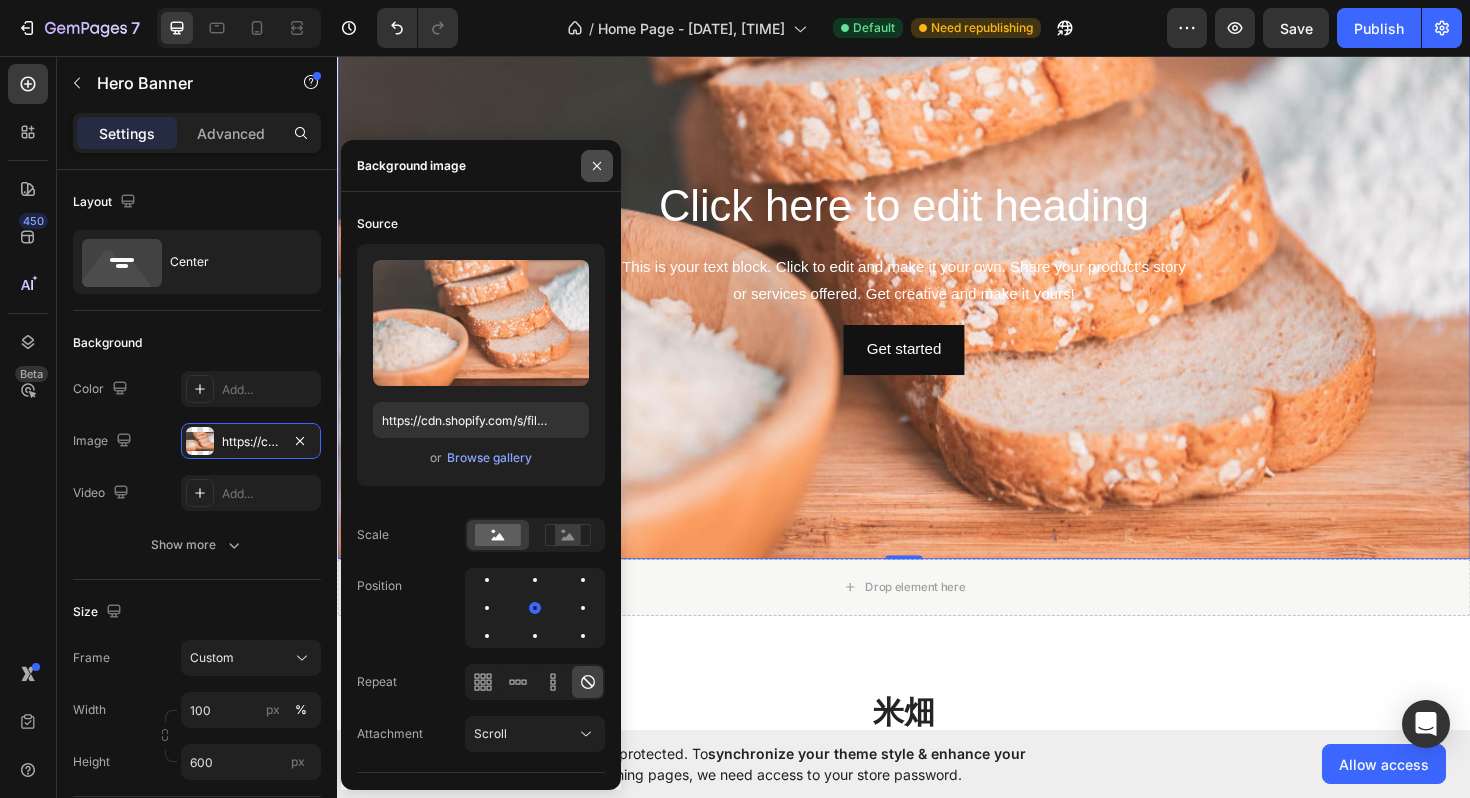 click 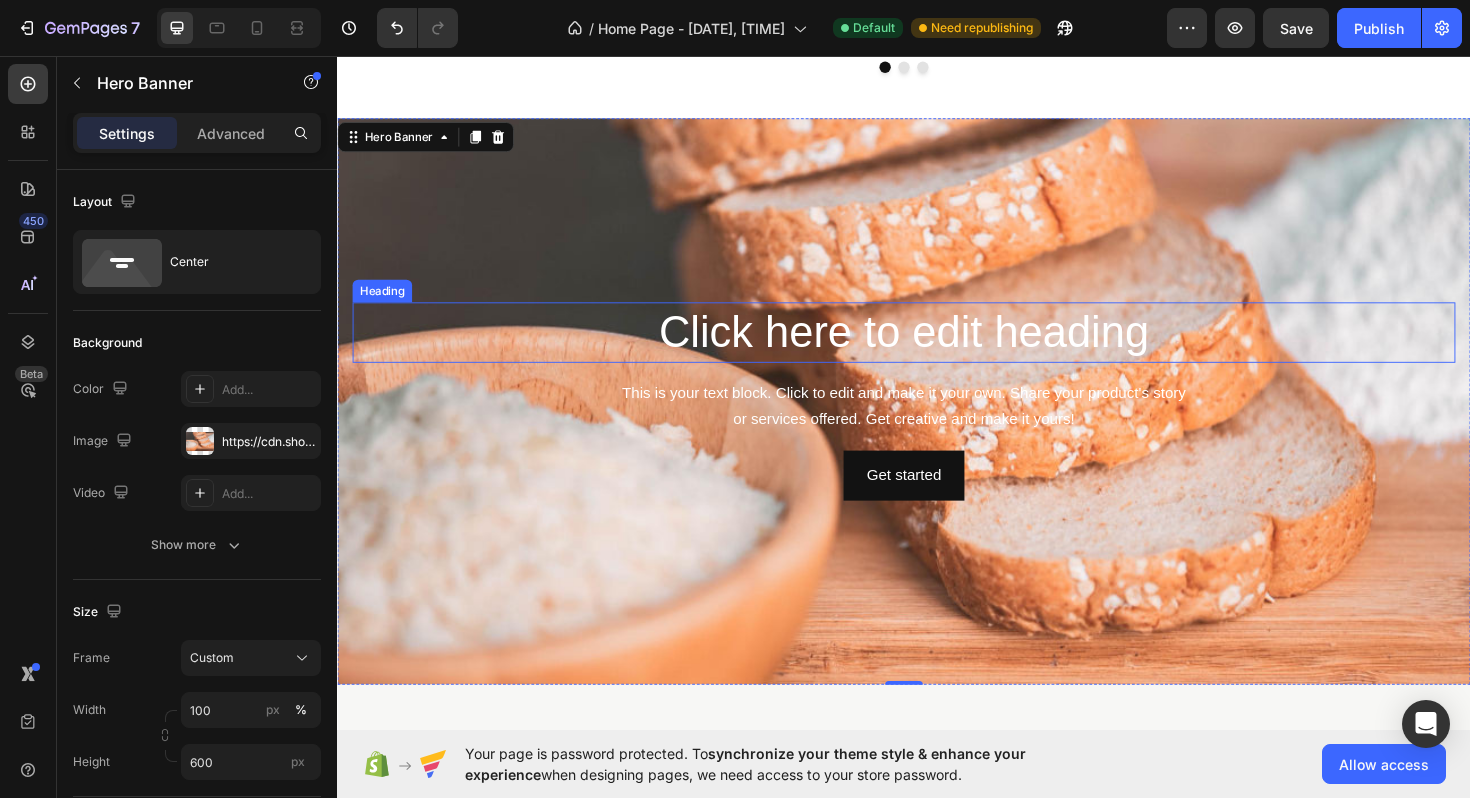 scroll, scrollTop: 227, scrollLeft: 0, axis: vertical 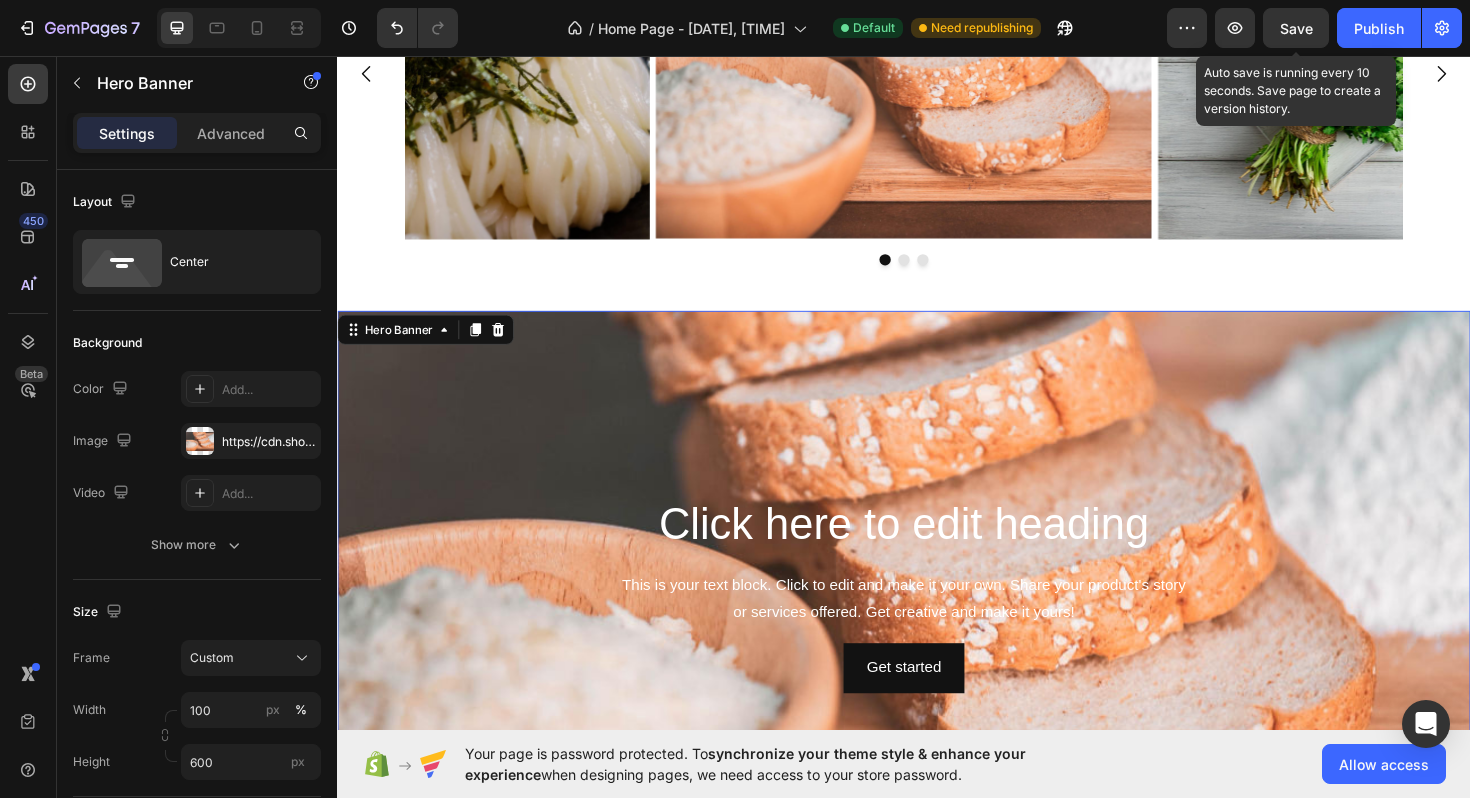 click on "Save" at bounding box center (1296, 28) 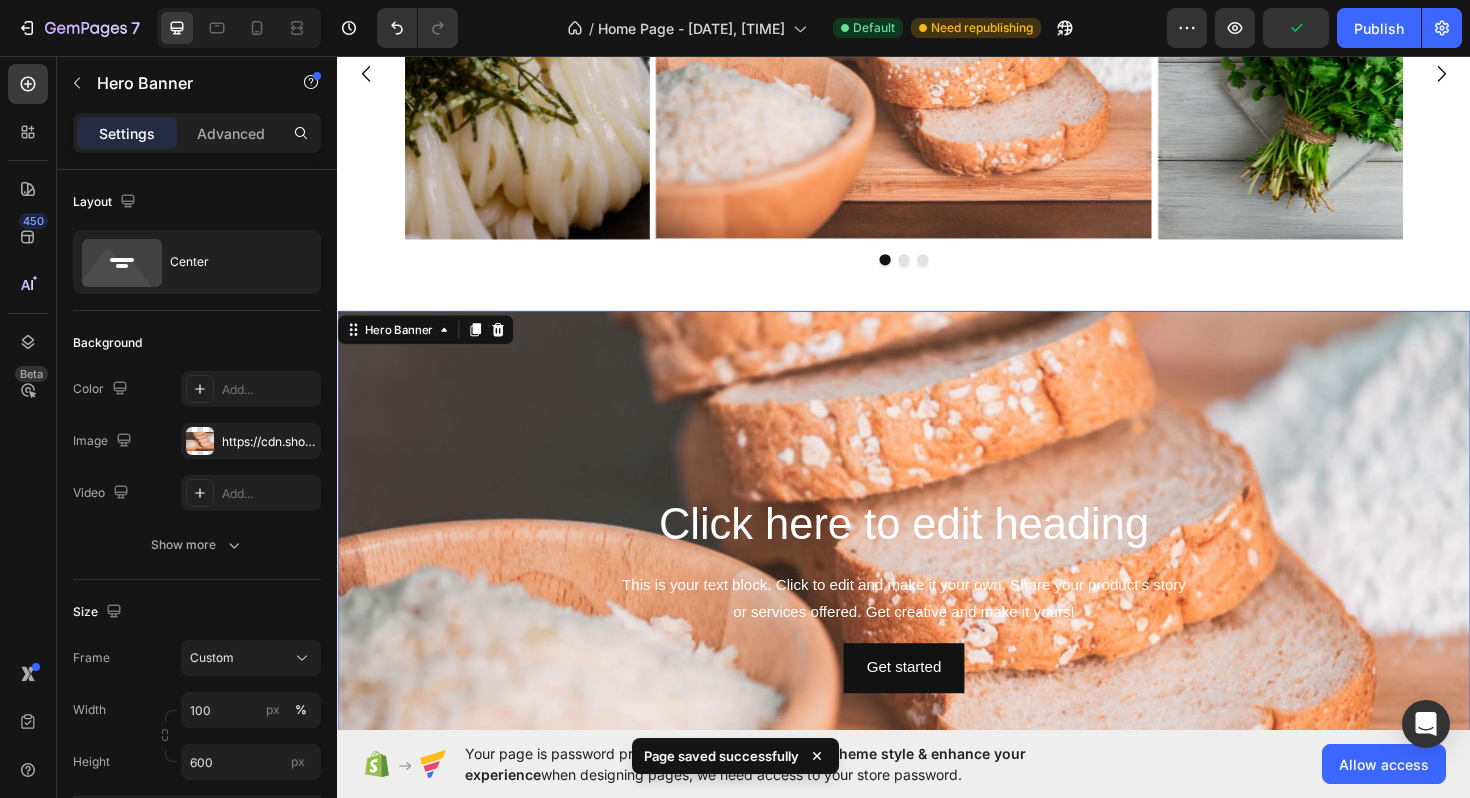 scroll, scrollTop: 565, scrollLeft: 0, axis: vertical 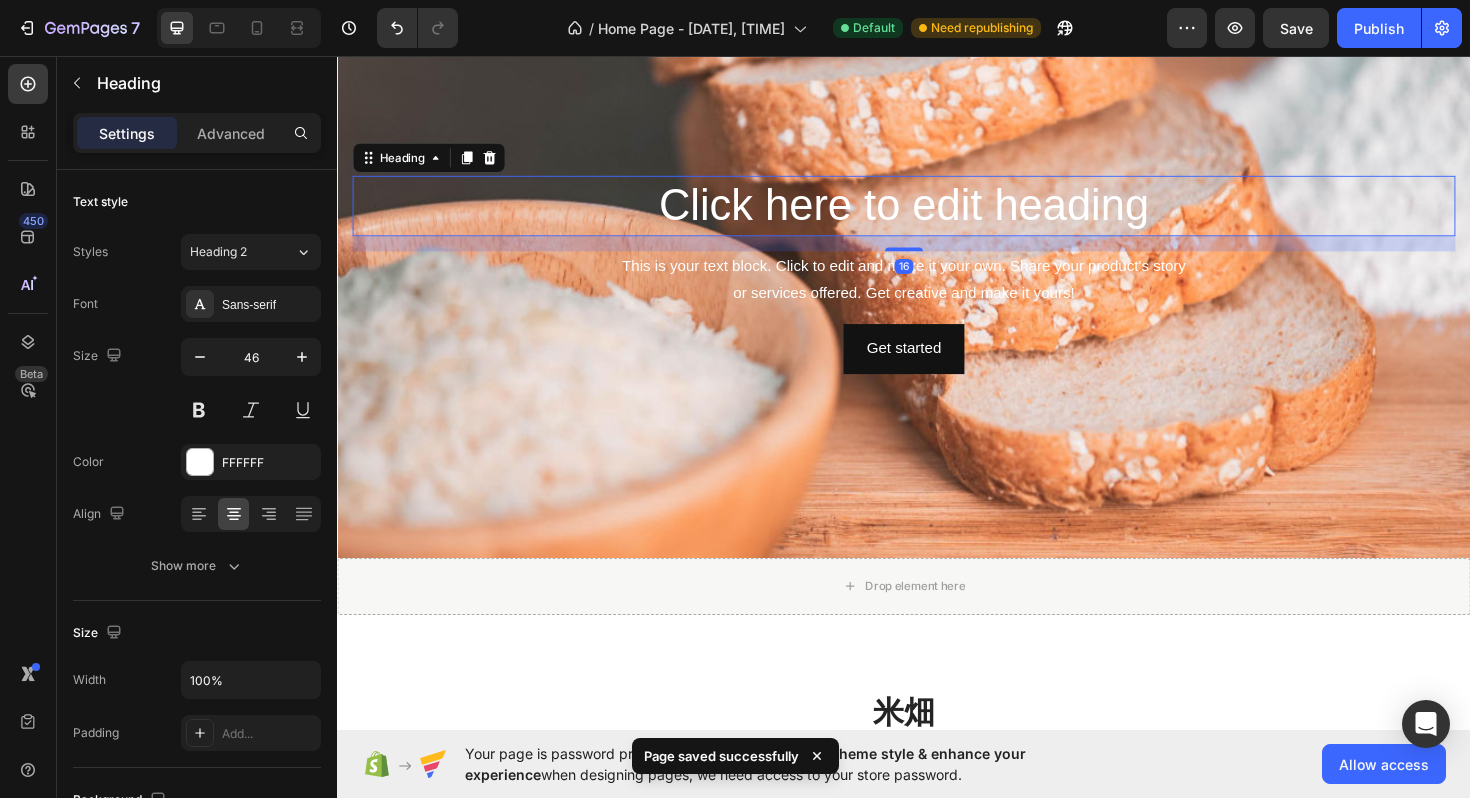 click on "Click here to edit heading" at bounding box center [937, 215] 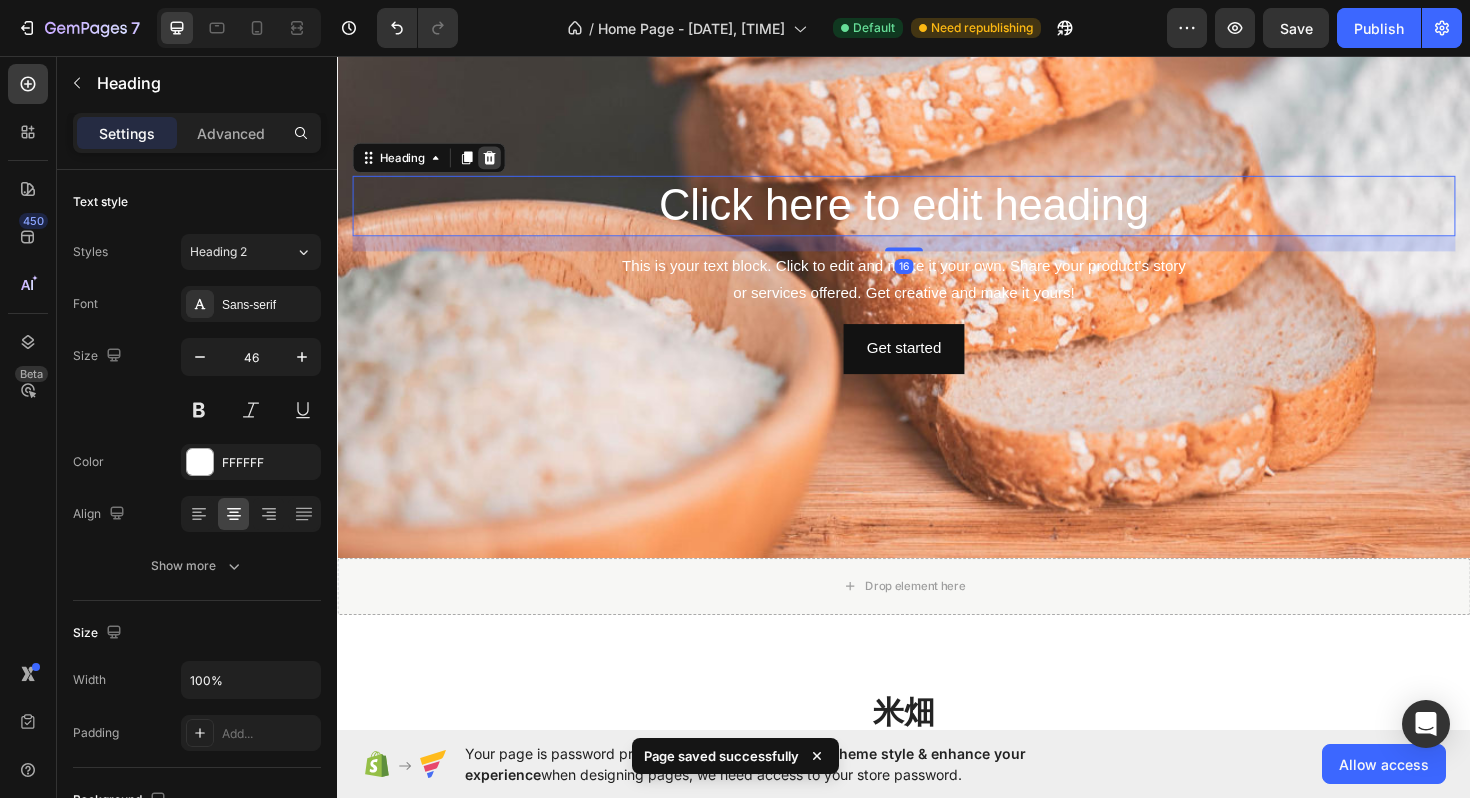 click 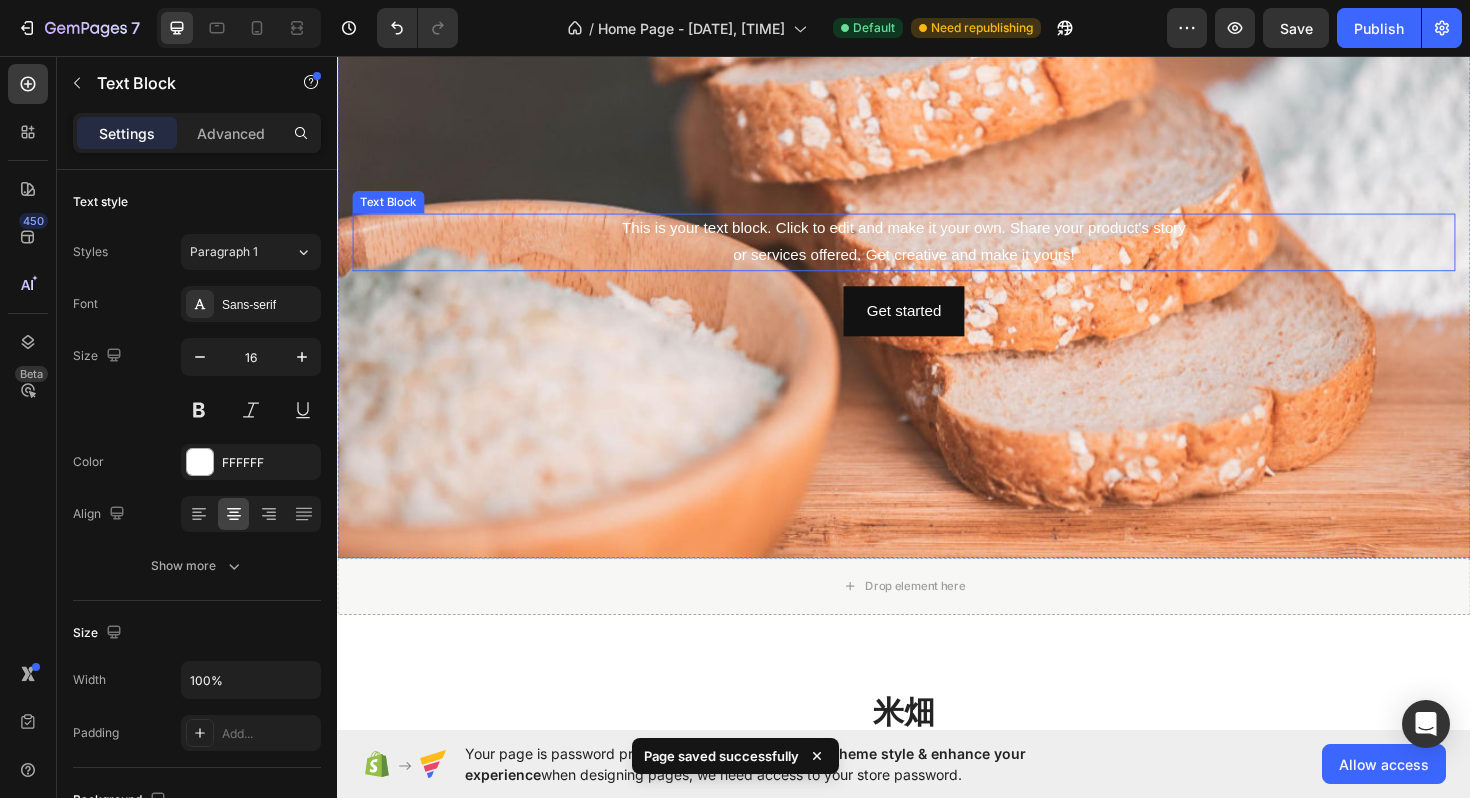 click on "This is your text block. Click to edit and make it your own. Share your product's story                   or services offered. Get creative and make it yours!" at bounding box center (937, 254) 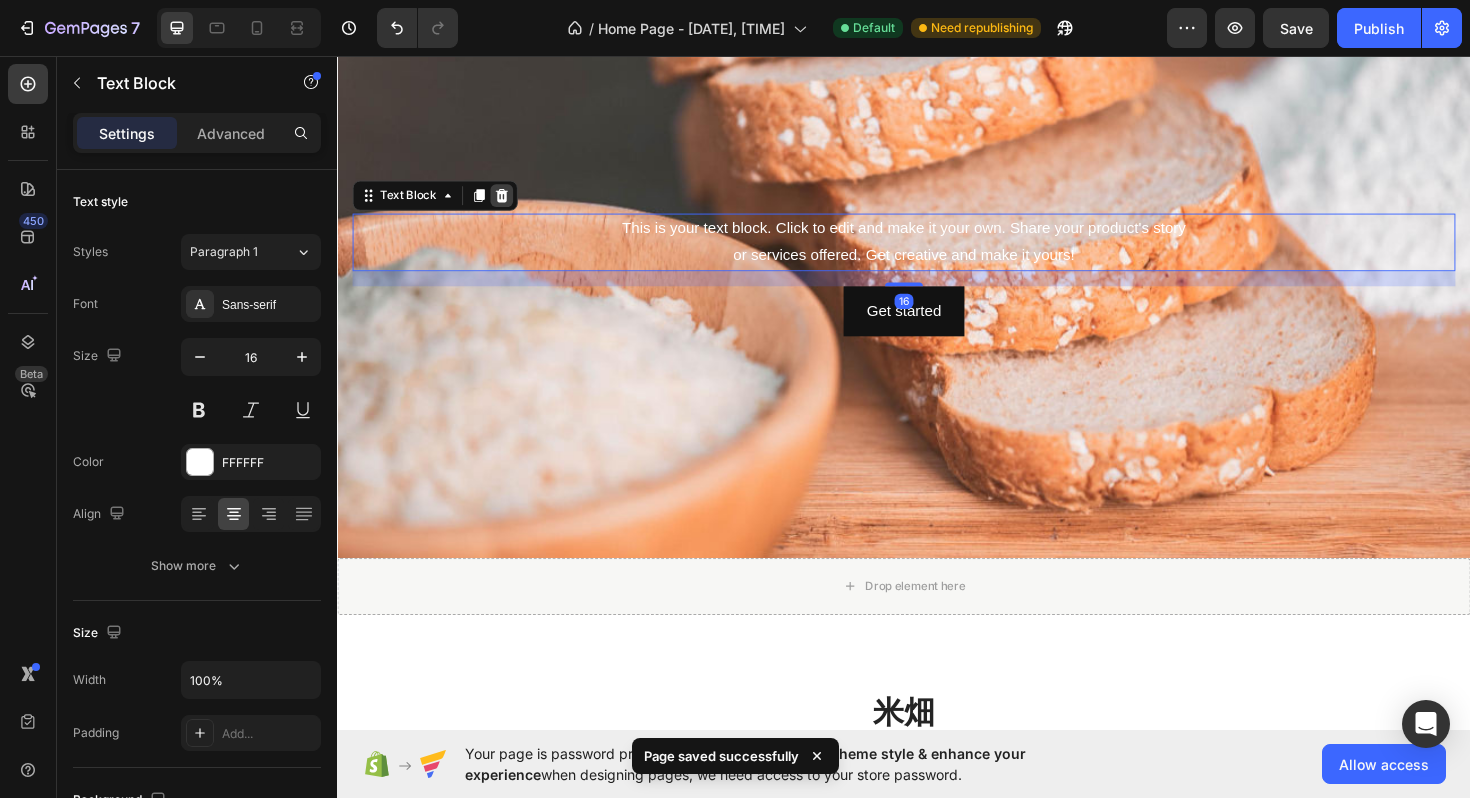 click 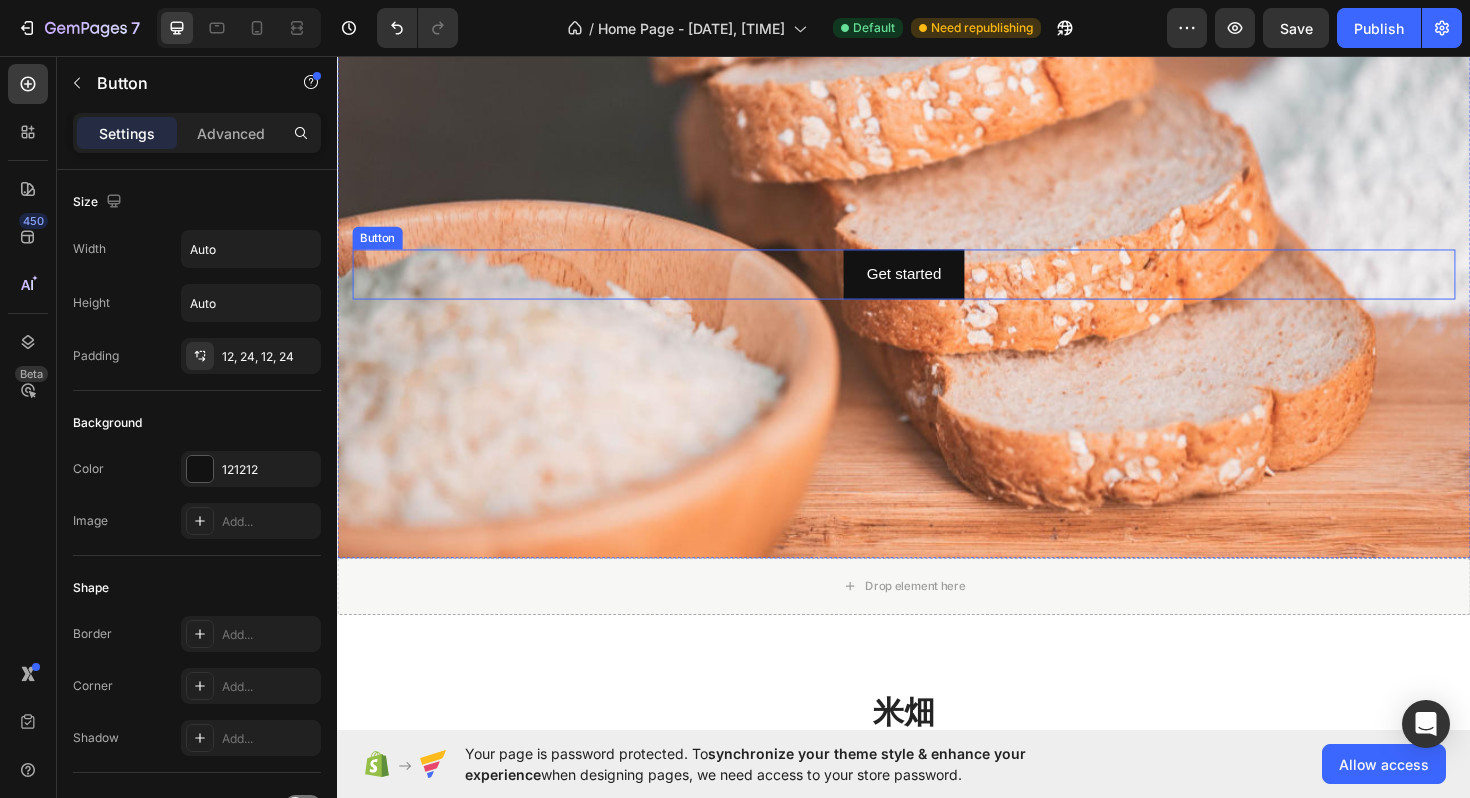 click on "Get started Button" at bounding box center [937, 287] 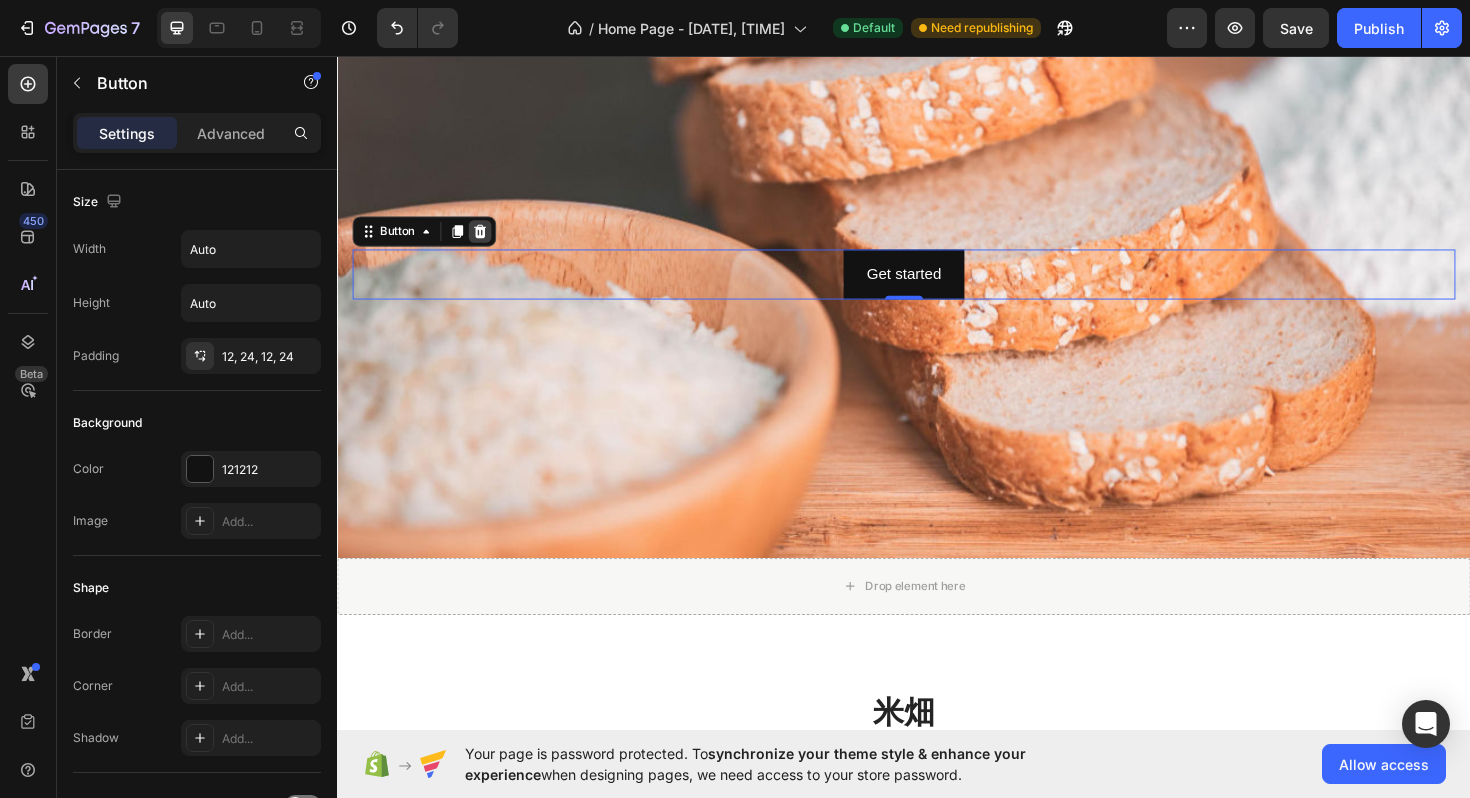 click 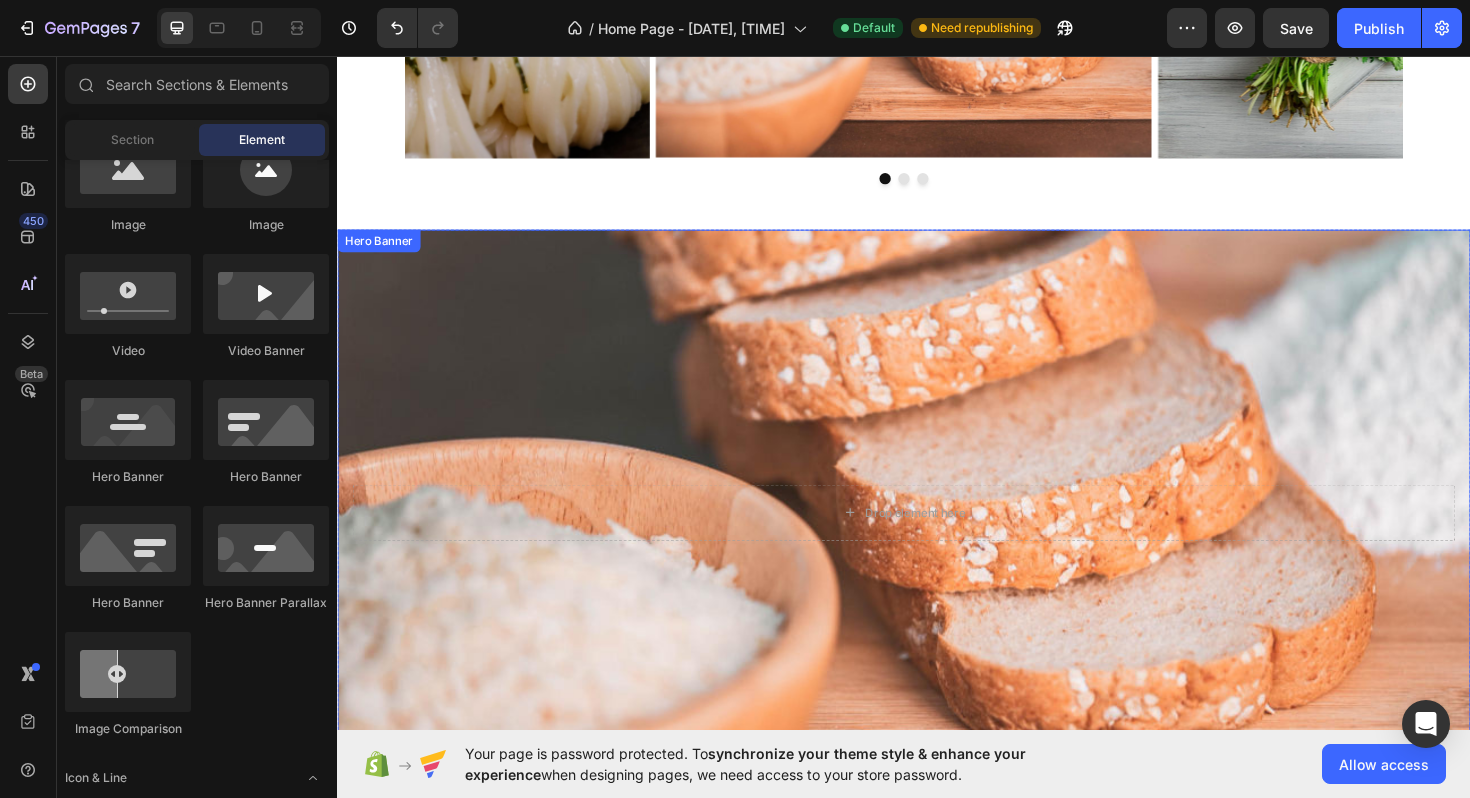 scroll, scrollTop: 301, scrollLeft: 0, axis: vertical 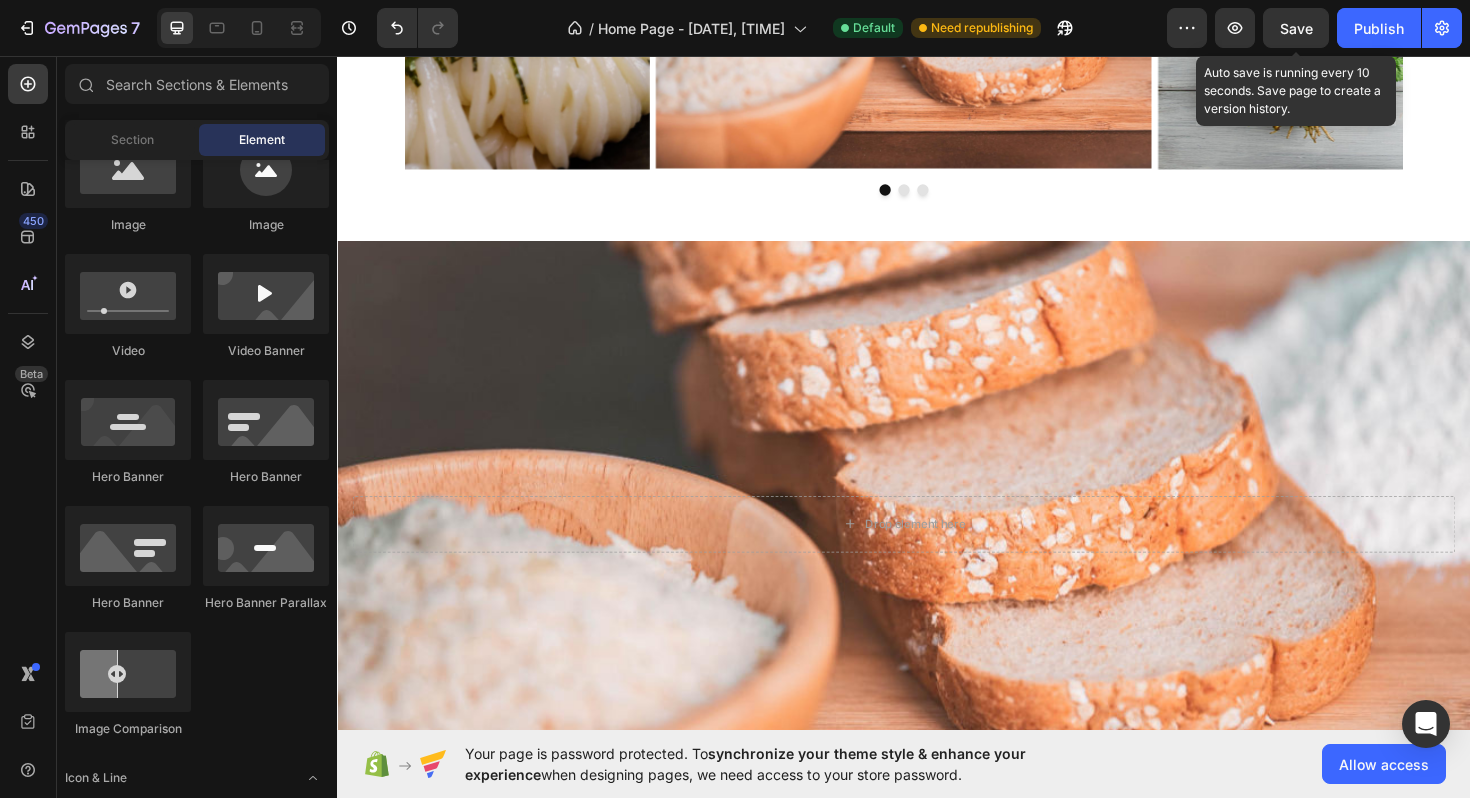click on "Save" at bounding box center [1296, 28] 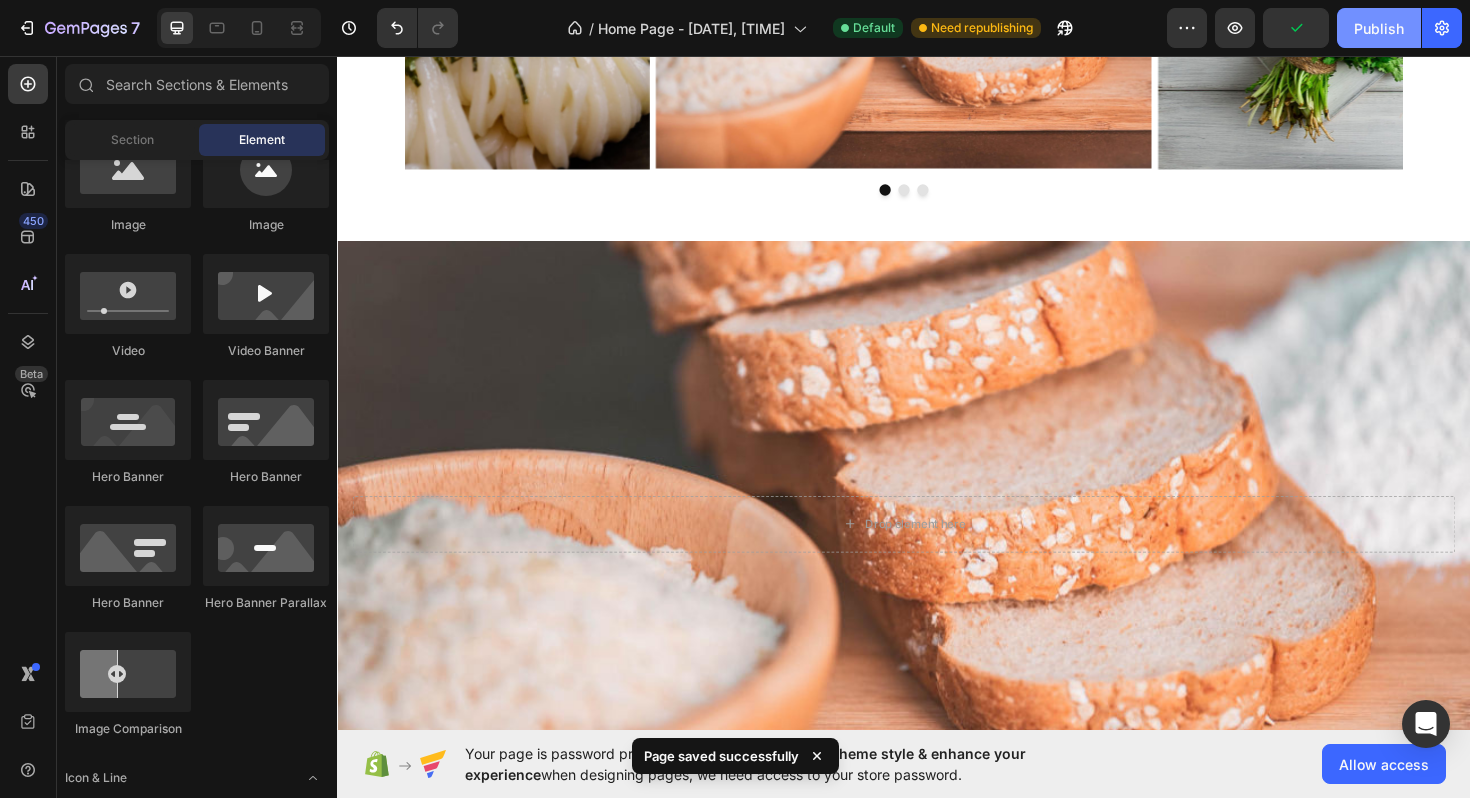 click on "Publish" at bounding box center [1379, 28] 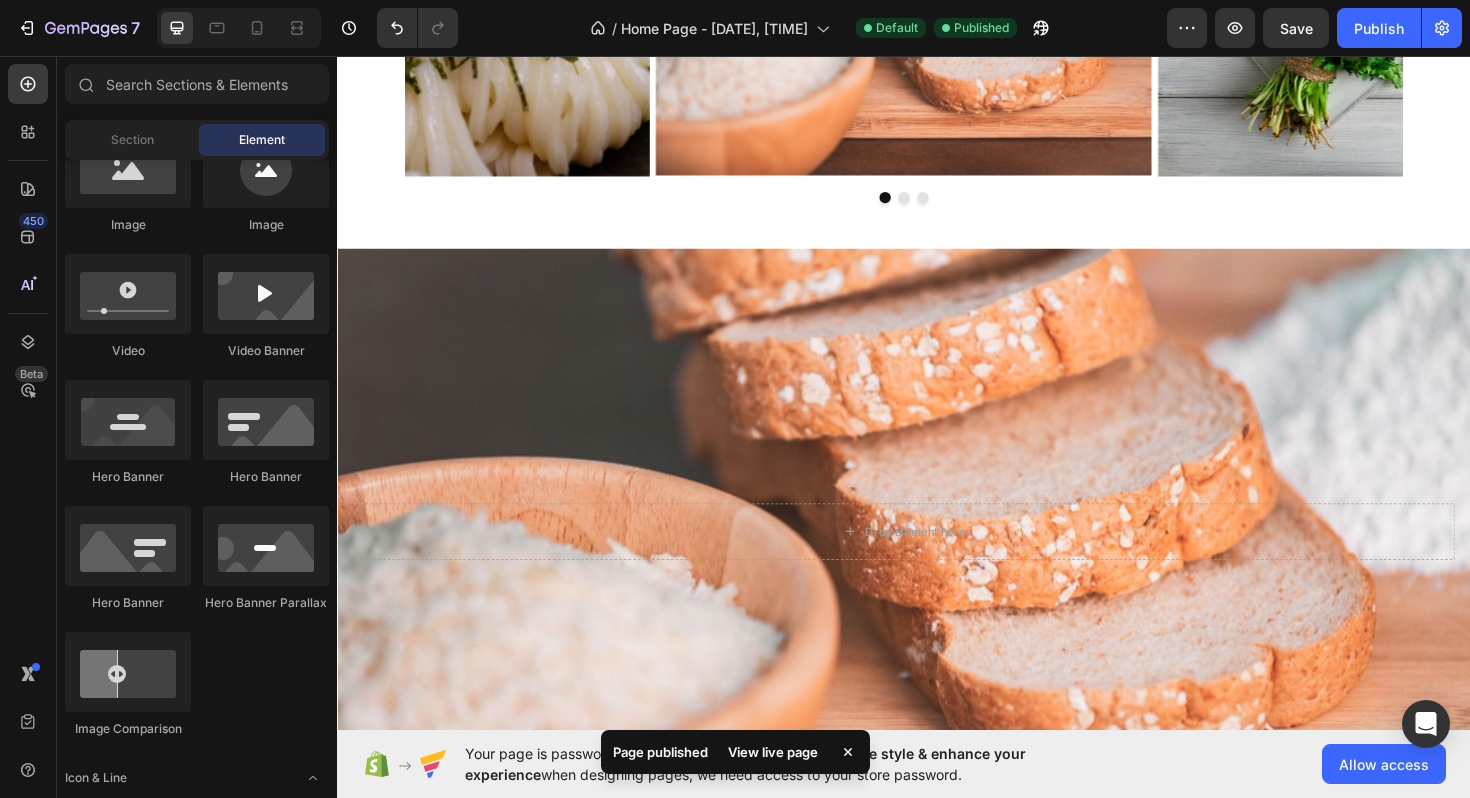 scroll, scrollTop: 289, scrollLeft: 0, axis: vertical 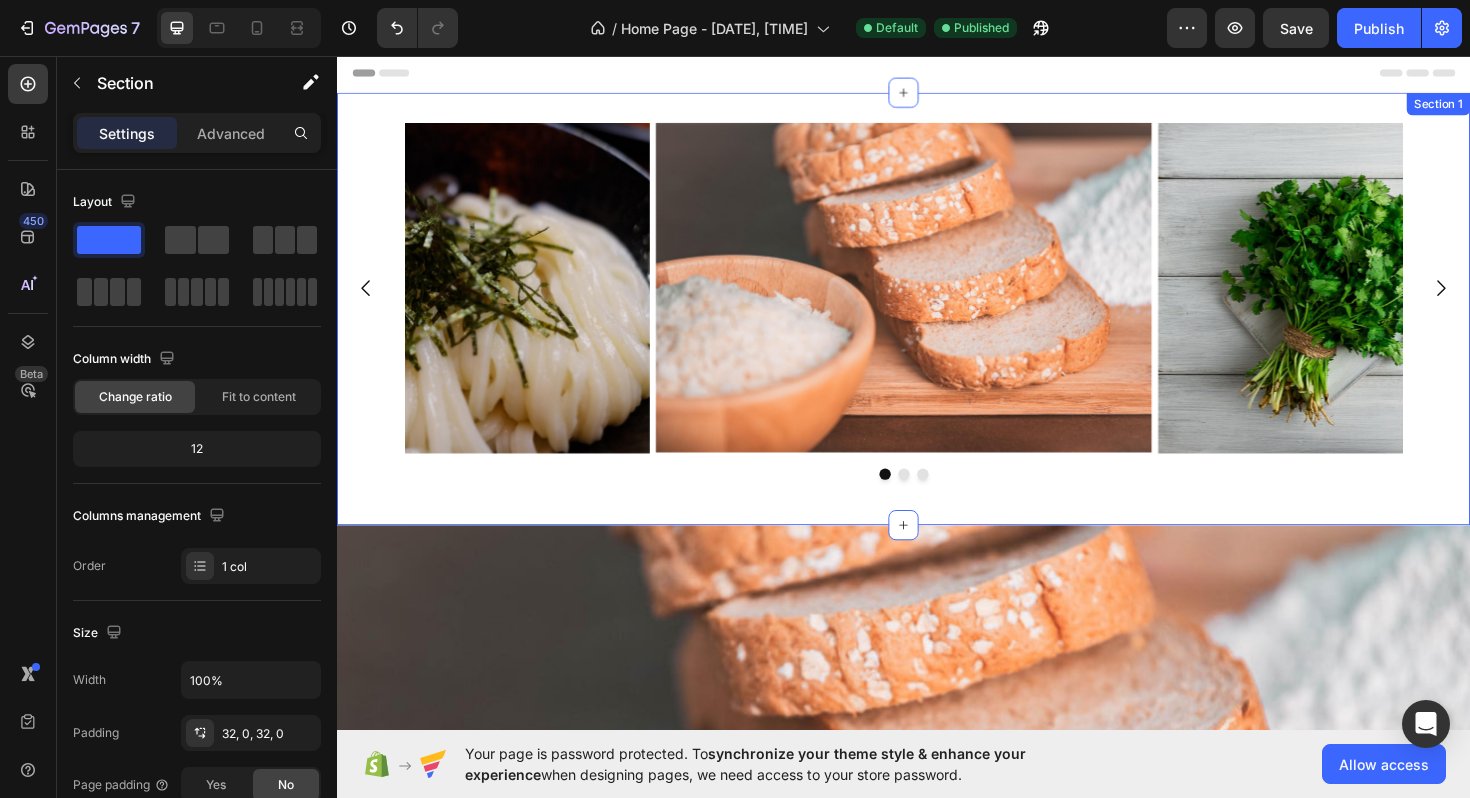 click on "Image Image Image
Carousel Section 1" at bounding box center (937, 324) 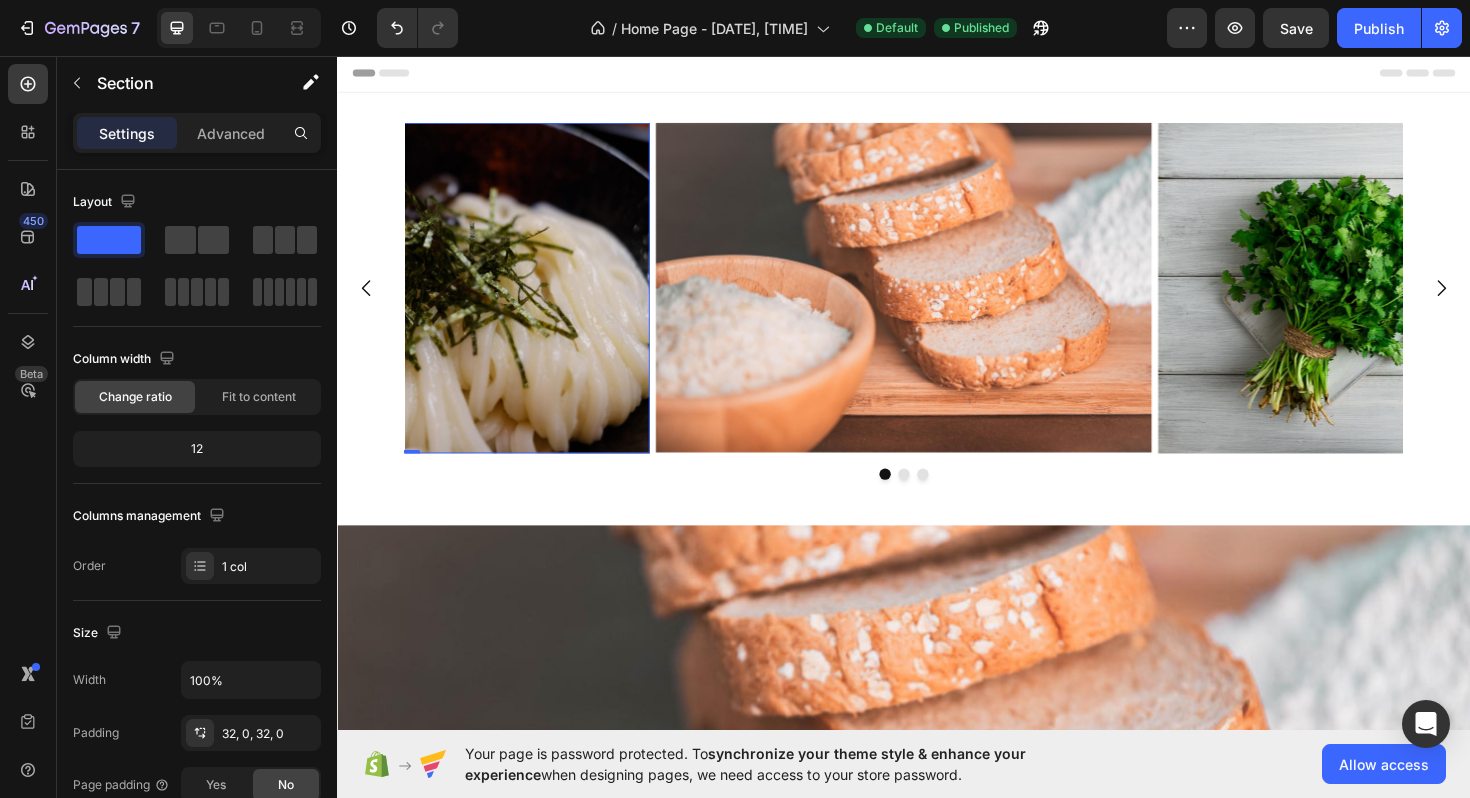 click at bounding box center [405, 302] 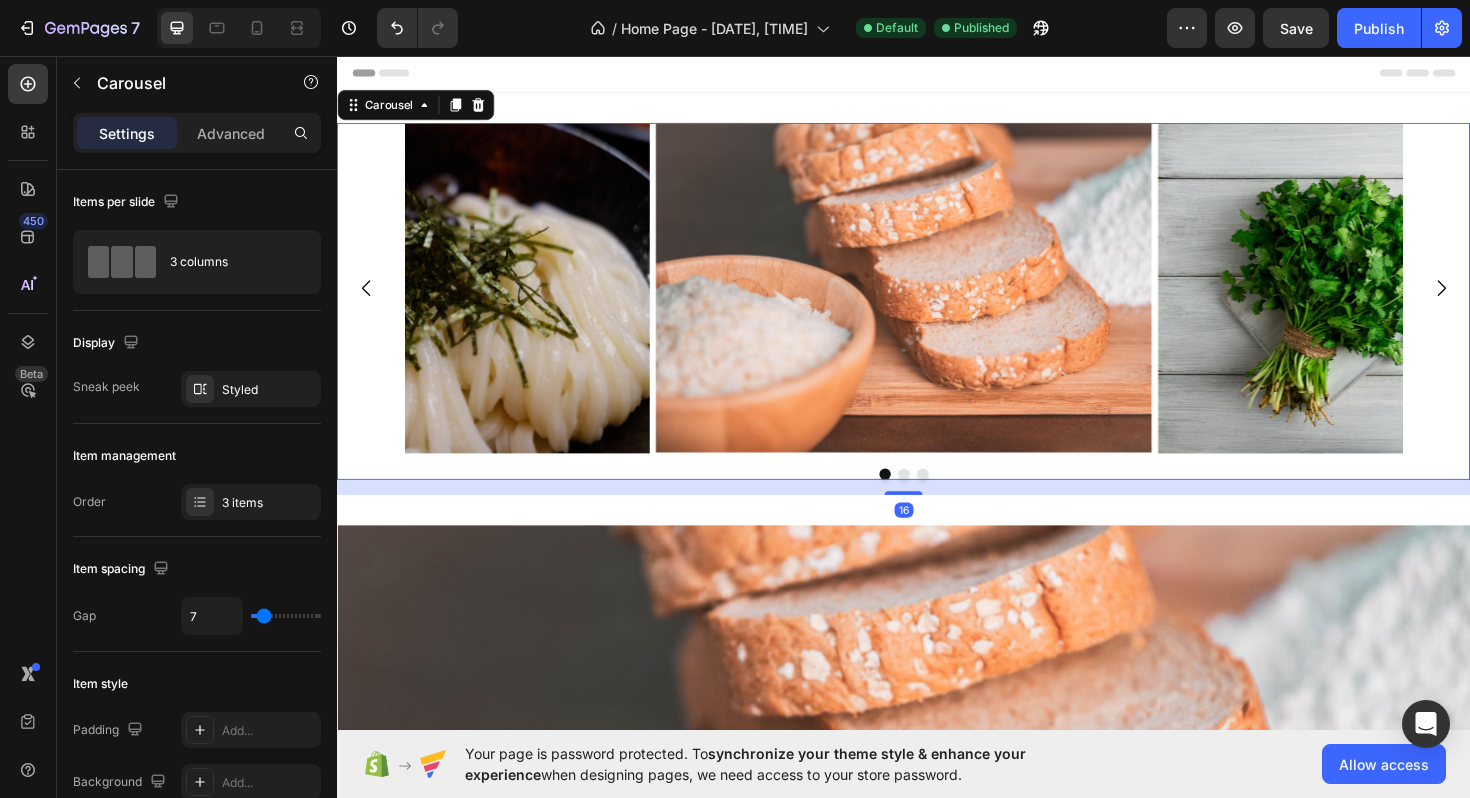 click on "Image Image Image" at bounding box center [937, 302] 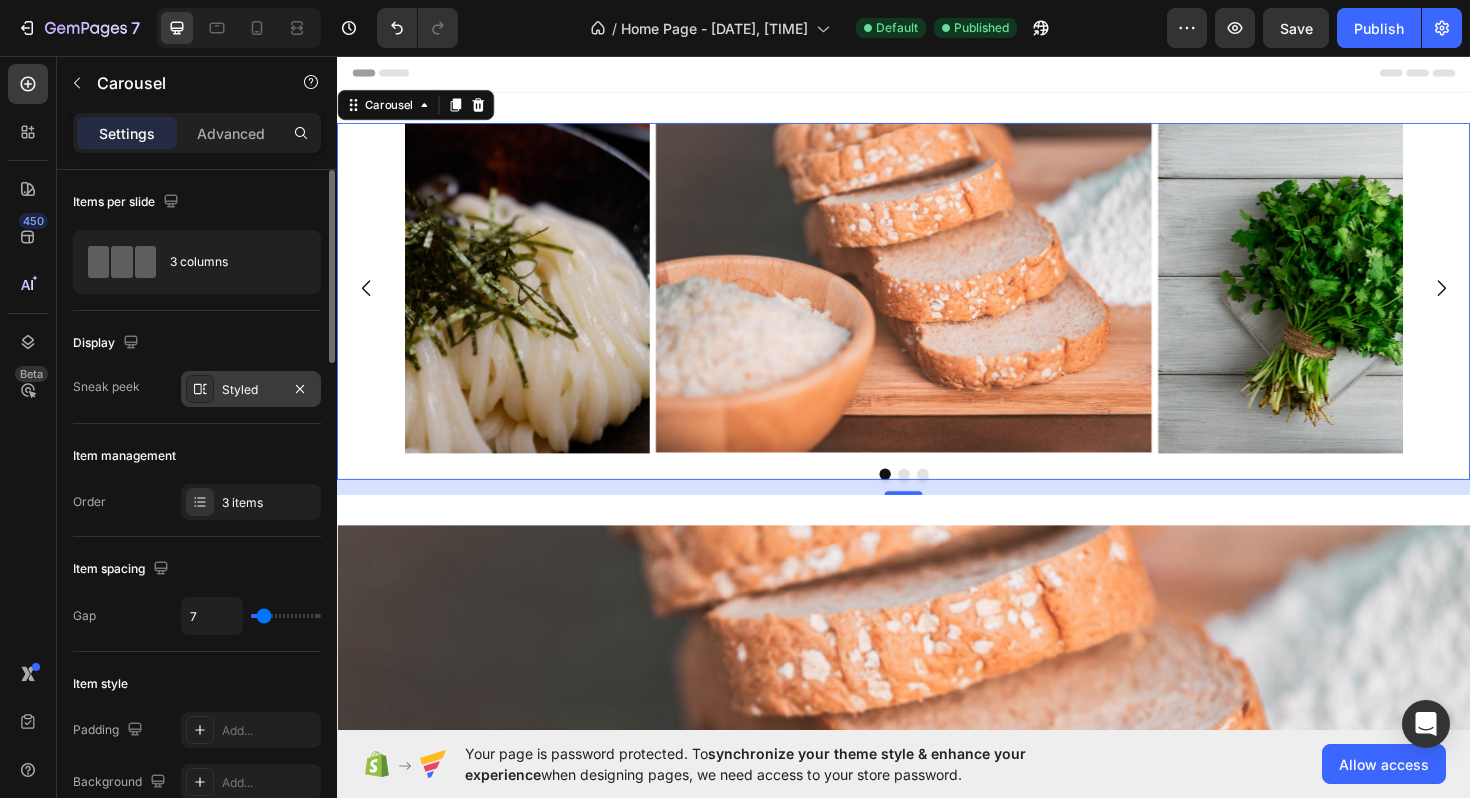 click on "Styled" at bounding box center (251, 390) 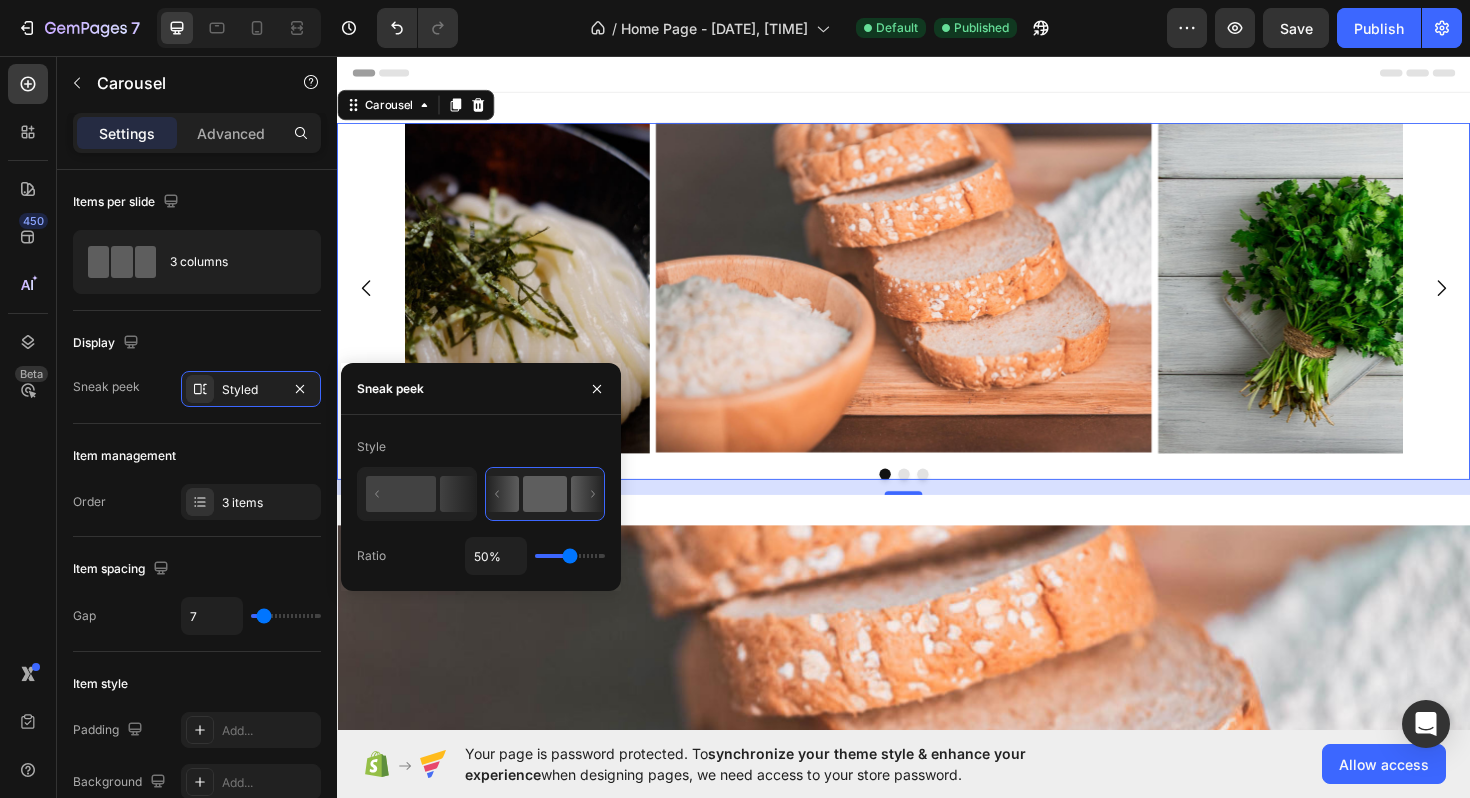 type on "29%" 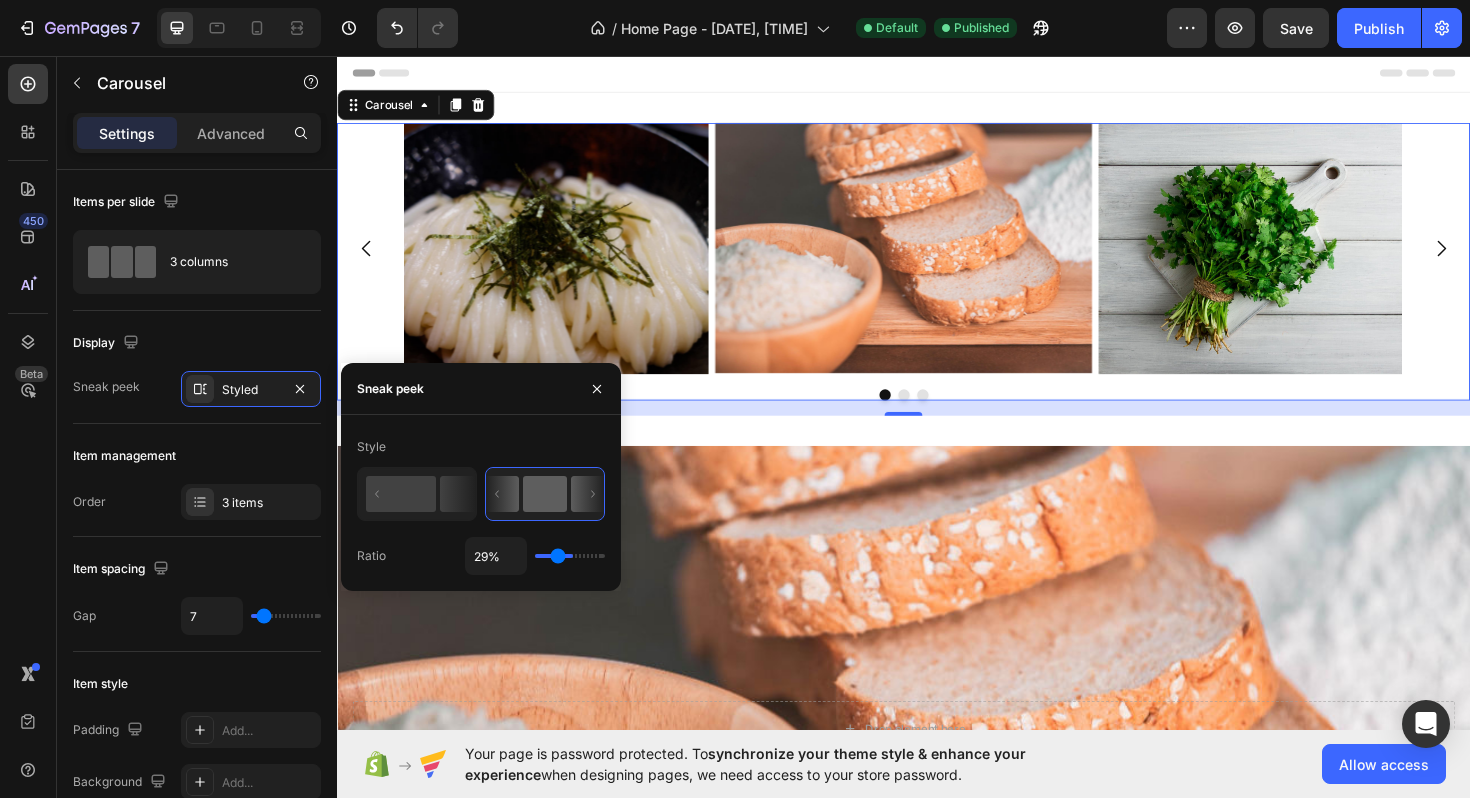 type on "19%" 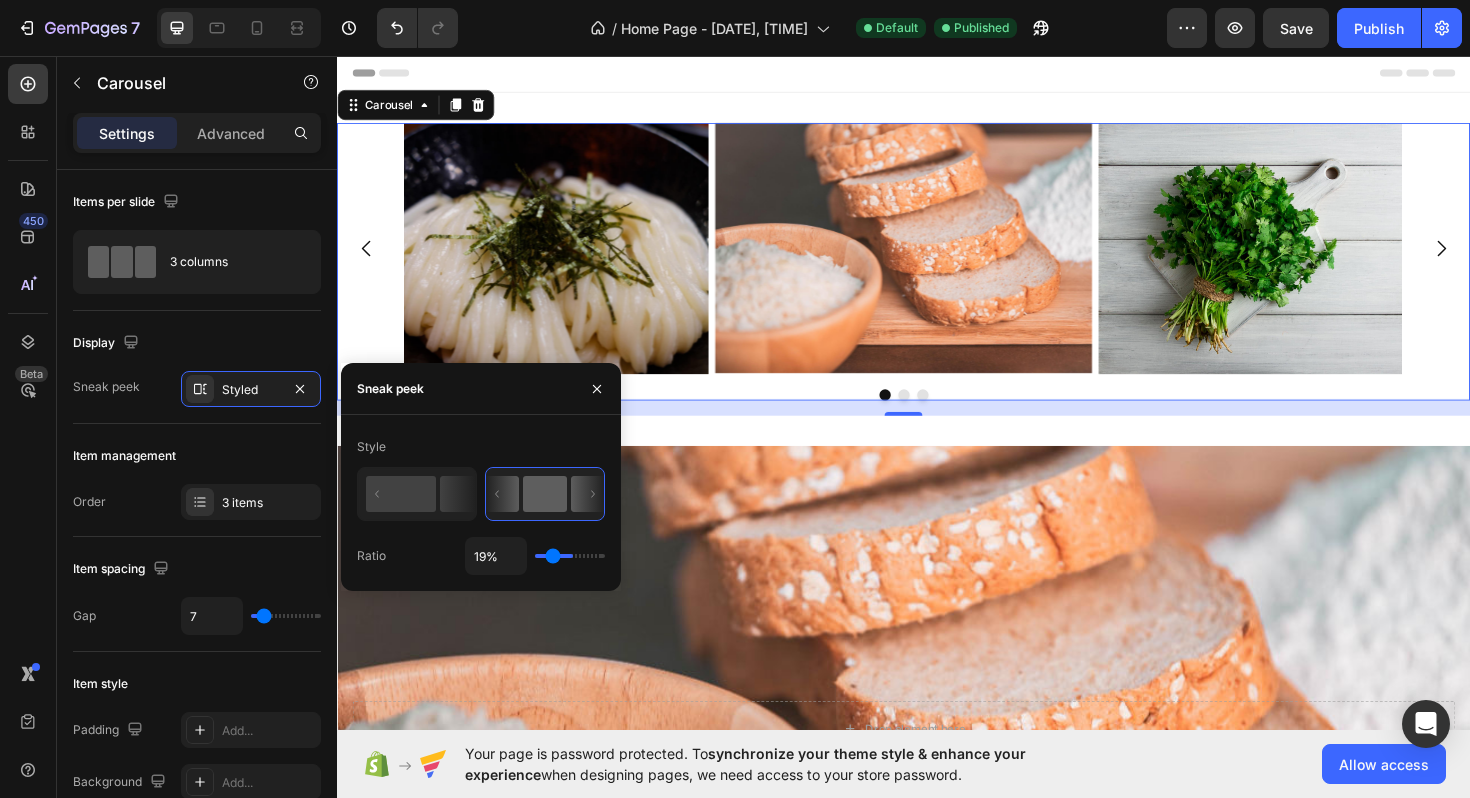 type on "16%" 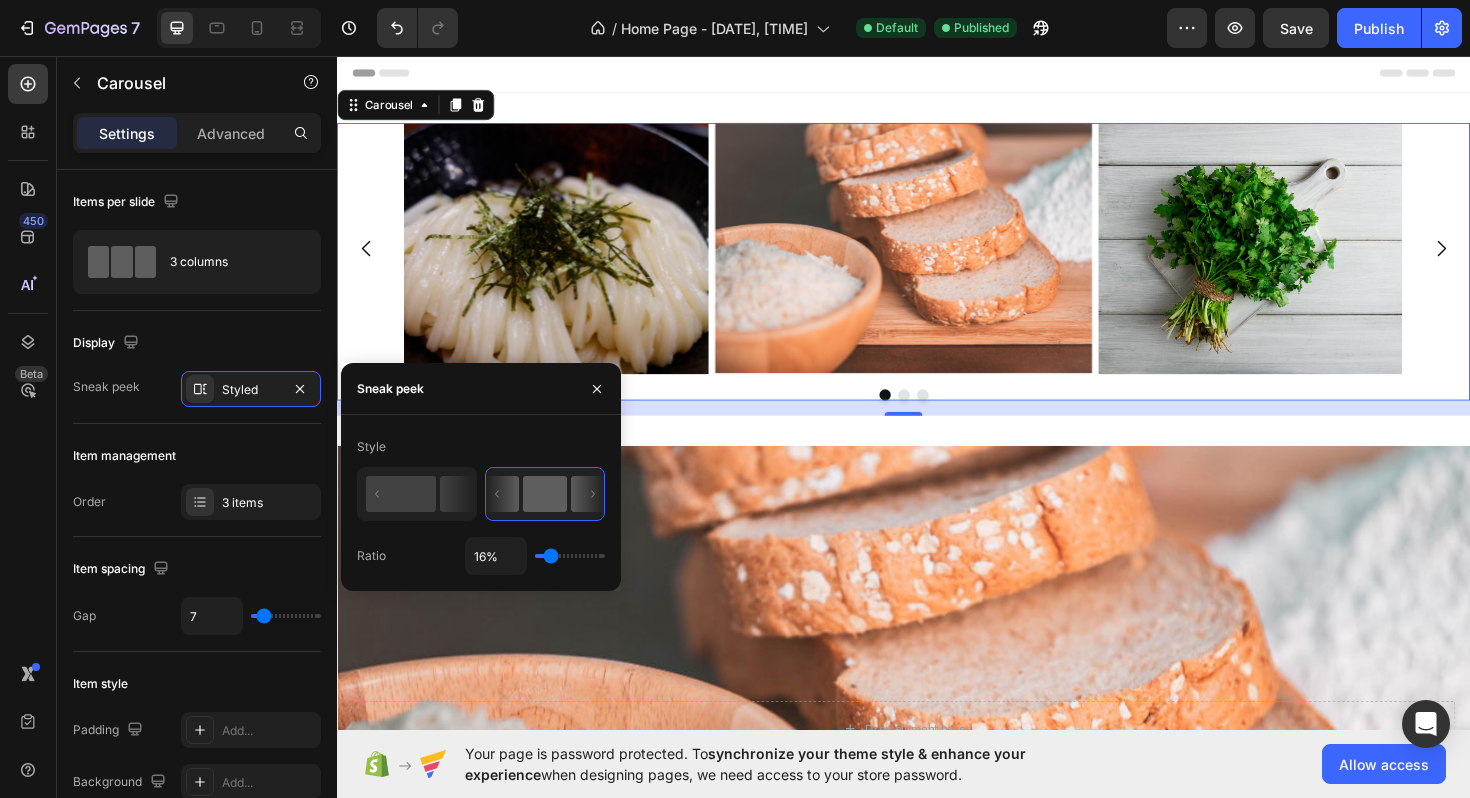 type on "14%" 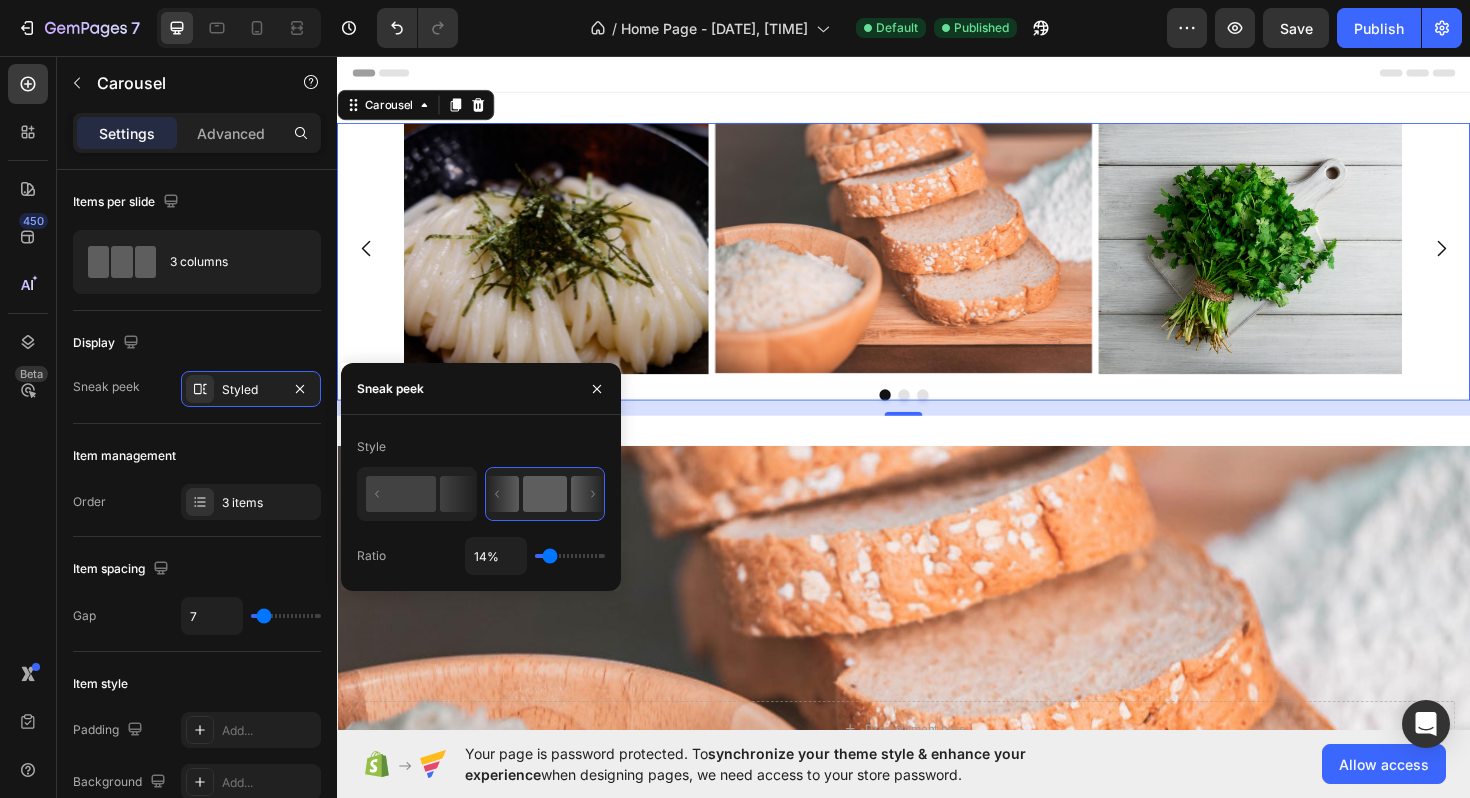 type on "13%" 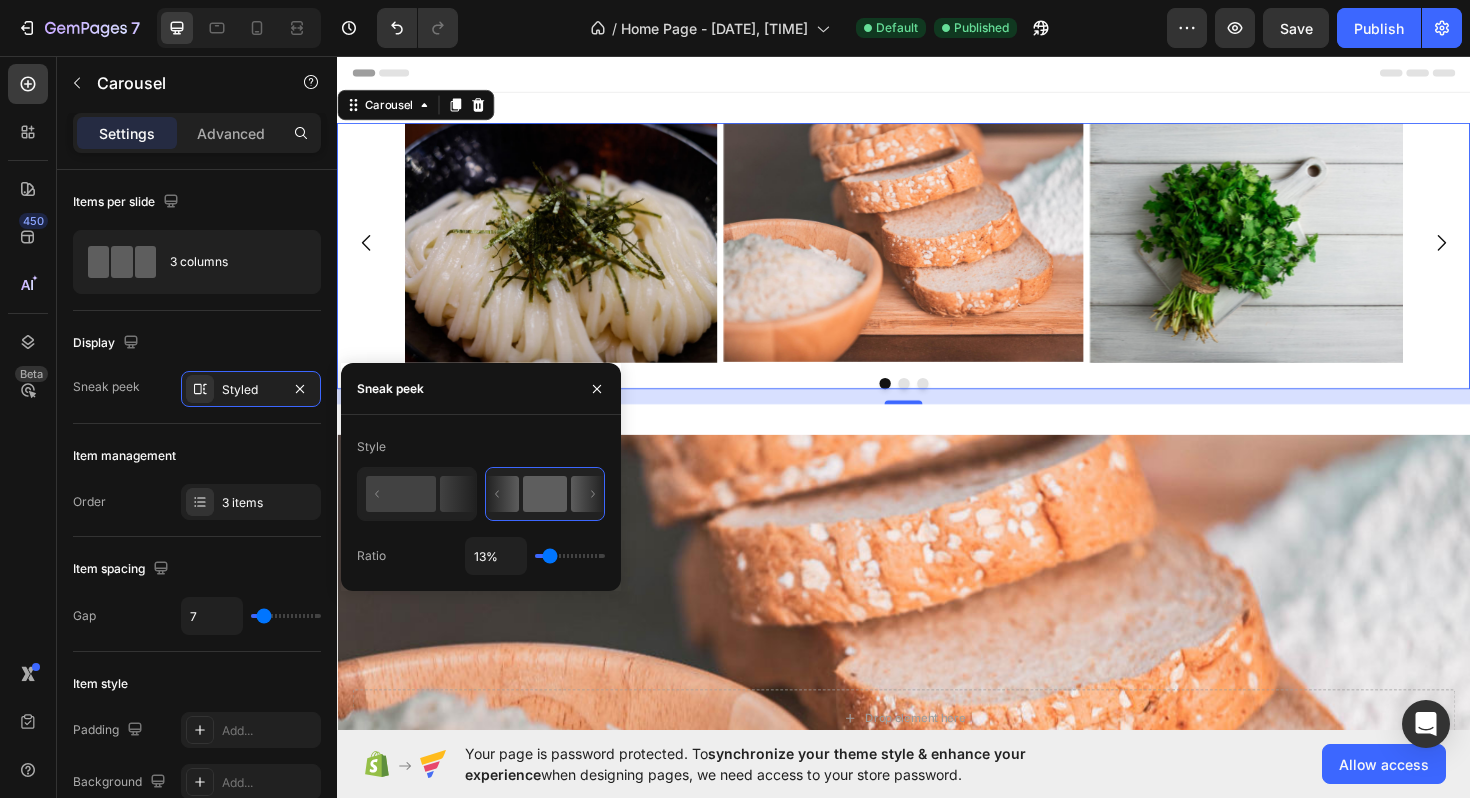 type on "12%" 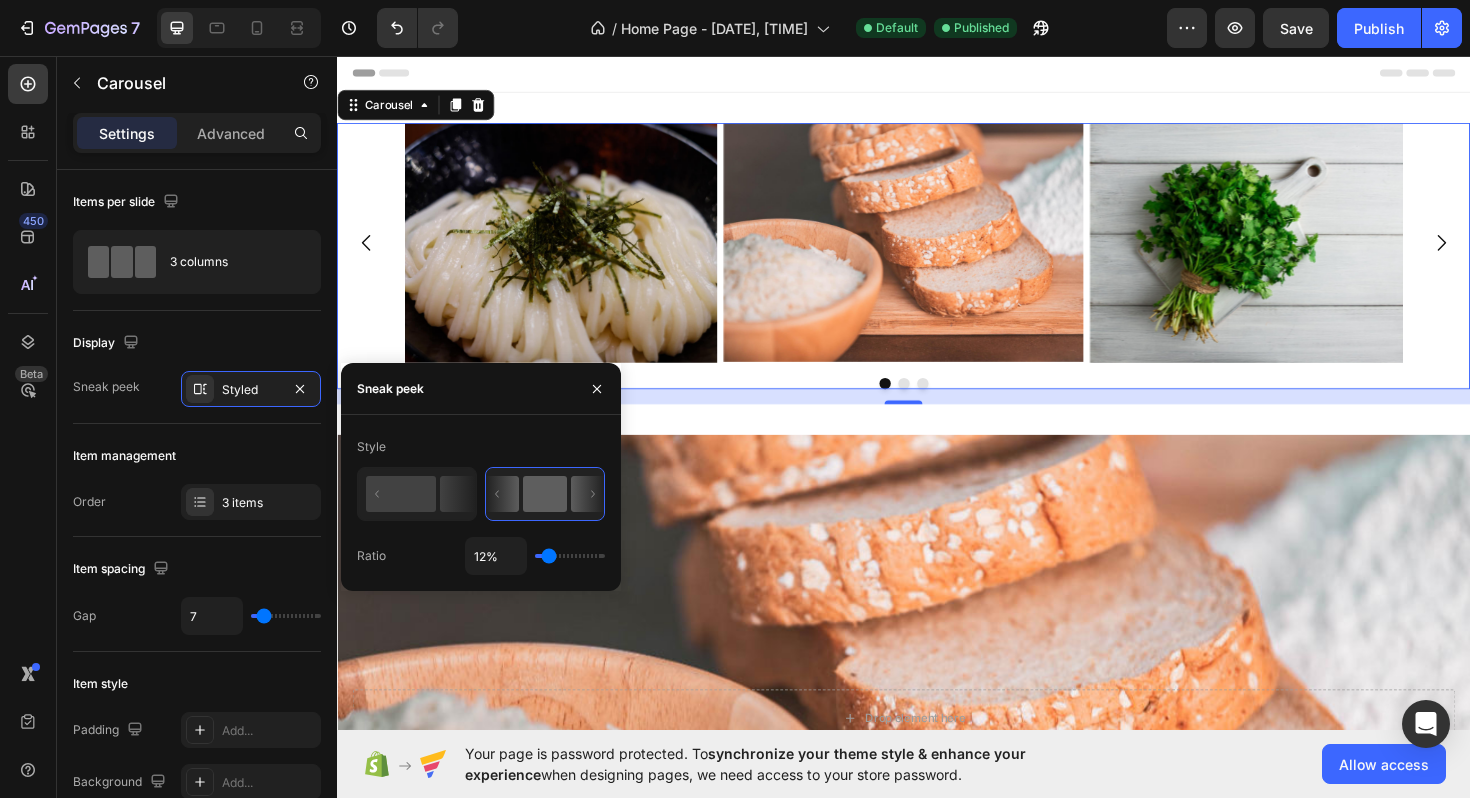 type on "11%" 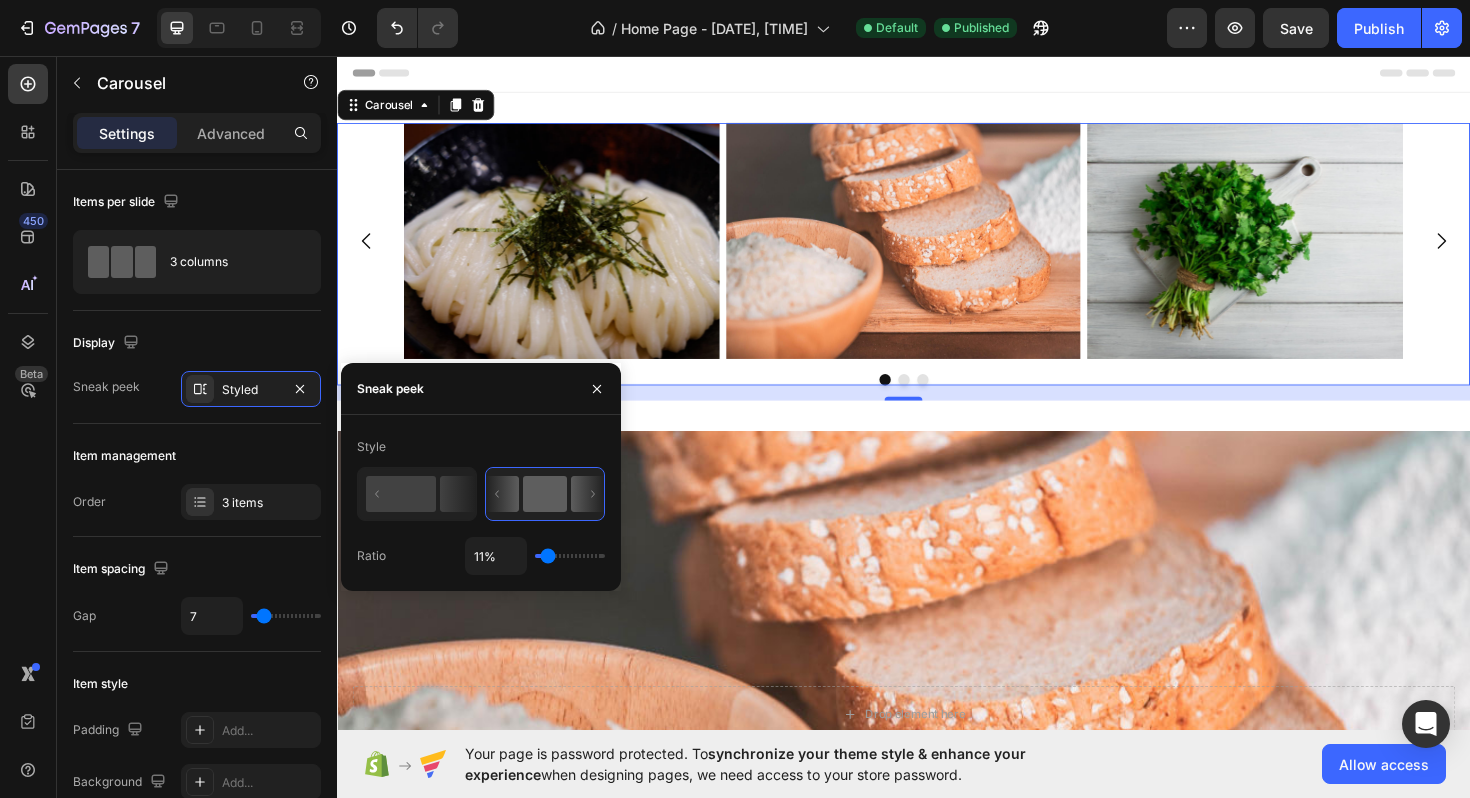 type on "1%" 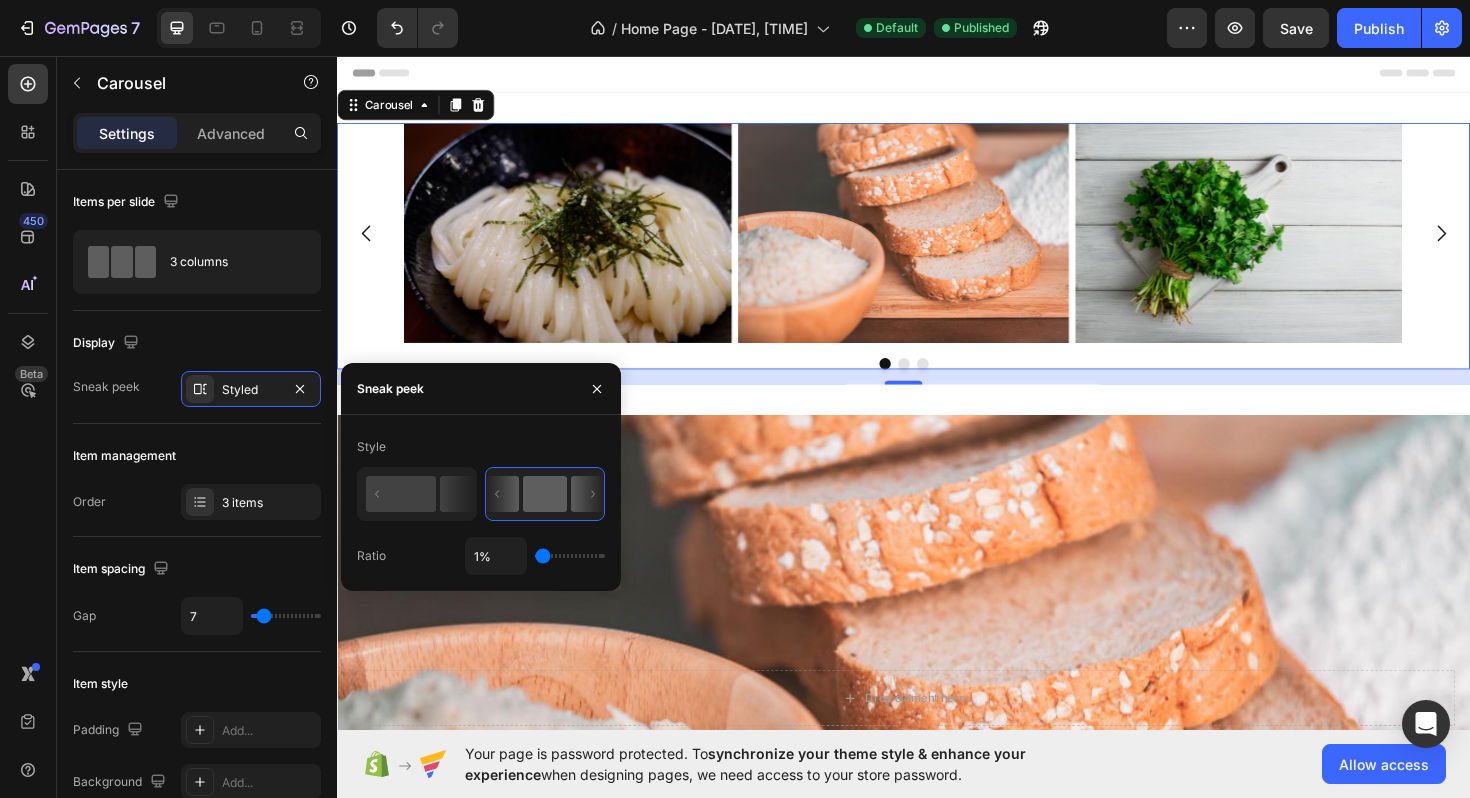 type on "61%" 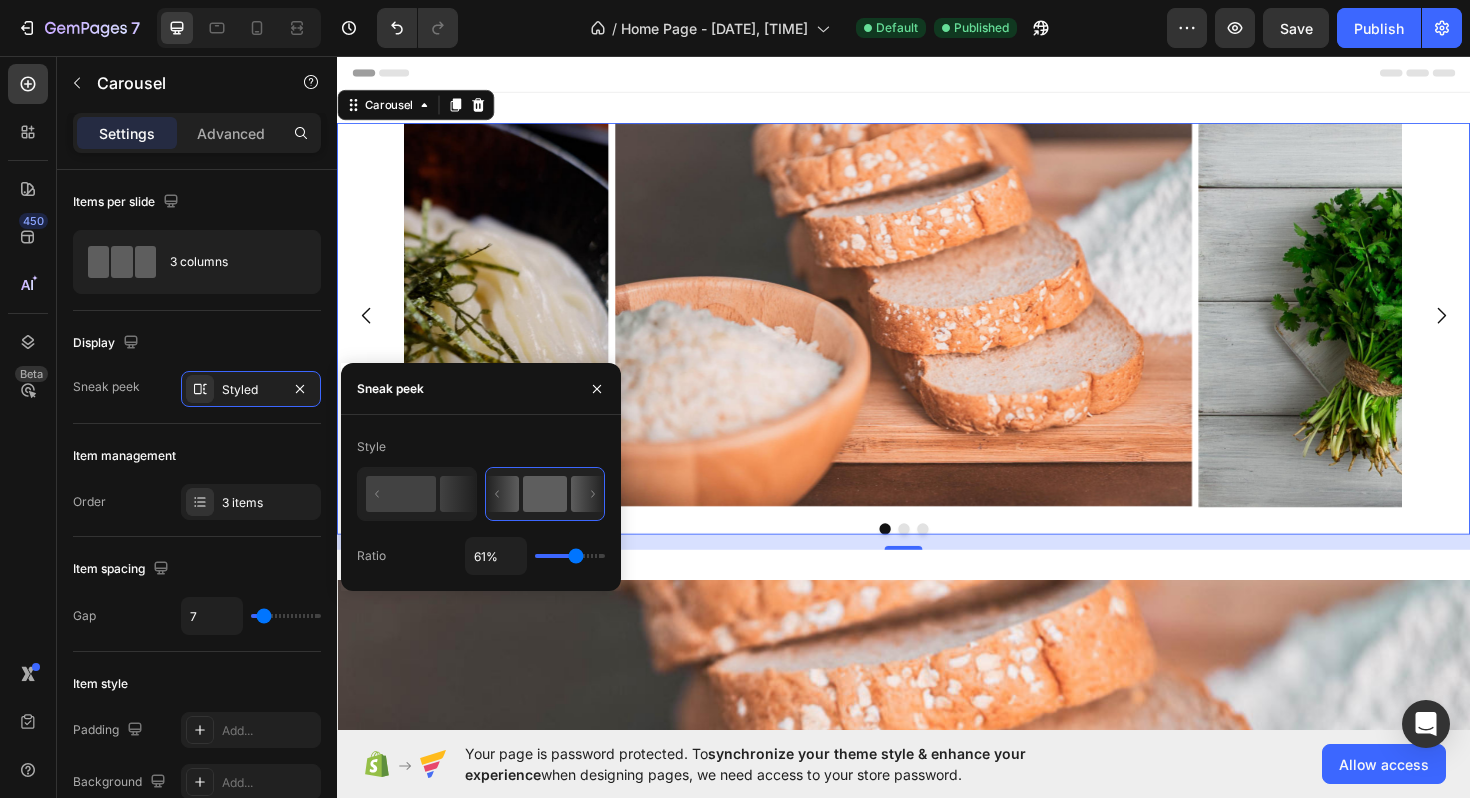 type on "64%" 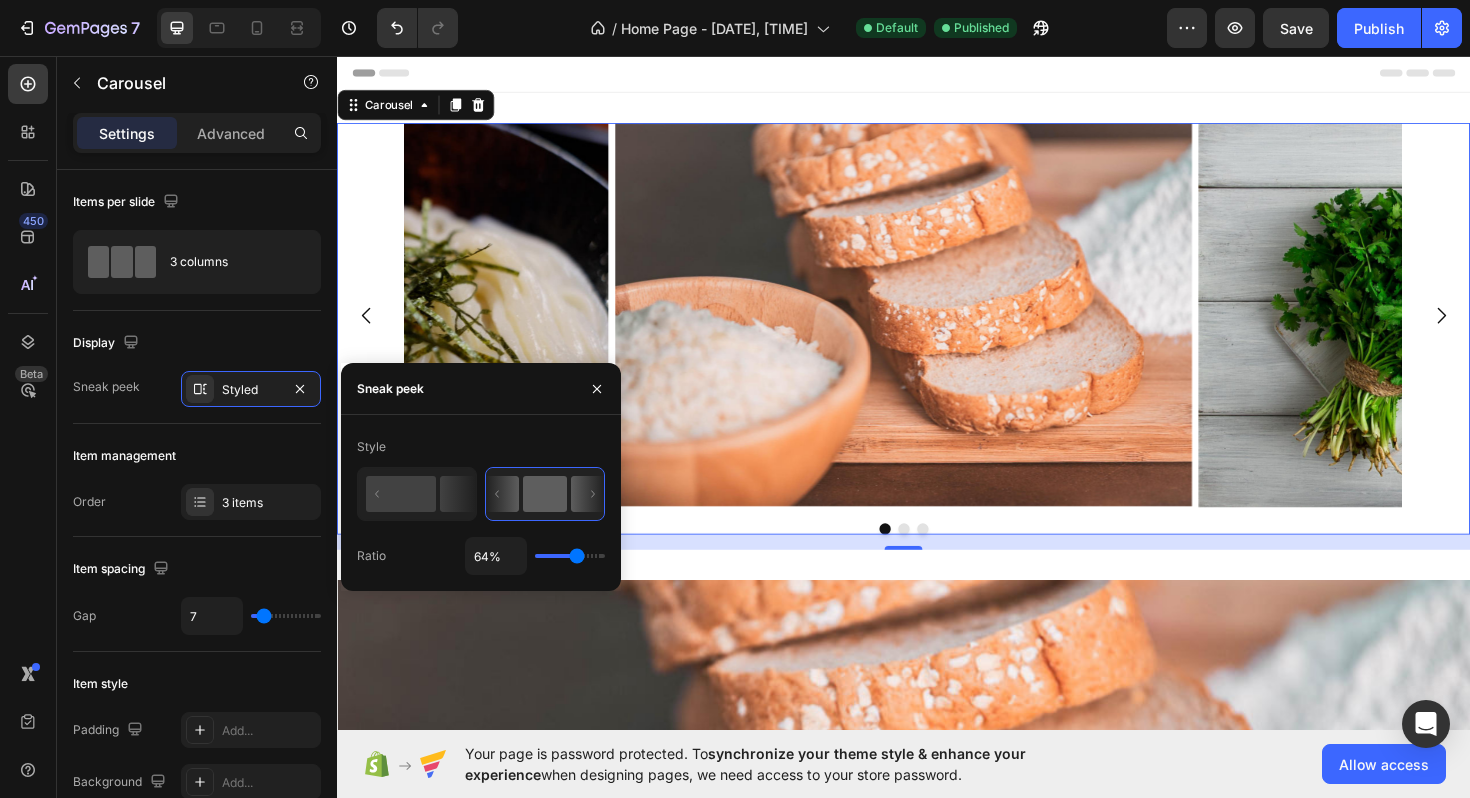 type on "66%" 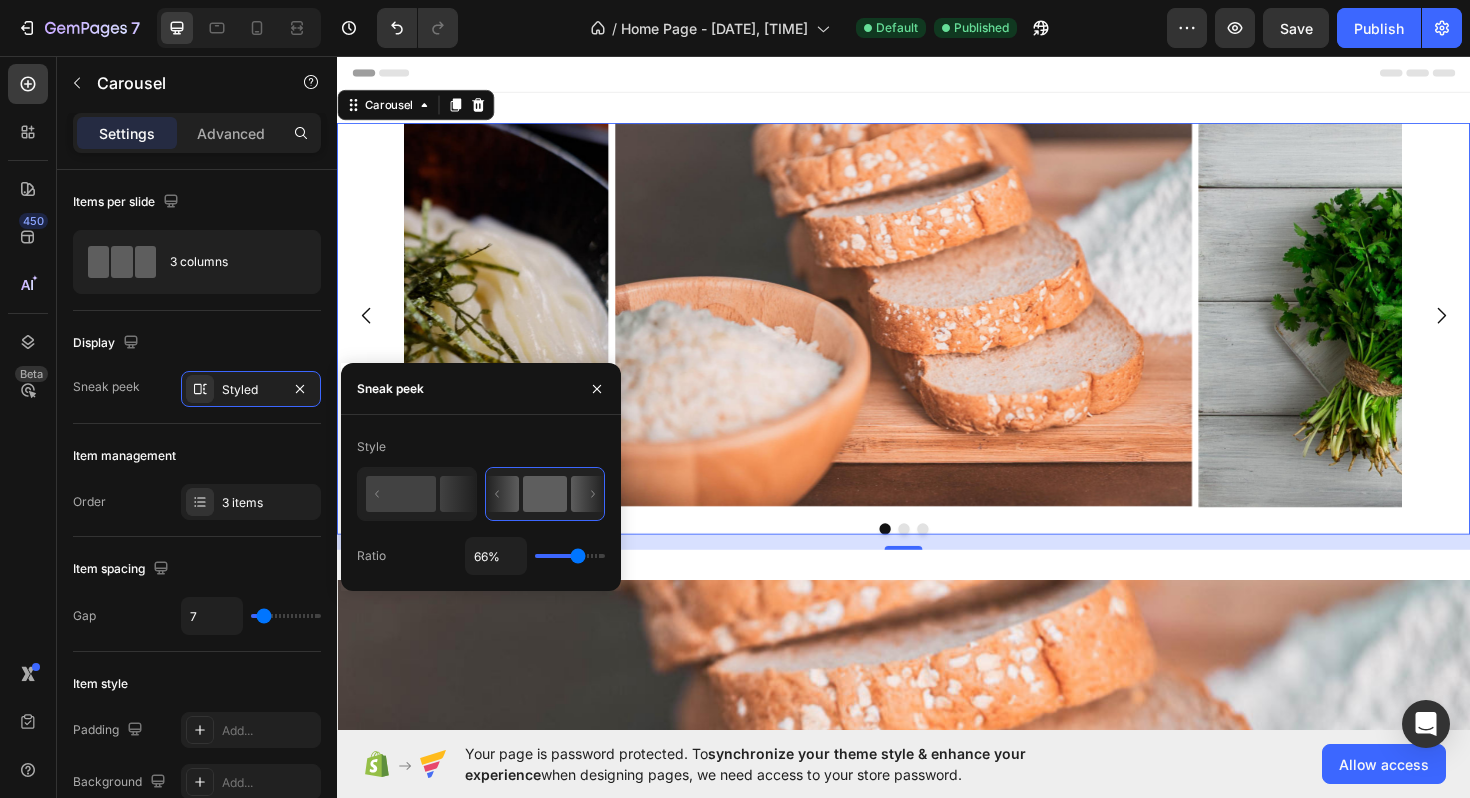 type on "69%" 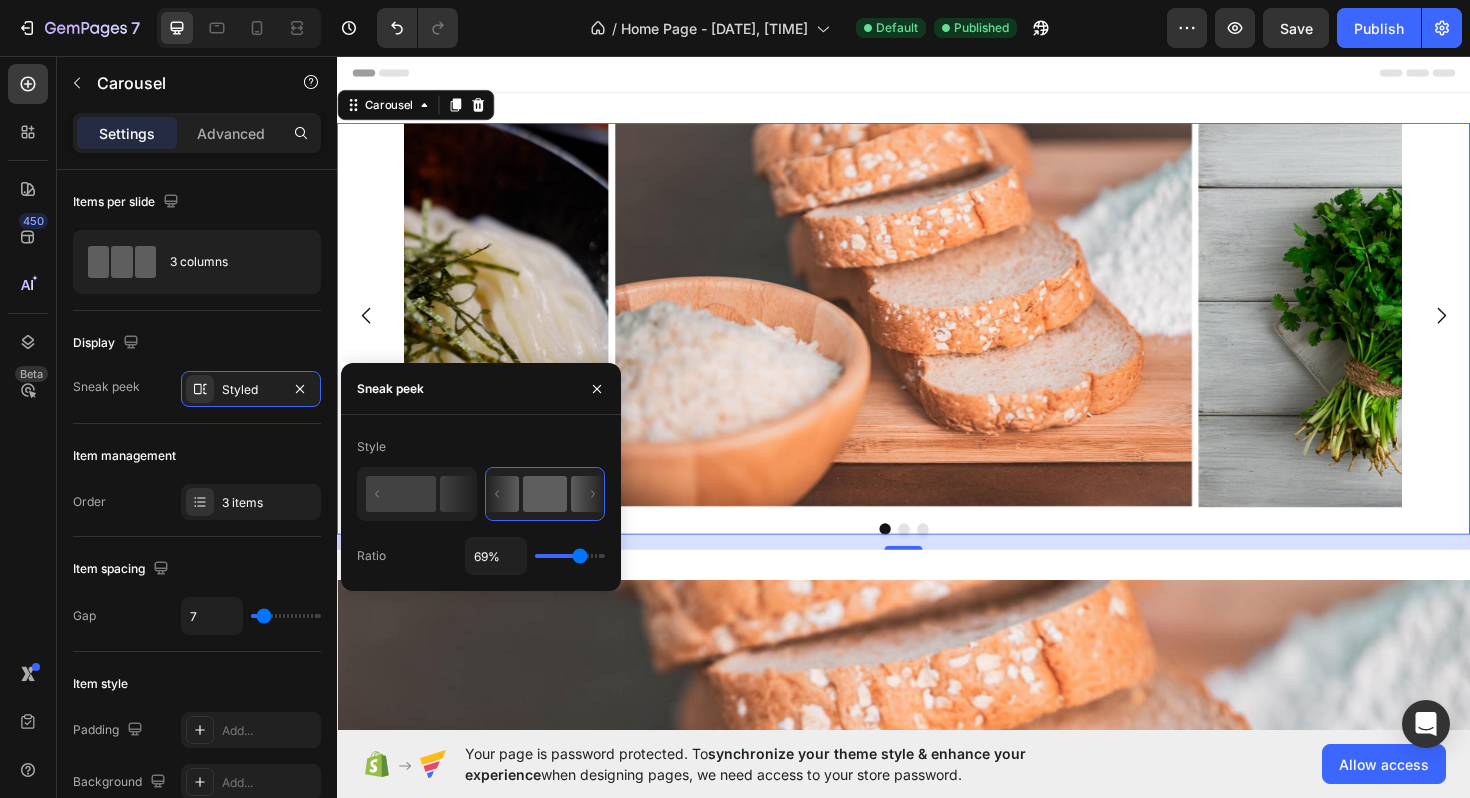 type on "71%" 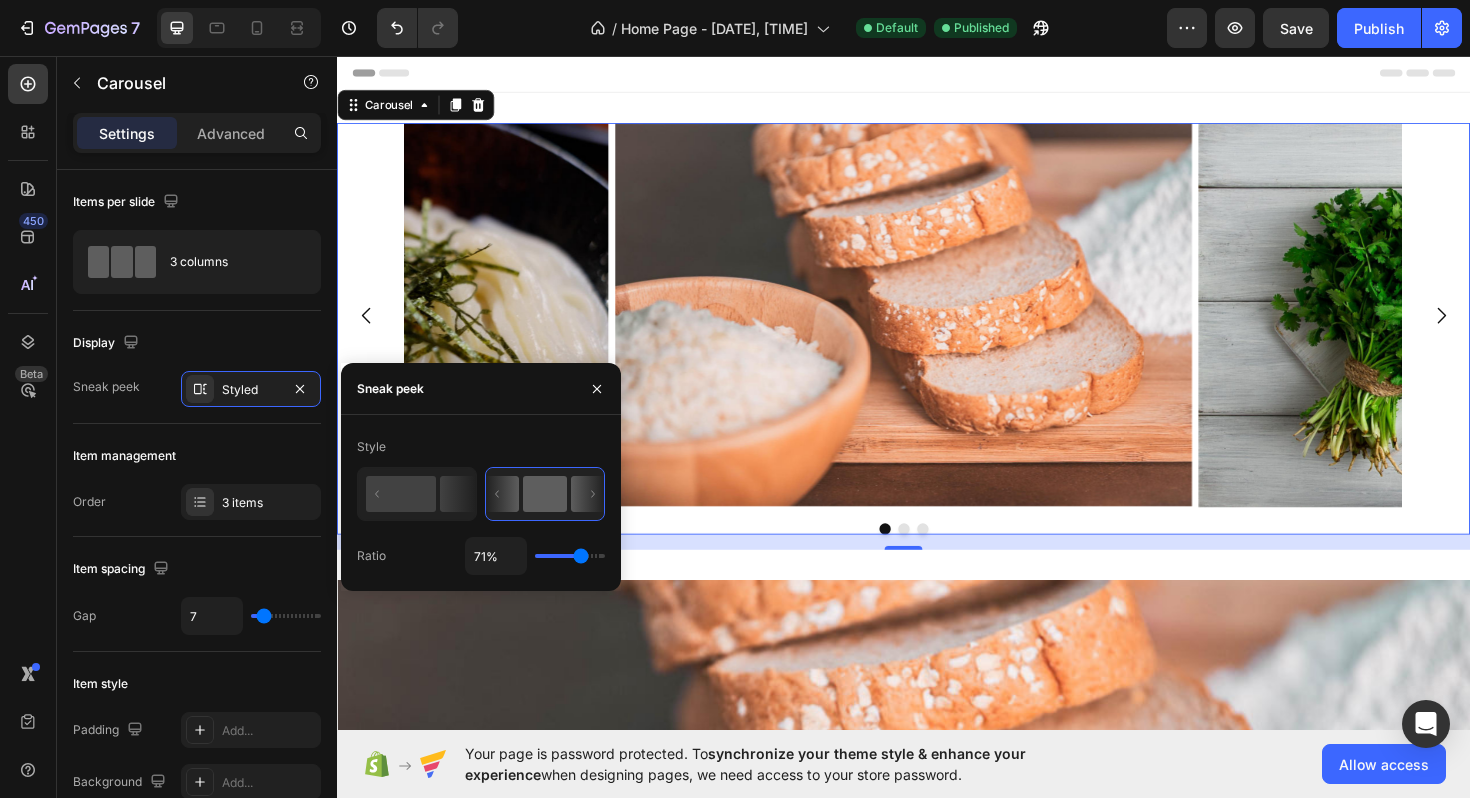 type on "74%" 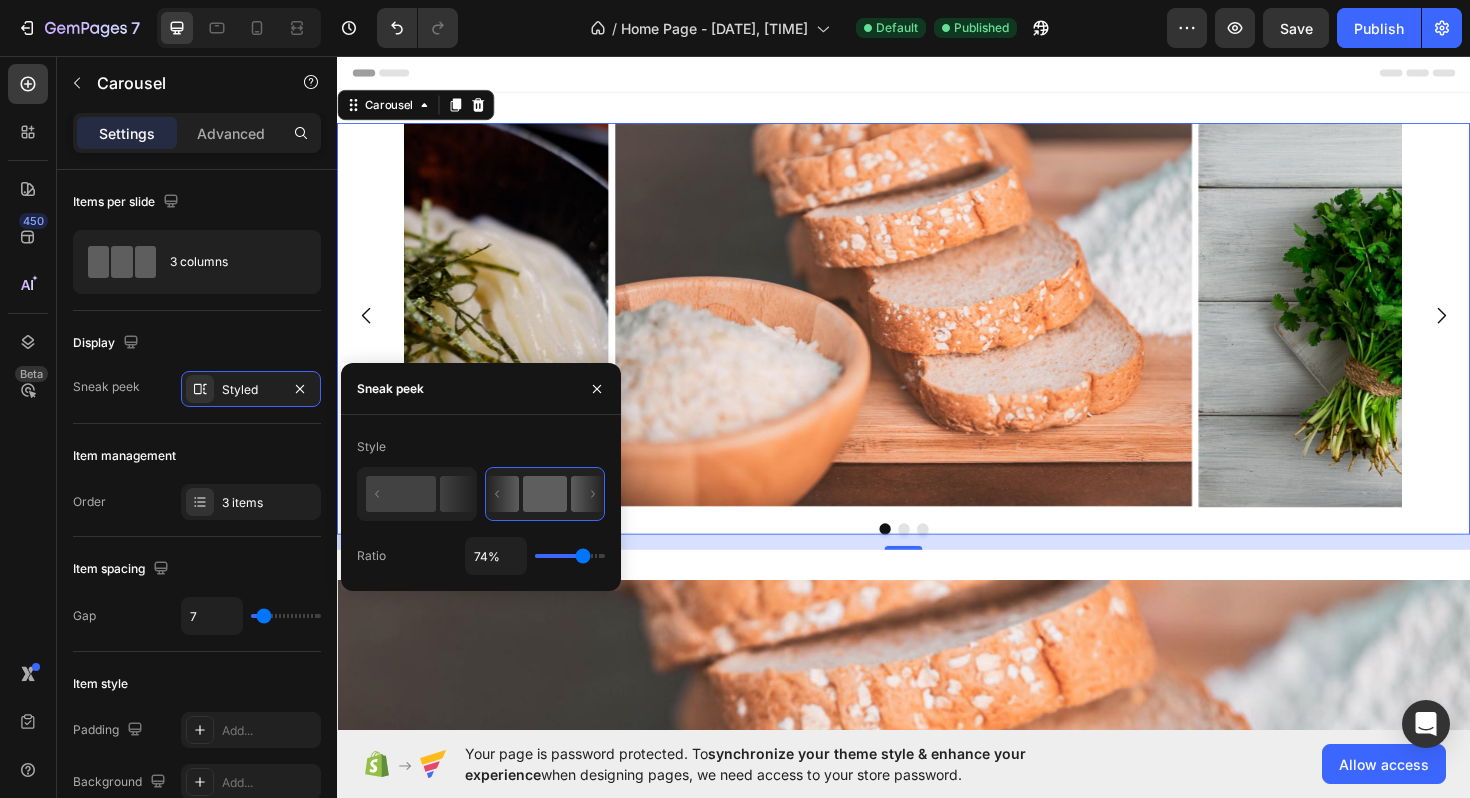 type on "76%" 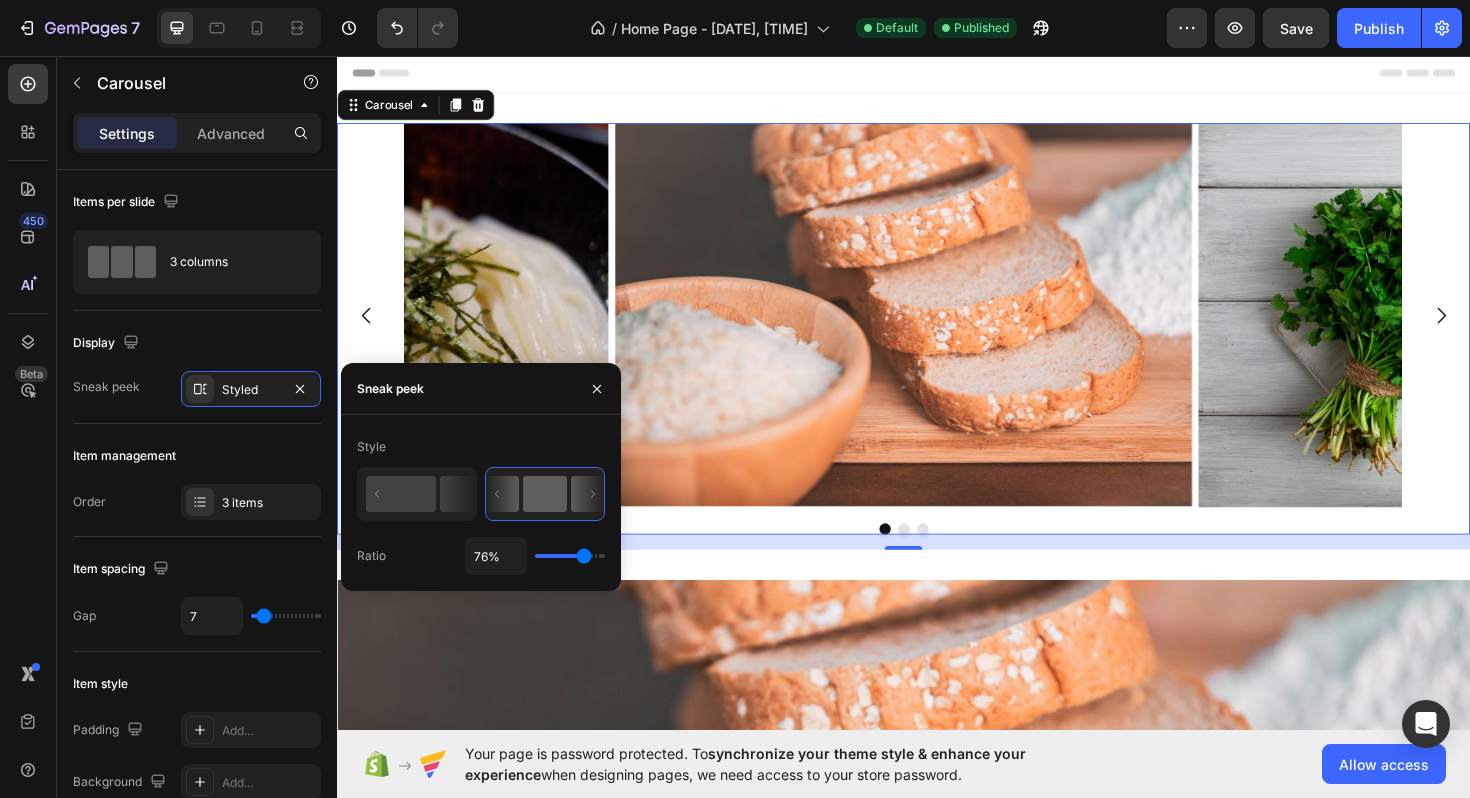 type on "78%" 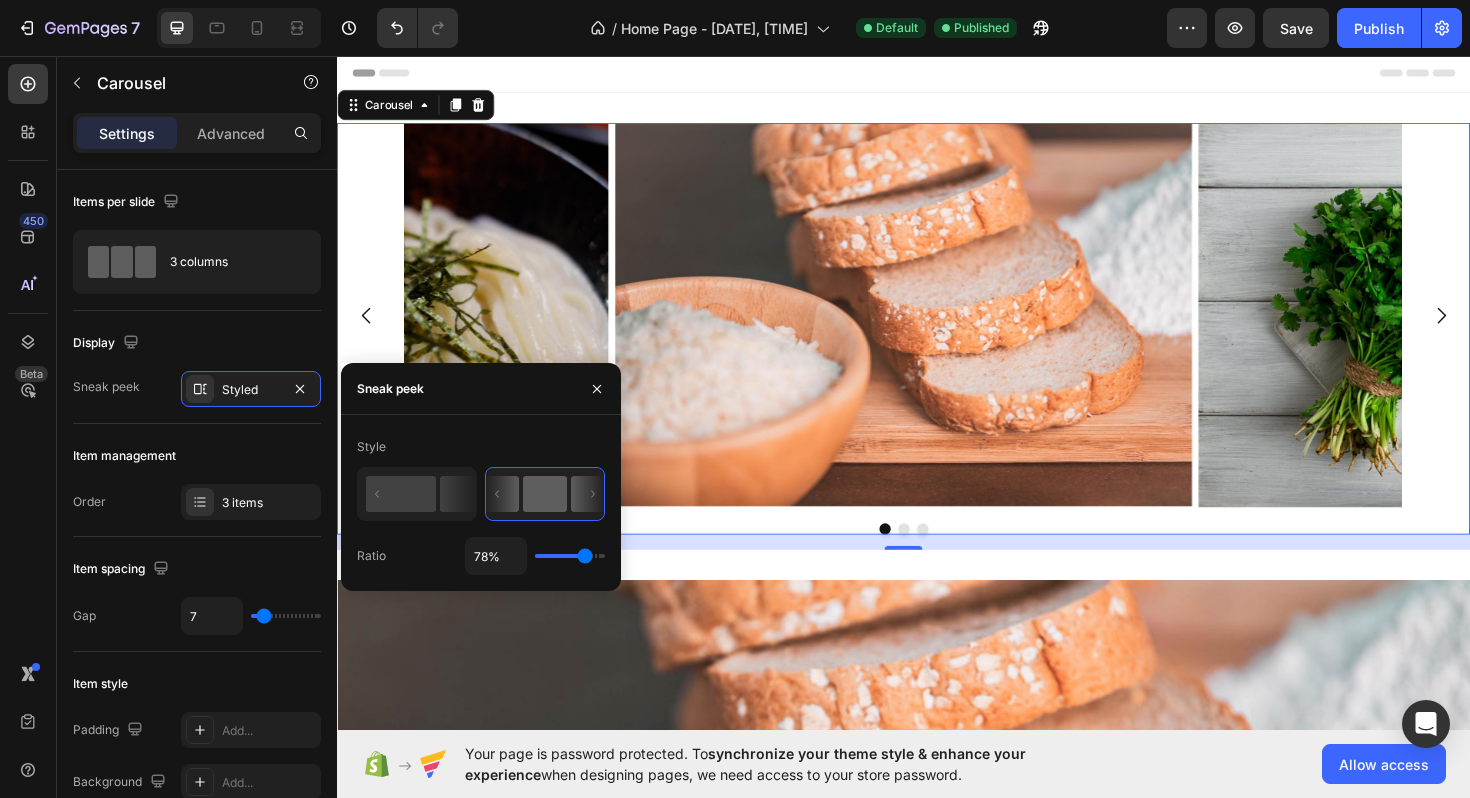 type on "80%" 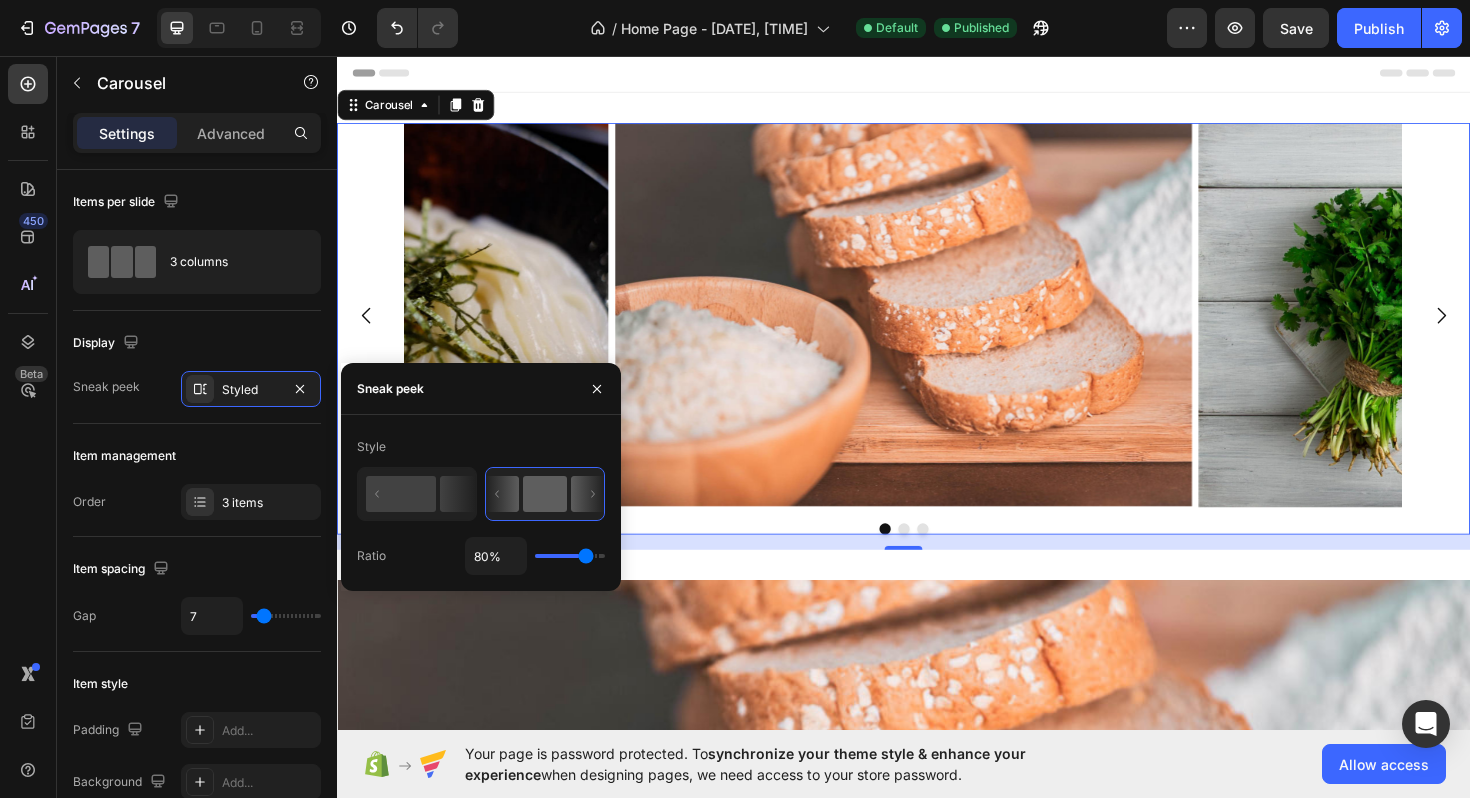type on "82%" 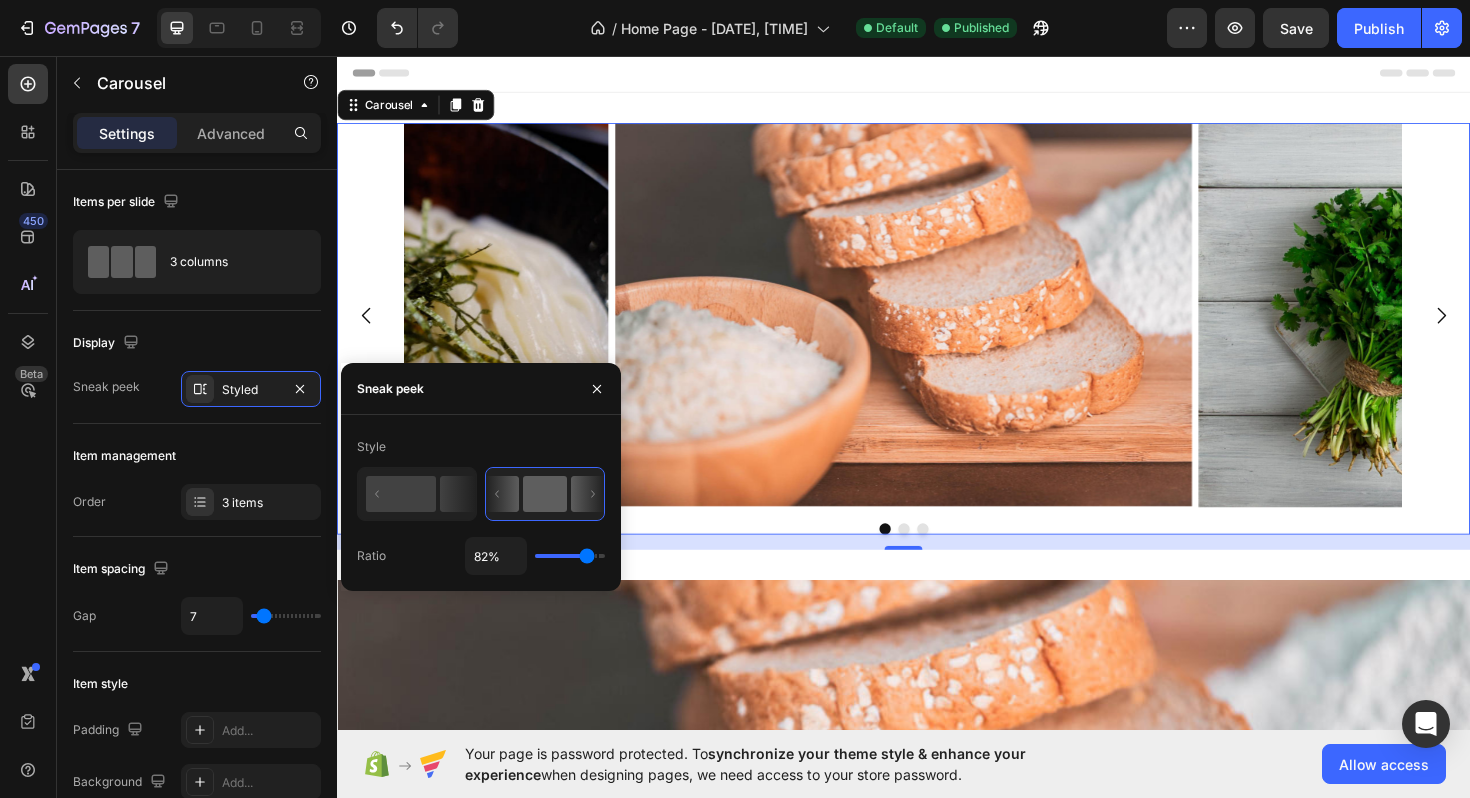 type on "84%" 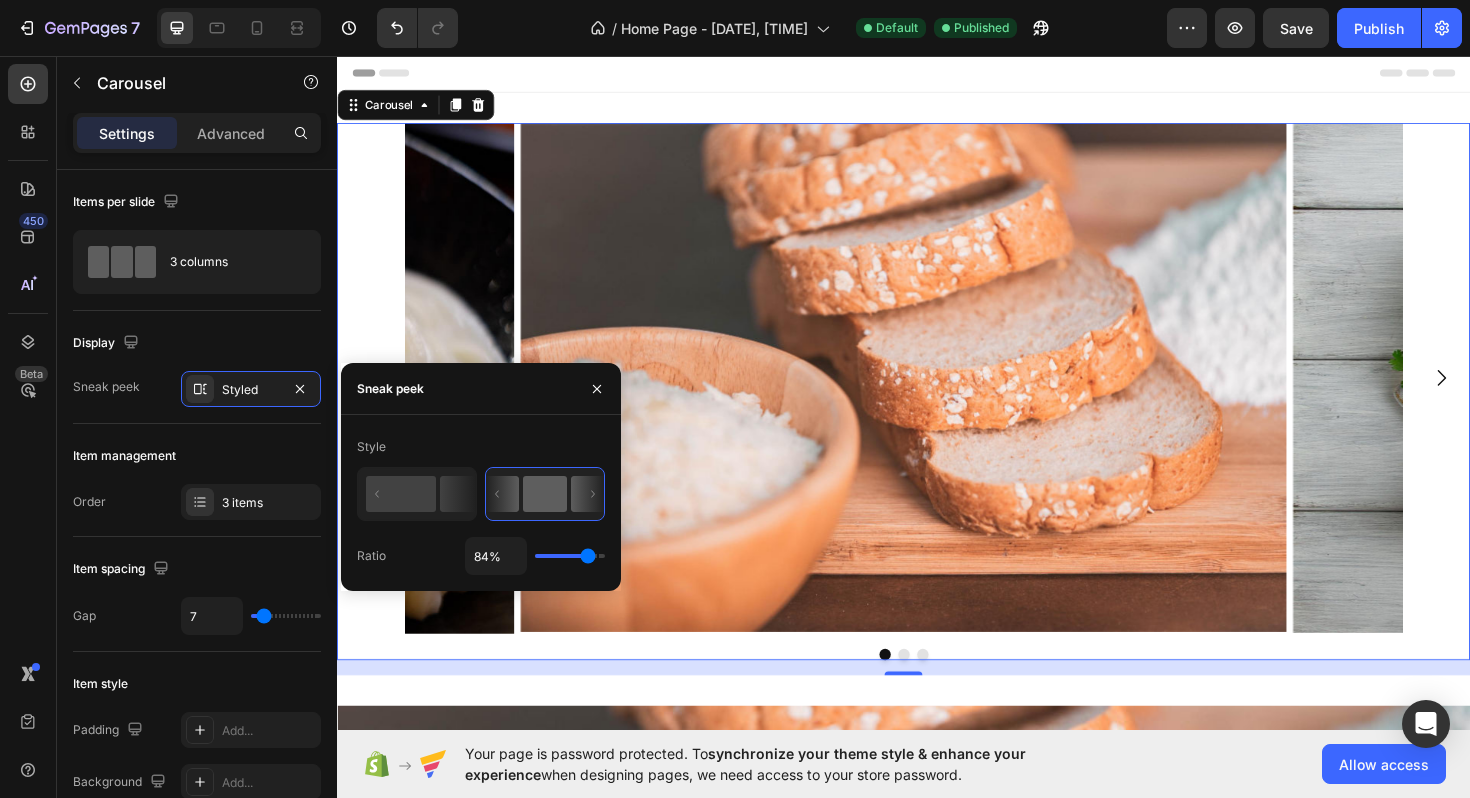 type on "85%" 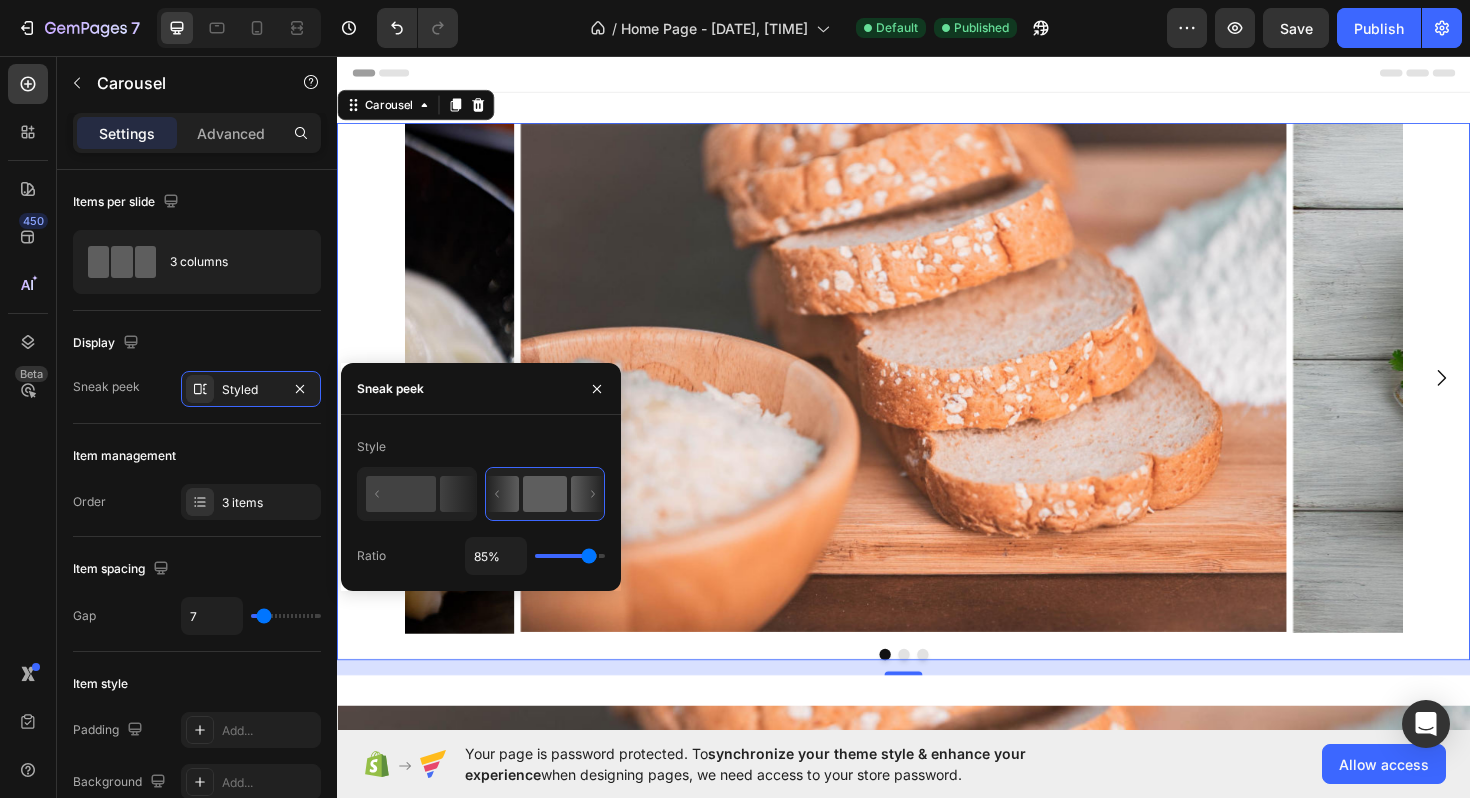 type on "86%" 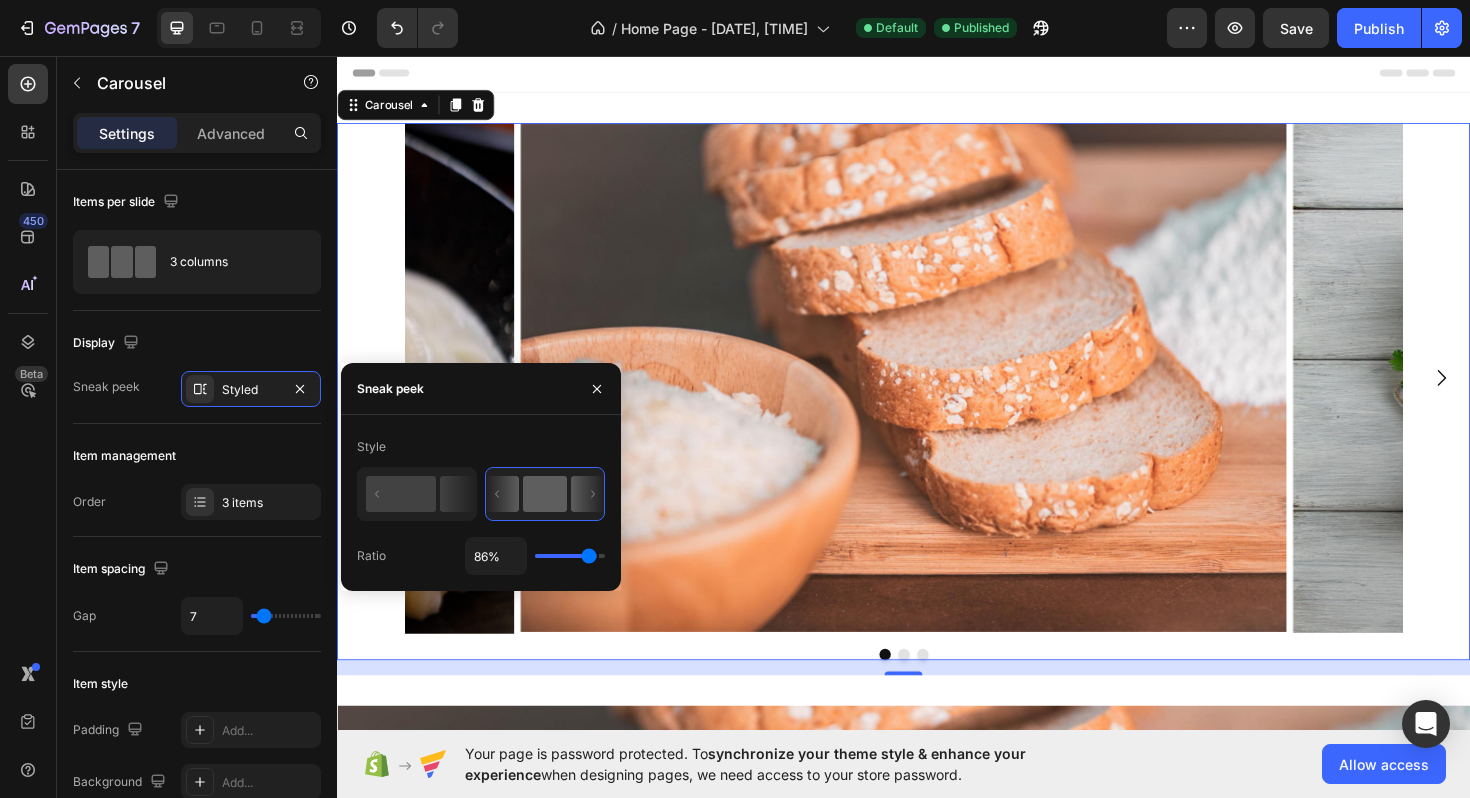 type on "87%" 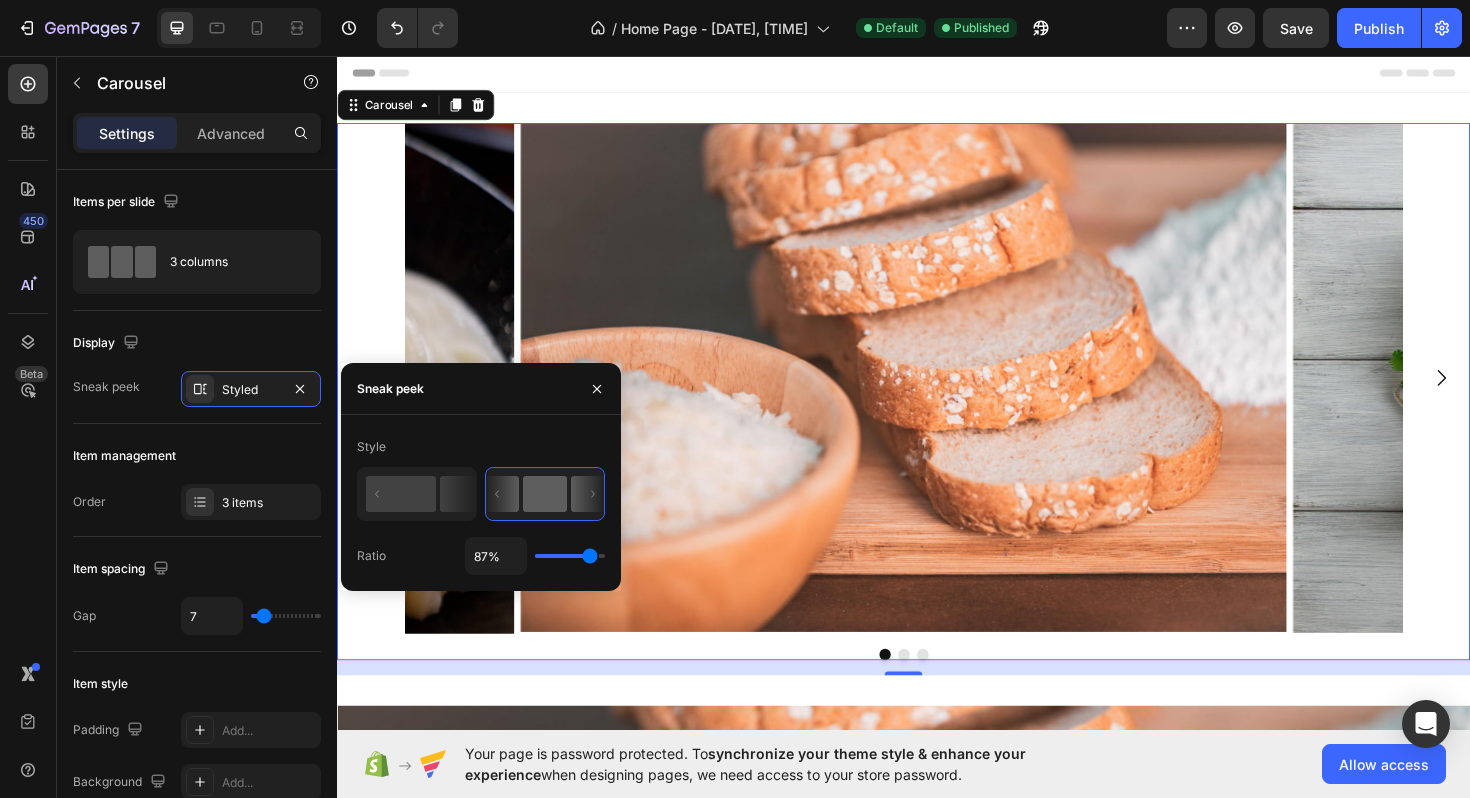 type on "88%" 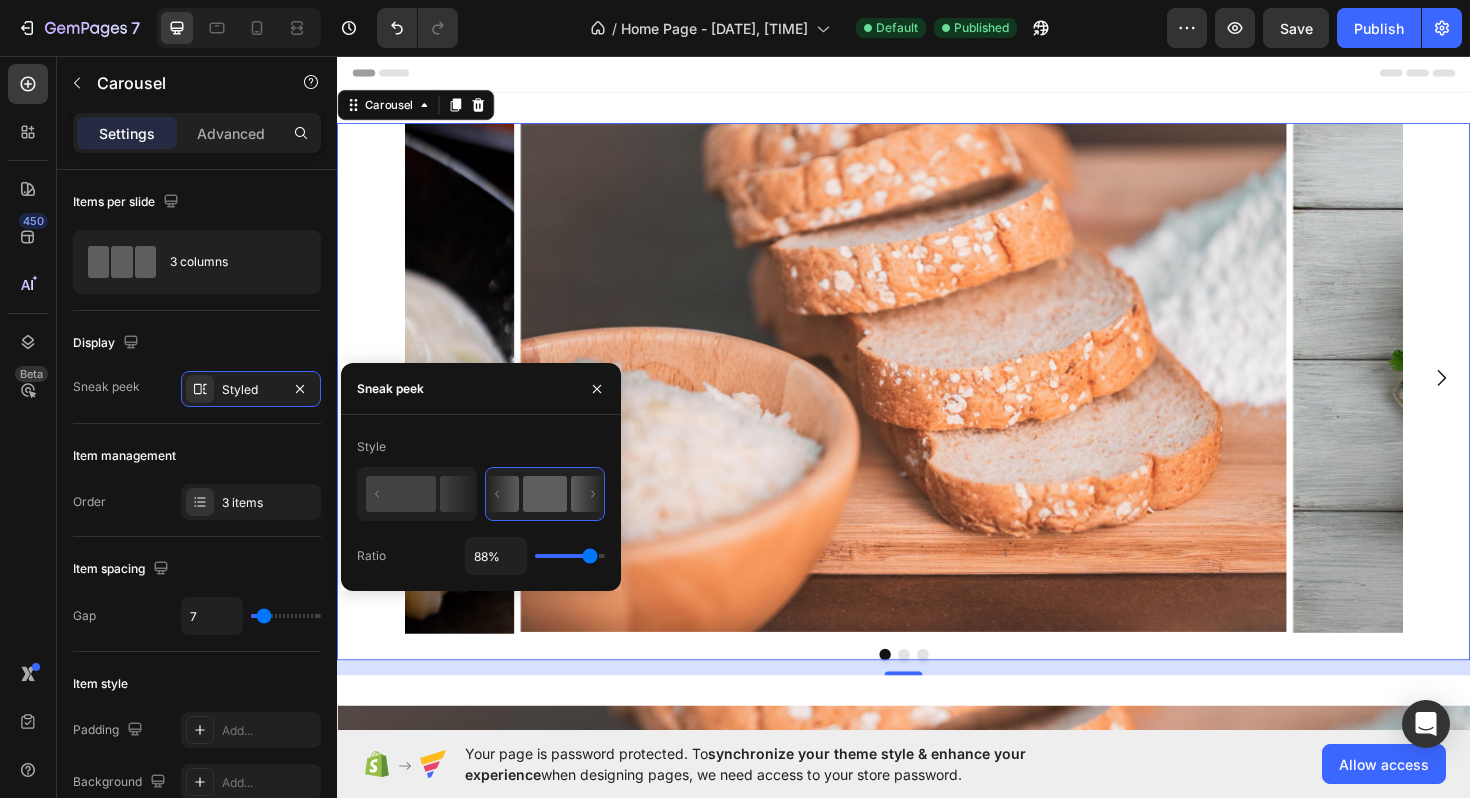 type on "89%" 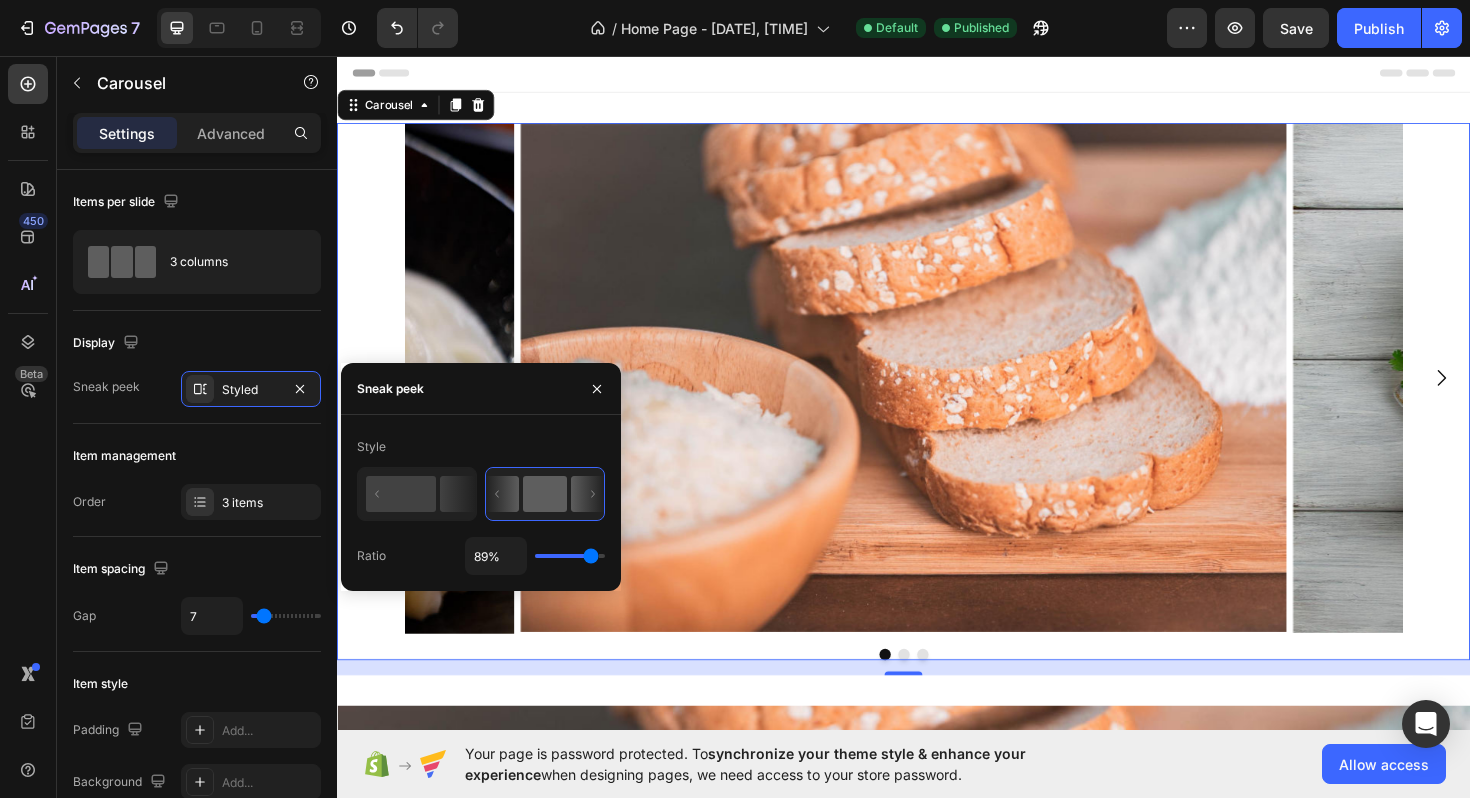 type on "90%" 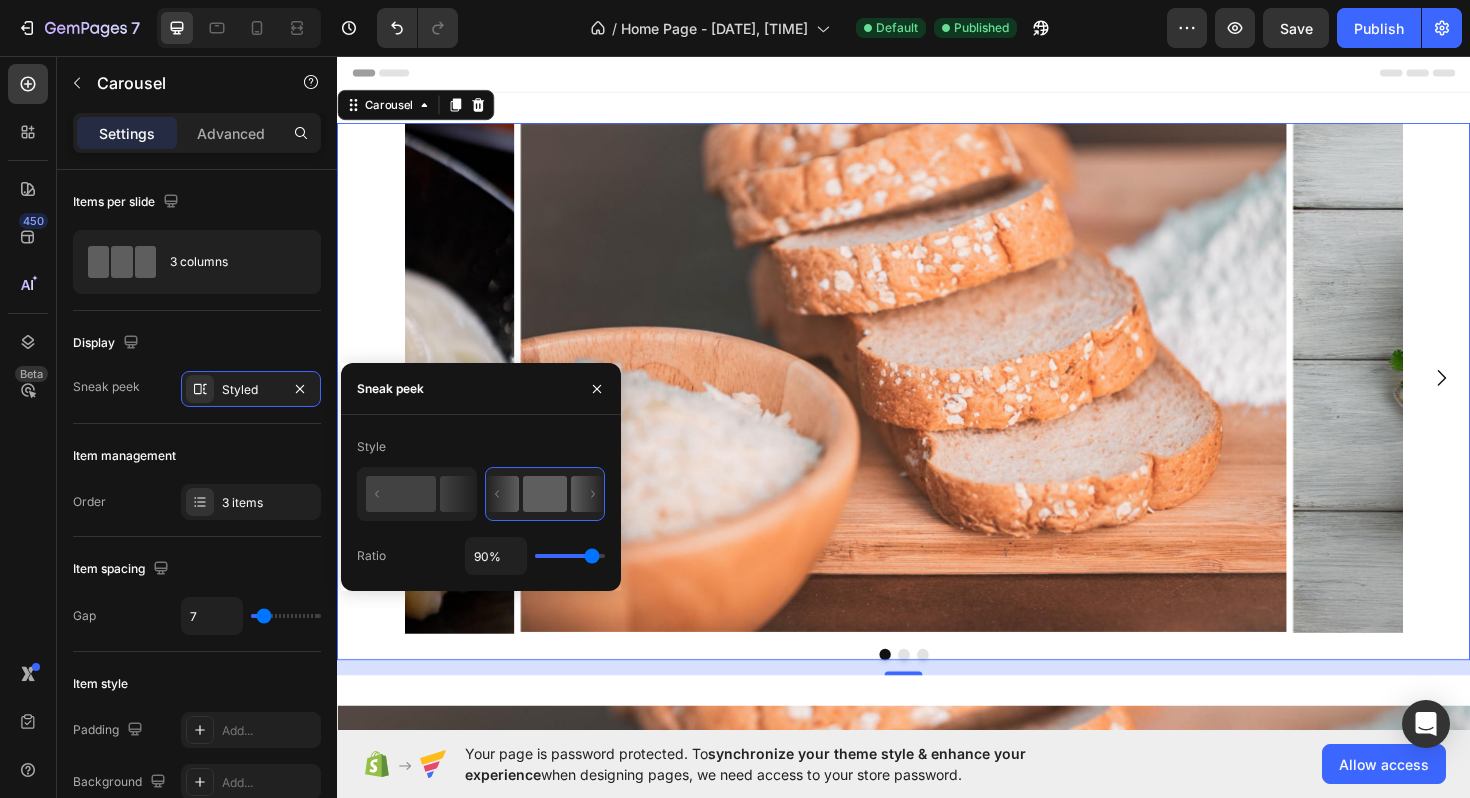type on "91%" 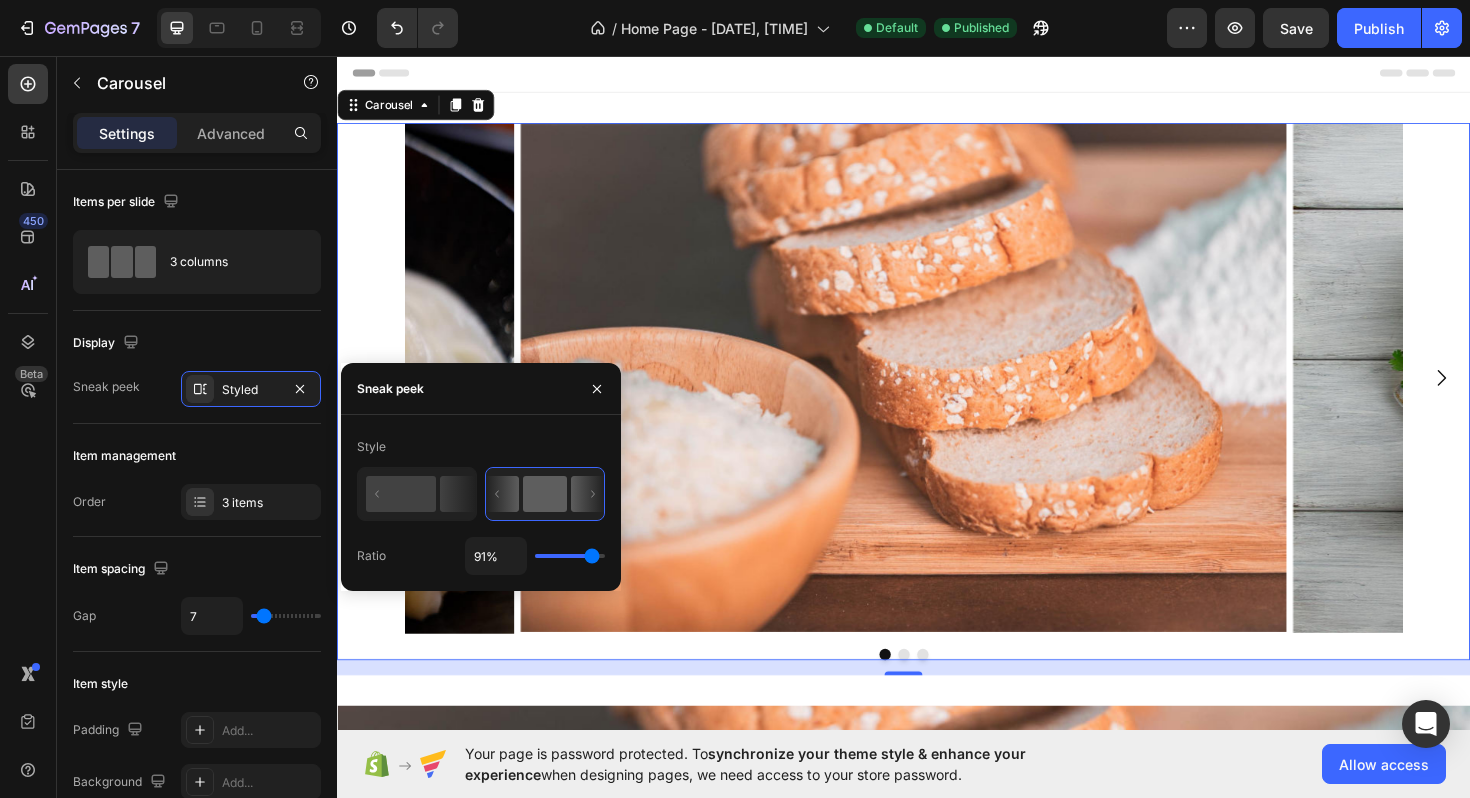 type on "92%" 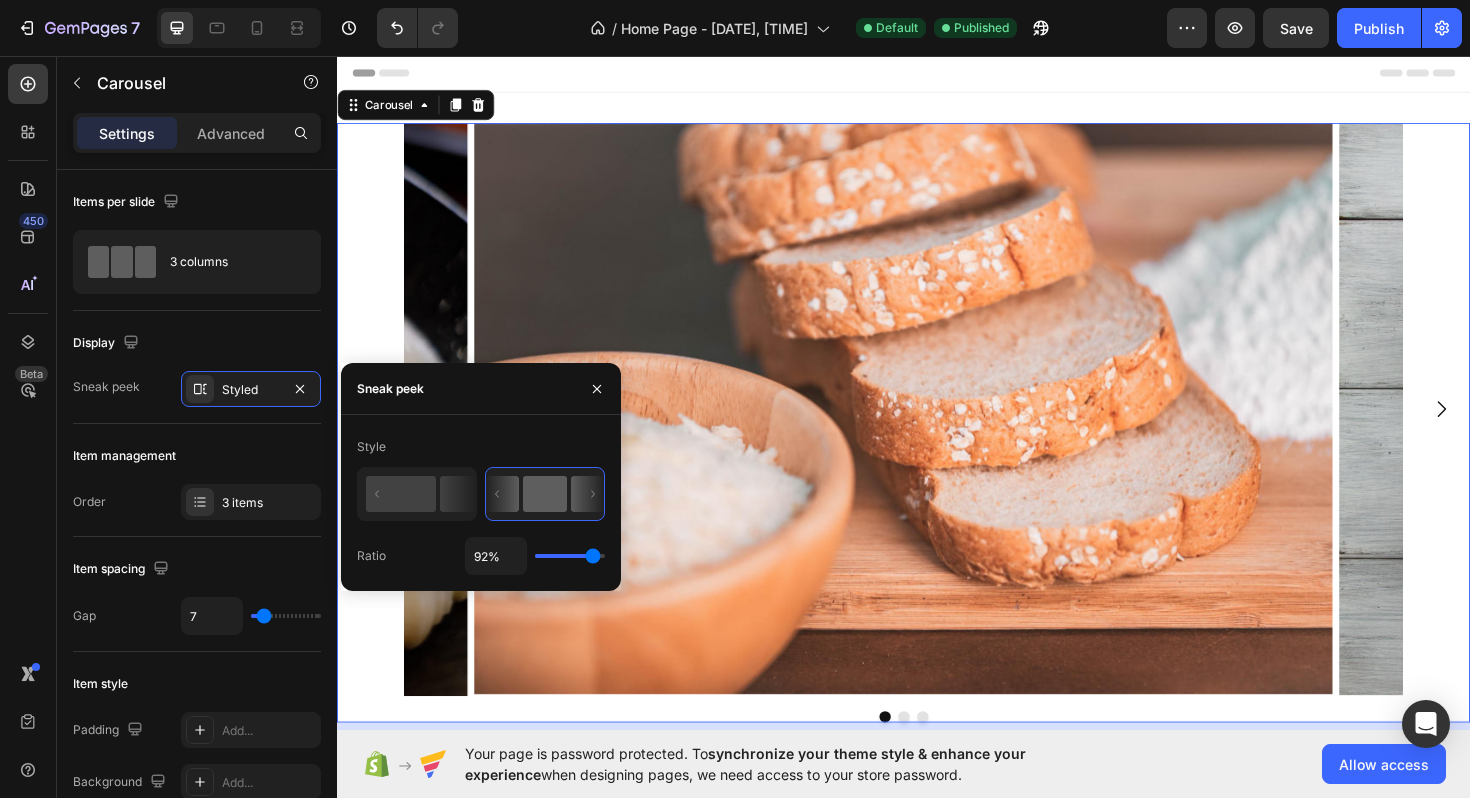 type on "94%" 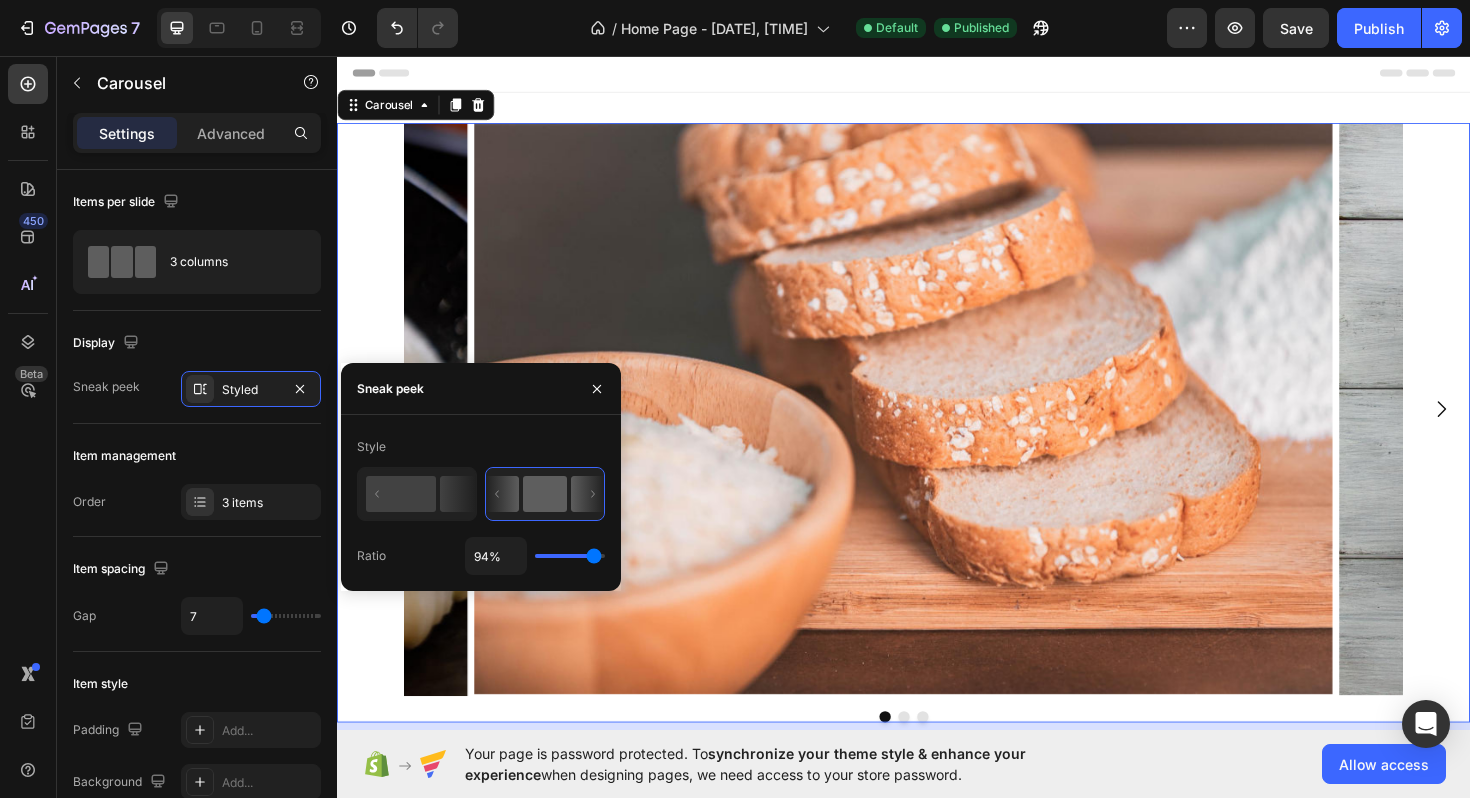 type on "95%" 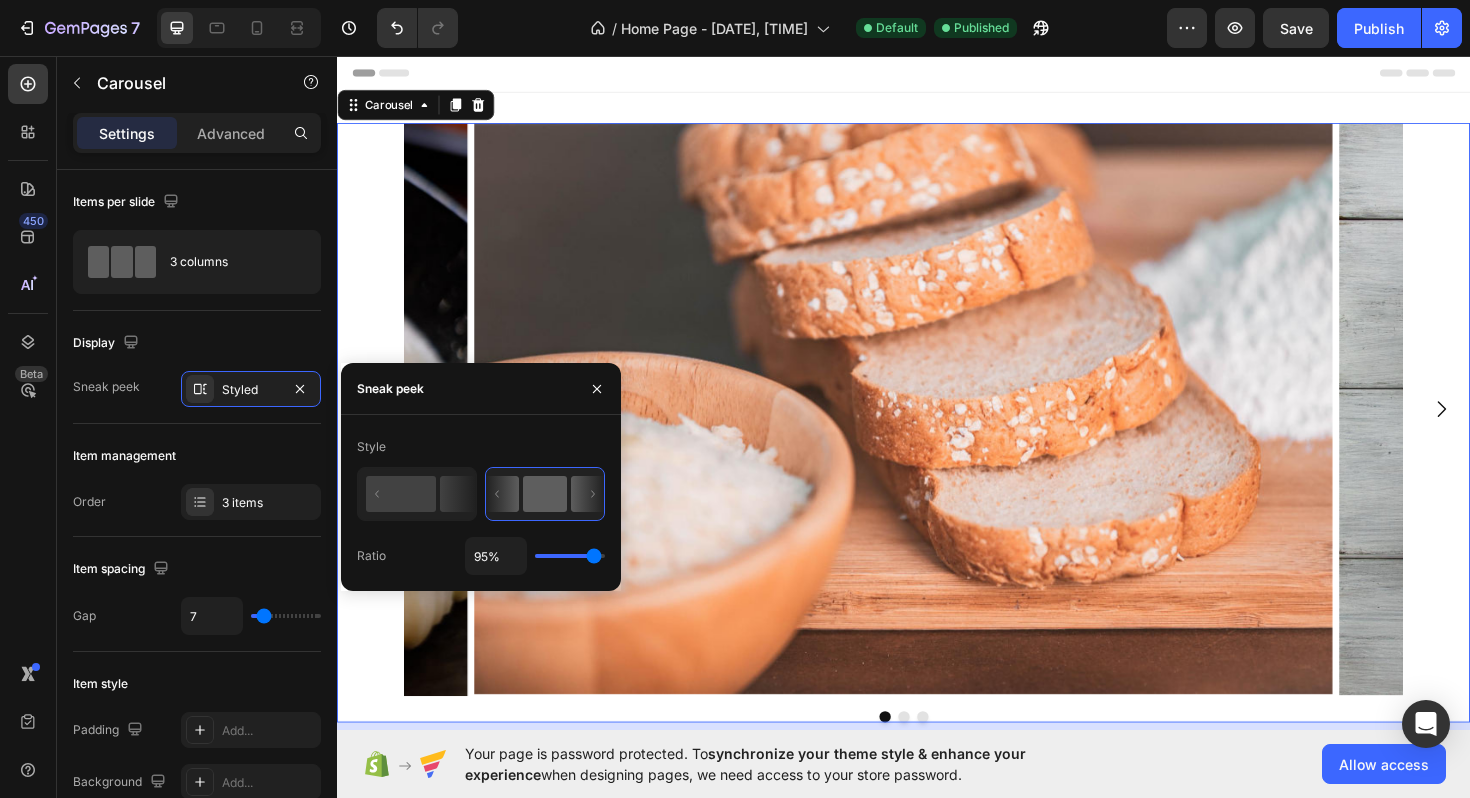 type on "96%" 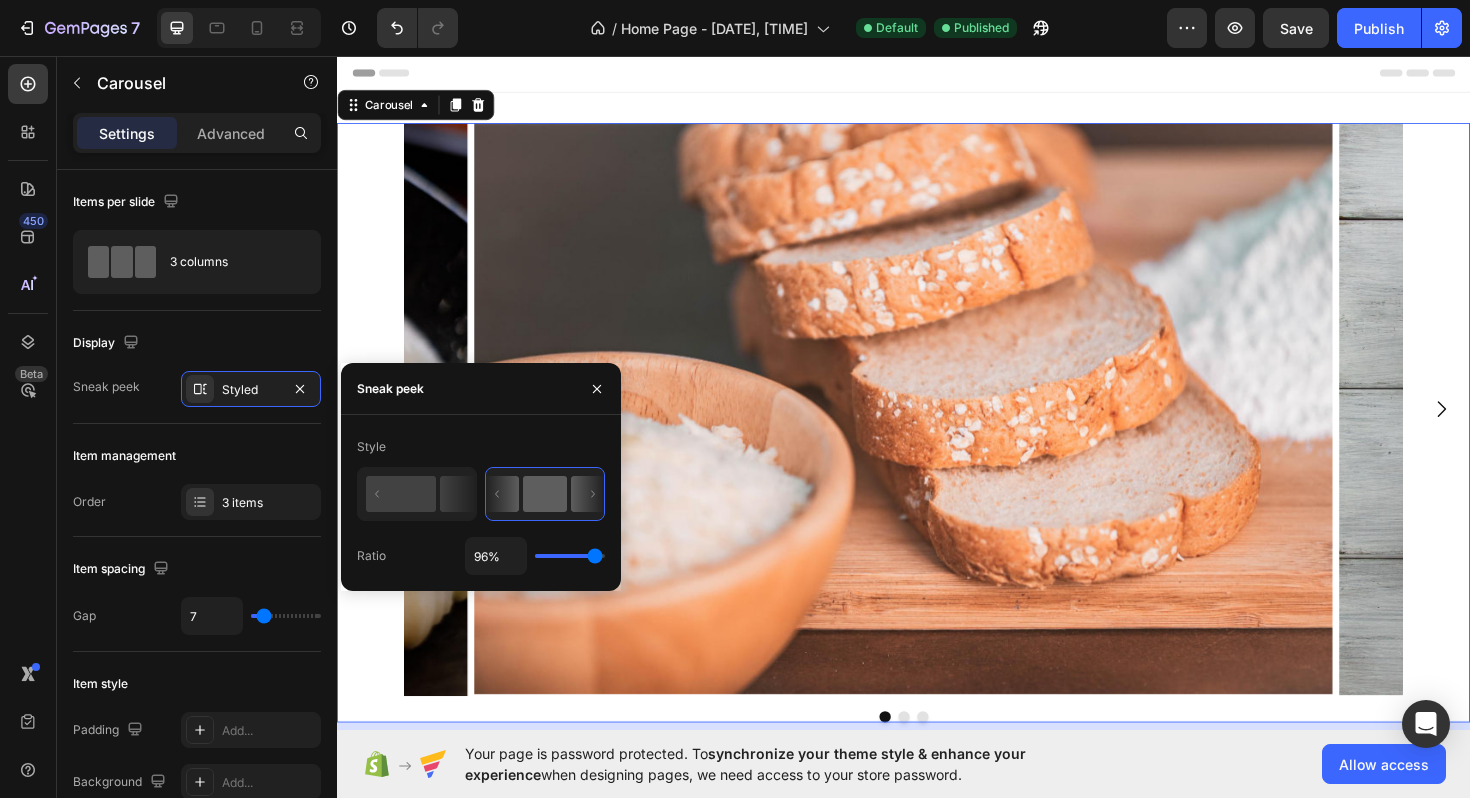 type on "97%" 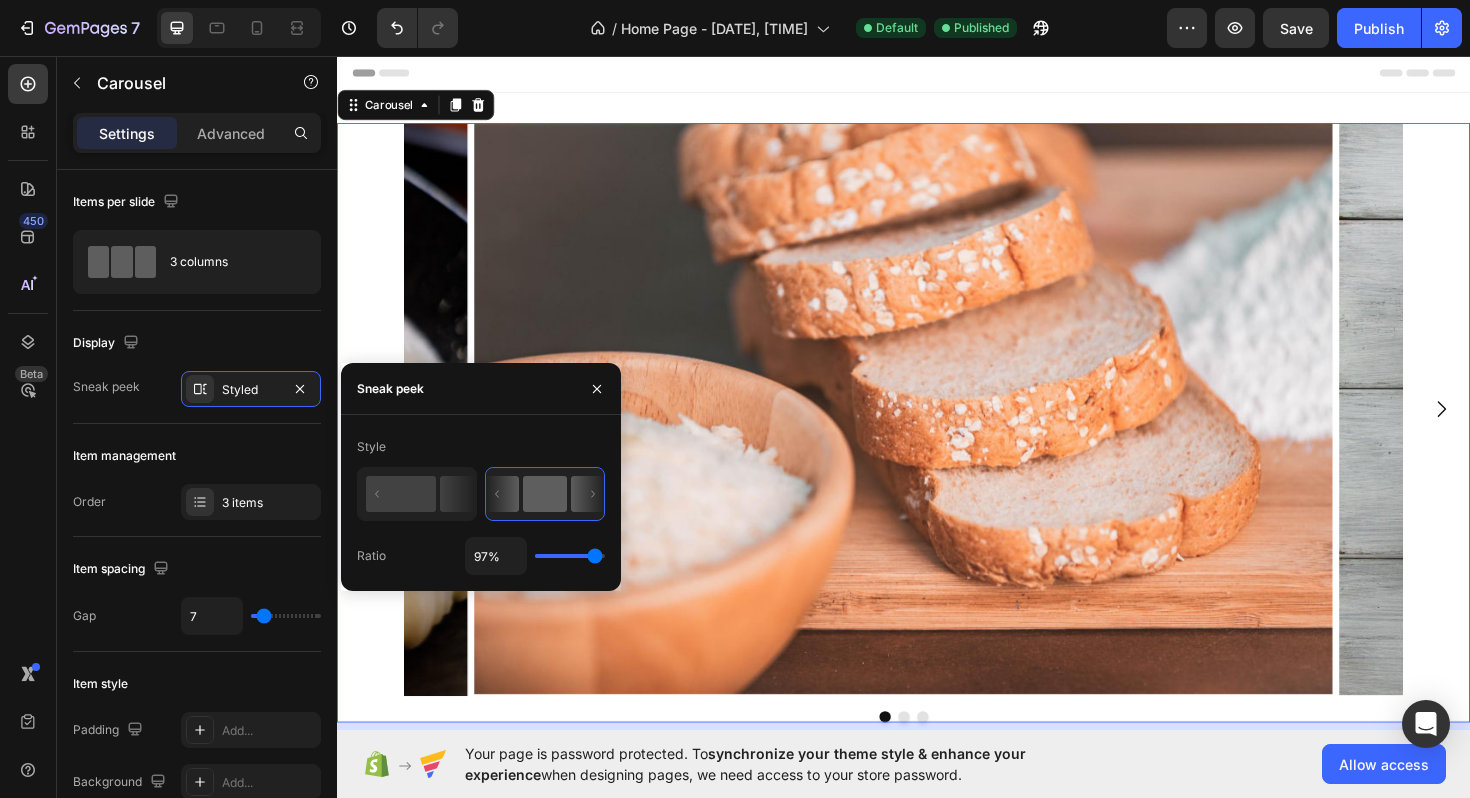 type on "98%" 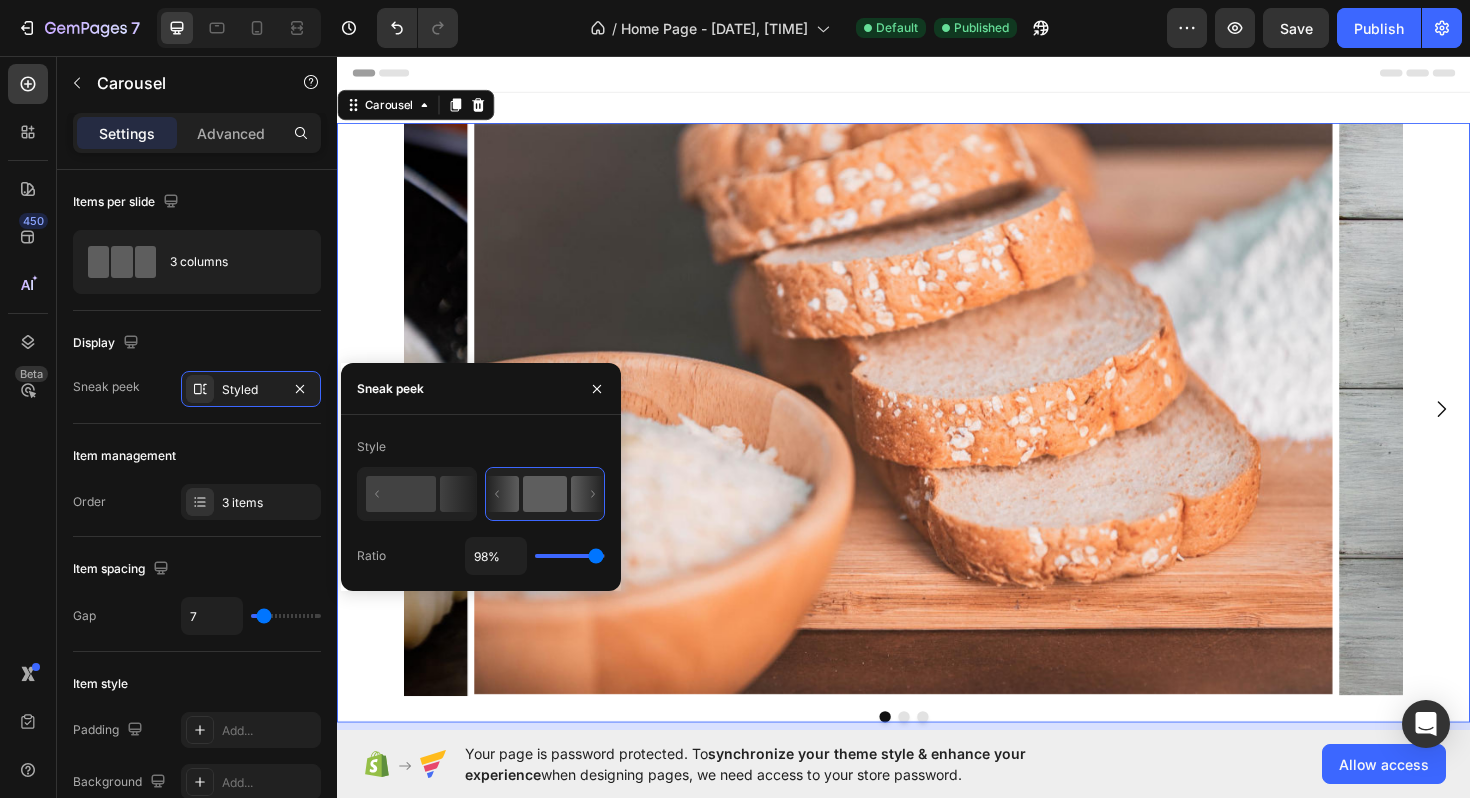 type on "99%" 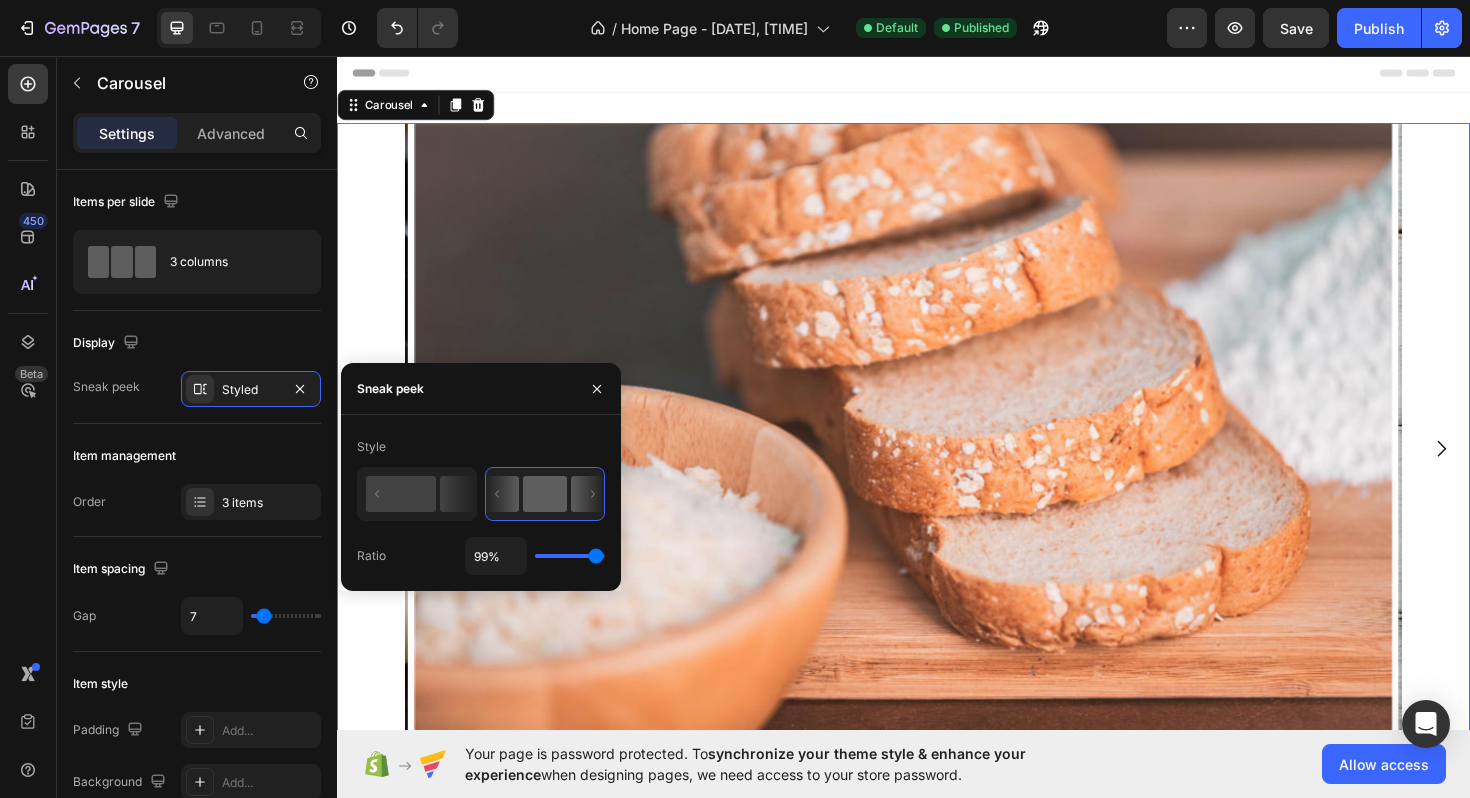 type on "100%" 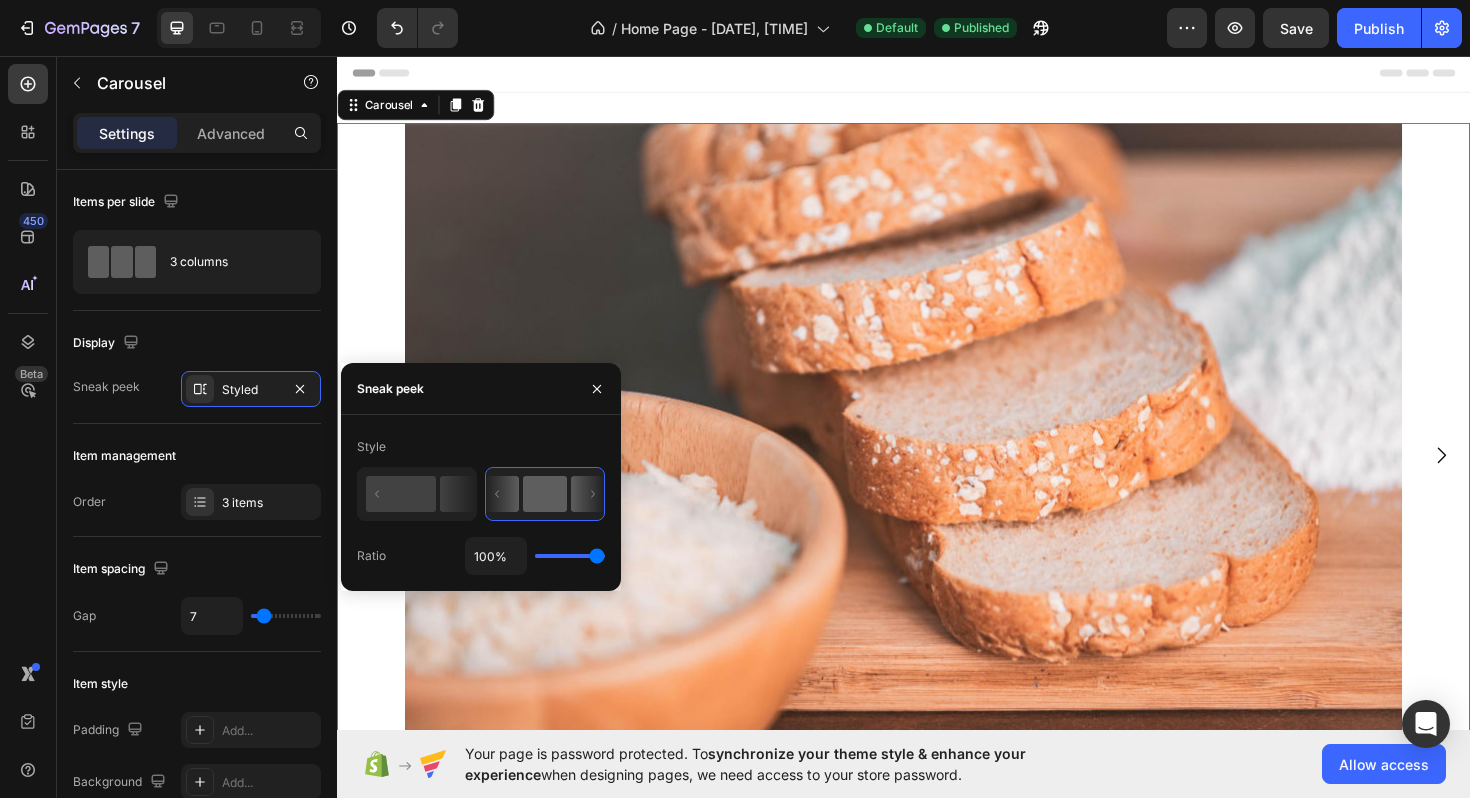 type on "99%" 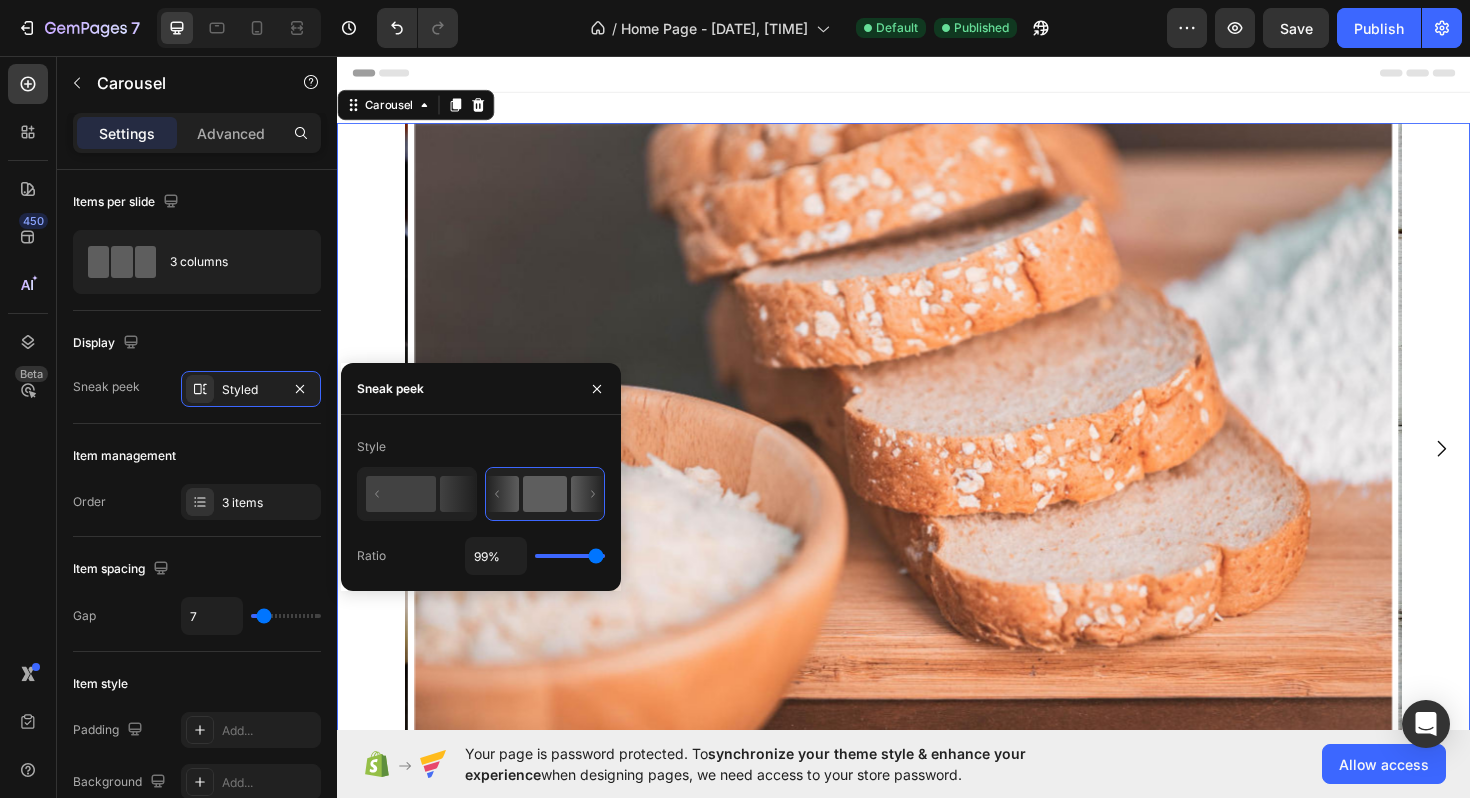 type on "98%" 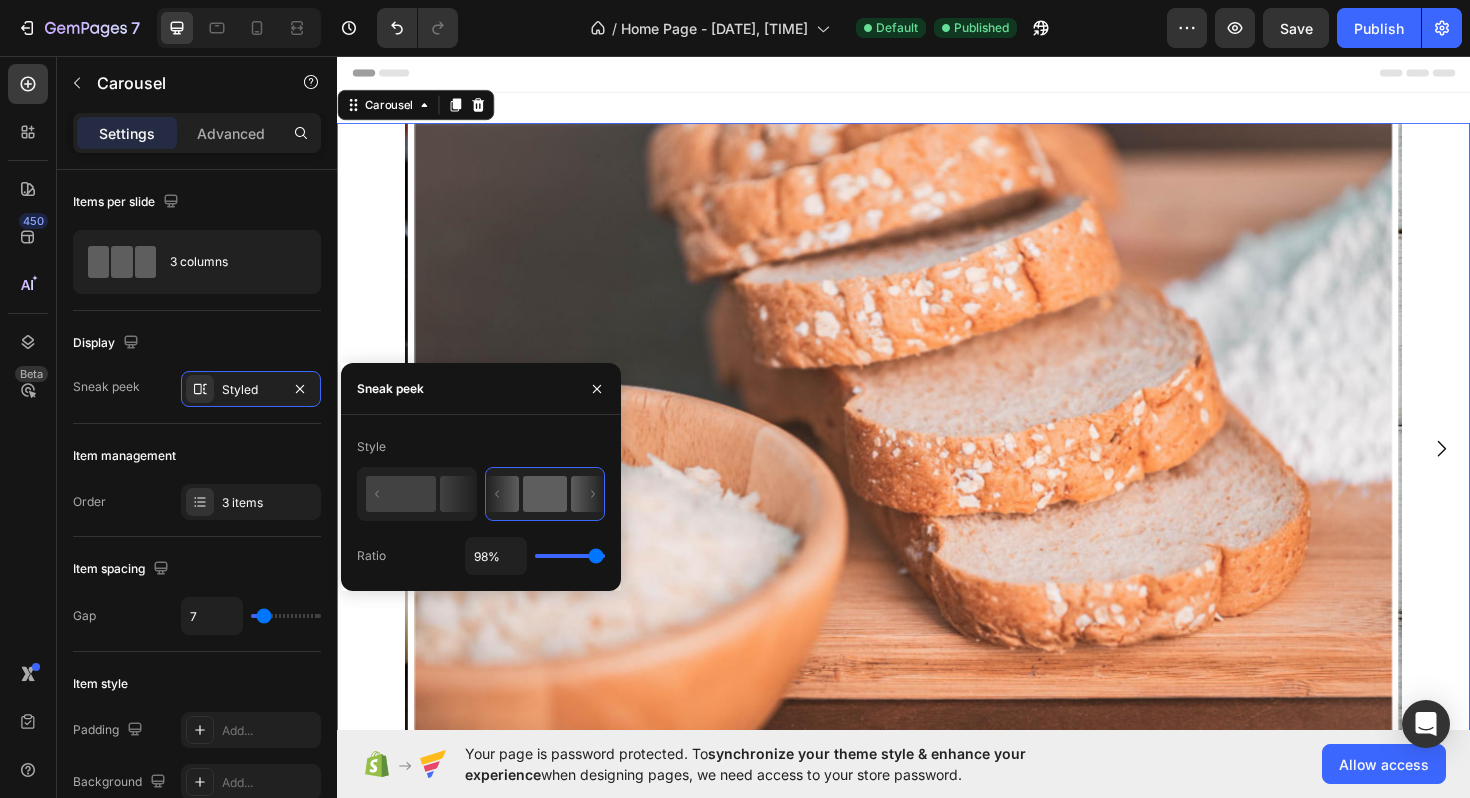 type on "97%" 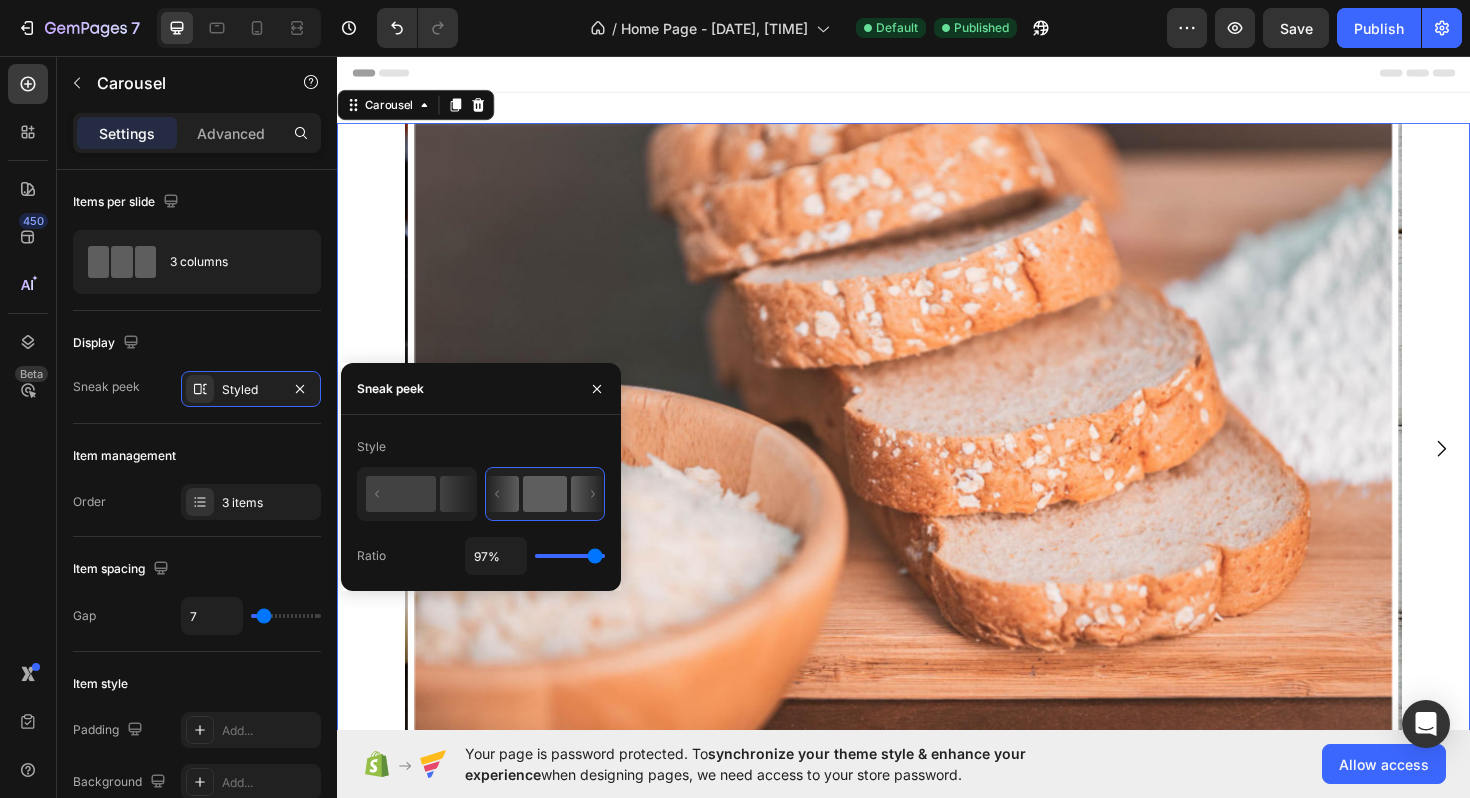 type on "96%" 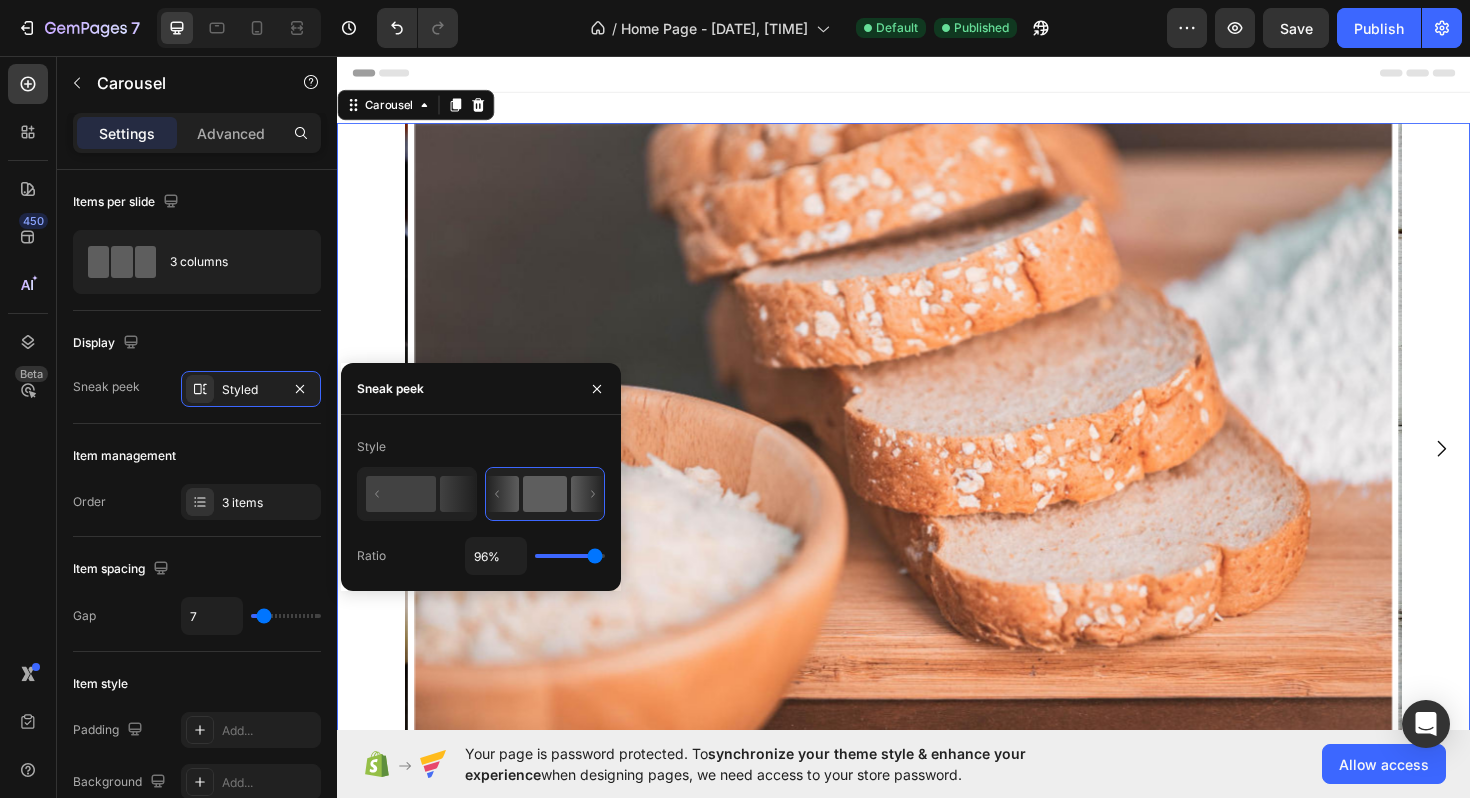 type on "95%" 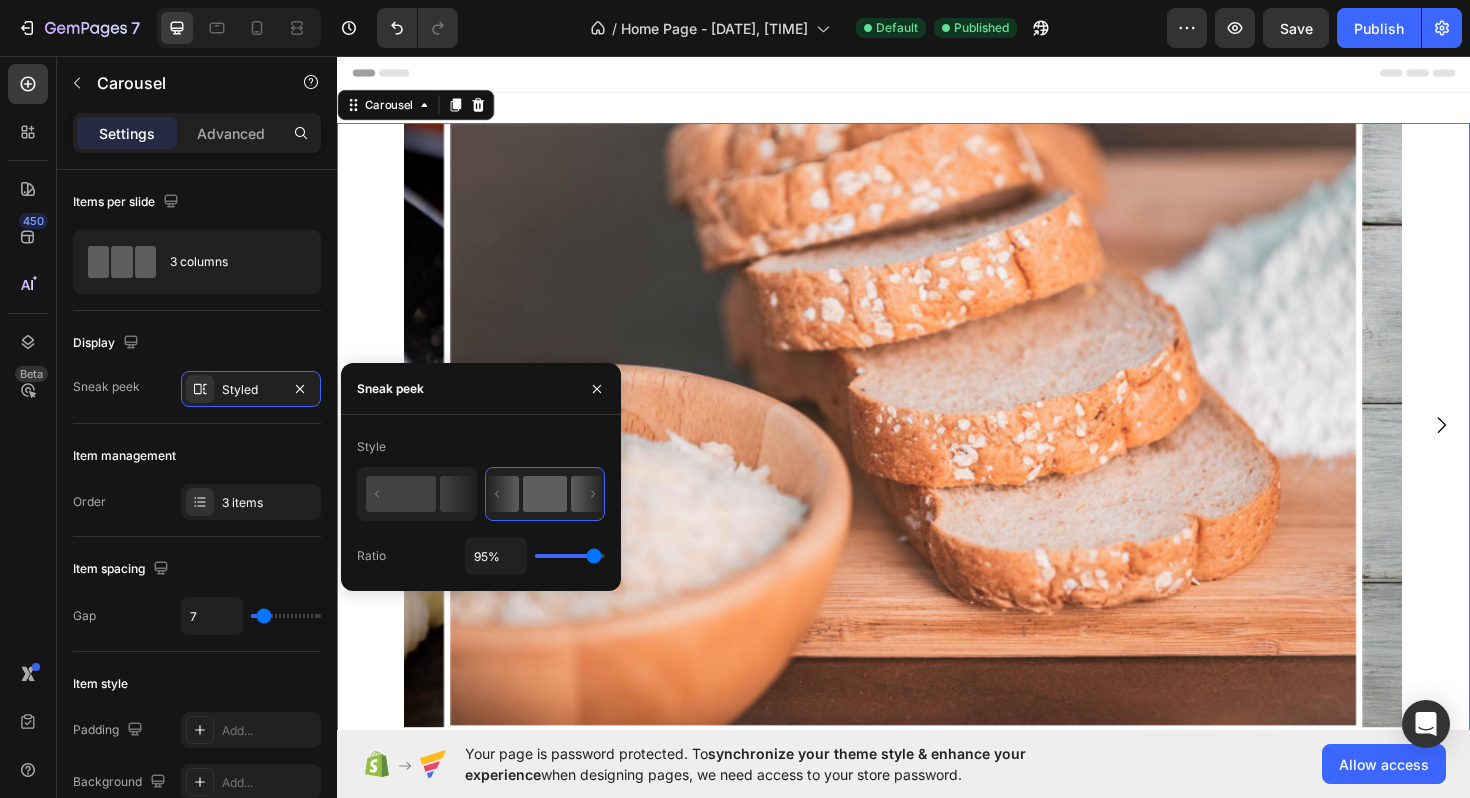 type on "94%" 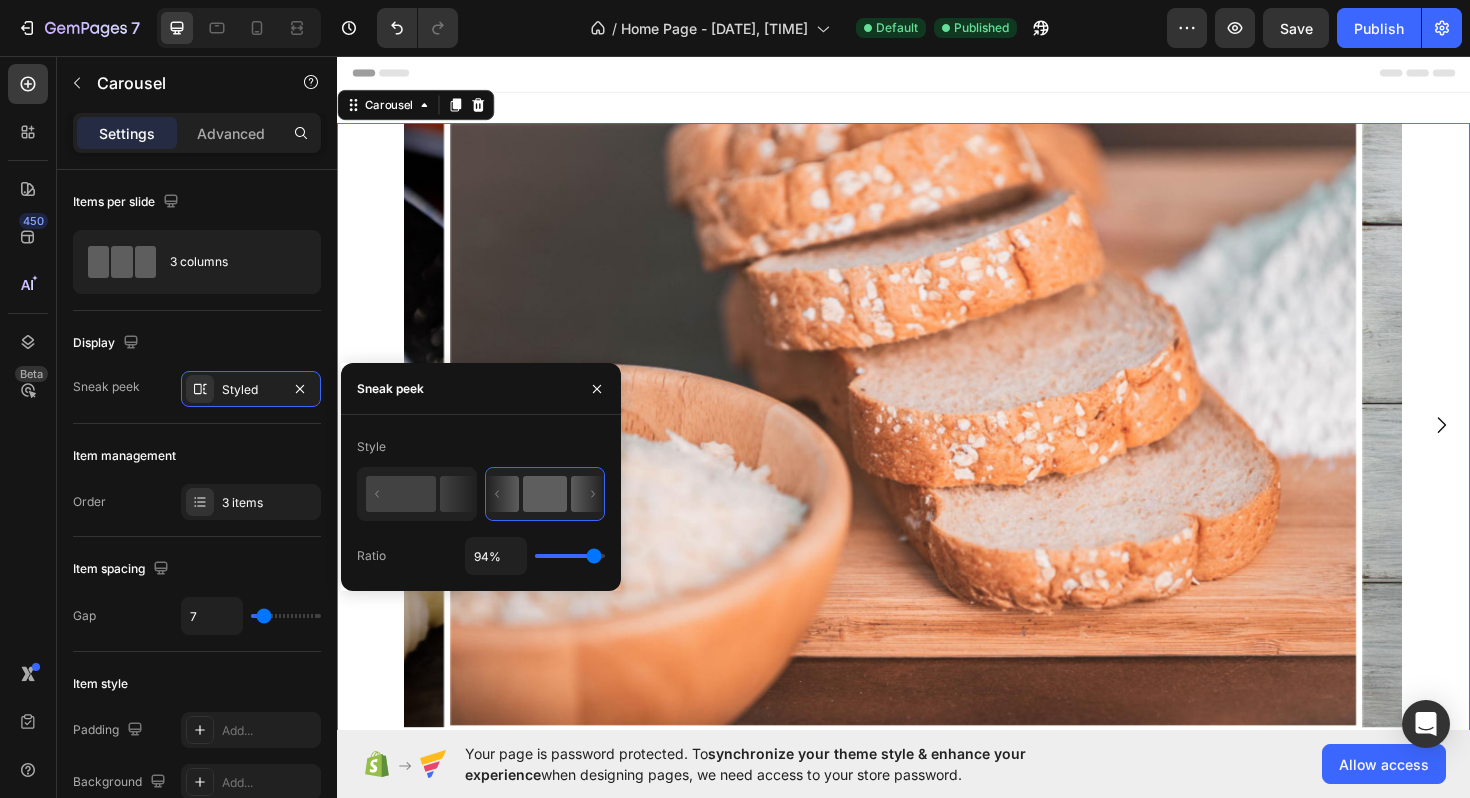type on "93%" 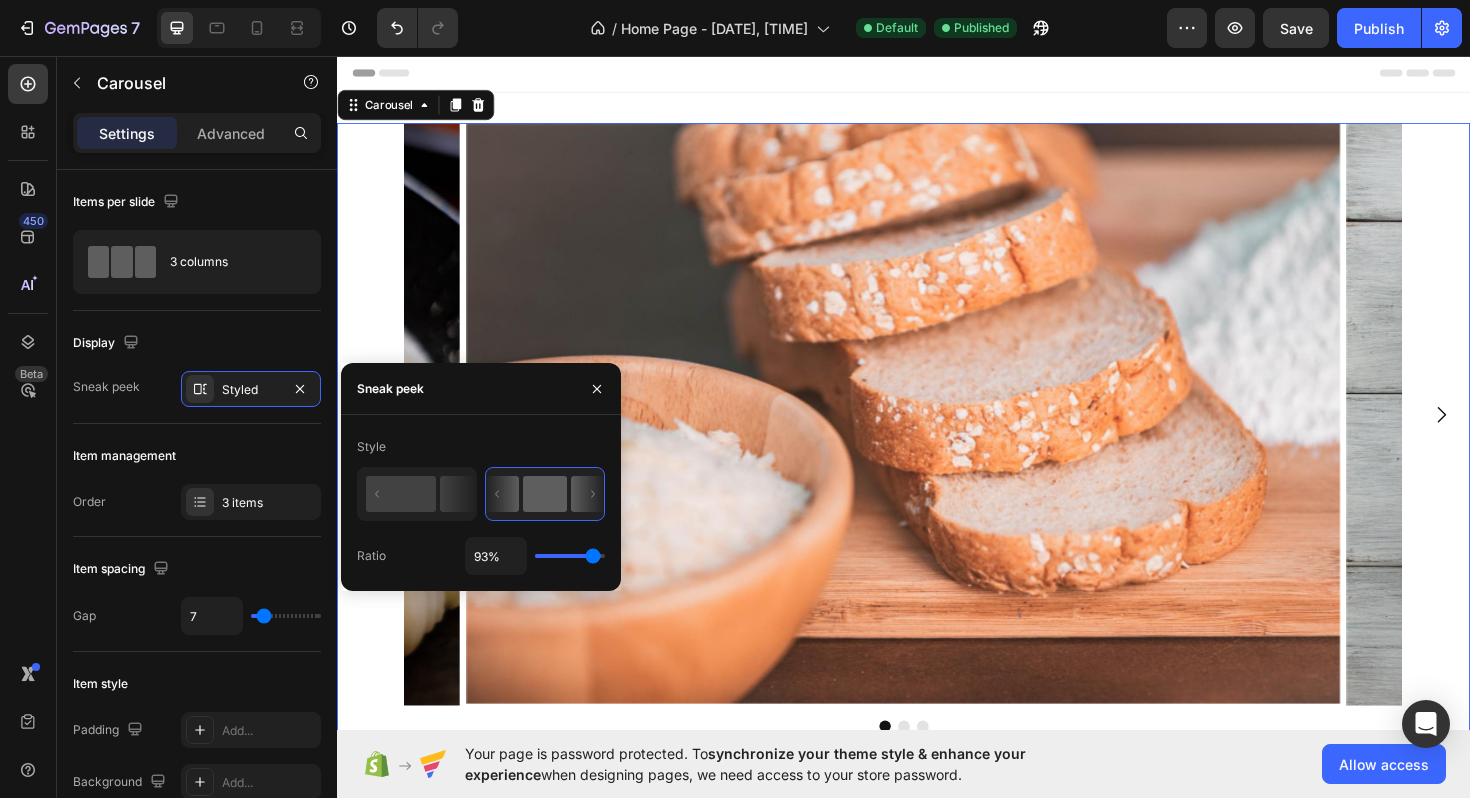 type on "92%" 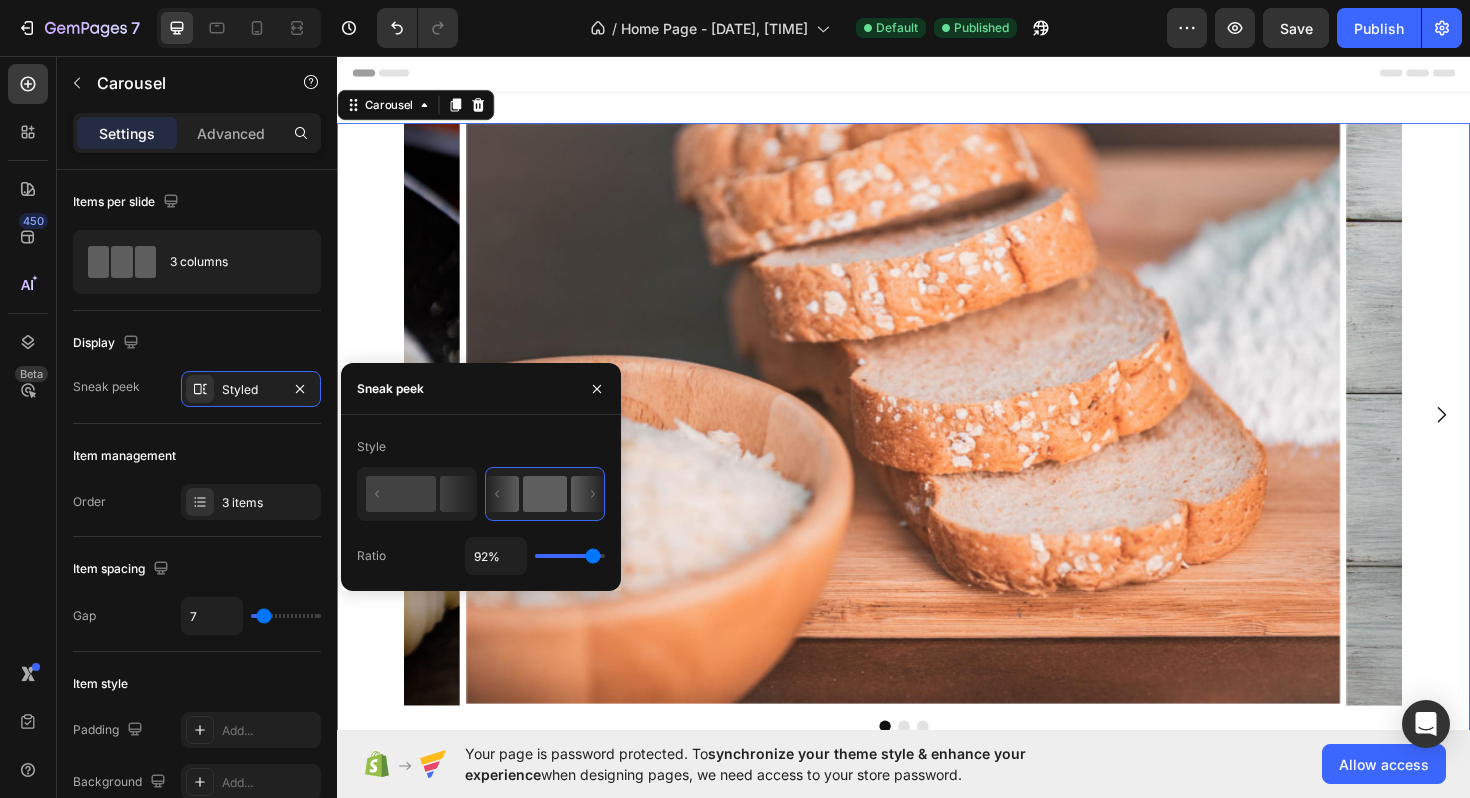 type on "91%" 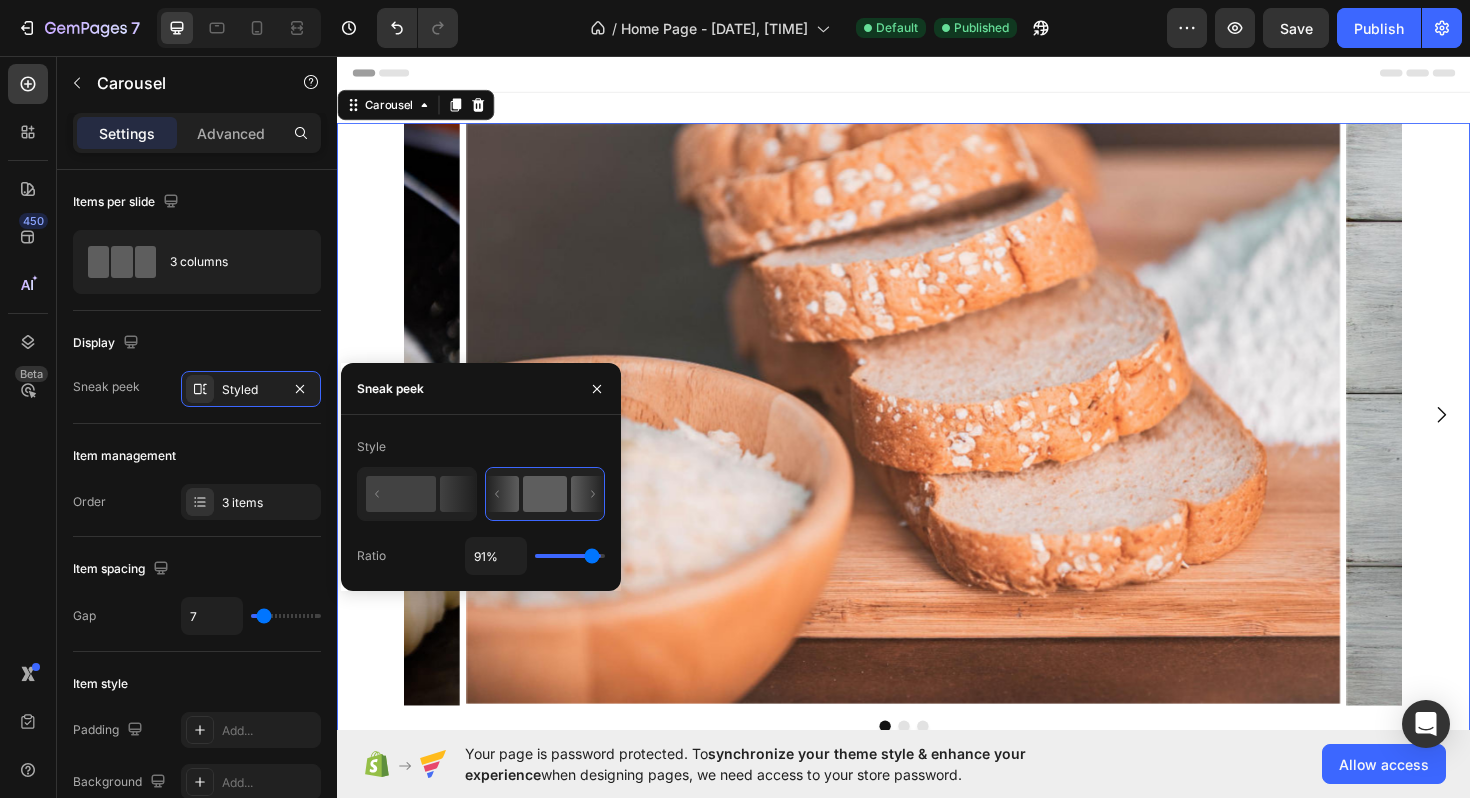 type on "88%" 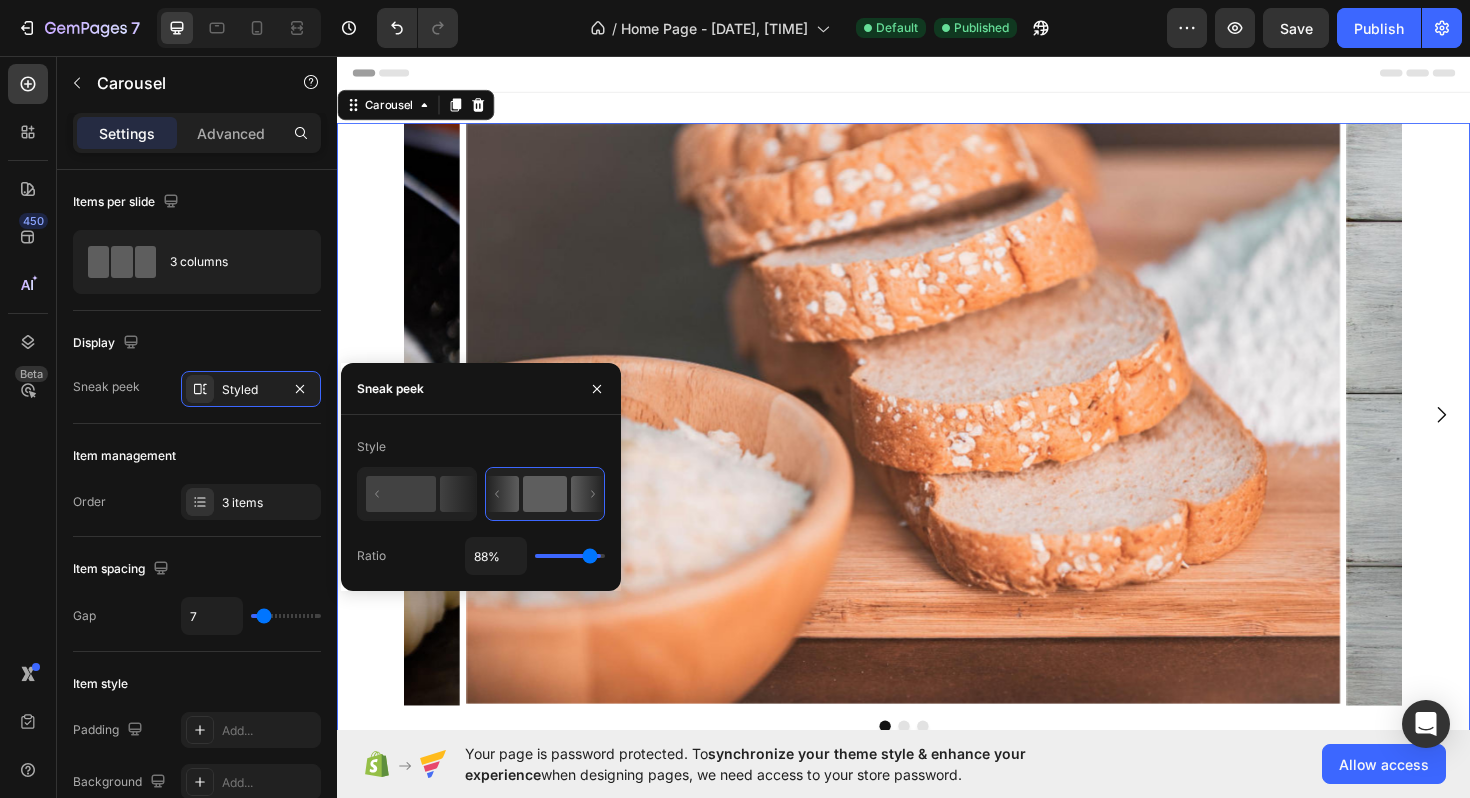 type on "87%" 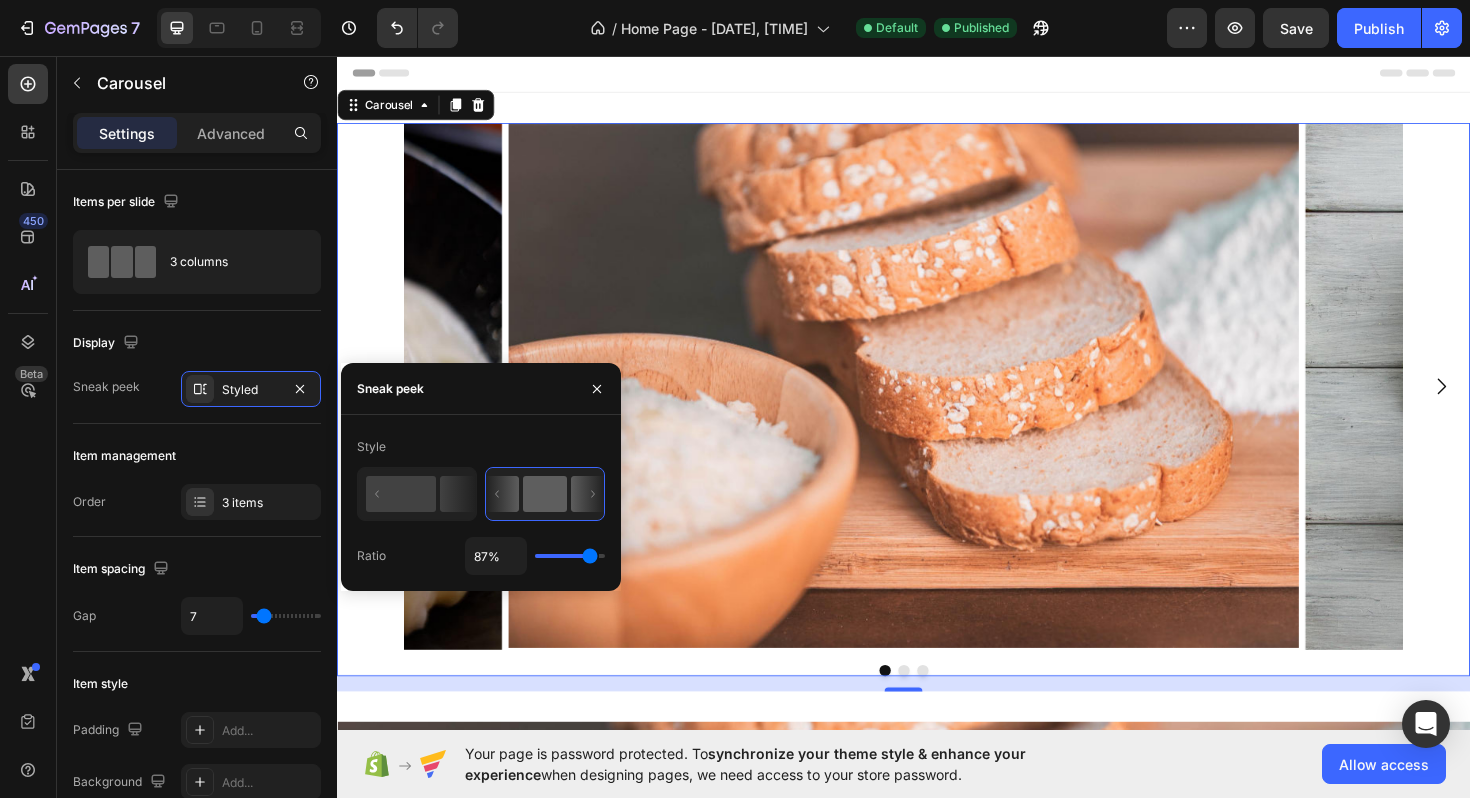 type on "88%" 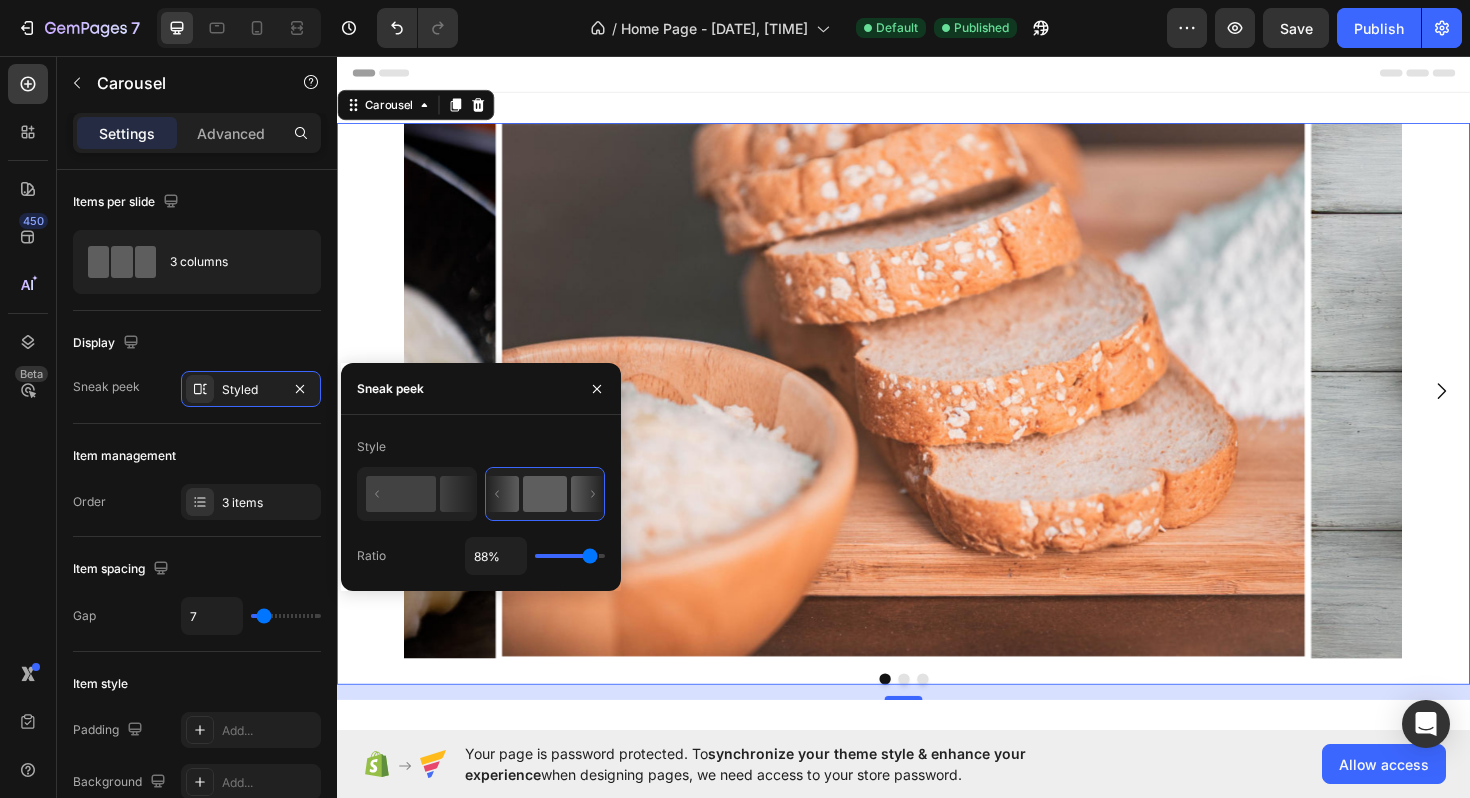type on "87%" 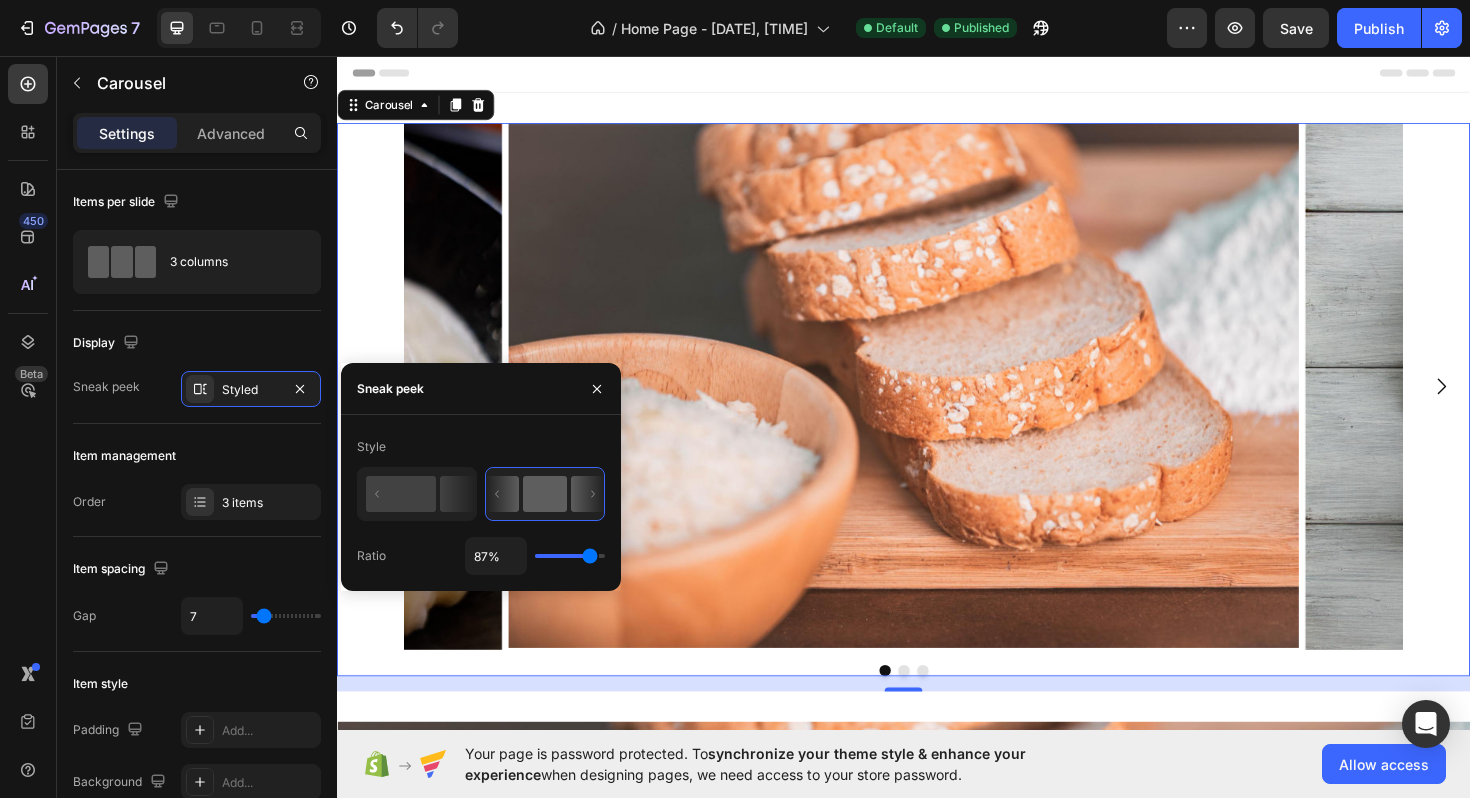 type on "86%" 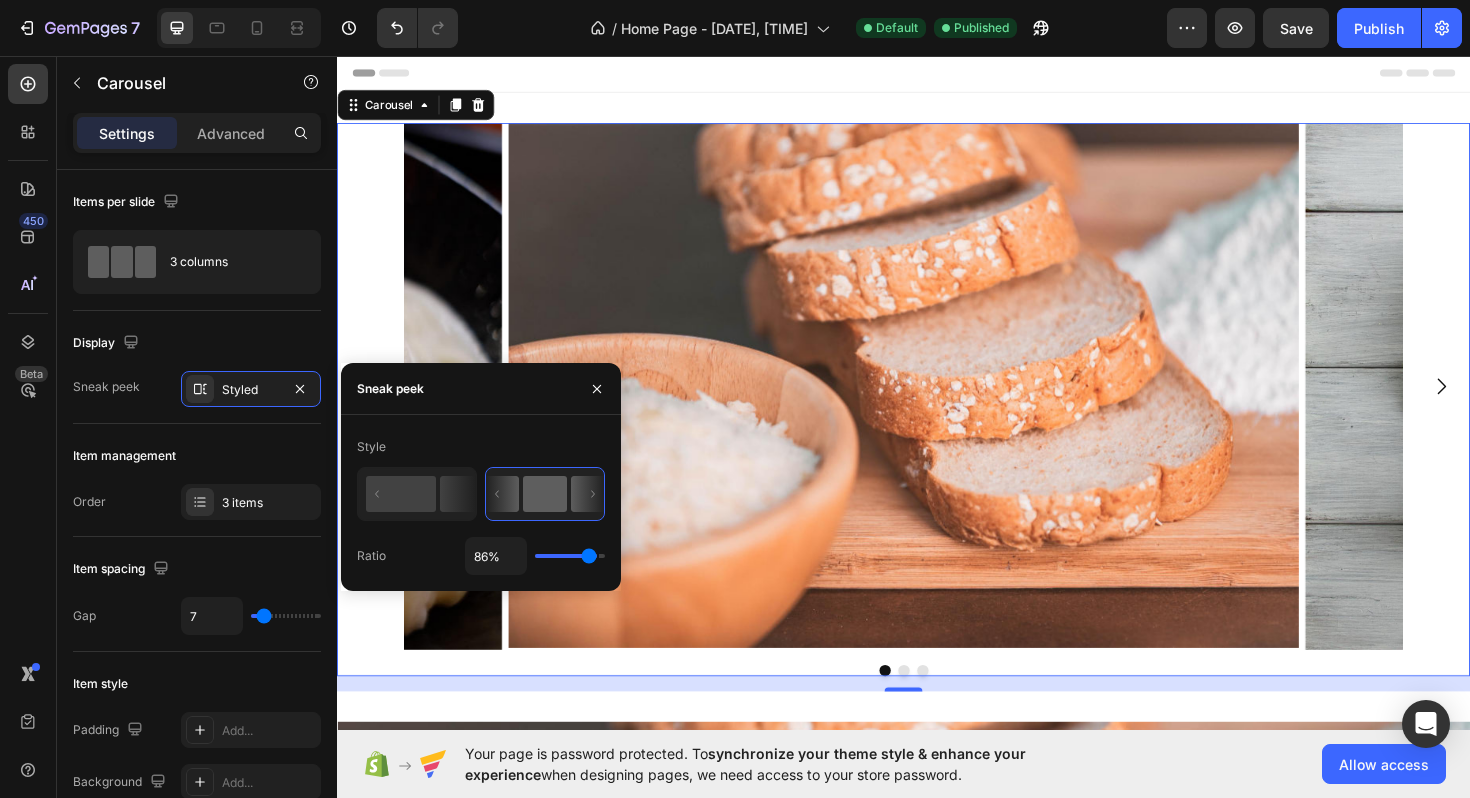 type on "85%" 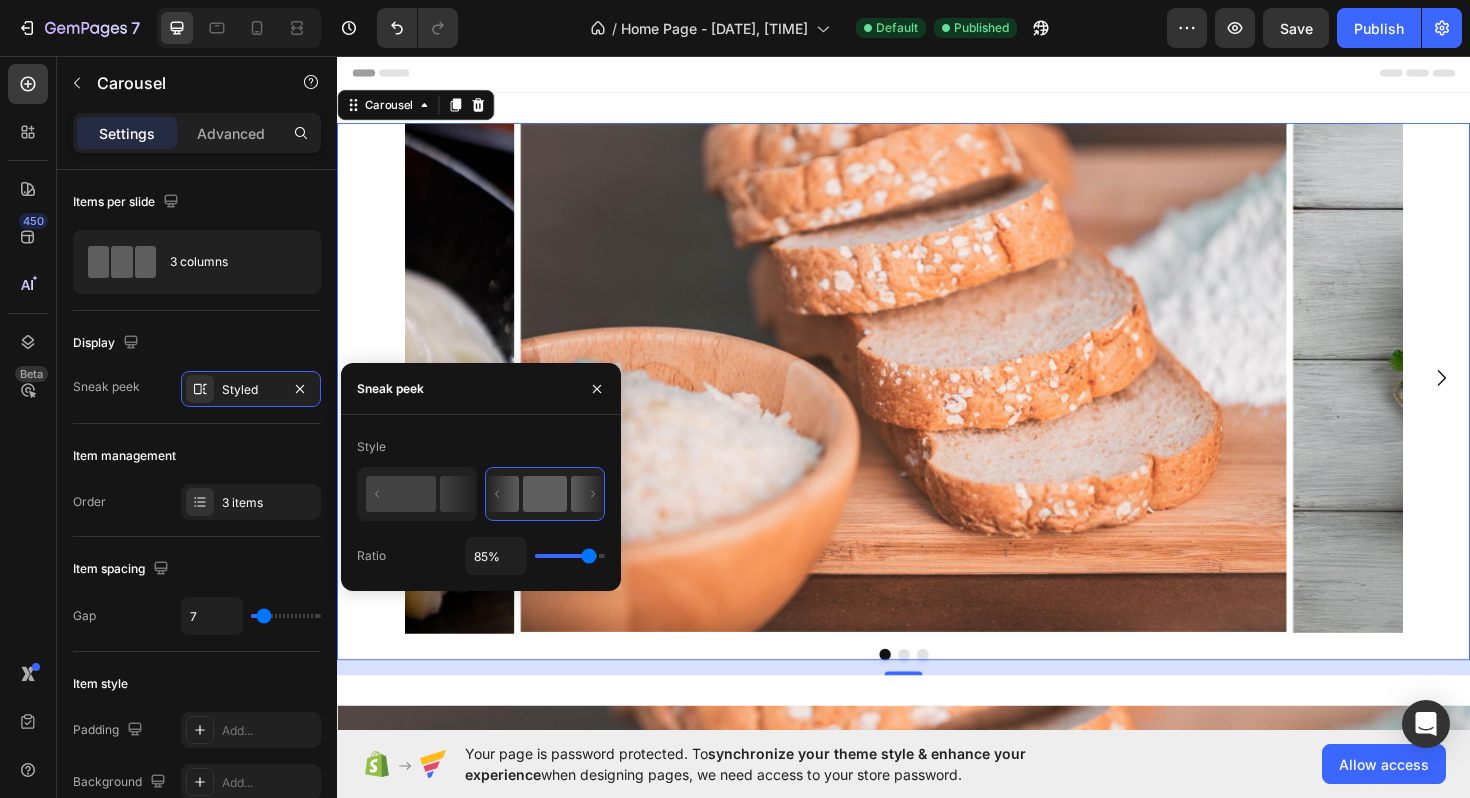 type on "84%" 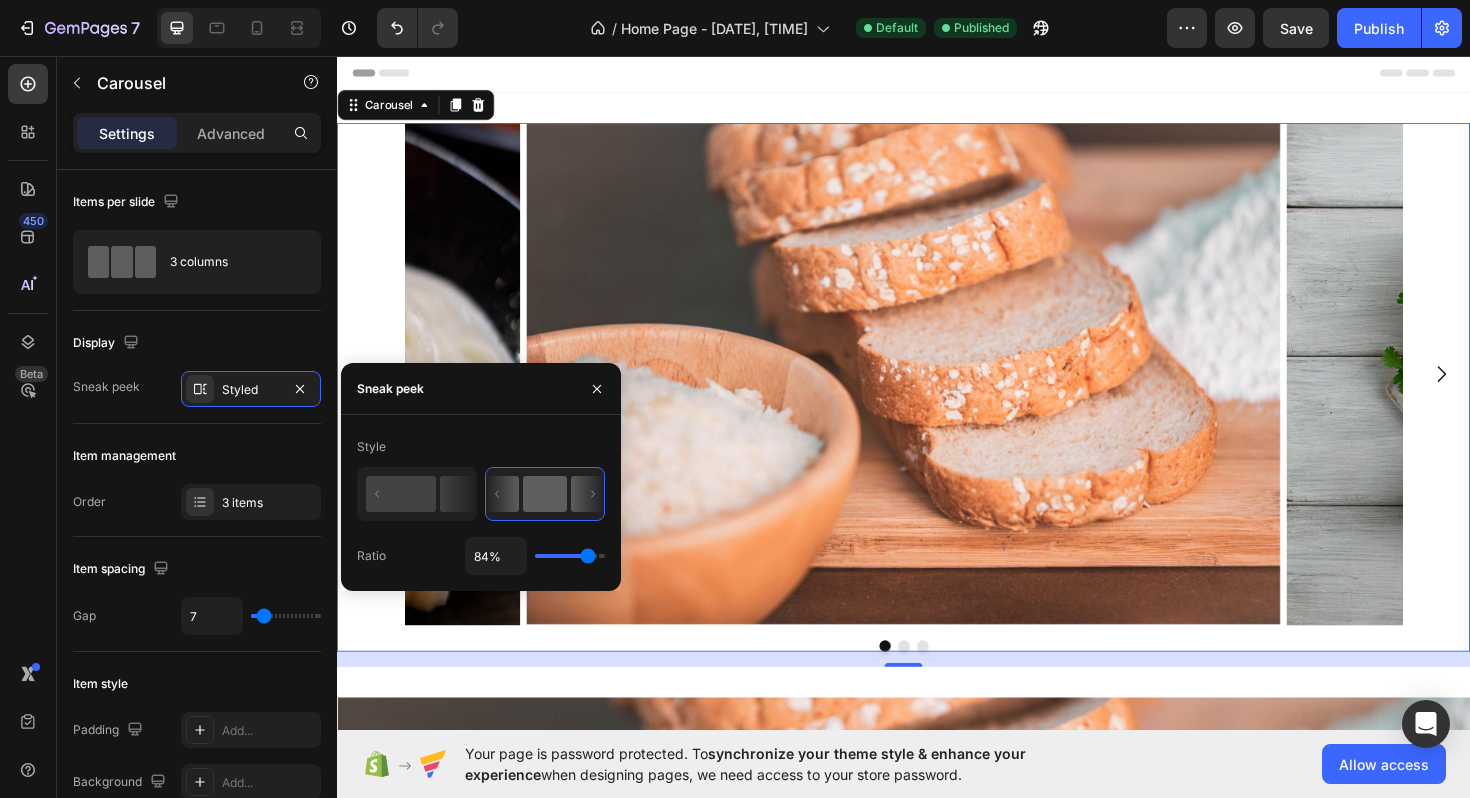 type on "83%" 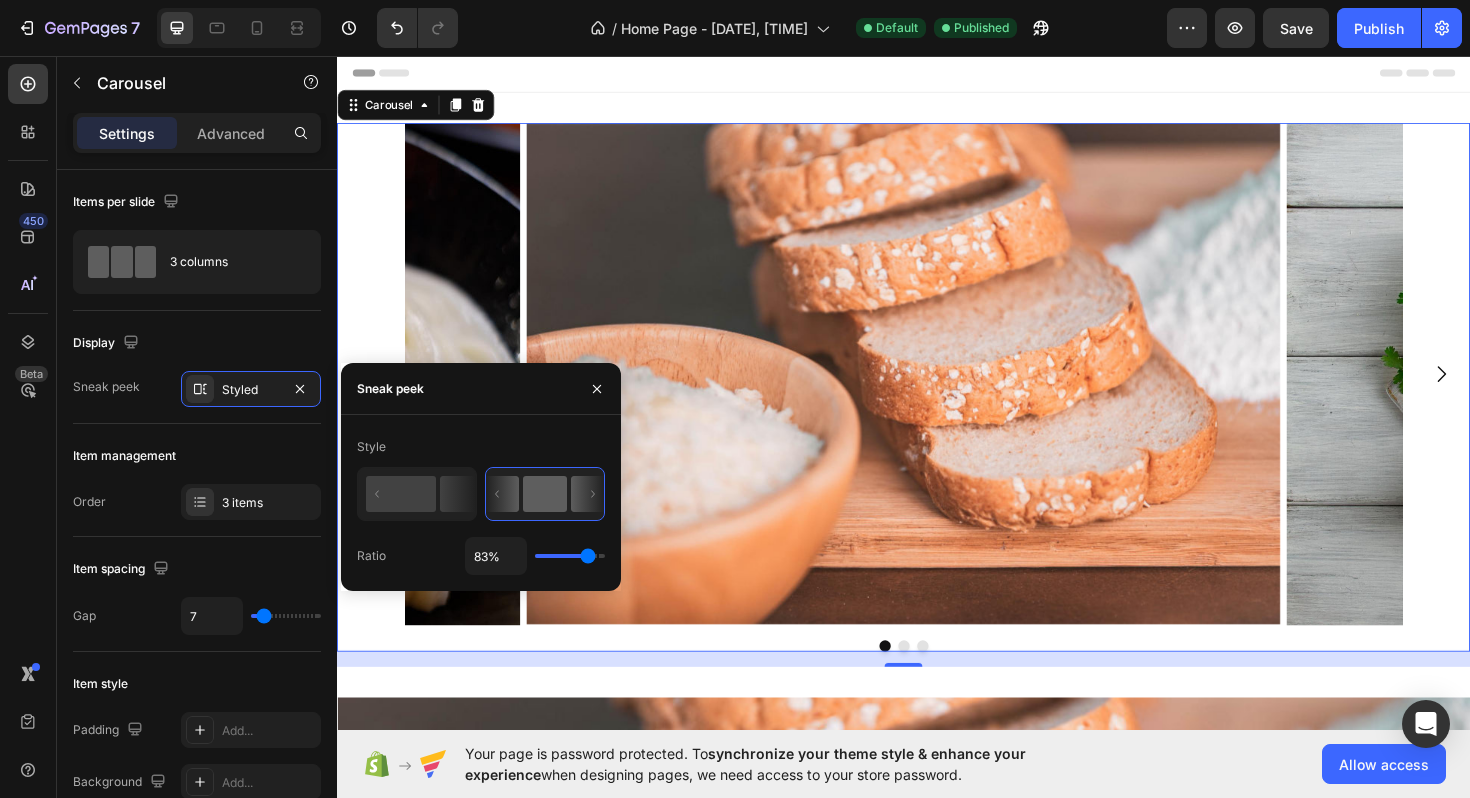 type on "82%" 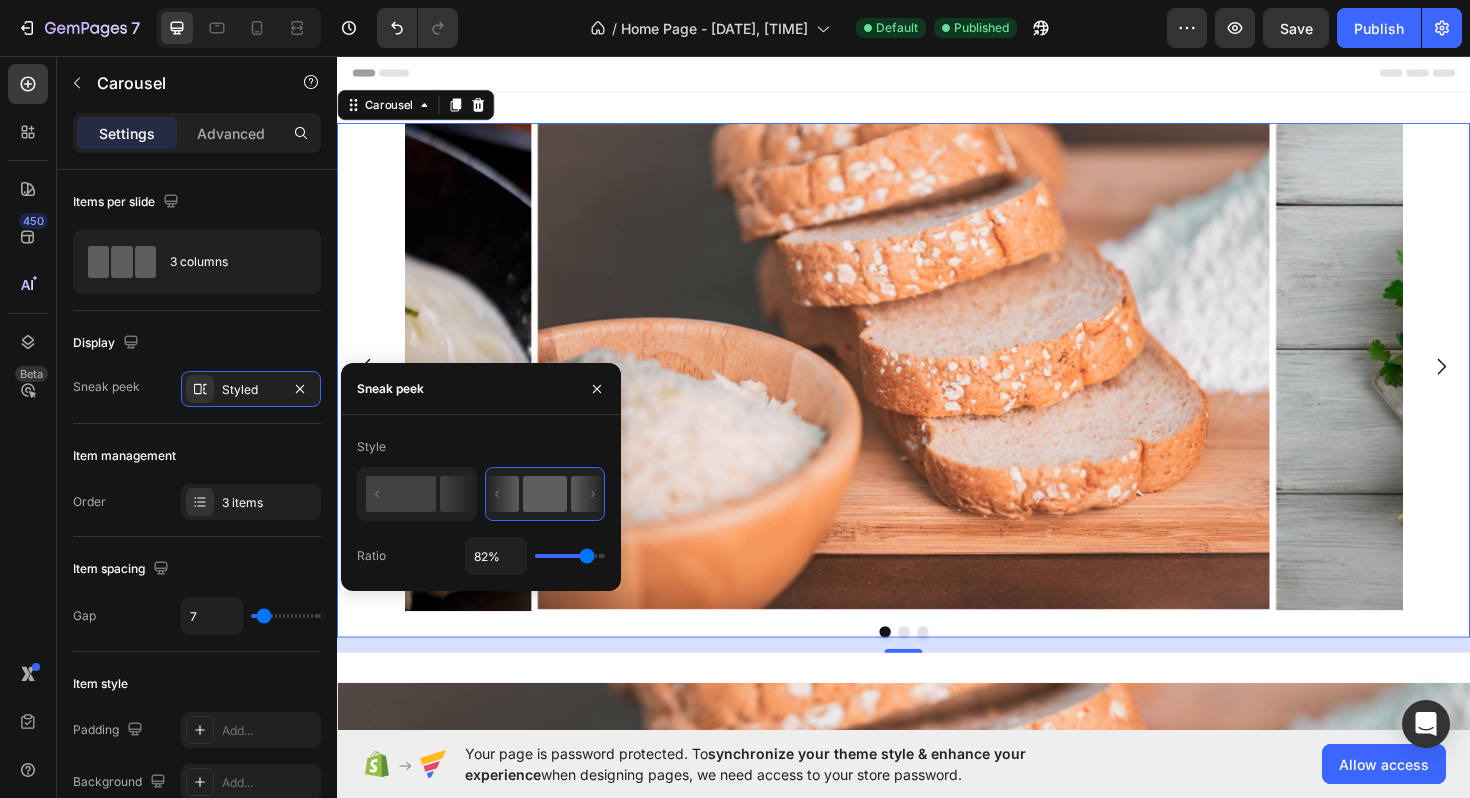 type on "85%" 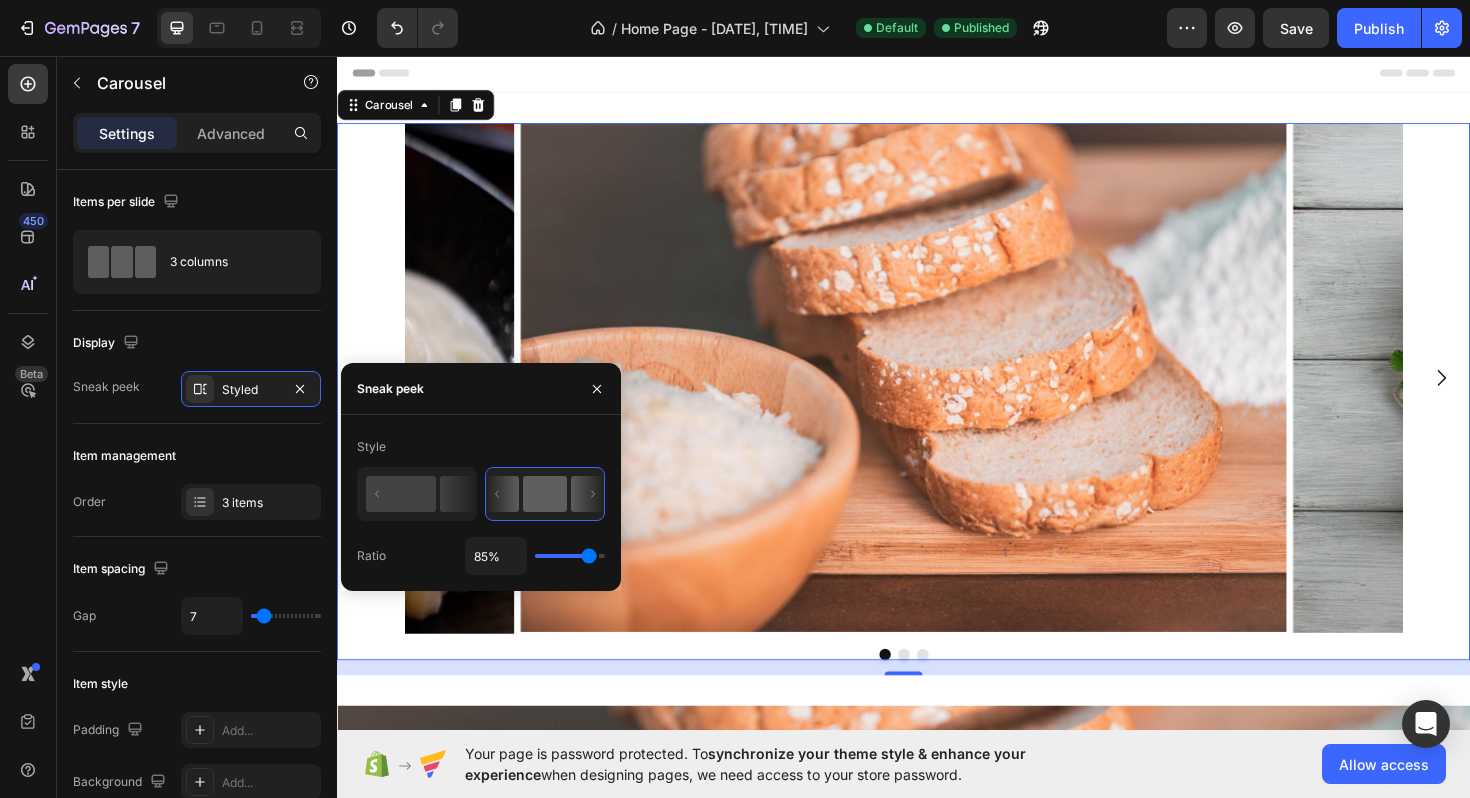type on "91%" 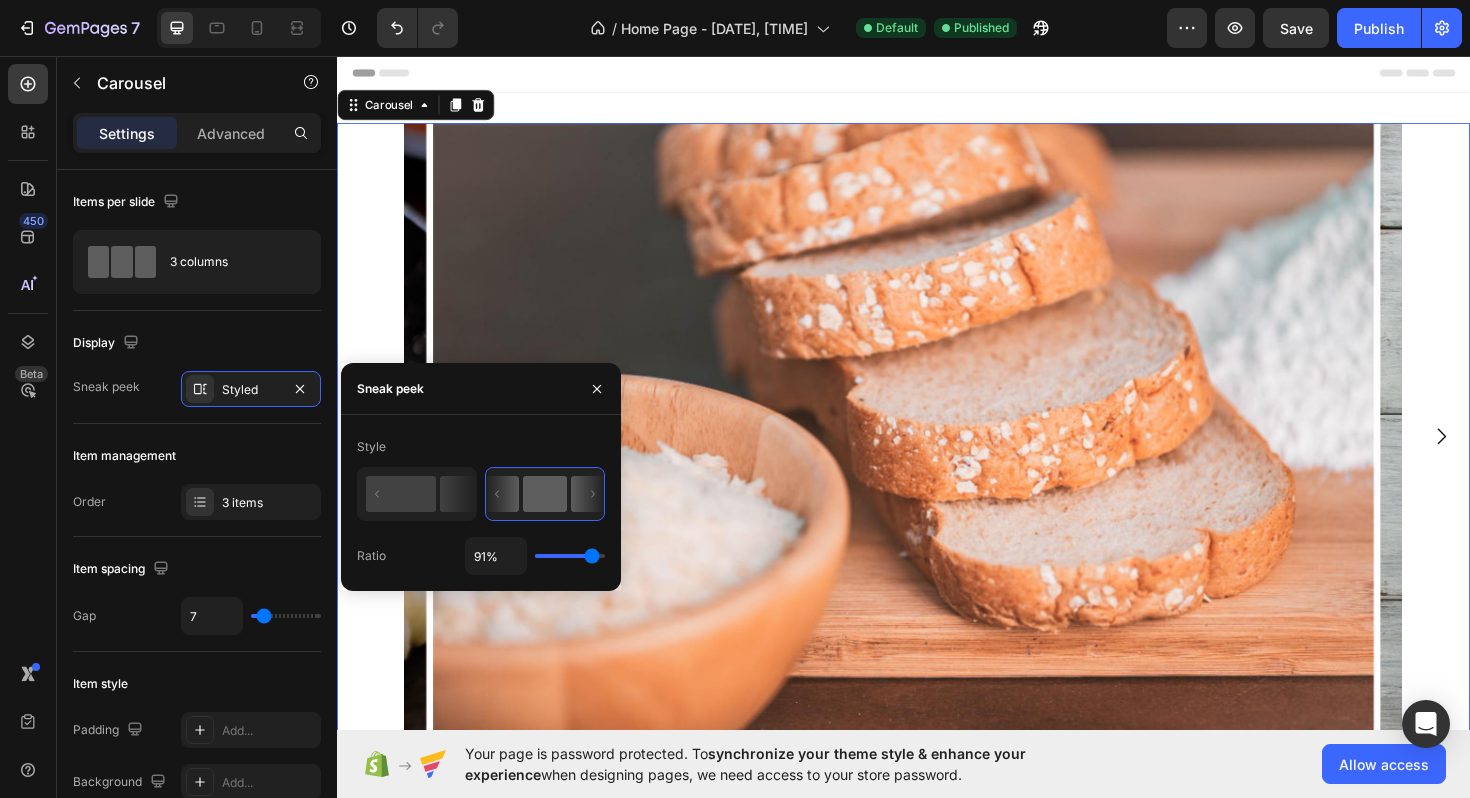 type on "97%" 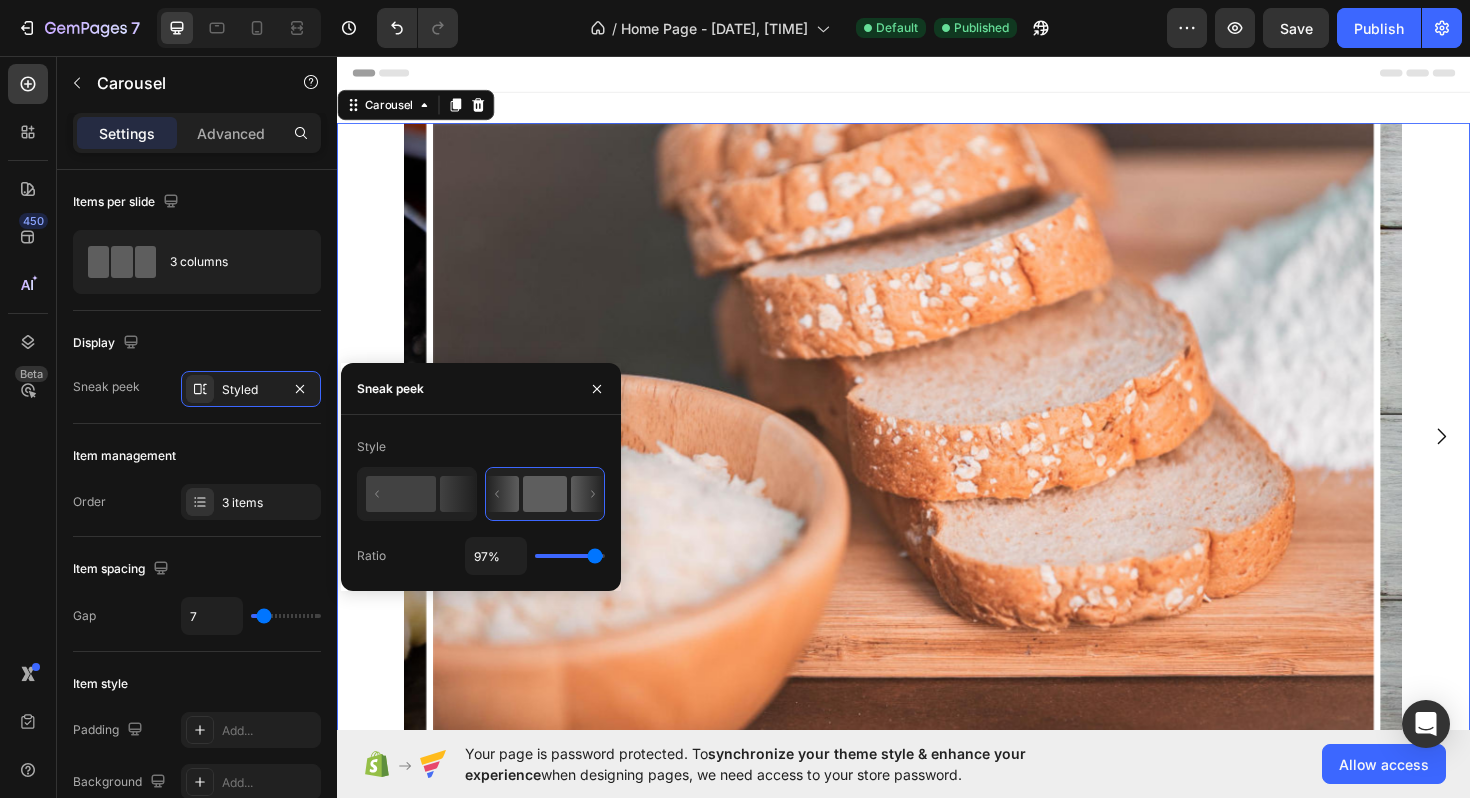 type on "99%" 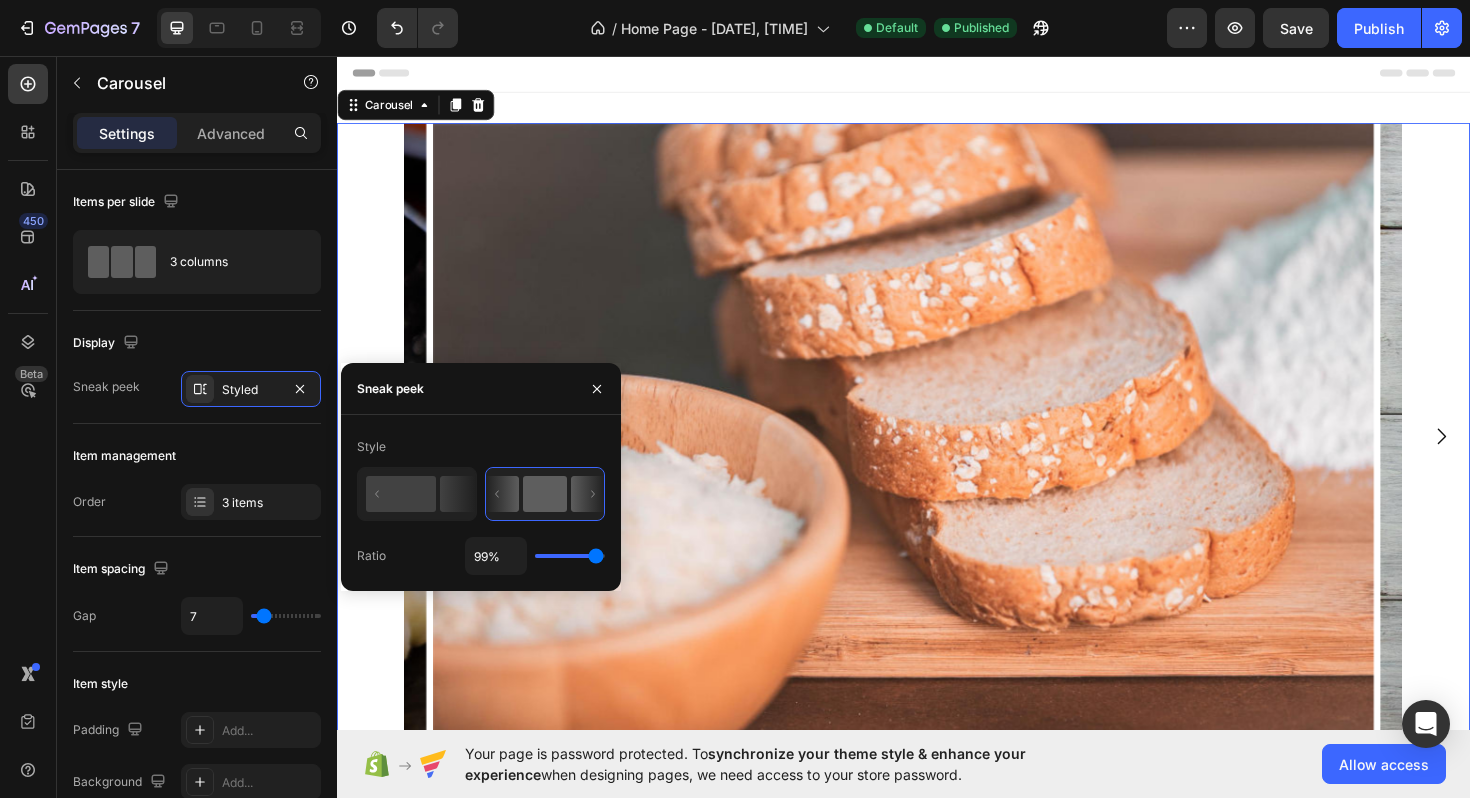 type on "100%" 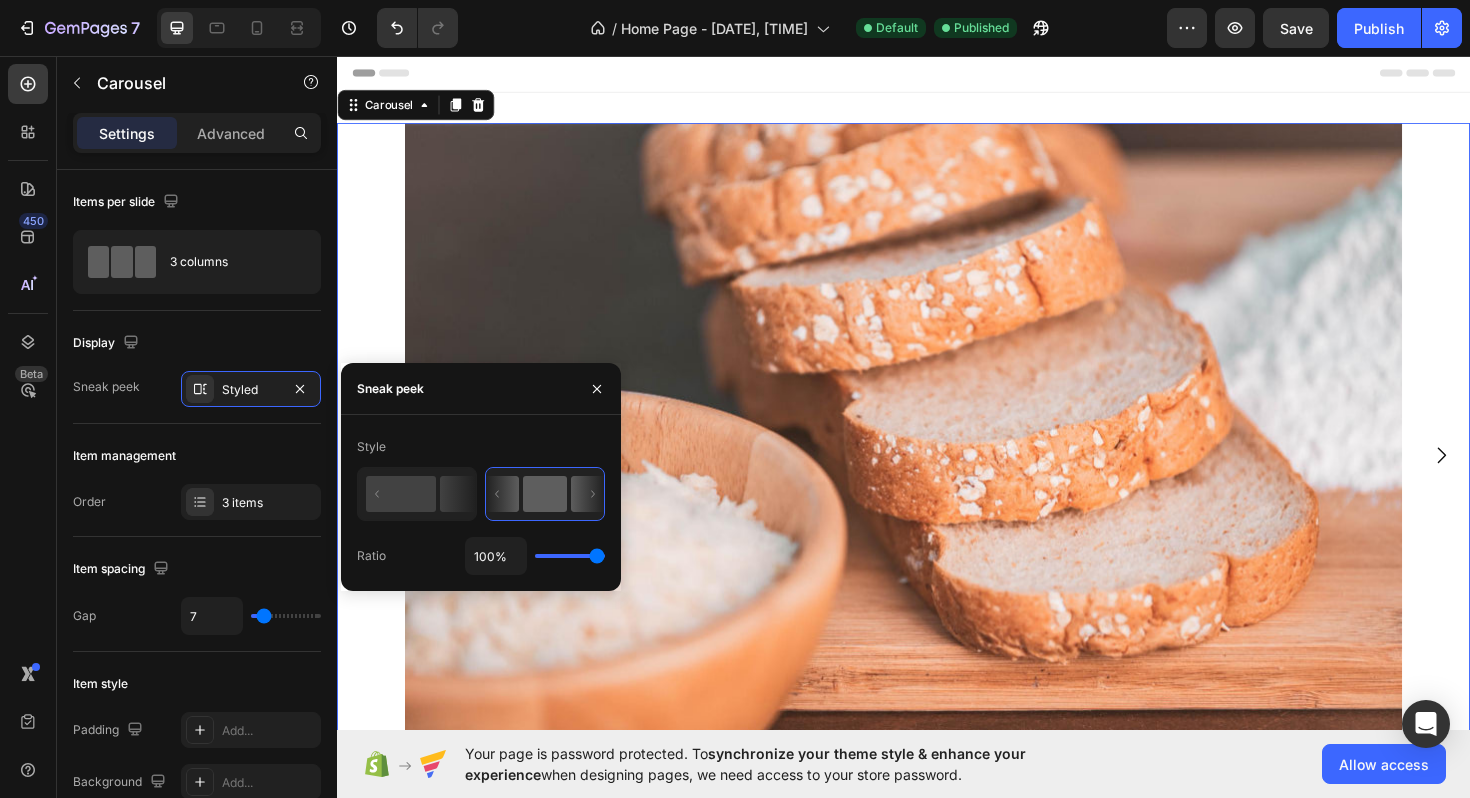 type on "92%" 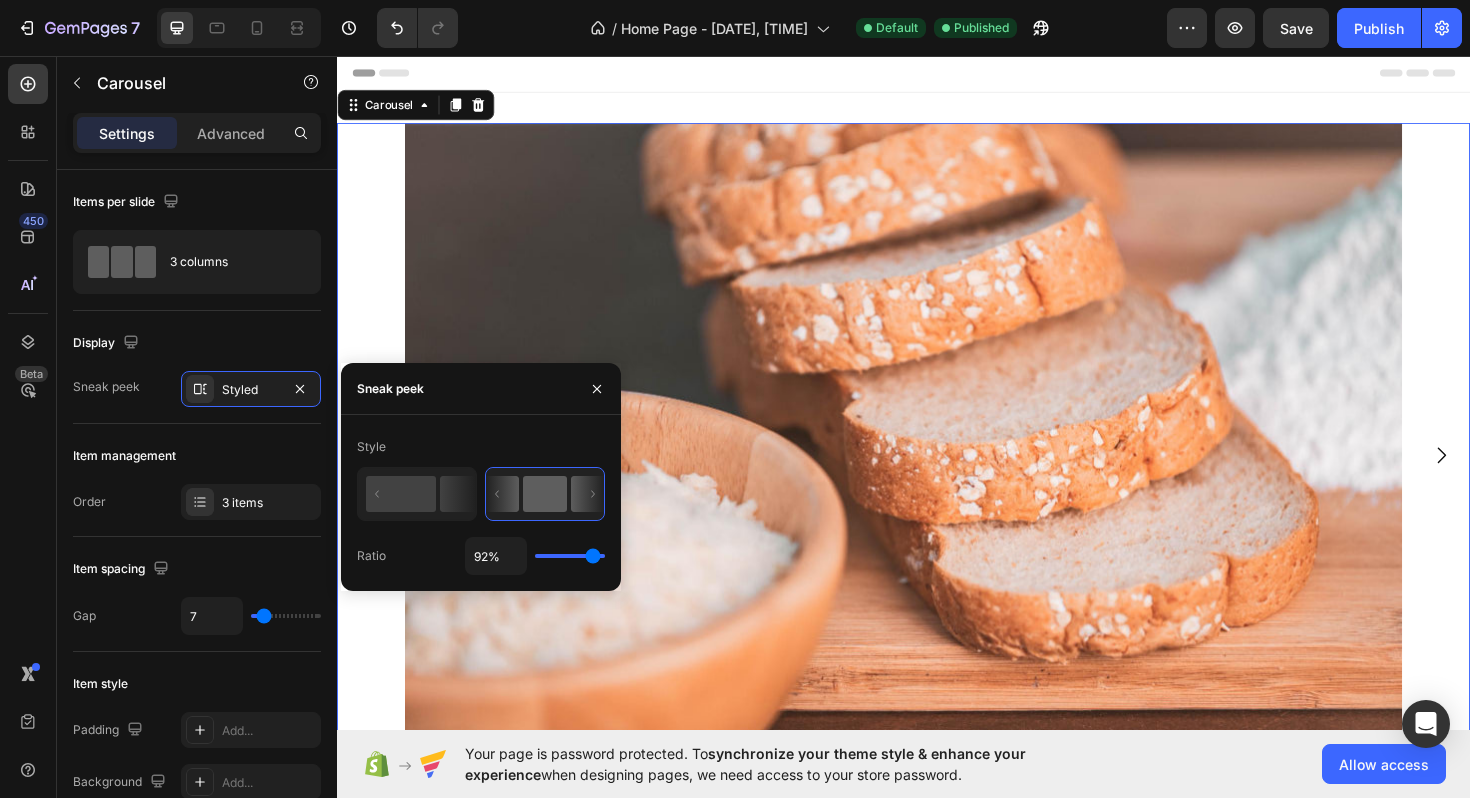 type on "90%" 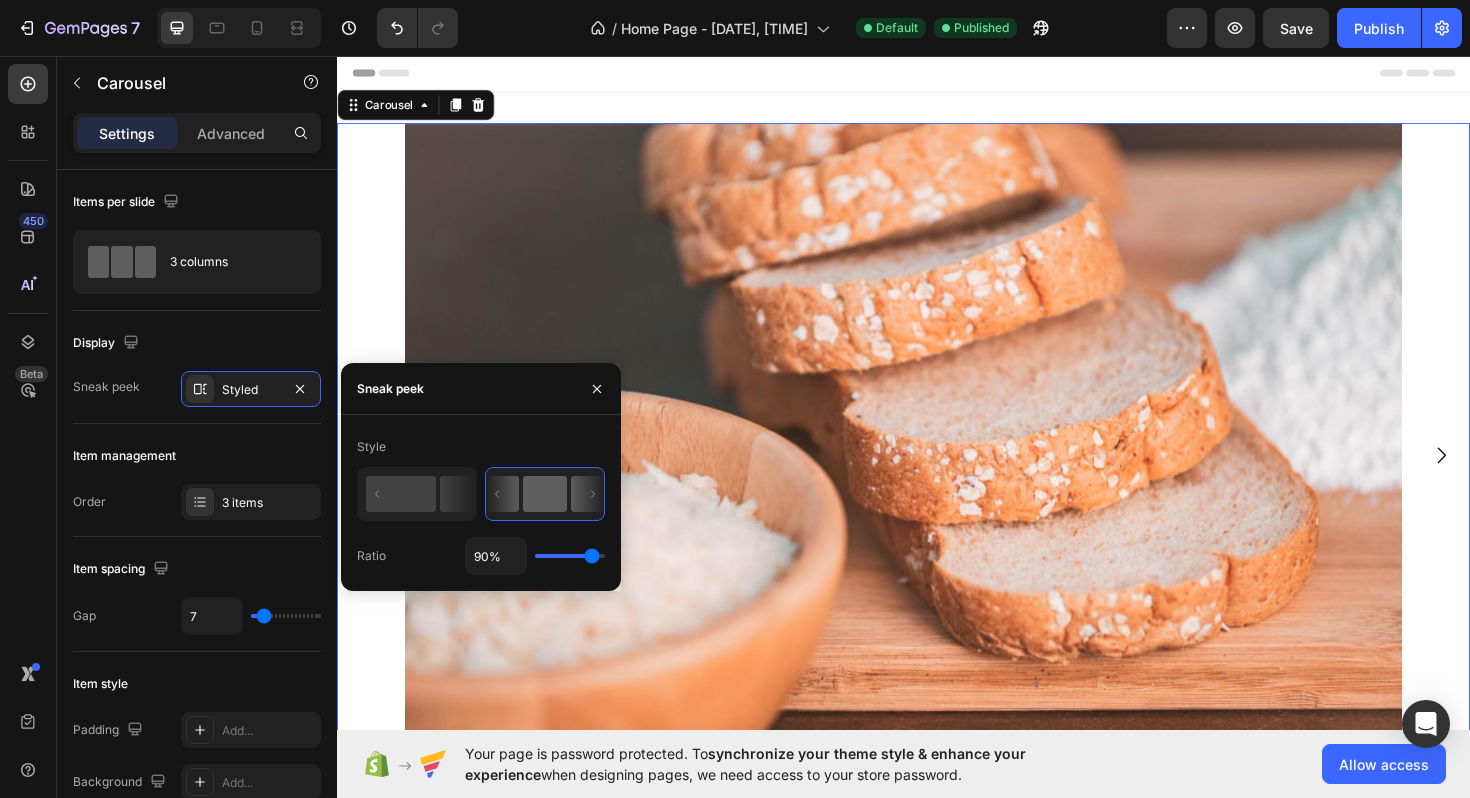 type on "88%" 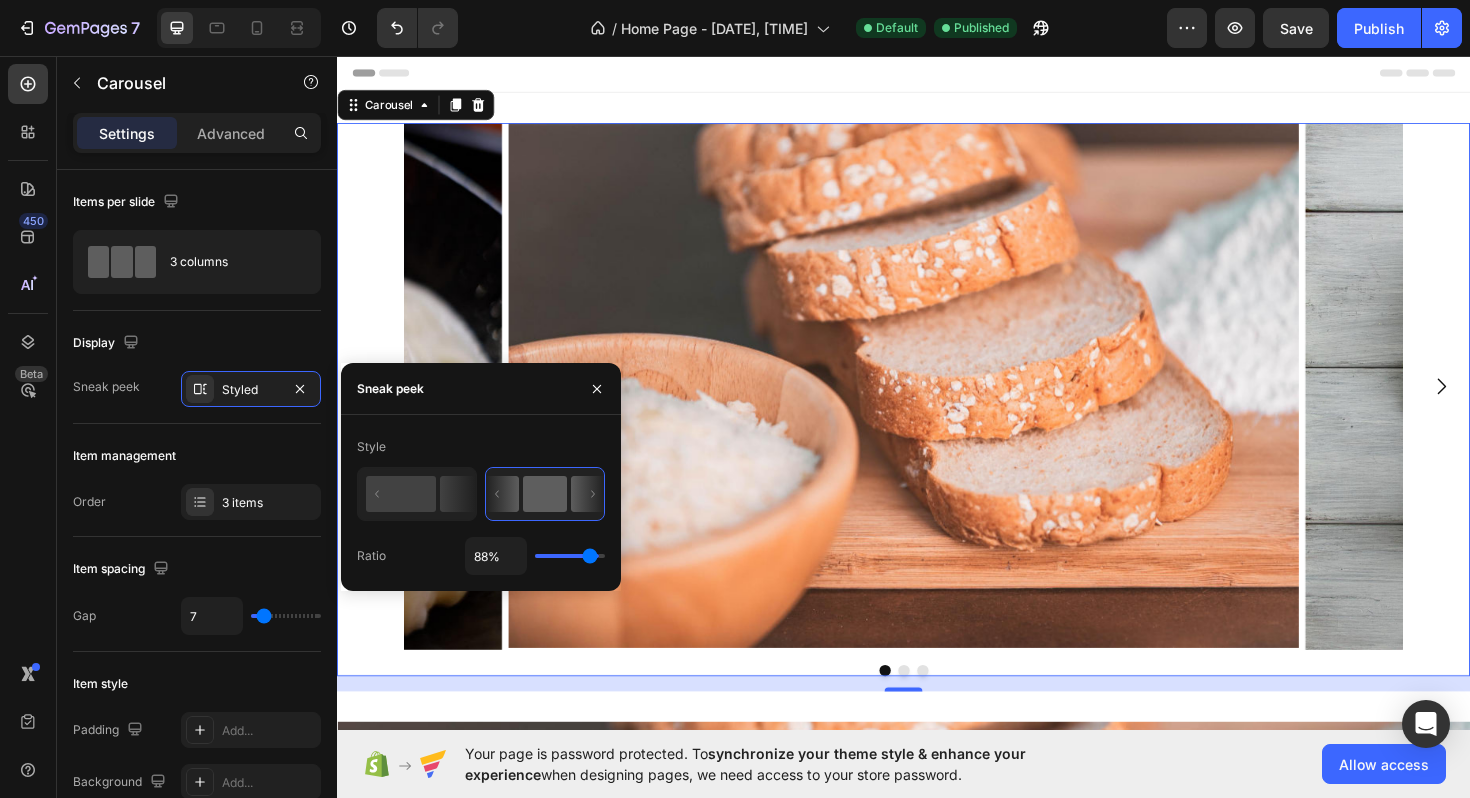 type on "87%" 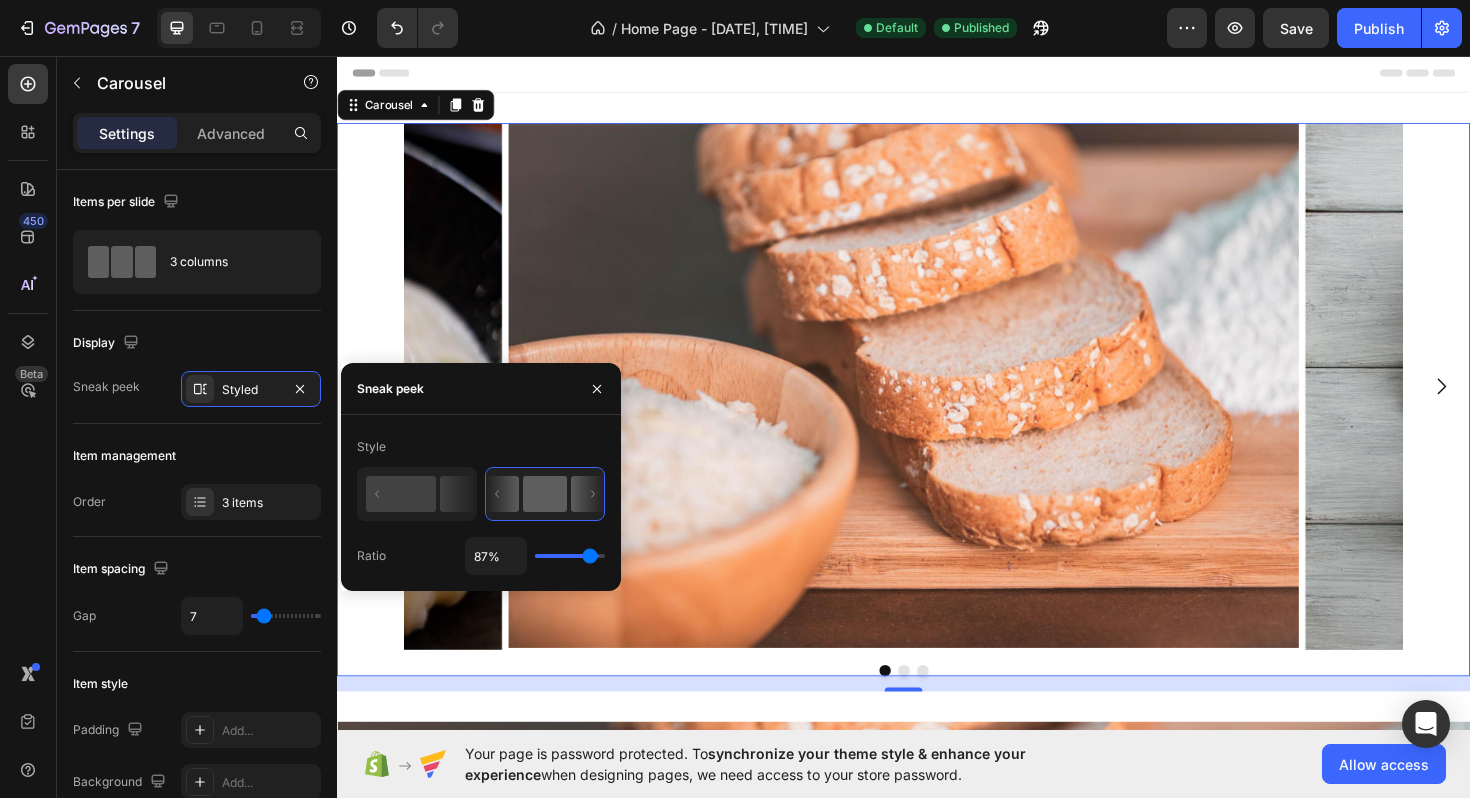 type on "85%" 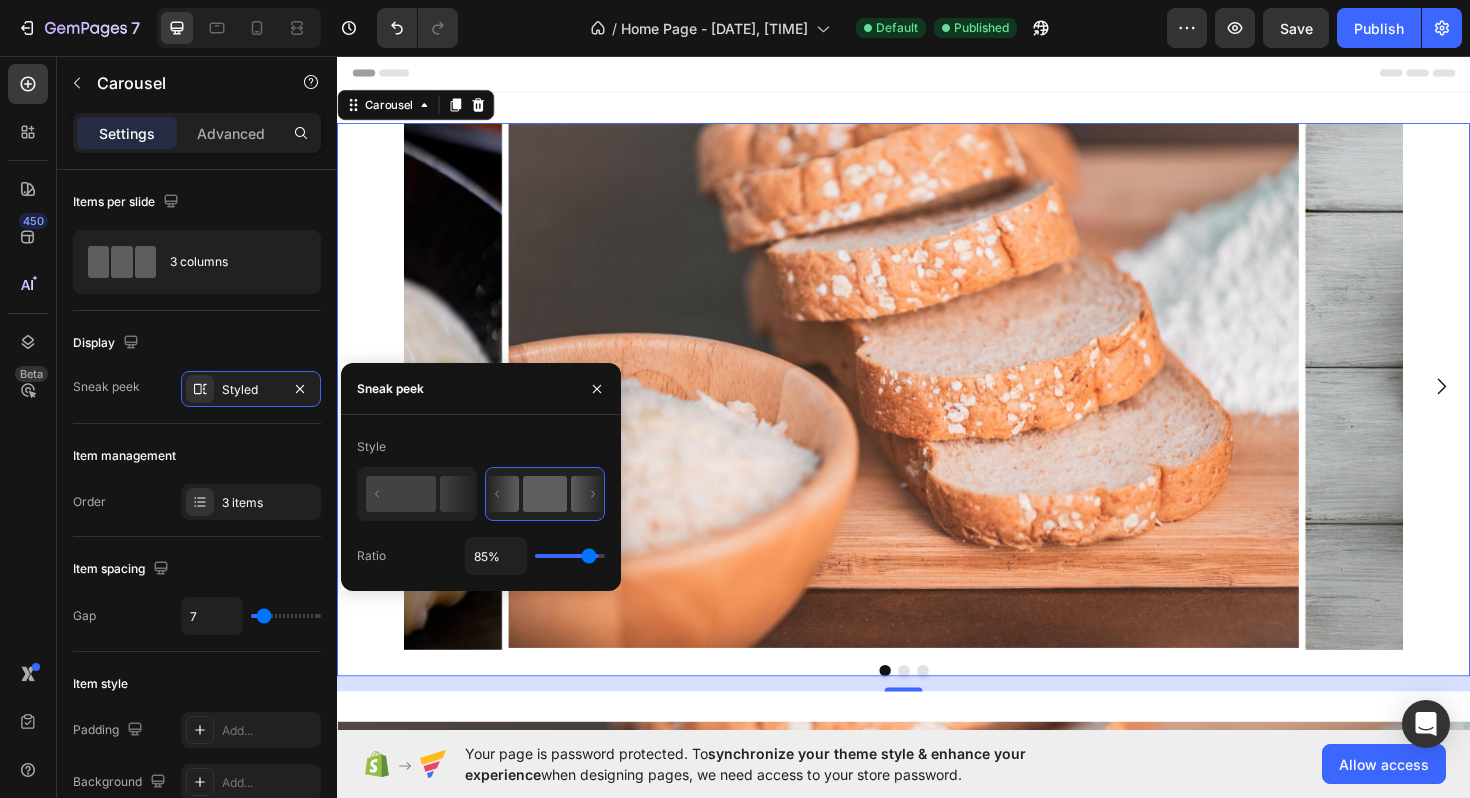 type on "84%" 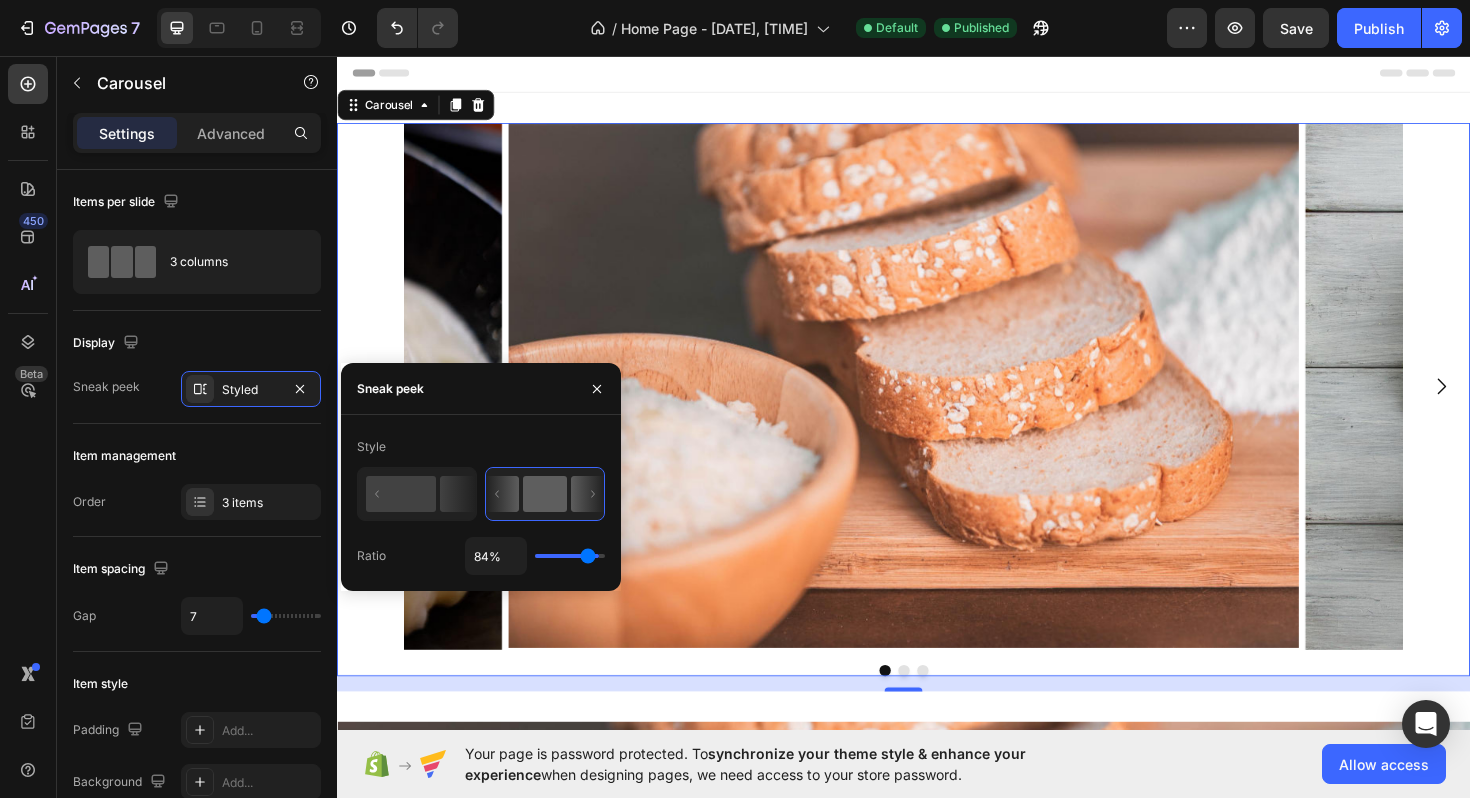 type on "82%" 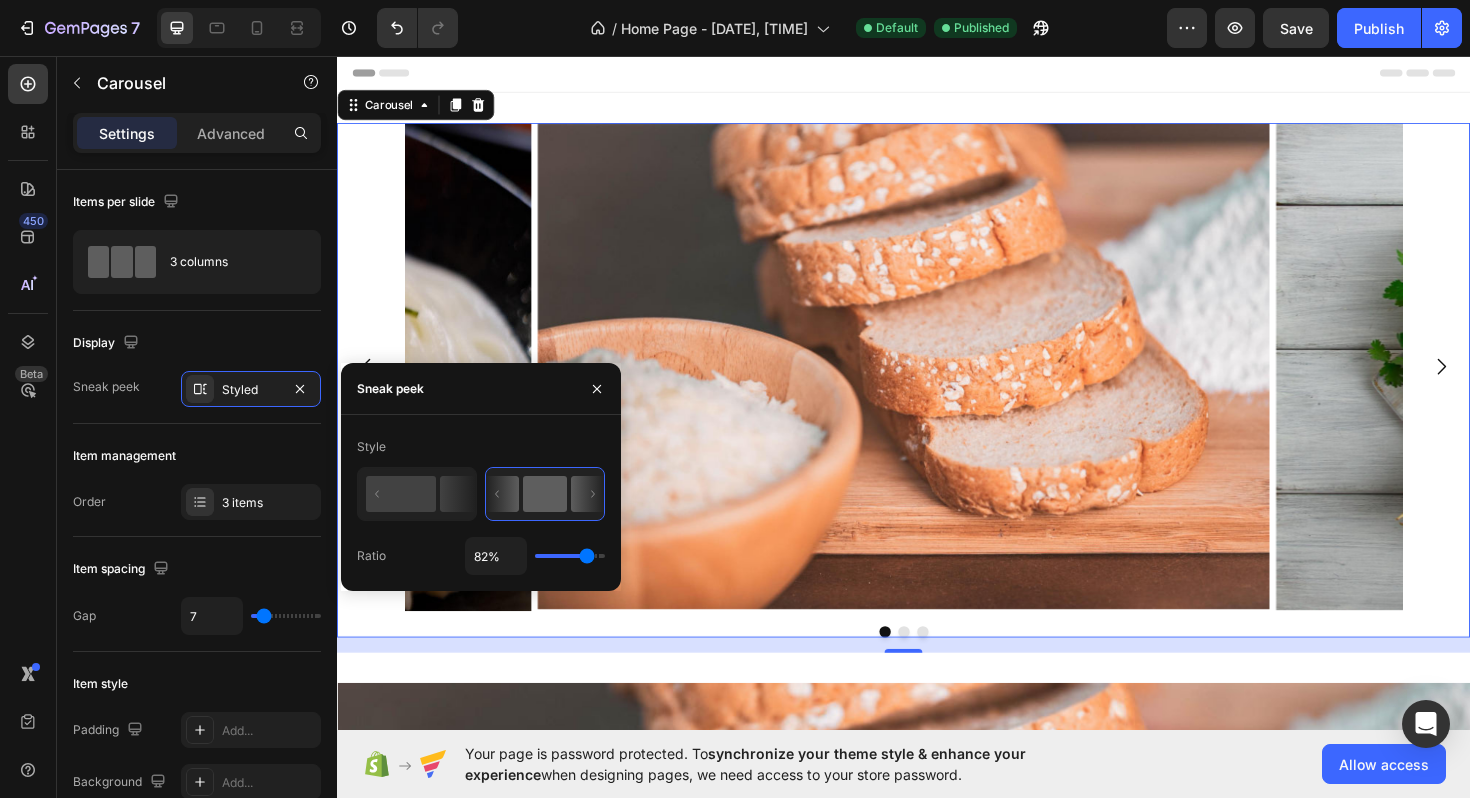 type on "83%" 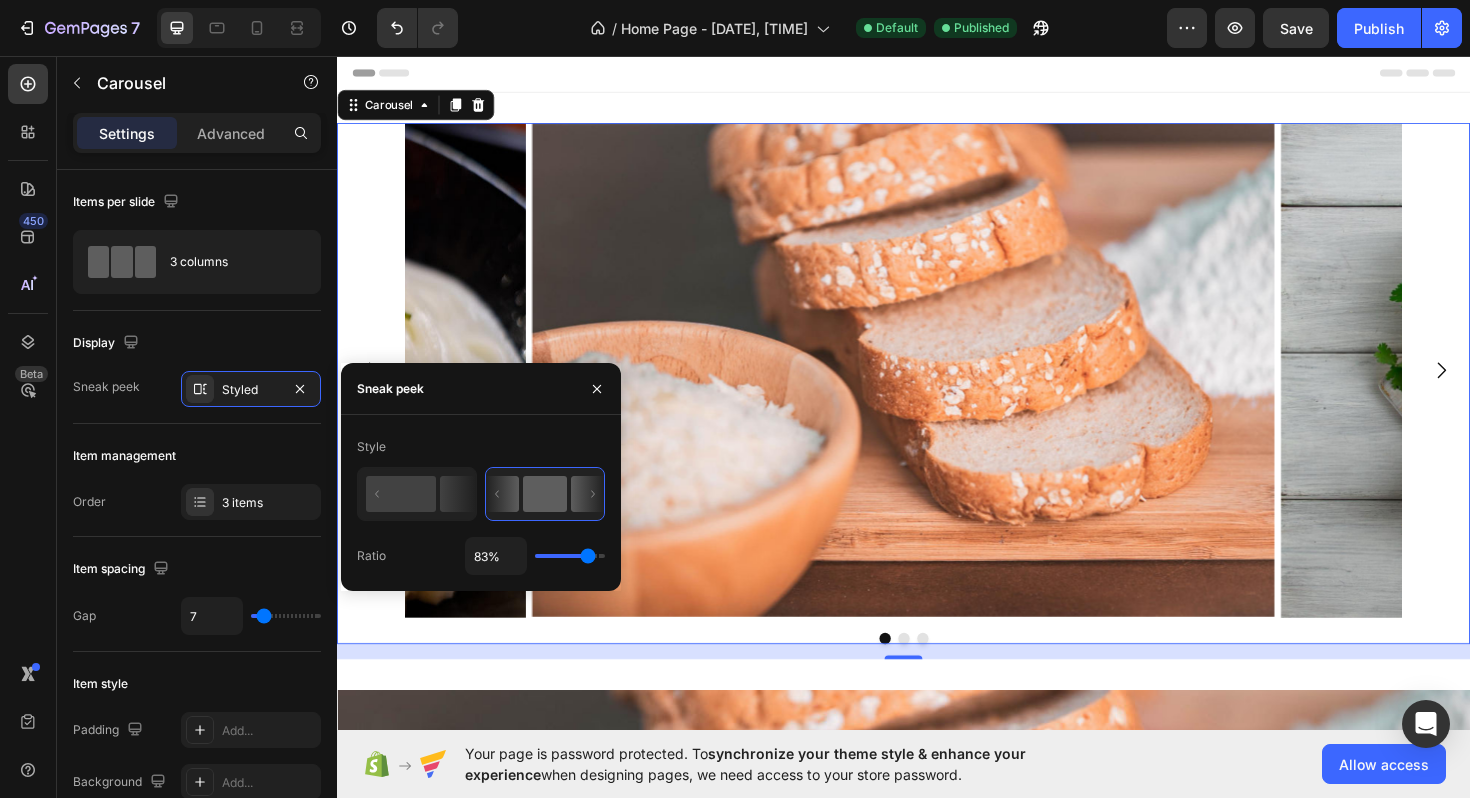 type on "84%" 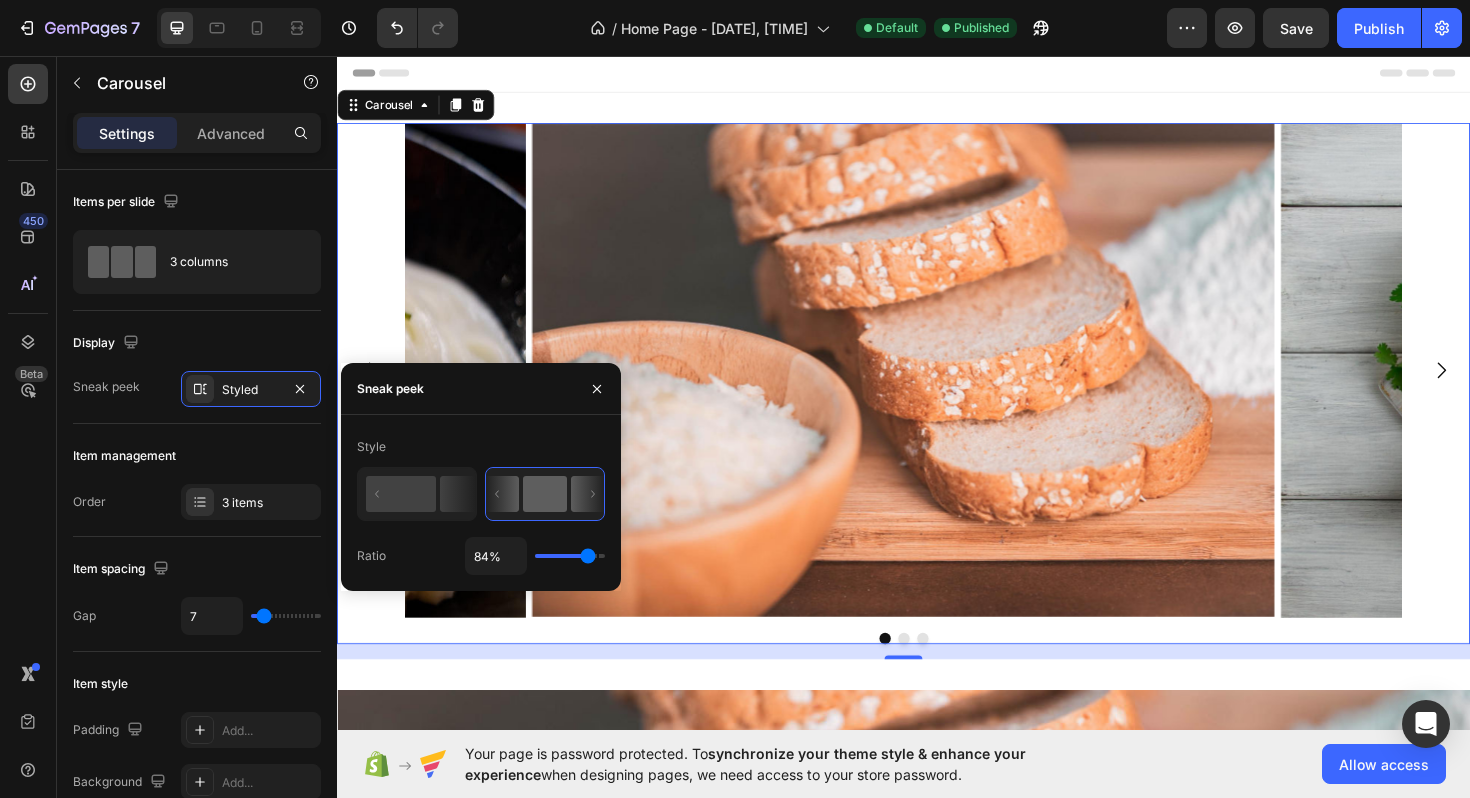 type on "86%" 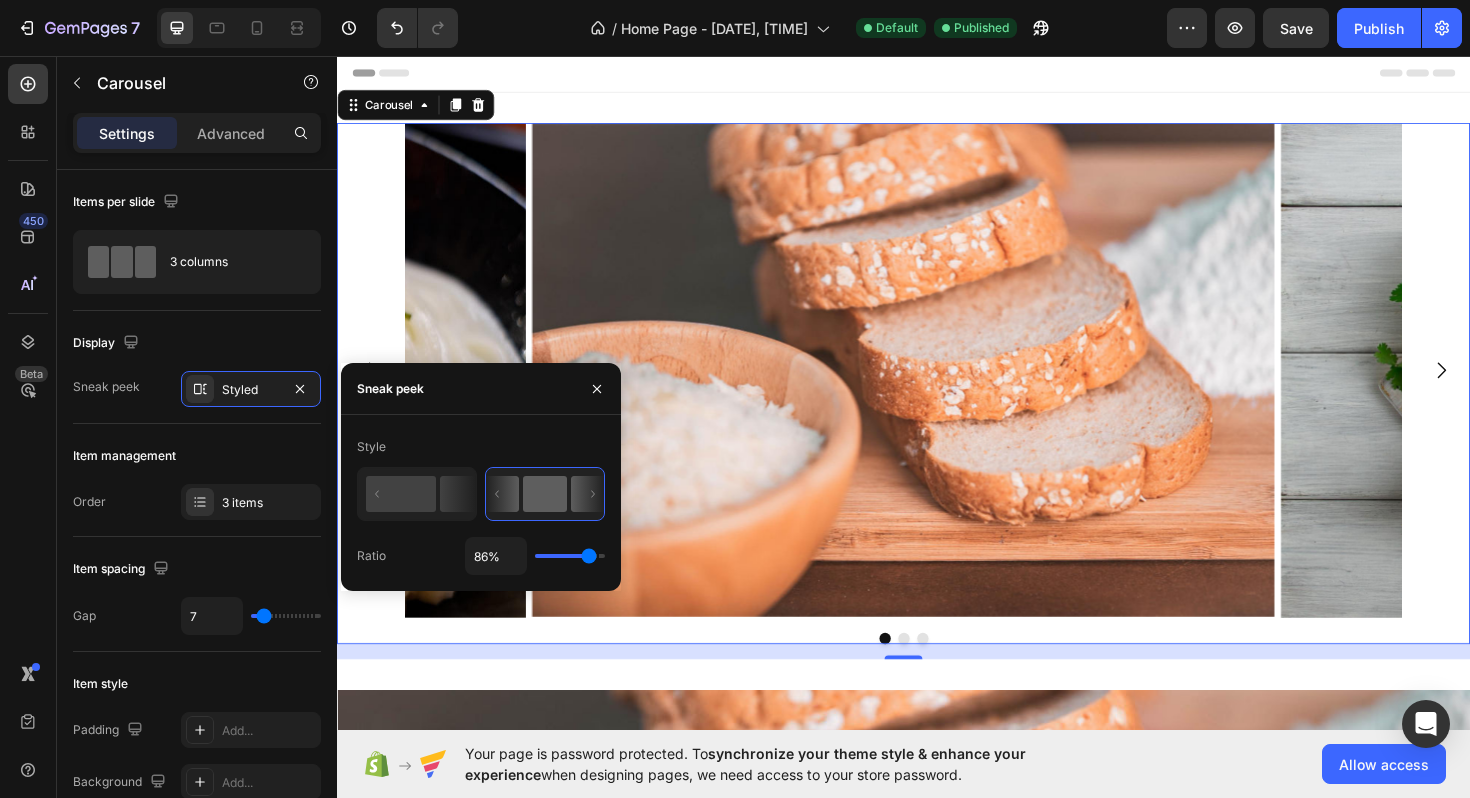 type on "87%" 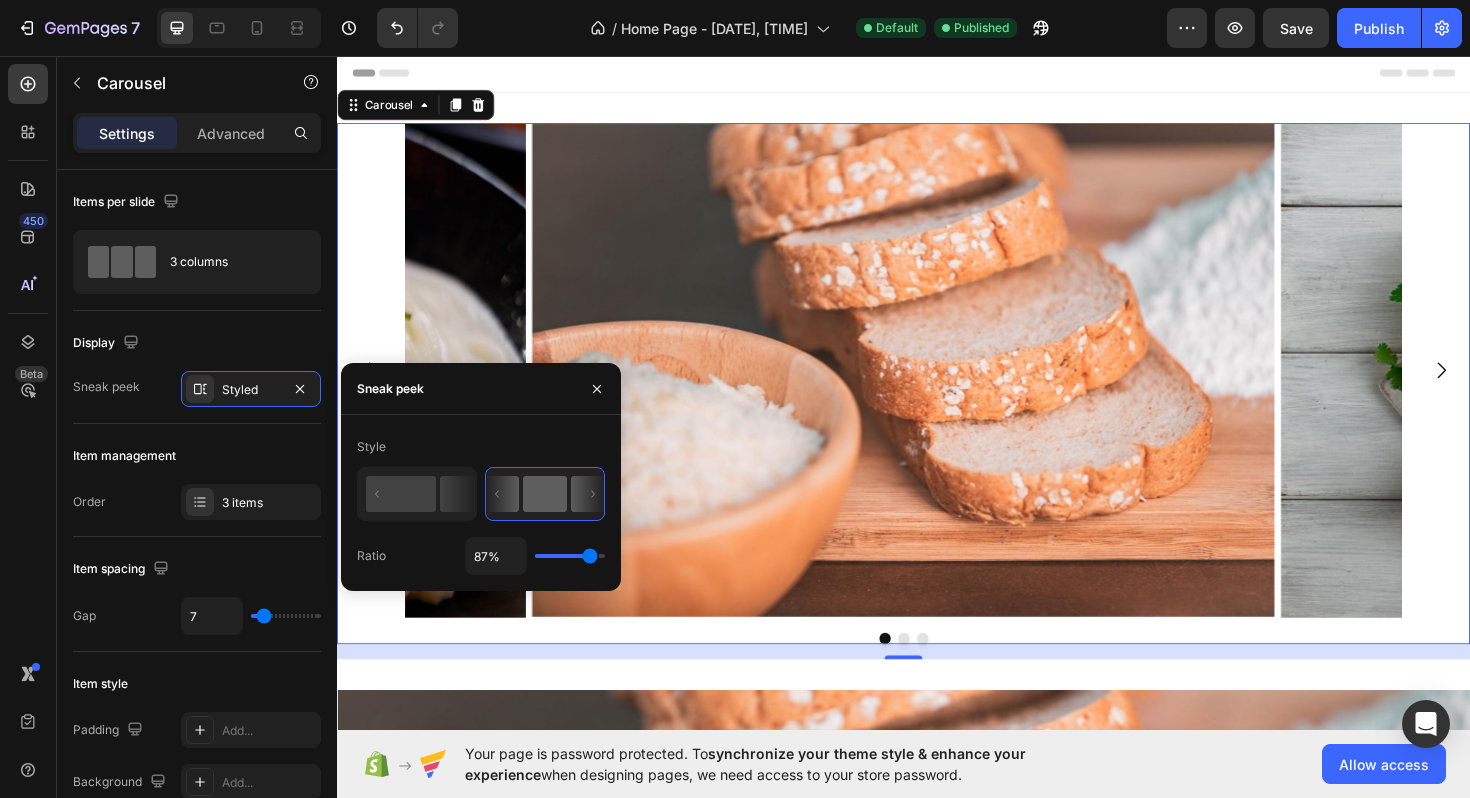 type on "88%" 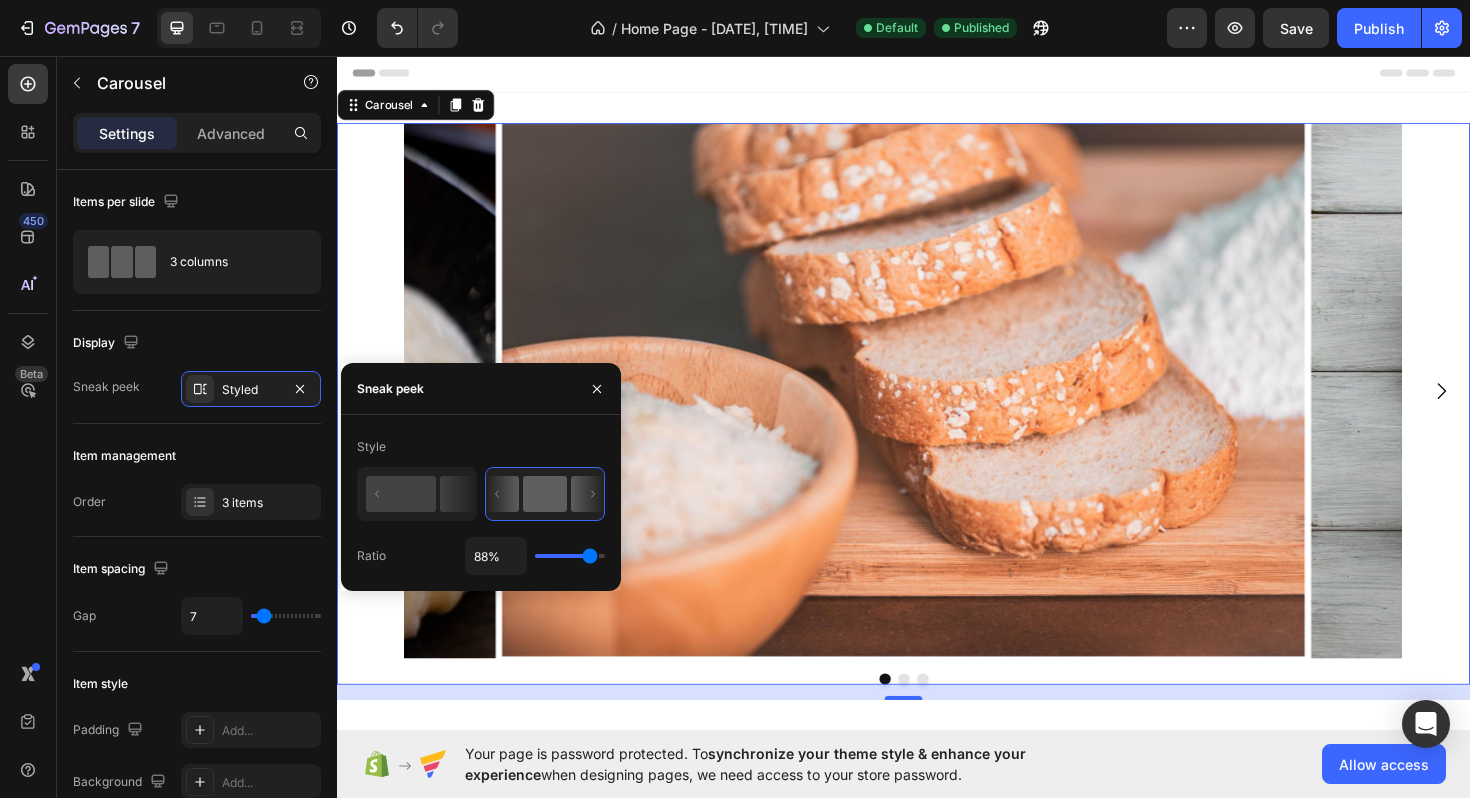 type on "89%" 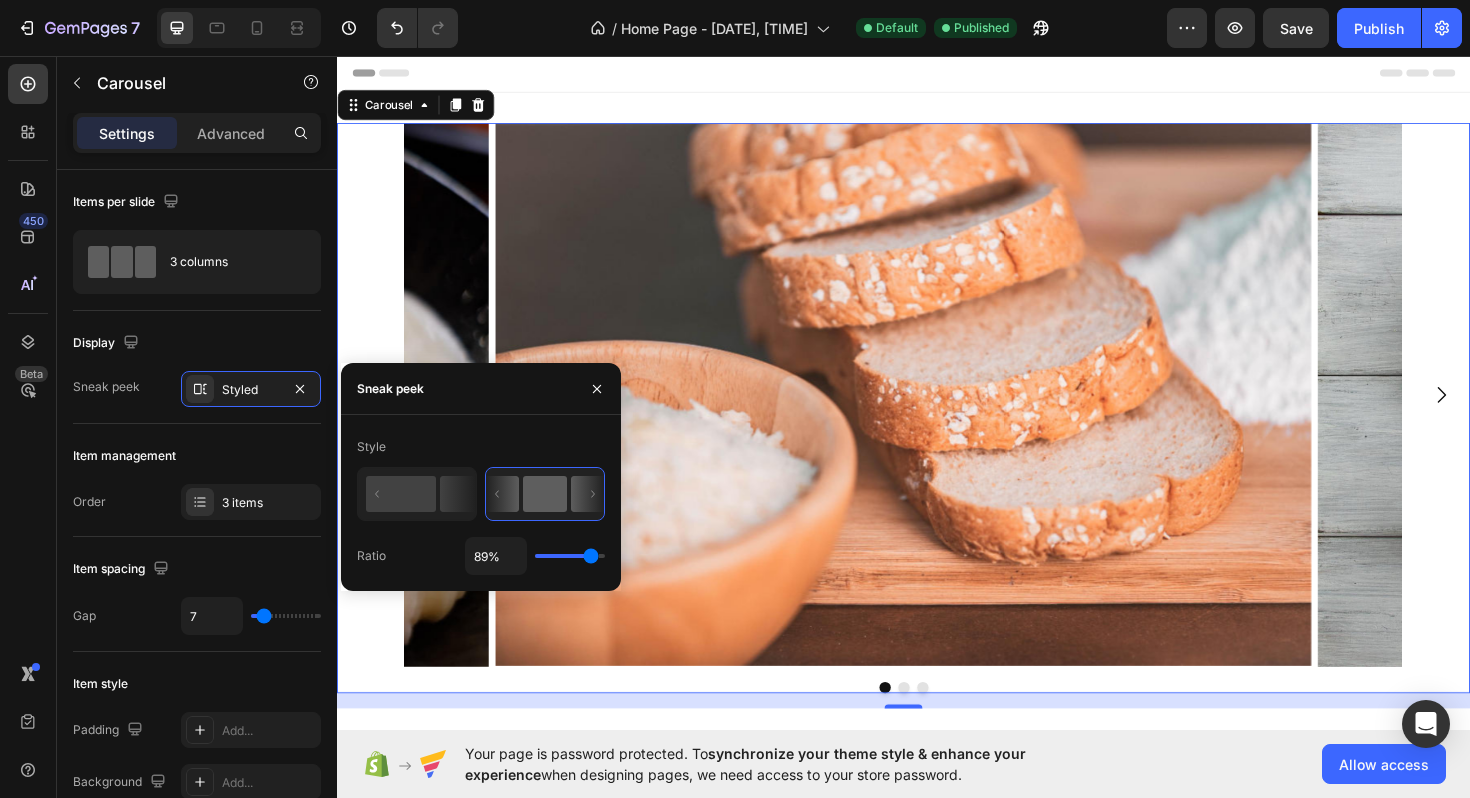 type on "90%" 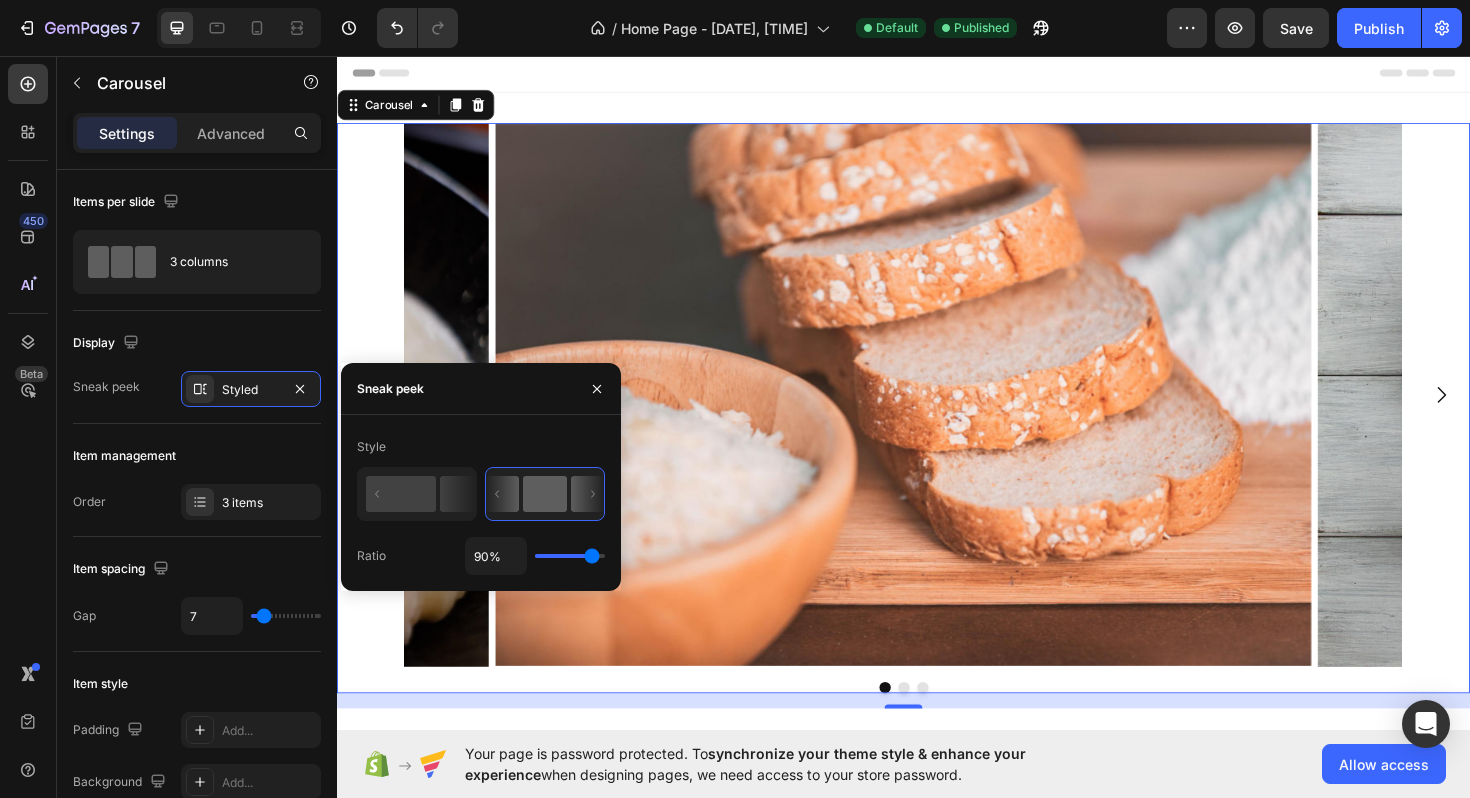 type on "91%" 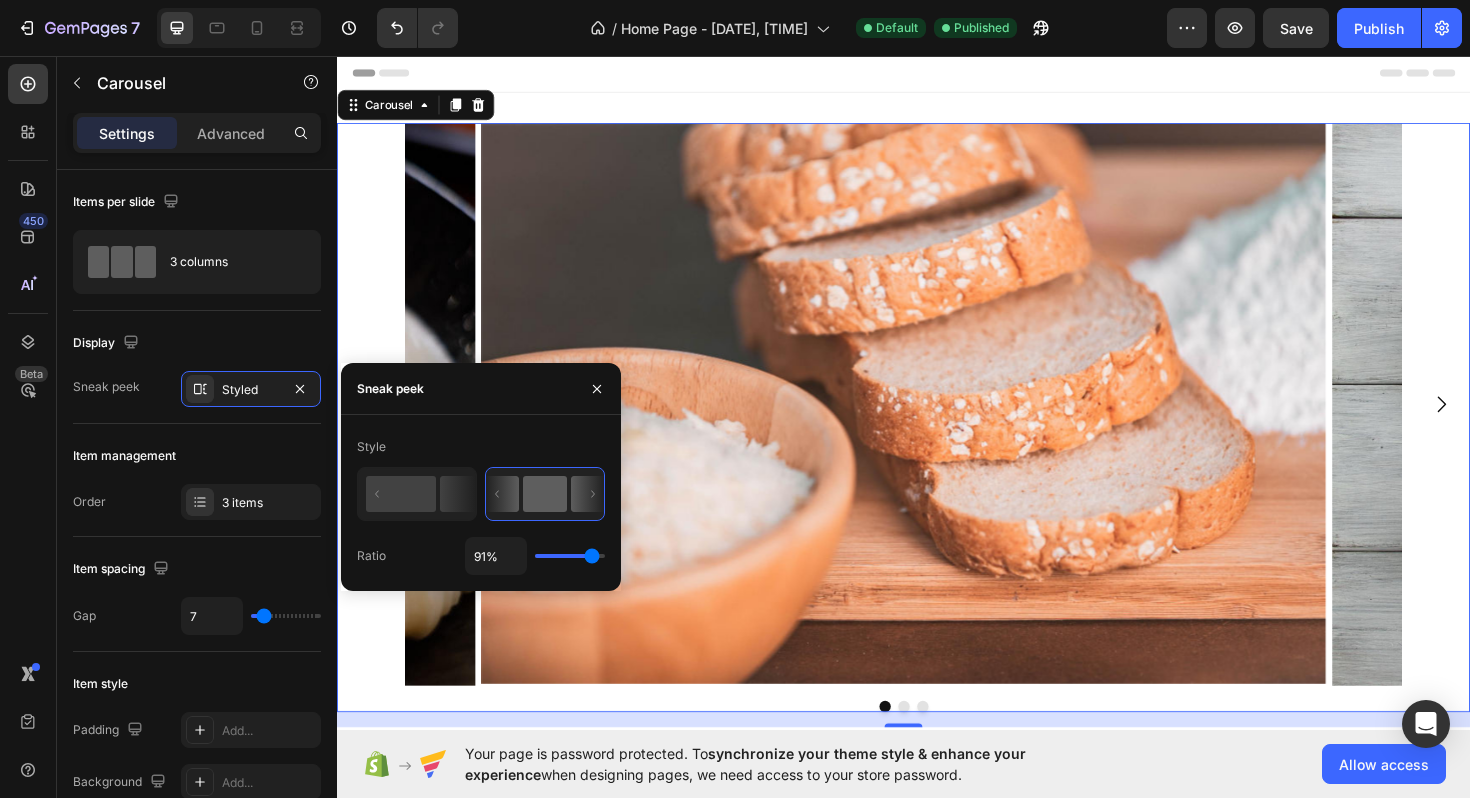 type on "89%" 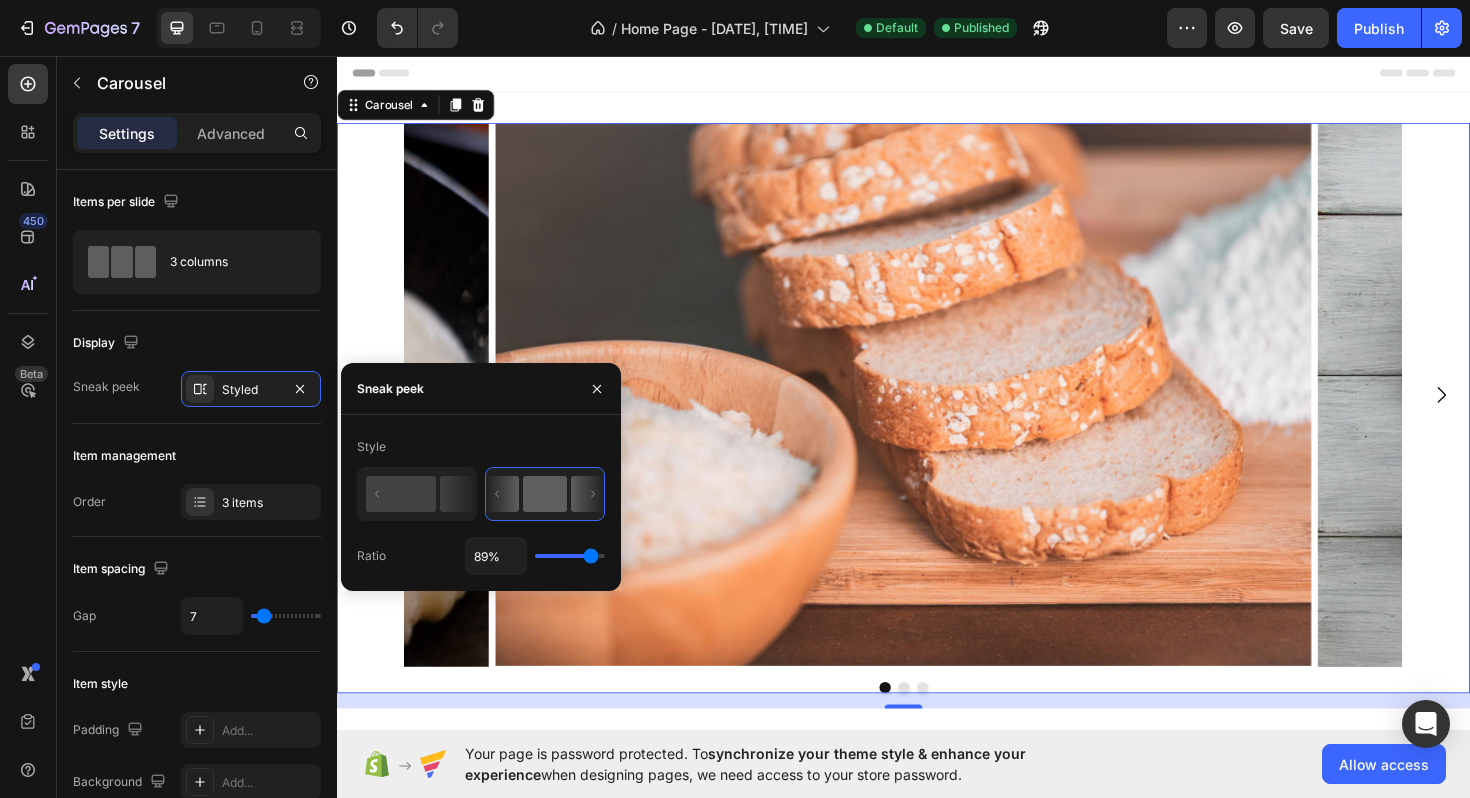 type on "90%" 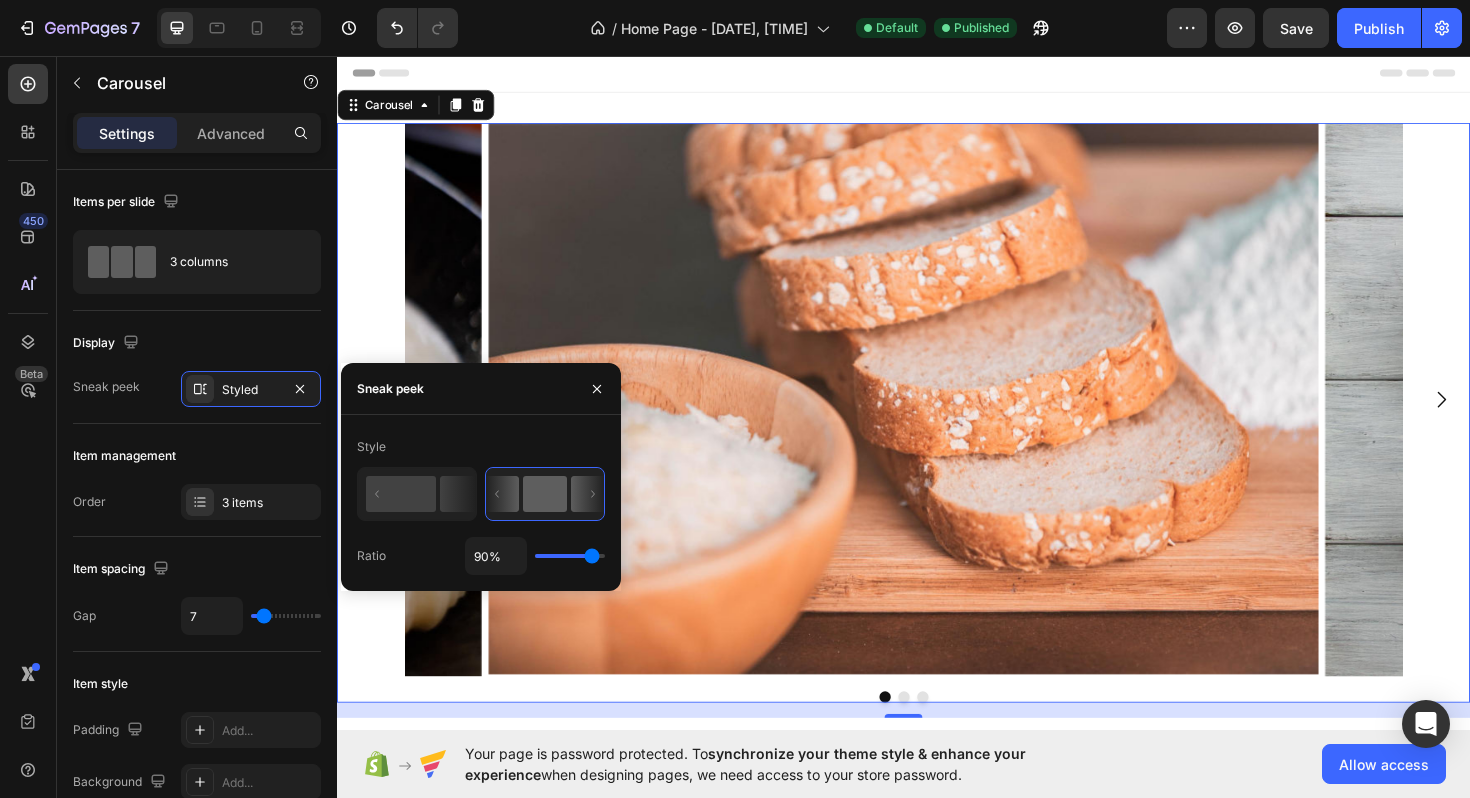 drag, startPoint x: 567, startPoint y: 557, endPoint x: 591, endPoint y: 554, distance: 24.186773 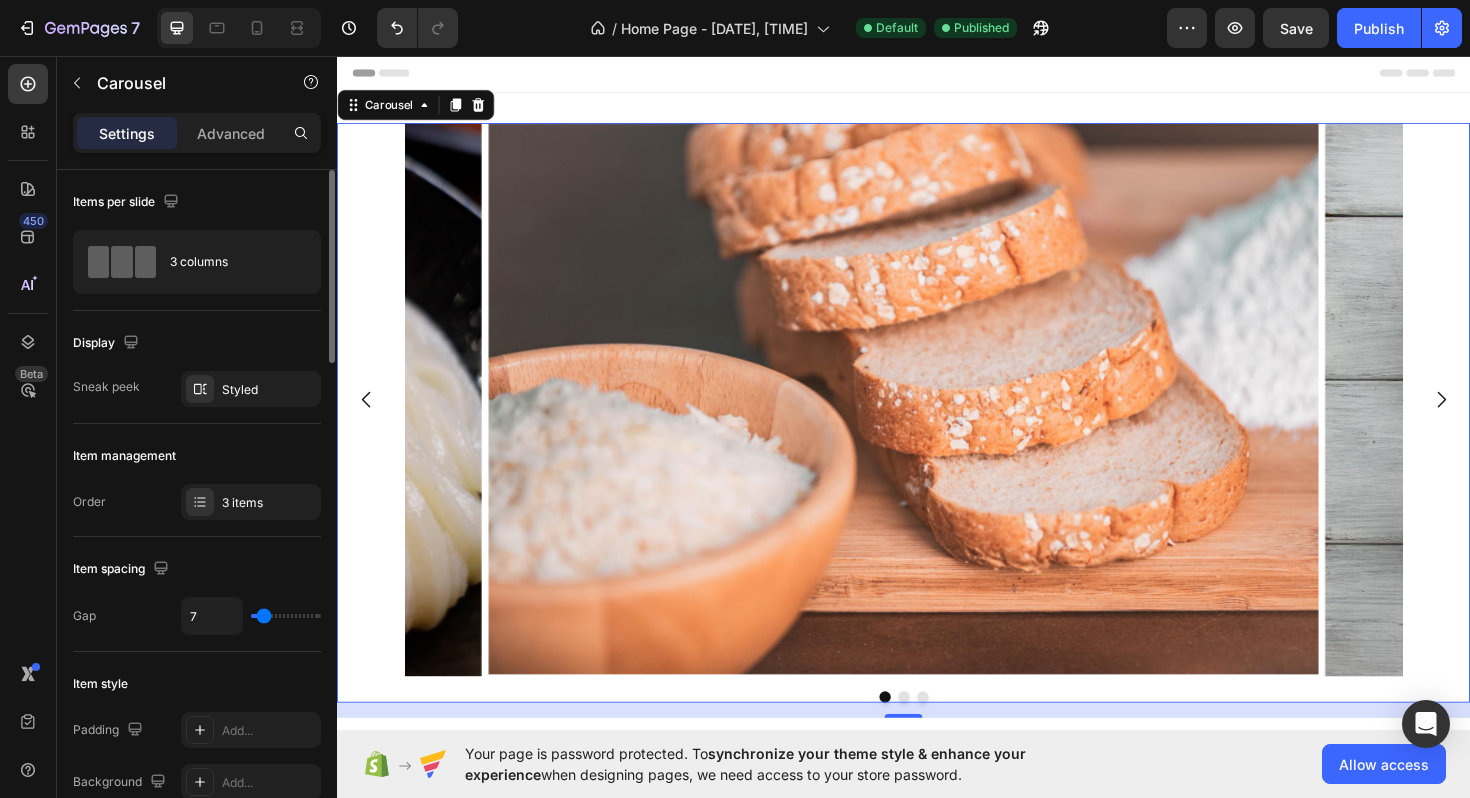 click on "Item management" at bounding box center [197, 456] 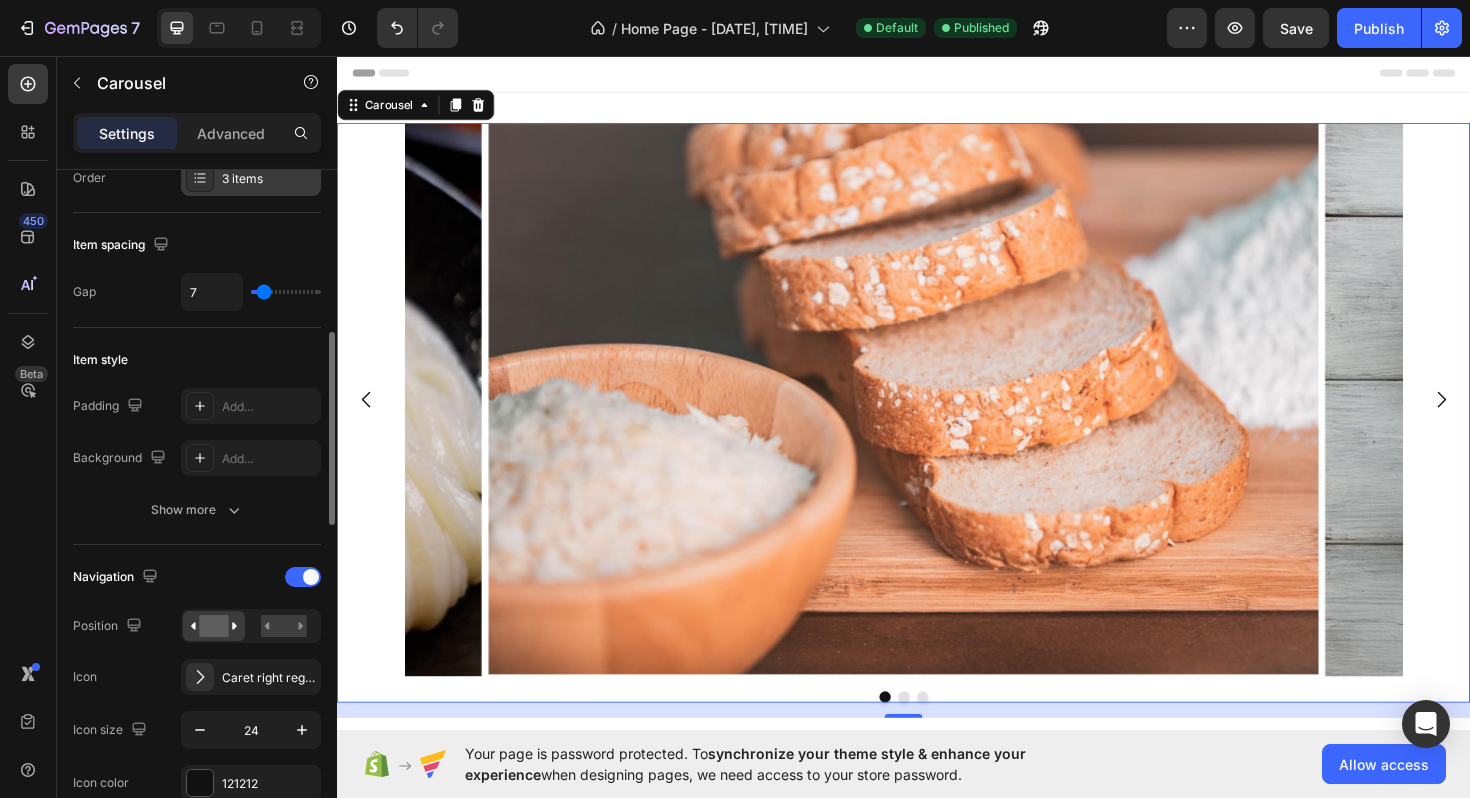 scroll, scrollTop: 311, scrollLeft: 0, axis: vertical 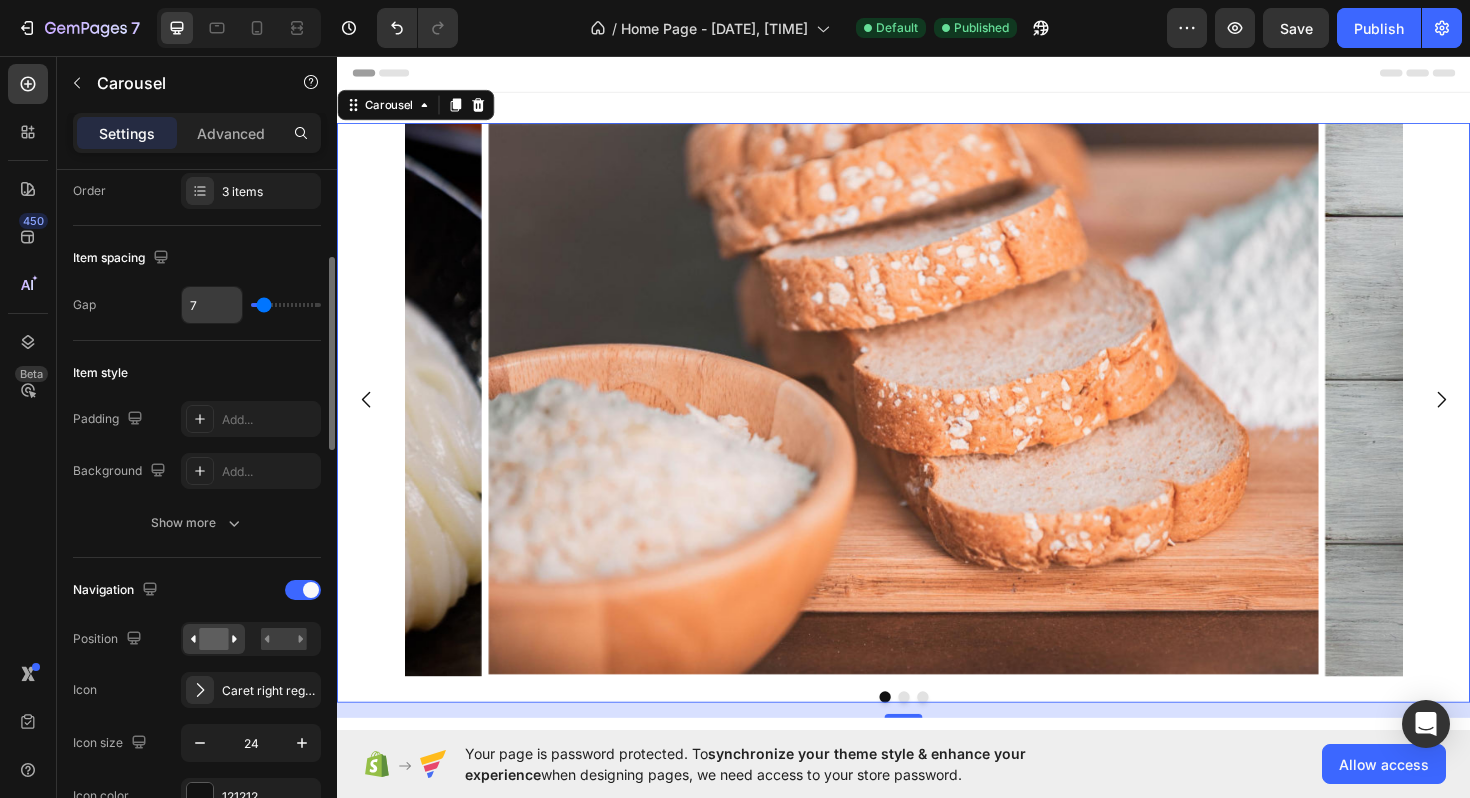 click on "7" at bounding box center [212, 305] 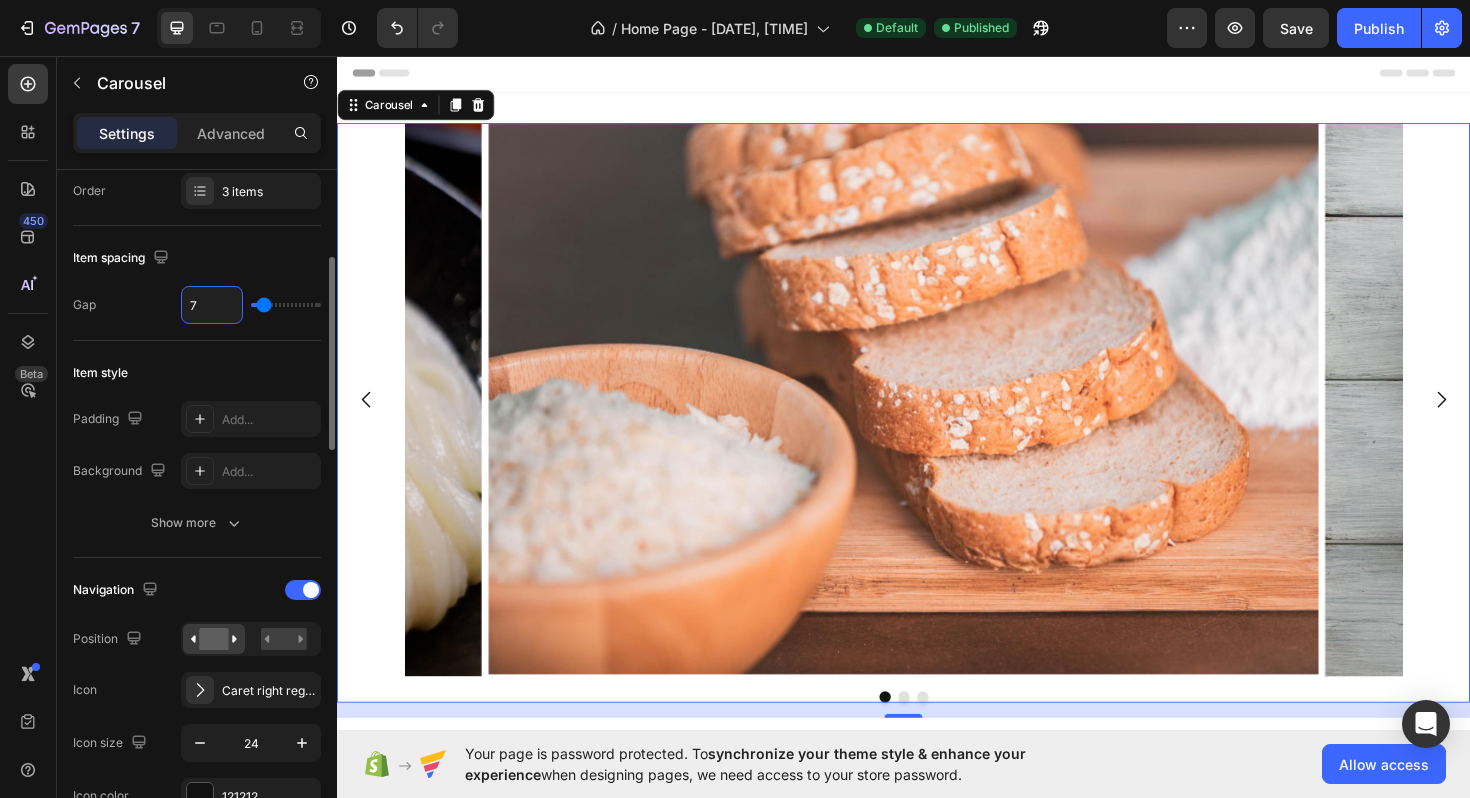 type on "6" 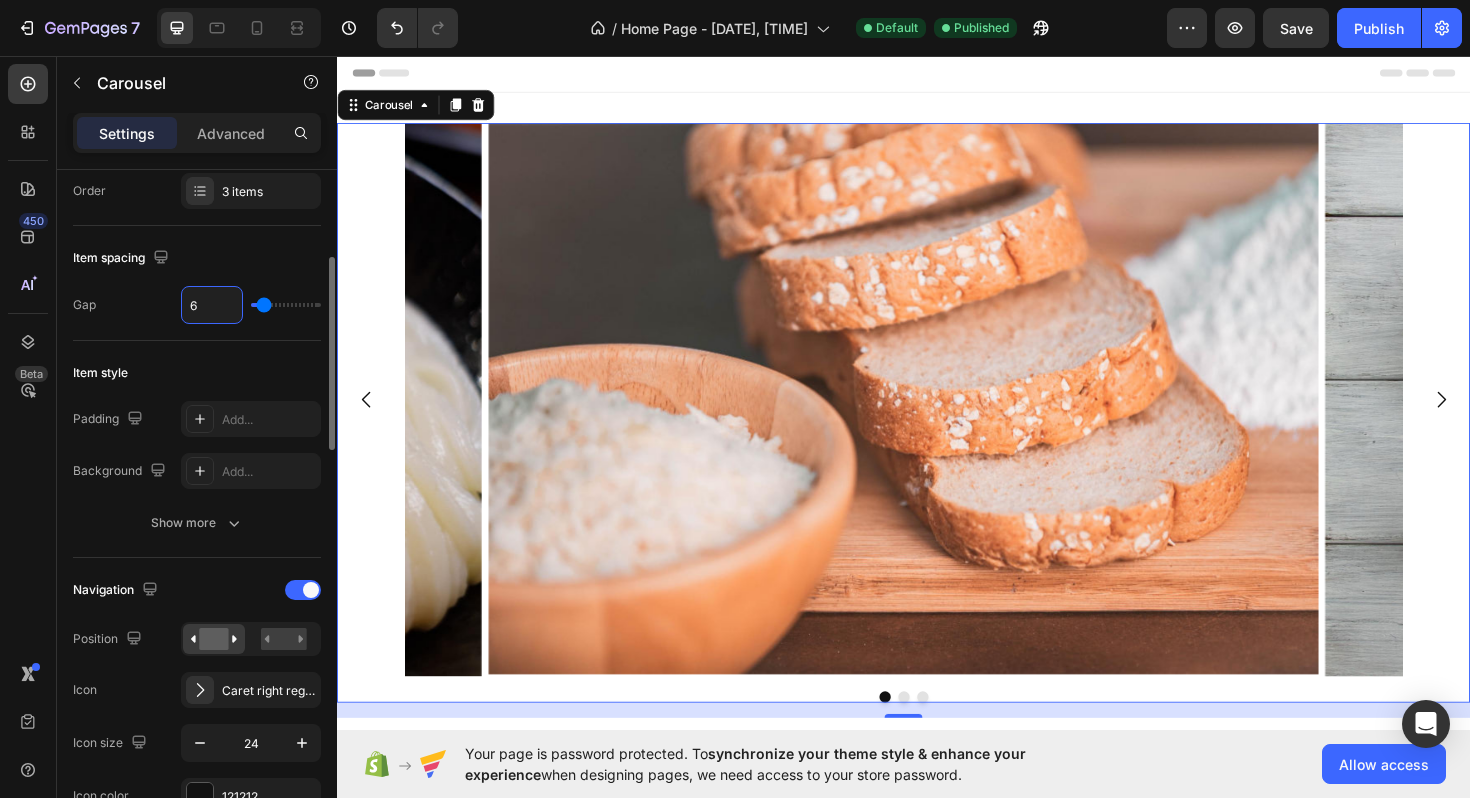 type on "6" 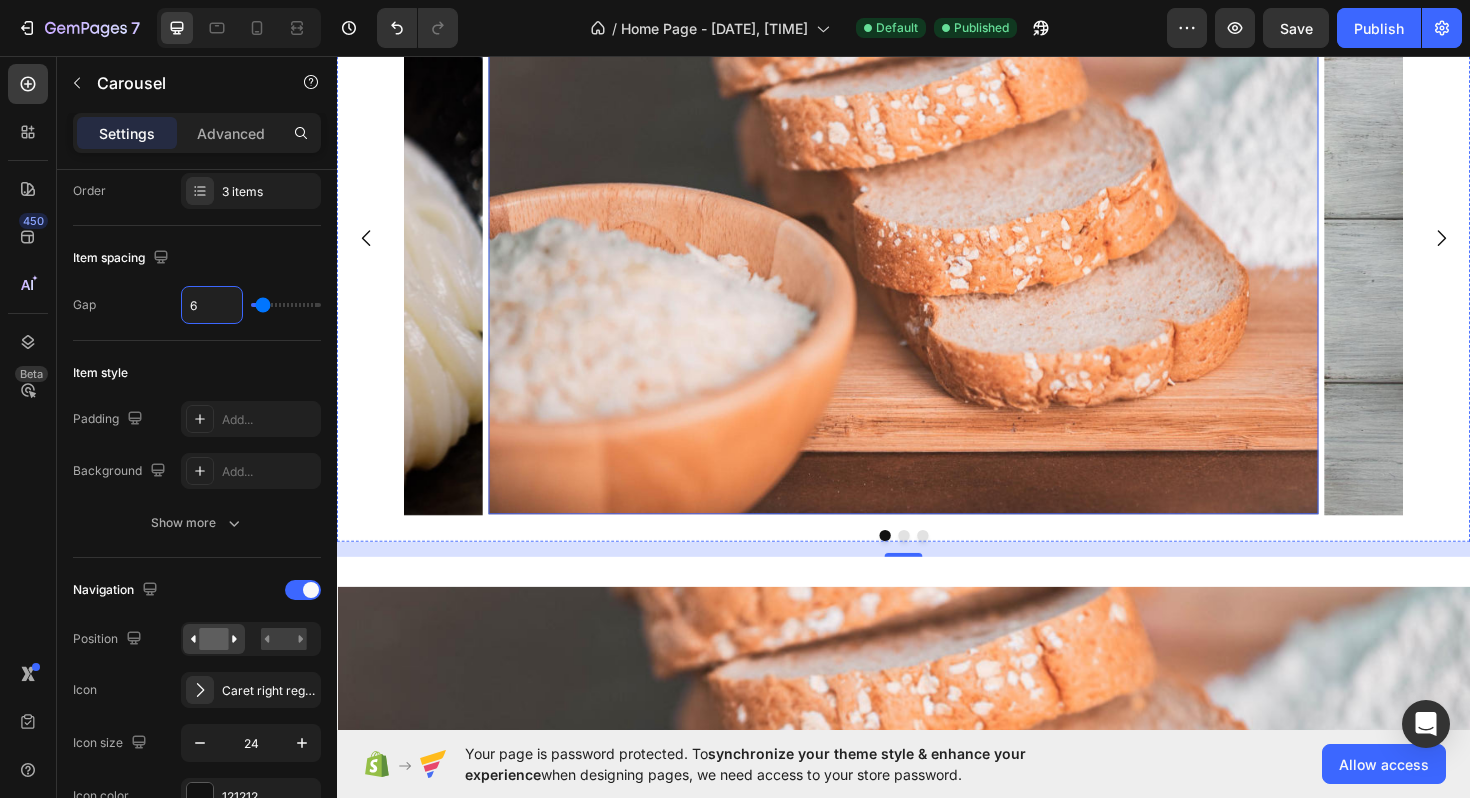 scroll, scrollTop: 183, scrollLeft: 0, axis: vertical 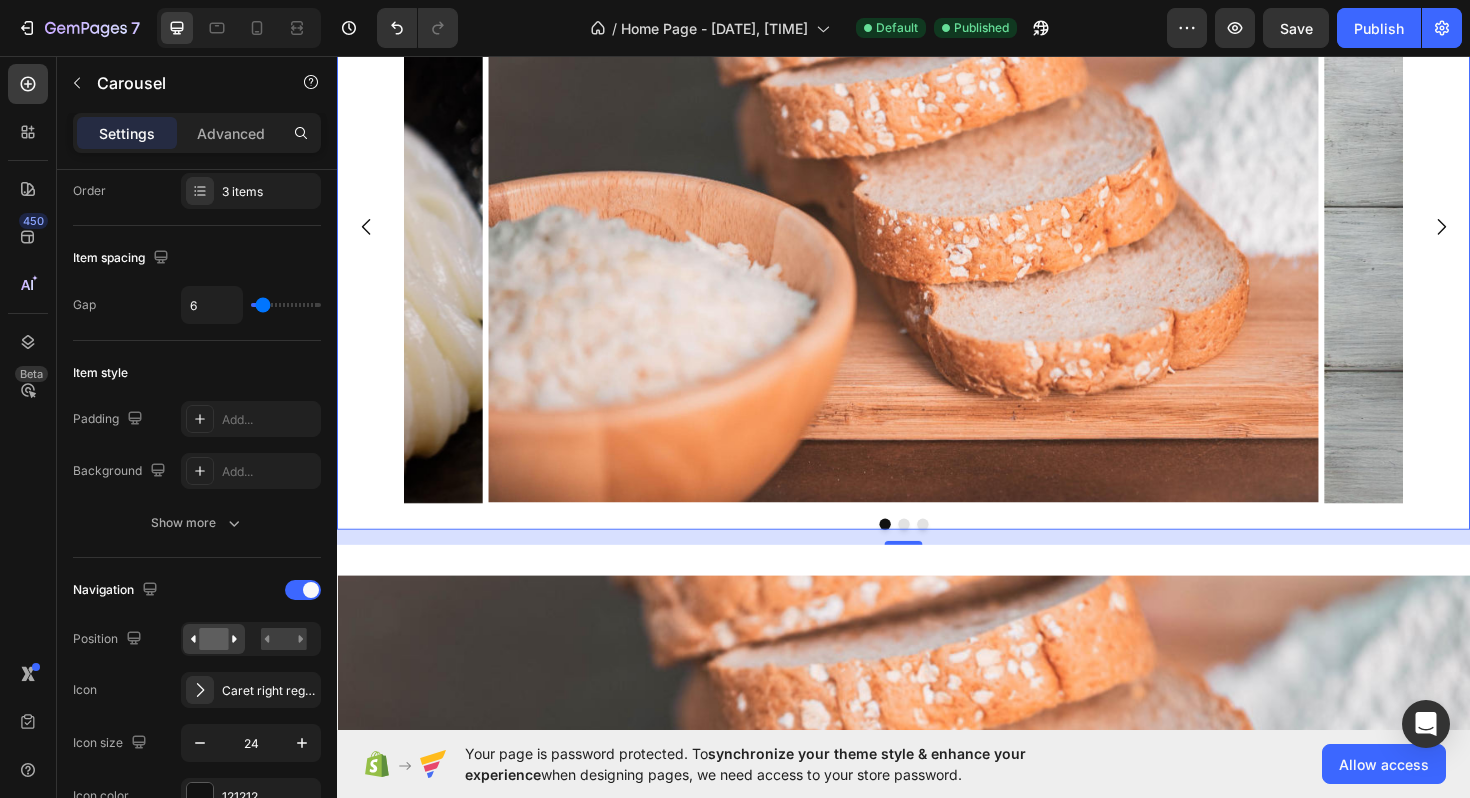 click at bounding box center (937, 552) 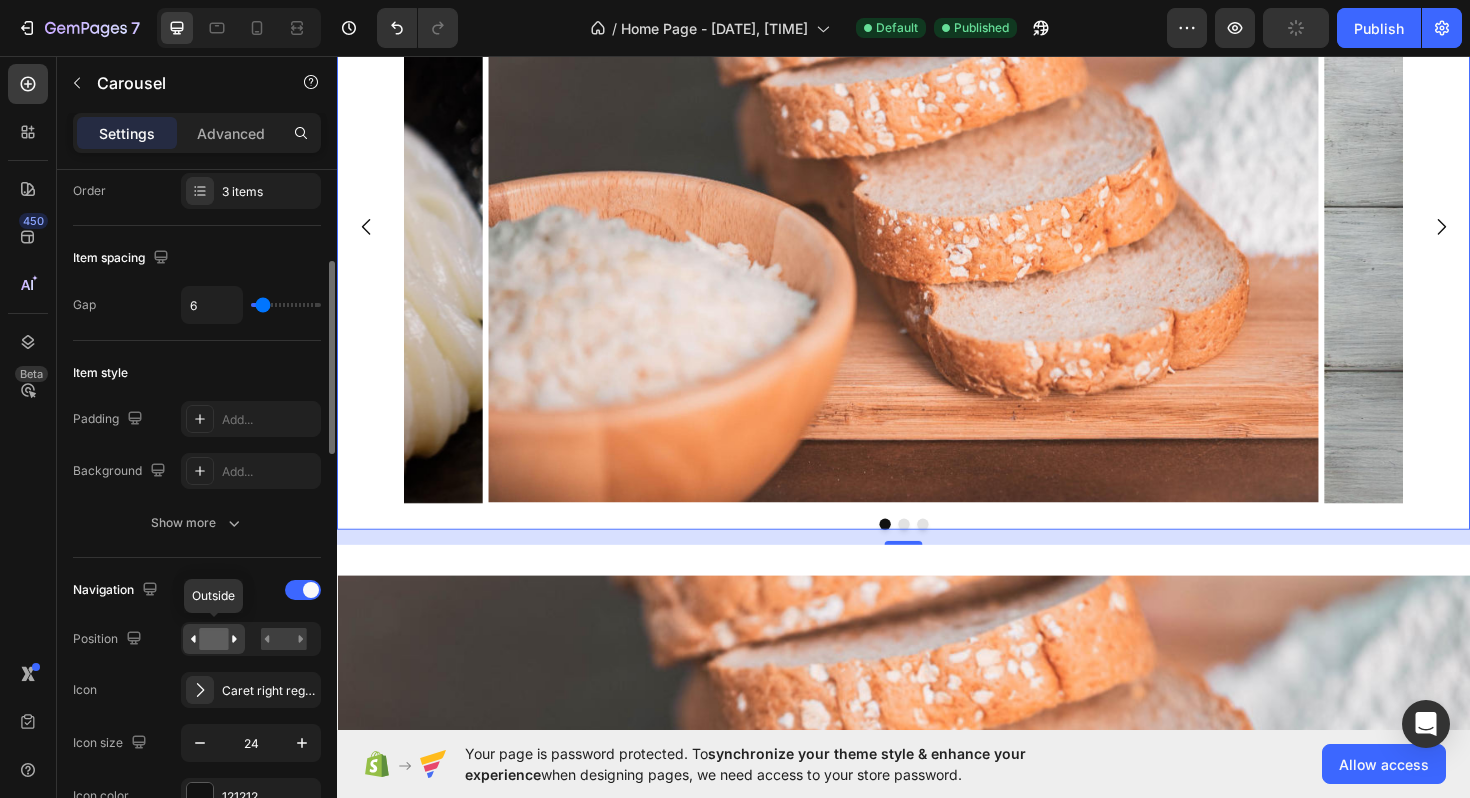 scroll, scrollTop: 378, scrollLeft: 0, axis: vertical 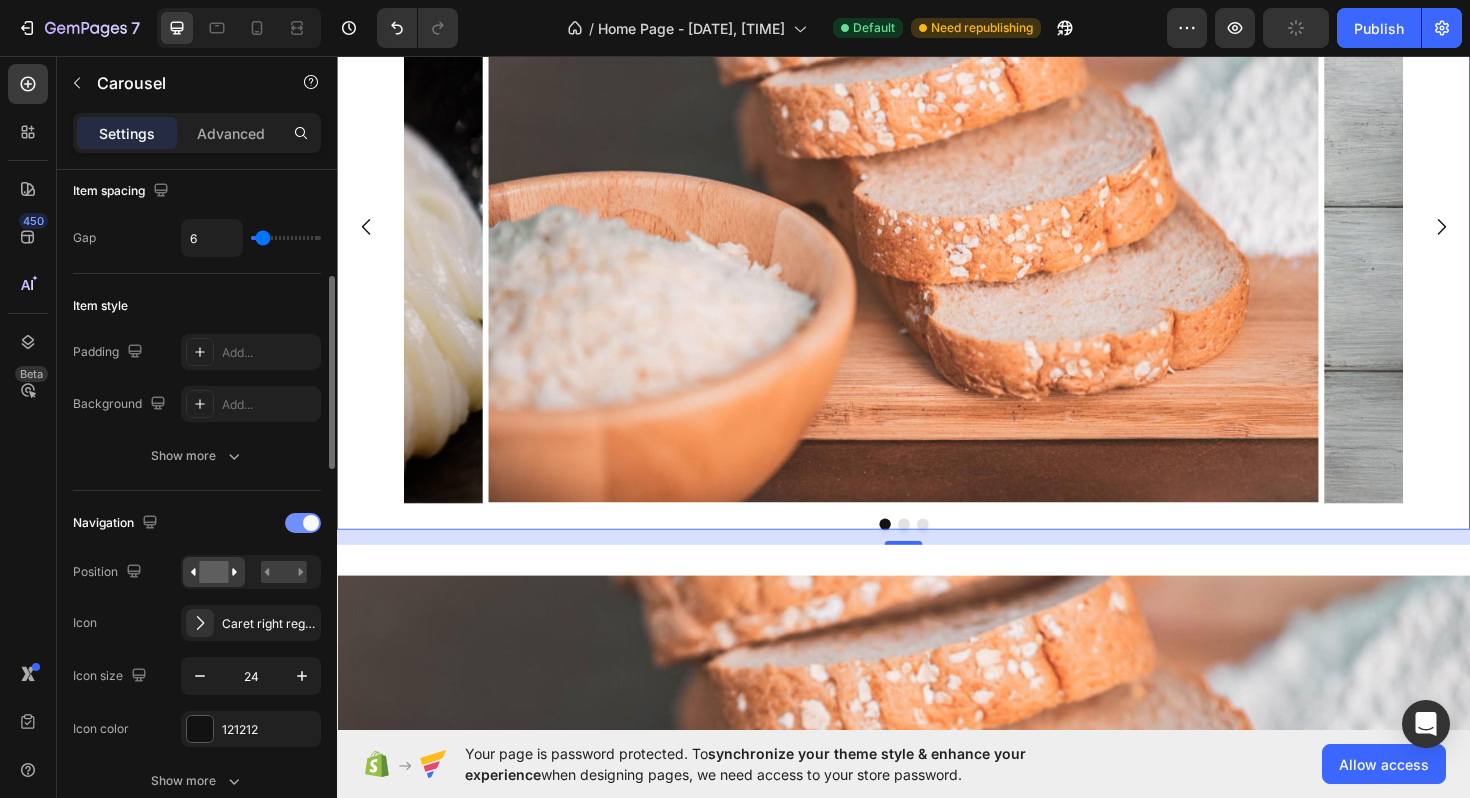click at bounding box center (311, 523) 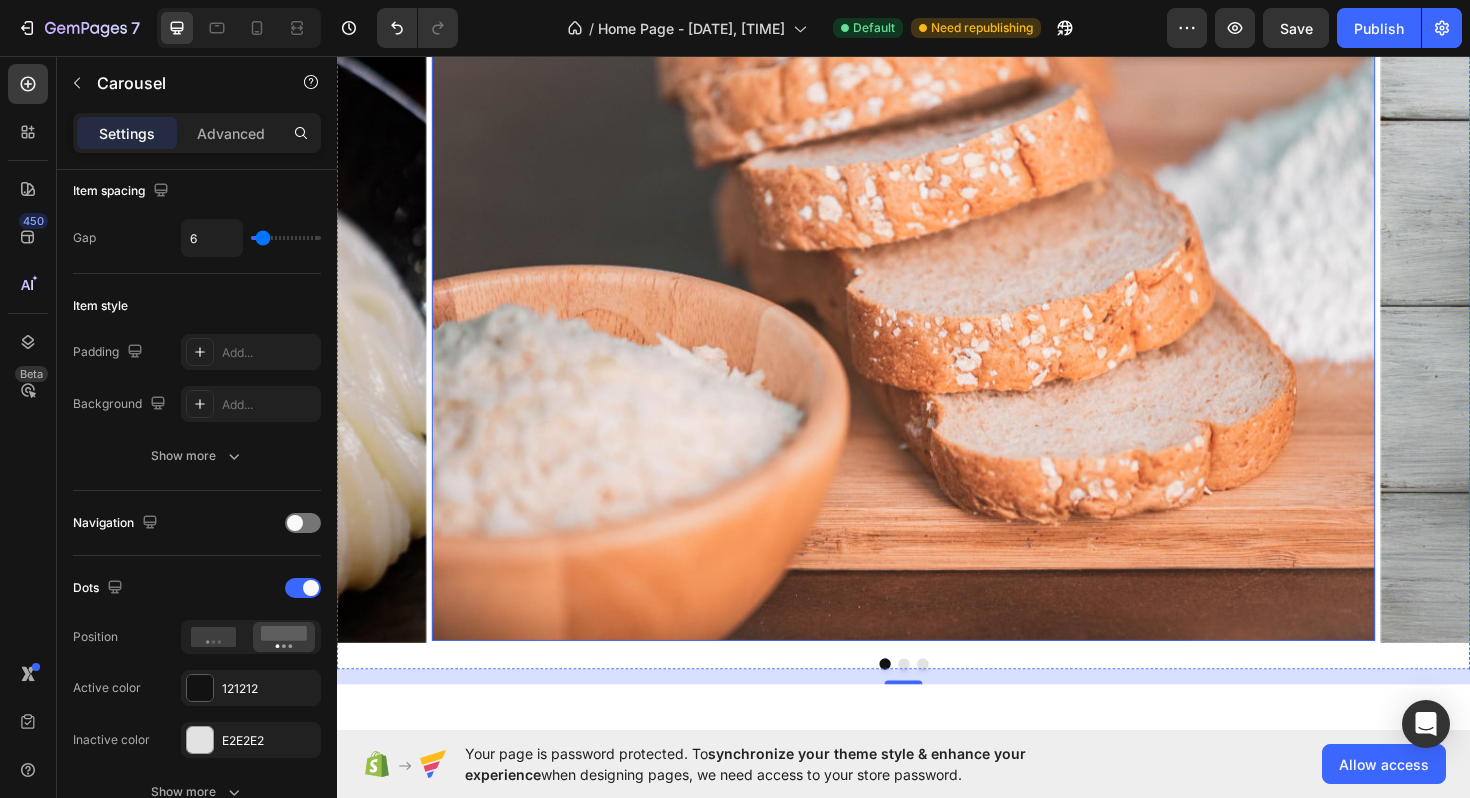 scroll, scrollTop: 0, scrollLeft: 0, axis: both 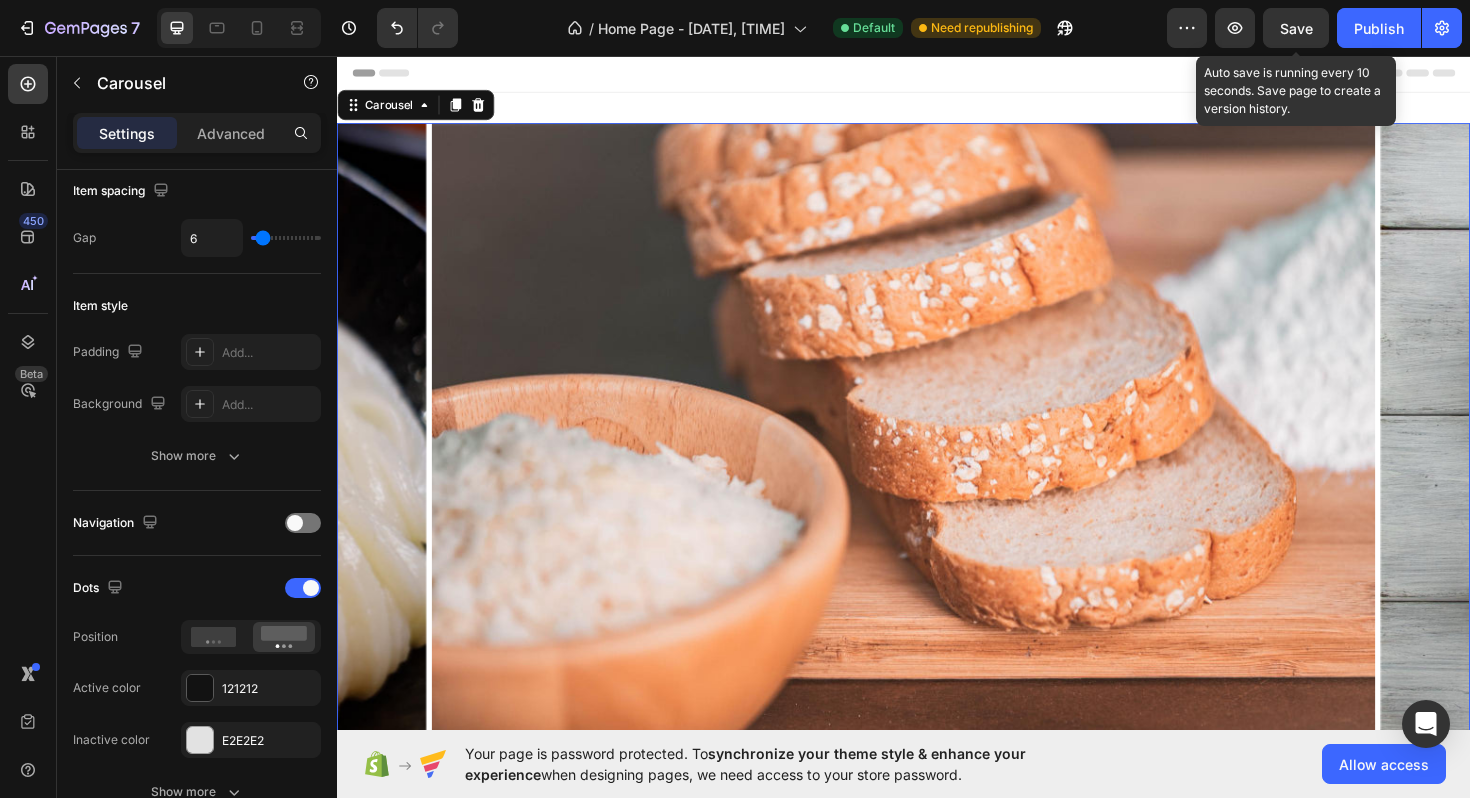 click on "Save" at bounding box center [1296, 28] 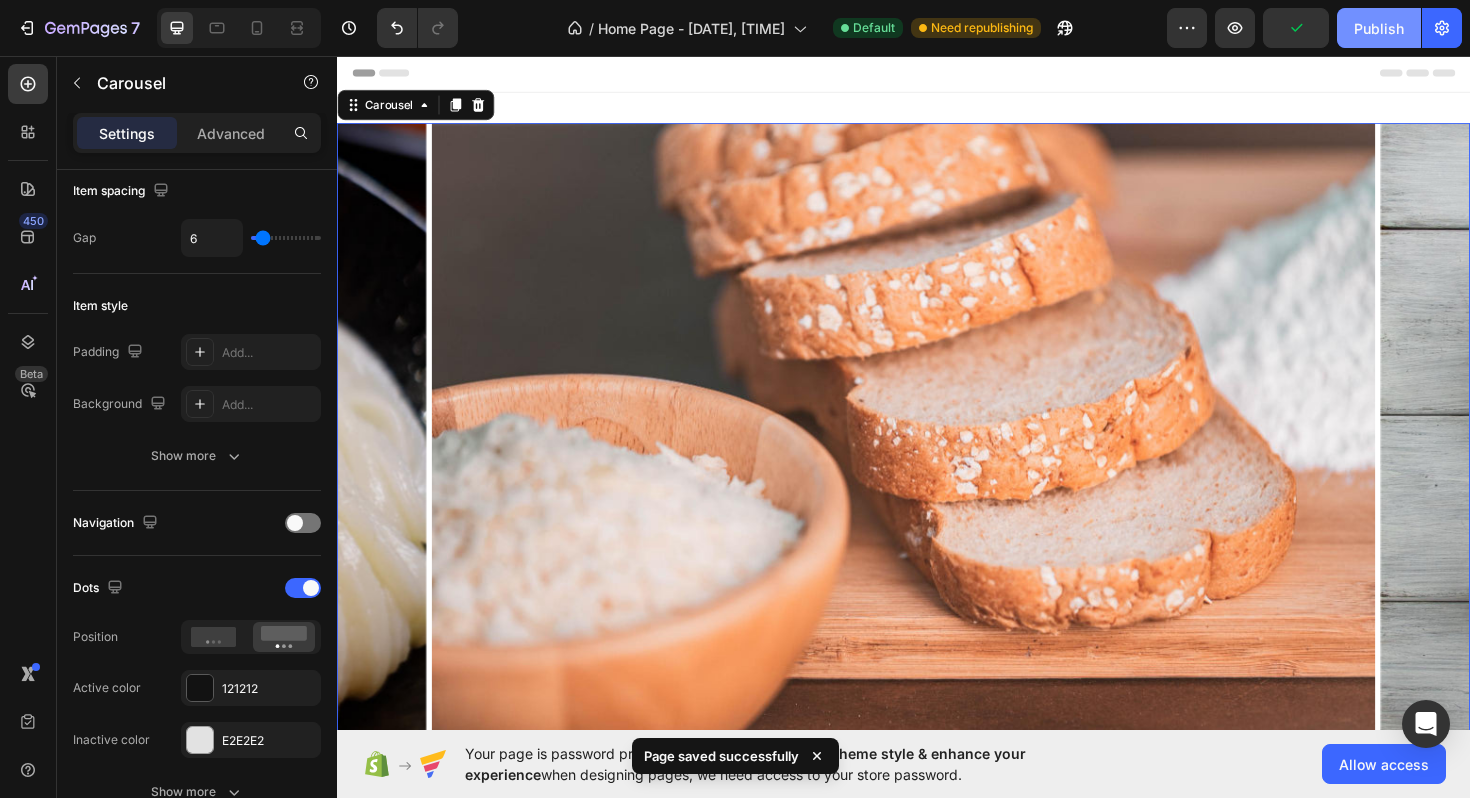 click on "Publish" at bounding box center [1379, 28] 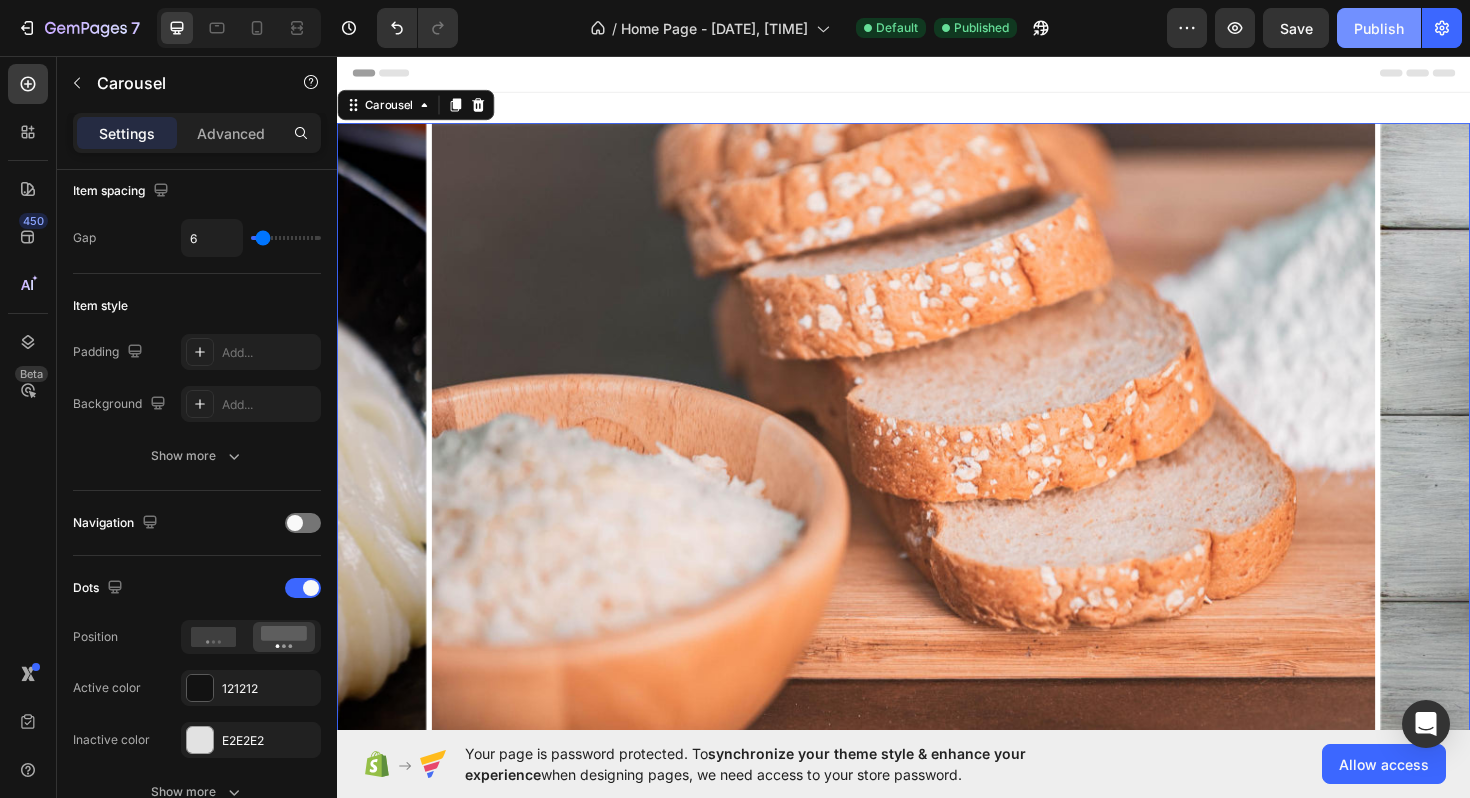 click on "Publish" at bounding box center (1379, 28) 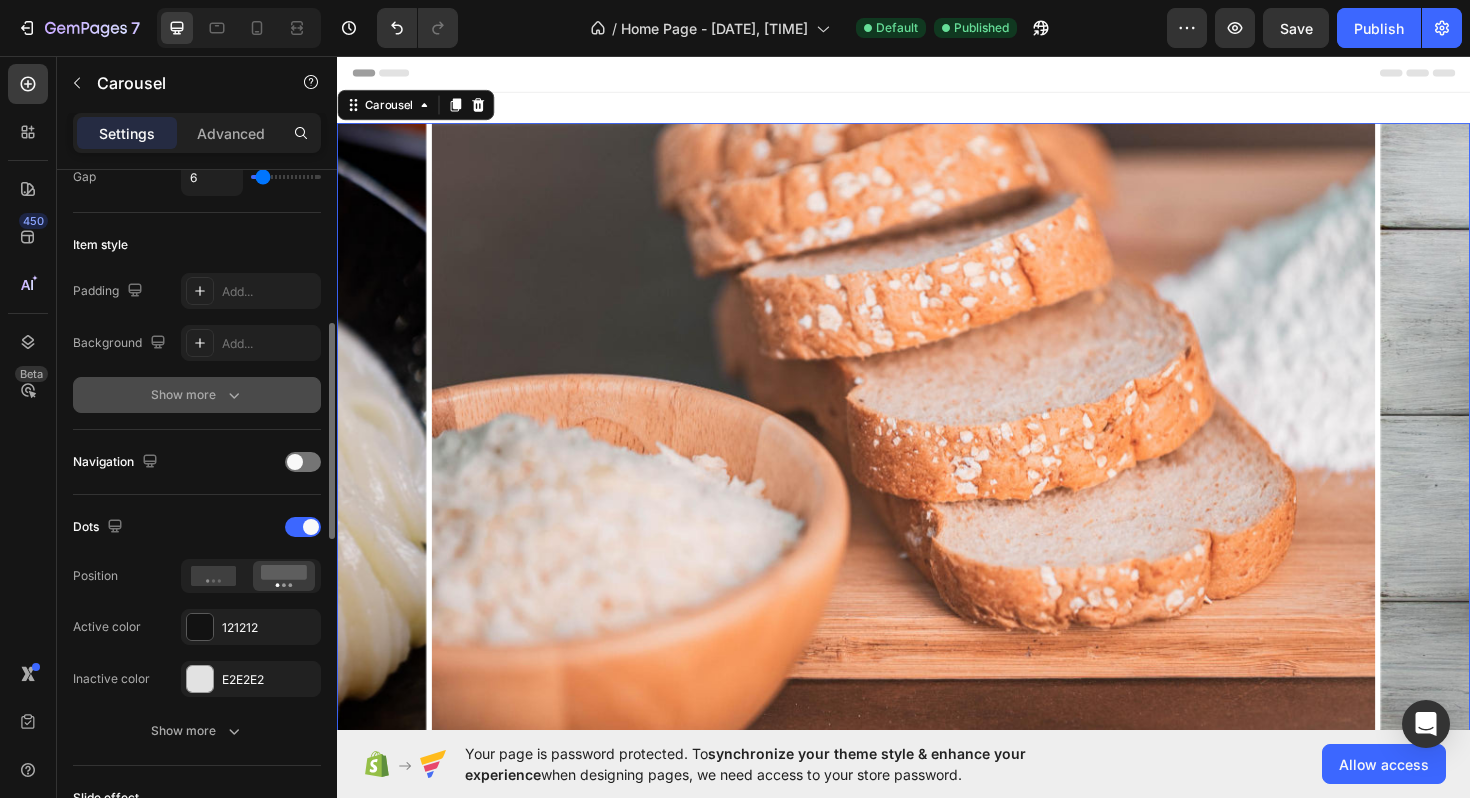 scroll, scrollTop: 452, scrollLeft: 0, axis: vertical 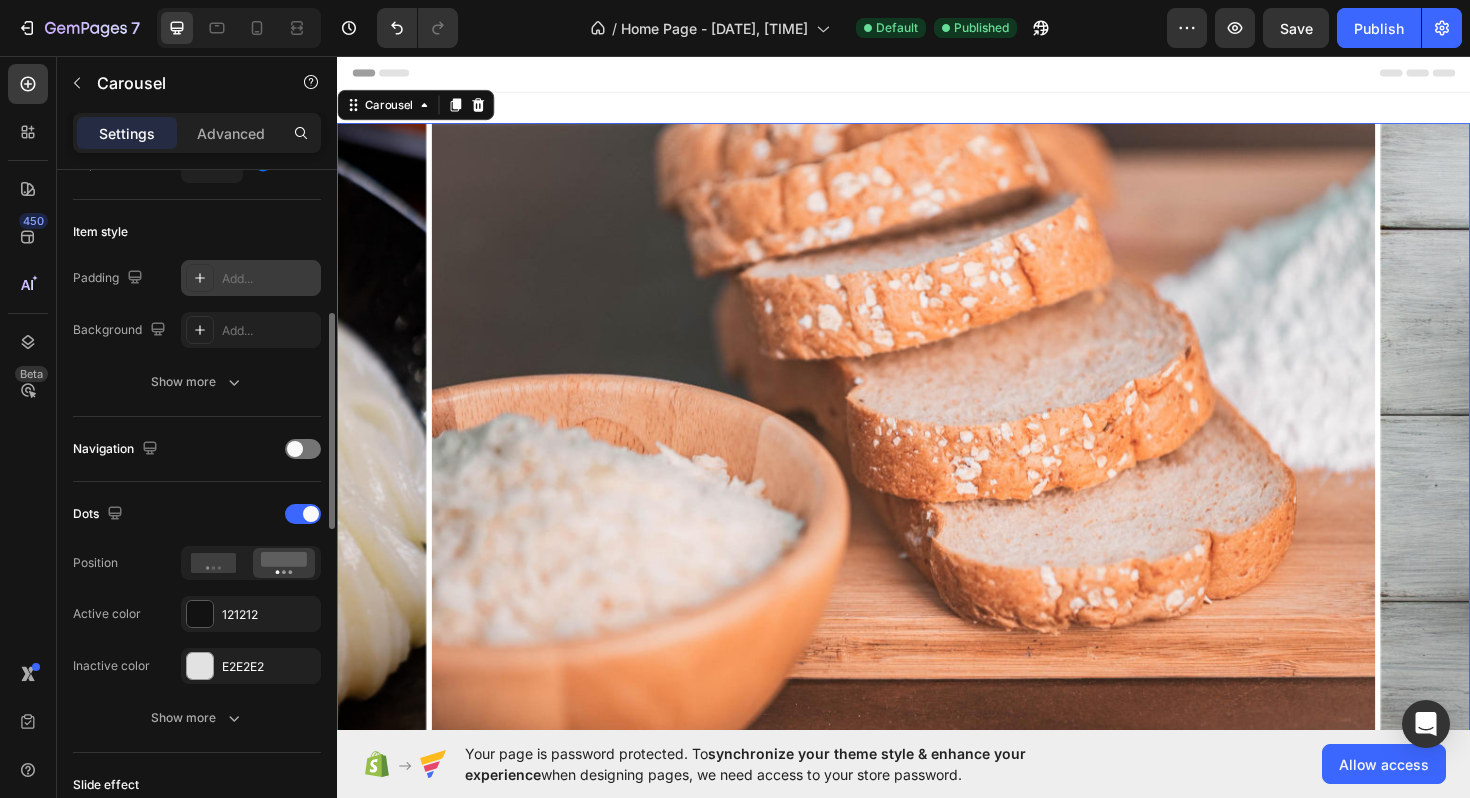 click on "Add..." at bounding box center [251, 278] 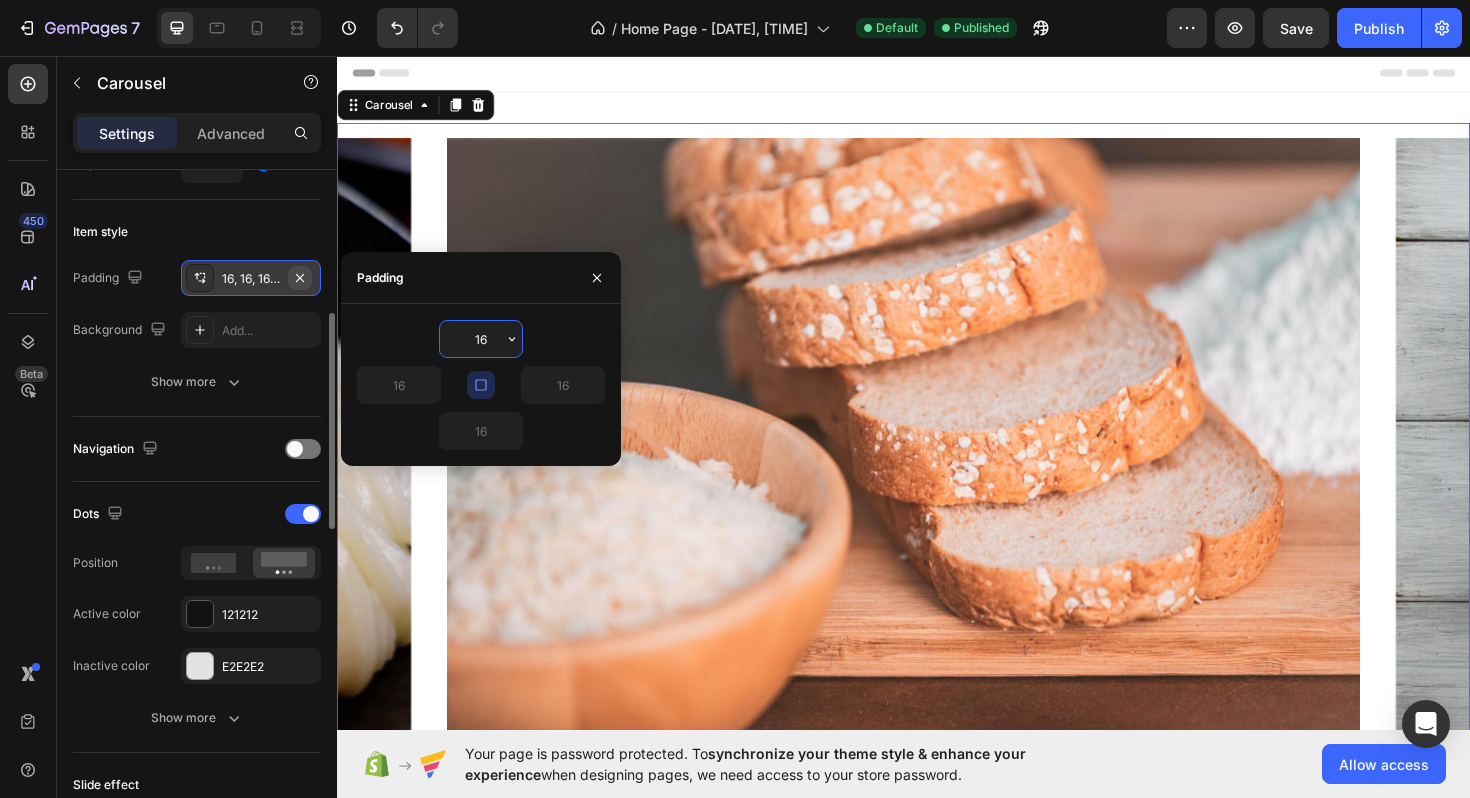 click 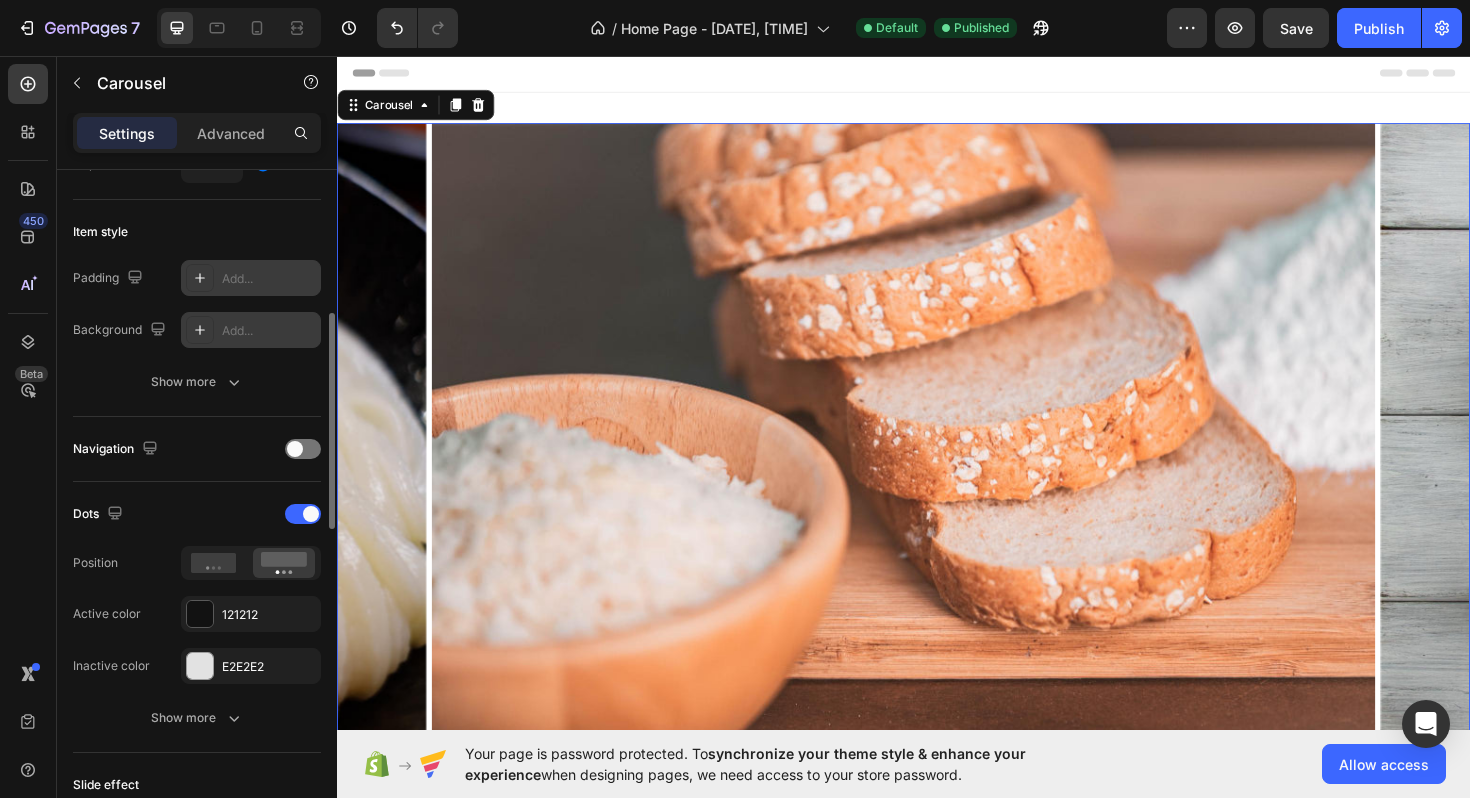 click on "Add..." at bounding box center (269, 331) 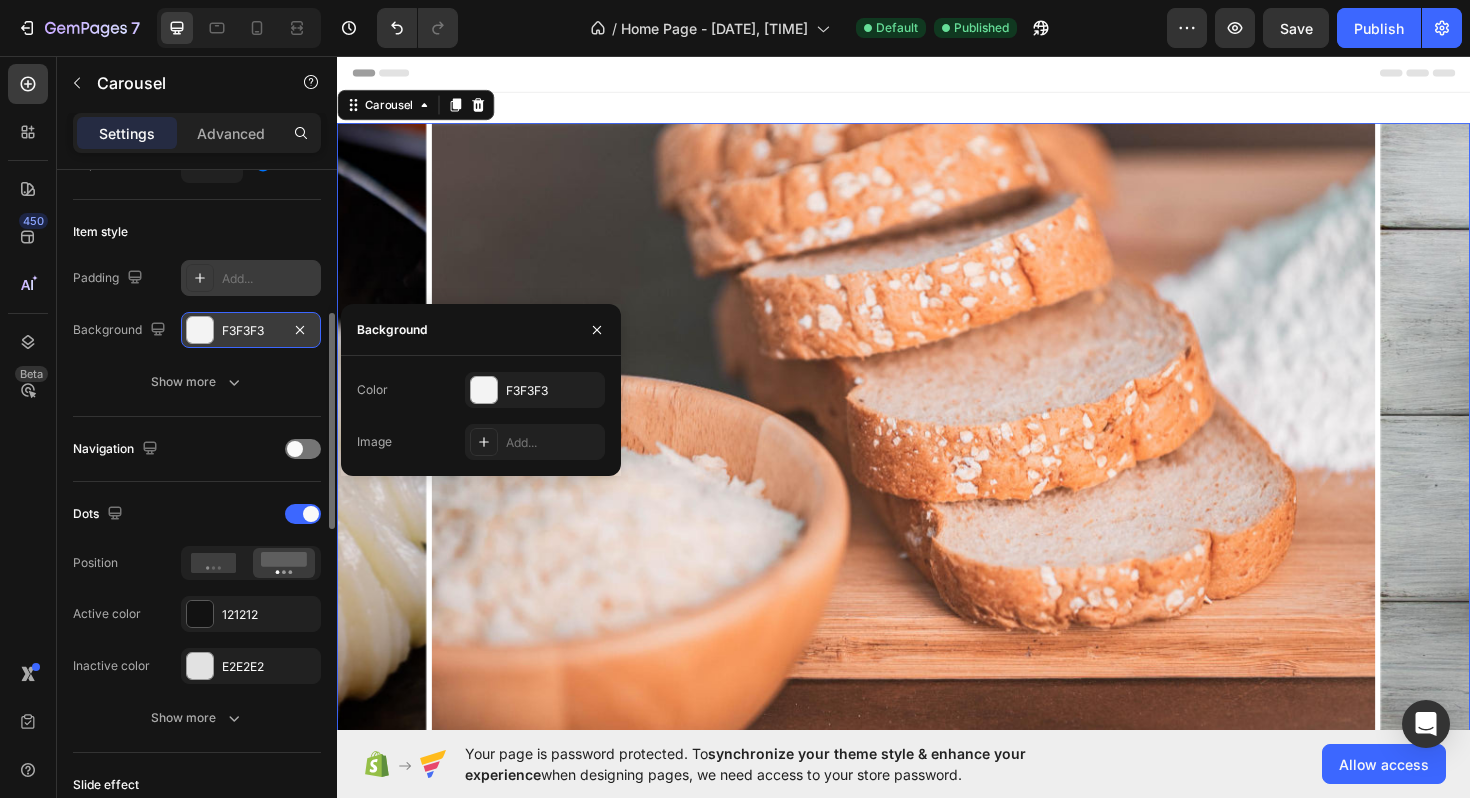 click on "F3F3F3" at bounding box center (251, 331) 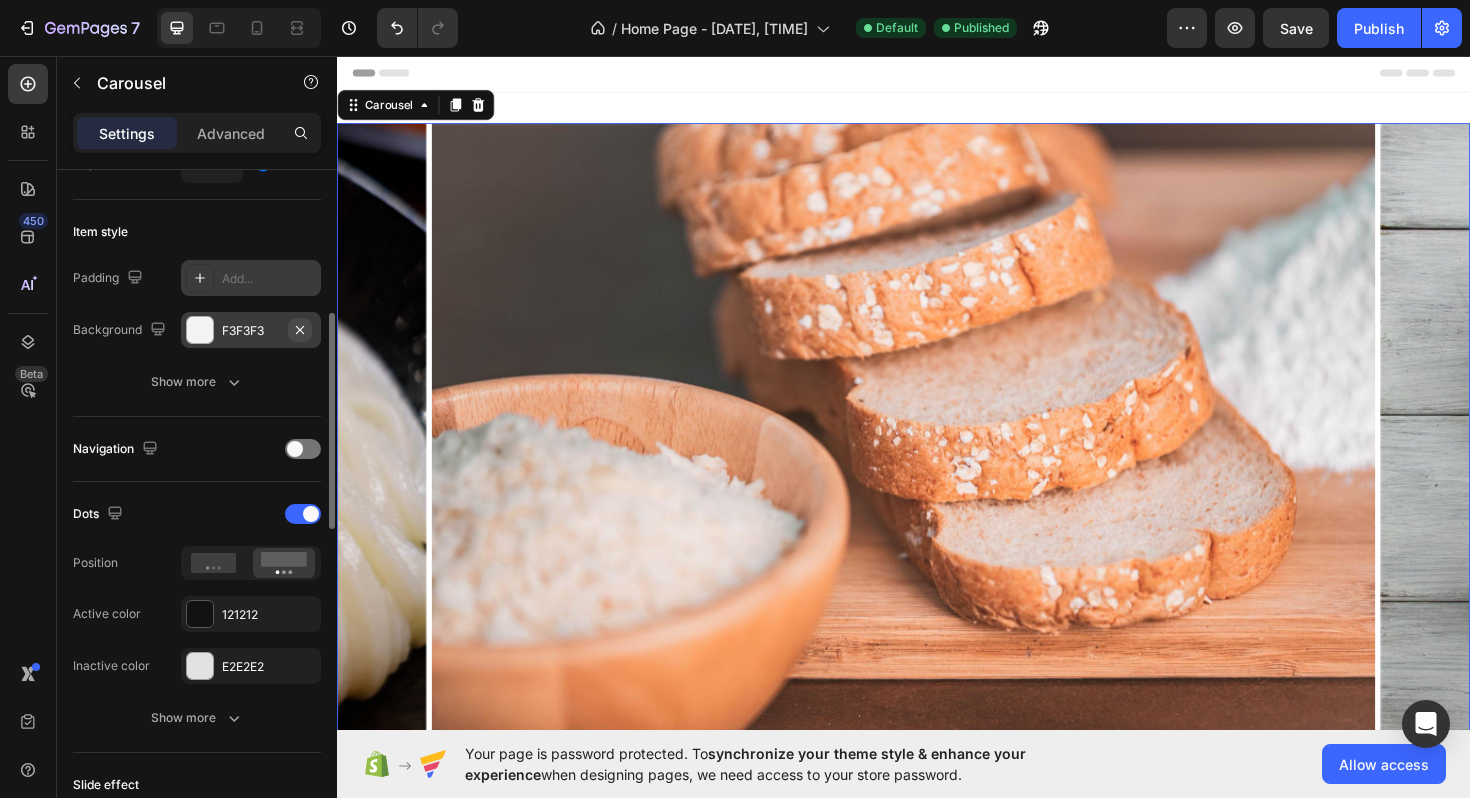 click 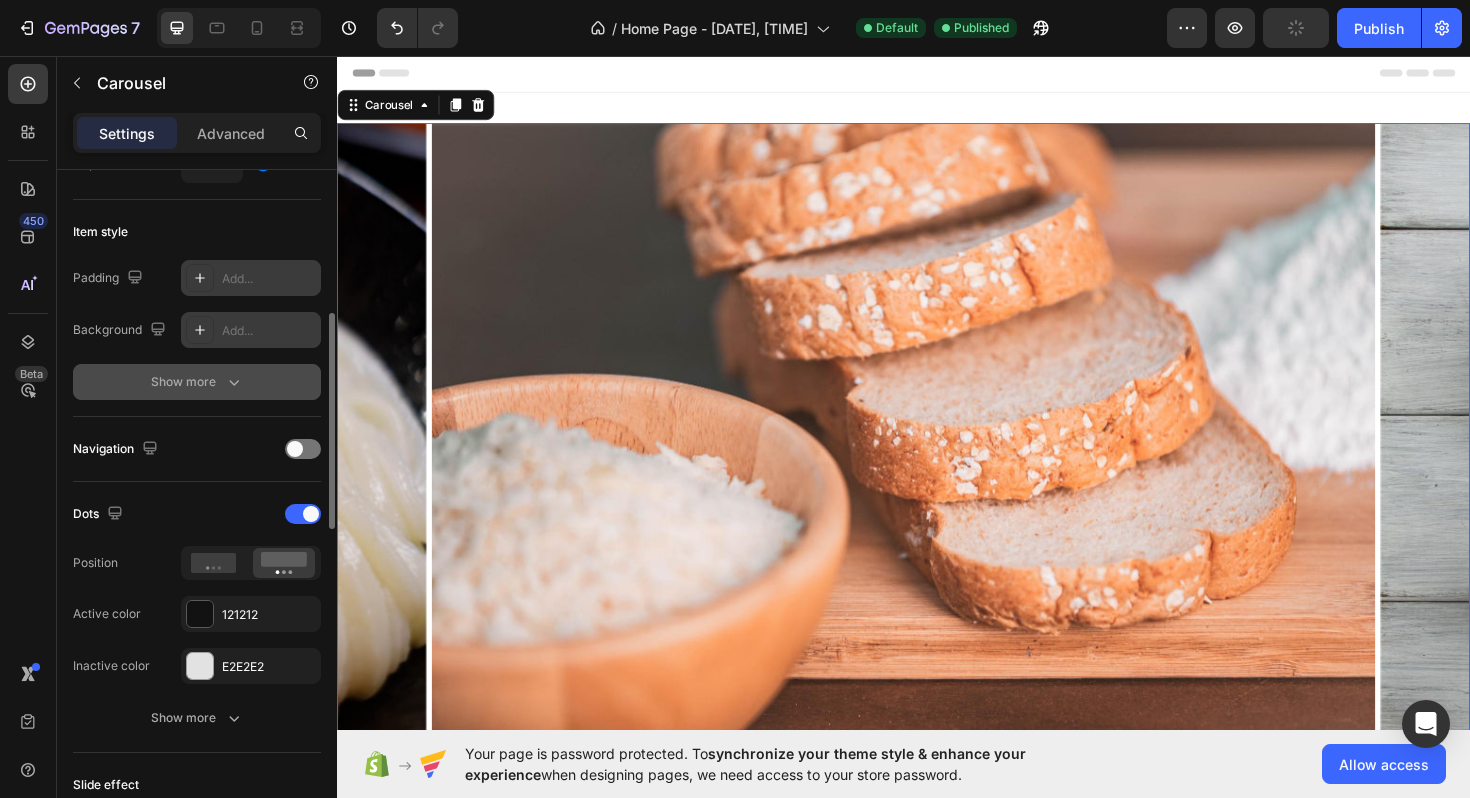 click 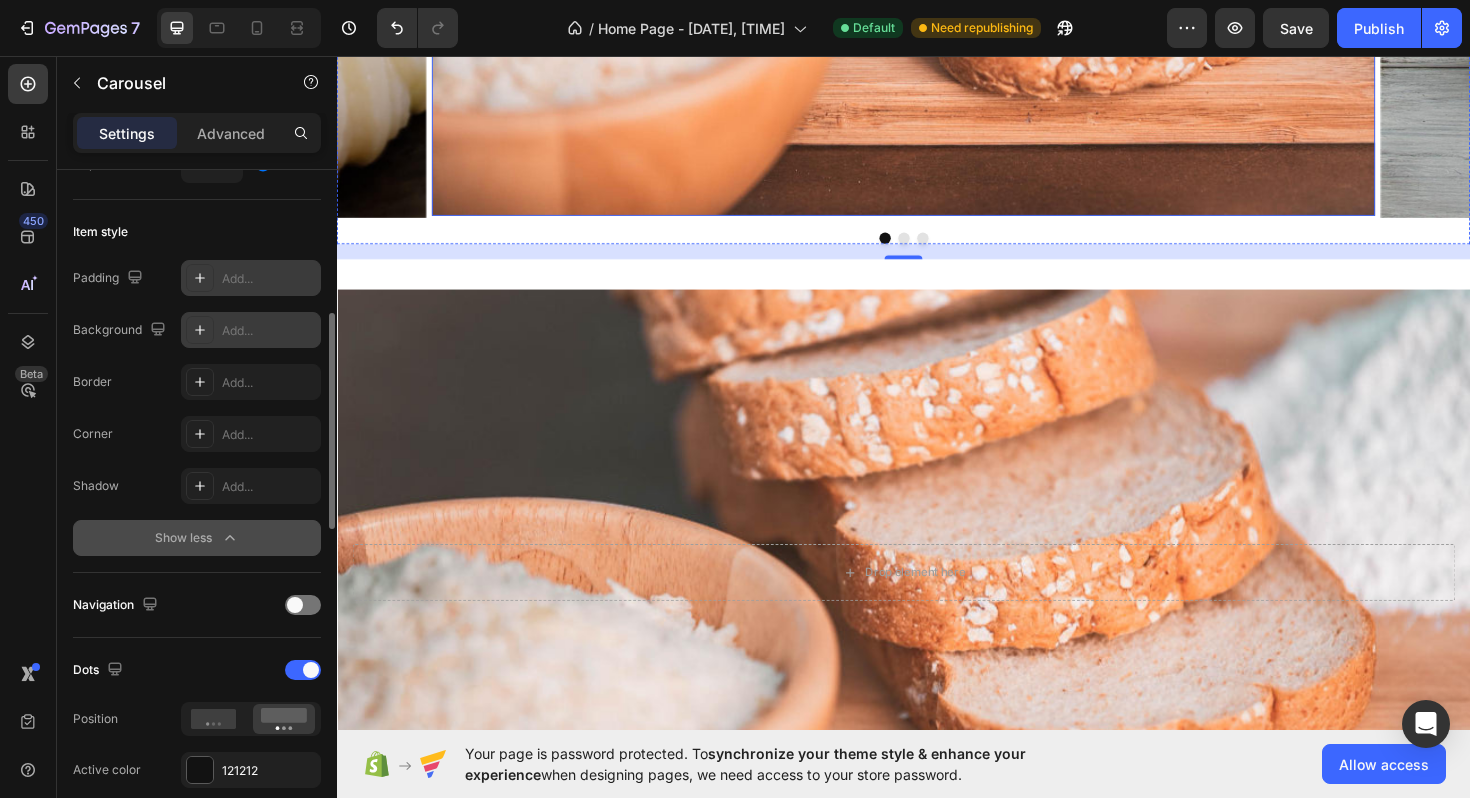 scroll, scrollTop: 672, scrollLeft: 0, axis: vertical 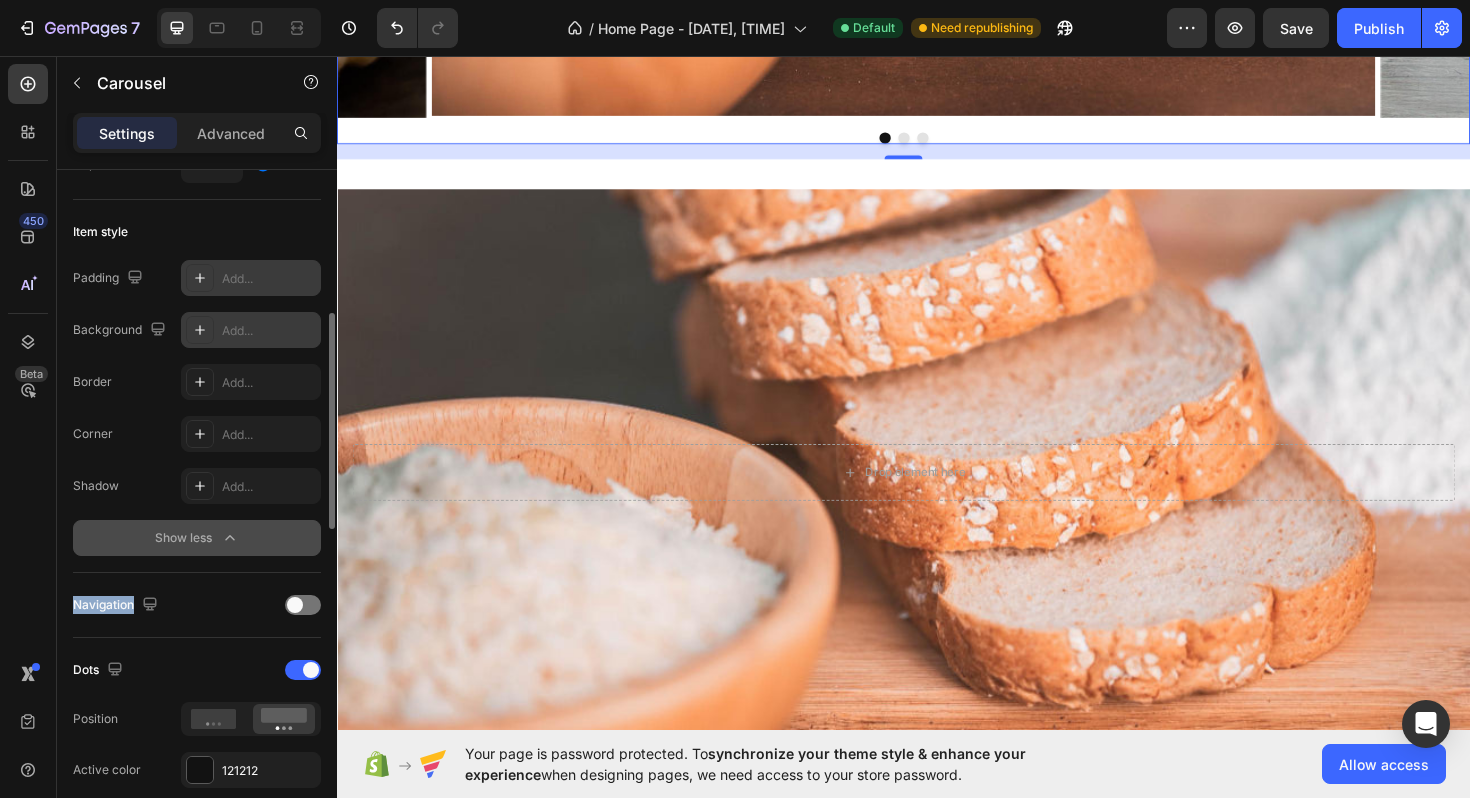 drag, startPoint x: 73, startPoint y: 607, endPoint x: 132, endPoint y: 607, distance: 59 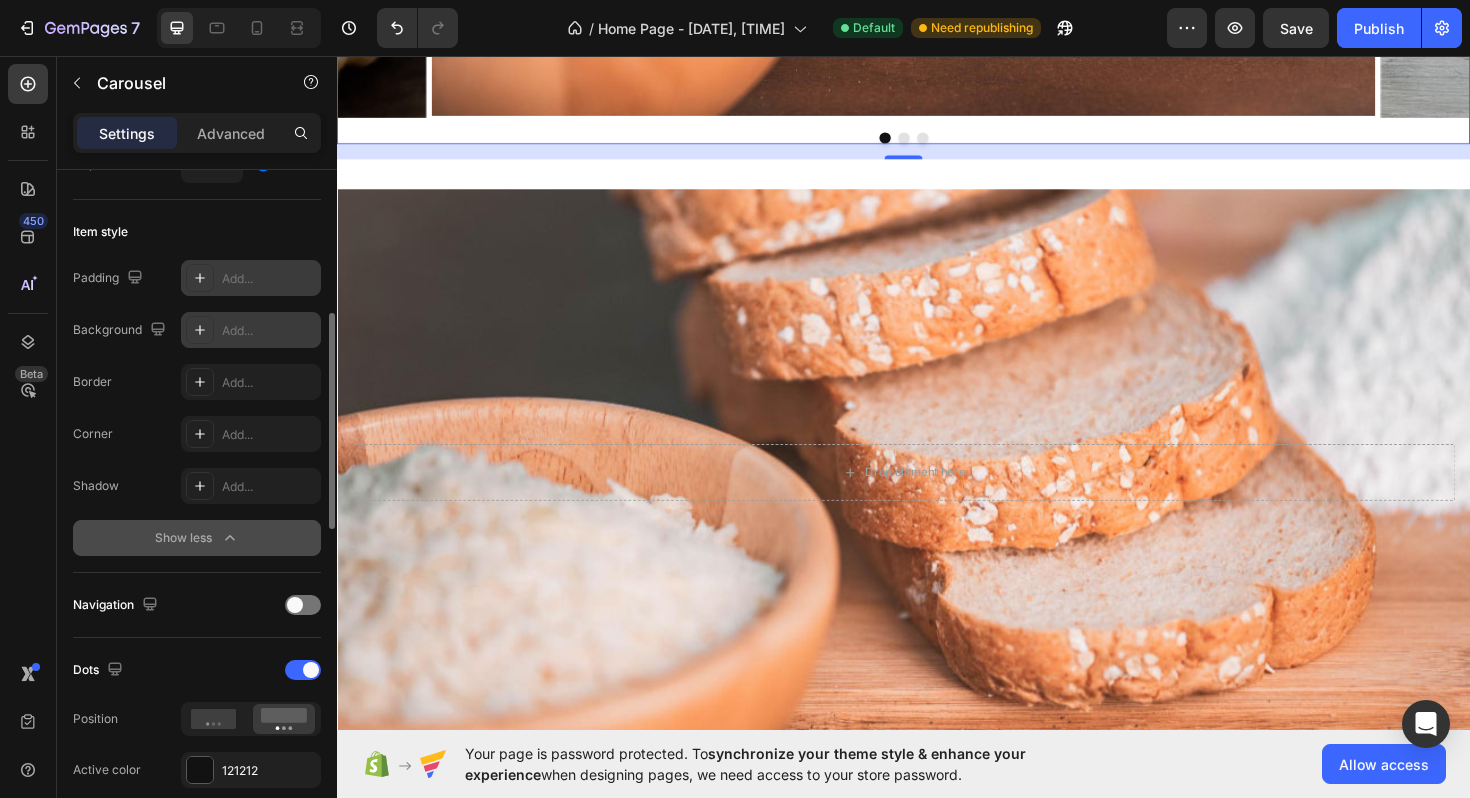 click on "Navigation" at bounding box center (197, 605) 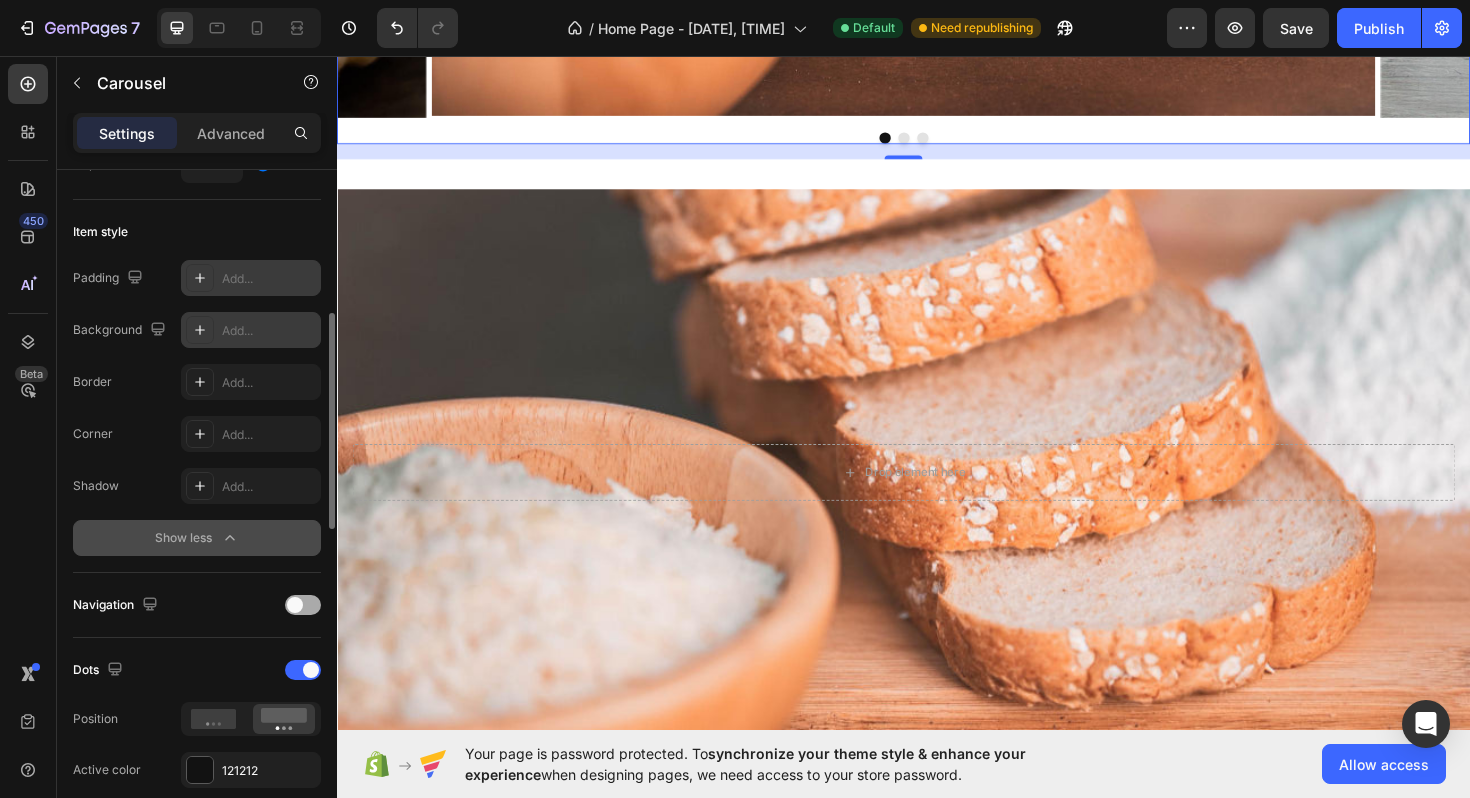 click at bounding box center (295, 605) 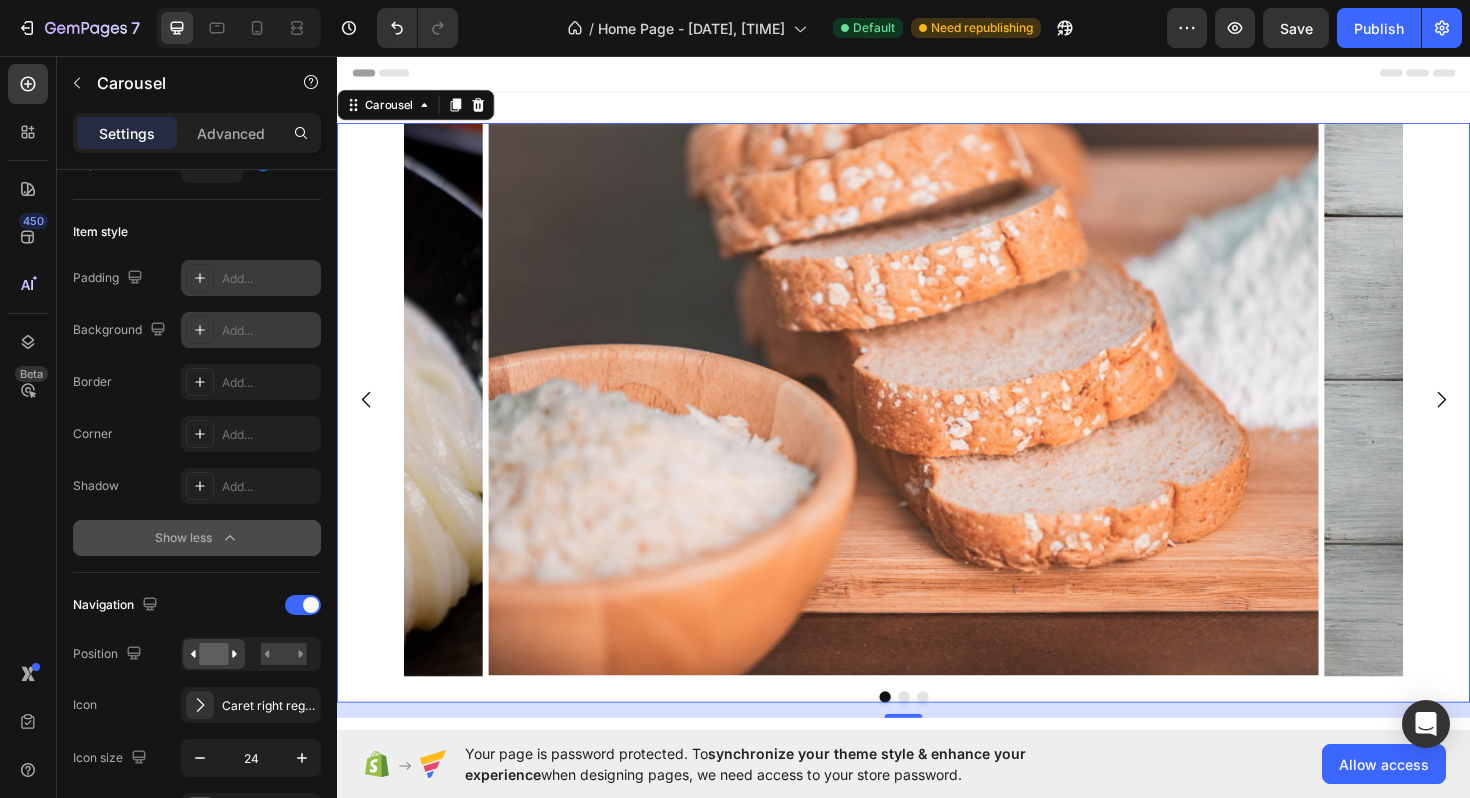 scroll, scrollTop: 11, scrollLeft: 0, axis: vertical 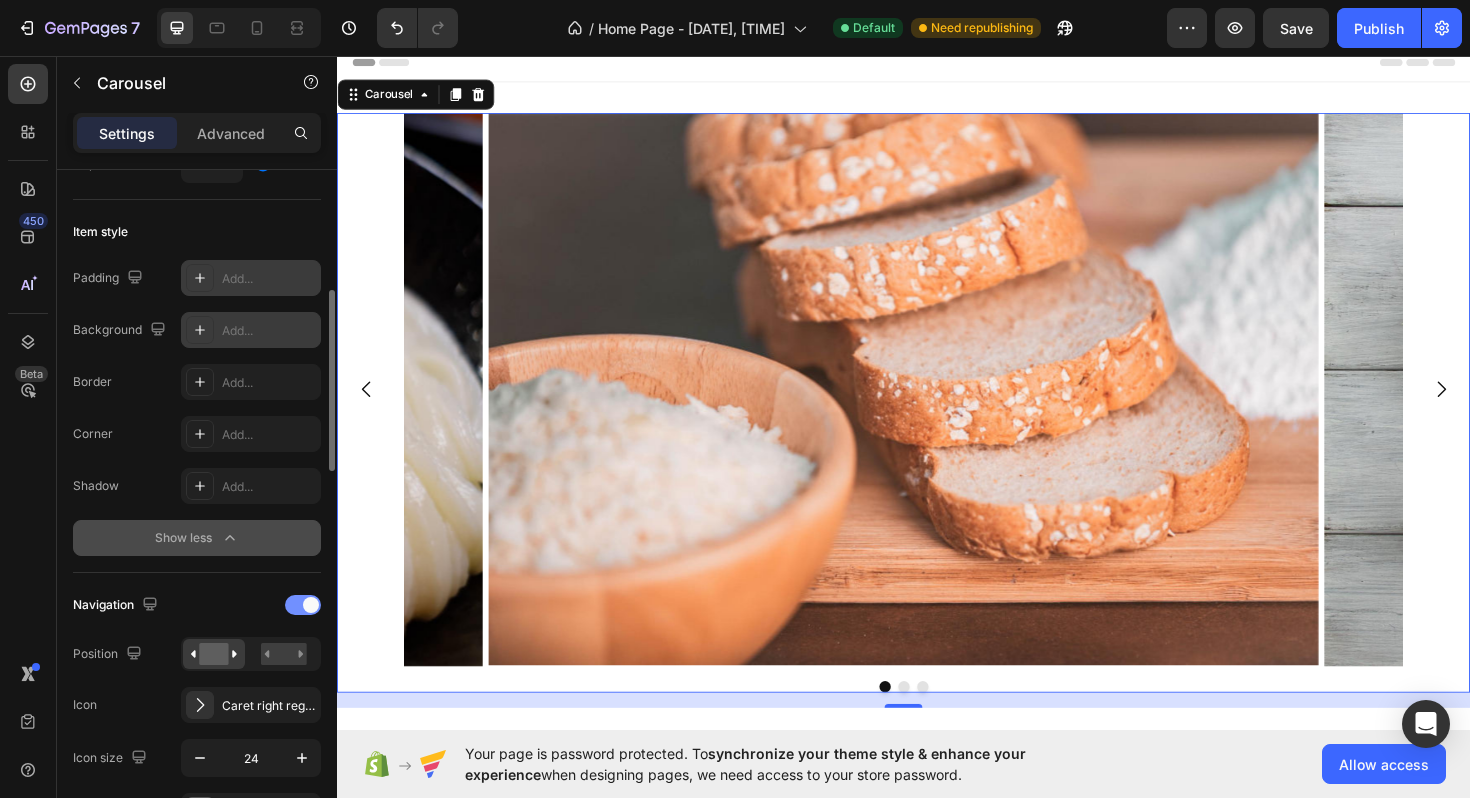 click at bounding box center [303, 605] 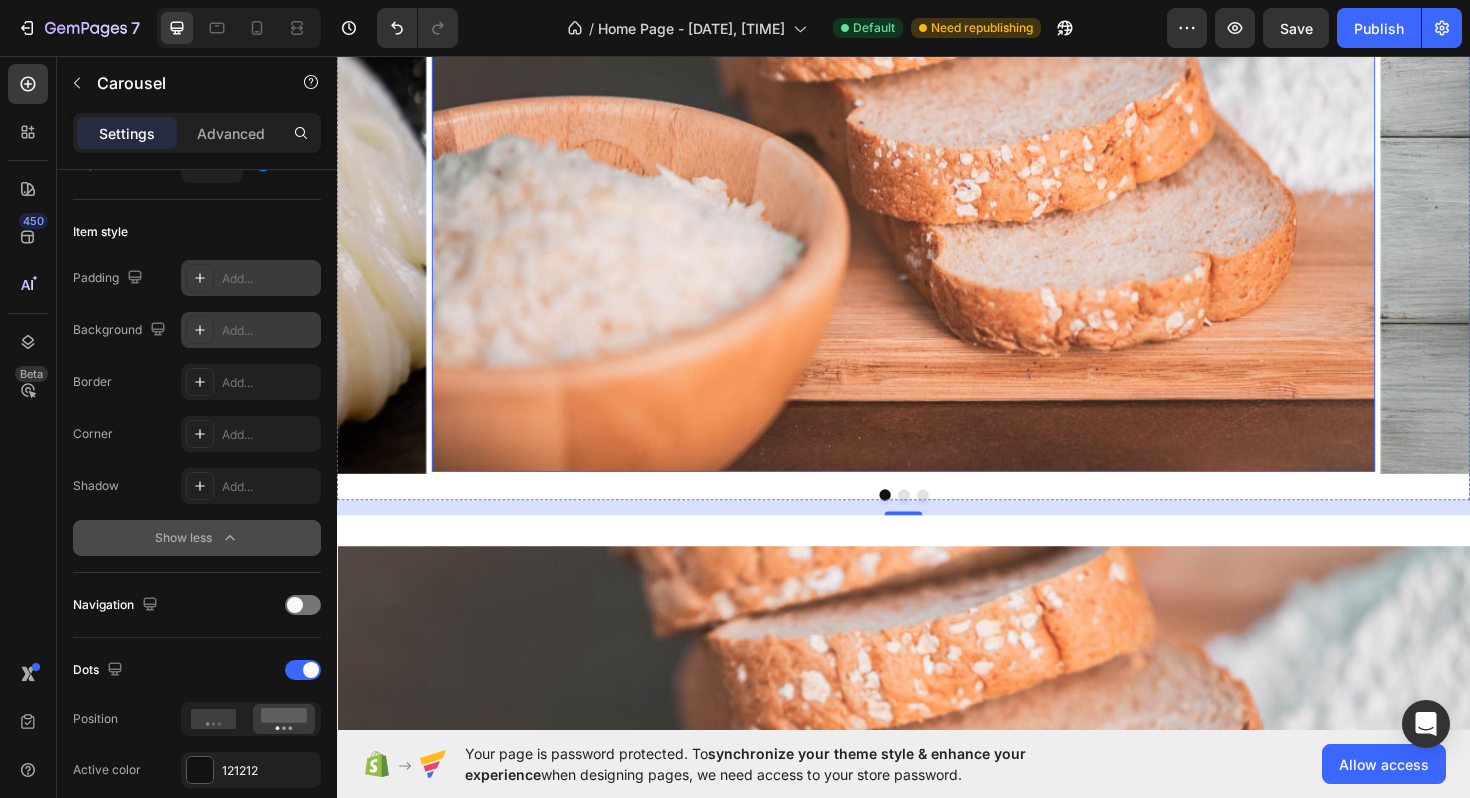 scroll, scrollTop: 319, scrollLeft: 0, axis: vertical 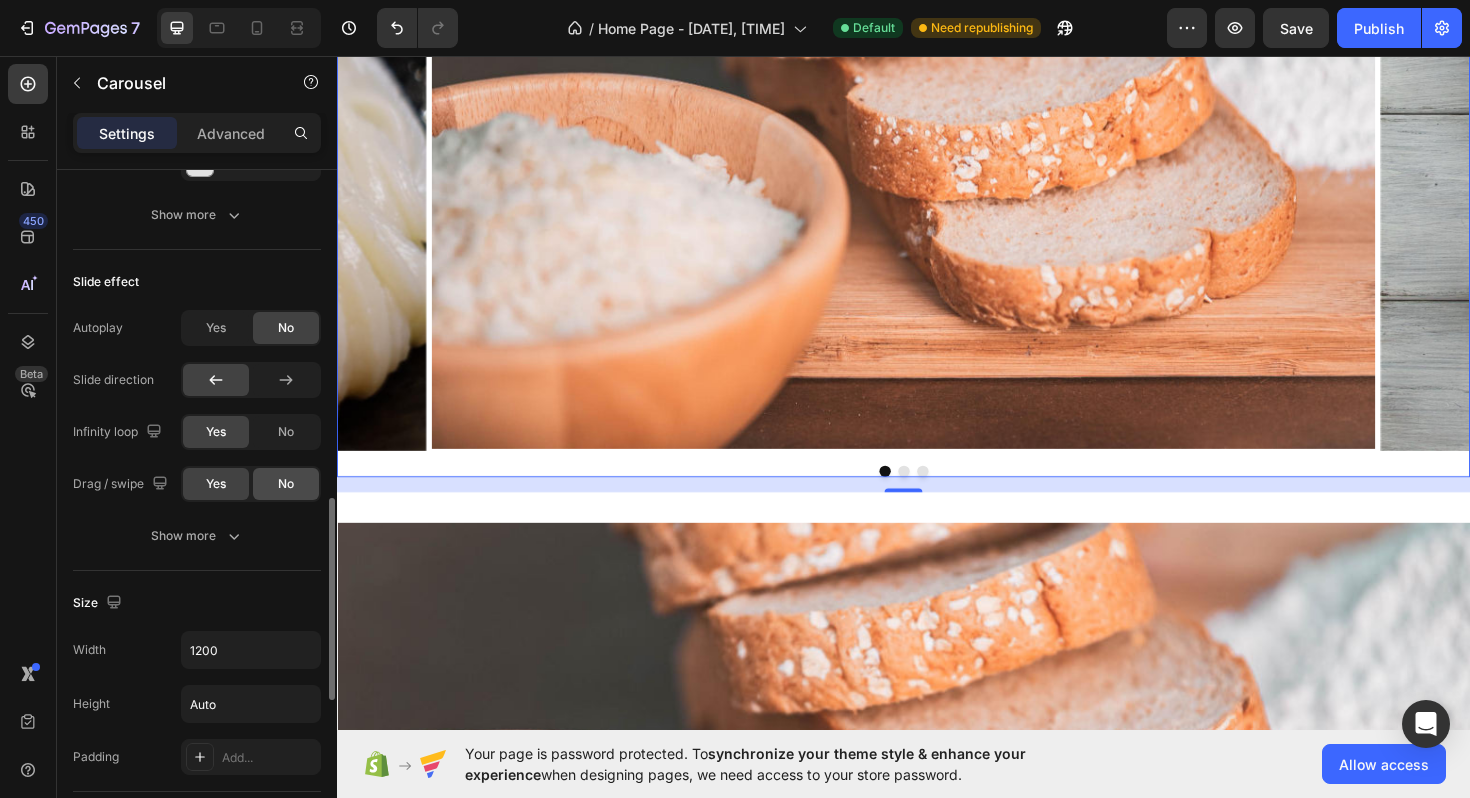click on "No" 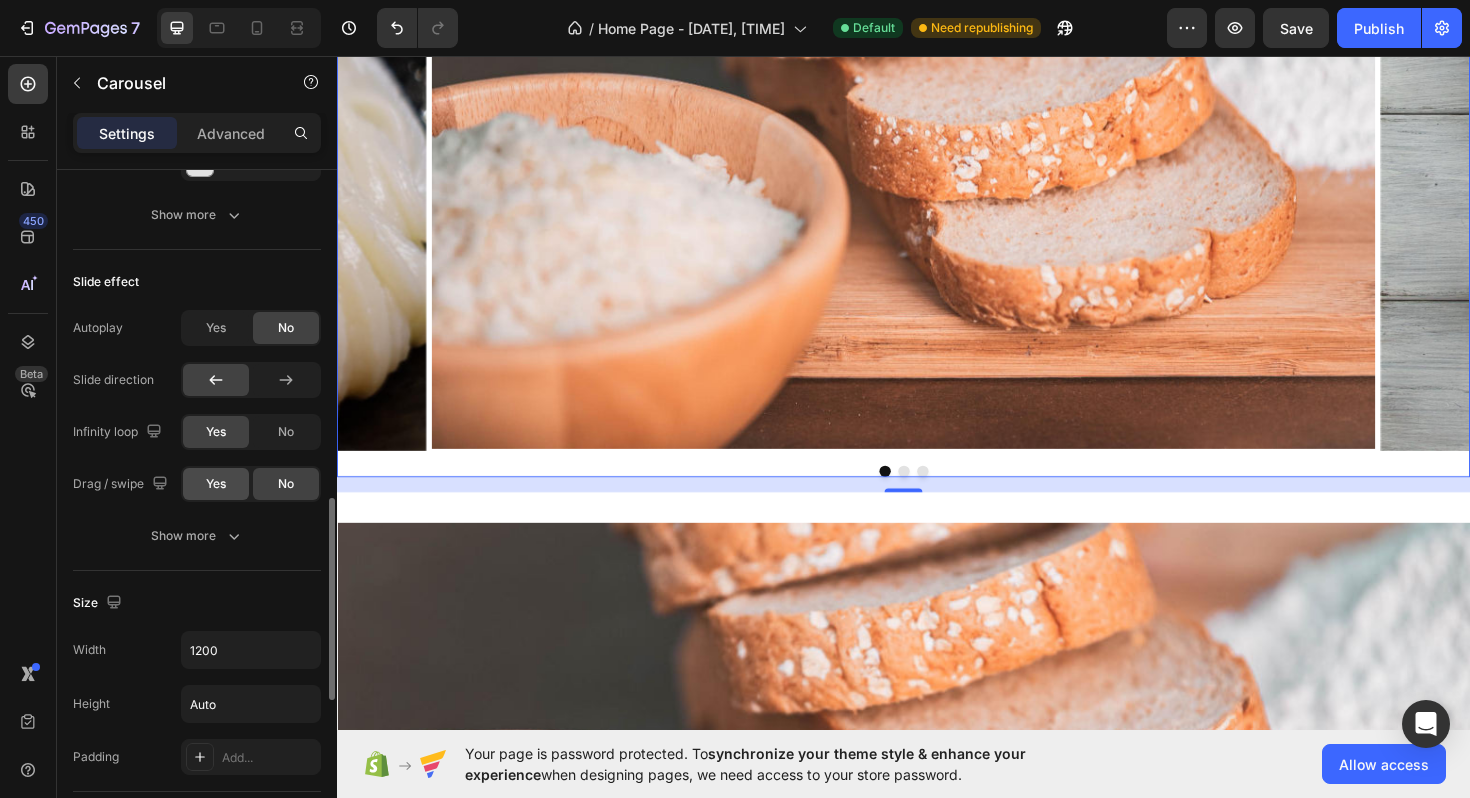 click on "Yes" 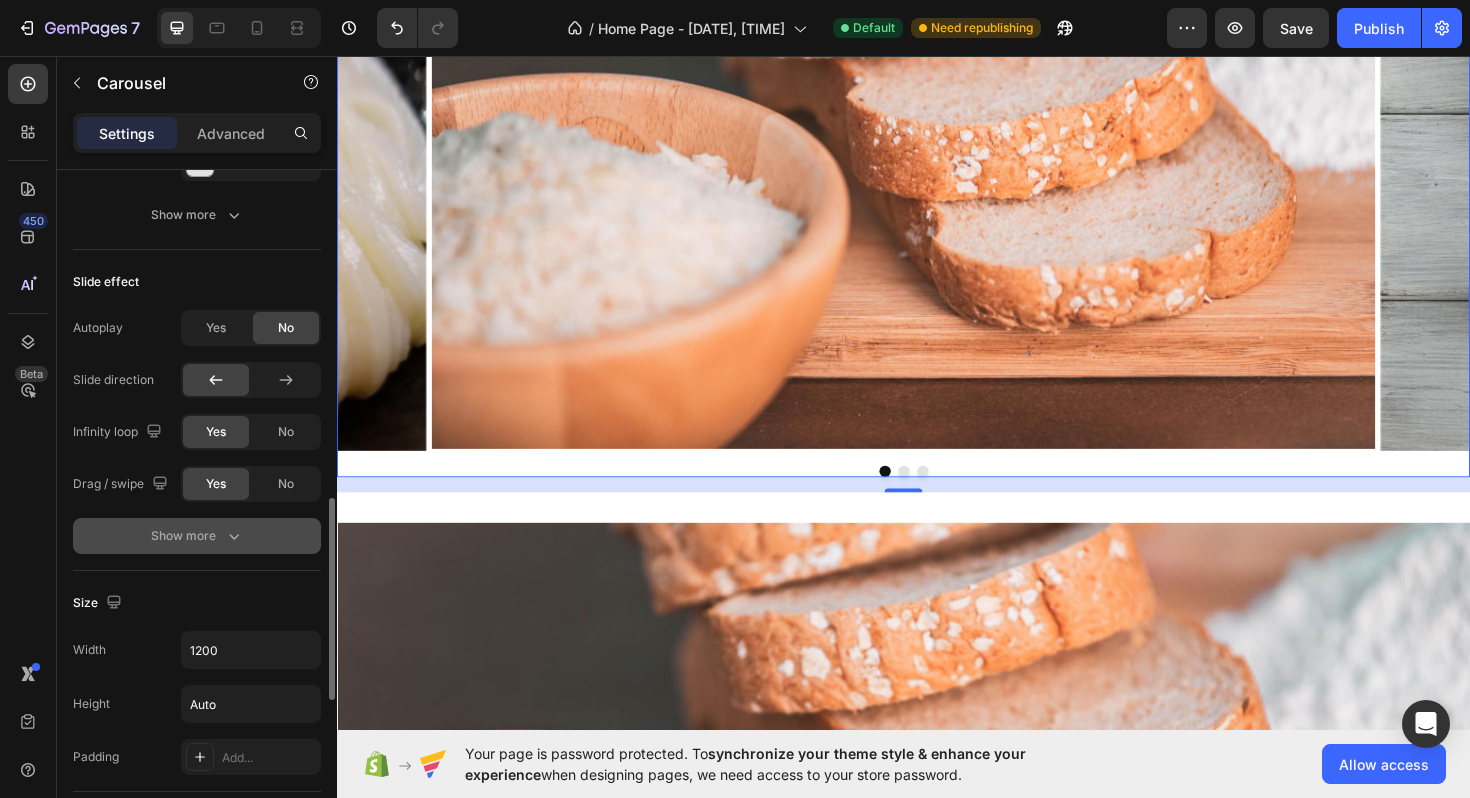 click on "Show more" at bounding box center (197, 536) 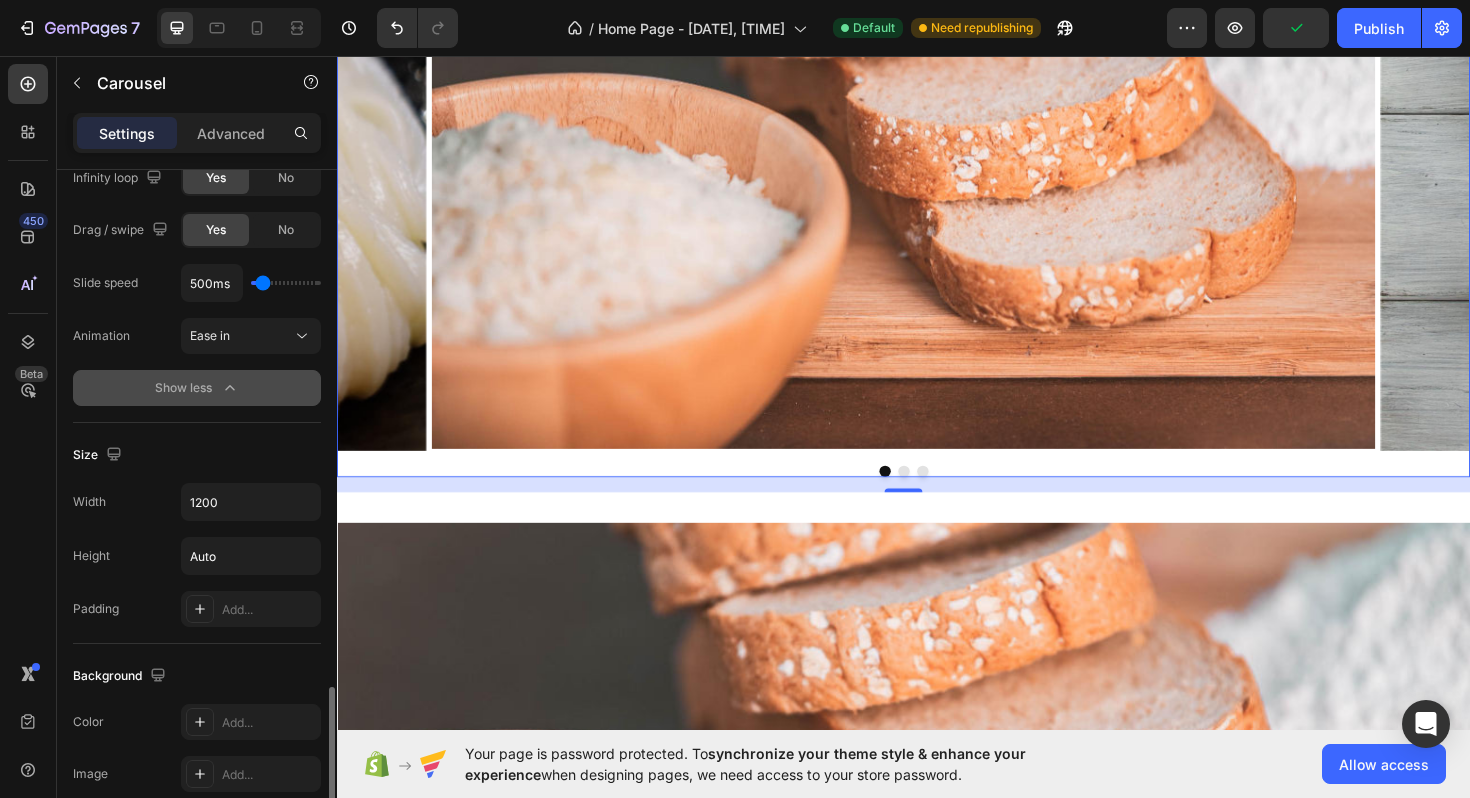 scroll, scrollTop: 1468, scrollLeft: 0, axis: vertical 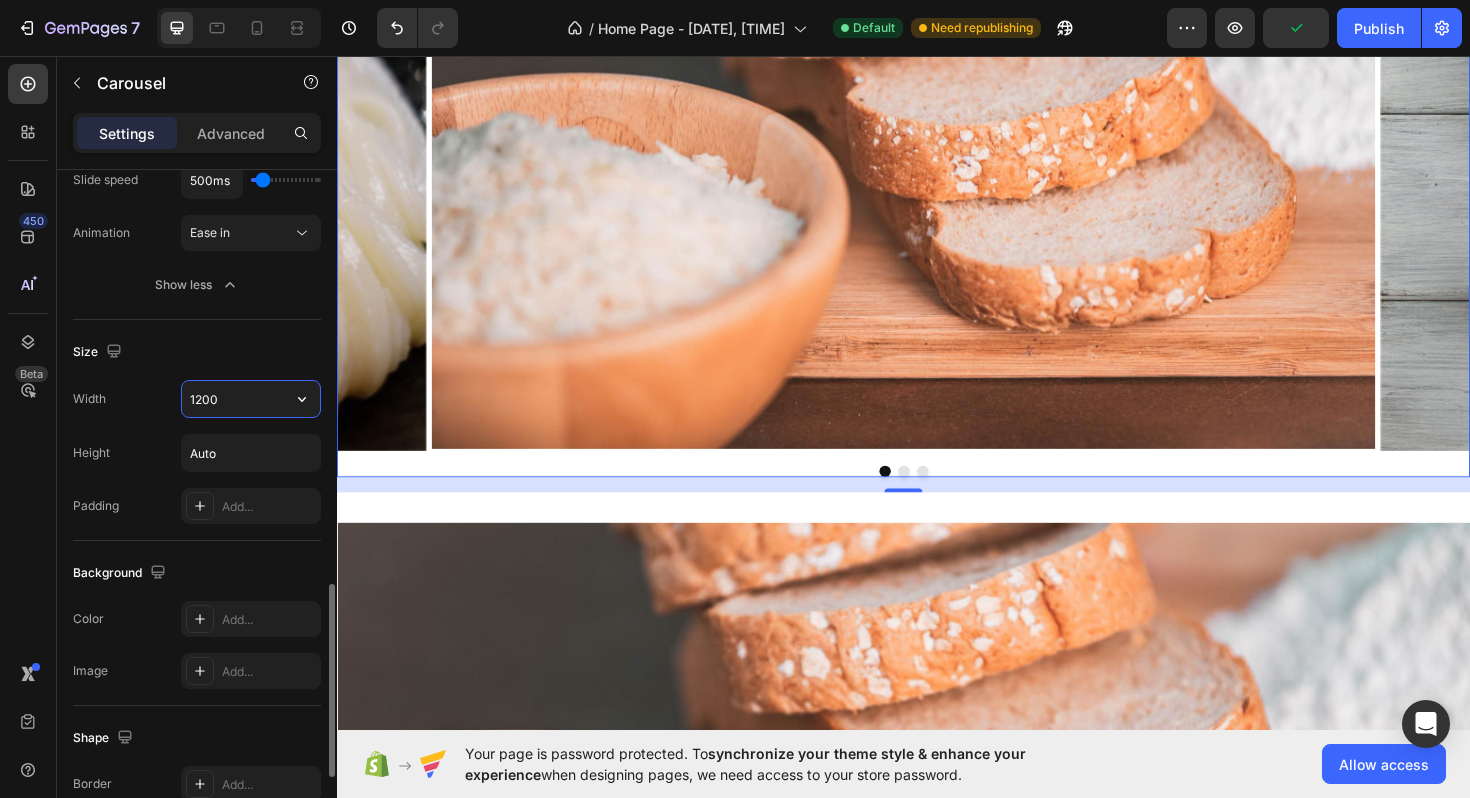 click on "1200" at bounding box center [251, 399] 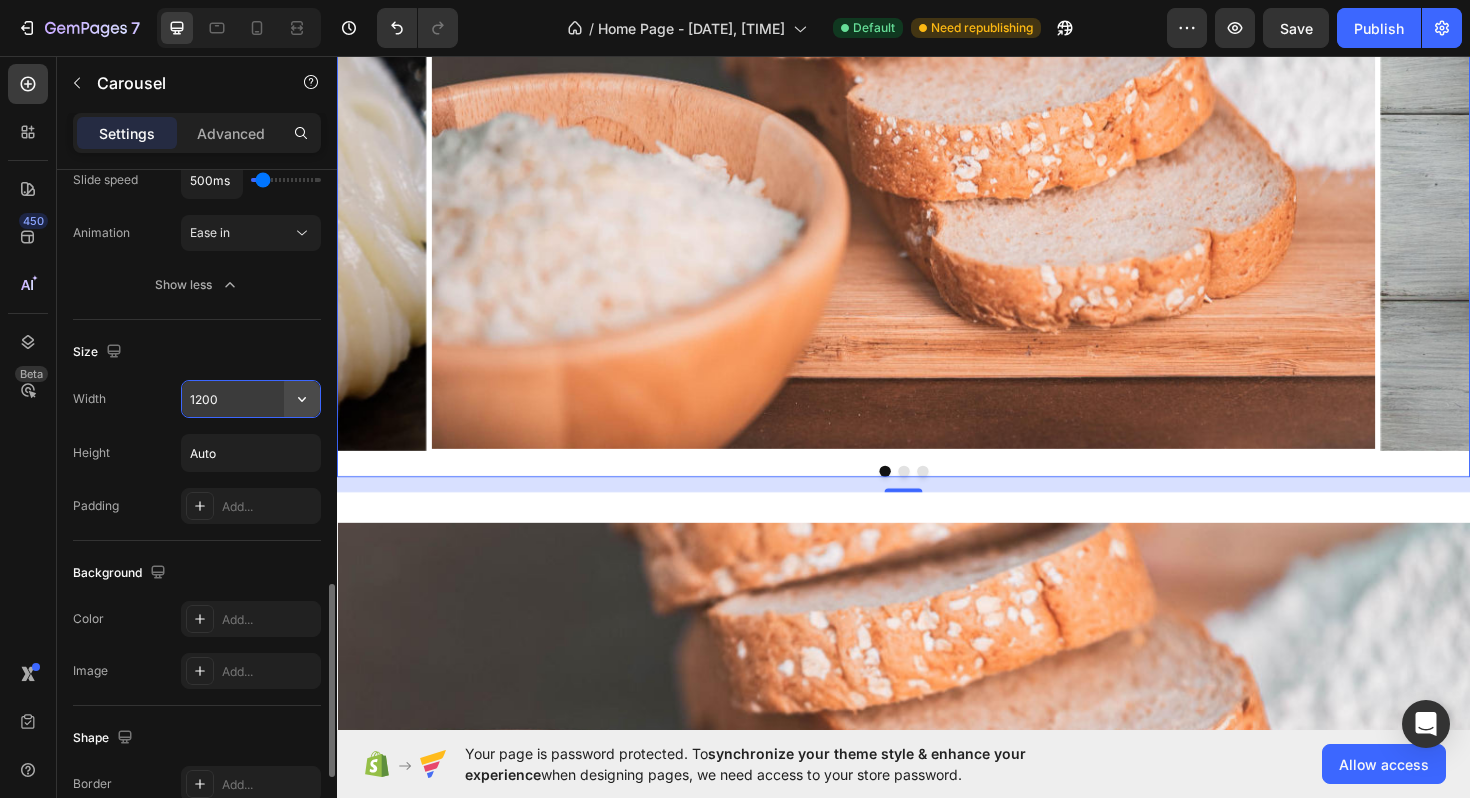 click 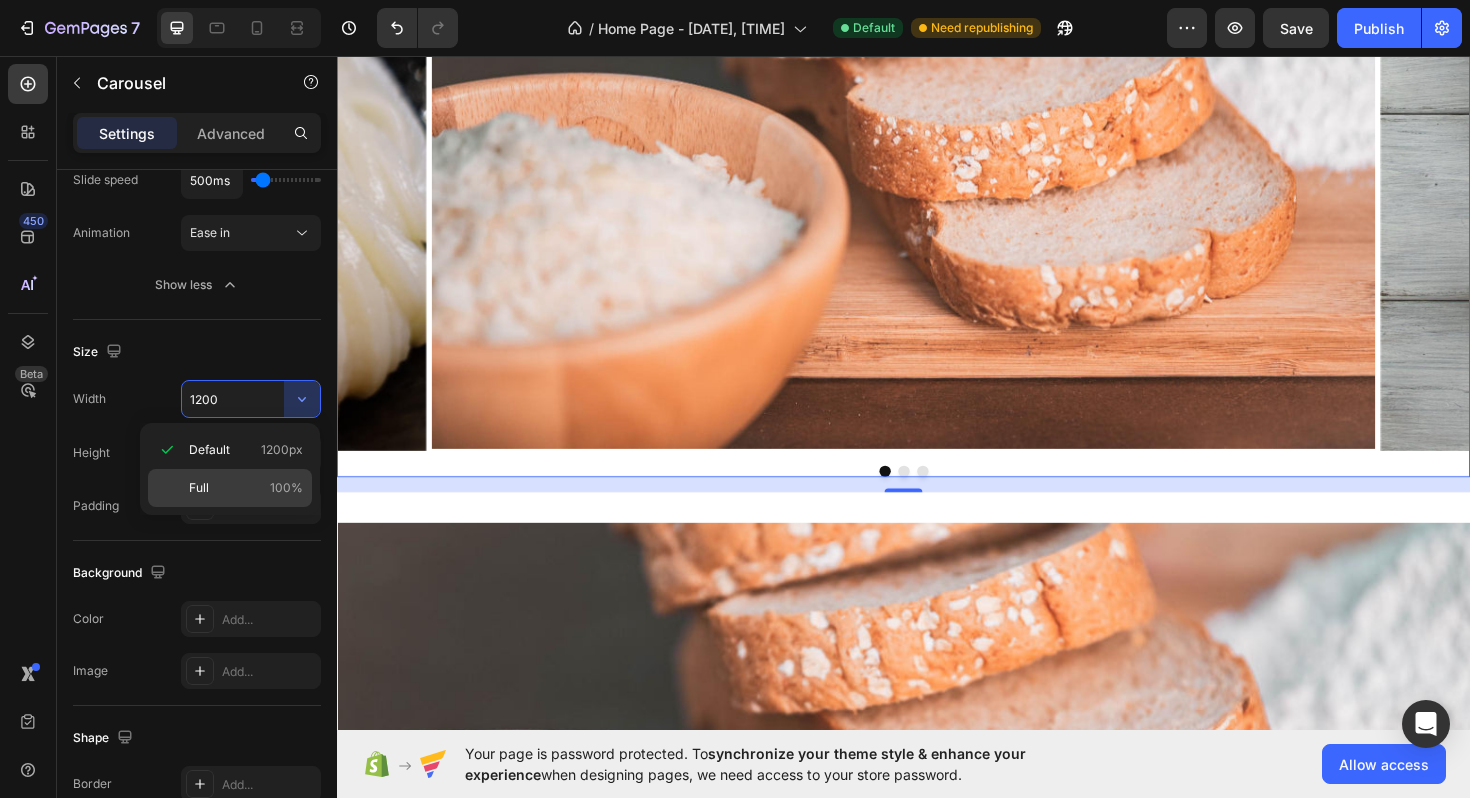 click on "Full 100%" at bounding box center [246, 488] 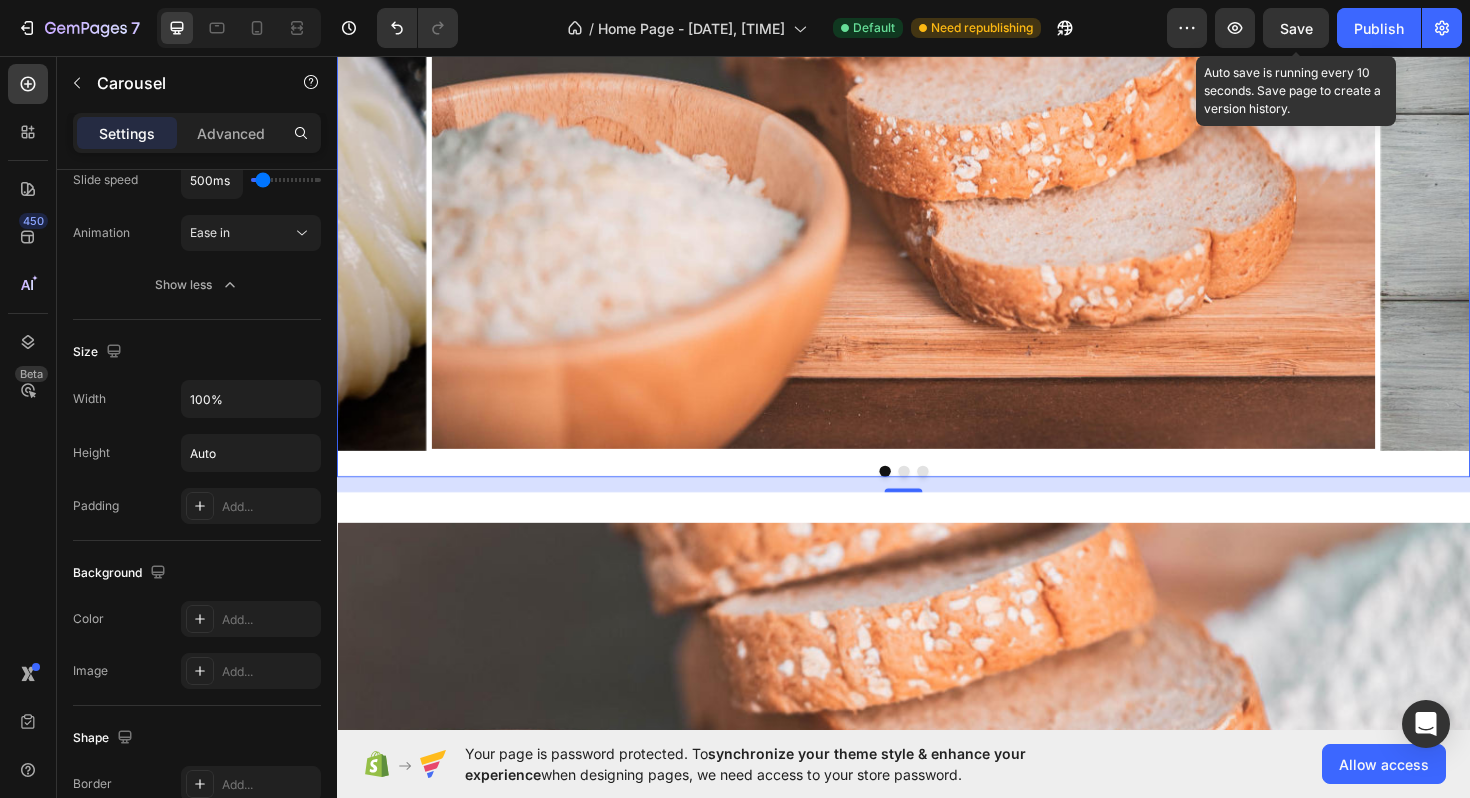 click on "Save" at bounding box center (1296, 28) 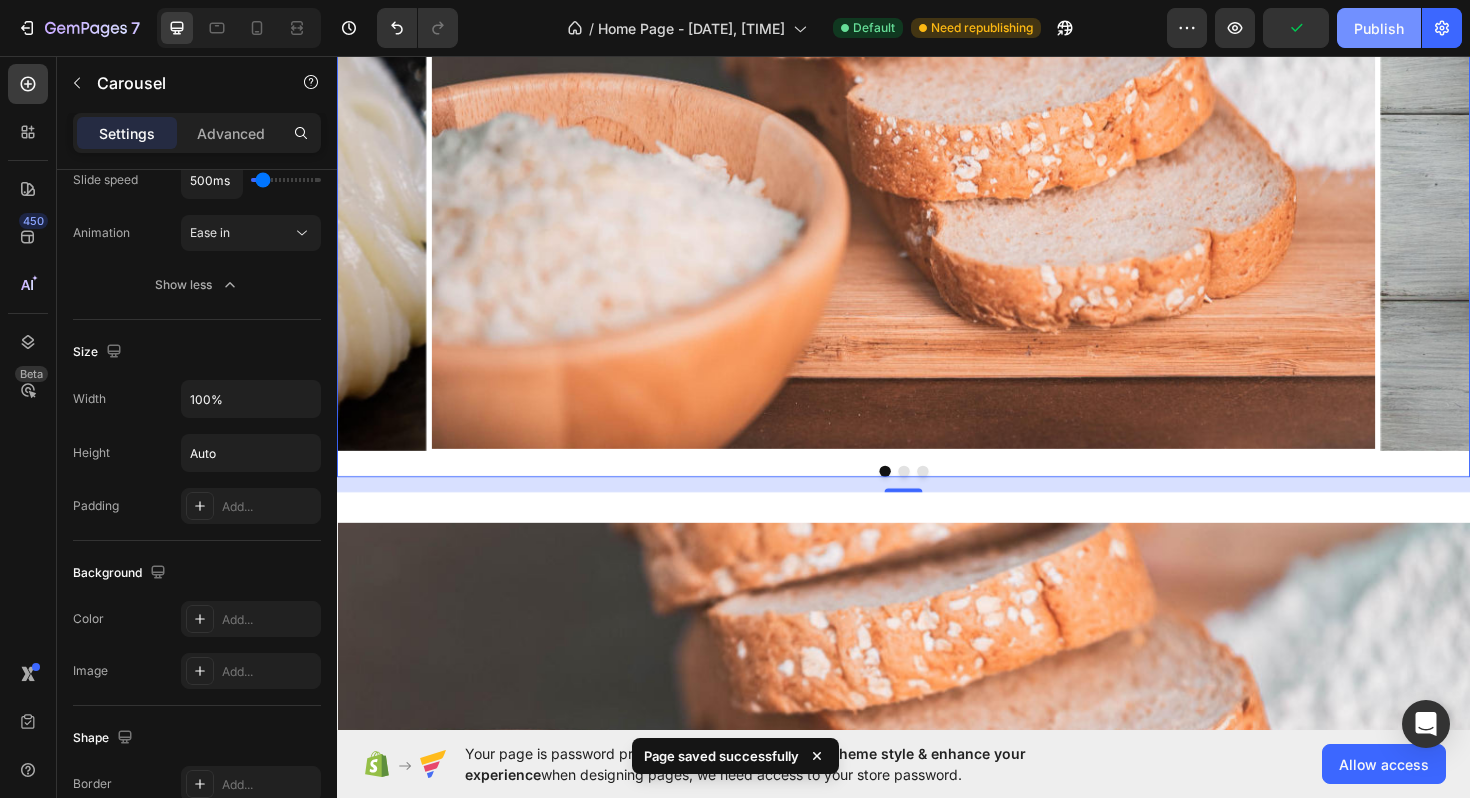 click on "Publish" at bounding box center (1379, 28) 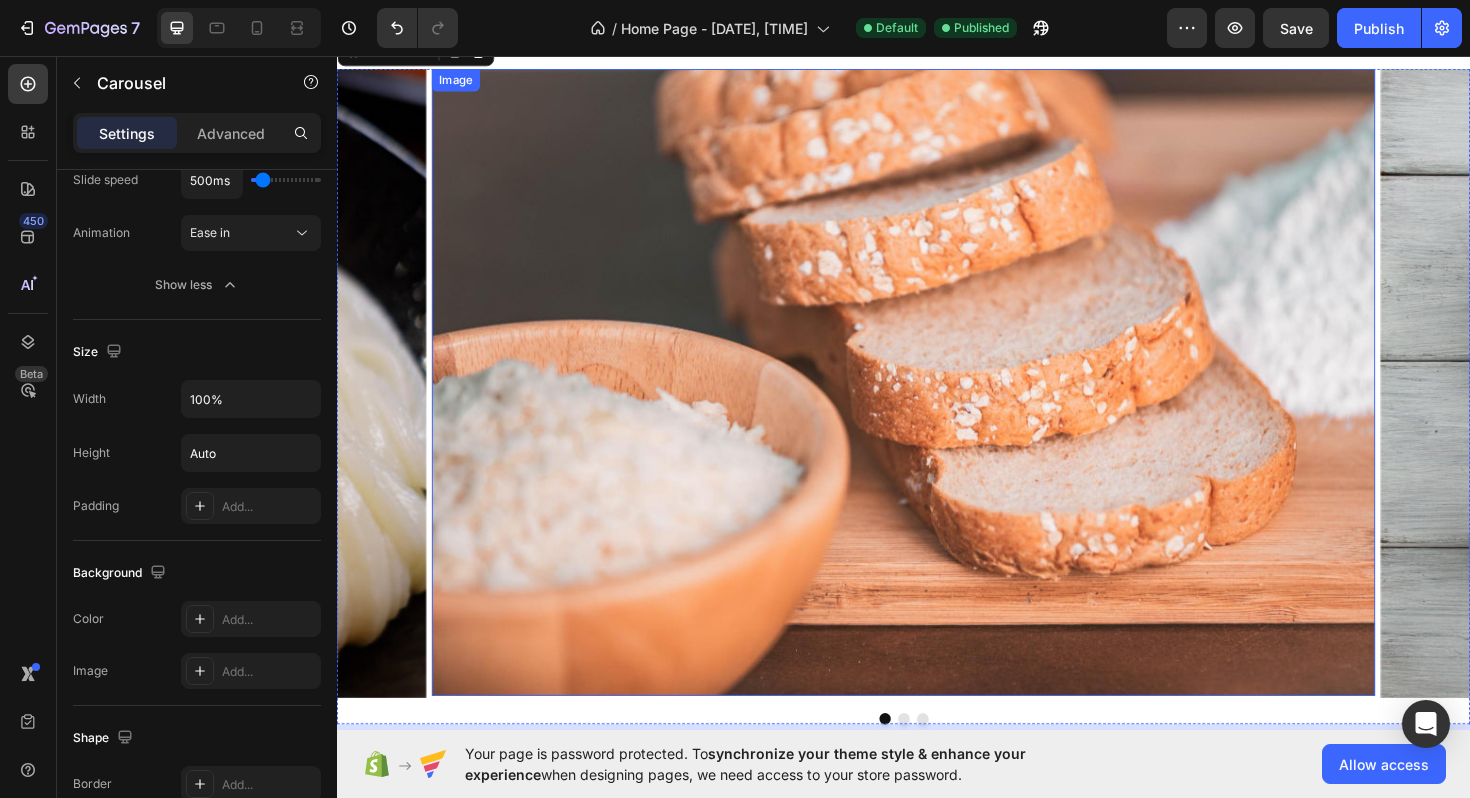 scroll, scrollTop: 0, scrollLeft: 0, axis: both 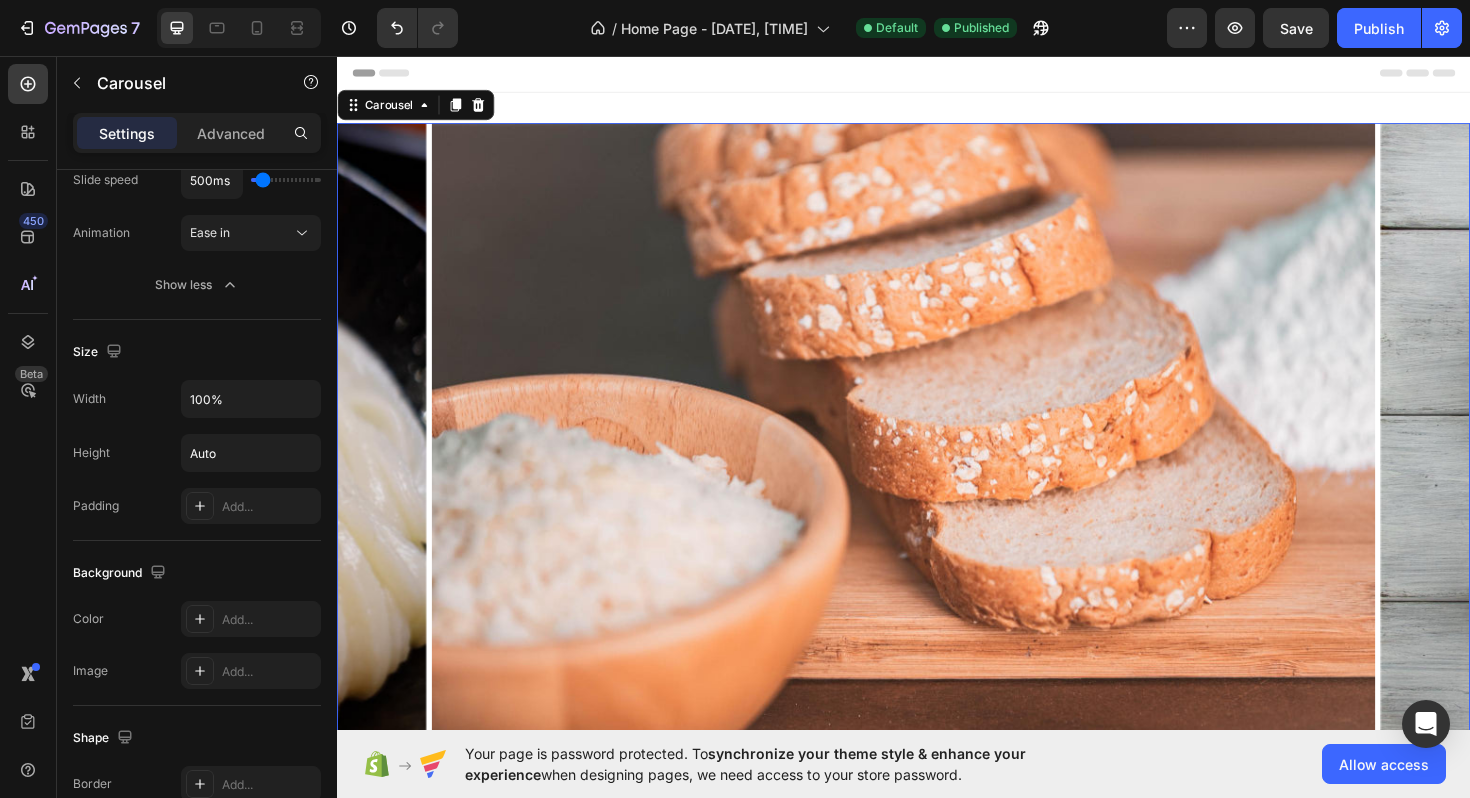 click on "Image Image Image" at bounding box center (937, 460) 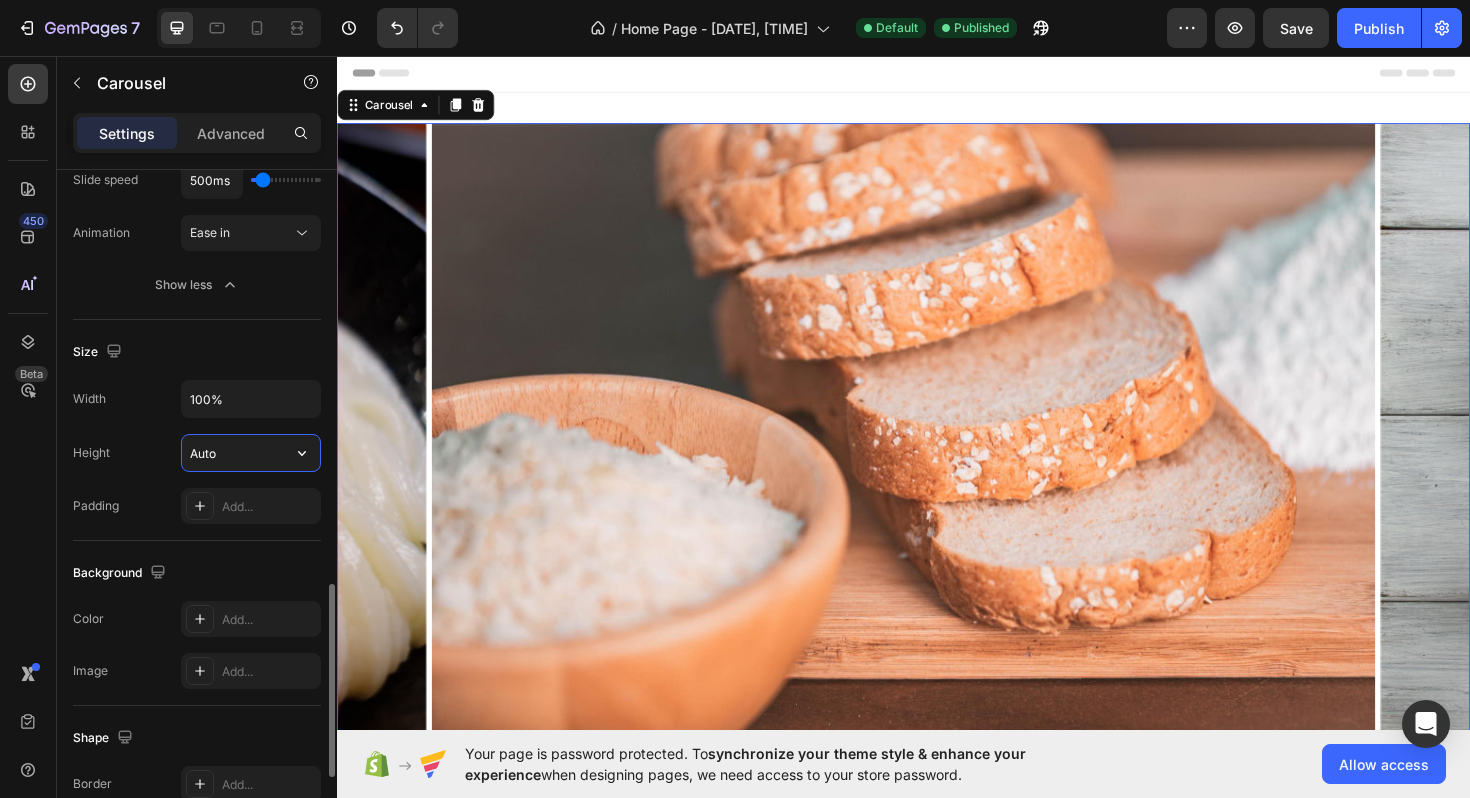 click on "Auto" at bounding box center (251, 453) 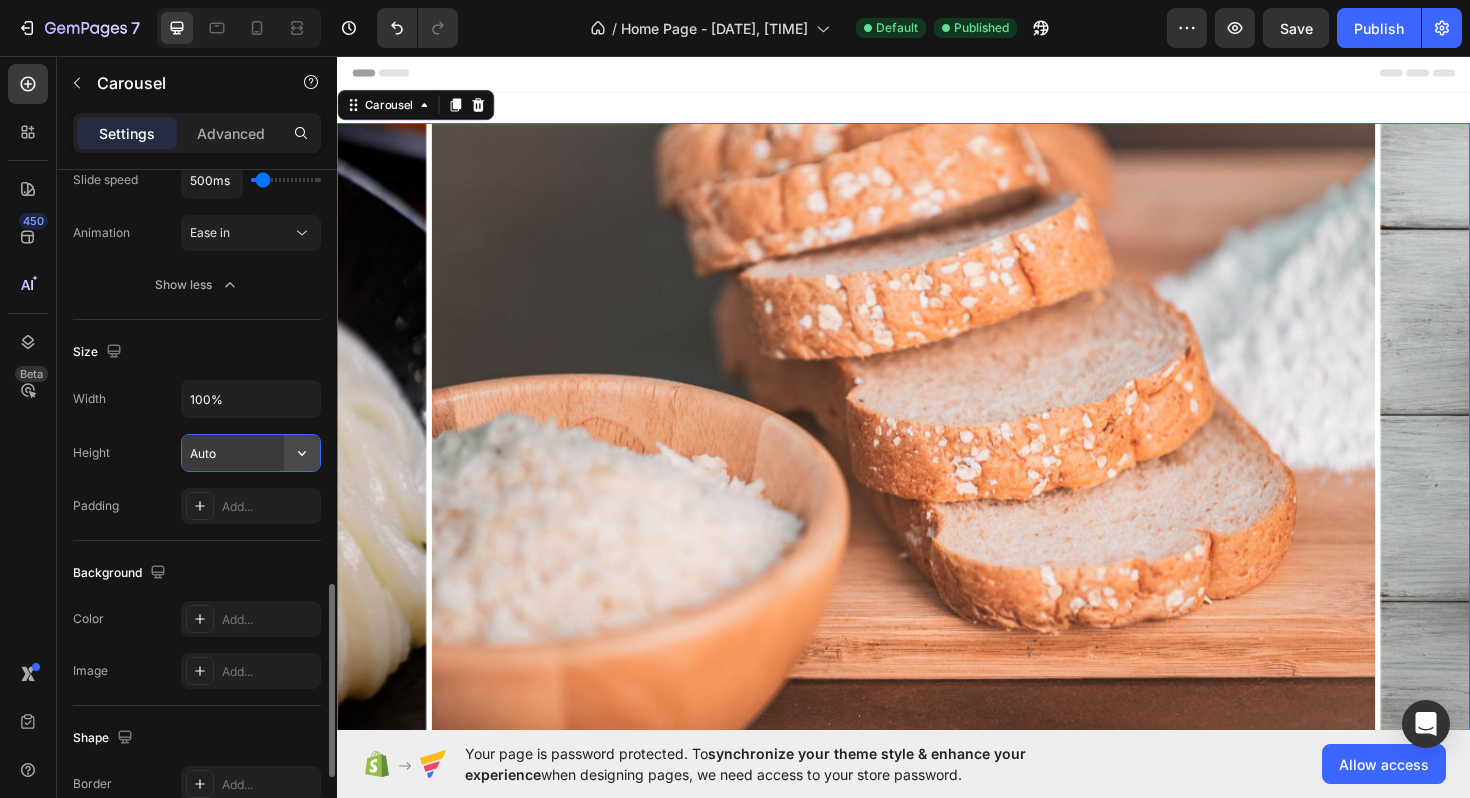 click 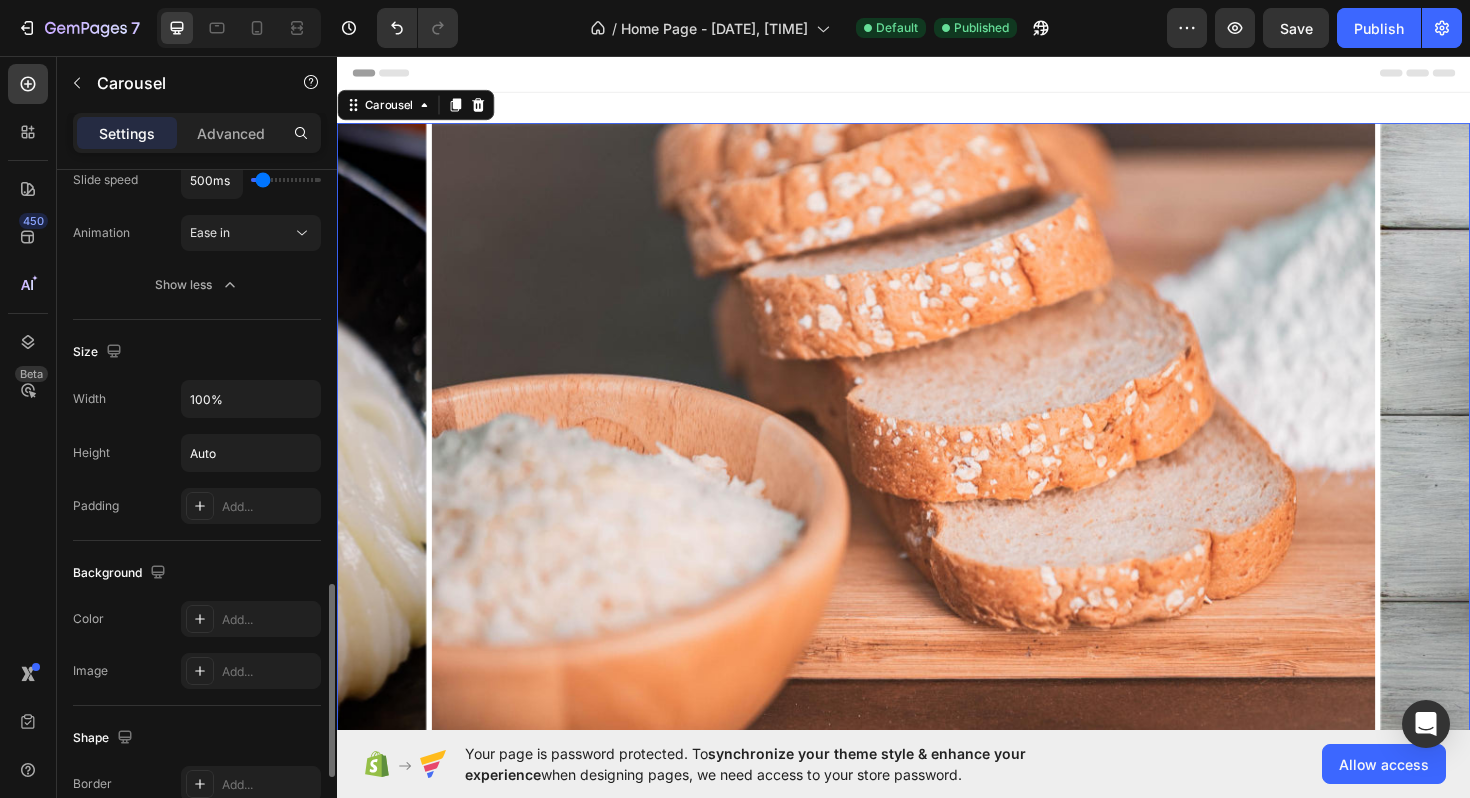 click on "Height Auto" at bounding box center [197, 453] 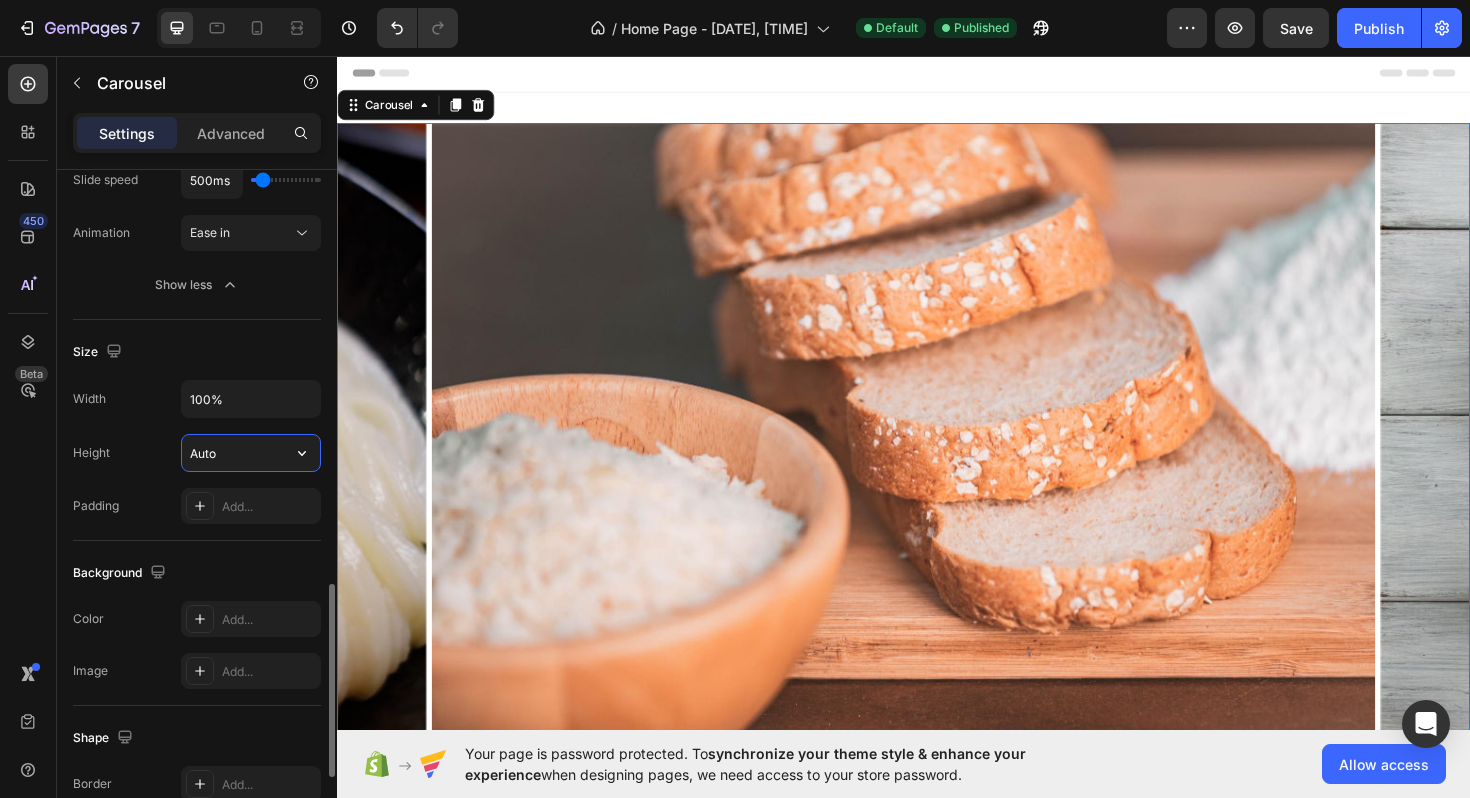 click on "Auto" at bounding box center (251, 453) 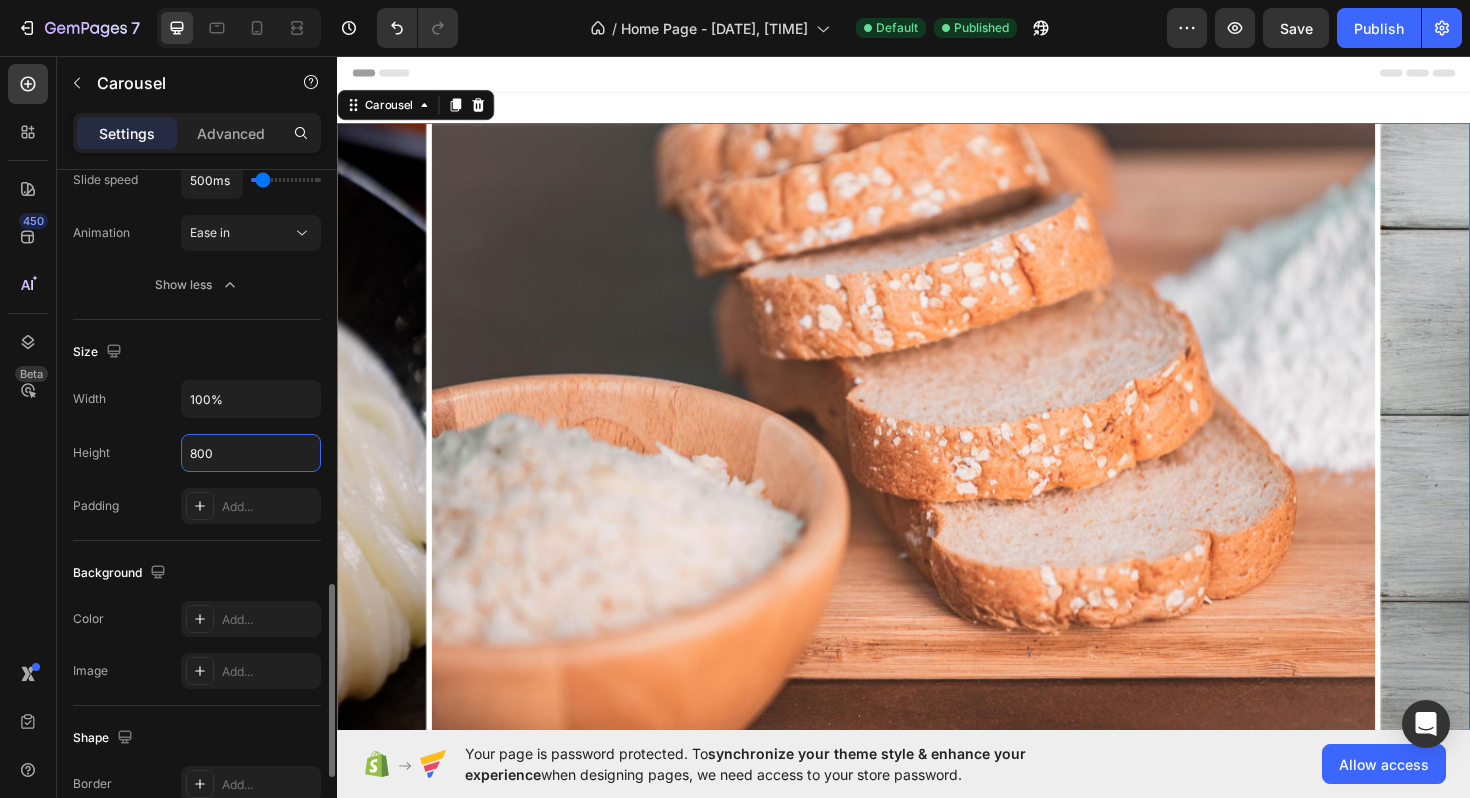 type on "800" 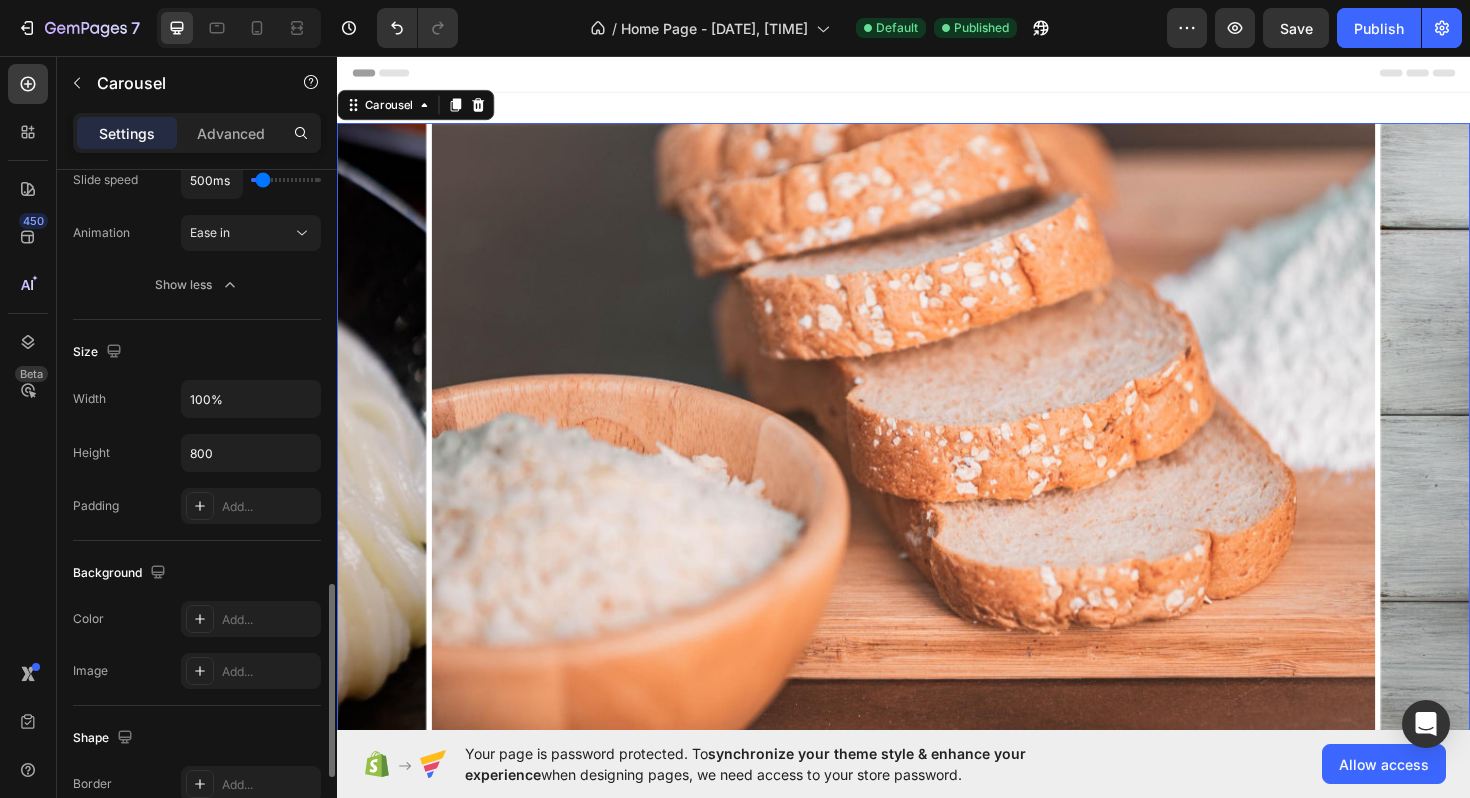 click on "Width 100%" at bounding box center (197, 399) 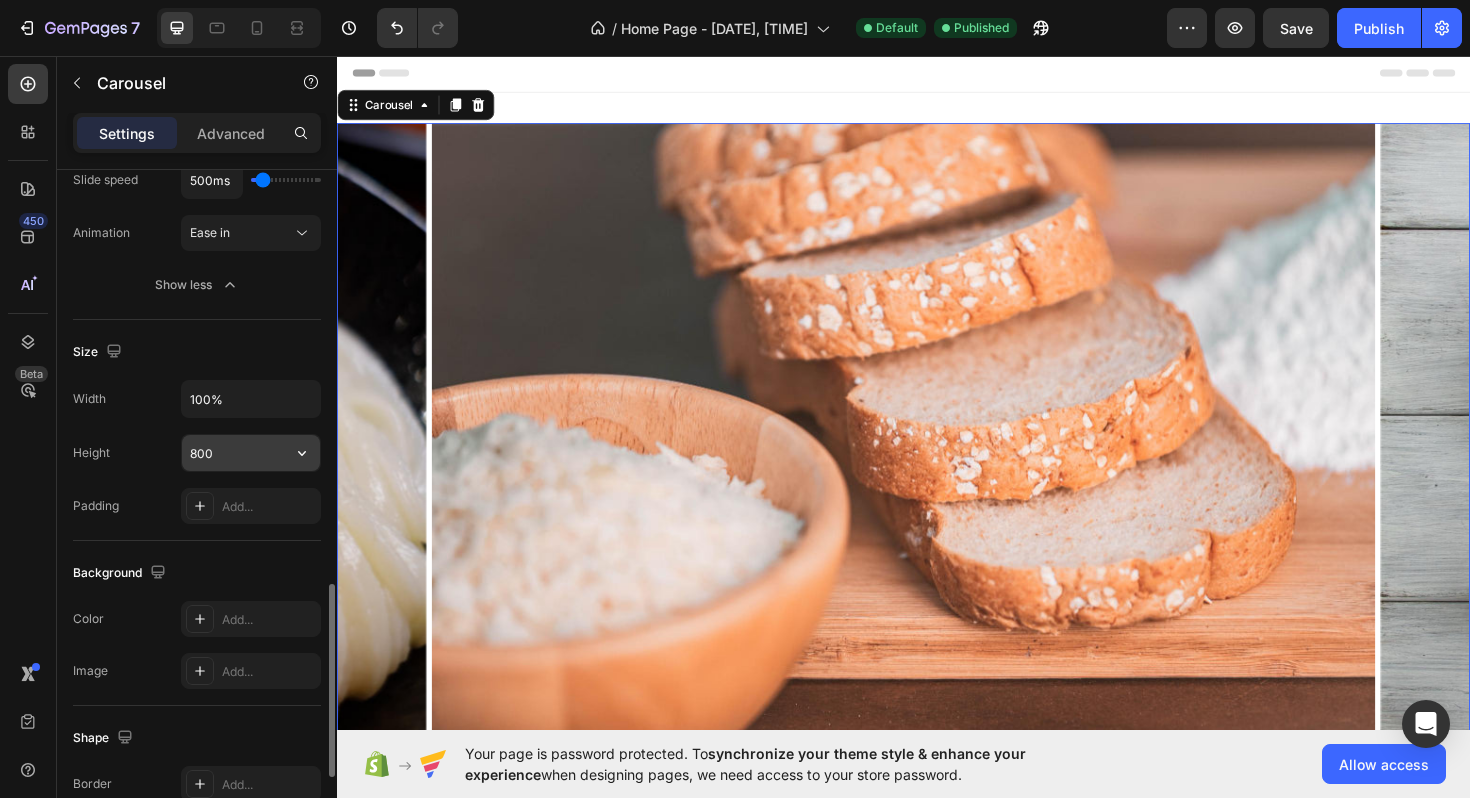 click on "800" at bounding box center (251, 453) 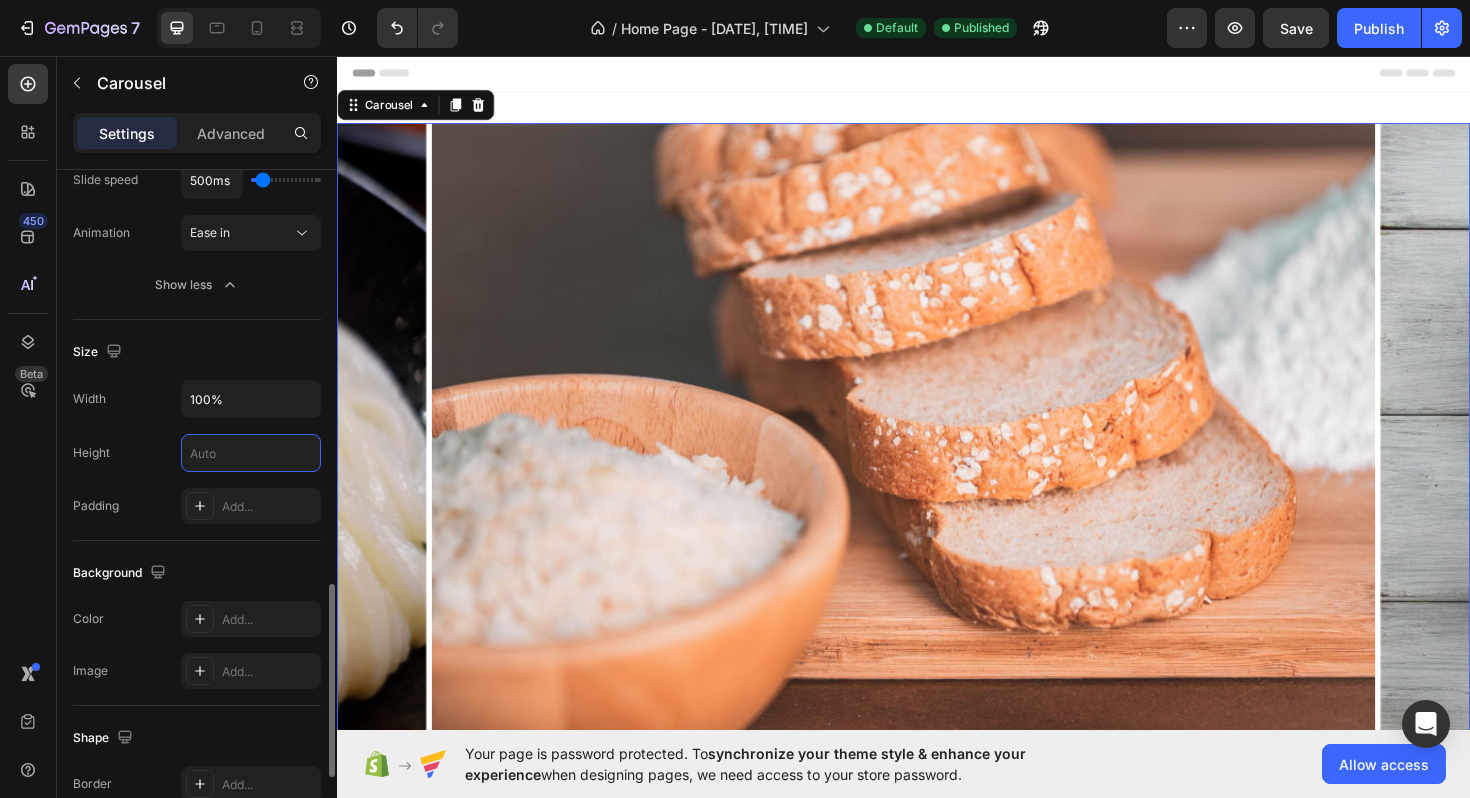 type 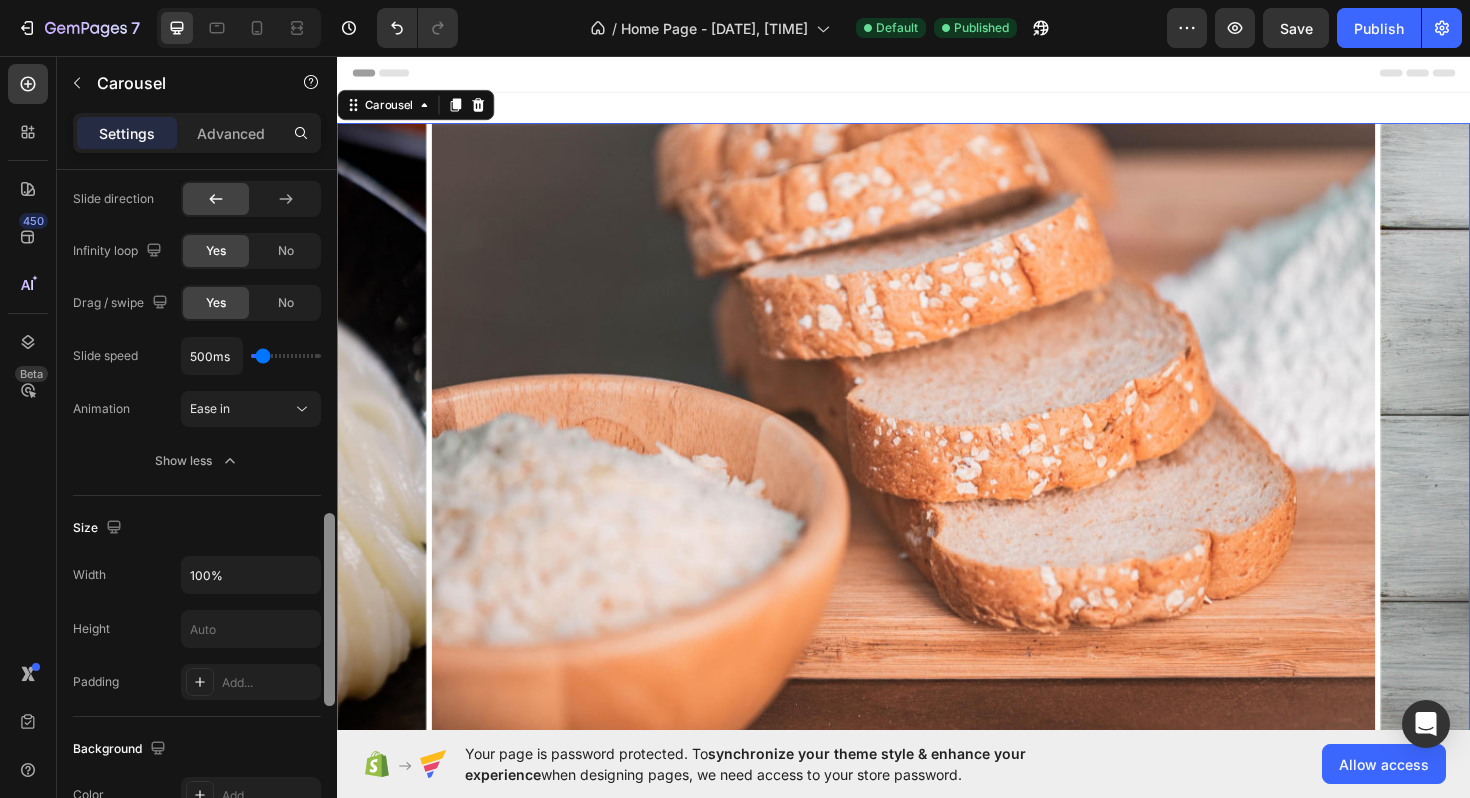 scroll, scrollTop: 1220, scrollLeft: 0, axis: vertical 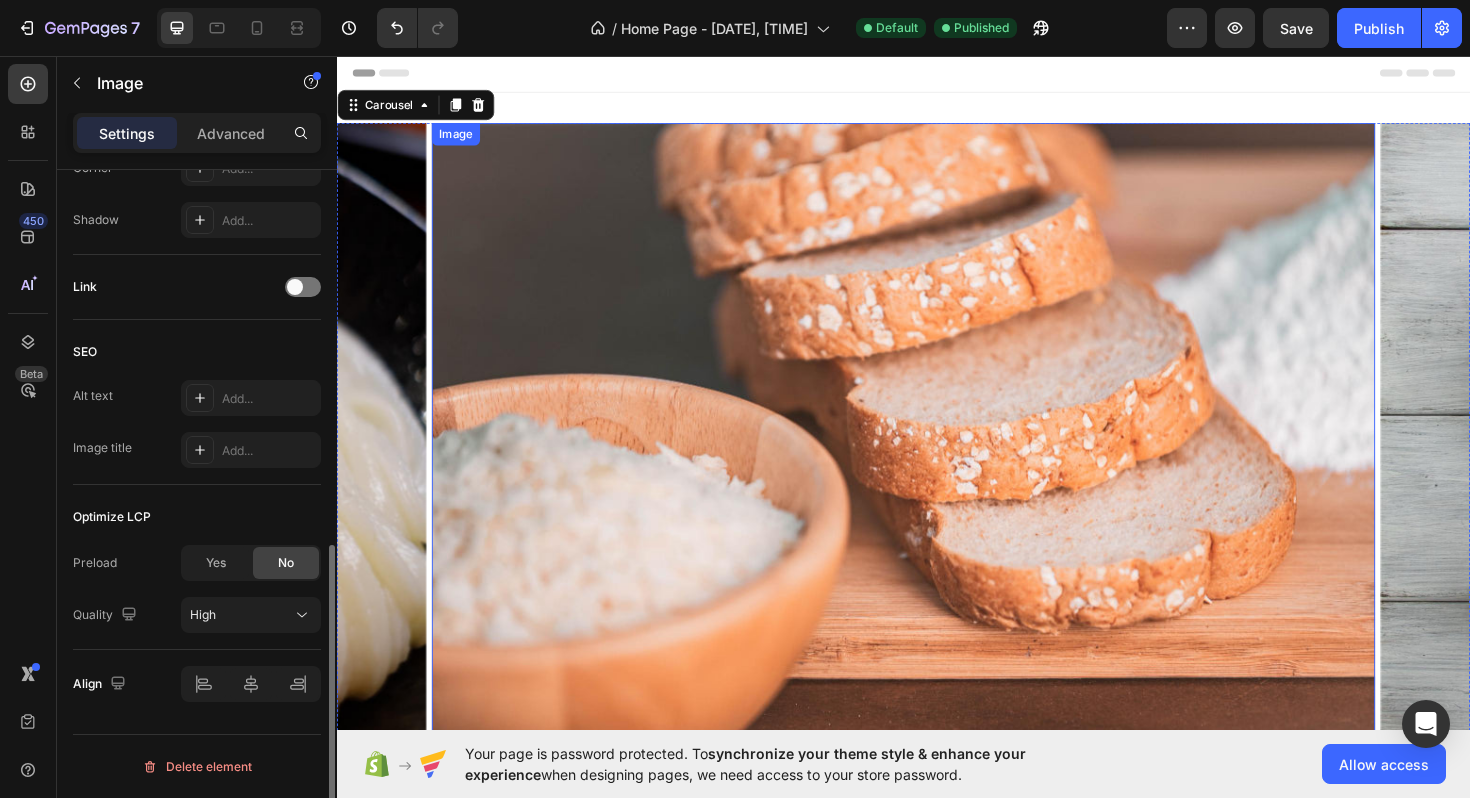 click at bounding box center [937, 459] 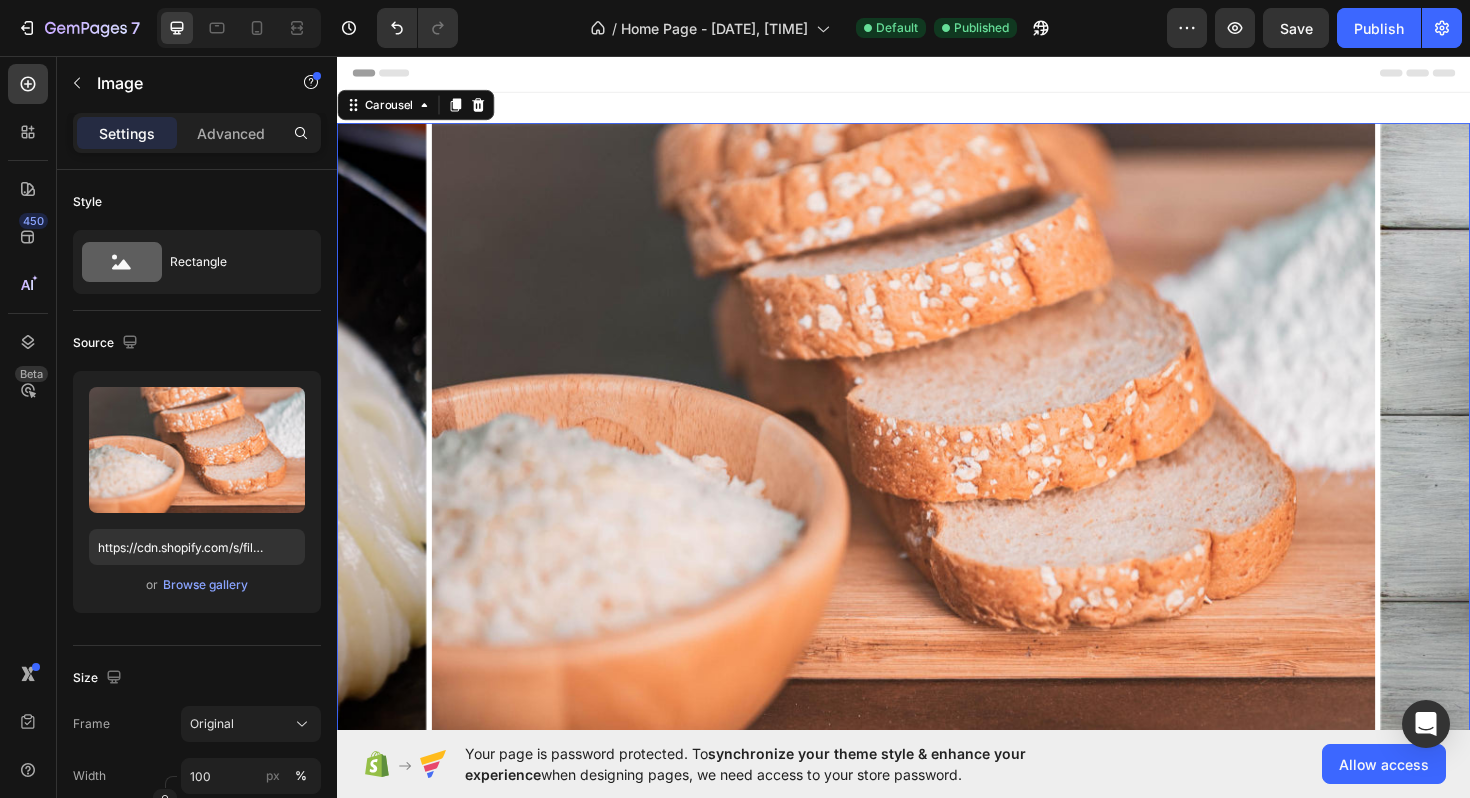 click on "Image Image Image" at bounding box center (937, 460) 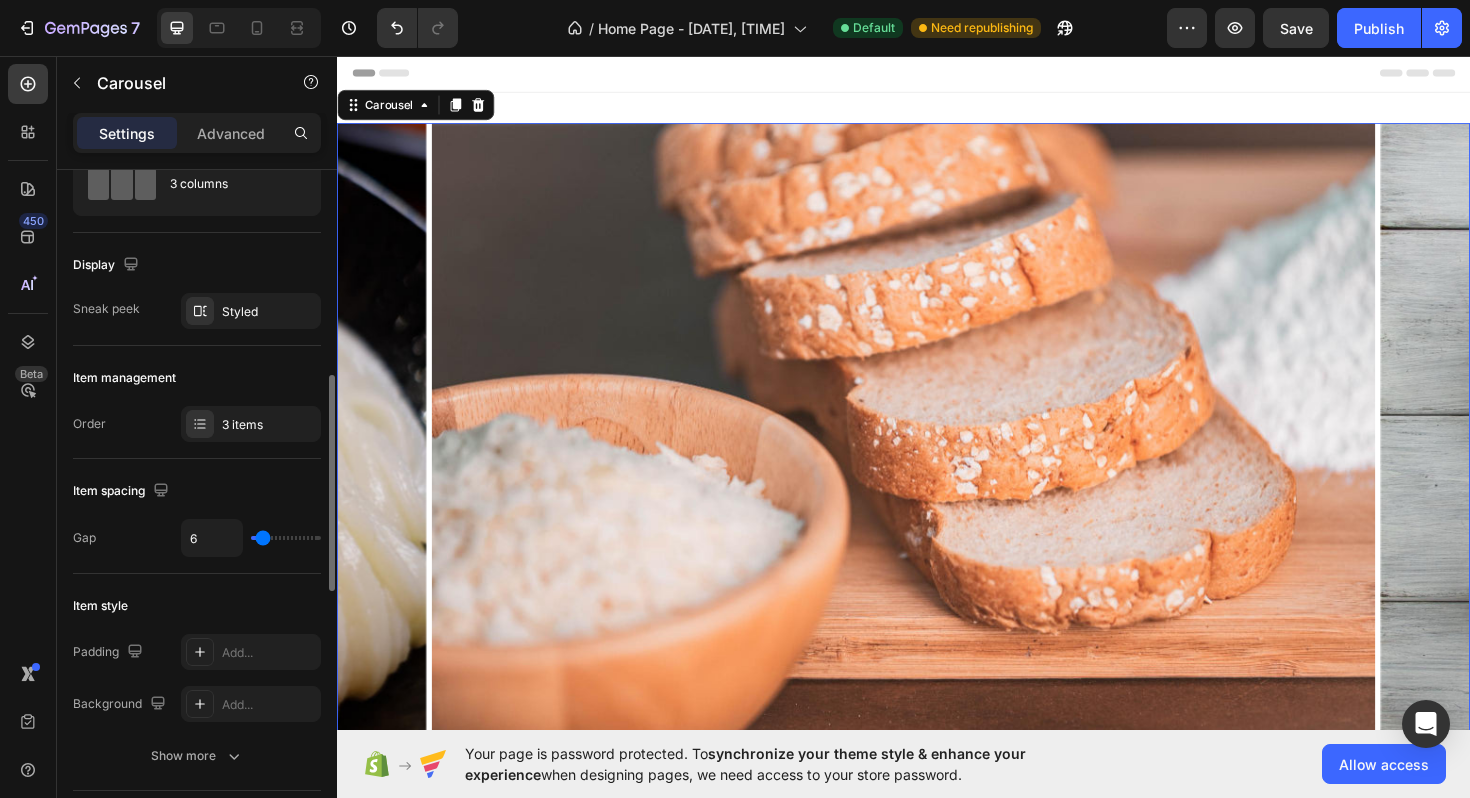 scroll, scrollTop: 0, scrollLeft: 0, axis: both 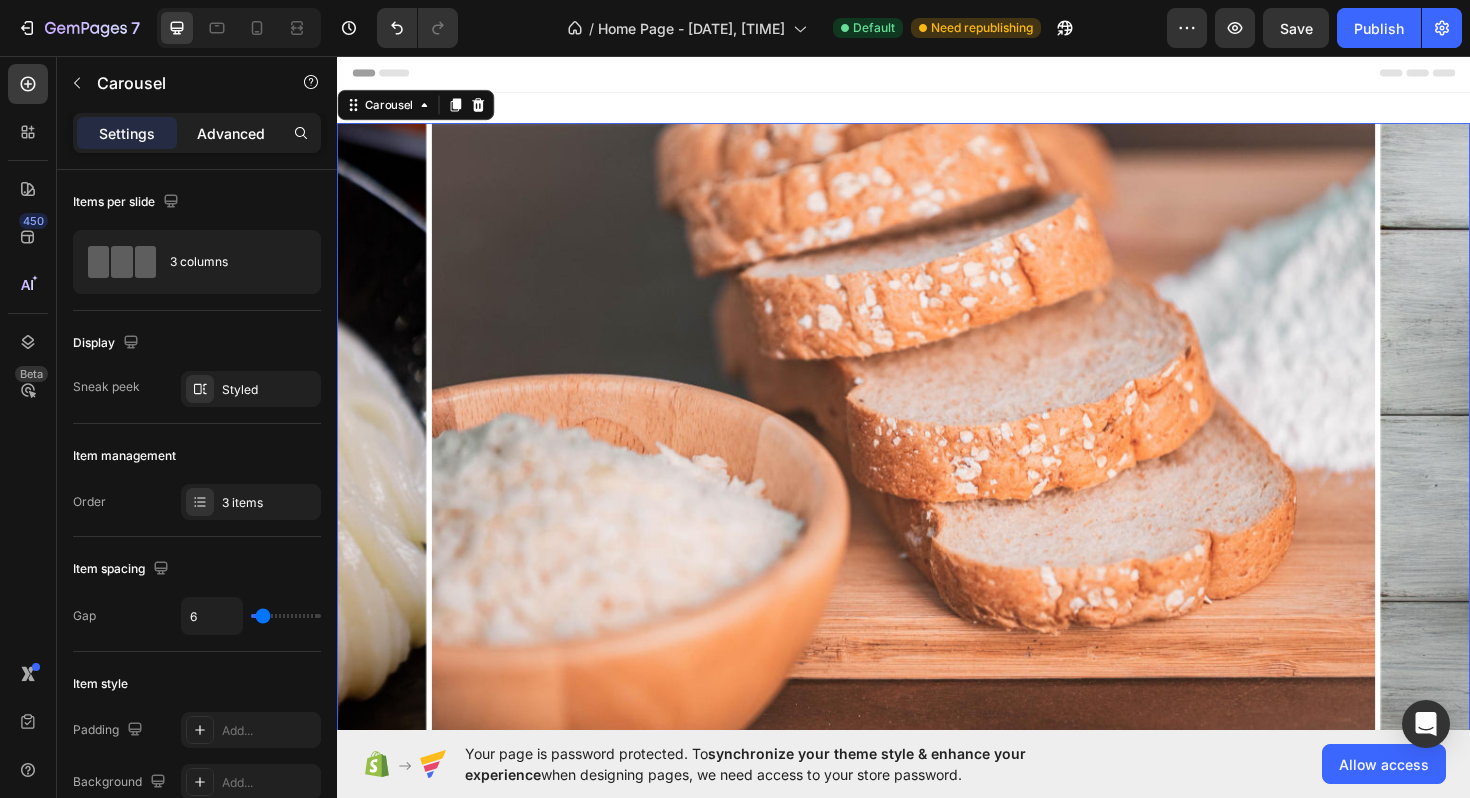 click on "Advanced" 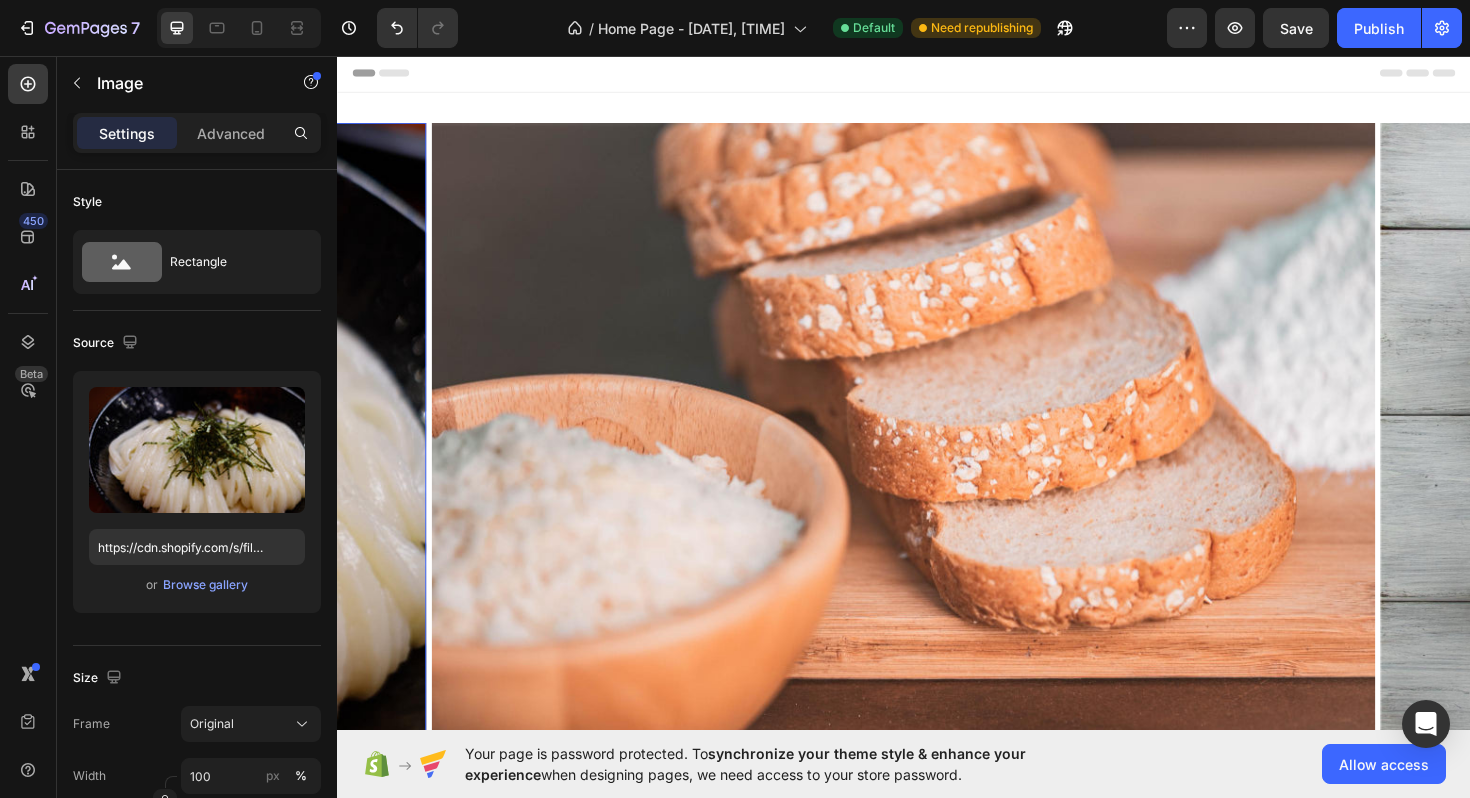 click at bounding box center [-68, 460] 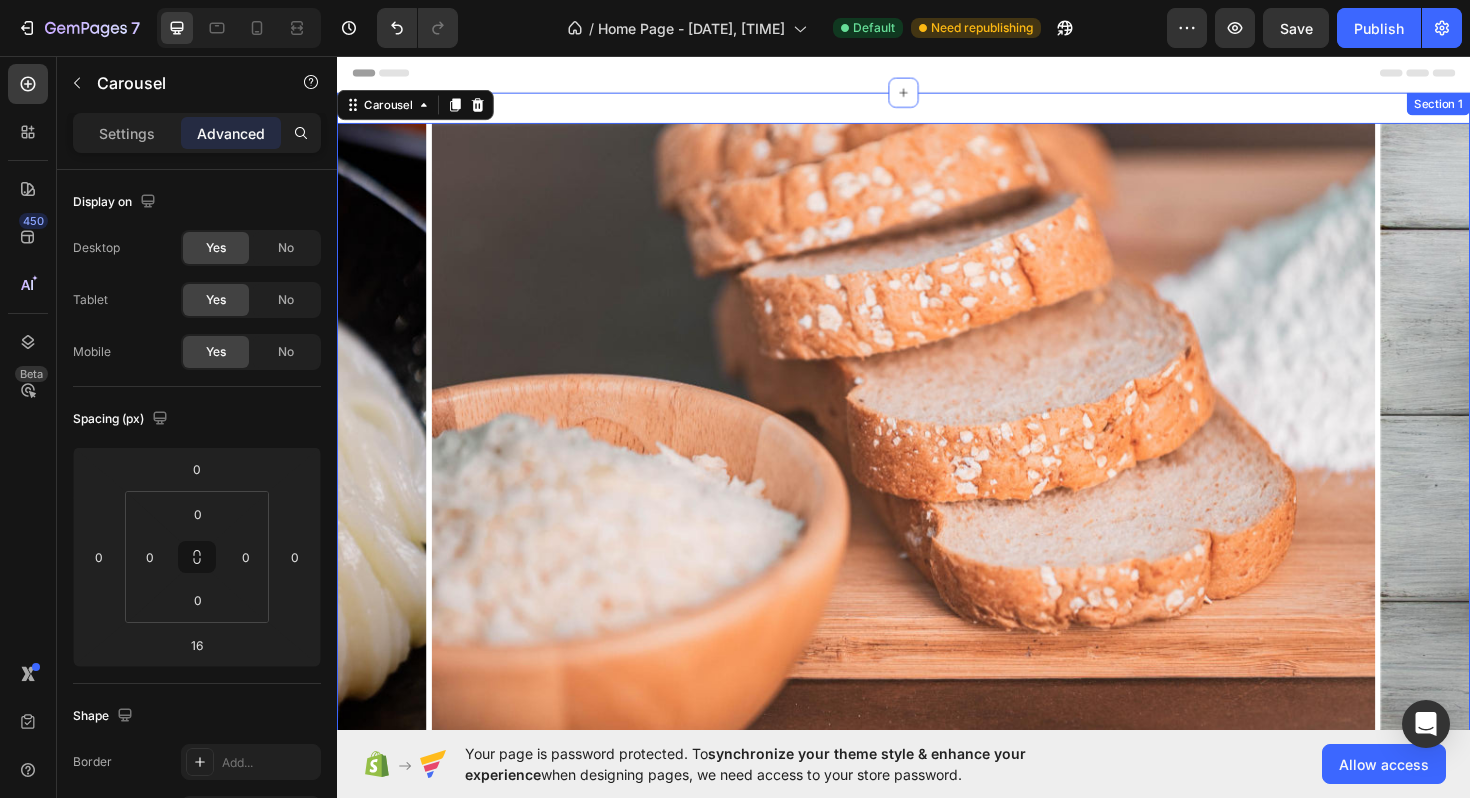 click on "Image Image Image Carousel   16 Section 1" at bounding box center (937, 482) 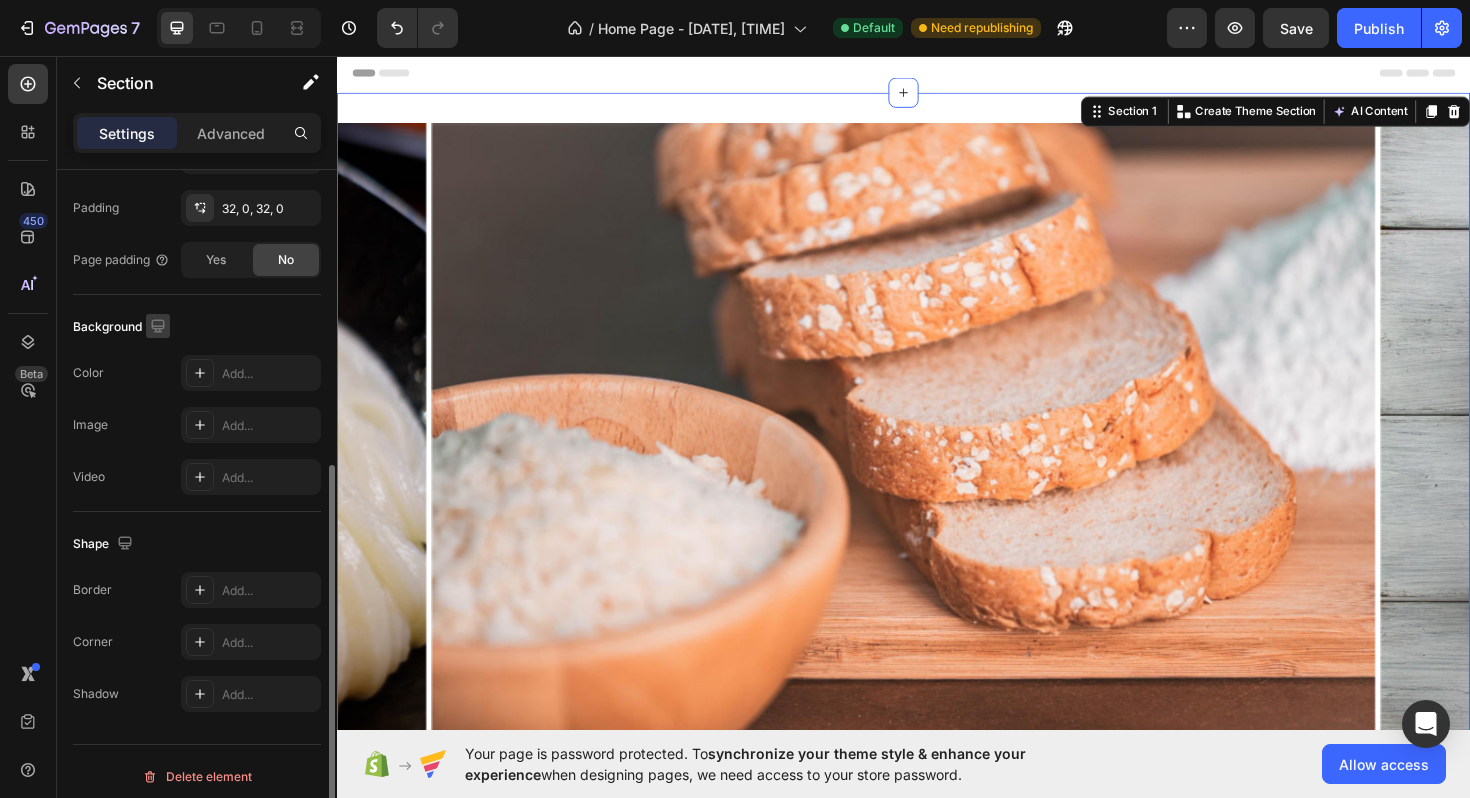 scroll, scrollTop: 535, scrollLeft: 0, axis: vertical 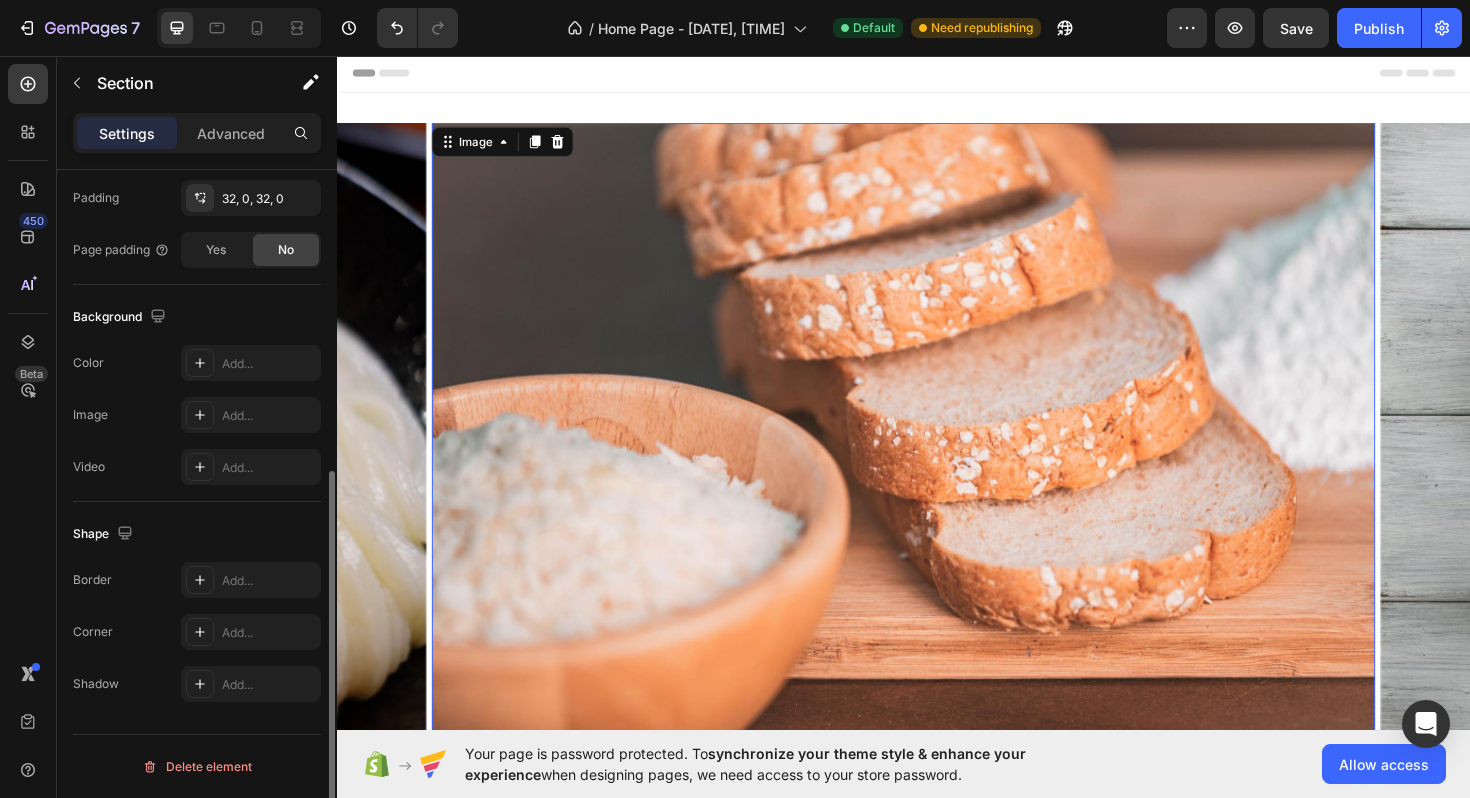 click at bounding box center (937, 459) 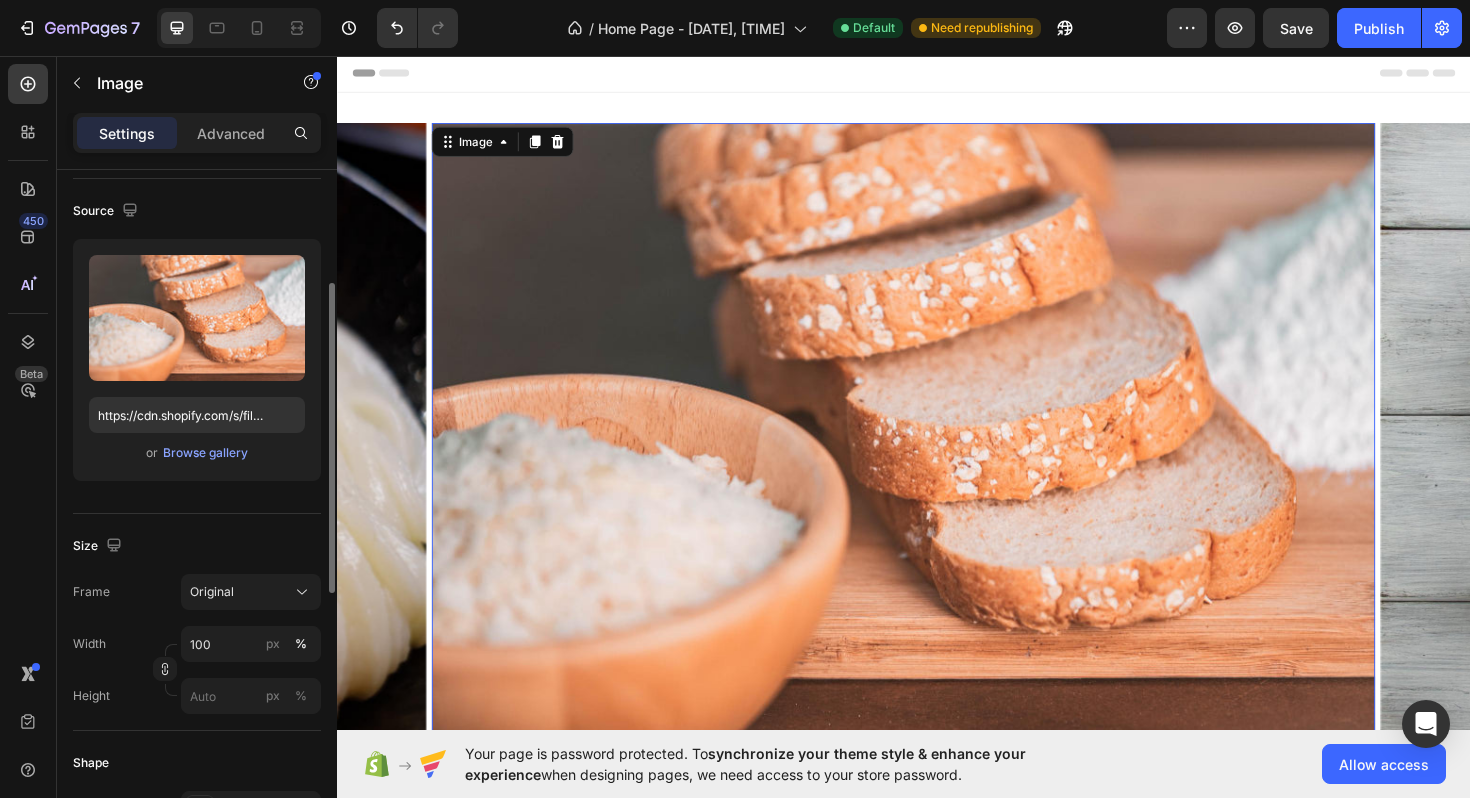 scroll, scrollTop: 388, scrollLeft: 0, axis: vertical 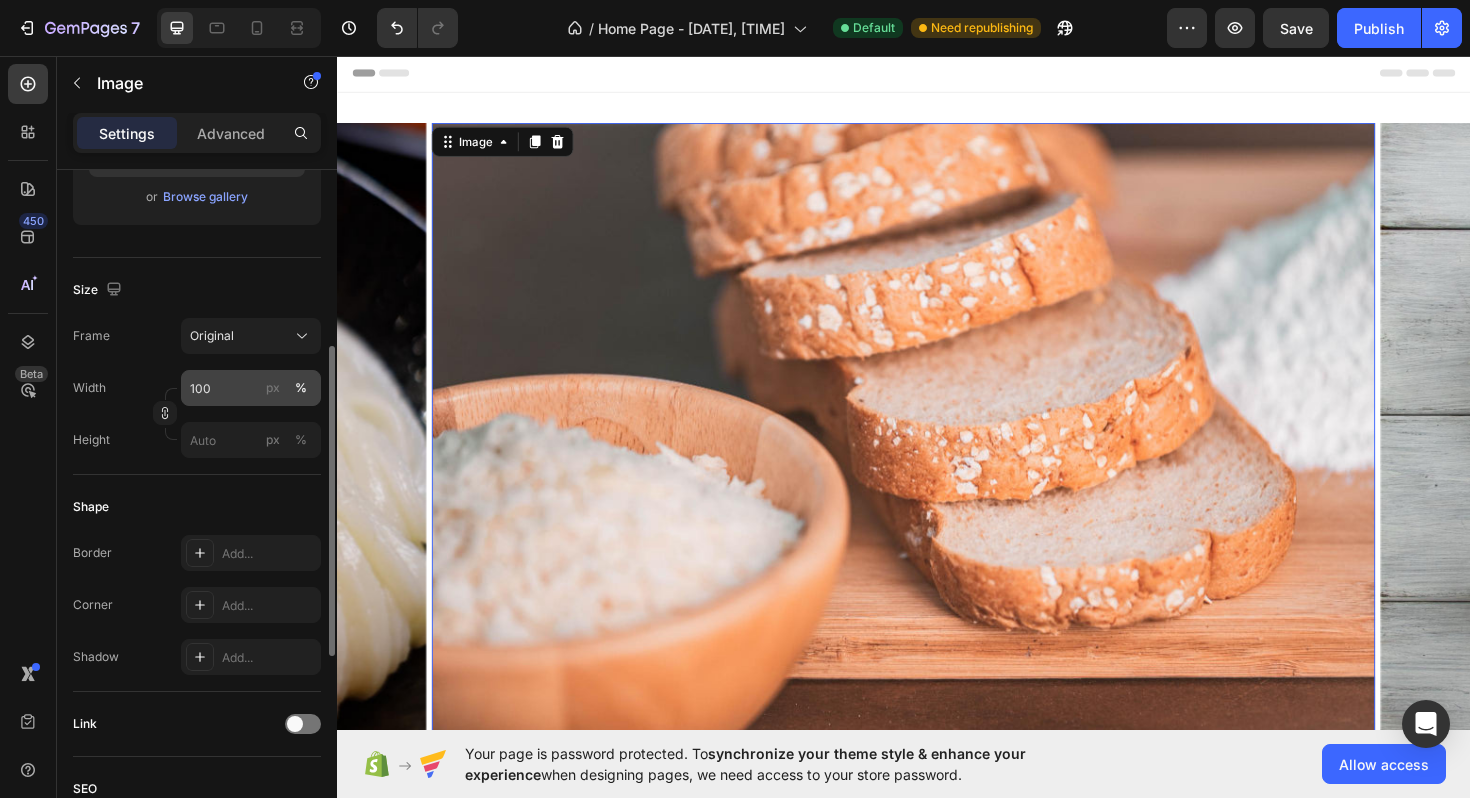 click on "%" at bounding box center (301, 388) 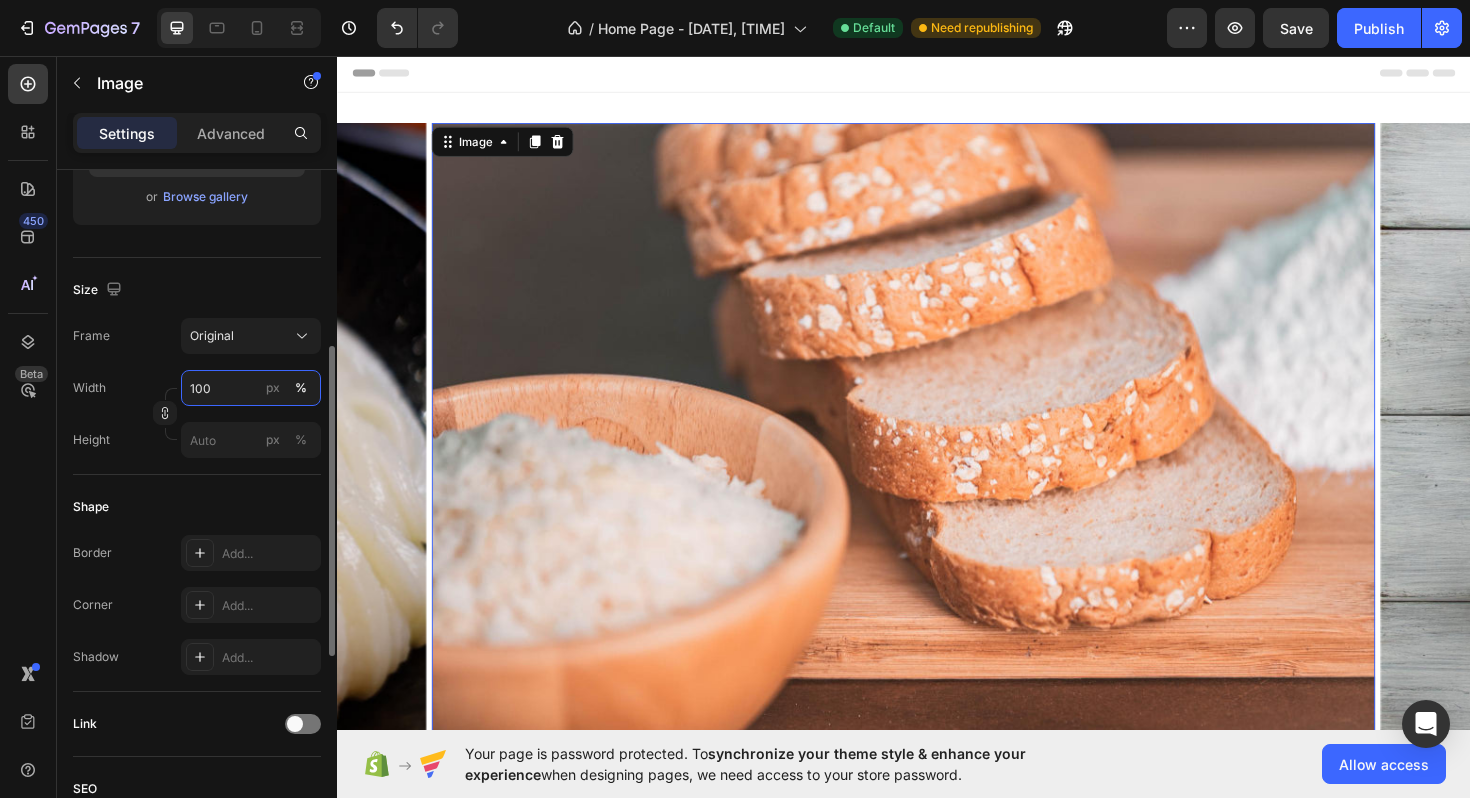 click on "100" at bounding box center (251, 388) 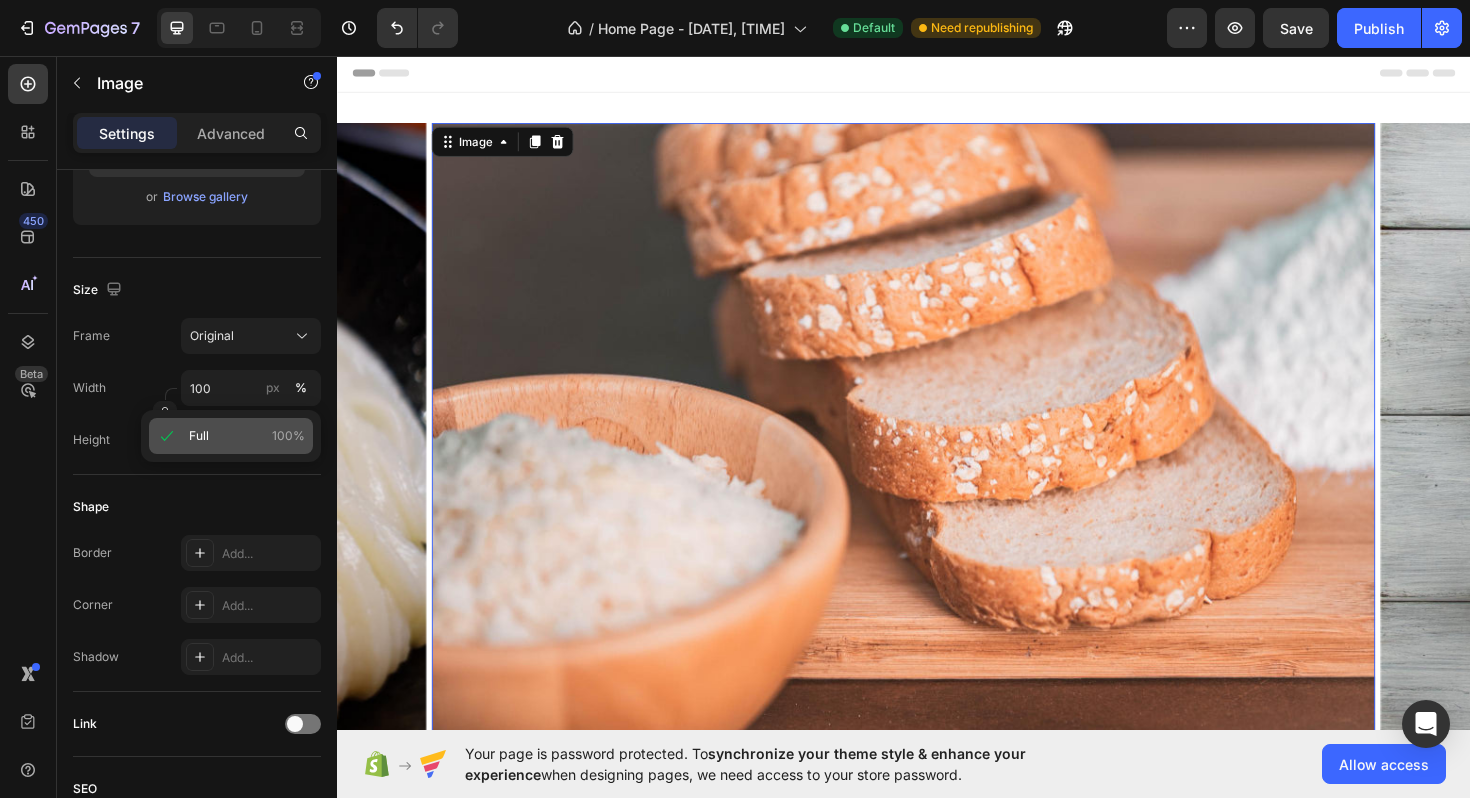 click on "Full 100%" at bounding box center (247, 436) 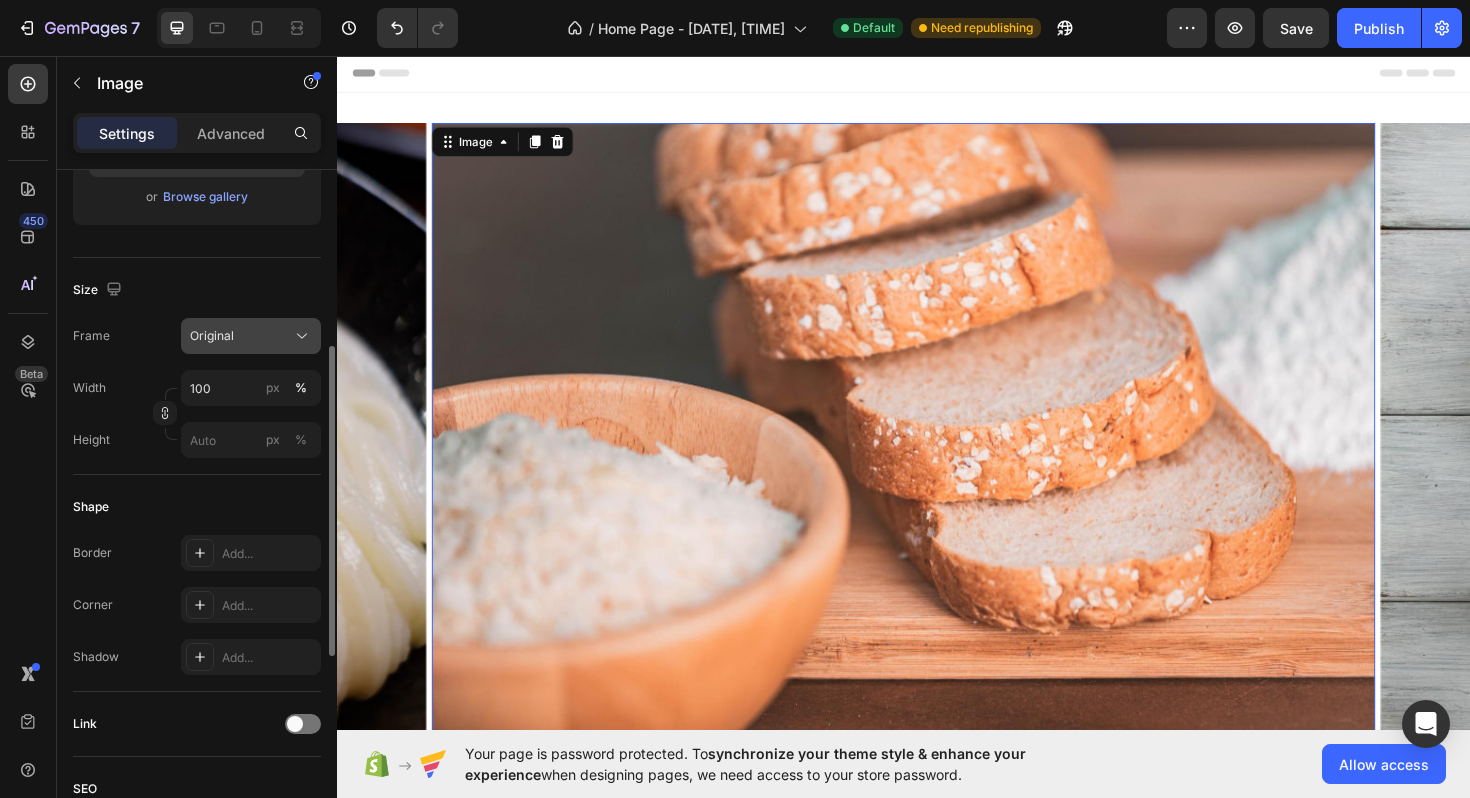 click on "Original" 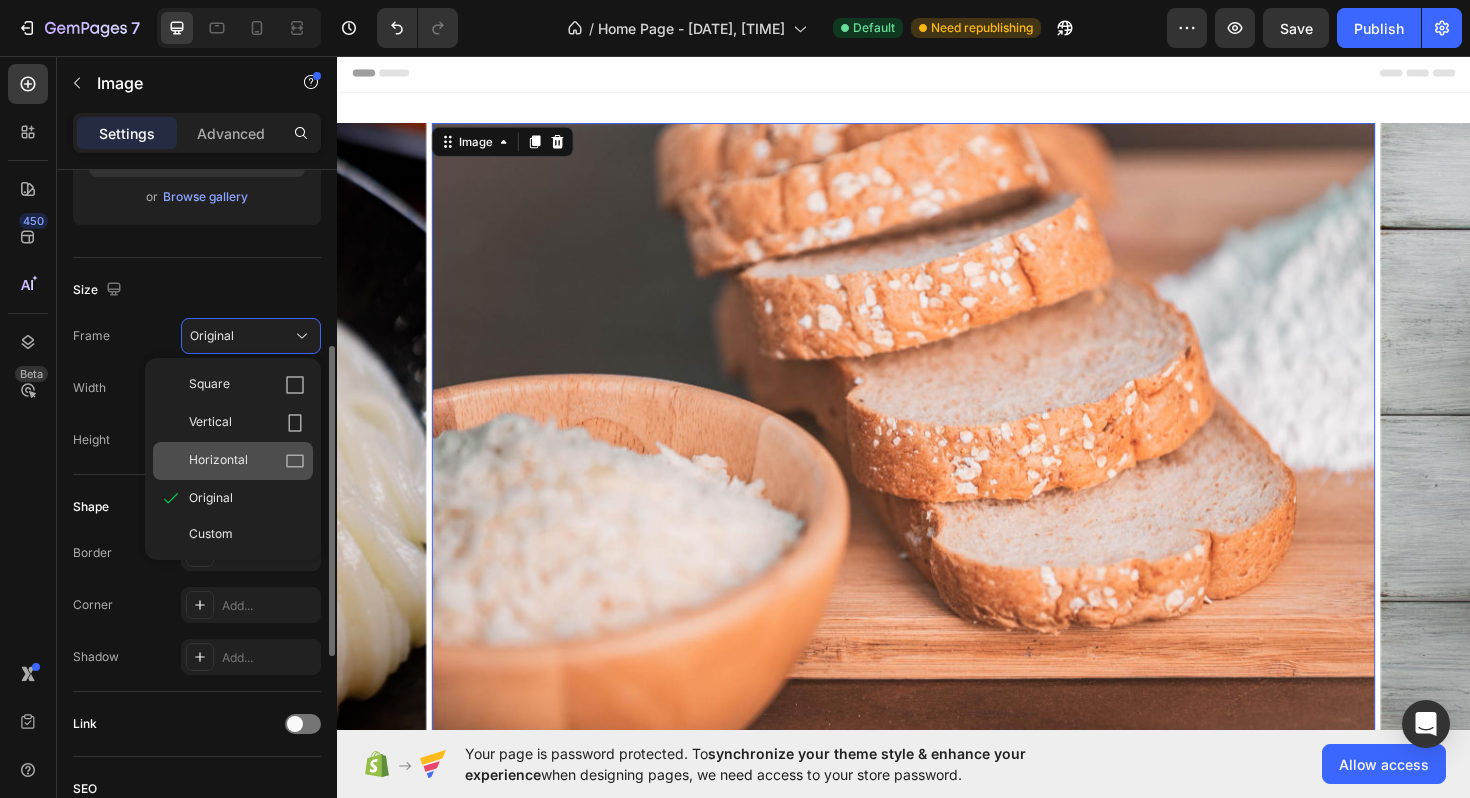 click 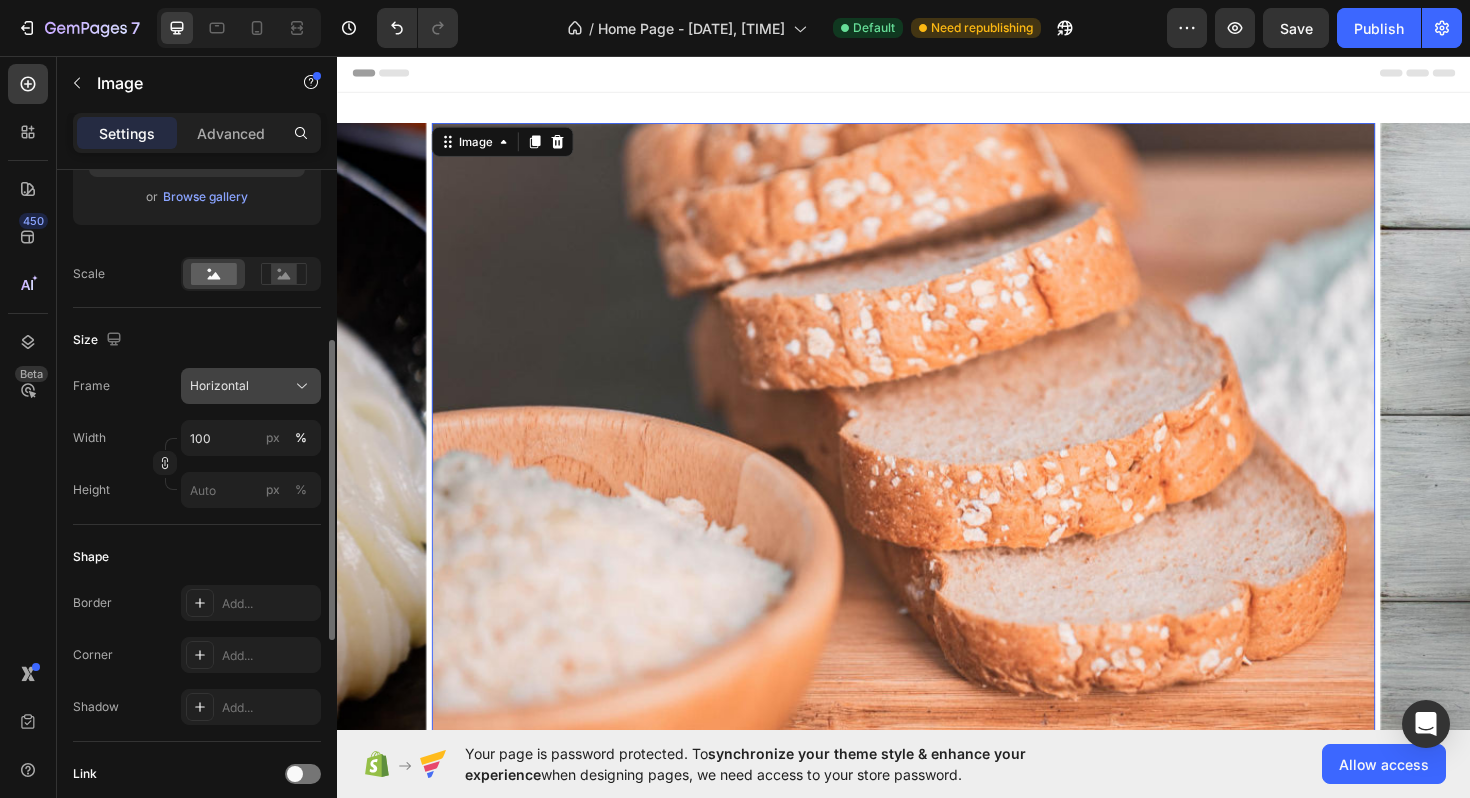 click on "Horizontal" 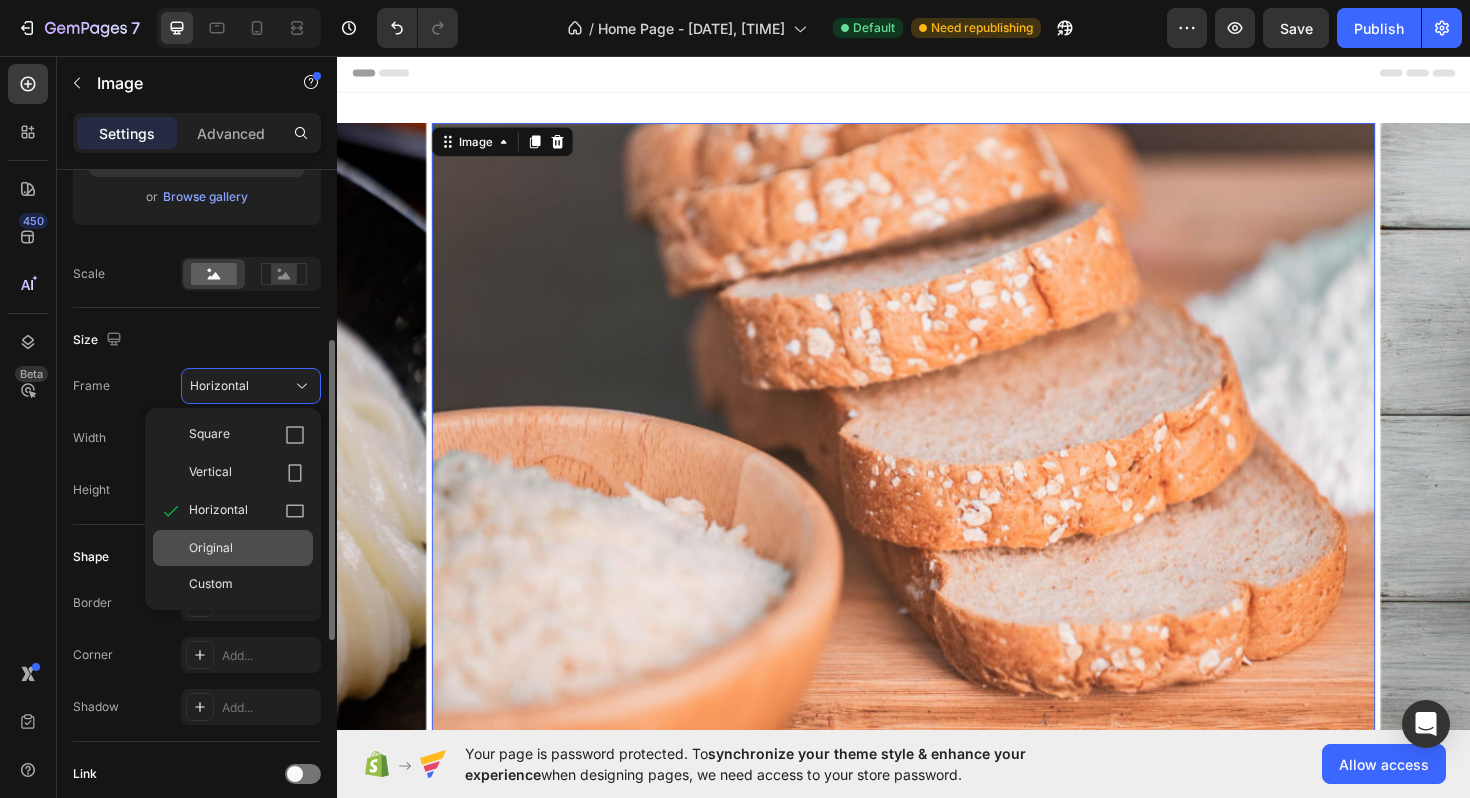 click on "Original" at bounding box center [247, 548] 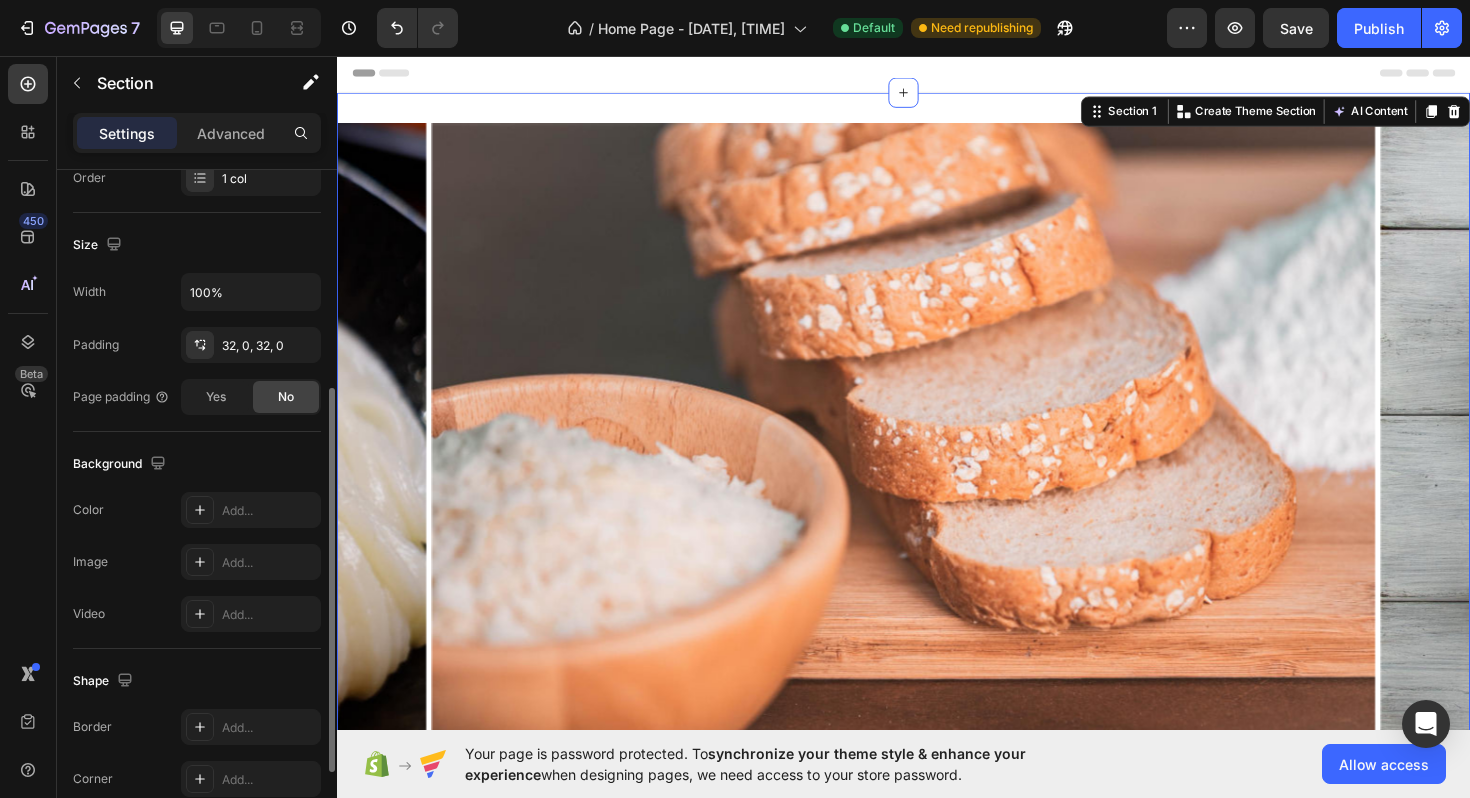 click on "Image Image Image Carousel Section 1   You can create reusable sections Create Theme Section AI Content Write with GemAI What would you like to describe here? Tone and Voice Persuasive Product Show more Generate" at bounding box center [937, 482] 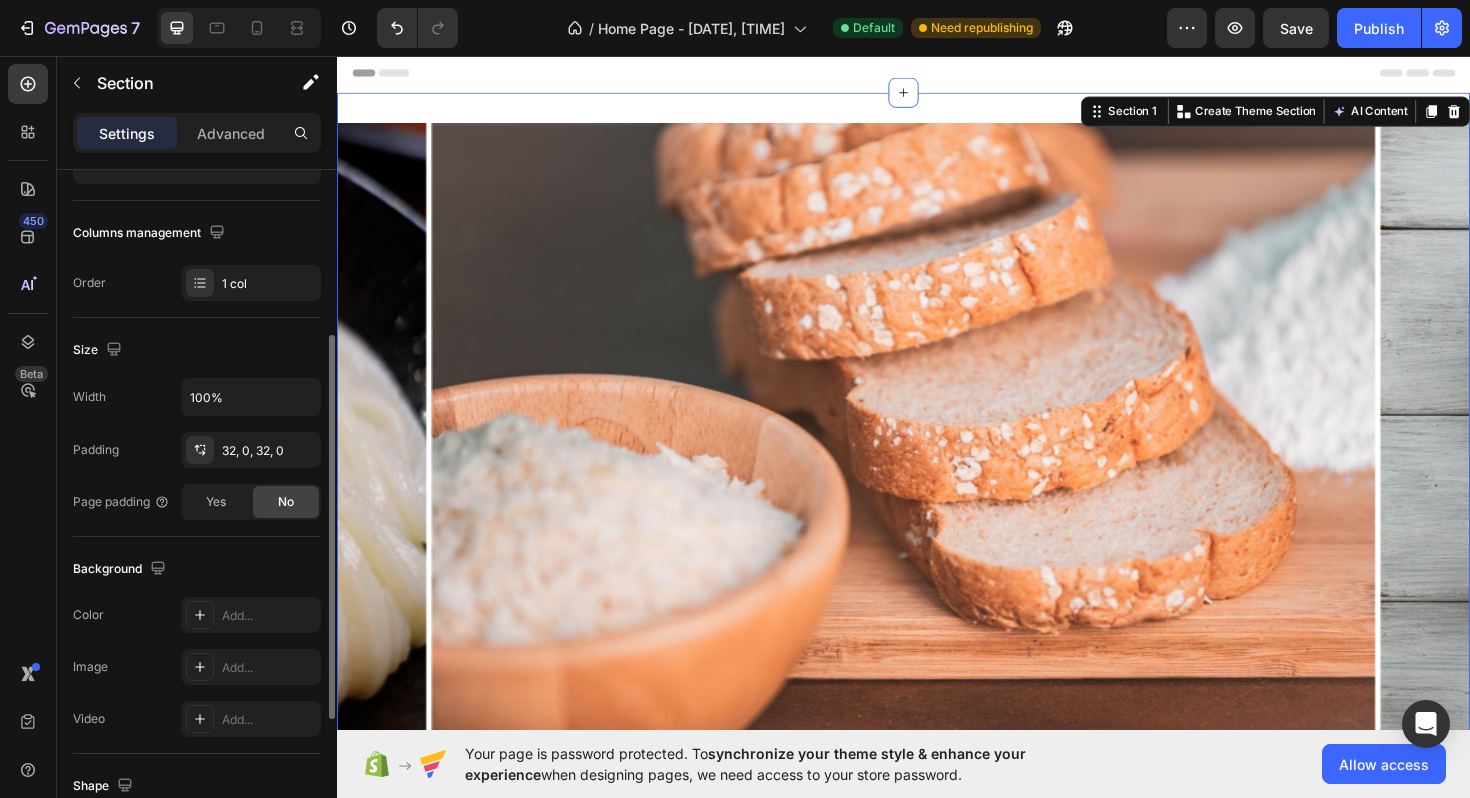 scroll, scrollTop: 287, scrollLeft: 0, axis: vertical 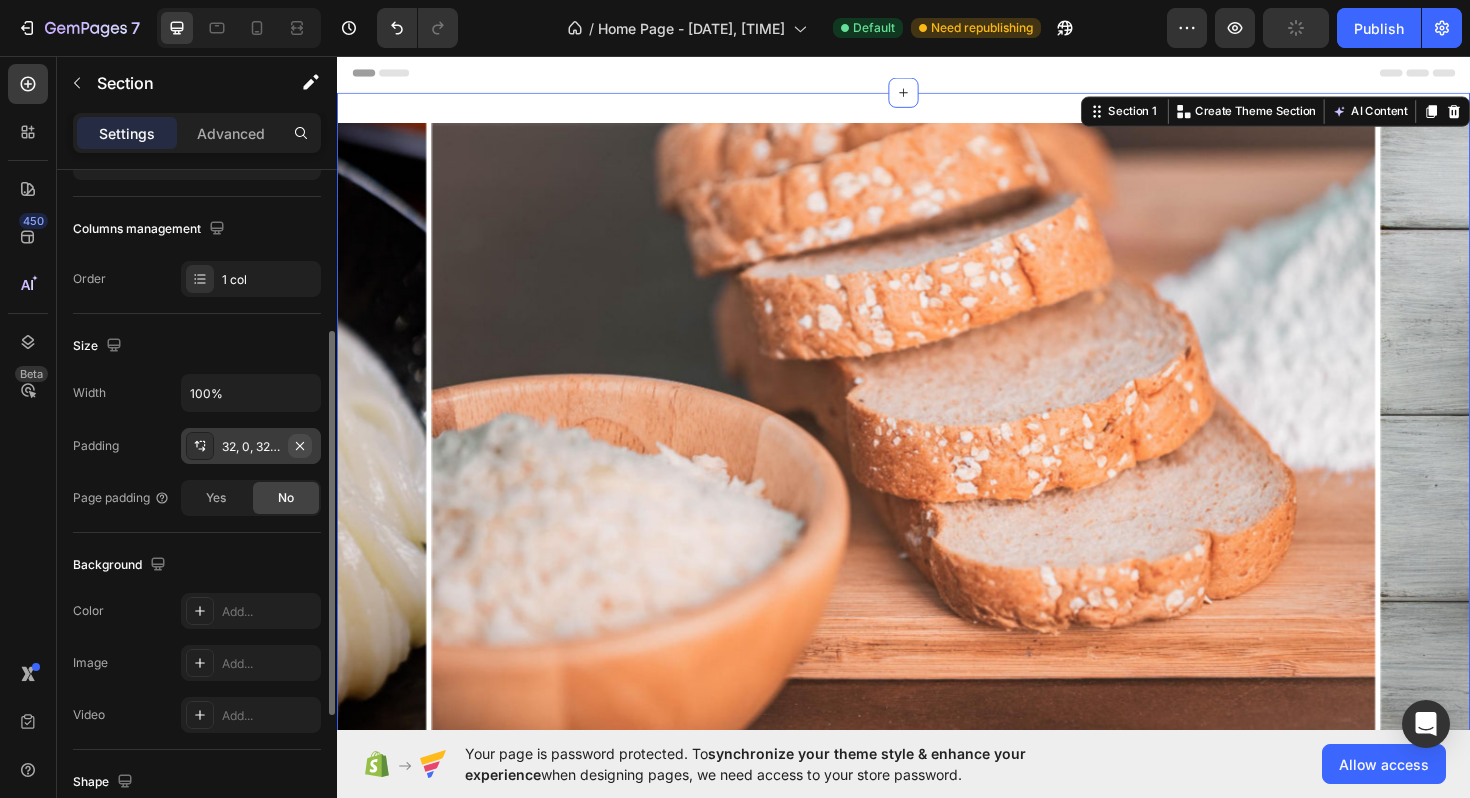 click 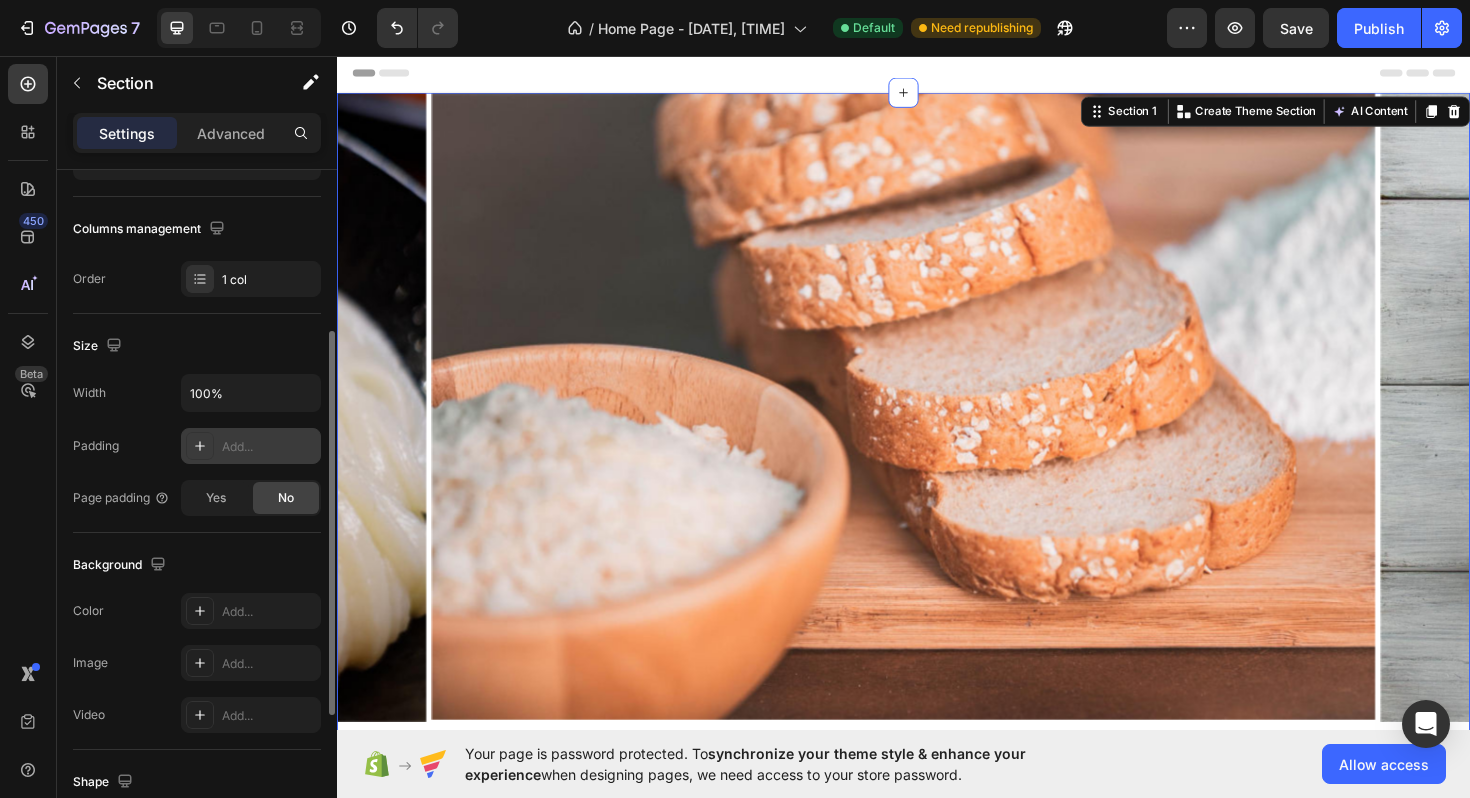 scroll, scrollTop: 535, scrollLeft: 0, axis: vertical 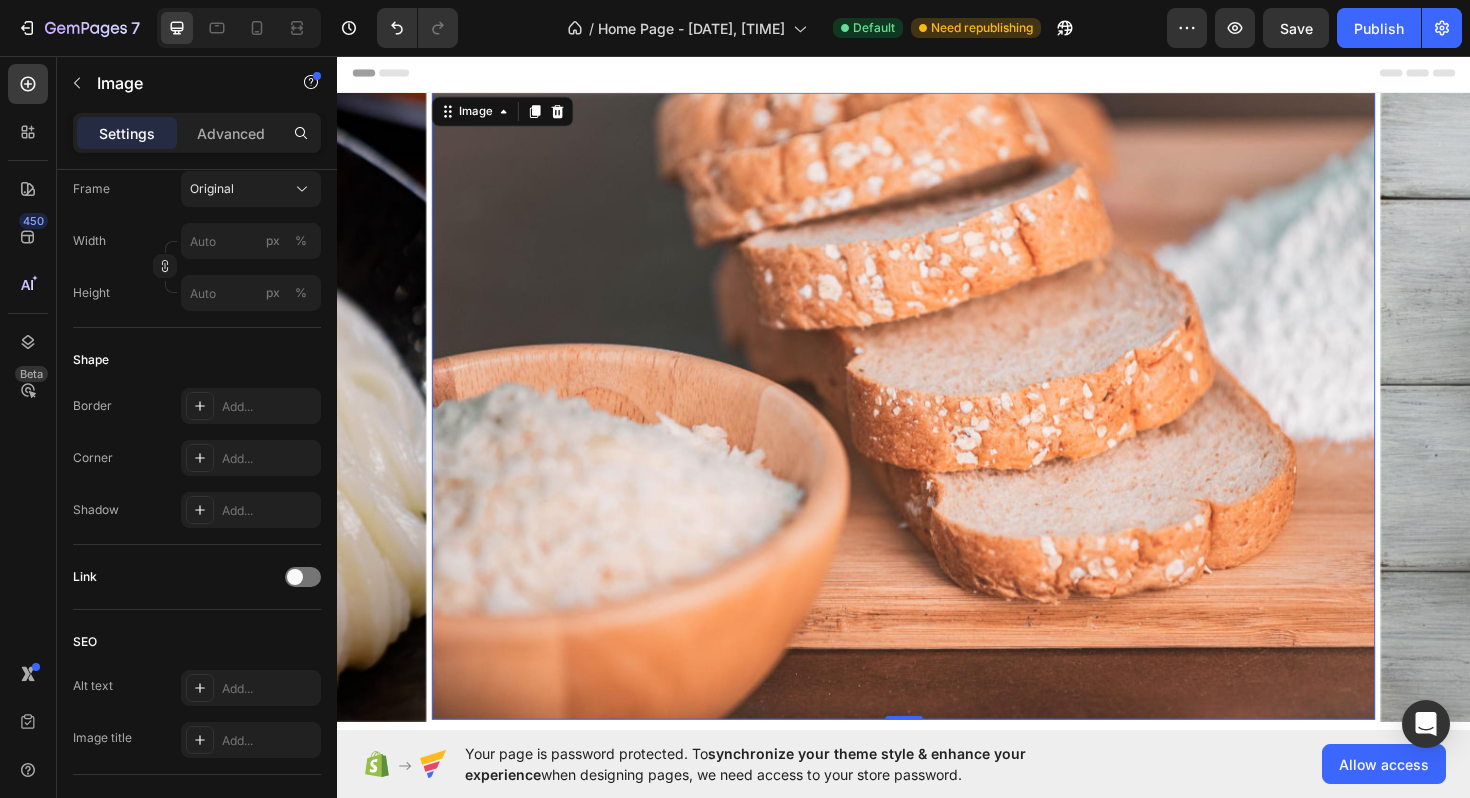 click at bounding box center [937, 427] 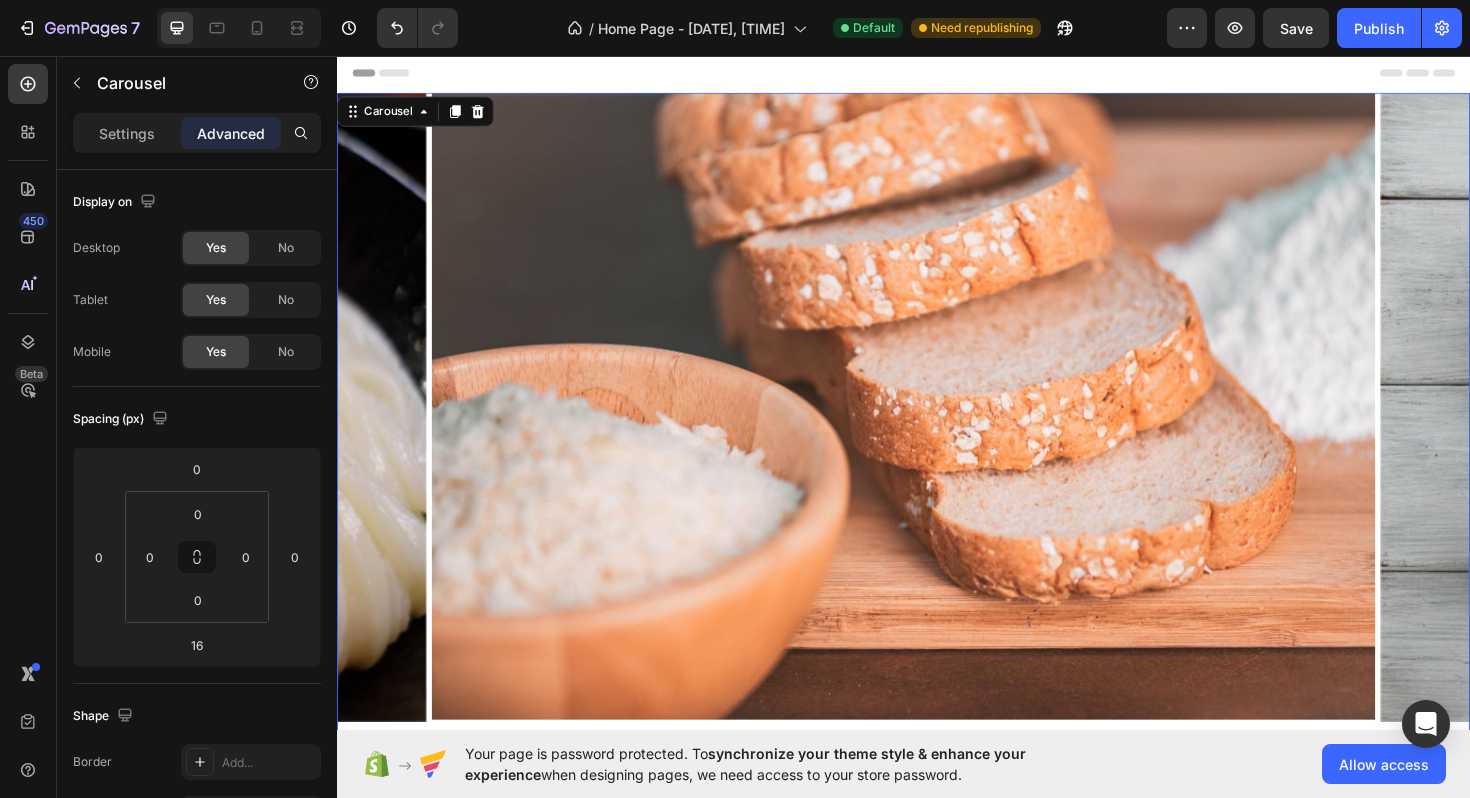 click on "Image Image Image" at bounding box center [937, 428] 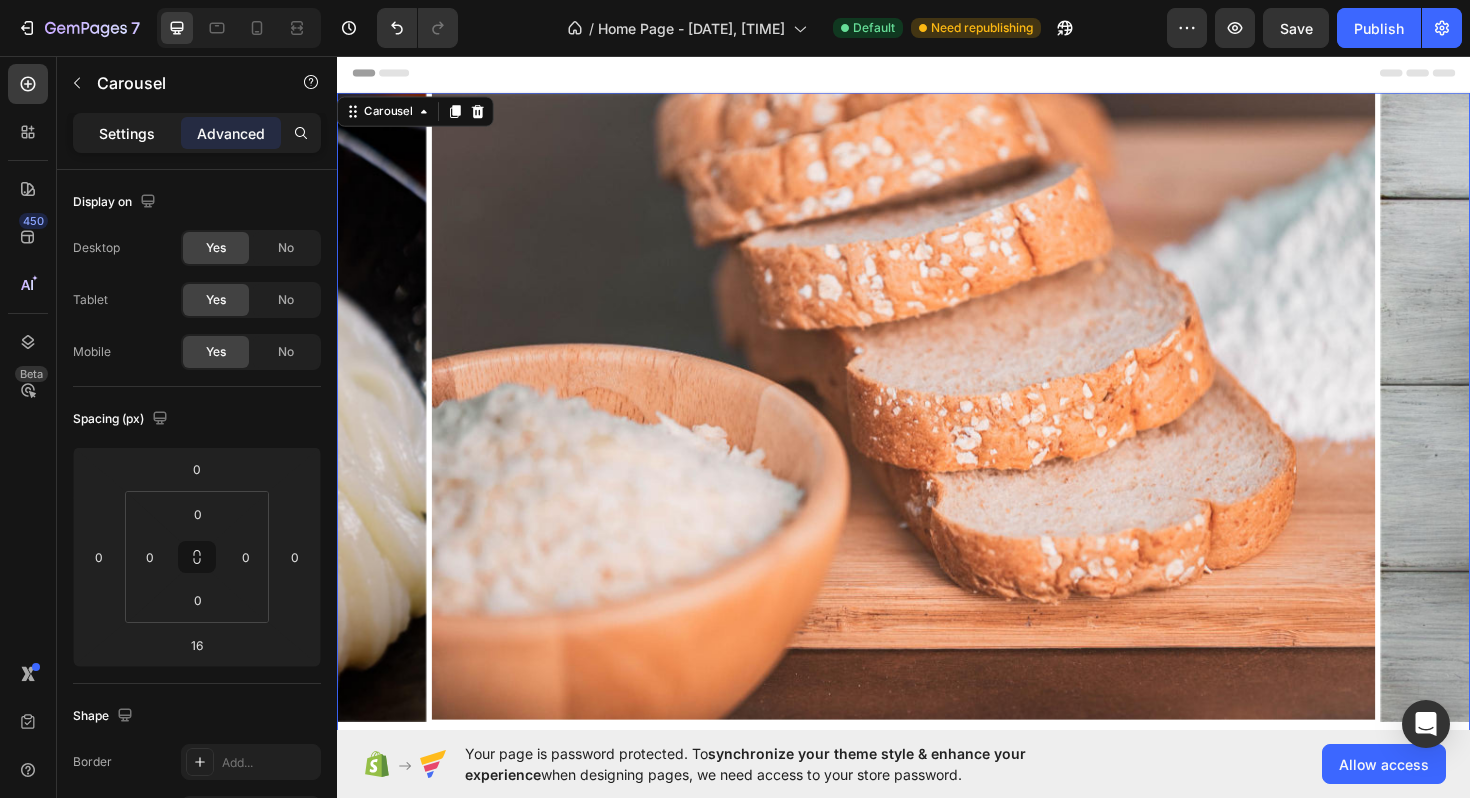 click on "Settings" at bounding box center (127, 133) 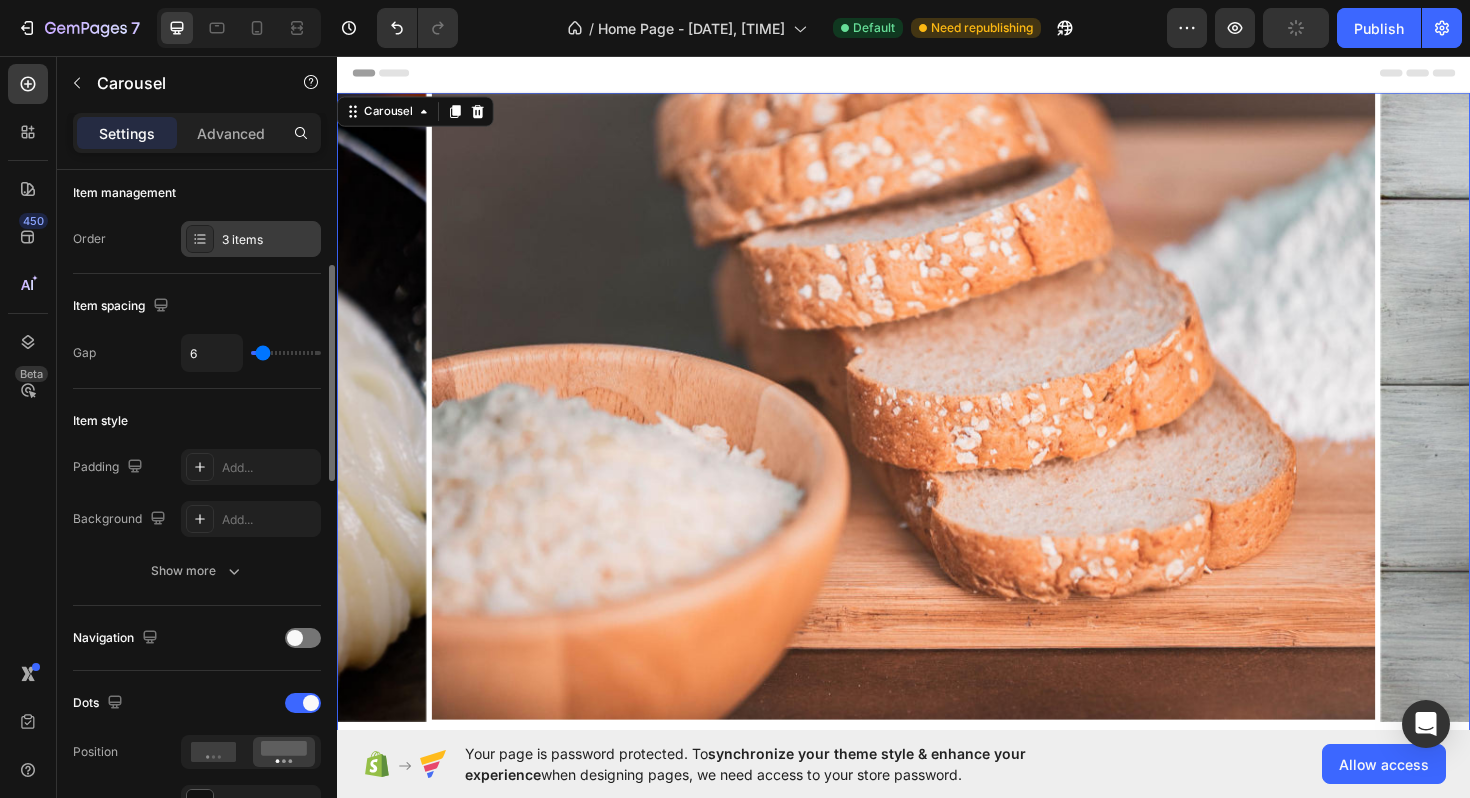 scroll, scrollTop: 274, scrollLeft: 0, axis: vertical 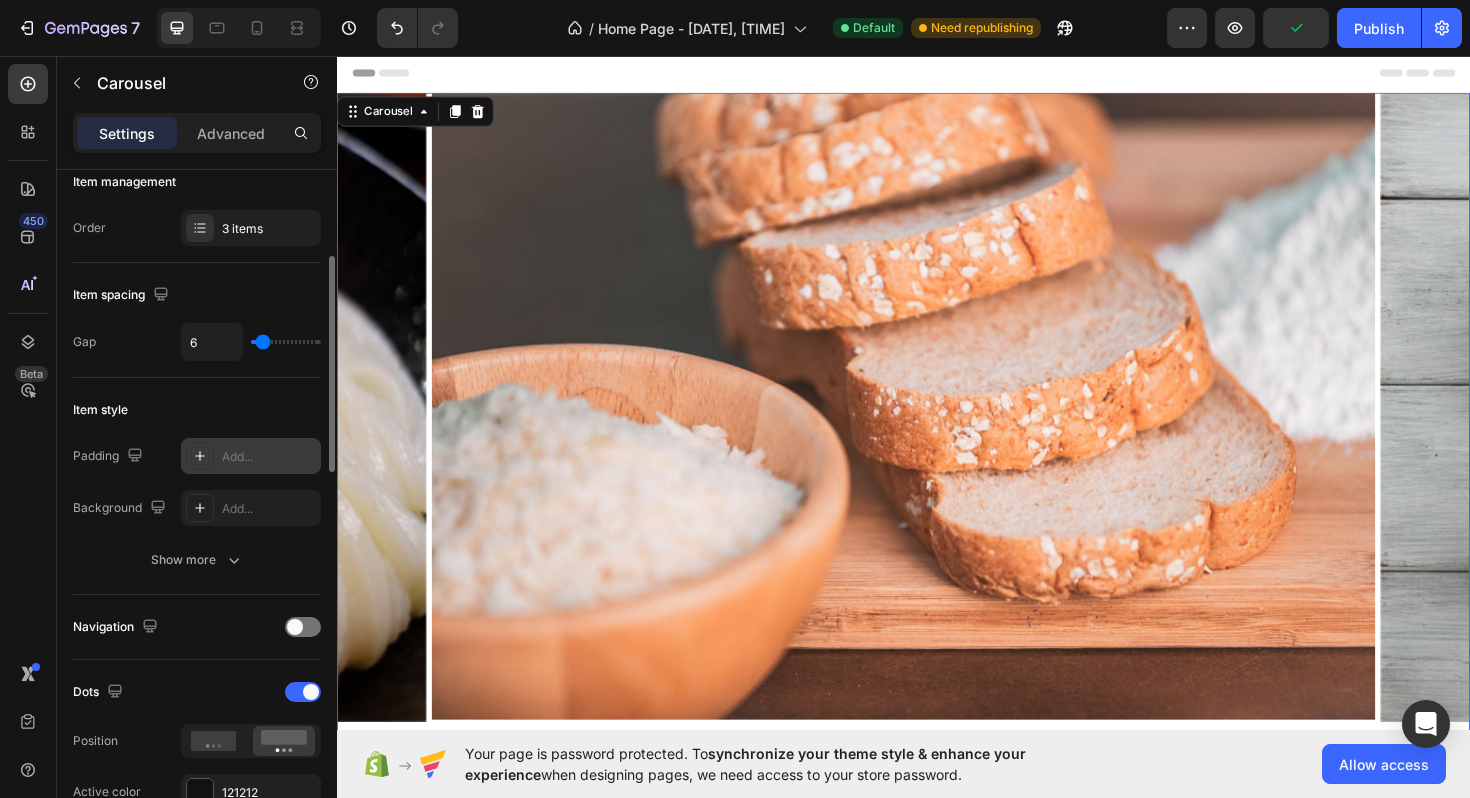 click on "Add..." at bounding box center (269, 457) 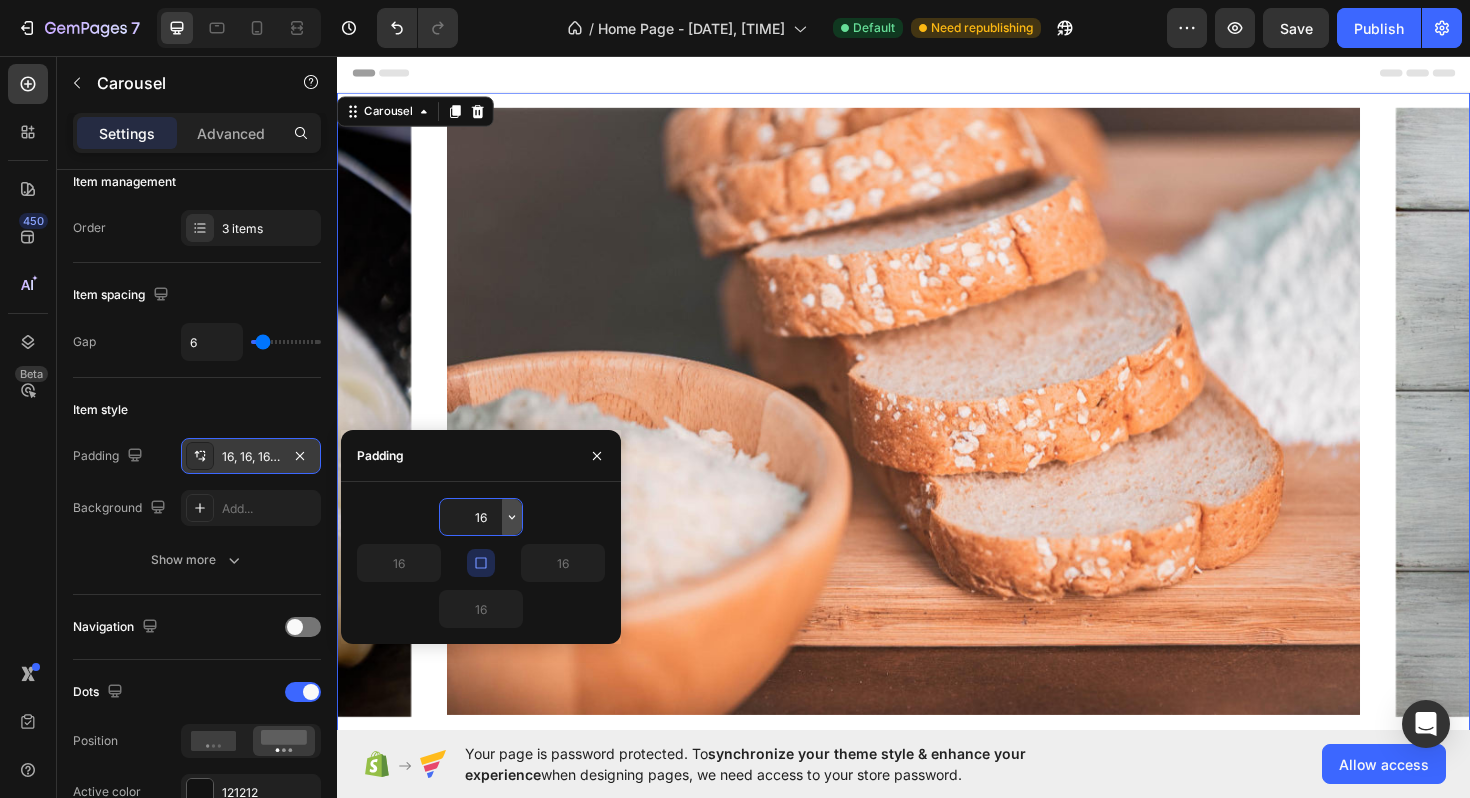 click 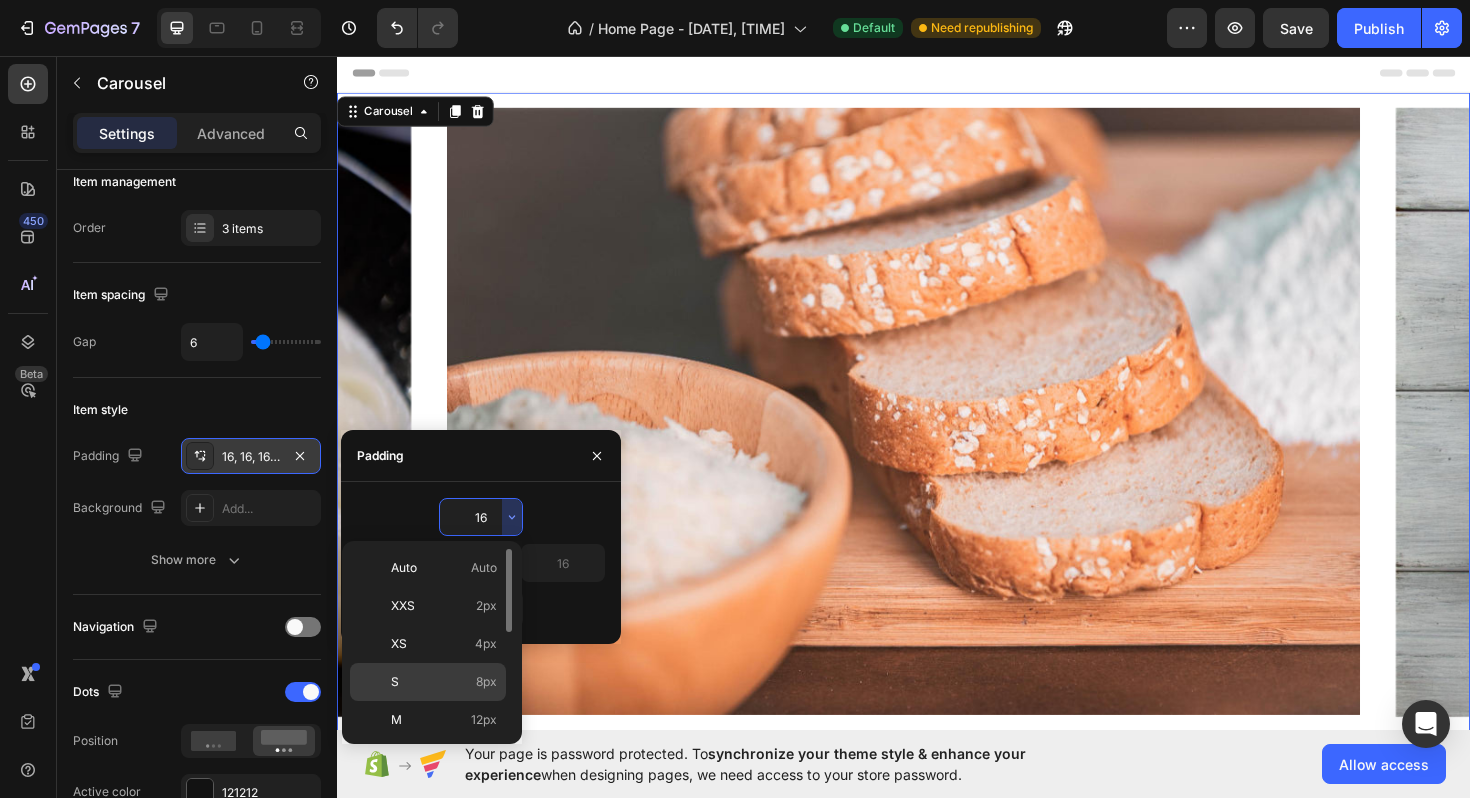 click on "8px" at bounding box center [486, 682] 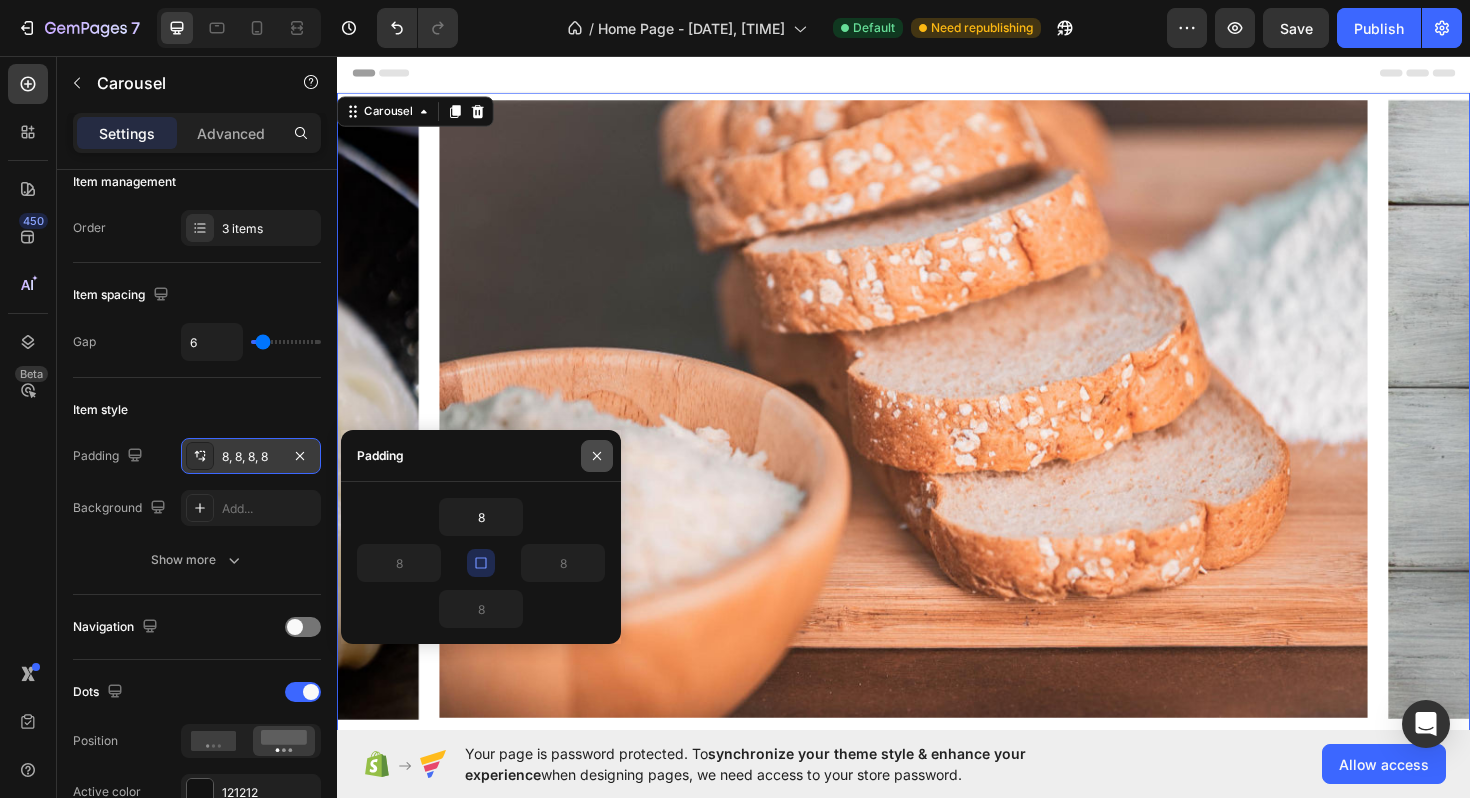 click at bounding box center (597, 456) 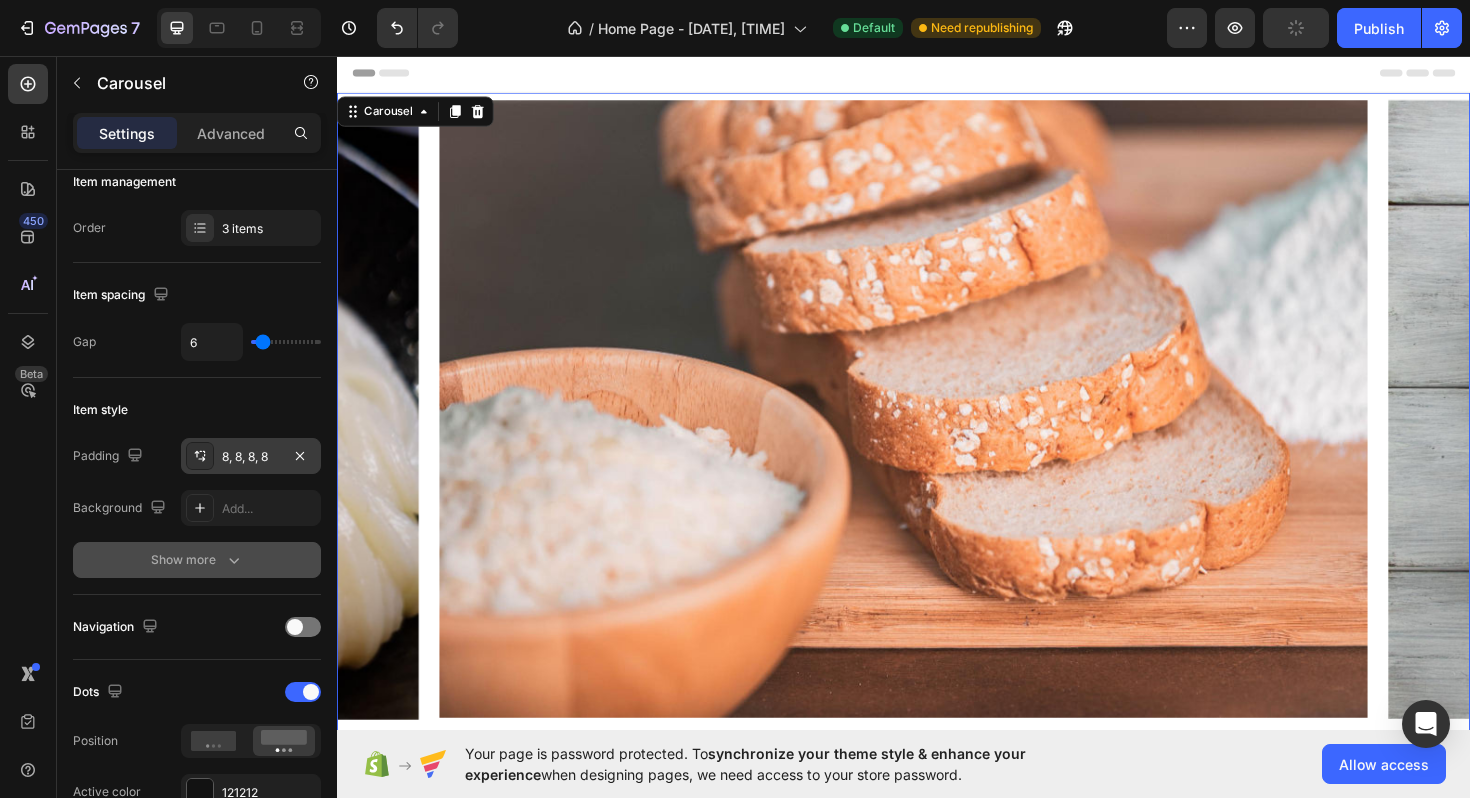 click on "Show more" at bounding box center (197, 560) 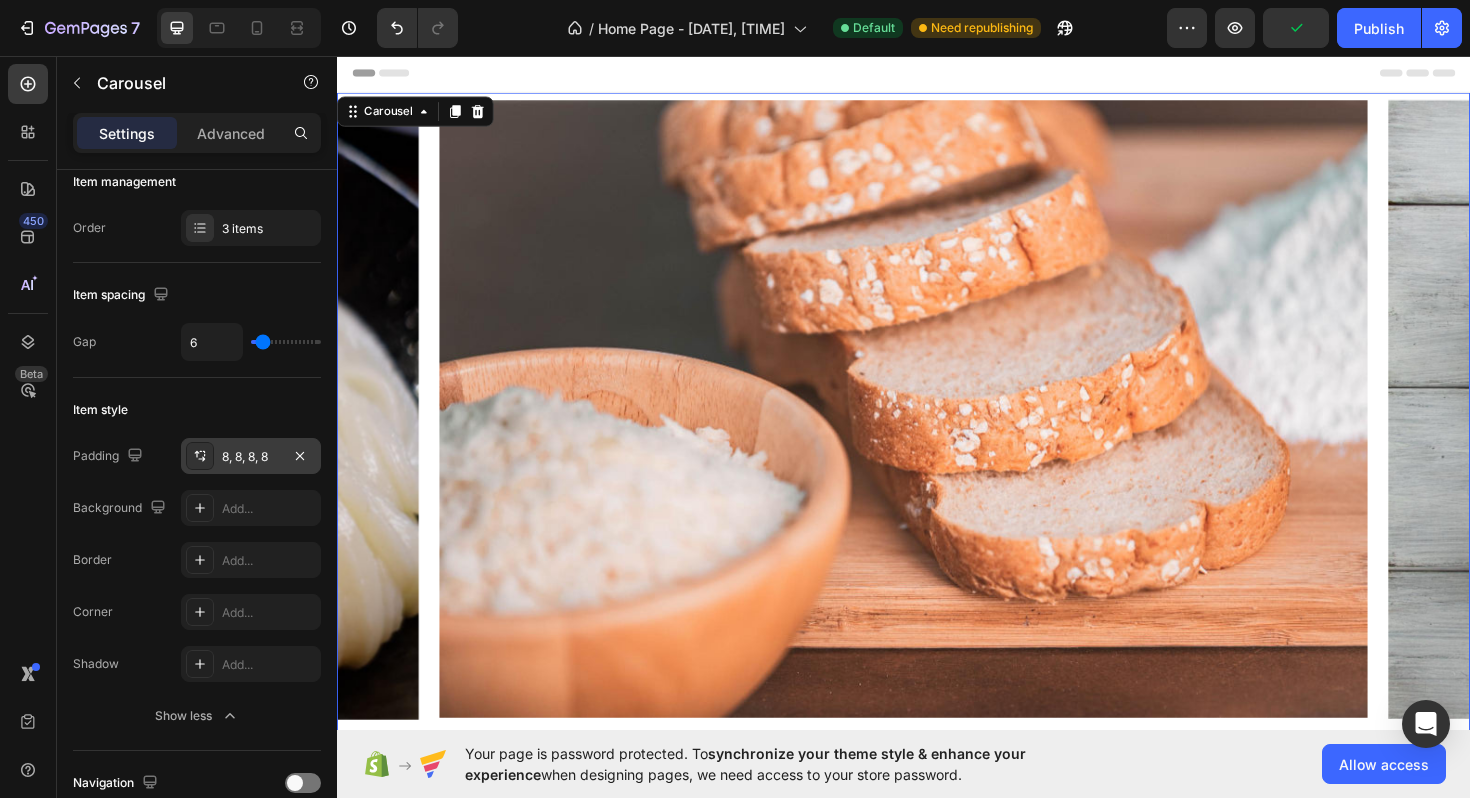 click on "Item style" at bounding box center (197, 410) 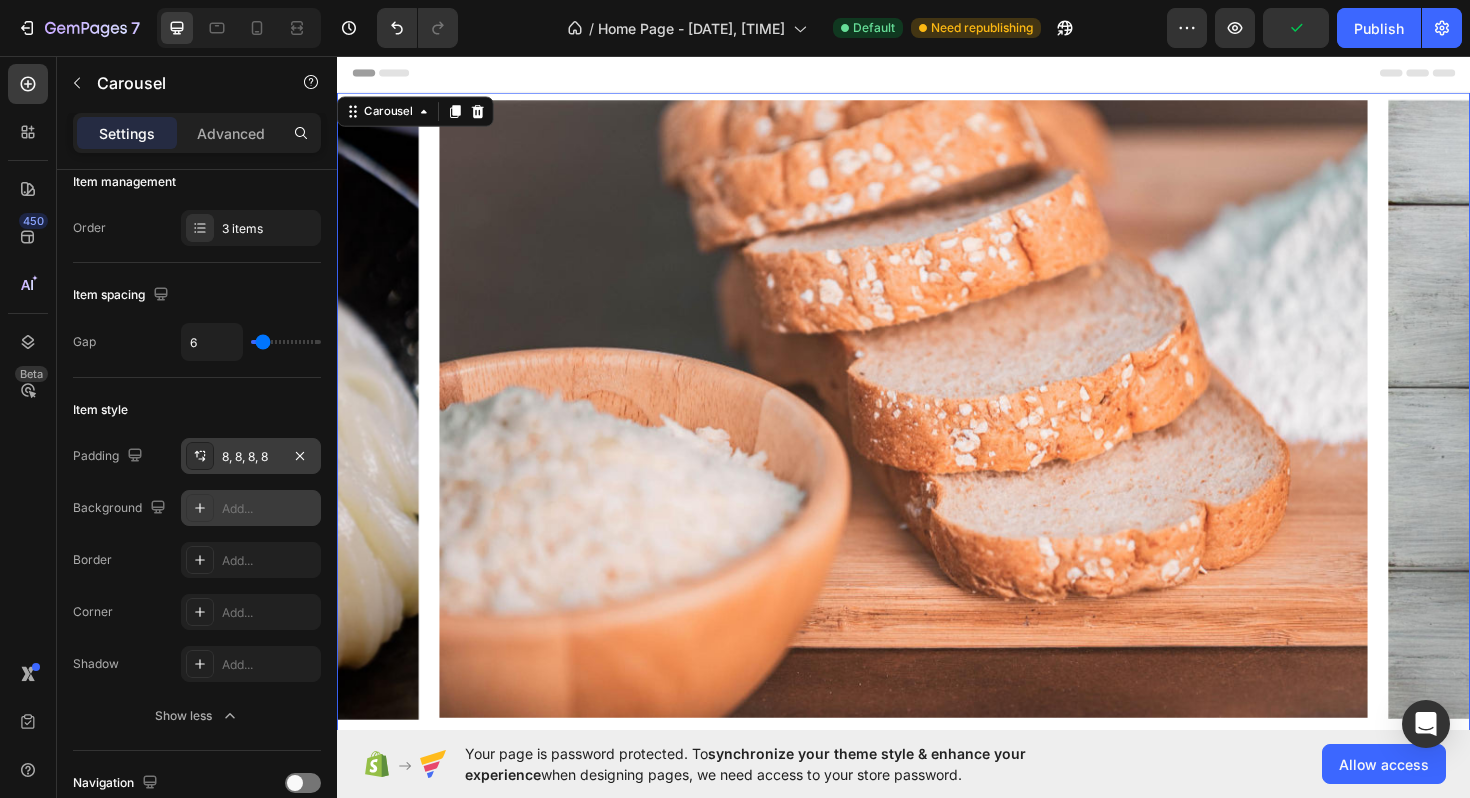 click on "Add..." at bounding box center [269, 509] 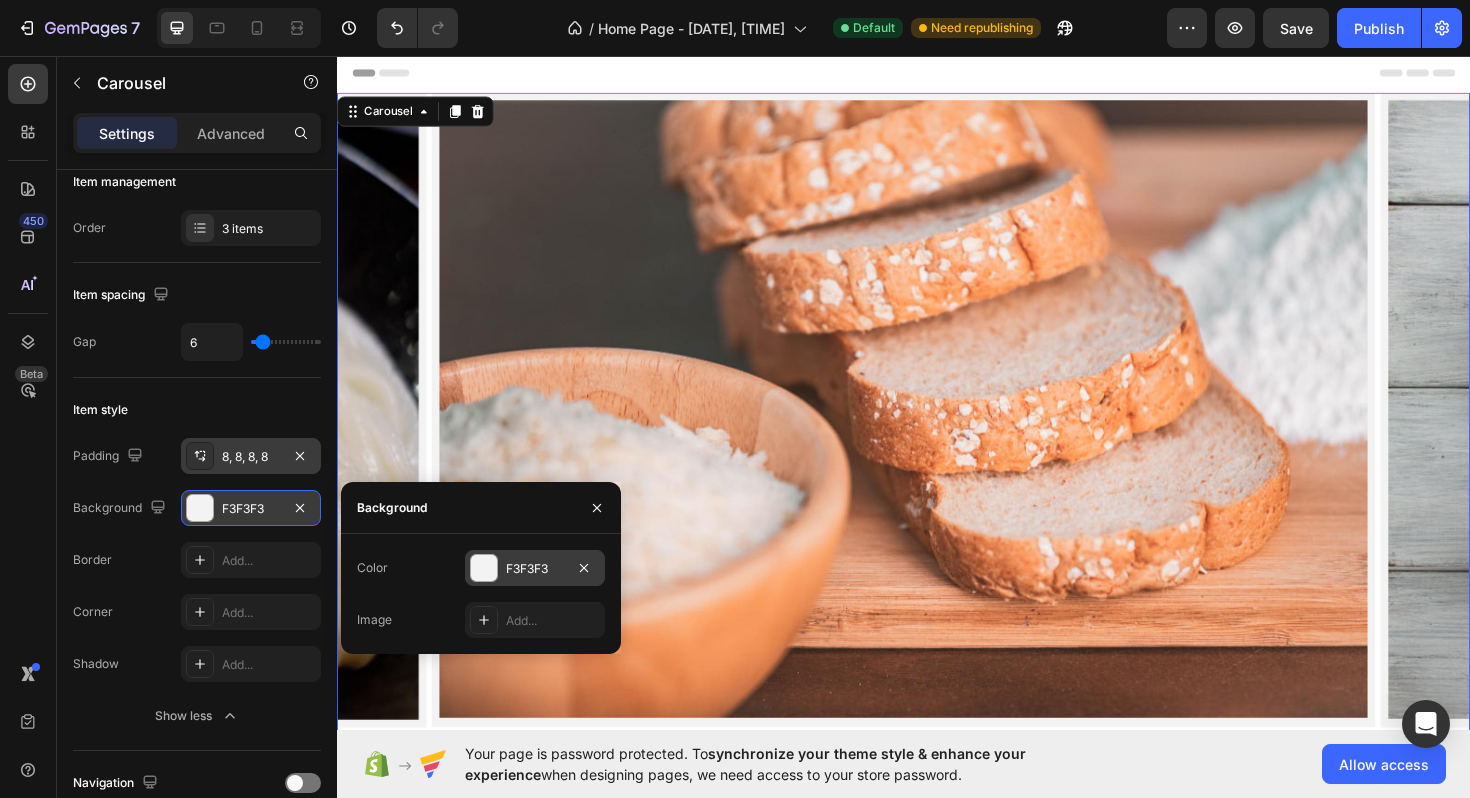 click on "F3F3F3" at bounding box center (535, 569) 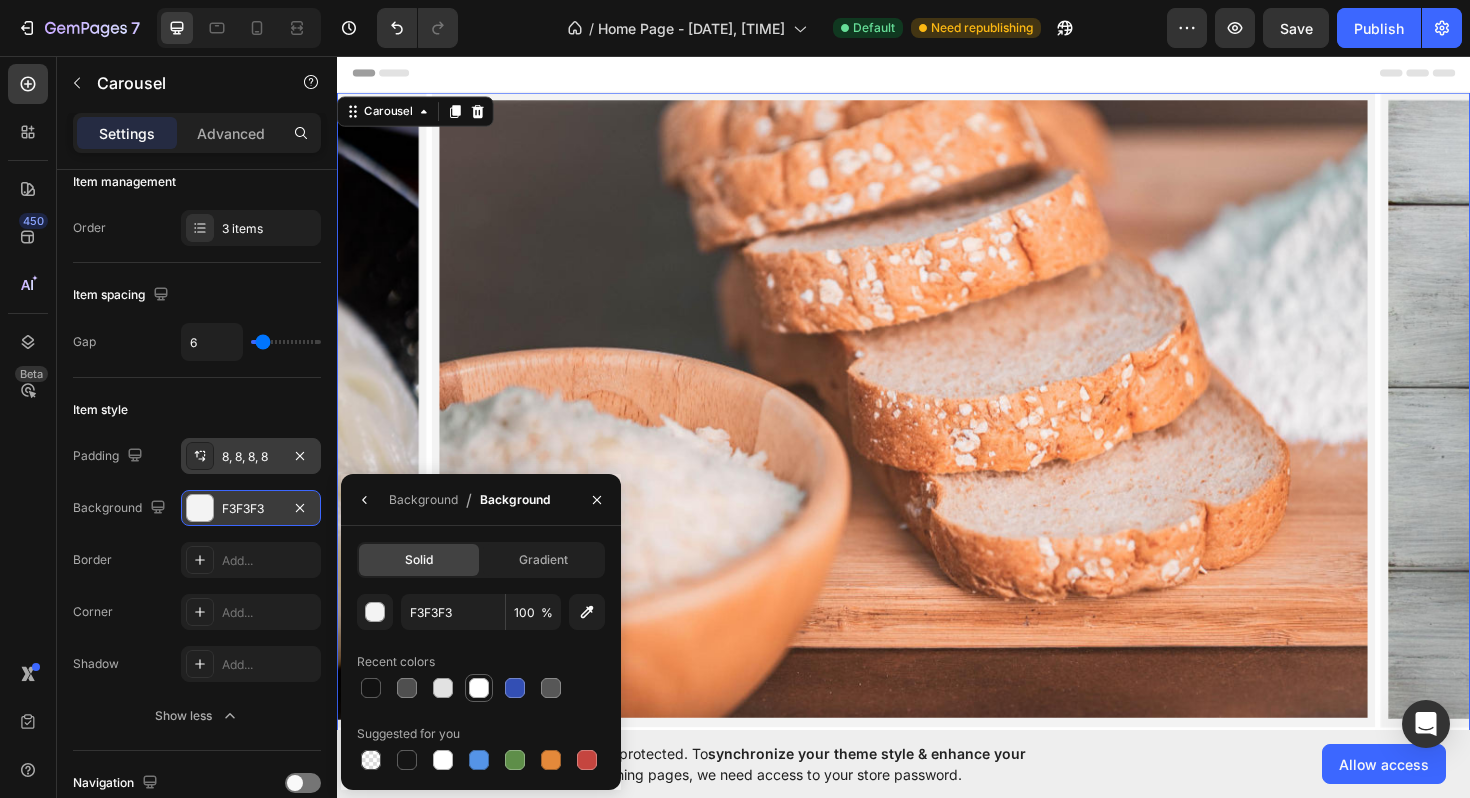 click at bounding box center [479, 688] 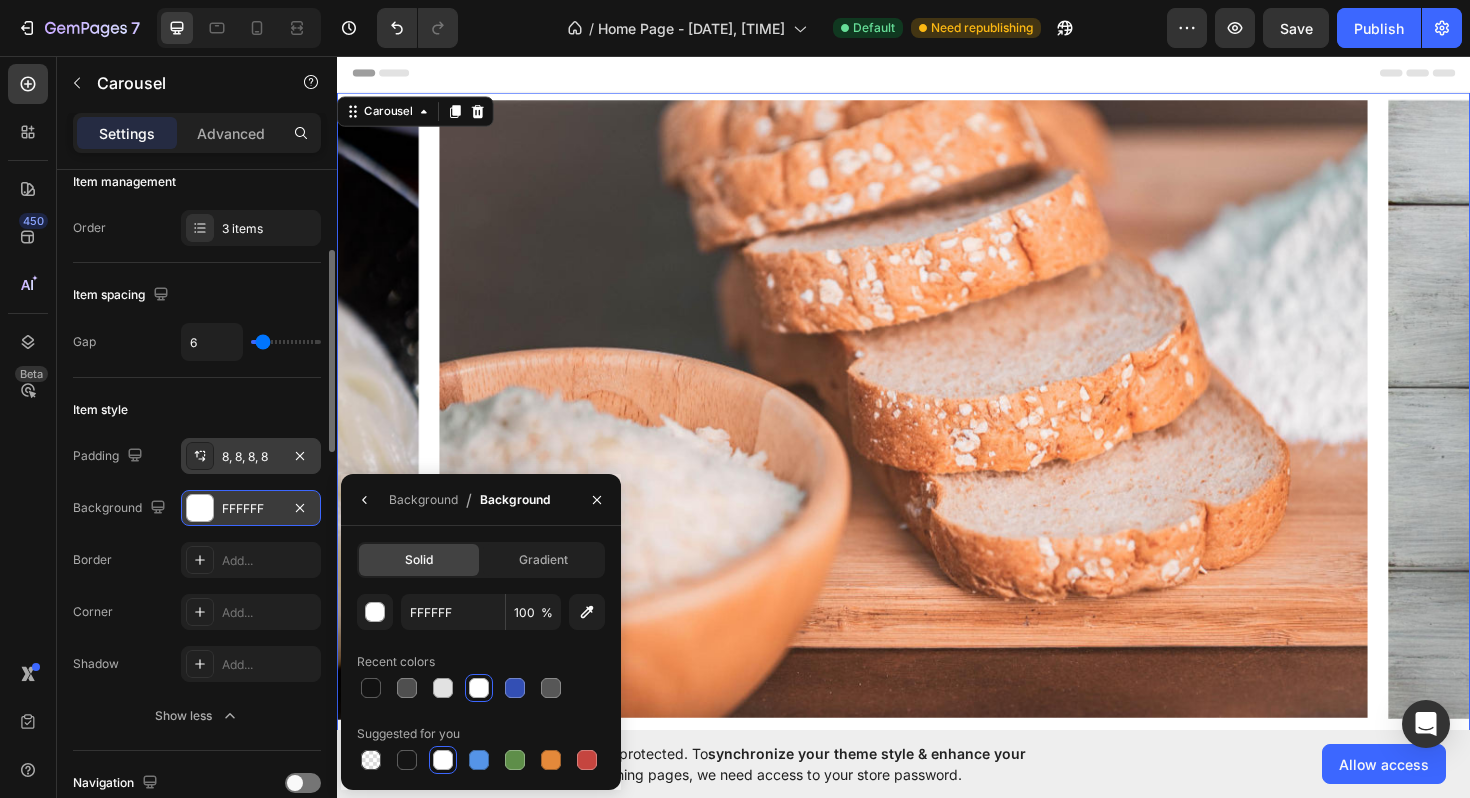 click on "Item style" at bounding box center [197, 410] 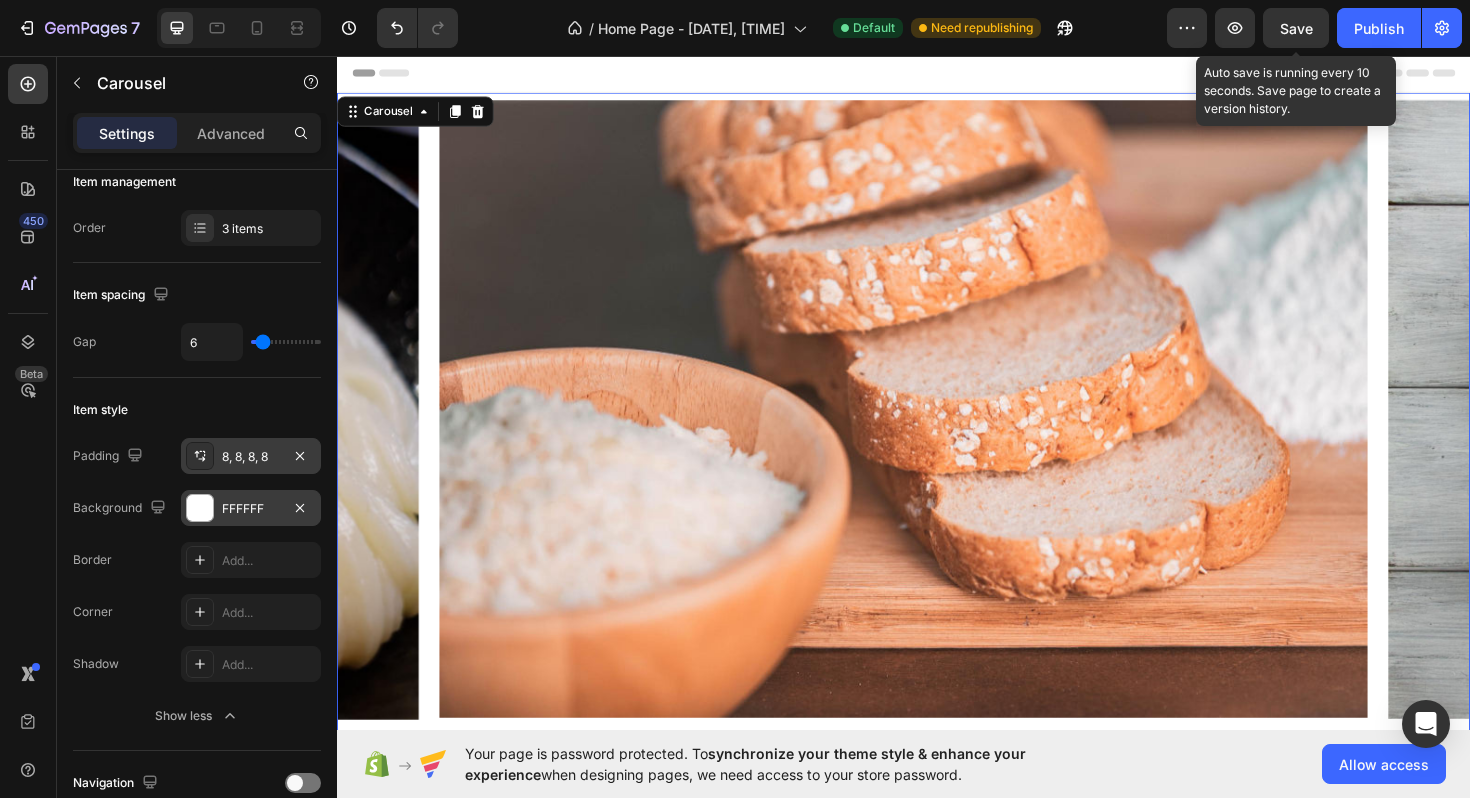 click on "Save" at bounding box center (1296, 28) 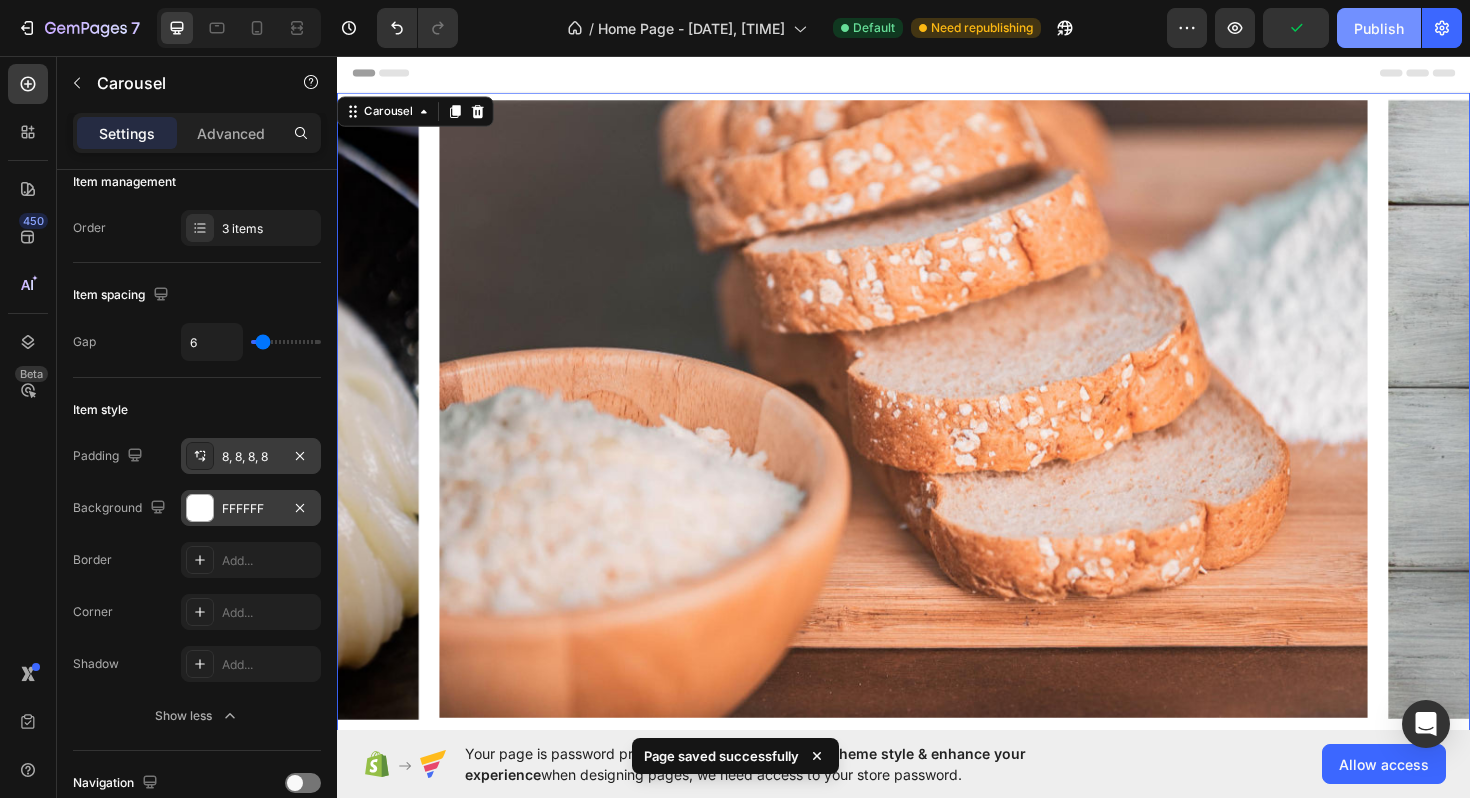 click on "Publish" at bounding box center [1379, 28] 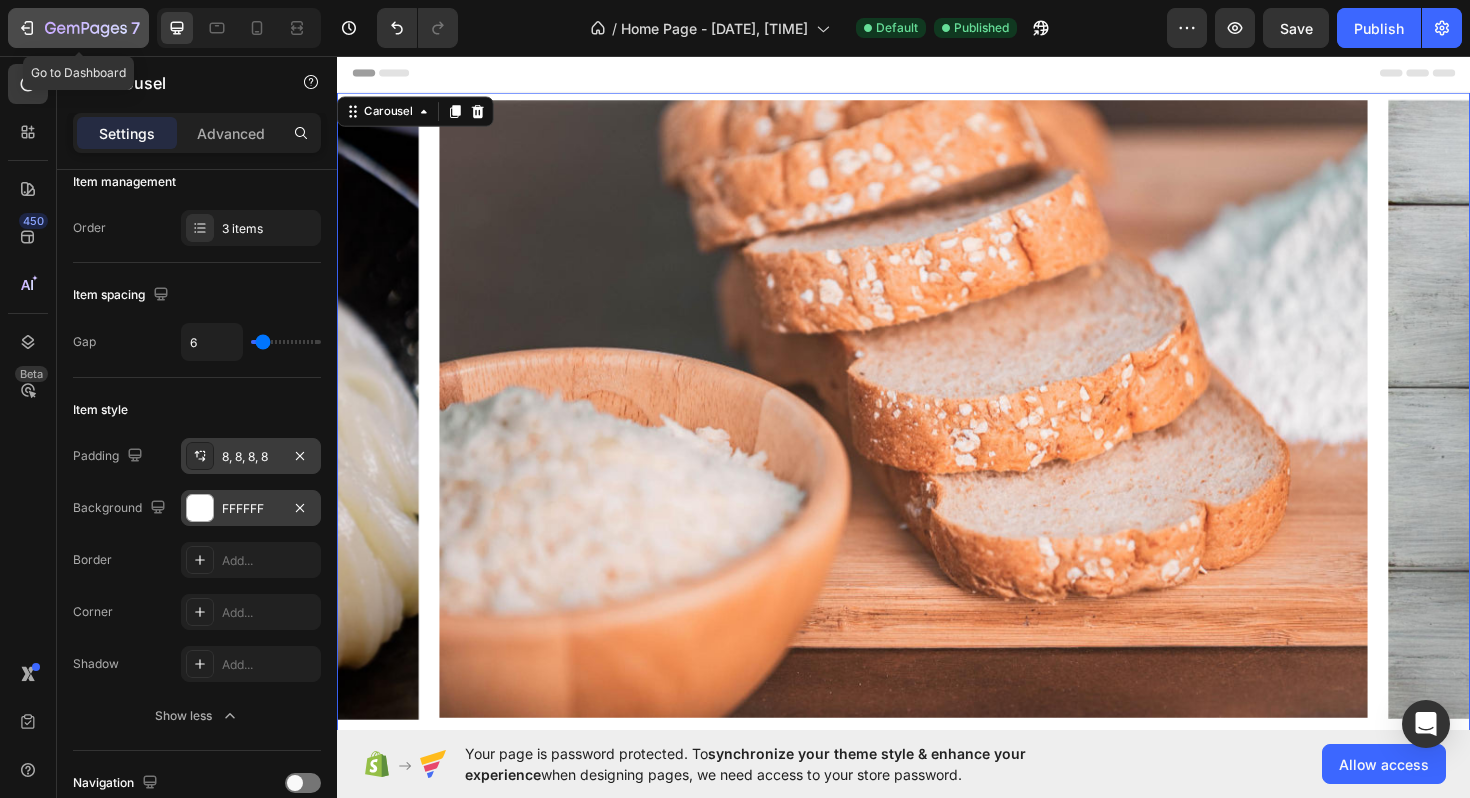 click on "7" 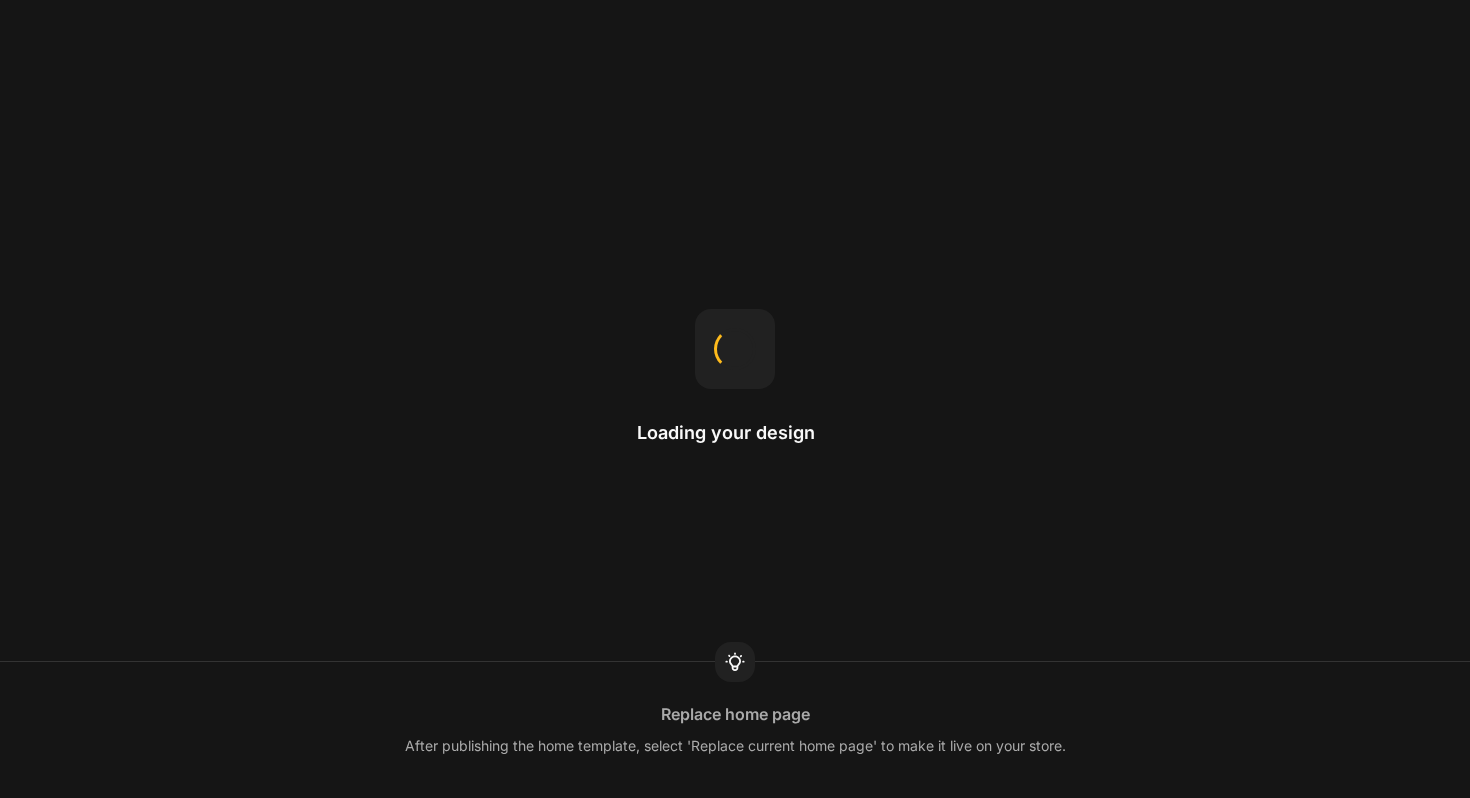 scroll, scrollTop: 0, scrollLeft: 0, axis: both 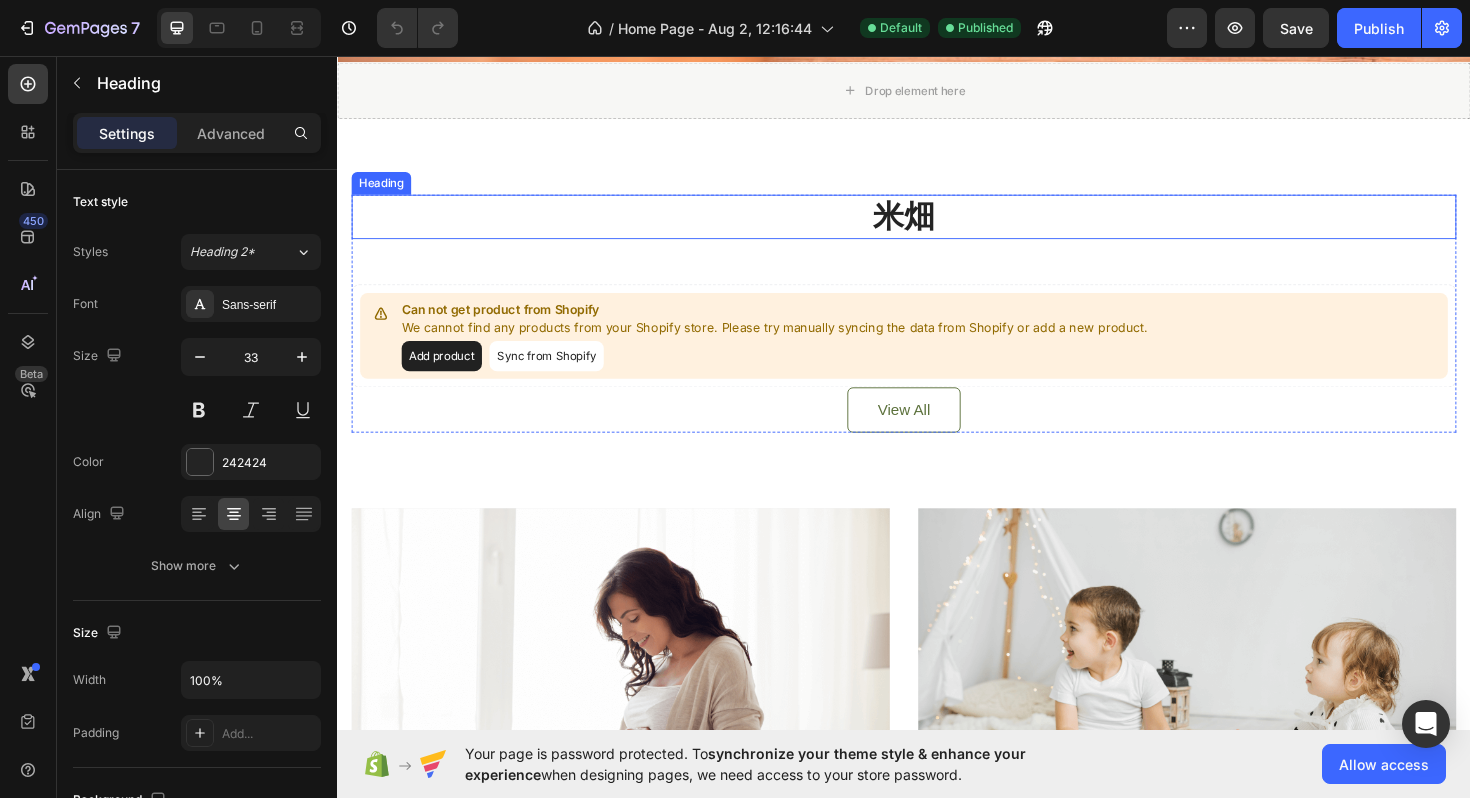 click on "米畑" at bounding box center [937, 226] 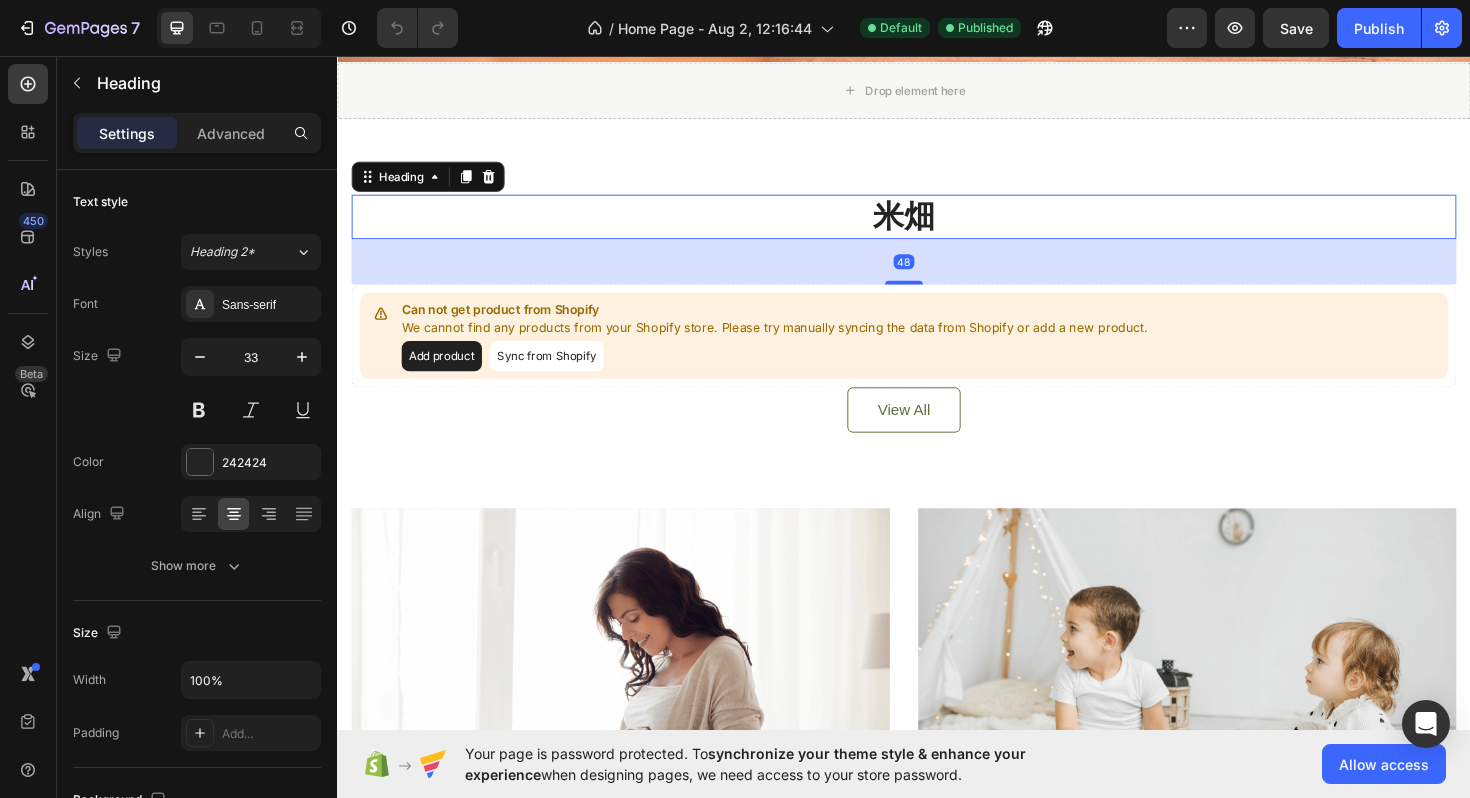 click on "米畑" at bounding box center (937, 226) 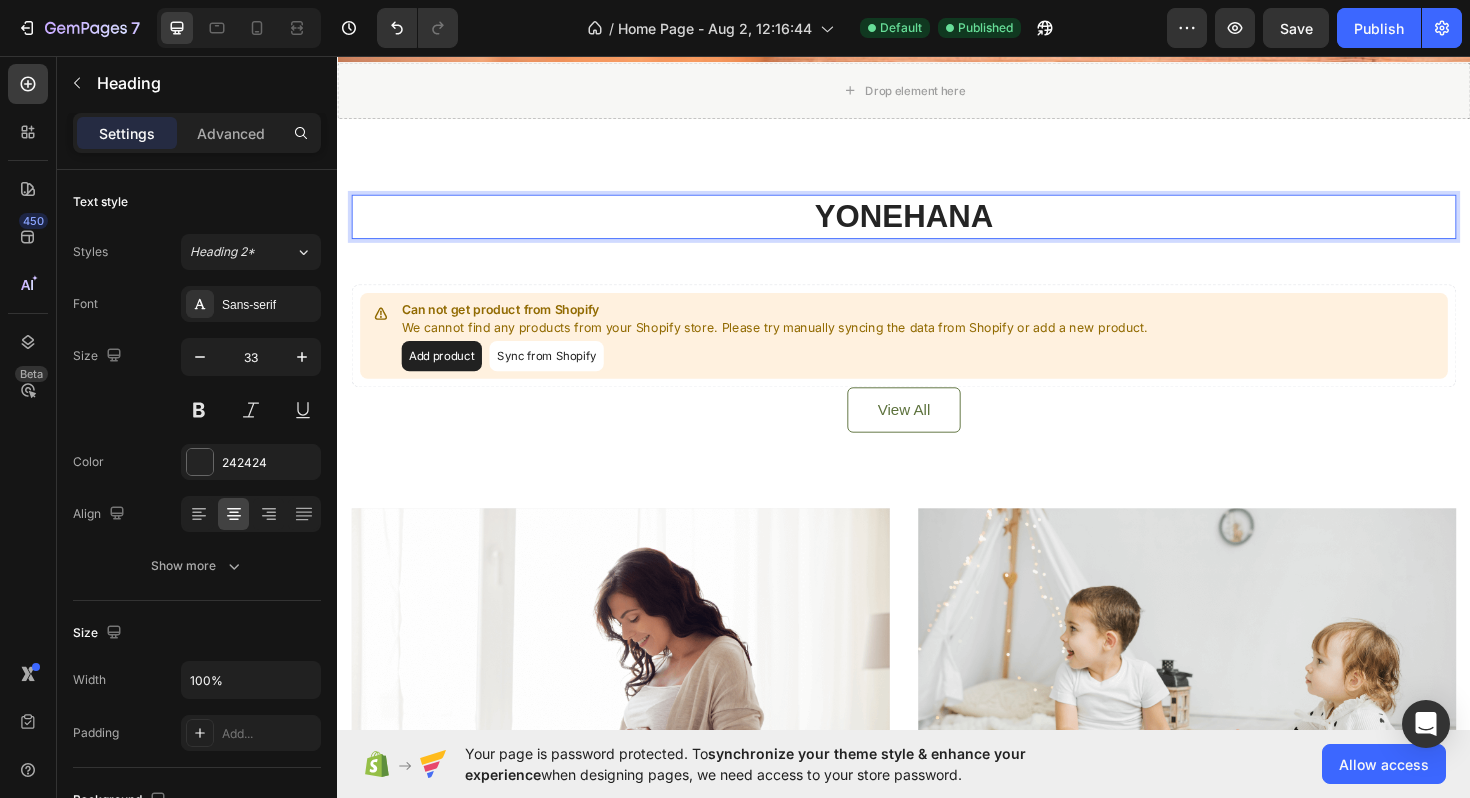 type 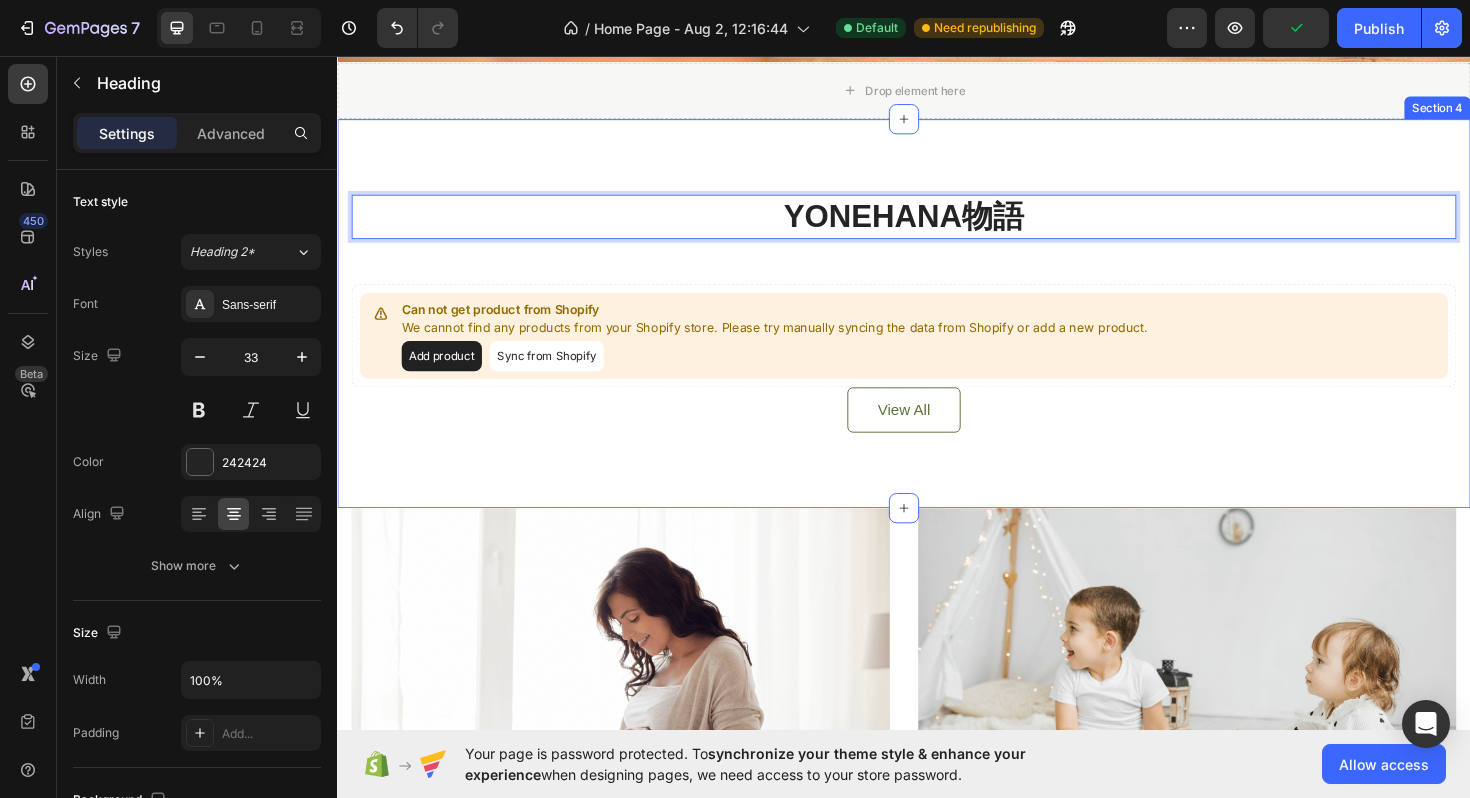 click on "YONEHANA物語 Heading   48 Can not get product from Shopify We cannot find any products from your Shopify store. Please try manually syncing the data from Shopify or add a new product.   Add product Sync from Shopify Product List View All Button Row Section 4" at bounding box center (937, 329) 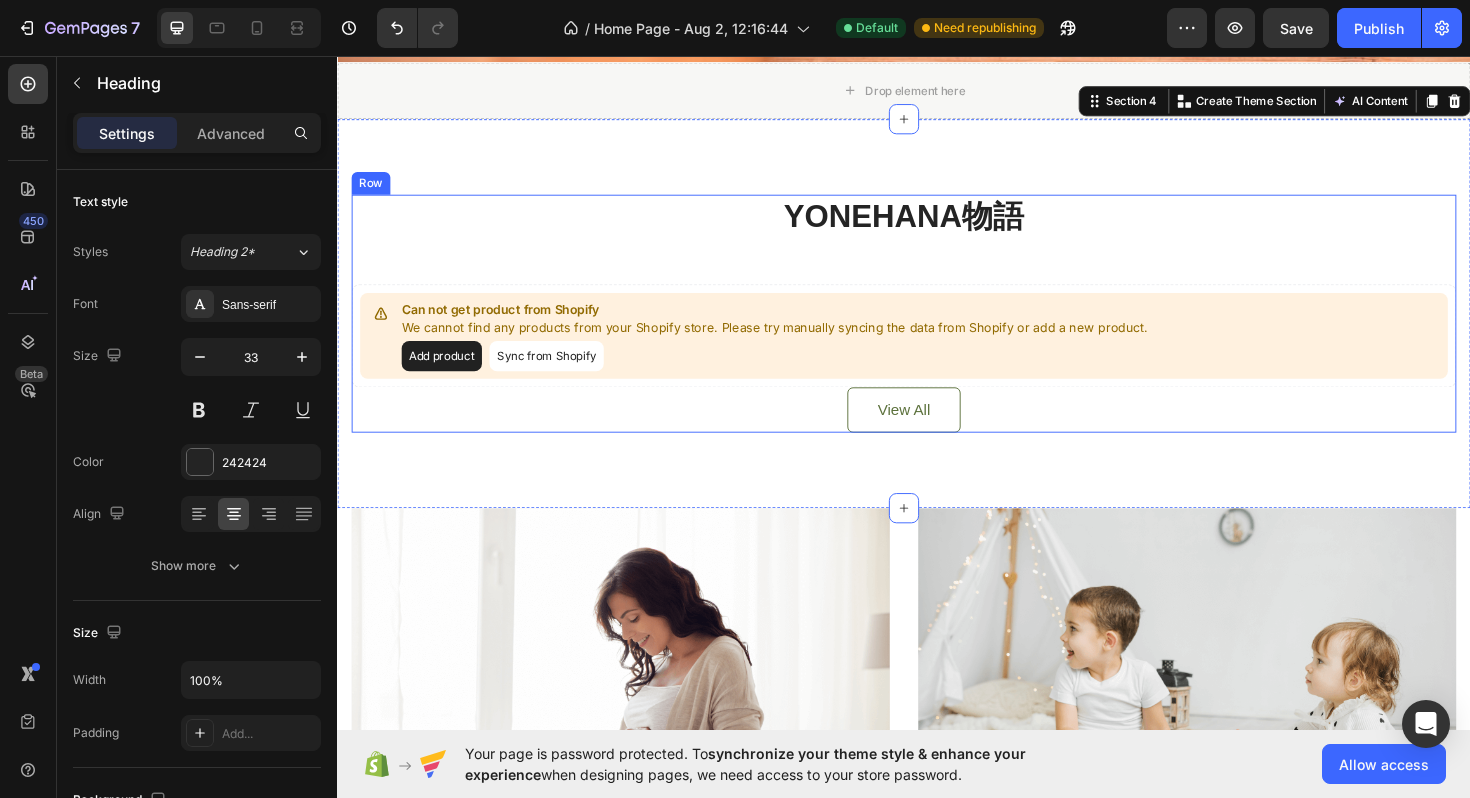 click on "YONEHANA物語" at bounding box center [937, 226] 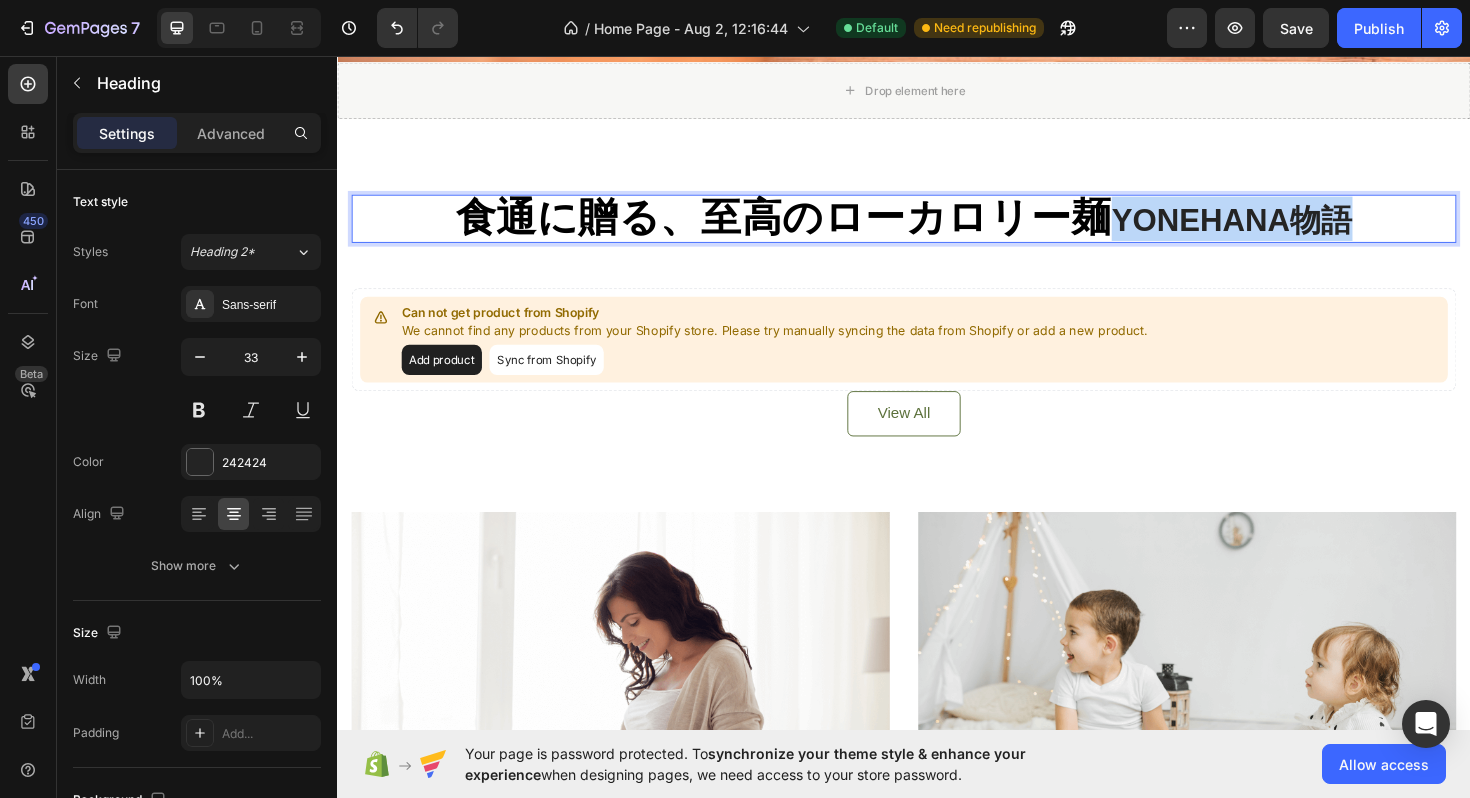 drag, startPoint x: 1152, startPoint y: 226, endPoint x: 1446, endPoint y: 228, distance: 294.0068 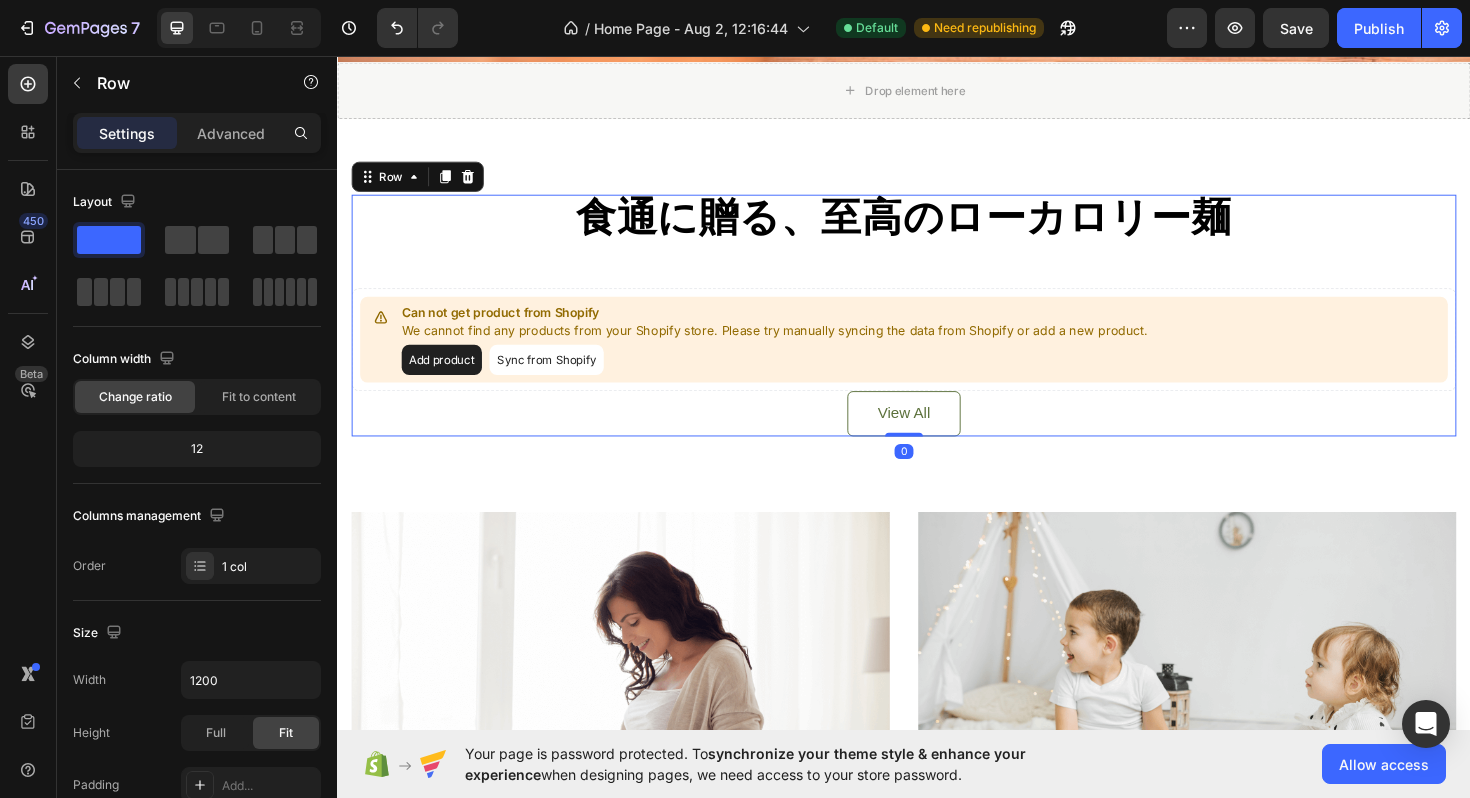 click on "⁠⁠⁠⁠⁠⁠⁠ 食通に贈る、至高のローカロリー麺 Heading Can not get product from Shopify We cannot find any products from your Shopify store. Please try manually syncing the data from Shopify or add a new product.   Add product Sync from Shopify Product List View All Button" at bounding box center (937, 331) 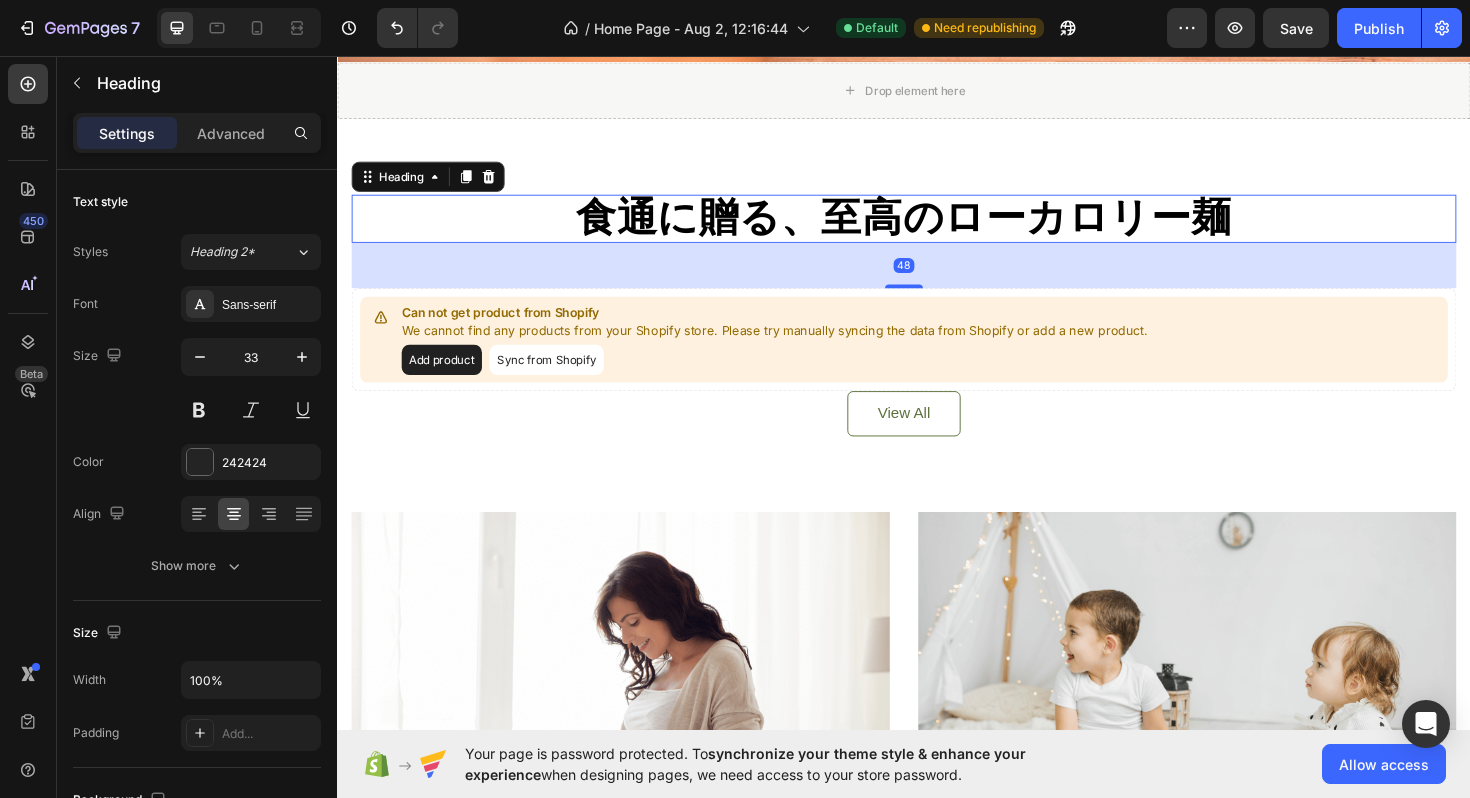 click on "食通に贈る、至高のローカロリー麺" at bounding box center [937, 226] 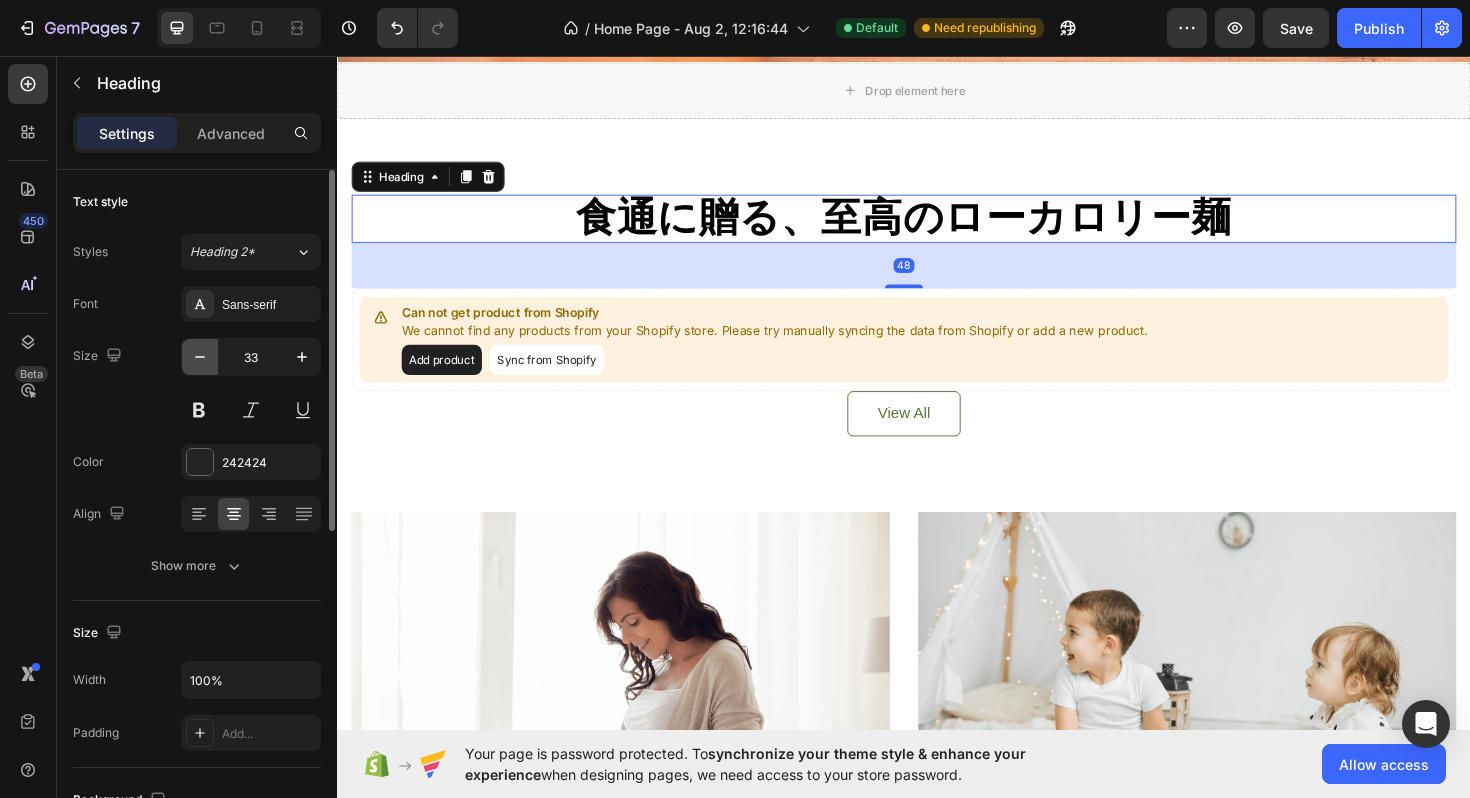 click 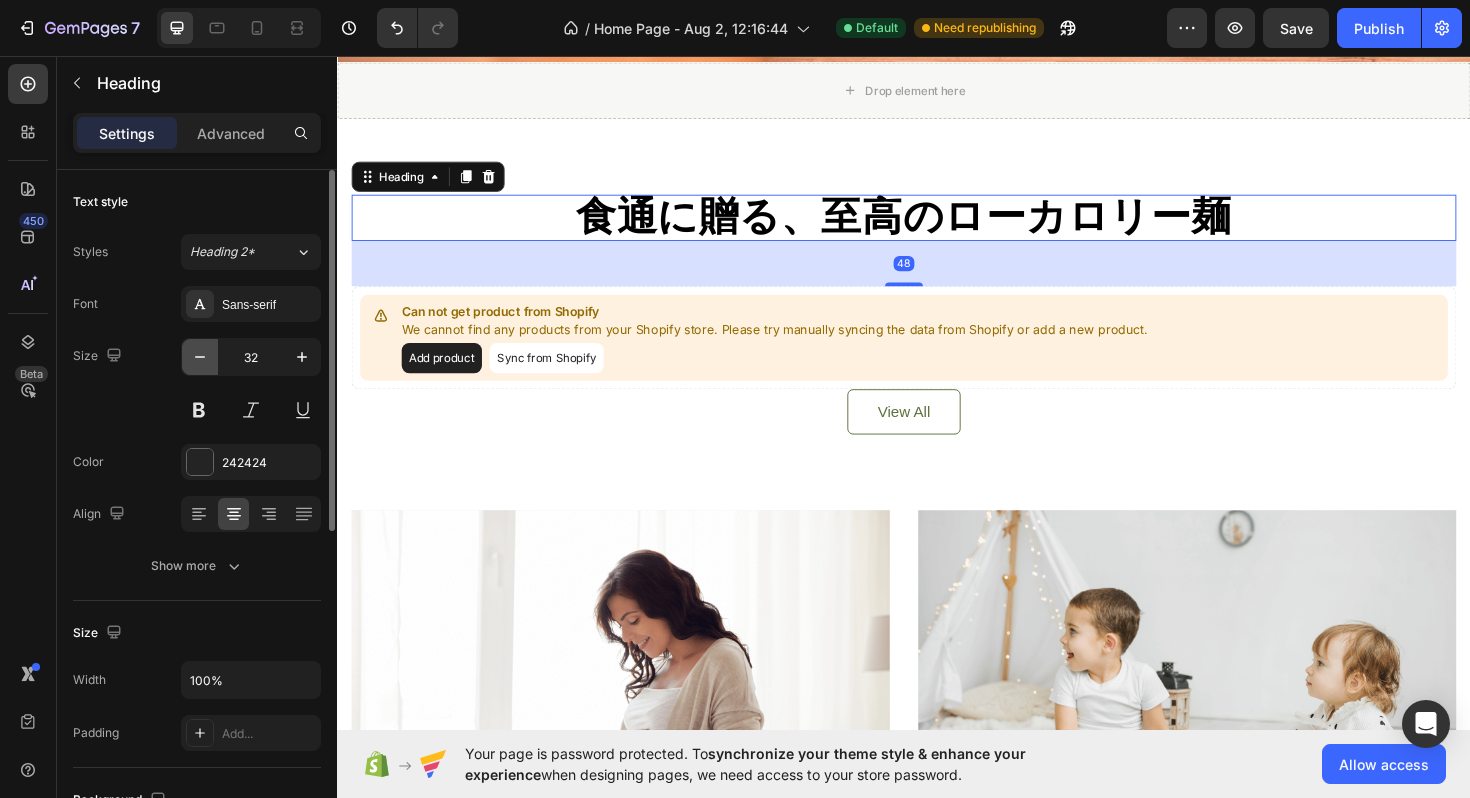 click 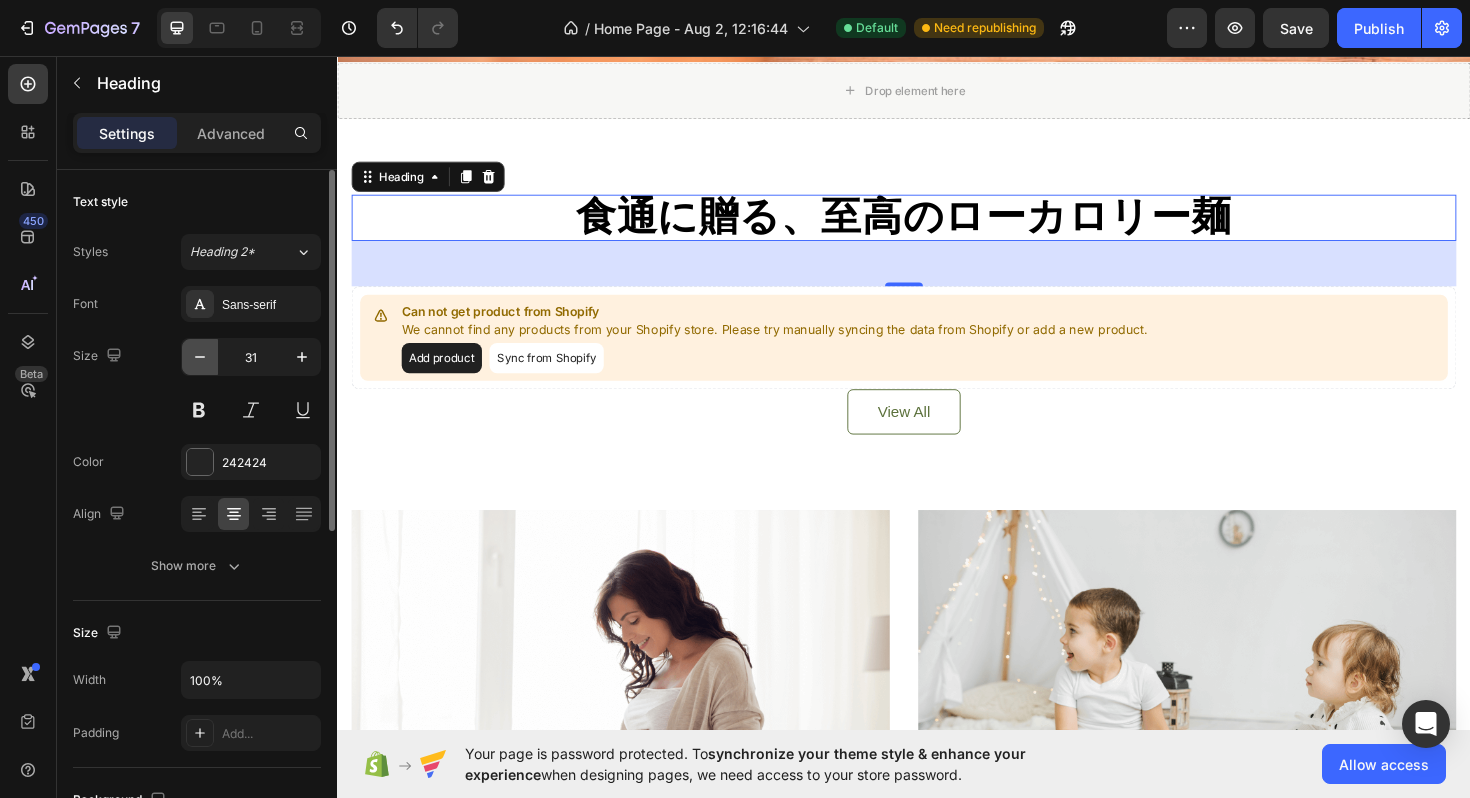click 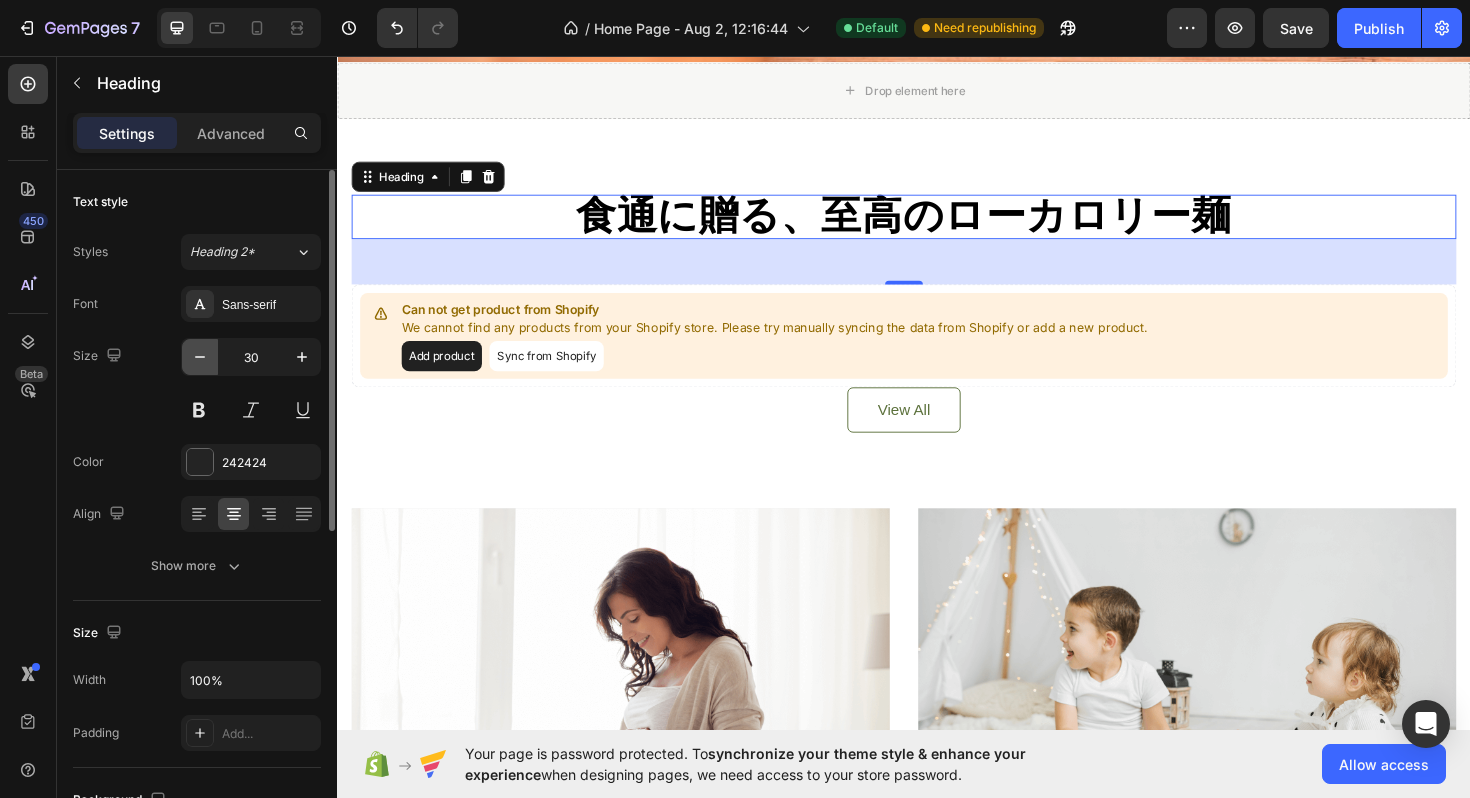 click 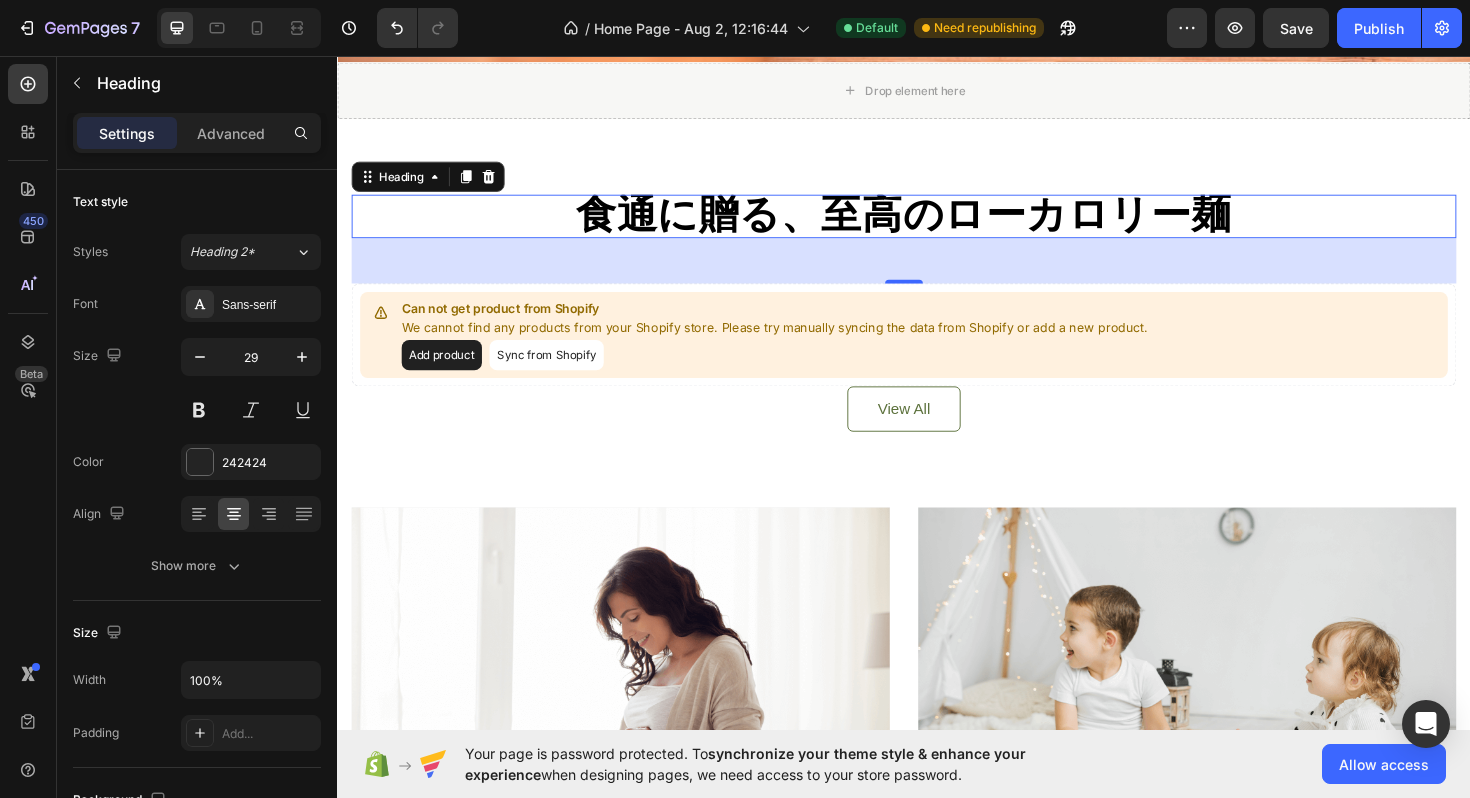 type 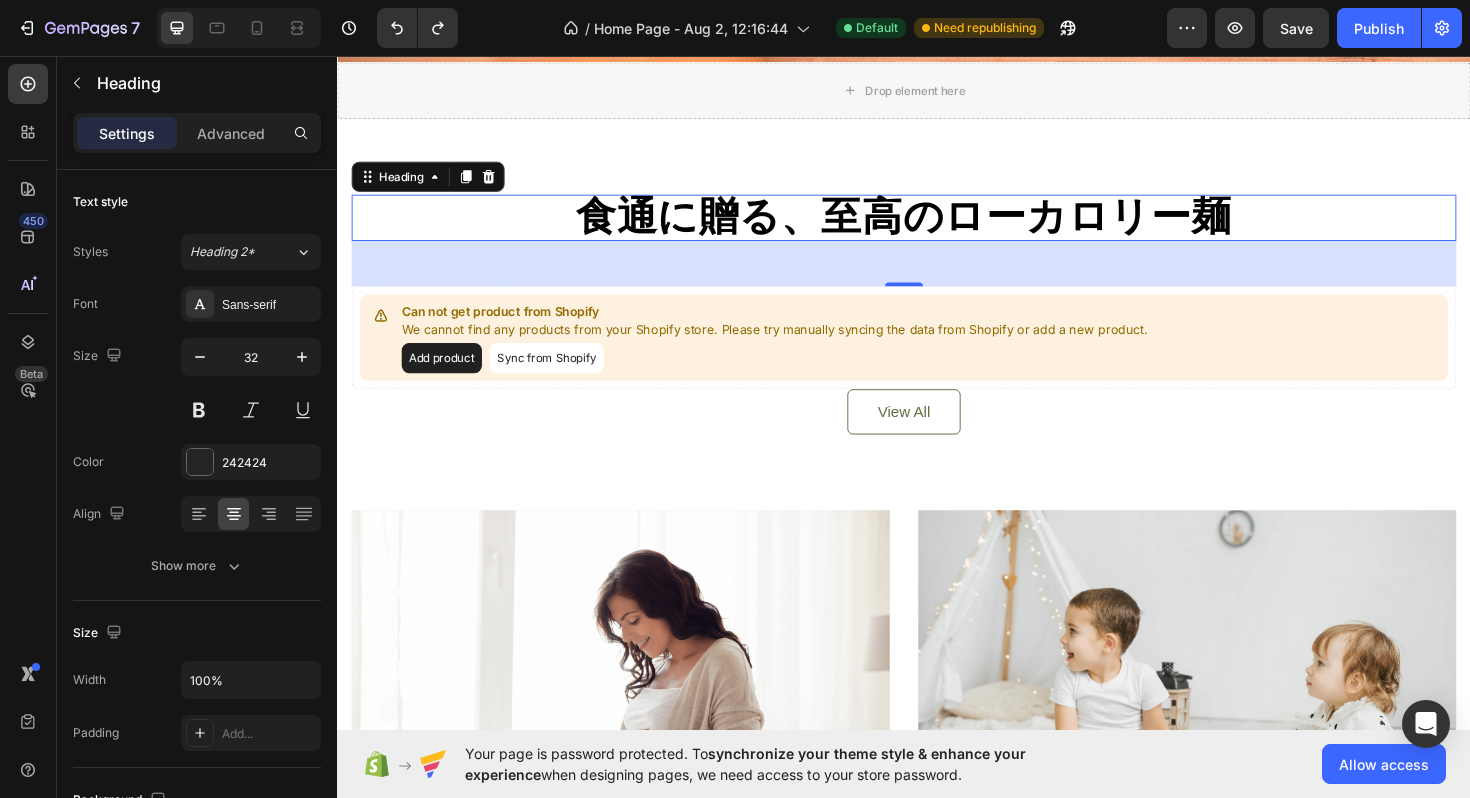 type on "33" 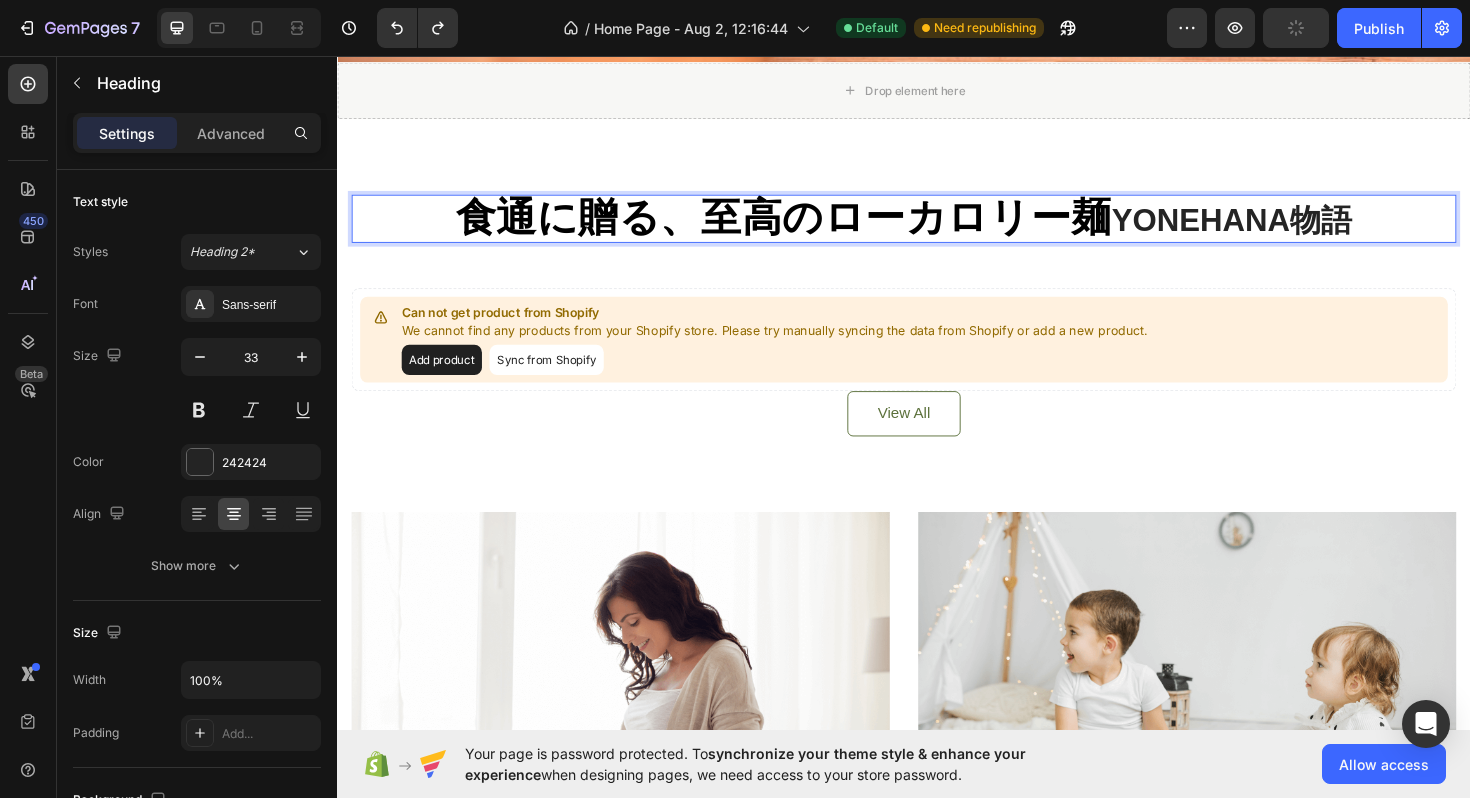 click on "食通に贈る、至高のローカロリー麺 YONEHANA物語" at bounding box center [937, 228] 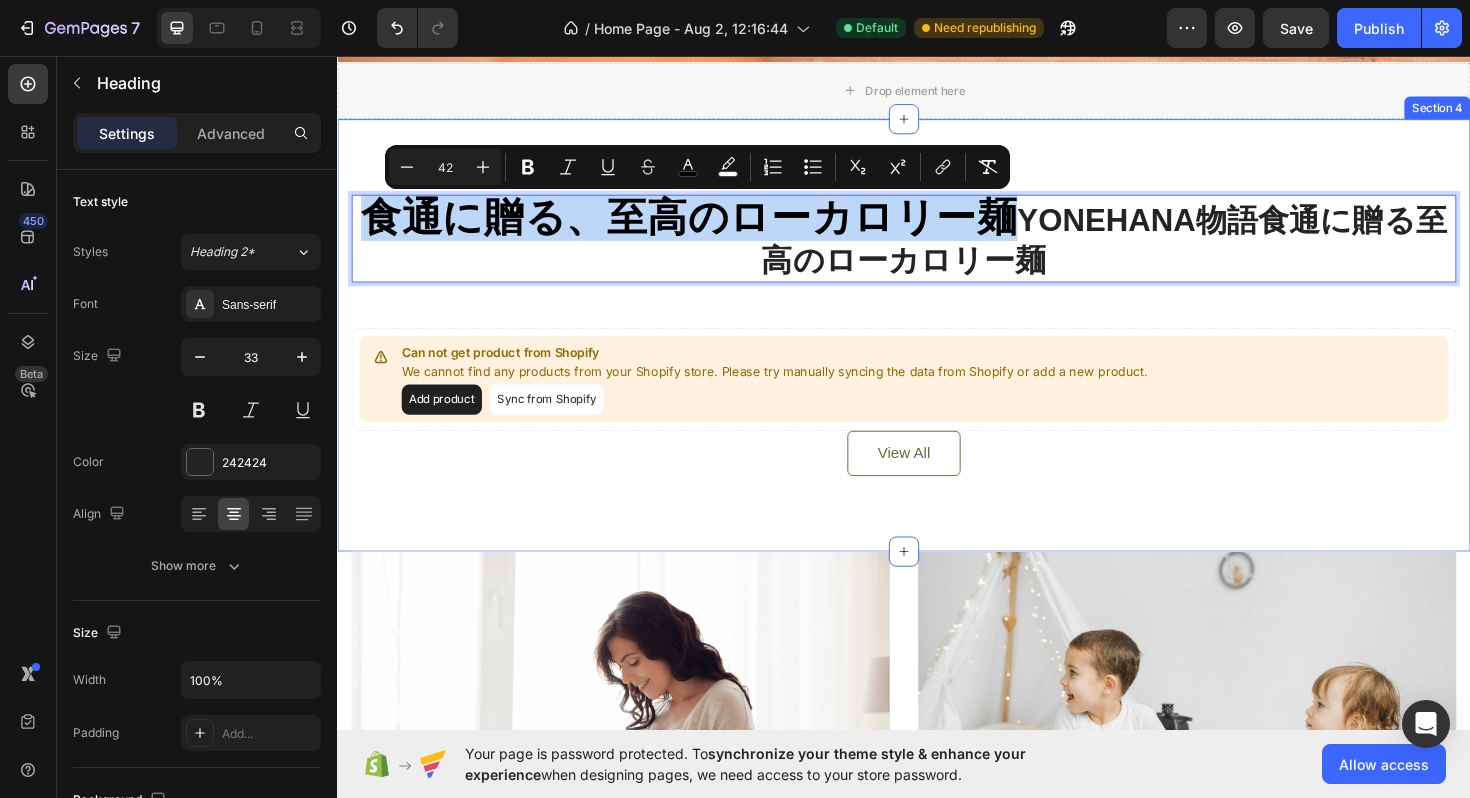 drag, startPoint x: 1043, startPoint y: 228, endPoint x: 346, endPoint y: 229, distance: 697.00073 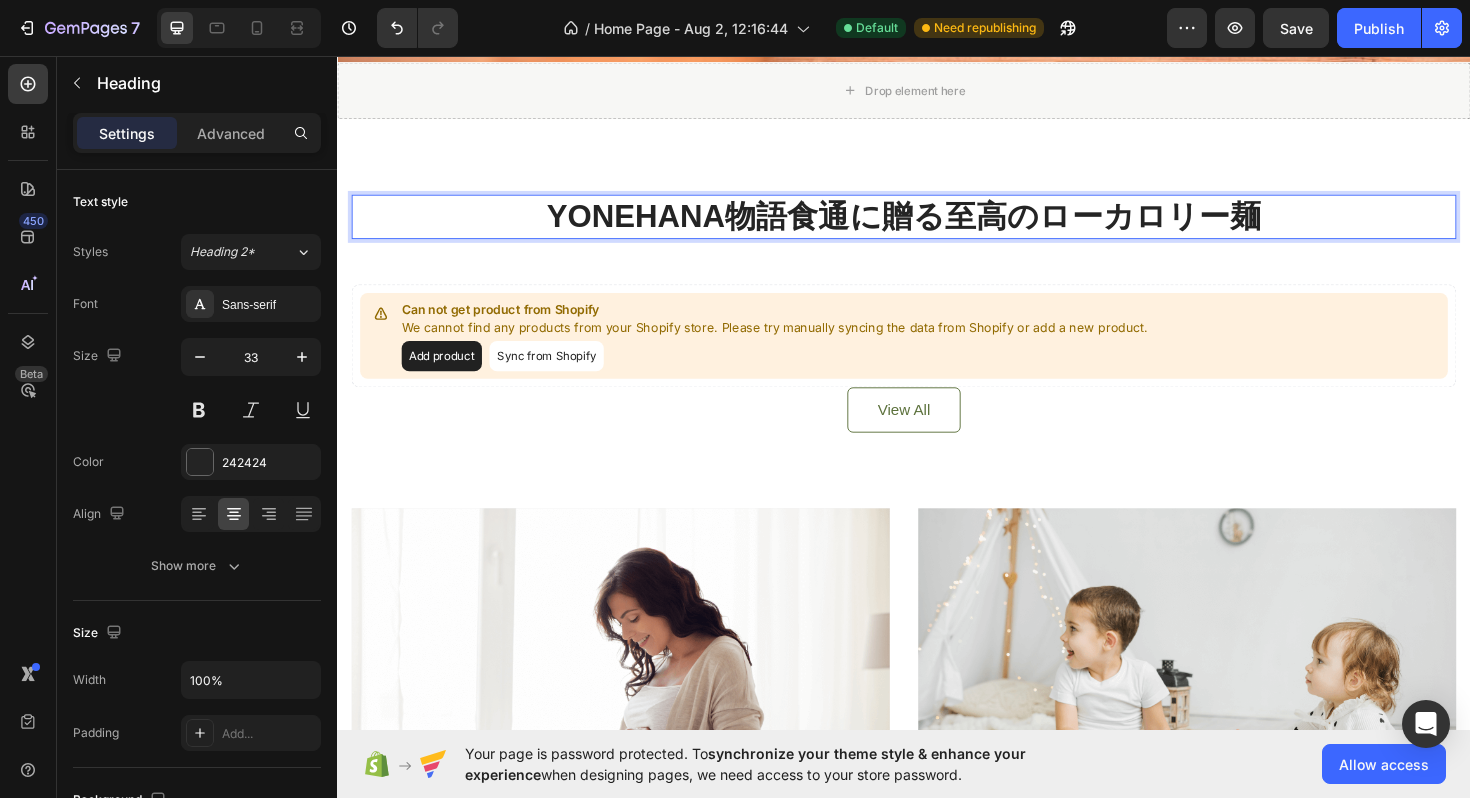 click on "YONEHANA物語食通に贈る至高のローカロリー麺" at bounding box center [937, 226] 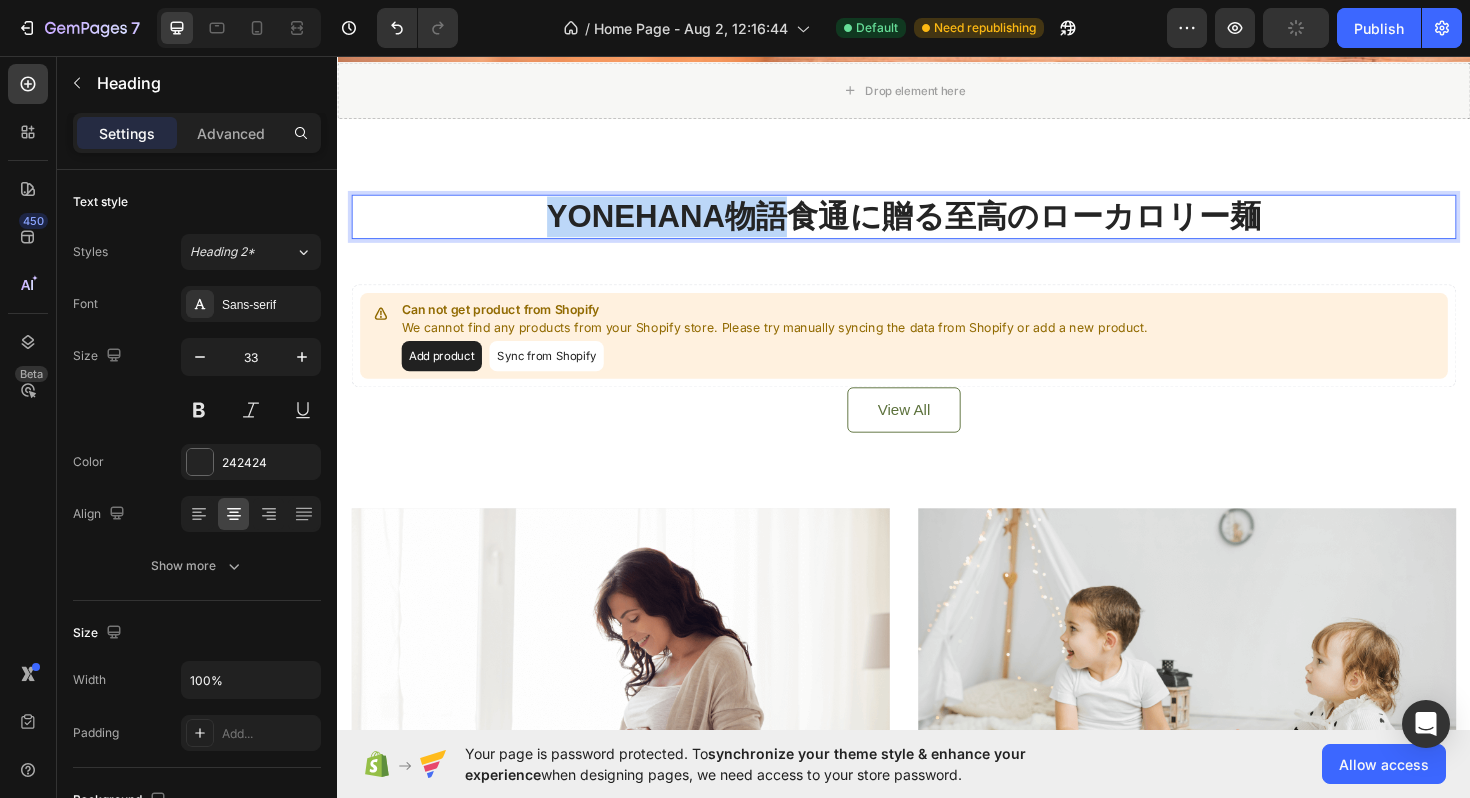 drag, startPoint x: 819, startPoint y: 239, endPoint x: 529, endPoint y: 238, distance: 290.0017 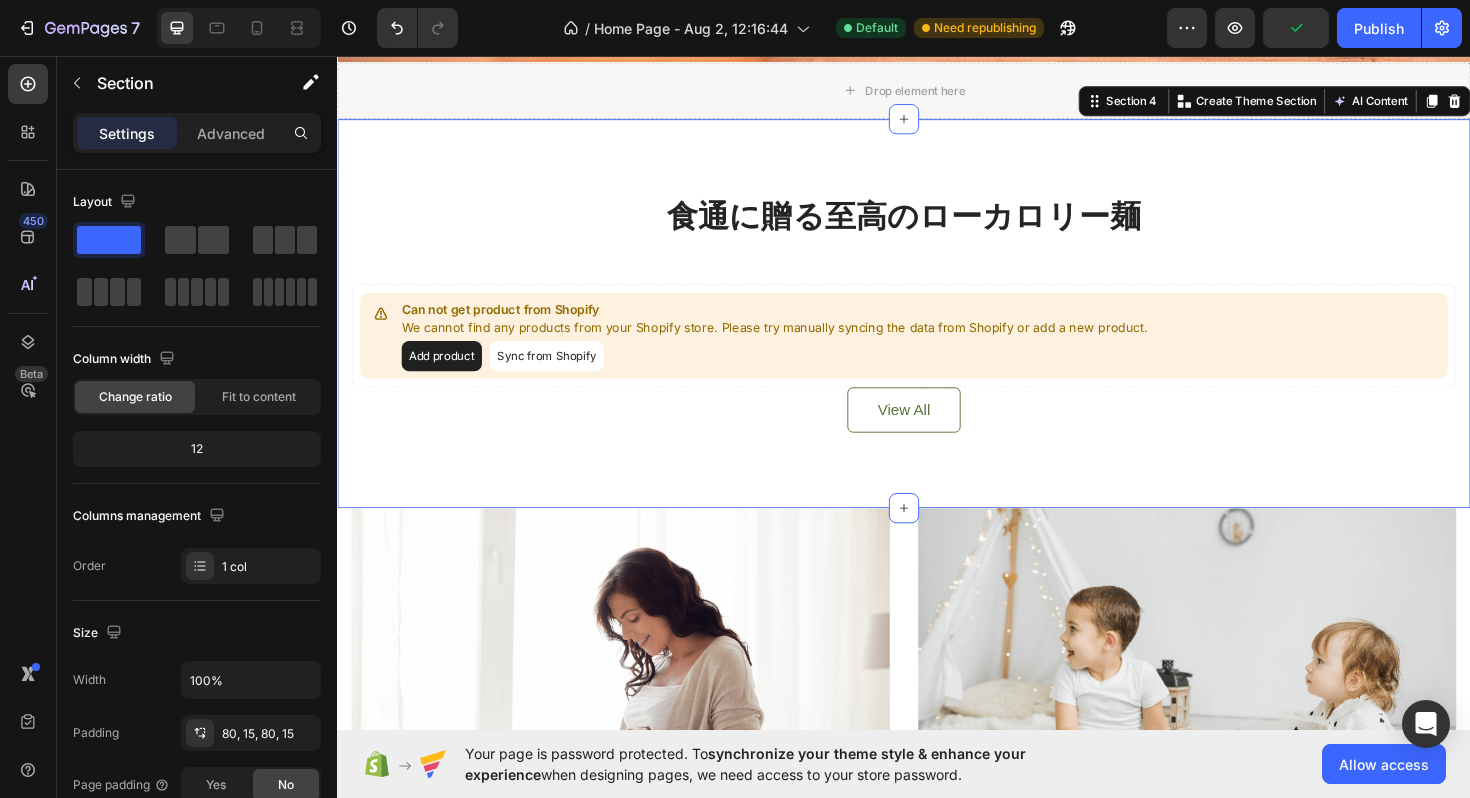 click on "食通に贈る至高のローカロリー麺 Heading Can not get product from Shopify We cannot find any products from your Shopify store. Please try manually syncing the data from Shopify or add a new product.   Add product Sync from Shopify Product List View All Button Row Section 4   You can create reusable sections Create Theme Section AI Content Write with GemAI What would you like to describe here? Tone and Voice Persuasive Product Show more Generate" at bounding box center (937, 329) 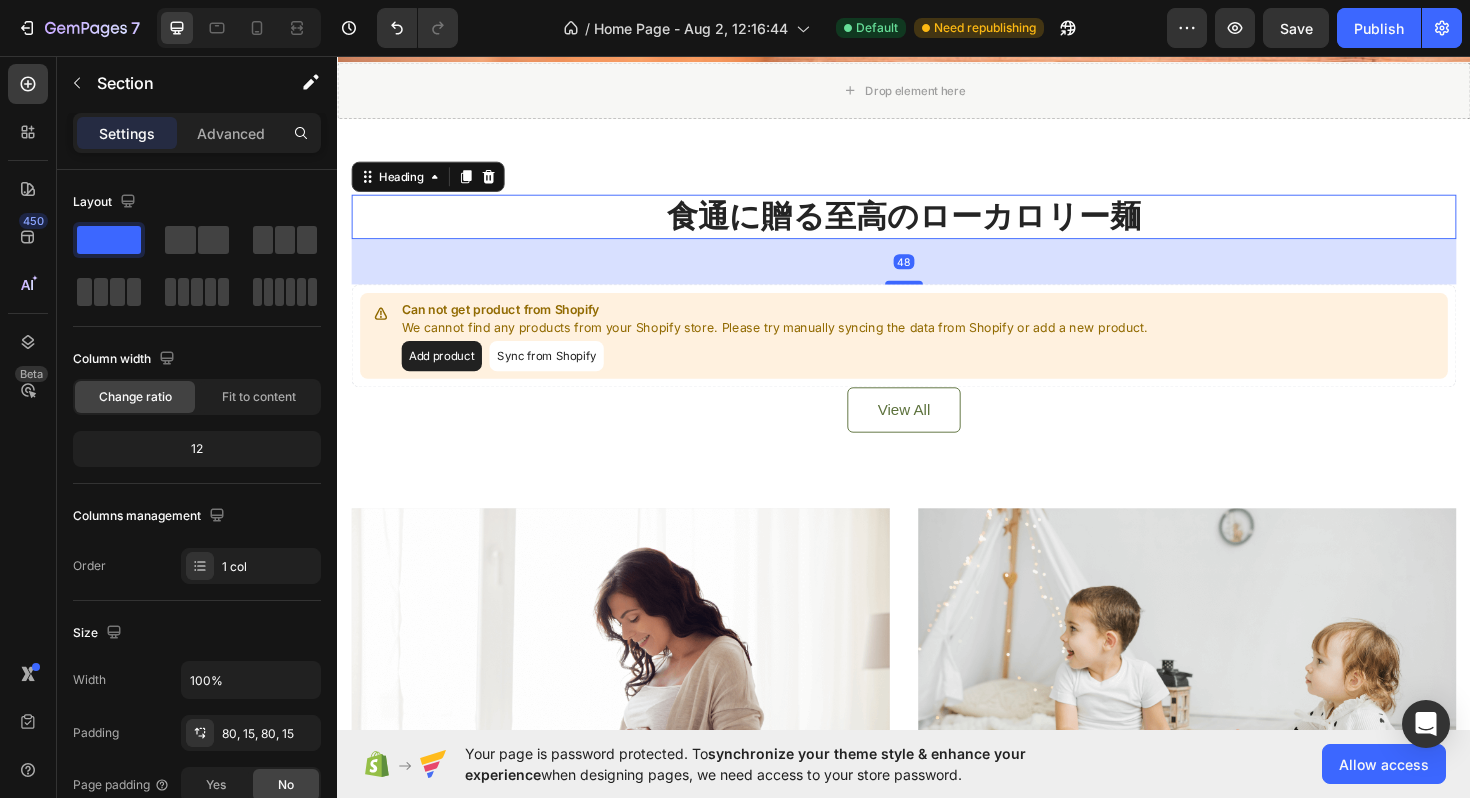 click on "食通に贈る至高のローカロリー麺" at bounding box center [937, 226] 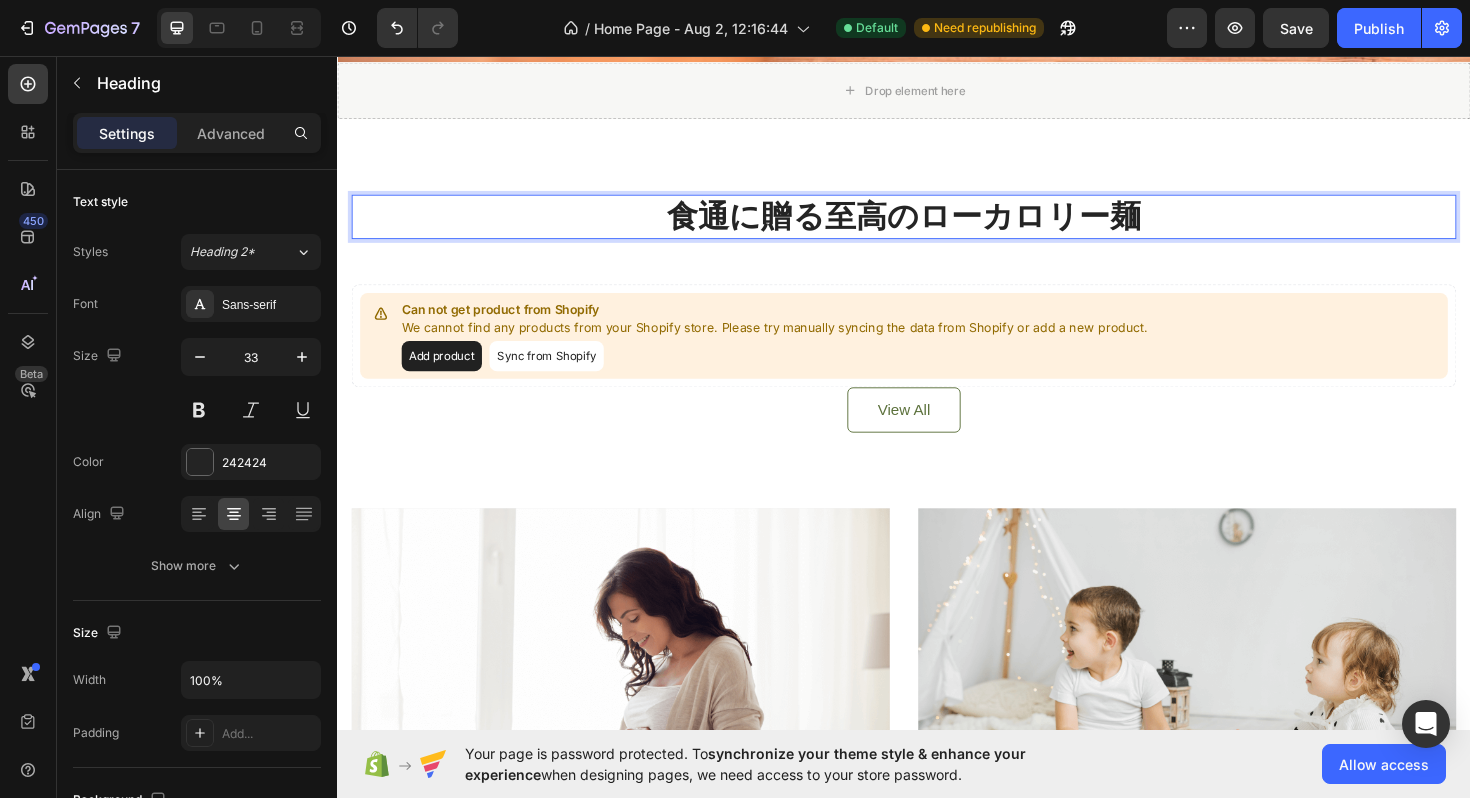 click on "食通に贈る至高のローカロリー麺" at bounding box center [937, 226] 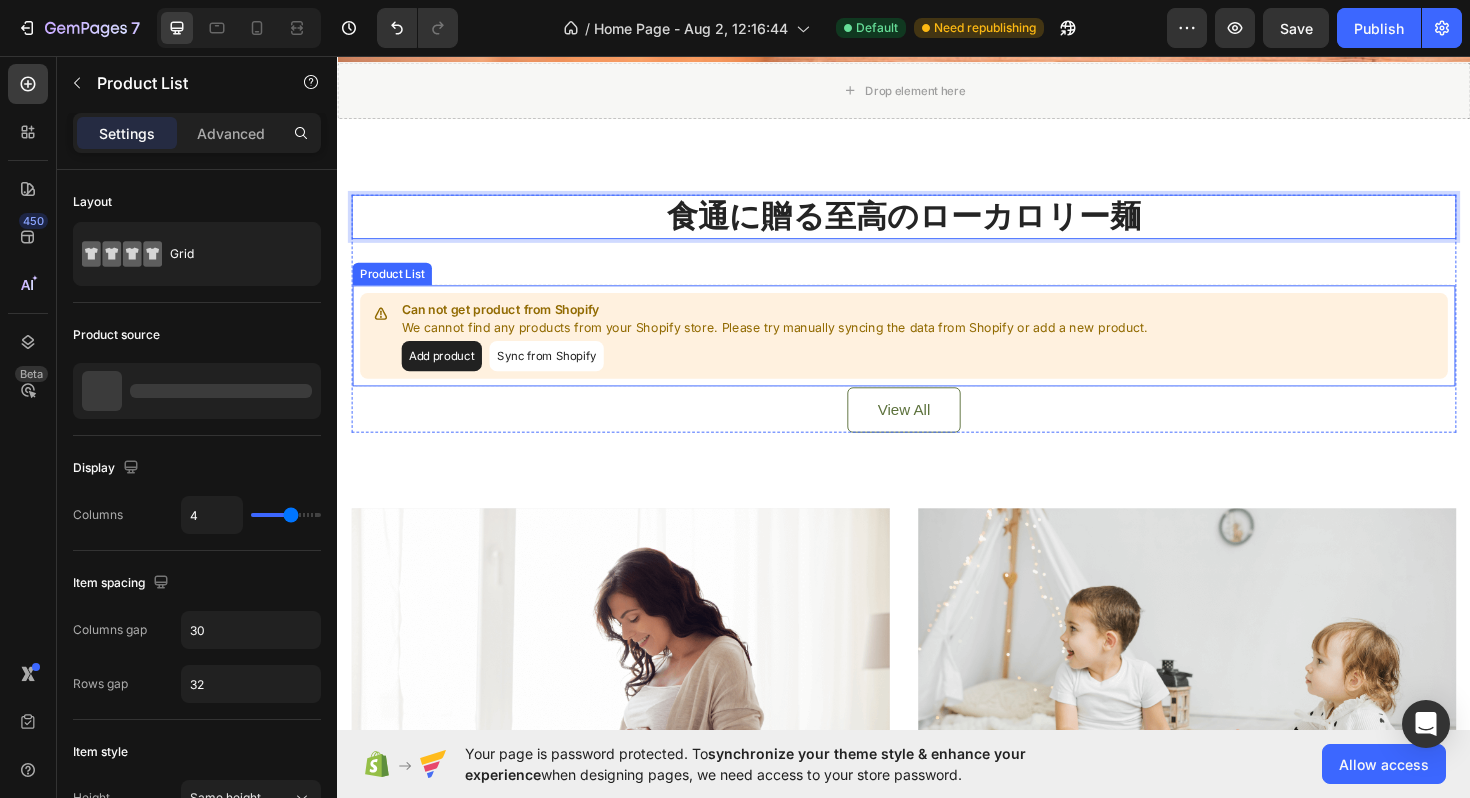 click on "Can not get product from Shopify" at bounding box center (800, 325) 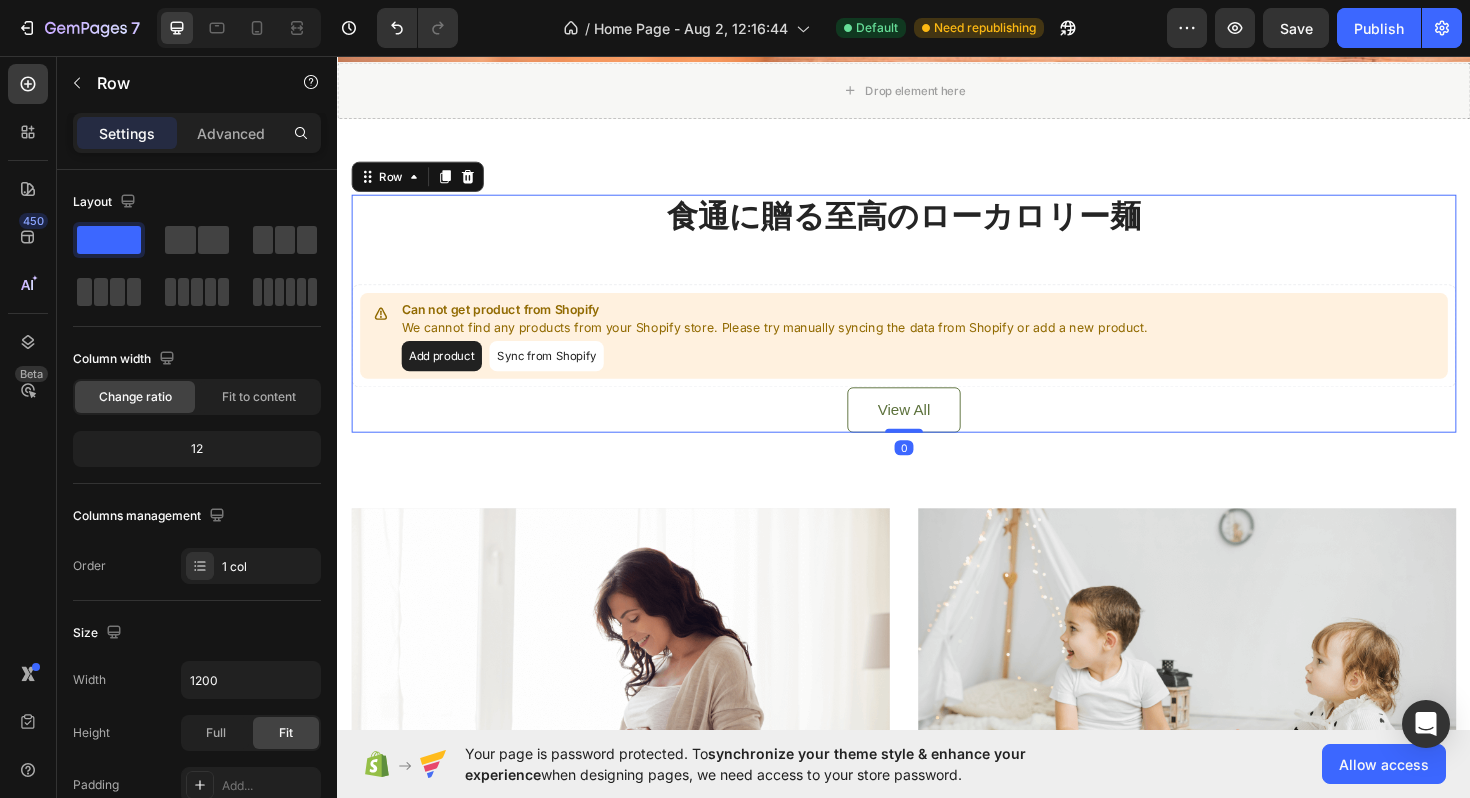 click on "食通に贈る至高のローカロリー麺 Heading Can not get product from Shopify We cannot find any products from your Shopify store. Please try manually syncing the data from Shopify or add a new product.   Add product Sync from Shopify Product List View All Button" at bounding box center (937, 329) 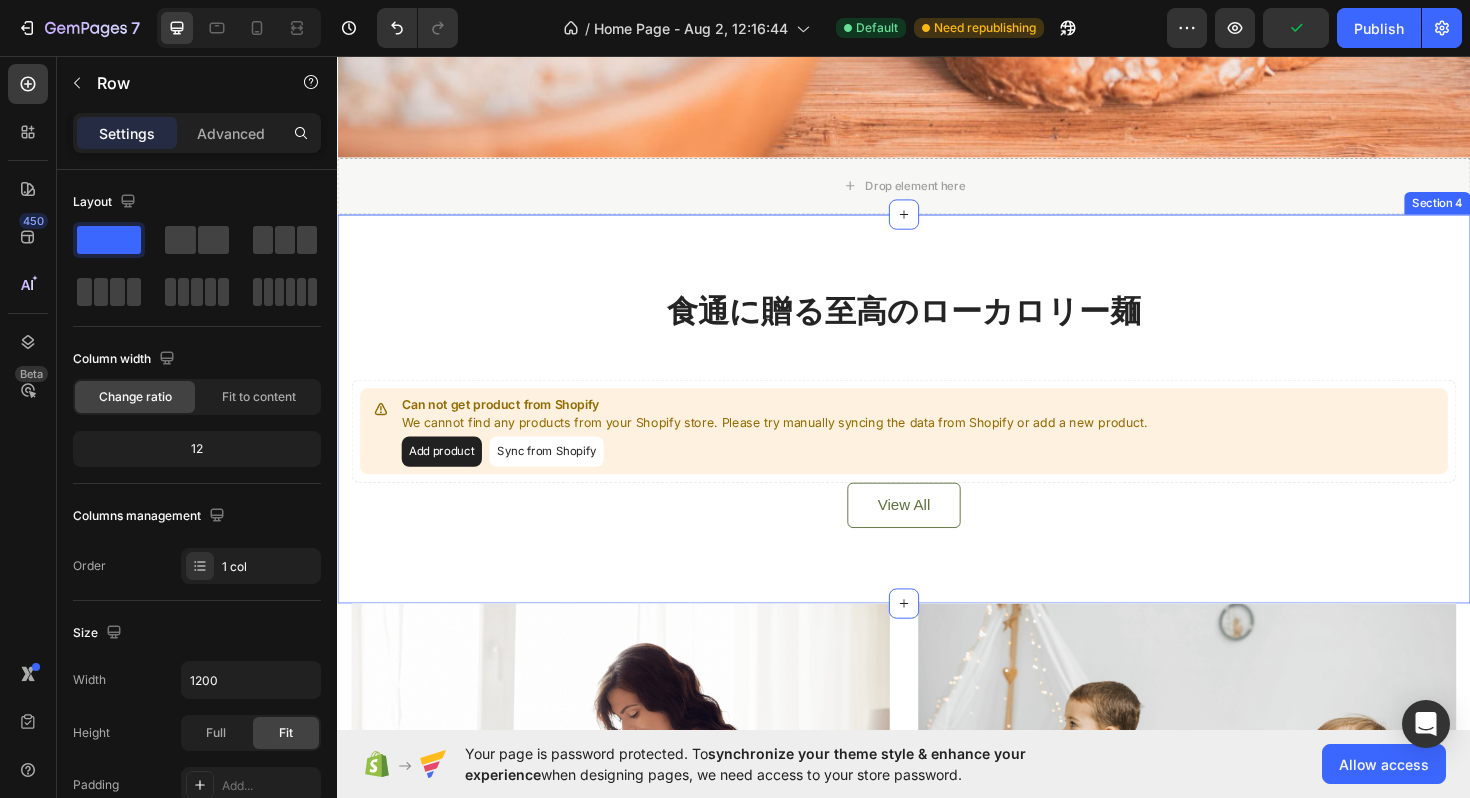 scroll, scrollTop: 1255, scrollLeft: 0, axis: vertical 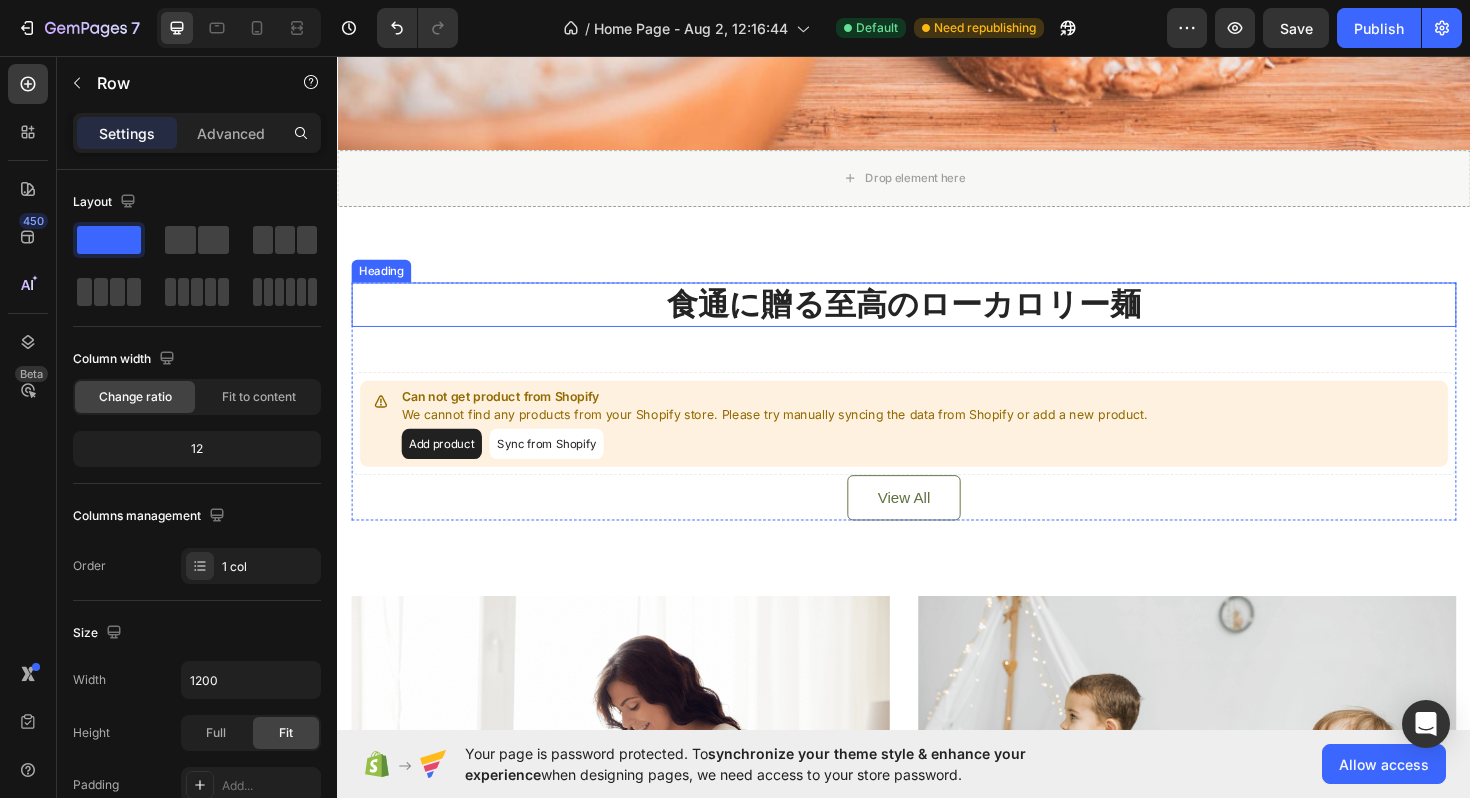 click on "食通に贈る至高のローカロリー麺" at bounding box center [937, 319] 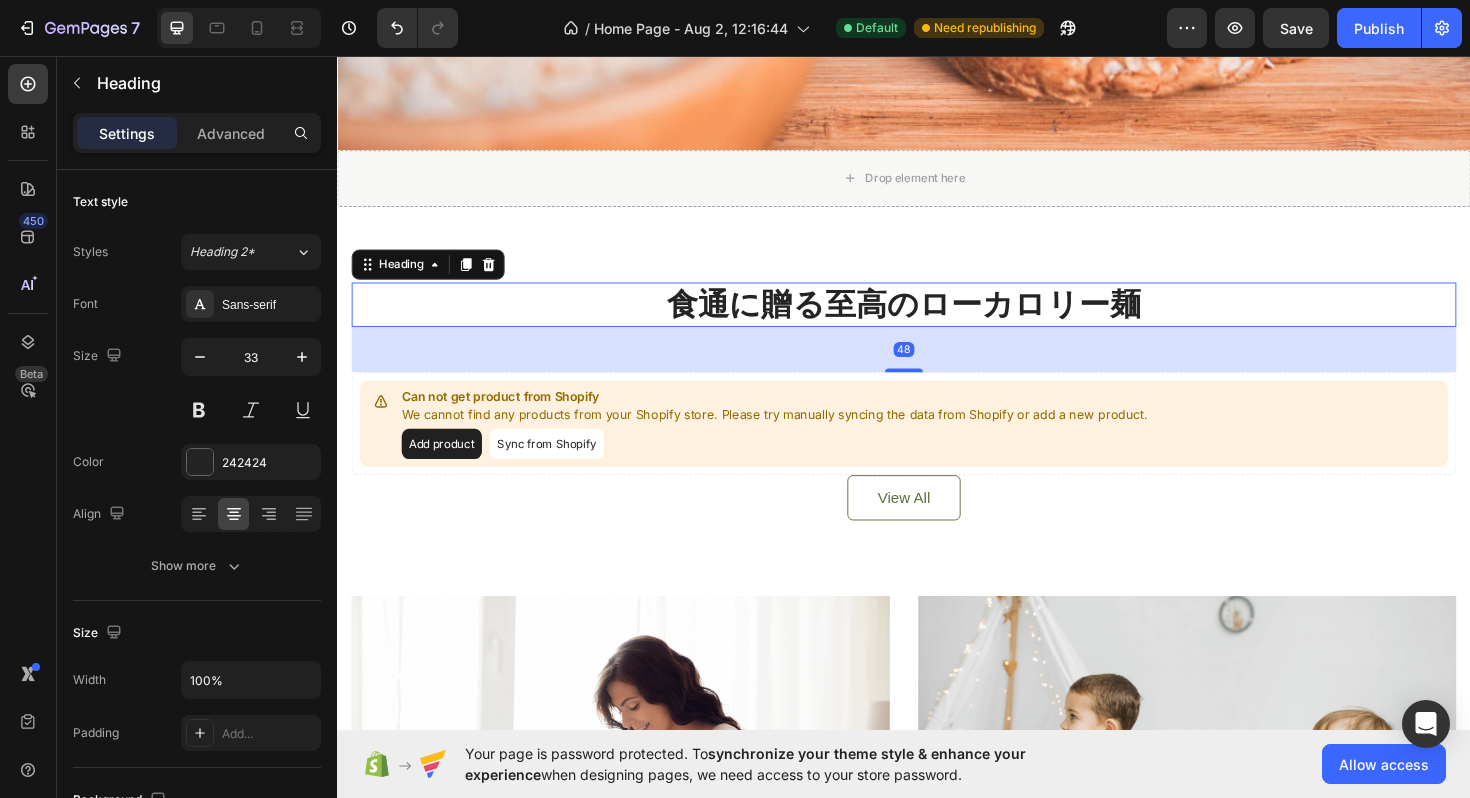 click on "食通に贈る至高のローカロリー麺" at bounding box center [937, 319] 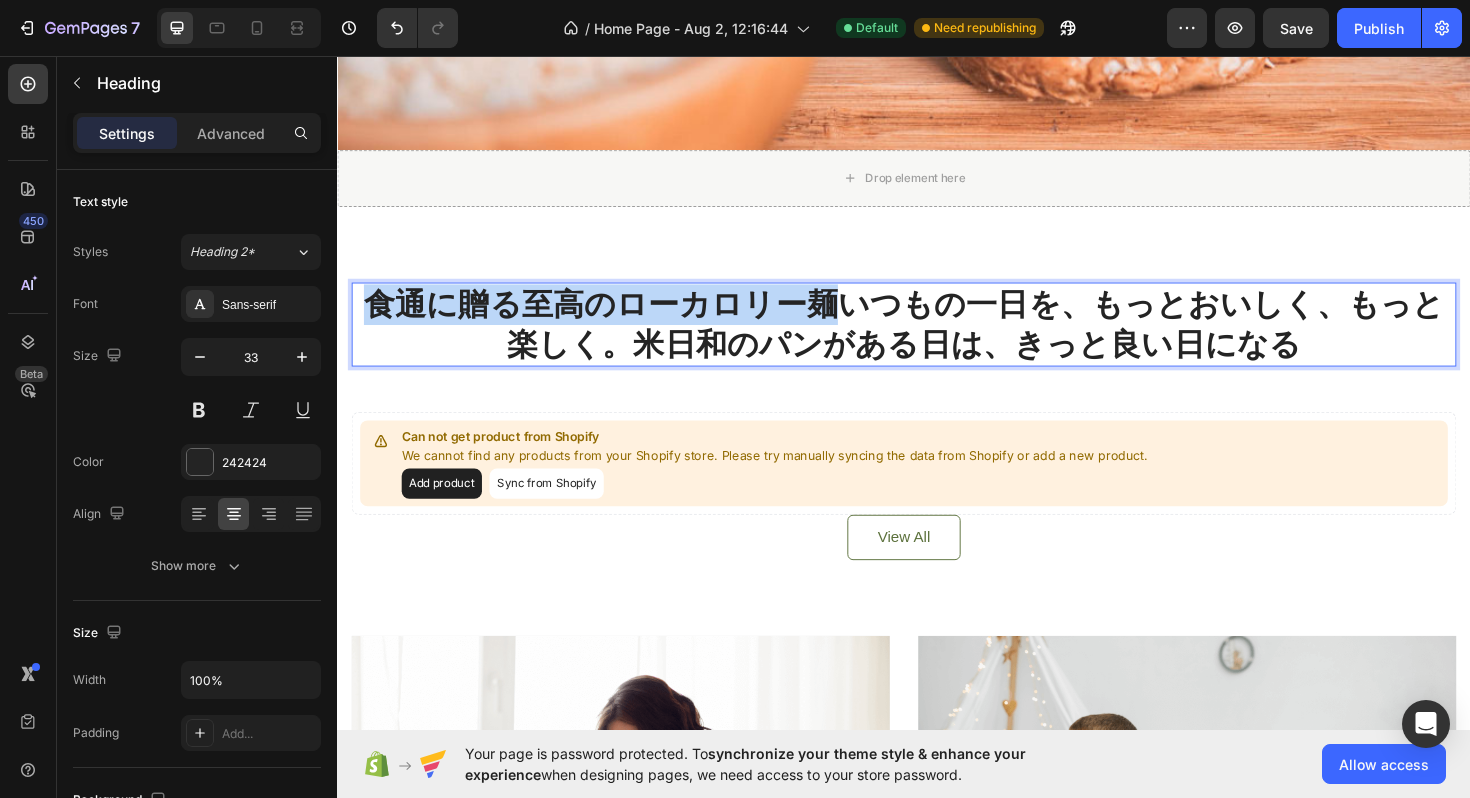 drag, startPoint x: 851, startPoint y: 329, endPoint x: 357, endPoint y: 333, distance: 494.0162 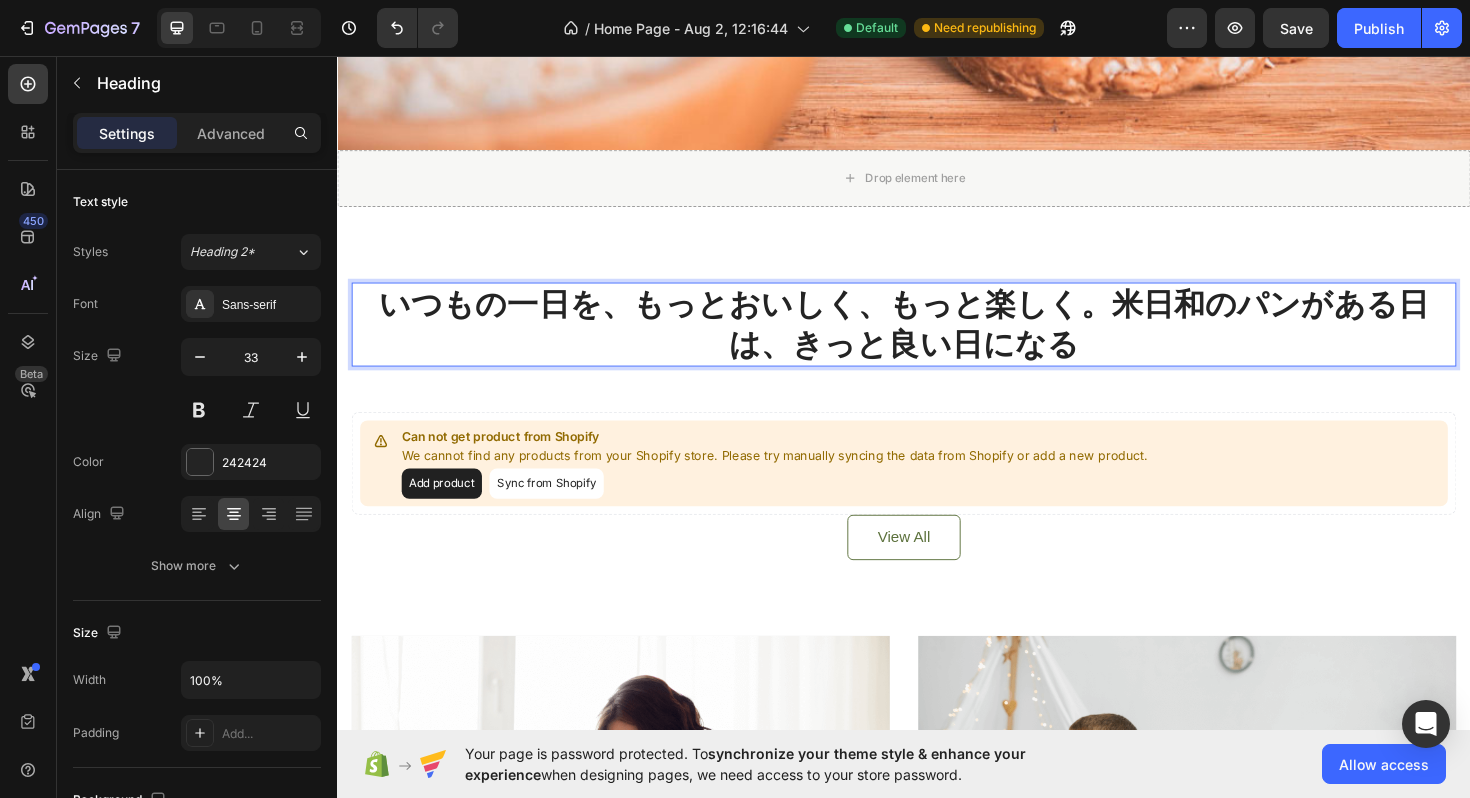 click on "いつもの一日を、もっとおいしく、もっと楽しく。米日和のパンがある日は、きっと良い日になる" at bounding box center (937, 341) 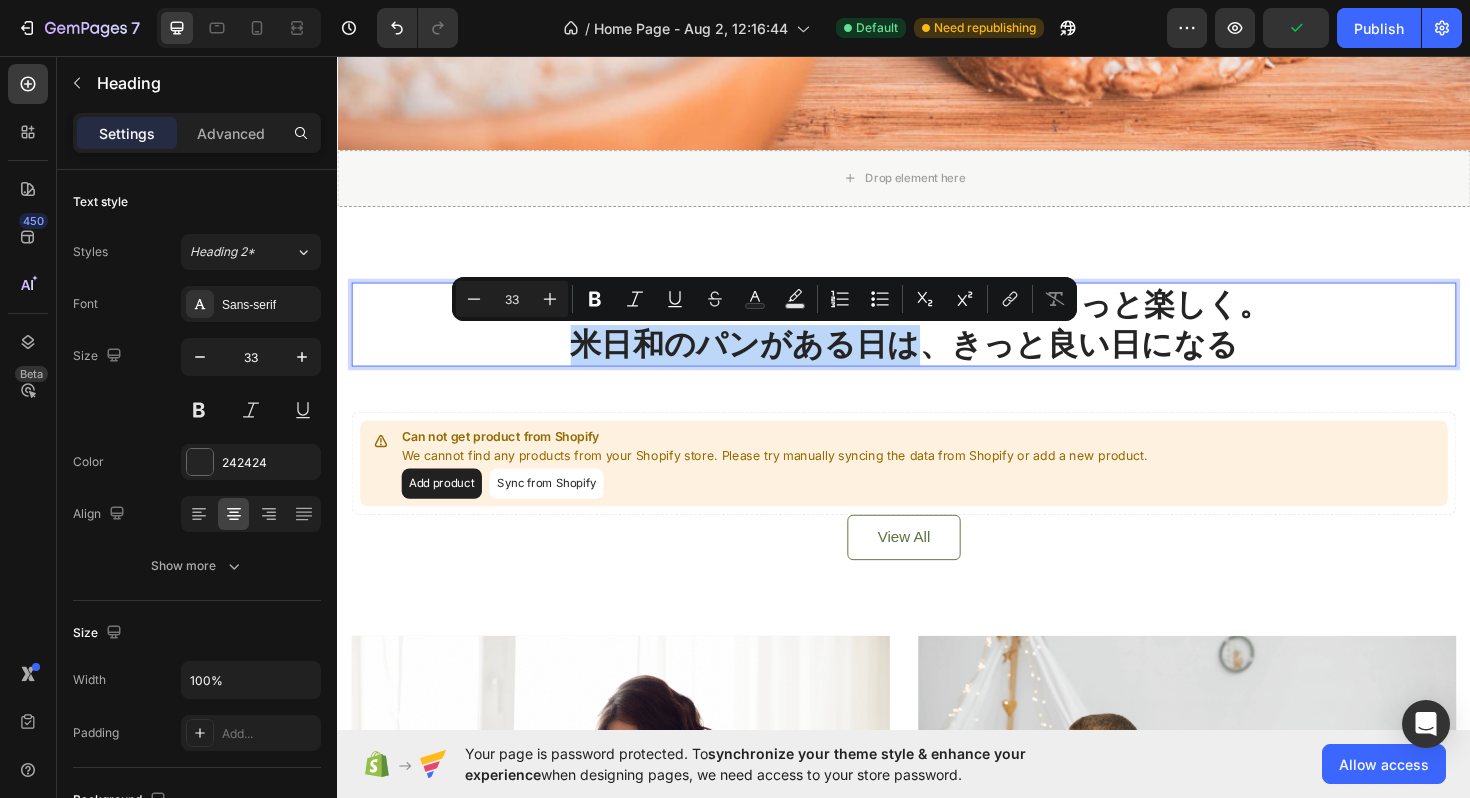 drag, startPoint x: 583, startPoint y: 361, endPoint x: 964, endPoint y: 352, distance: 381.1063 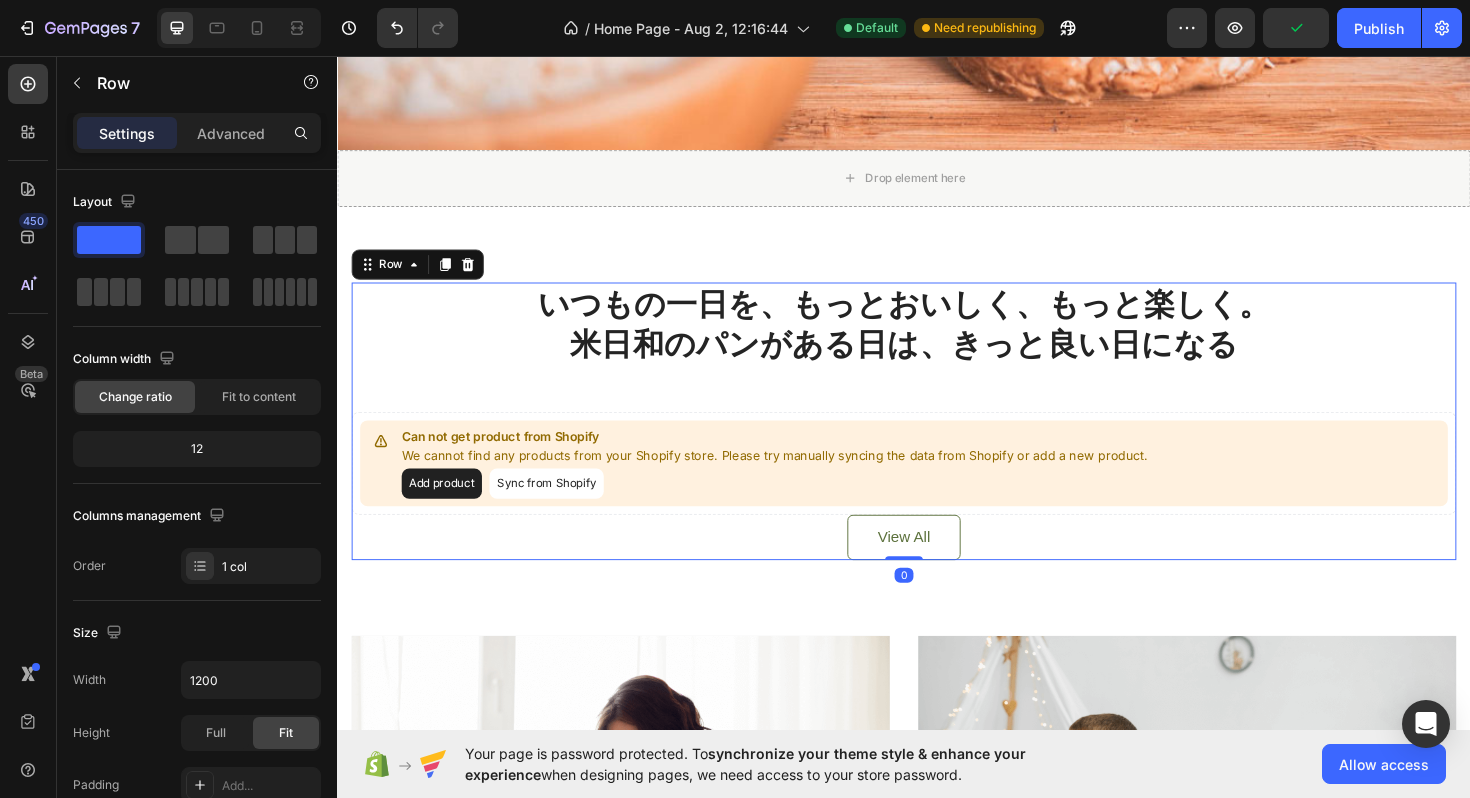 click on "いつもの一日を、もっとおいしく、もっと楽しく。 米日和のパンがある日は、きっと良い日になる Heading Can not get product from Shopify We cannot find any products from your Shopify store. Please try manually syncing the data from Shopify or add a new product.   Add product Sync from Shopify Product List View All Button" at bounding box center [937, 443] 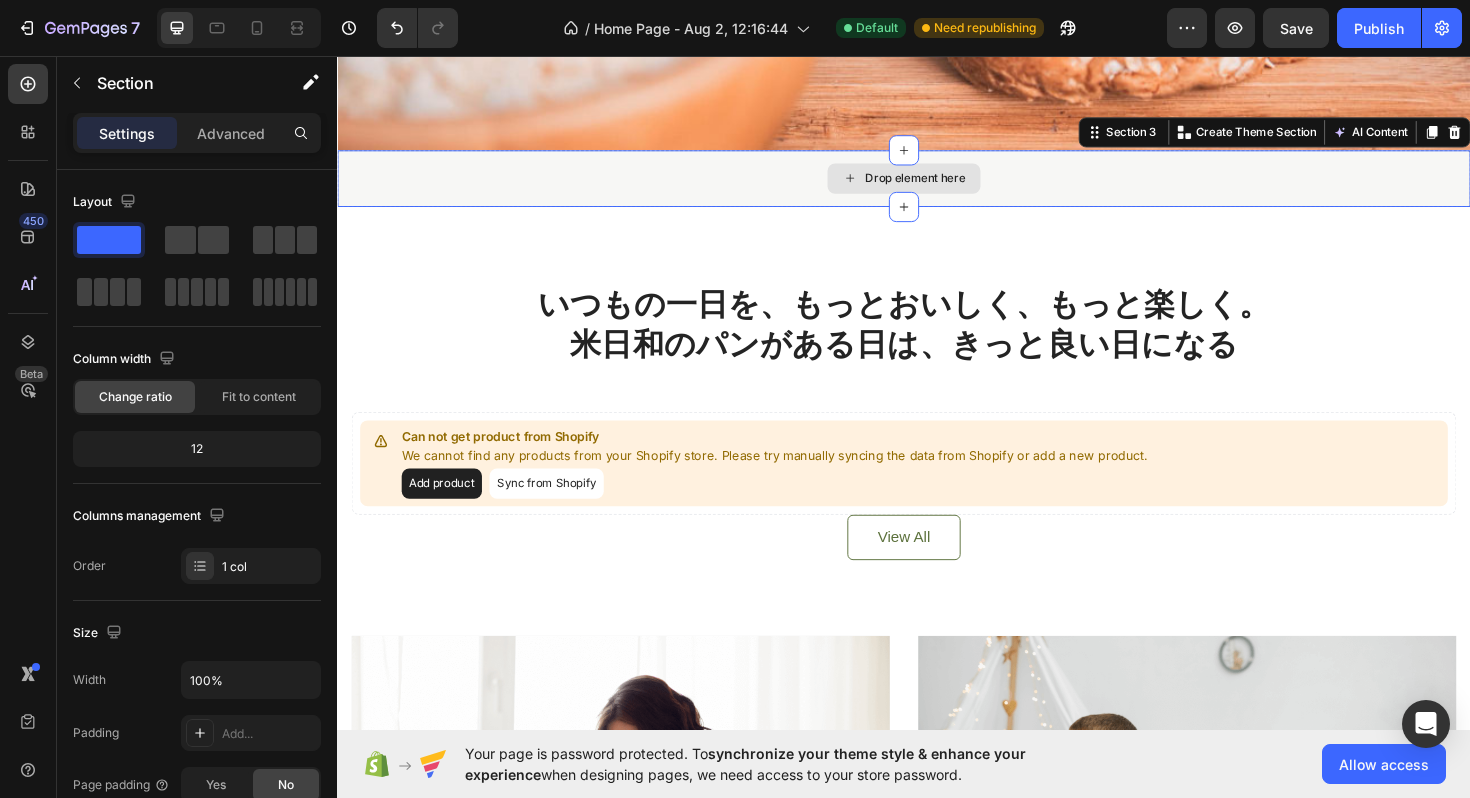click on "Drop element here" at bounding box center (937, 186) 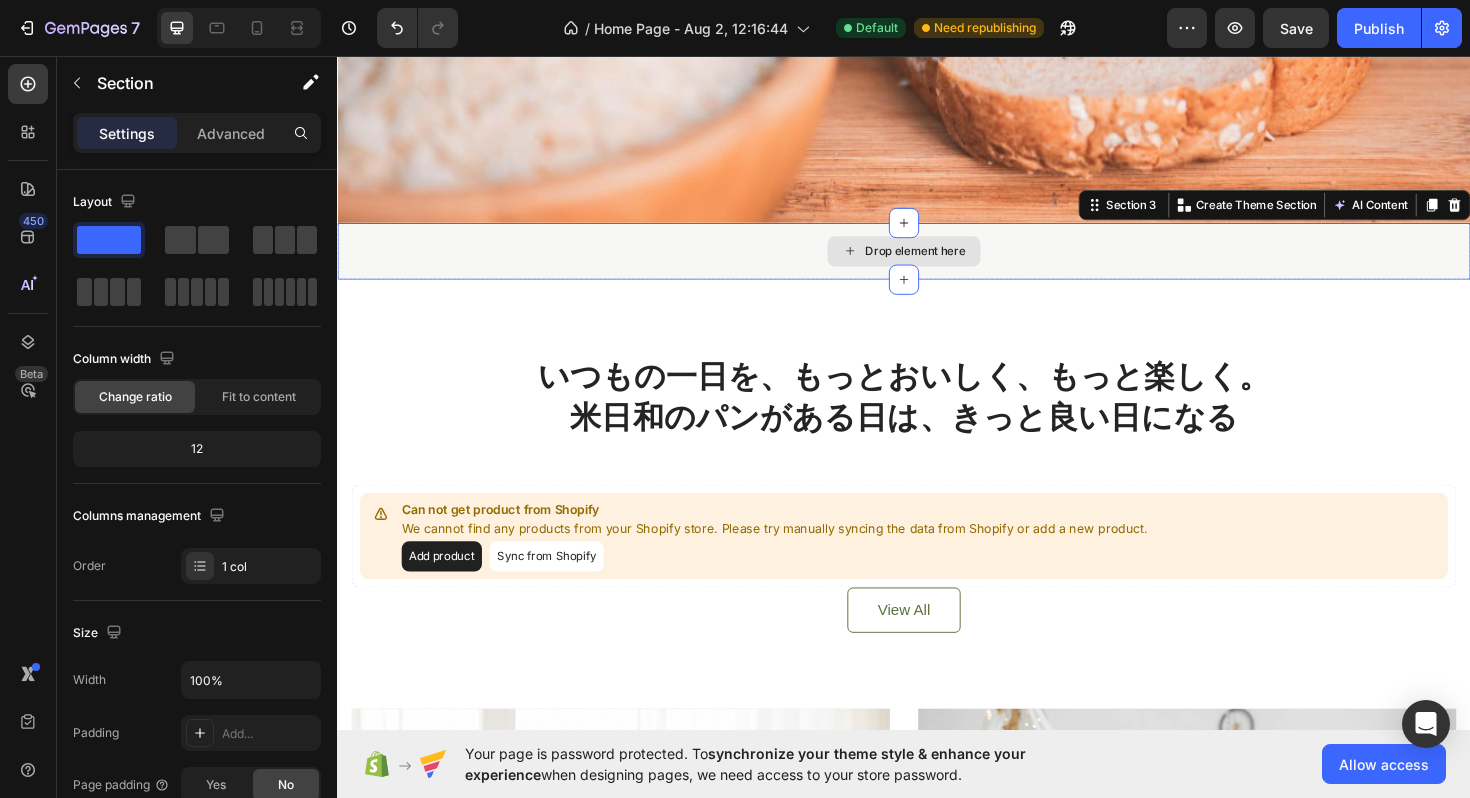 scroll, scrollTop: 1160, scrollLeft: 0, axis: vertical 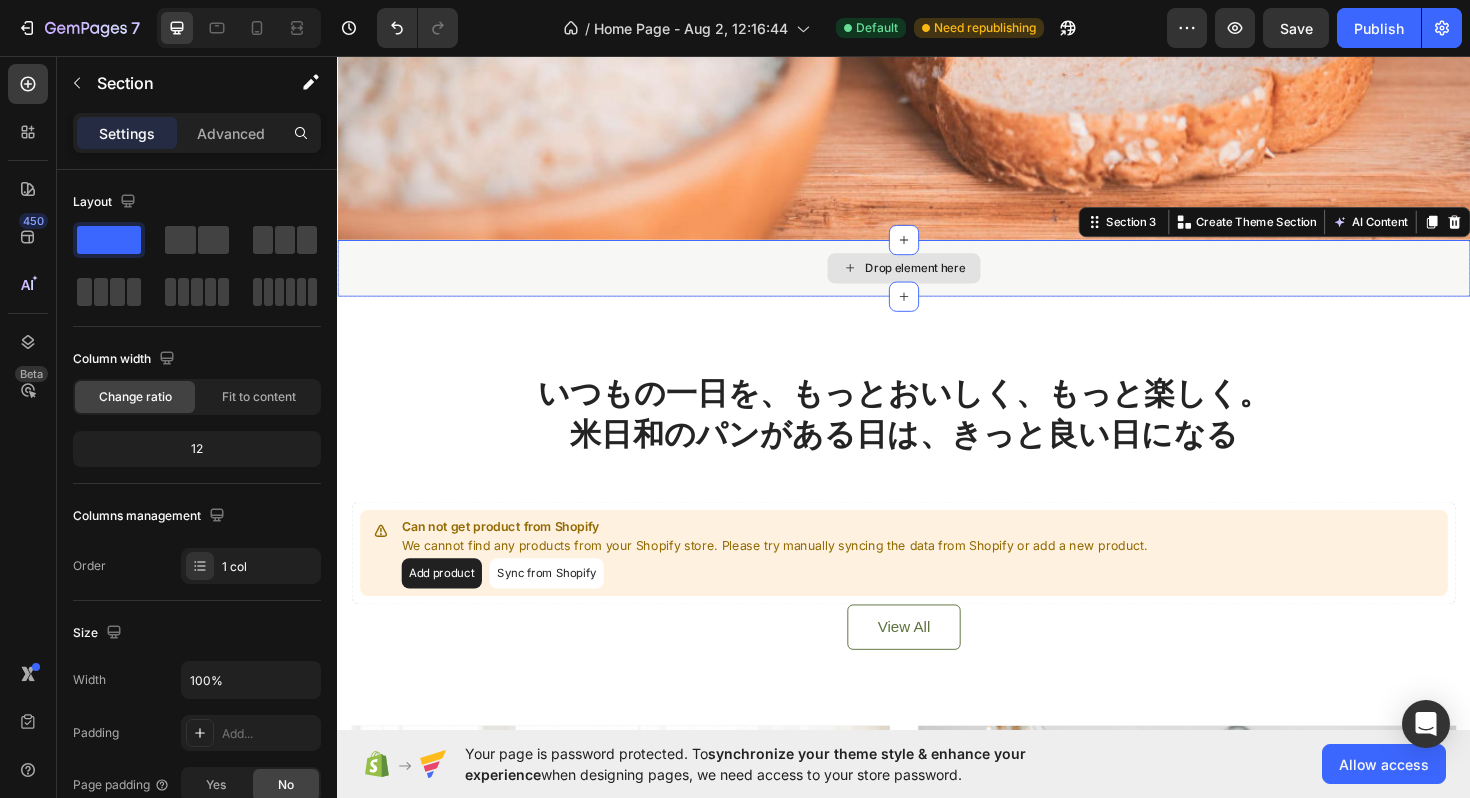 click on "Drop element here" at bounding box center [937, 281] 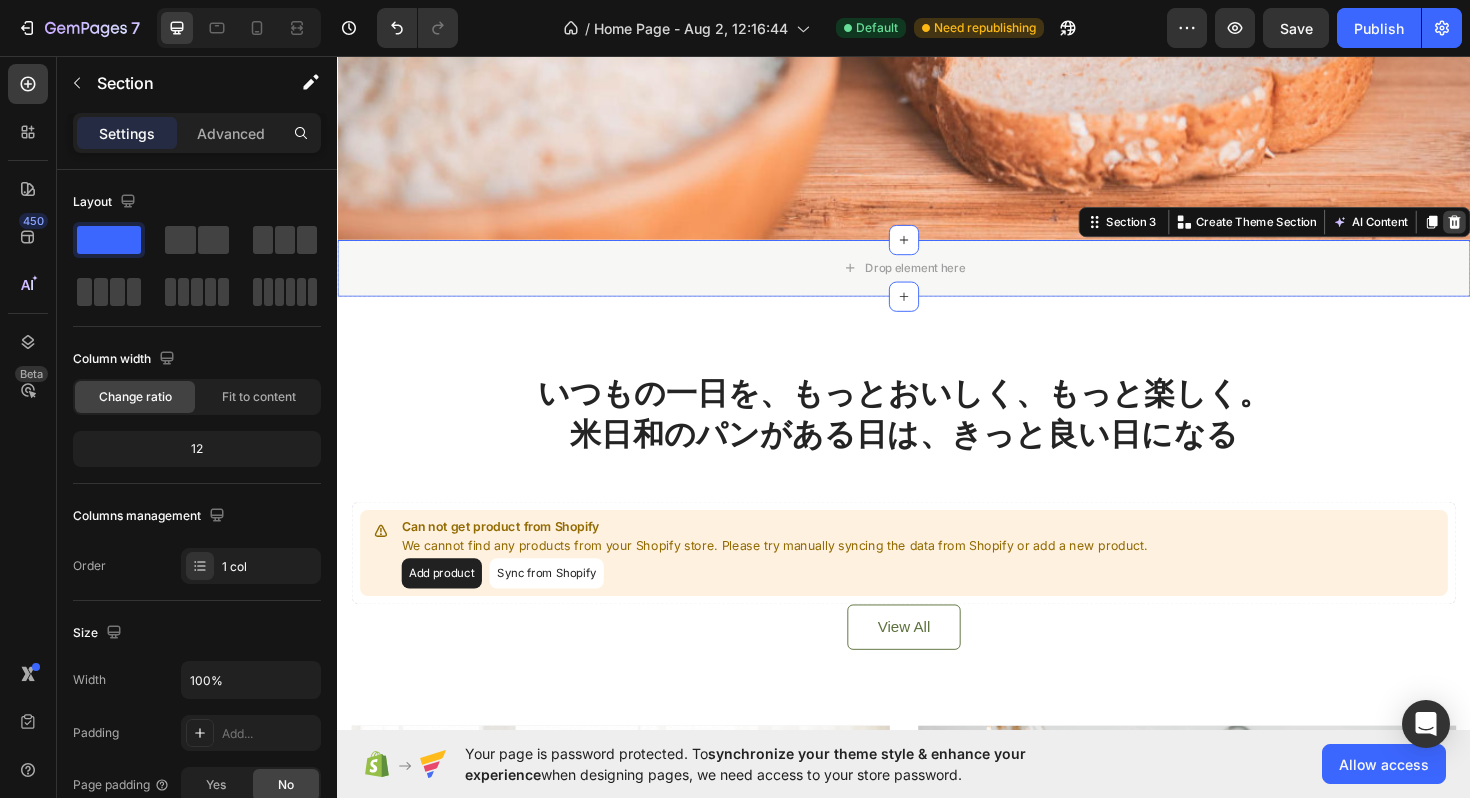 click 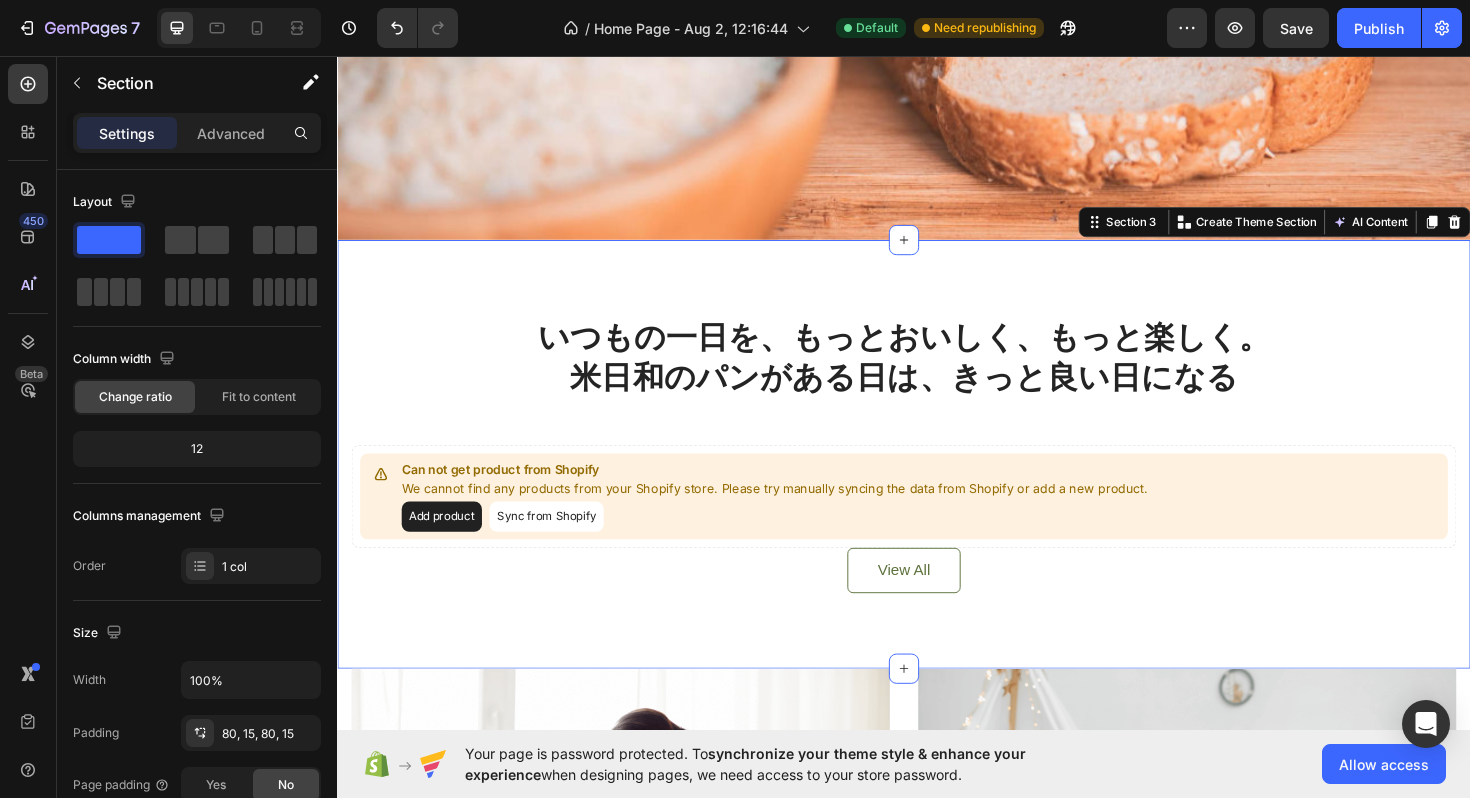 click on "いつもの一日を、もっとおいしく、もっと楽しく。 米日和のパンがある日は、きっと良い日になる Heading Can not get product from Shopify We cannot find any products from your Shopify store. Please try manually syncing the data from Shopify or add a new product.   Add product Sync from Shopify Product List View All Button Row Section 3   You can create reusable sections Create Theme Section AI Content Write with GemAI What would you like to describe here? Tone and Voice Persuasive Product Show more Generate" at bounding box center [937, 478] 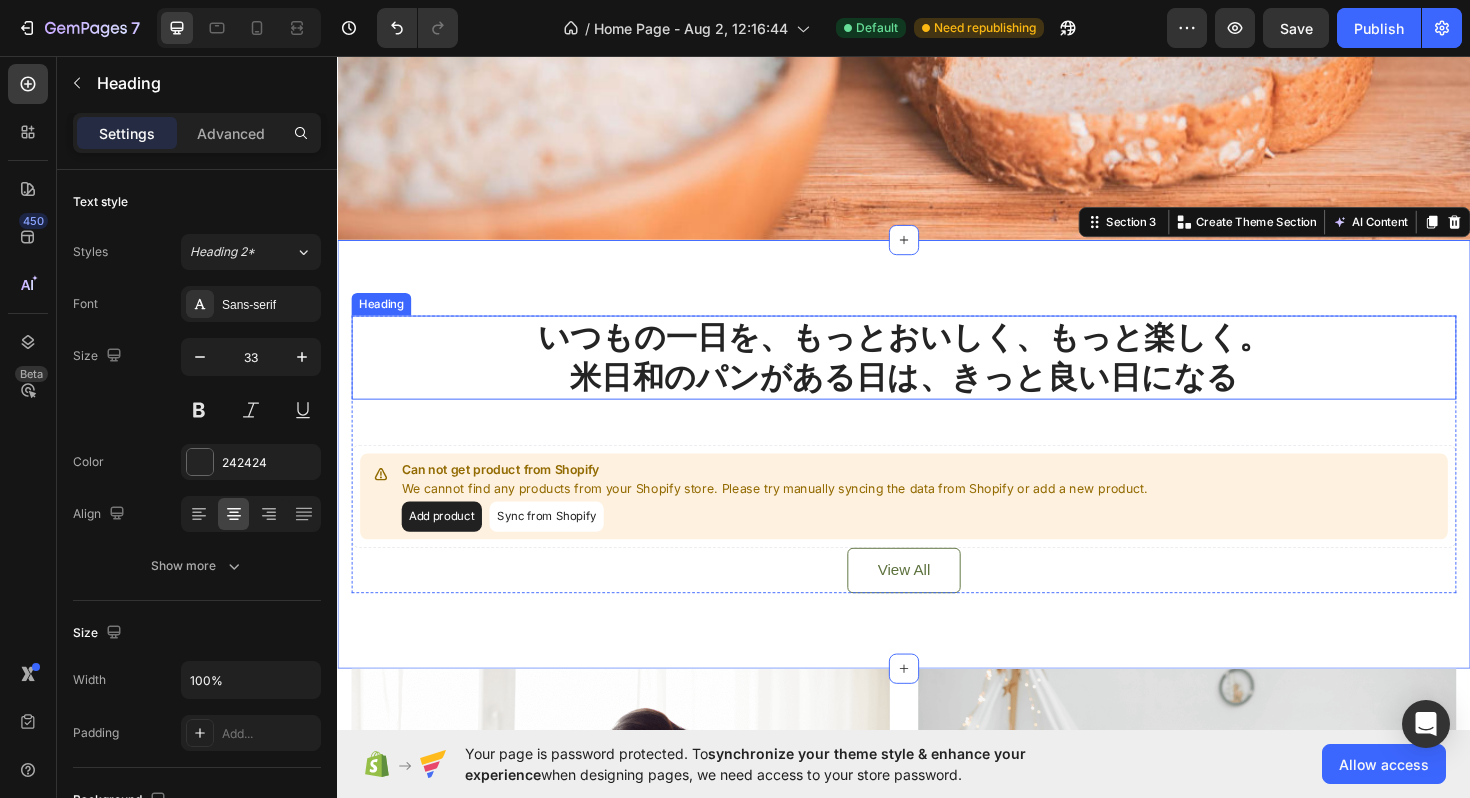 click on "いつもの一日を、もっとおいしく、もっと楽しく。 米日和のパンがある日は、きっと良い日になる" at bounding box center [937, 376] 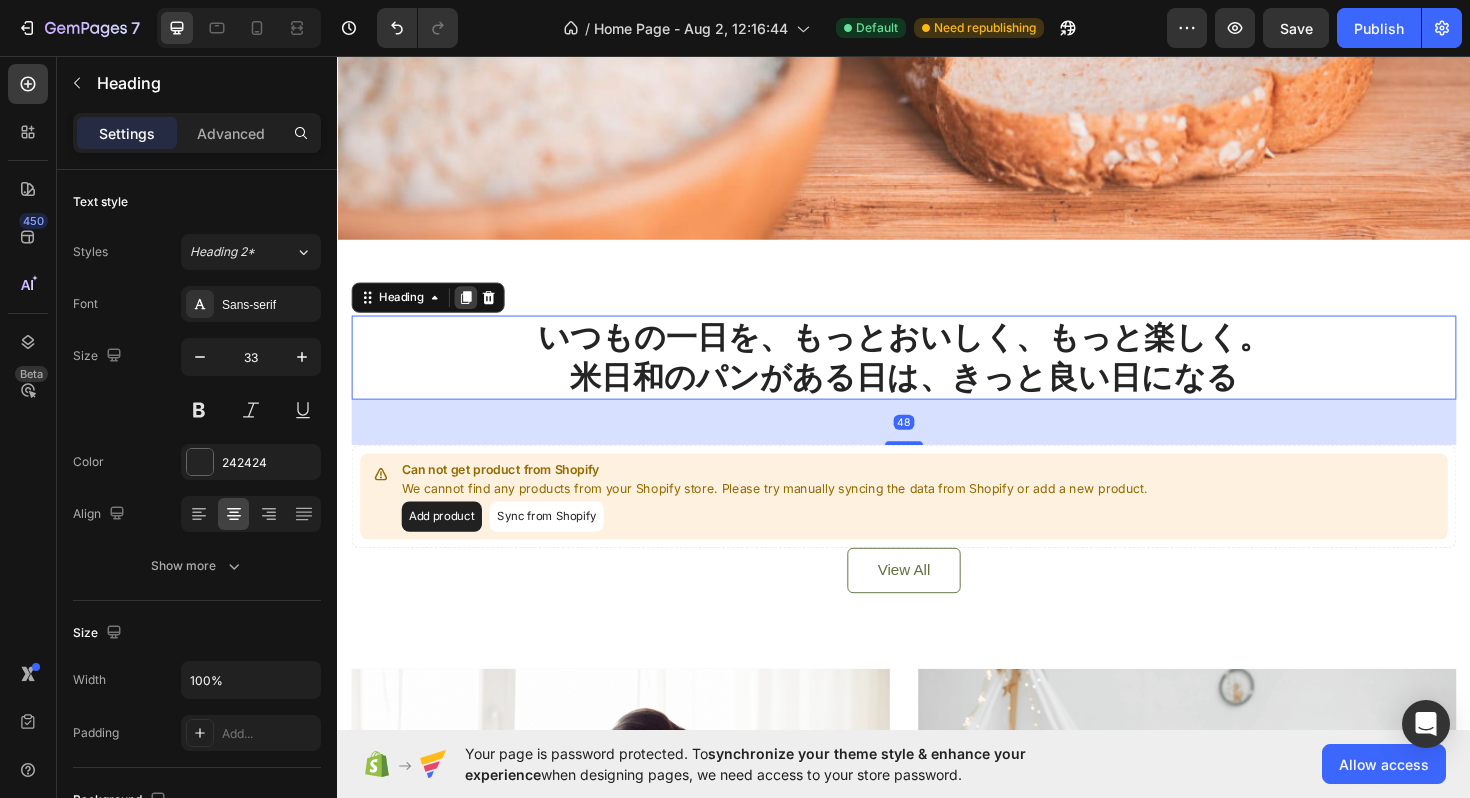 click 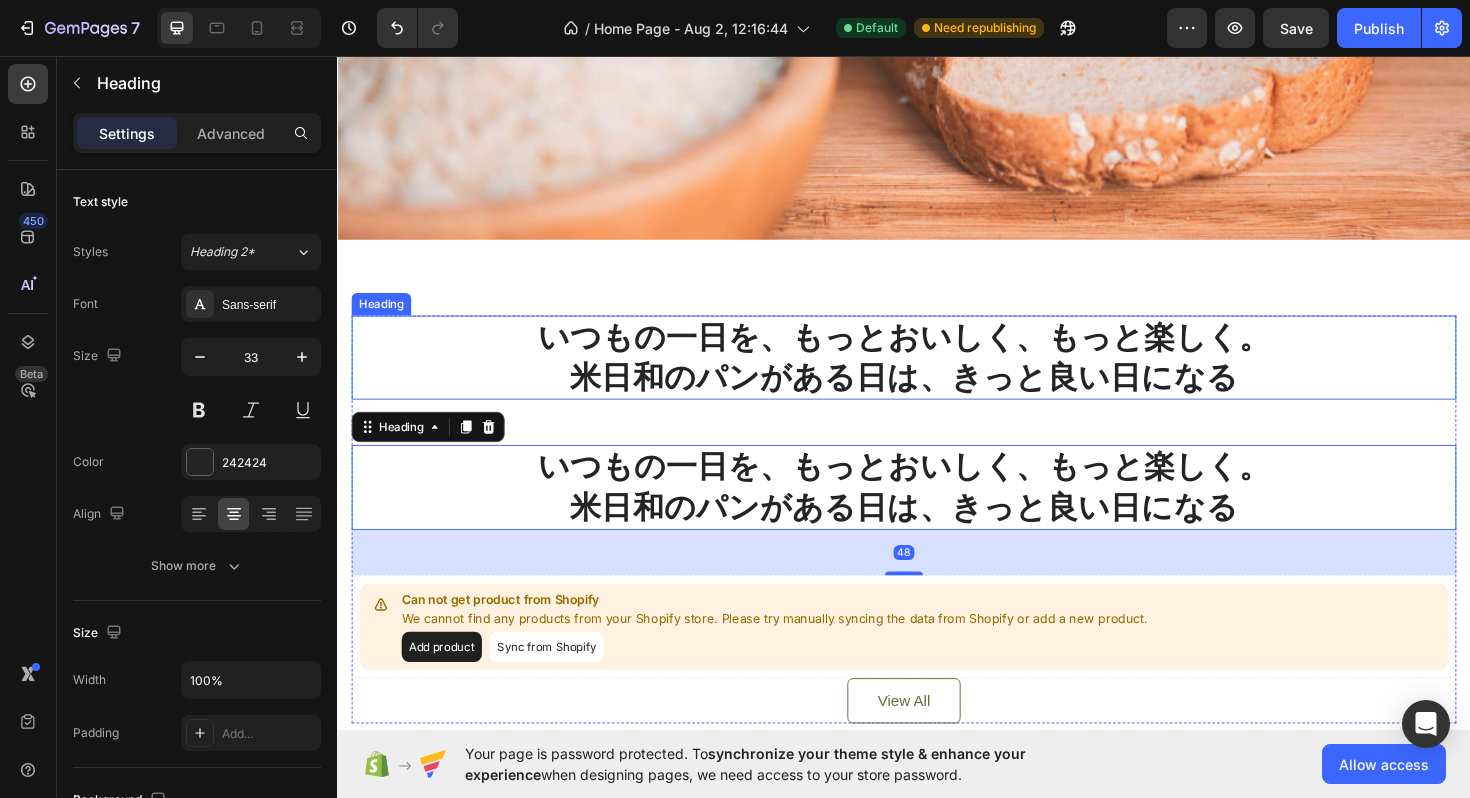 click on "いつもの一日を、もっとおいしく、もっと楽しく。 米日和のパンがある日は、きっと良い日になる" at bounding box center [937, 376] 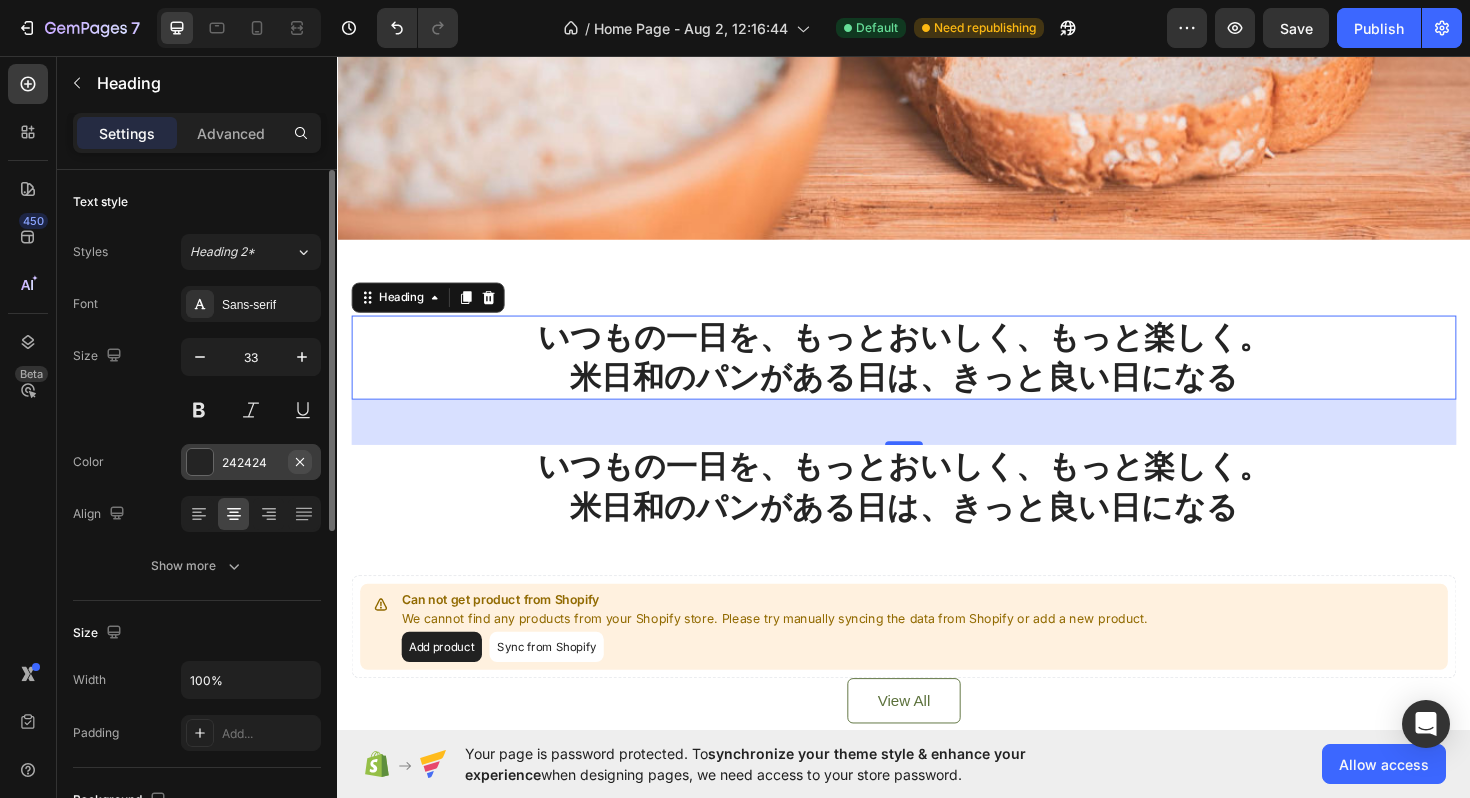 click 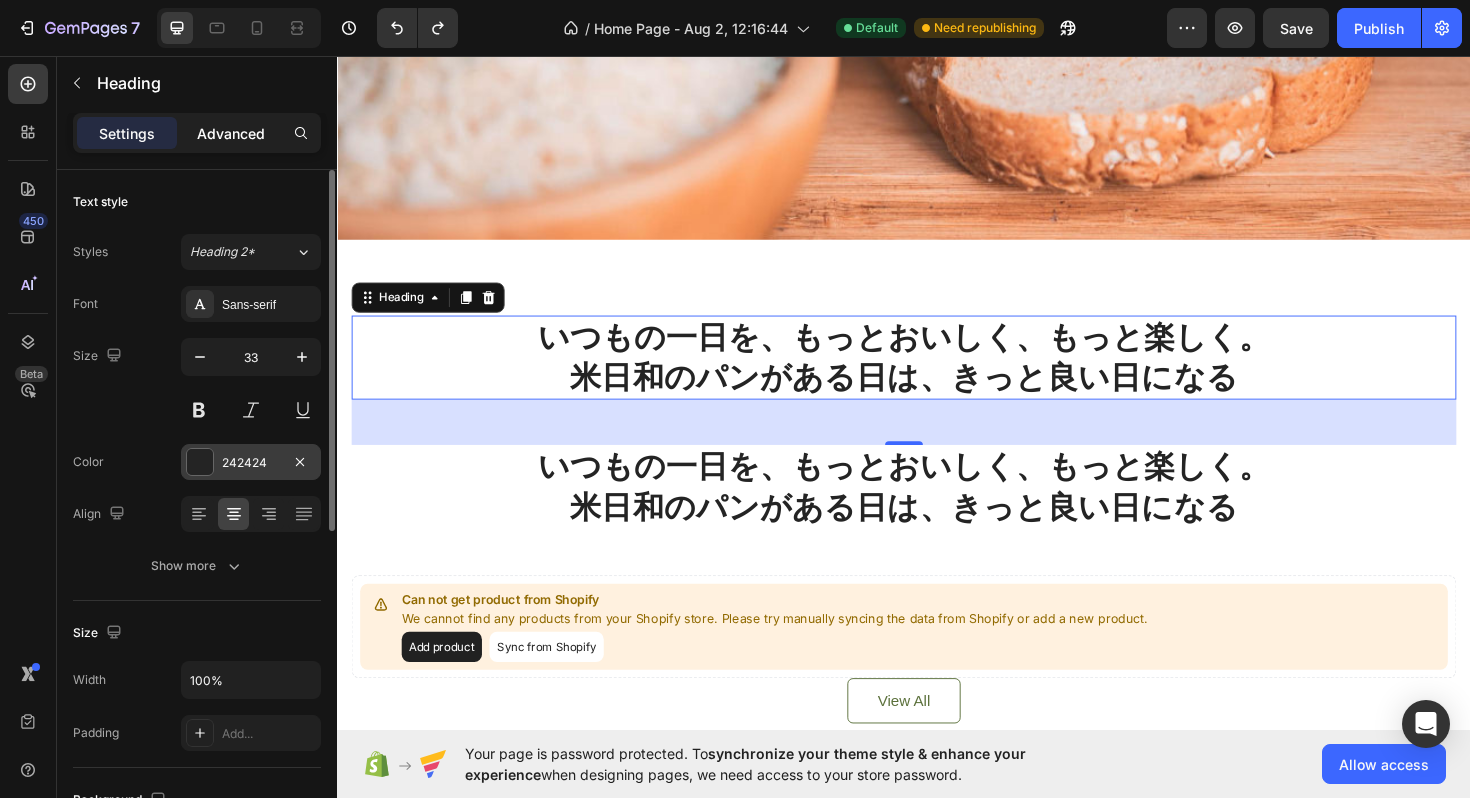 click on "Advanced" at bounding box center (231, 133) 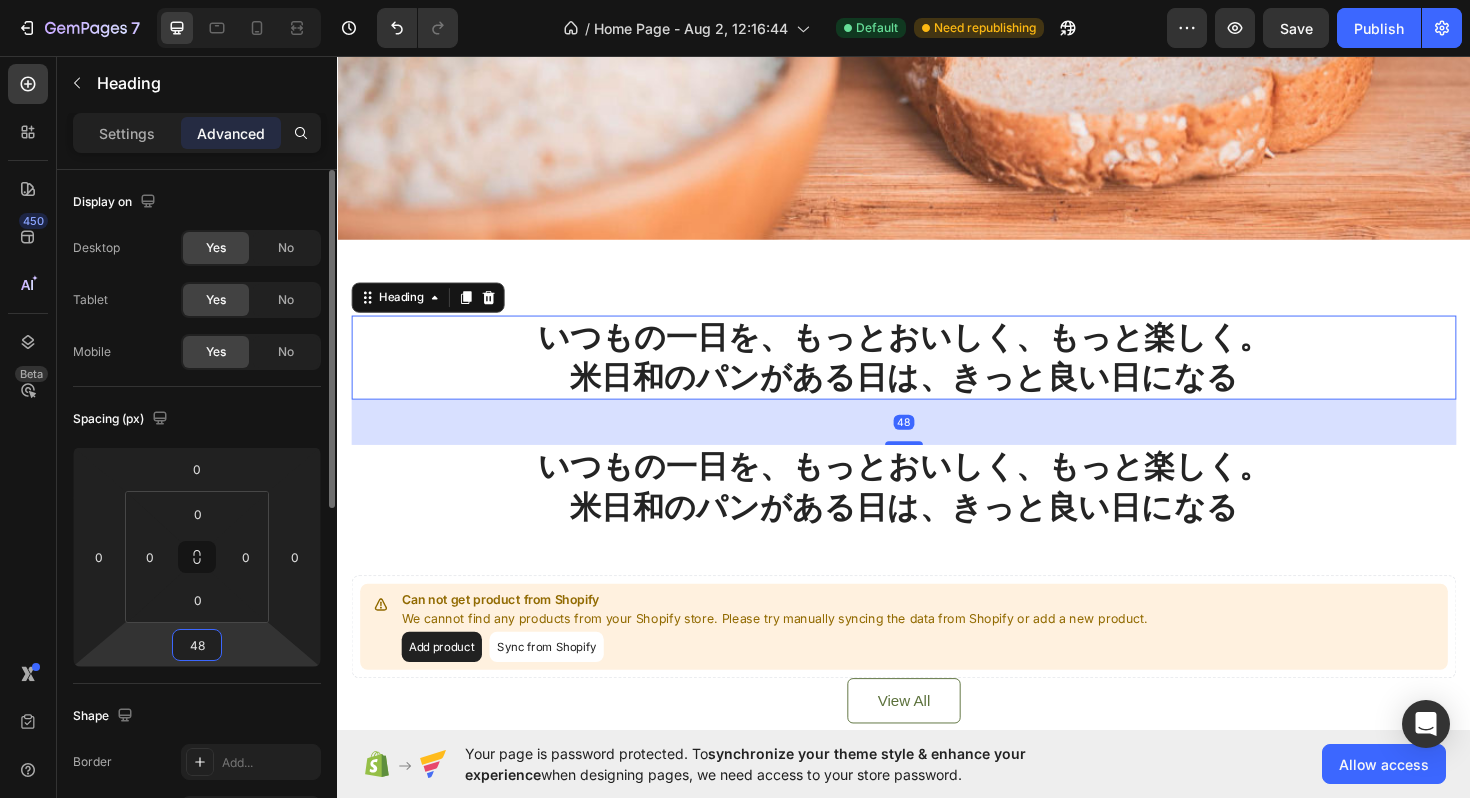 click on "48" at bounding box center [197, 645] 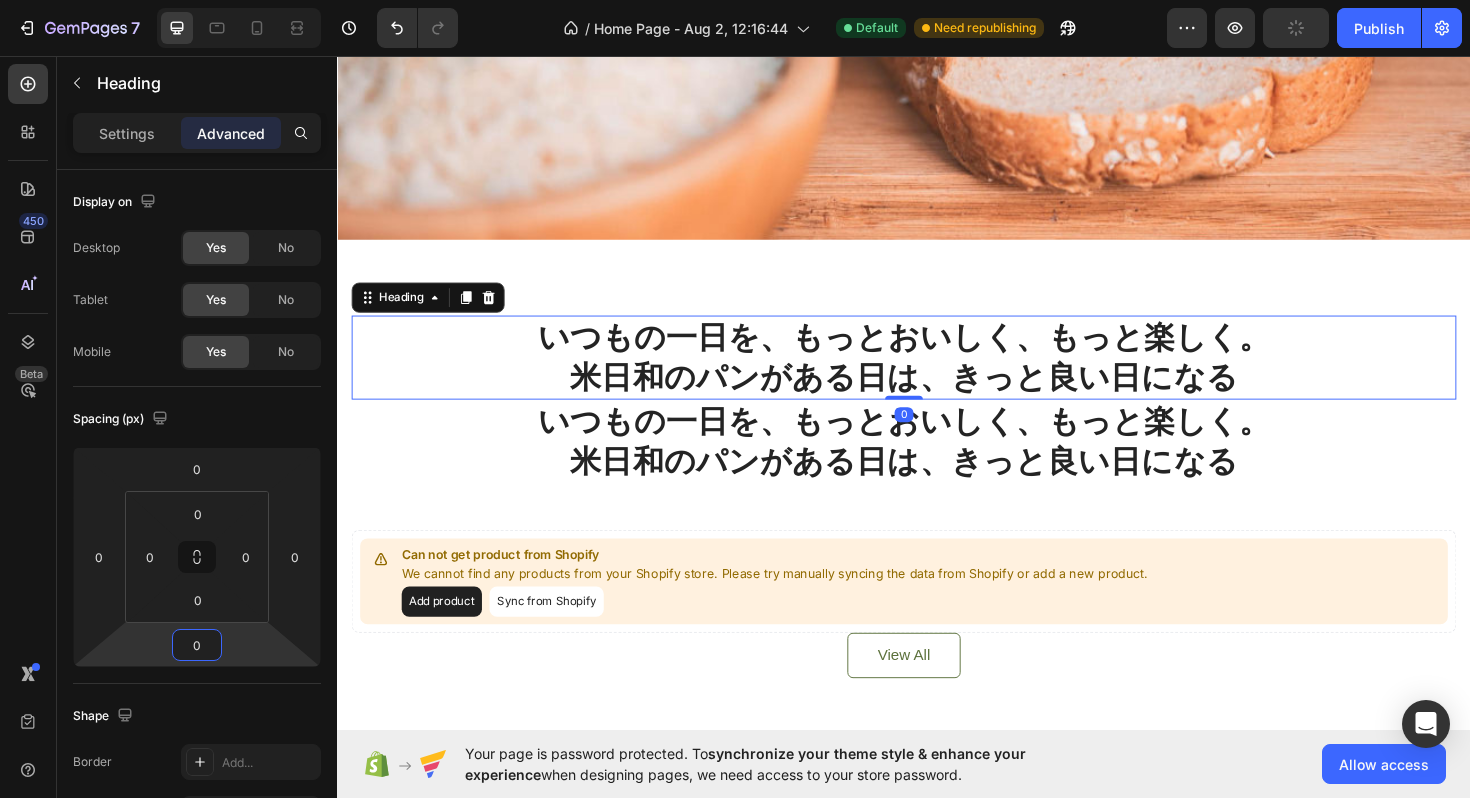 type on "0" 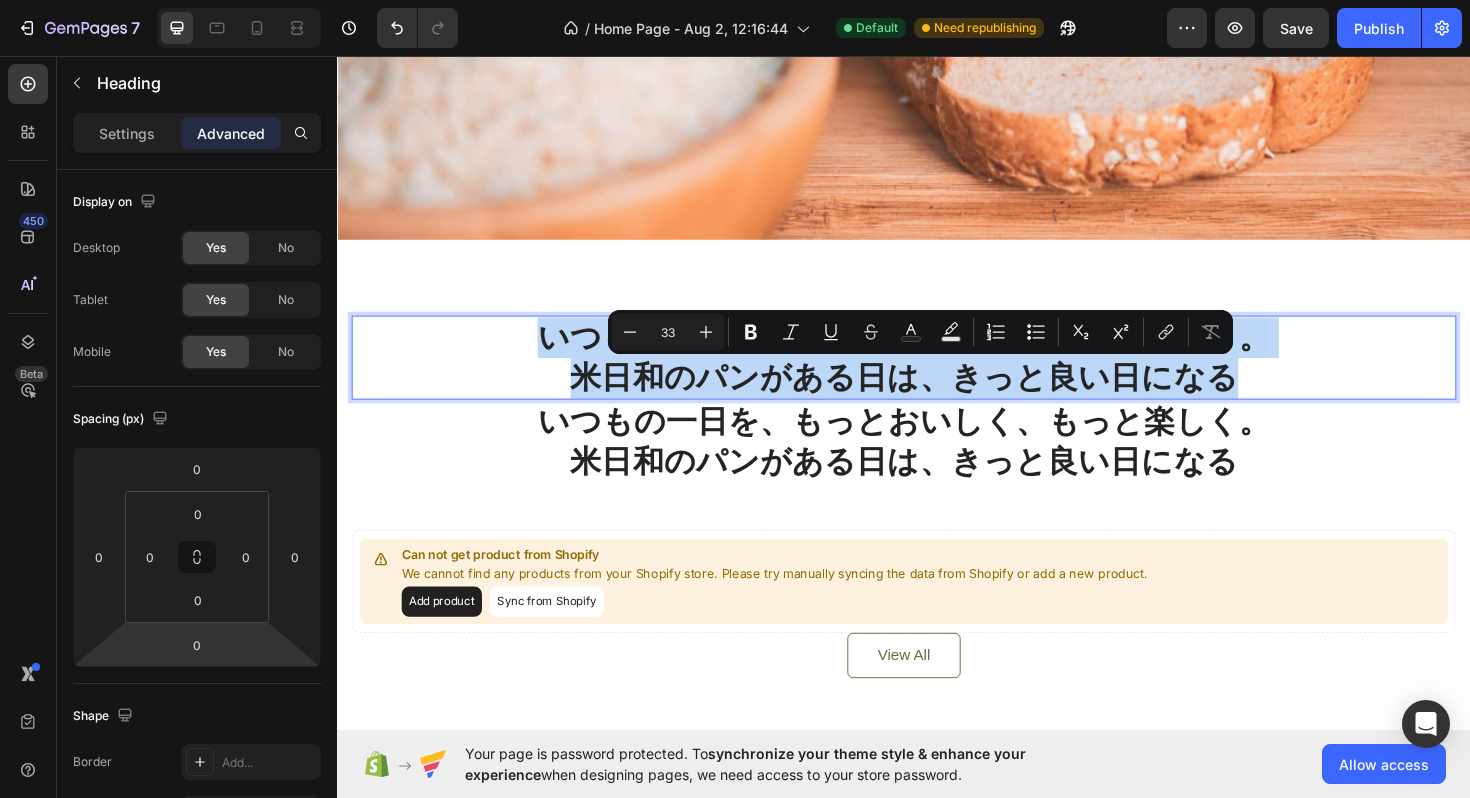 drag, startPoint x: 1304, startPoint y: 364, endPoint x: 1313, endPoint y: 399, distance: 36.138622 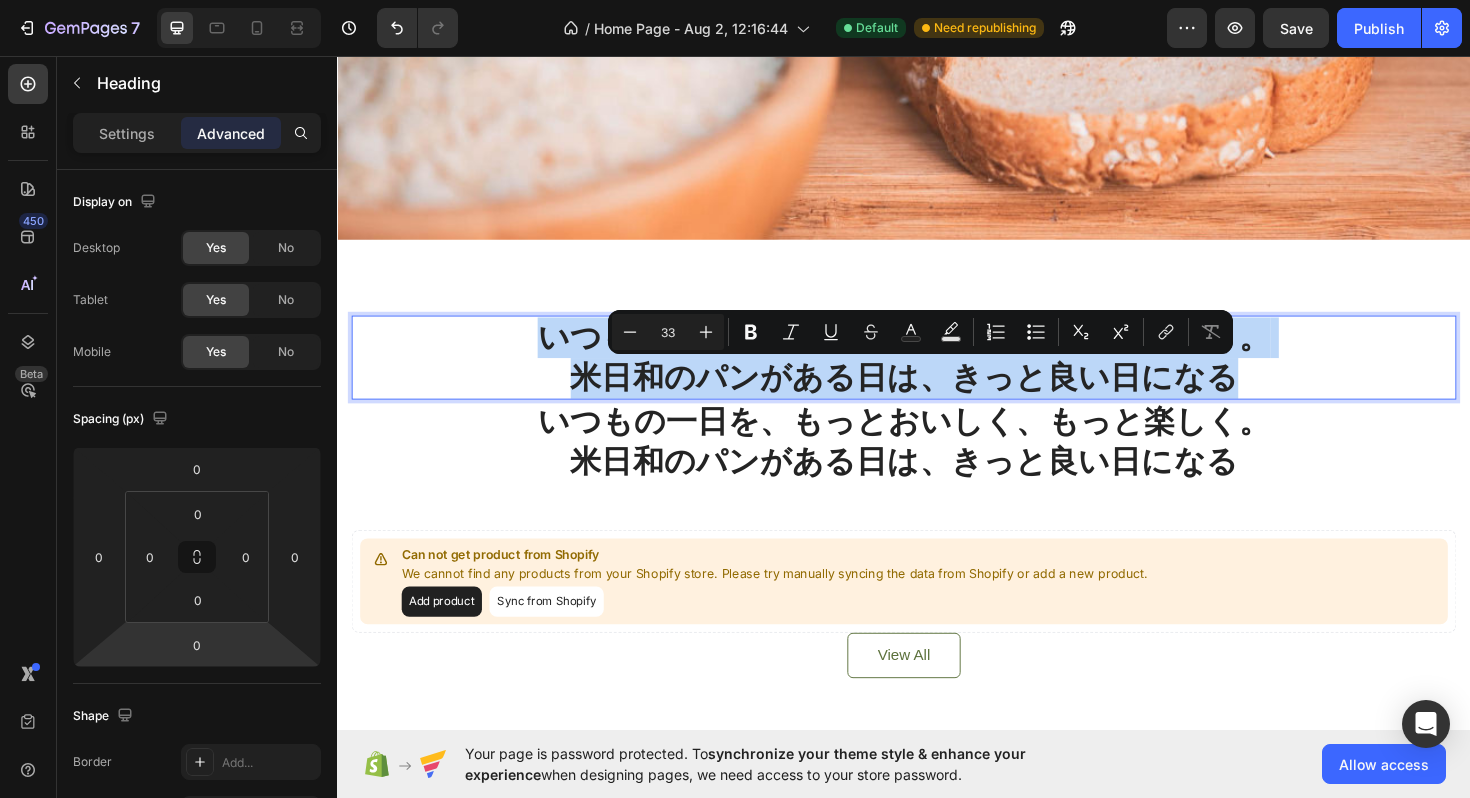 click on "いつもの一日を、もっとおいしく、もっと楽しく。 米日和のパンがある日は、きっと良い日になる" at bounding box center [937, 376] 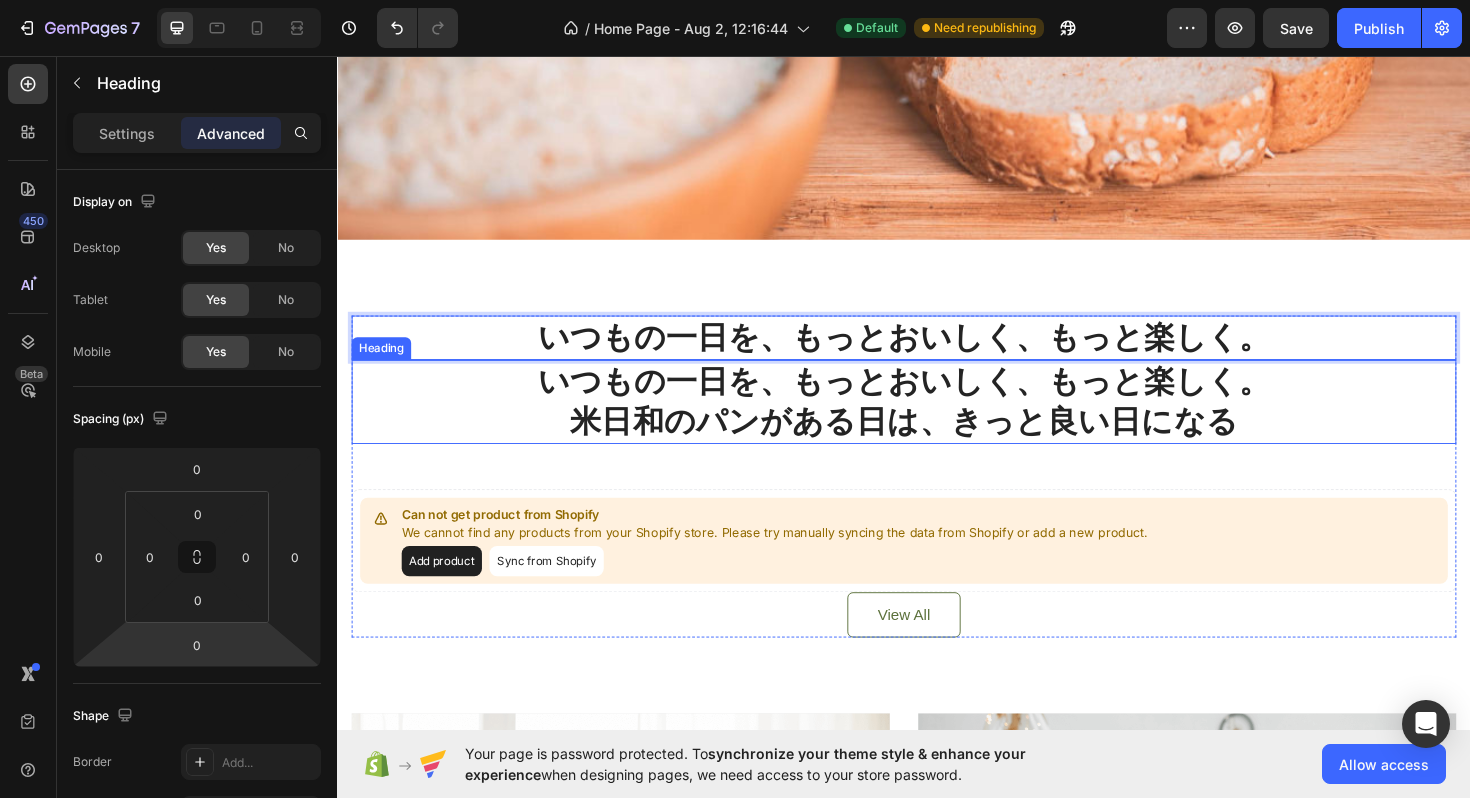 click on "いつもの一日を、もっとおいしく、もっと楽しく。 米日和のパンがある日は、きっと良い日になる" at bounding box center (937, 423) 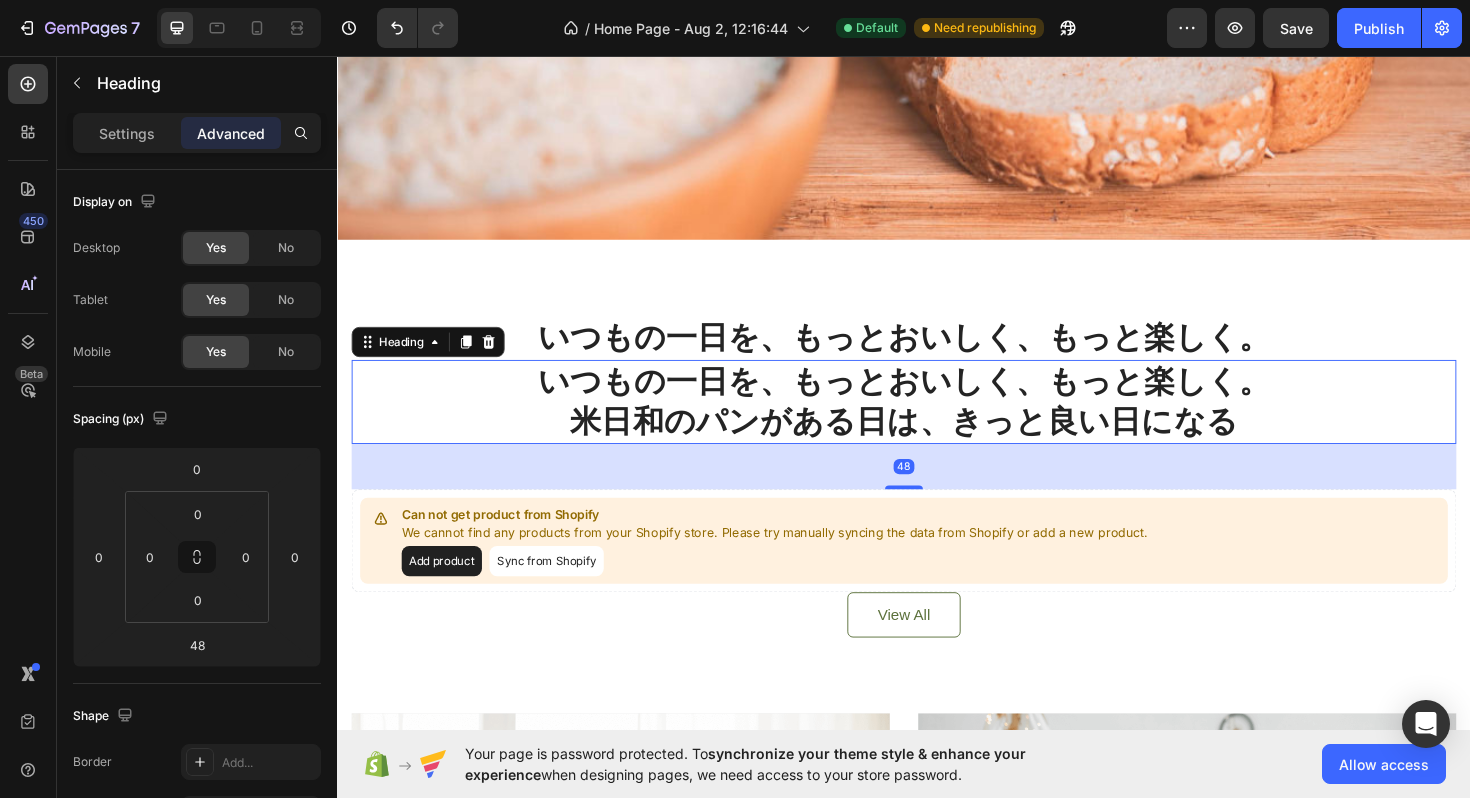 click on "いつもの一日を、もっとおいしく、もっと楽しく。 米日和のパンがある日は、きっと良い日になる" at bounding box center (937, 423) 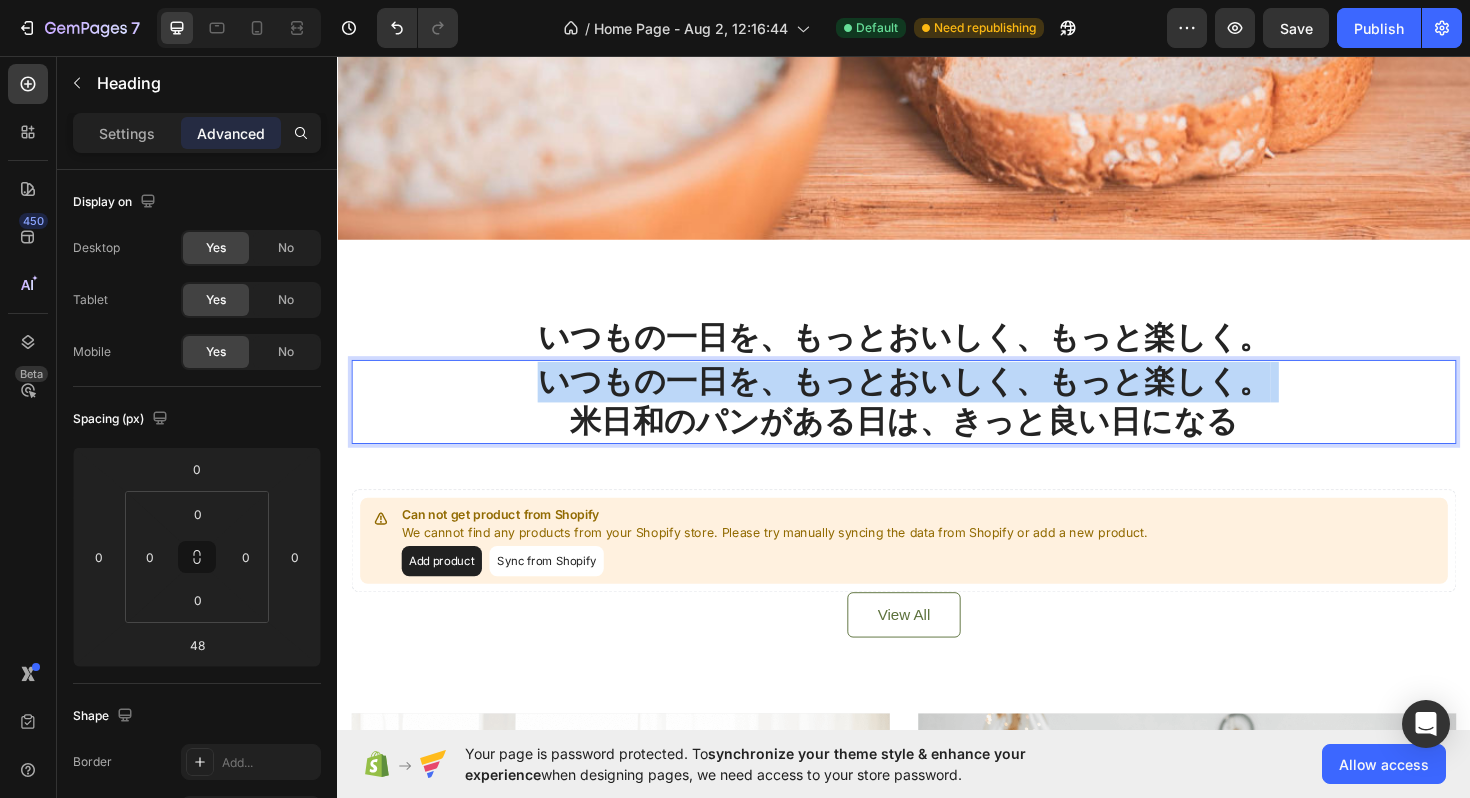 drag, startPoint x: 594, startPoint y: 450, endPoint x: 565, endPoint y: 404, distance: 54.378304 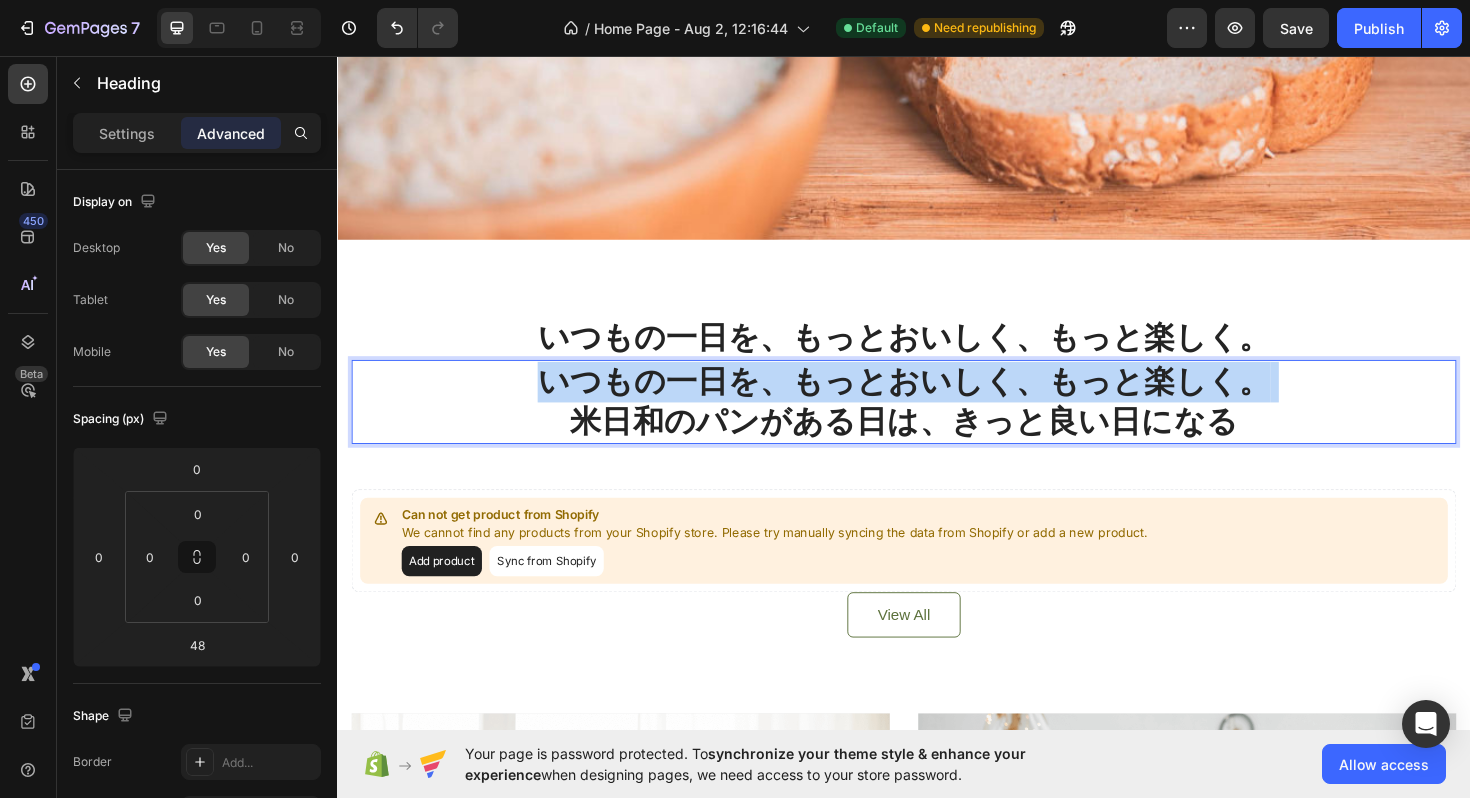 click on "いつもの一日を、もっとおいしく、もっと楽しく。 米日和のパンがある日は、きっと良い日になる" at bounding box center (937, 423) 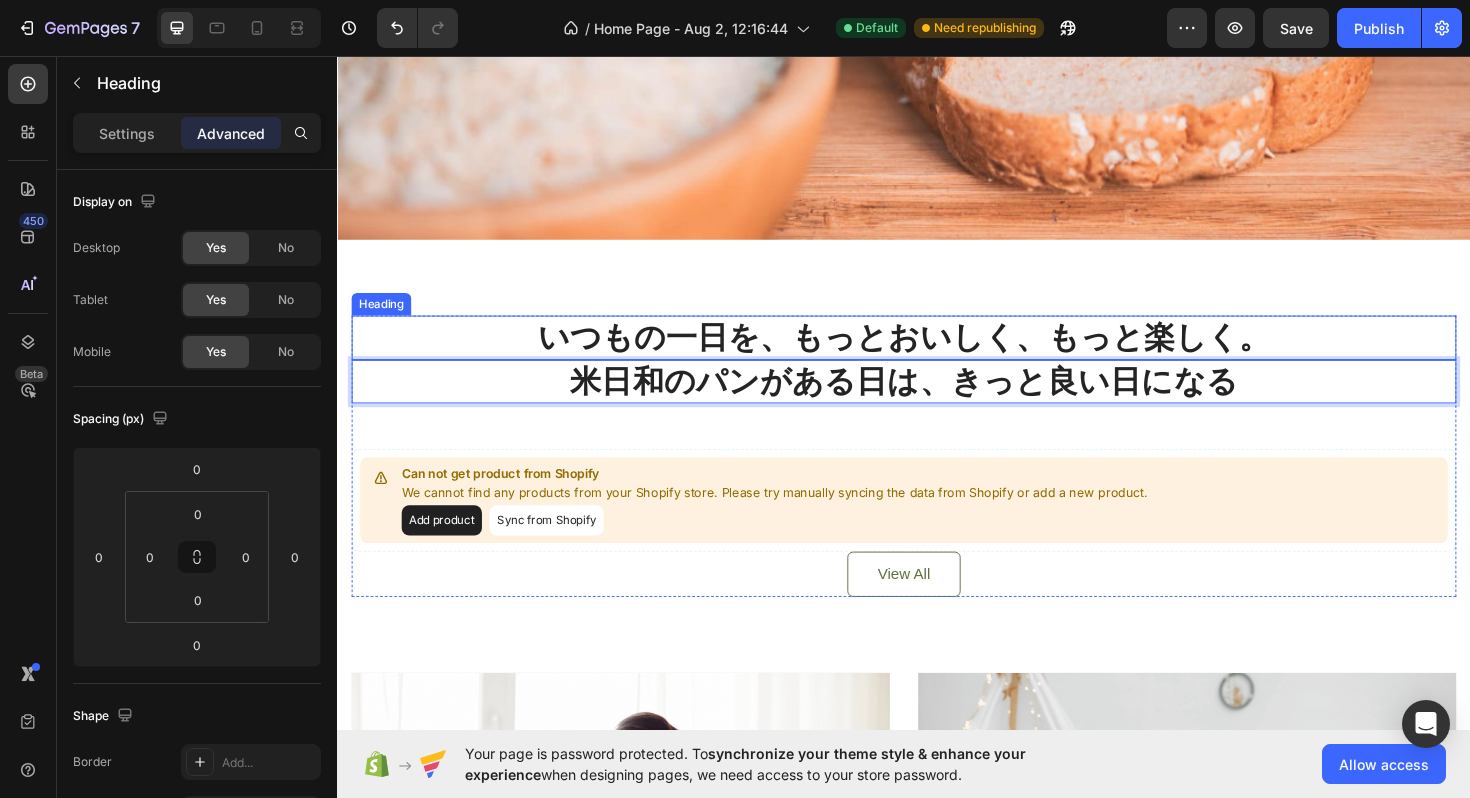 click on "いつもの一日を、もっとおいしく、もっと楽しく。" at bounding box center [937, 354] 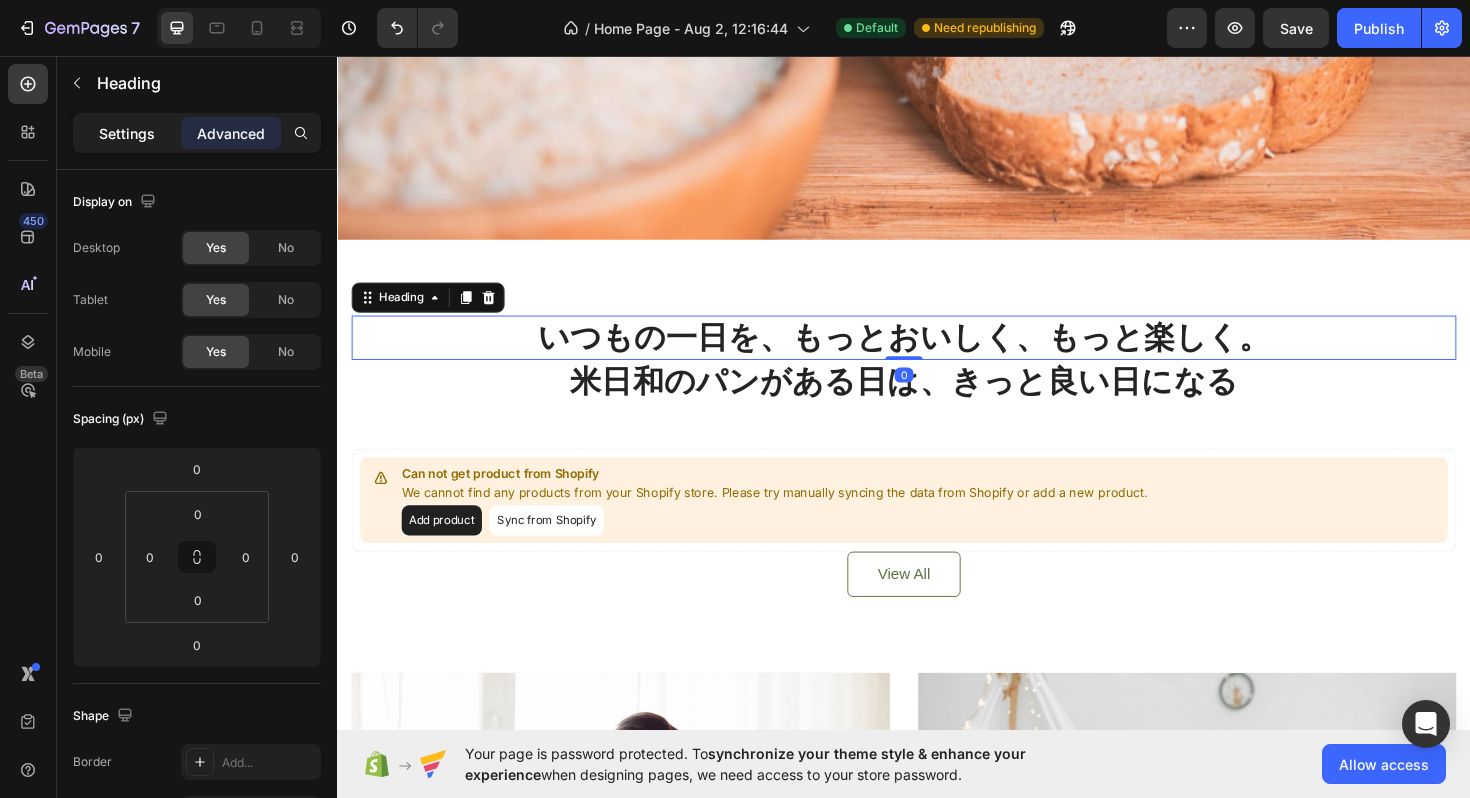 click on "Settings" at bounding box center [127, 133] 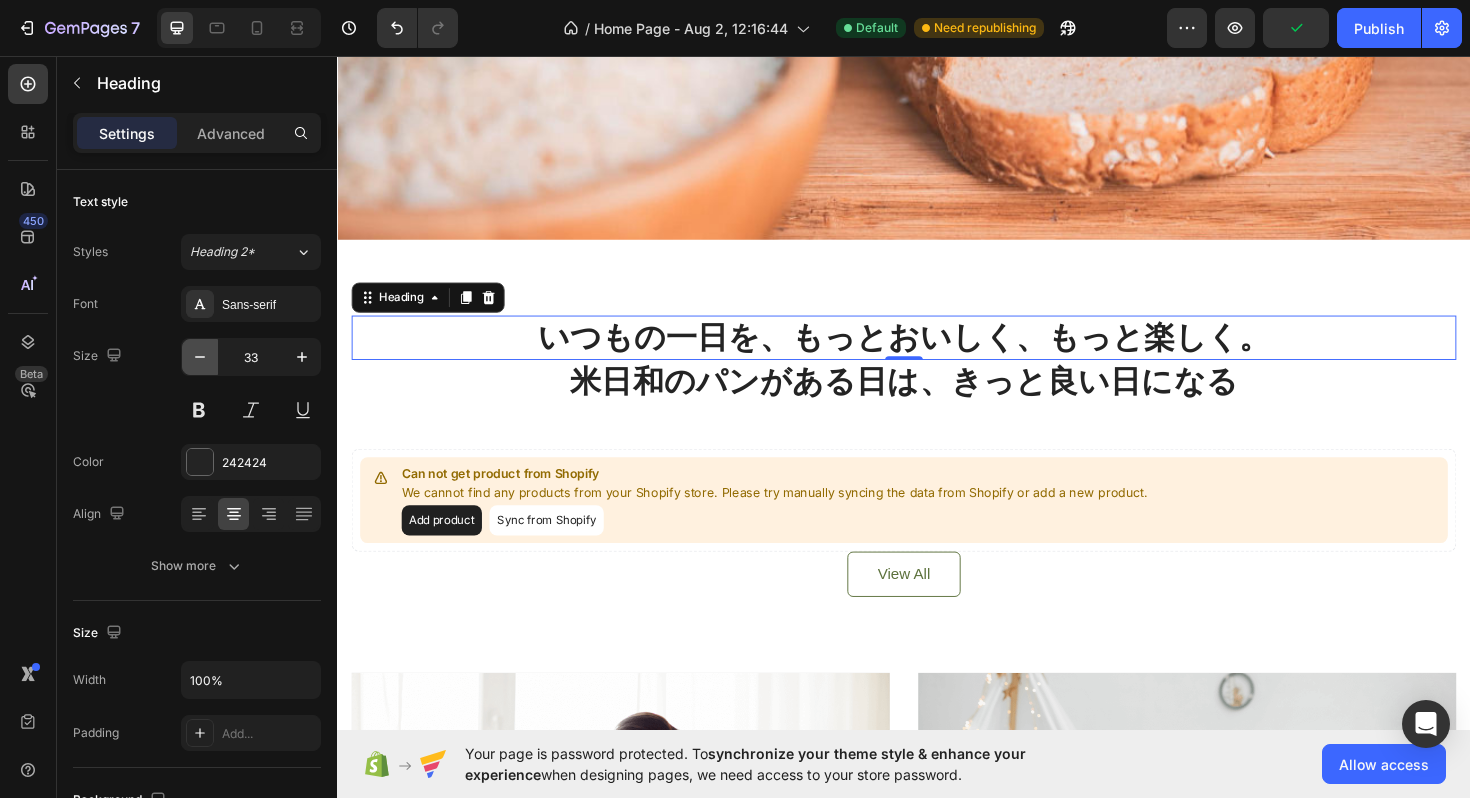 click 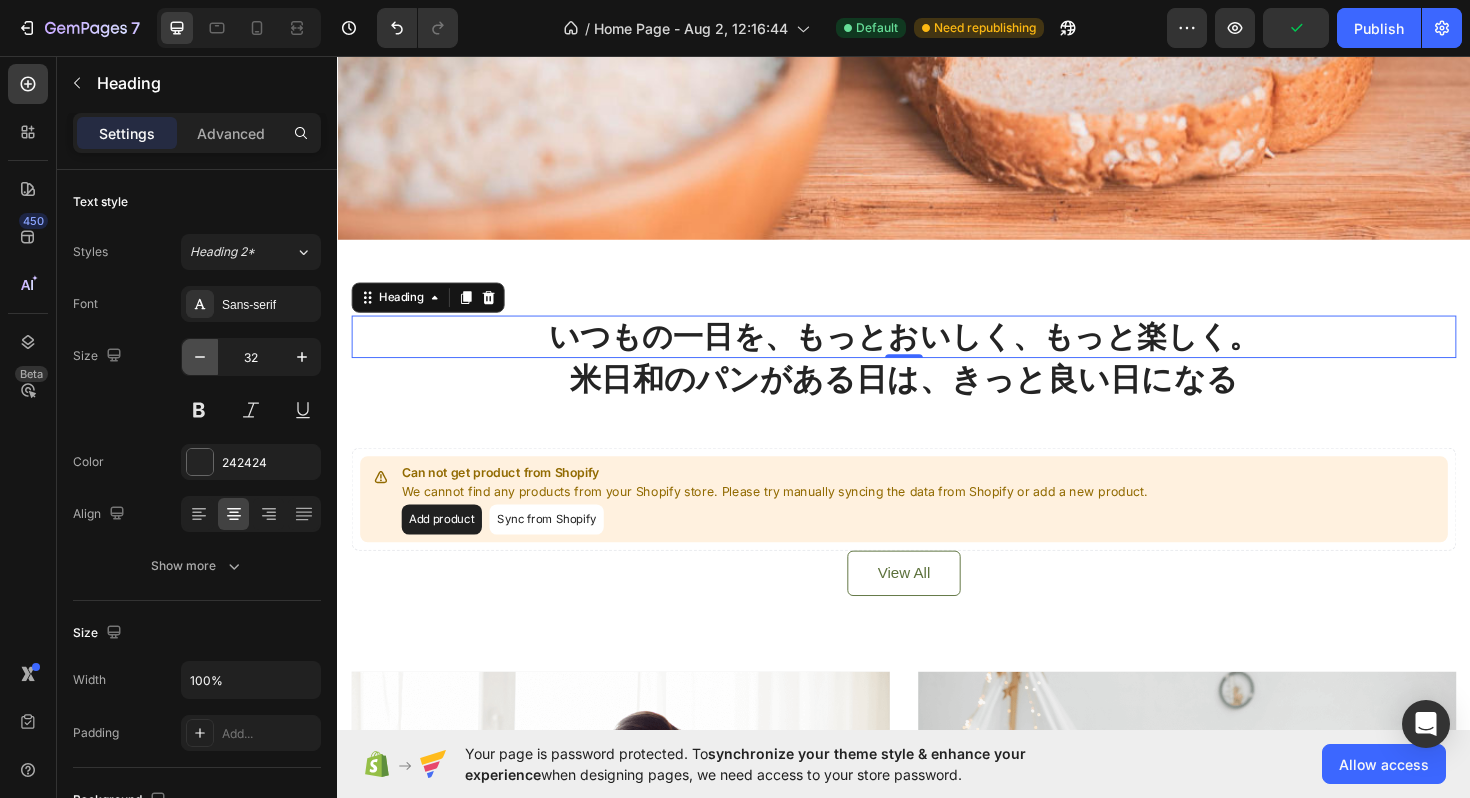 click 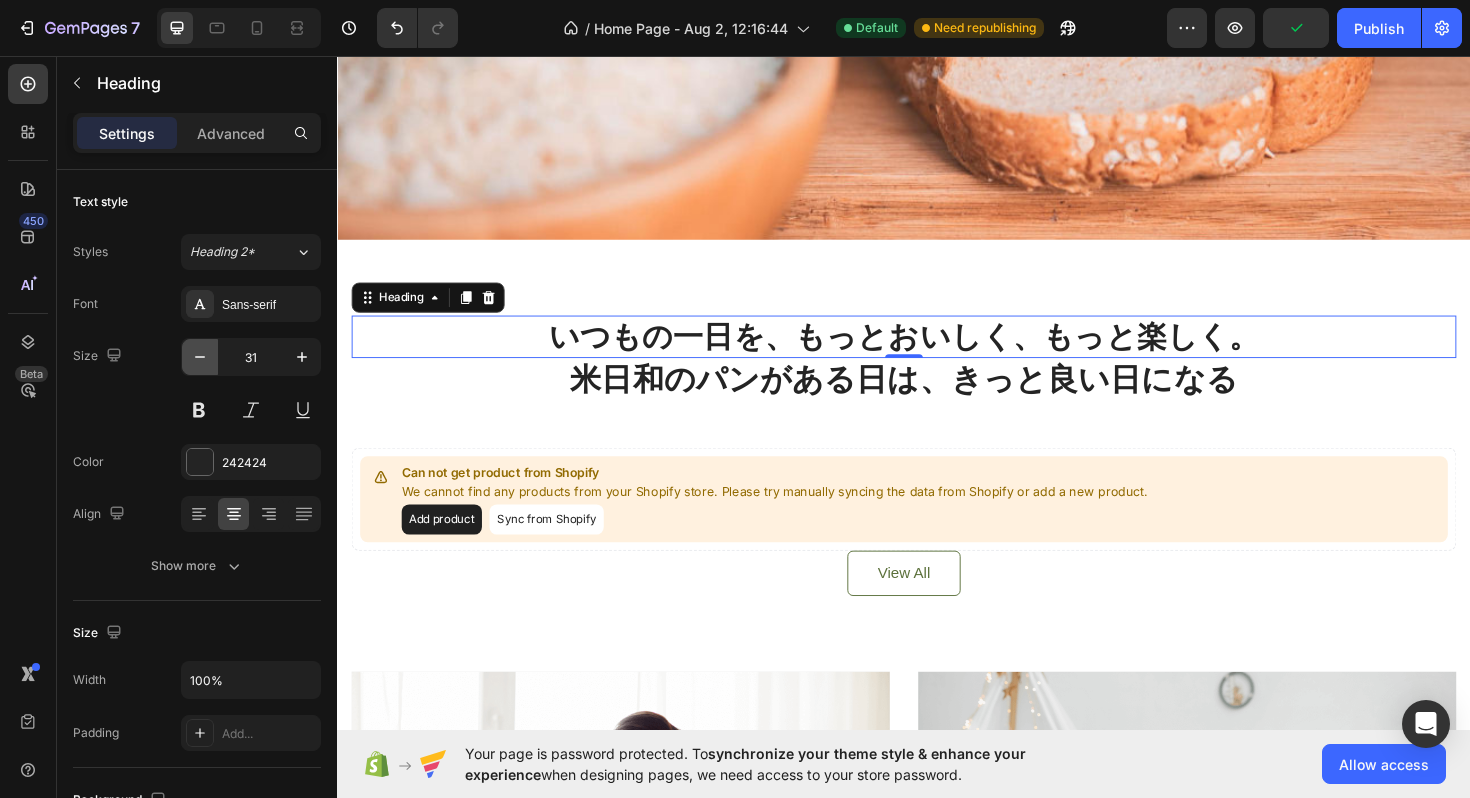 click 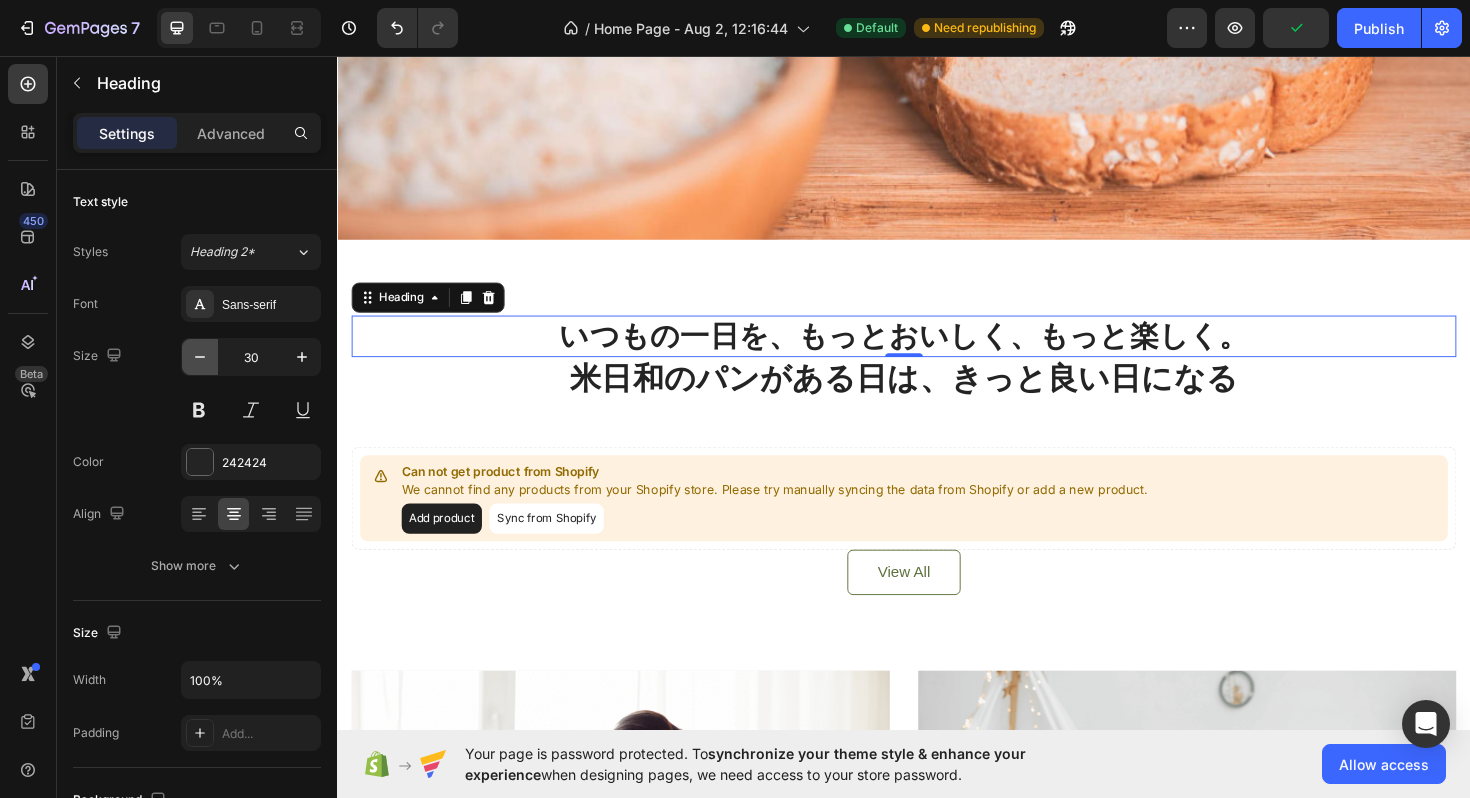 click 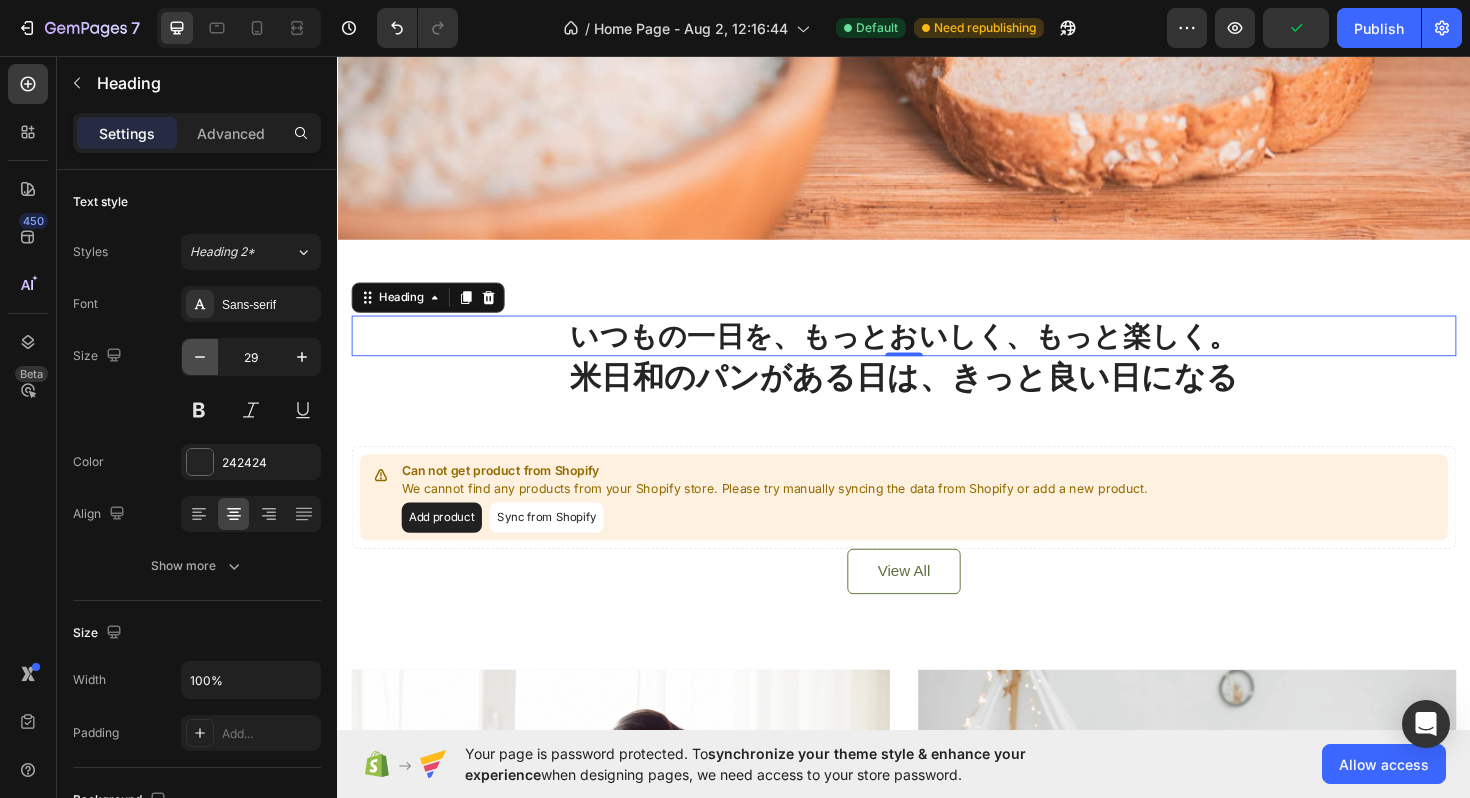 click 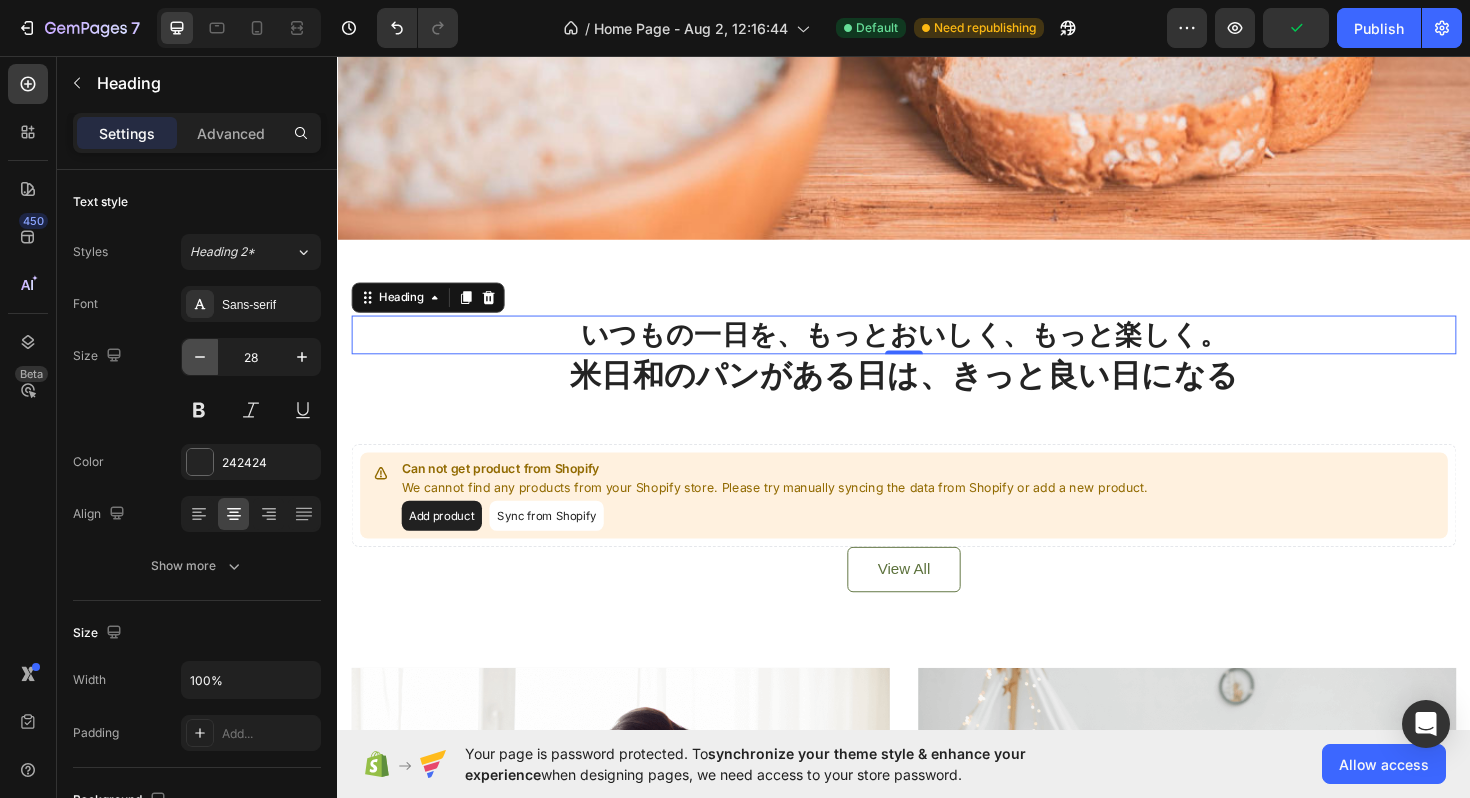 click 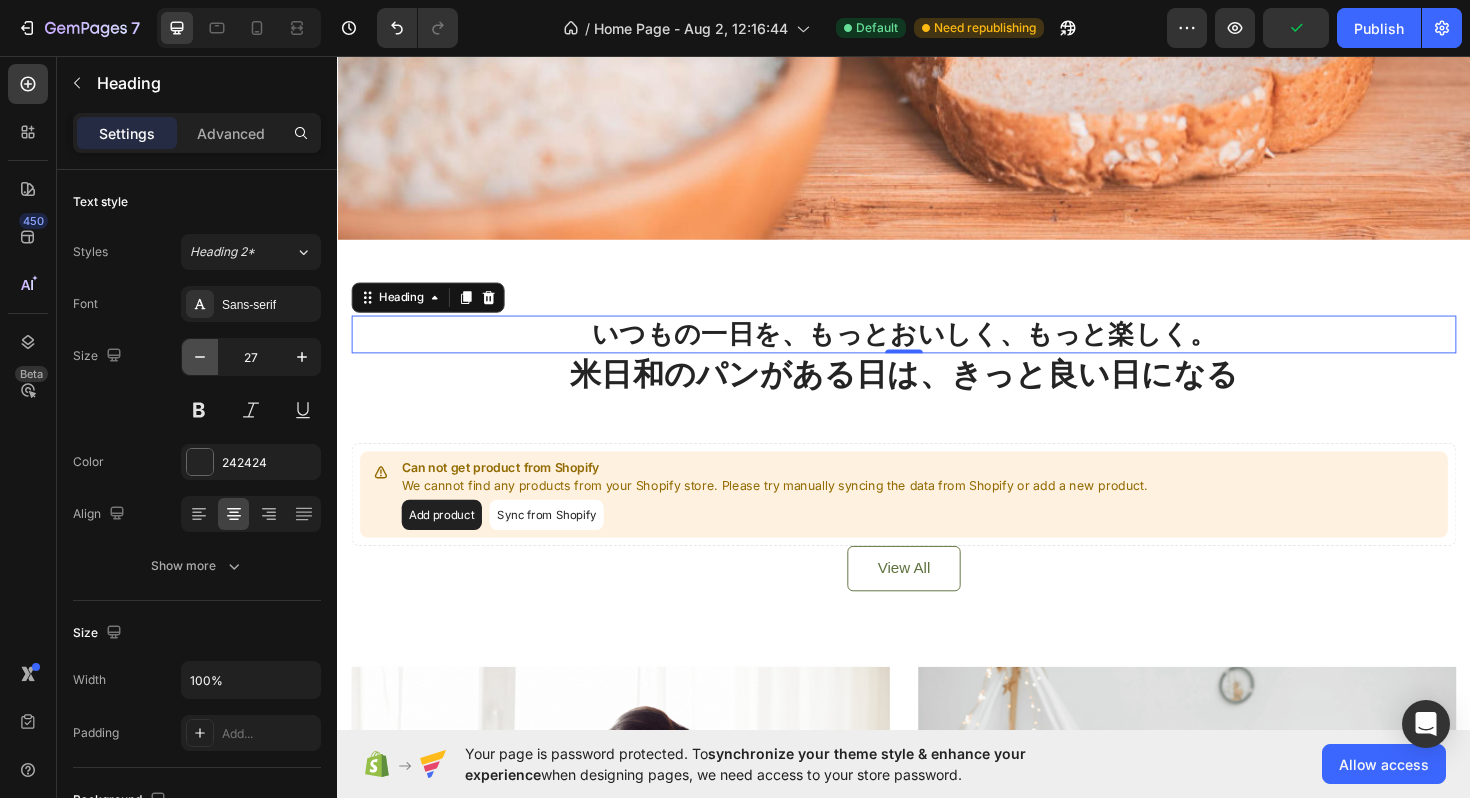 click 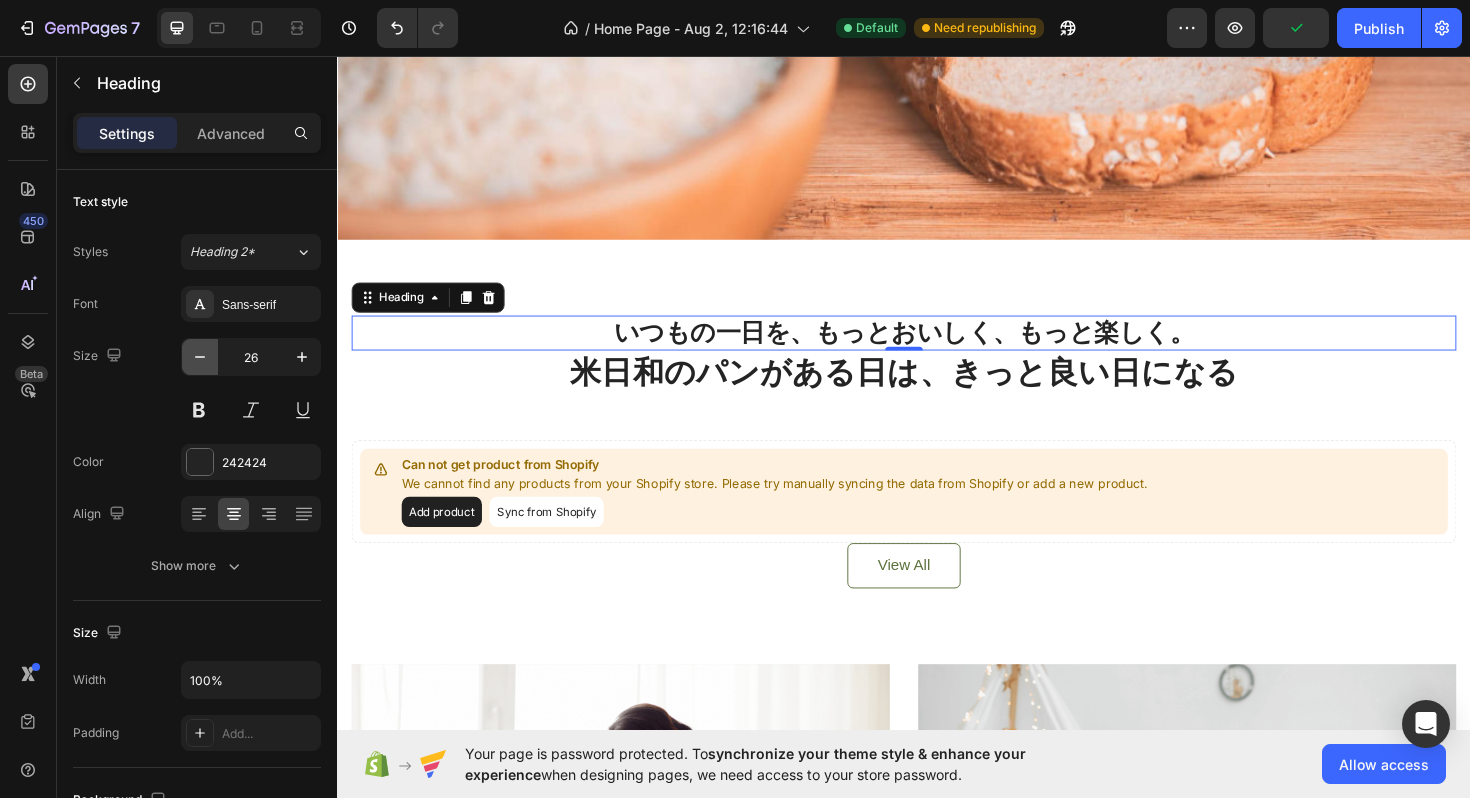 click 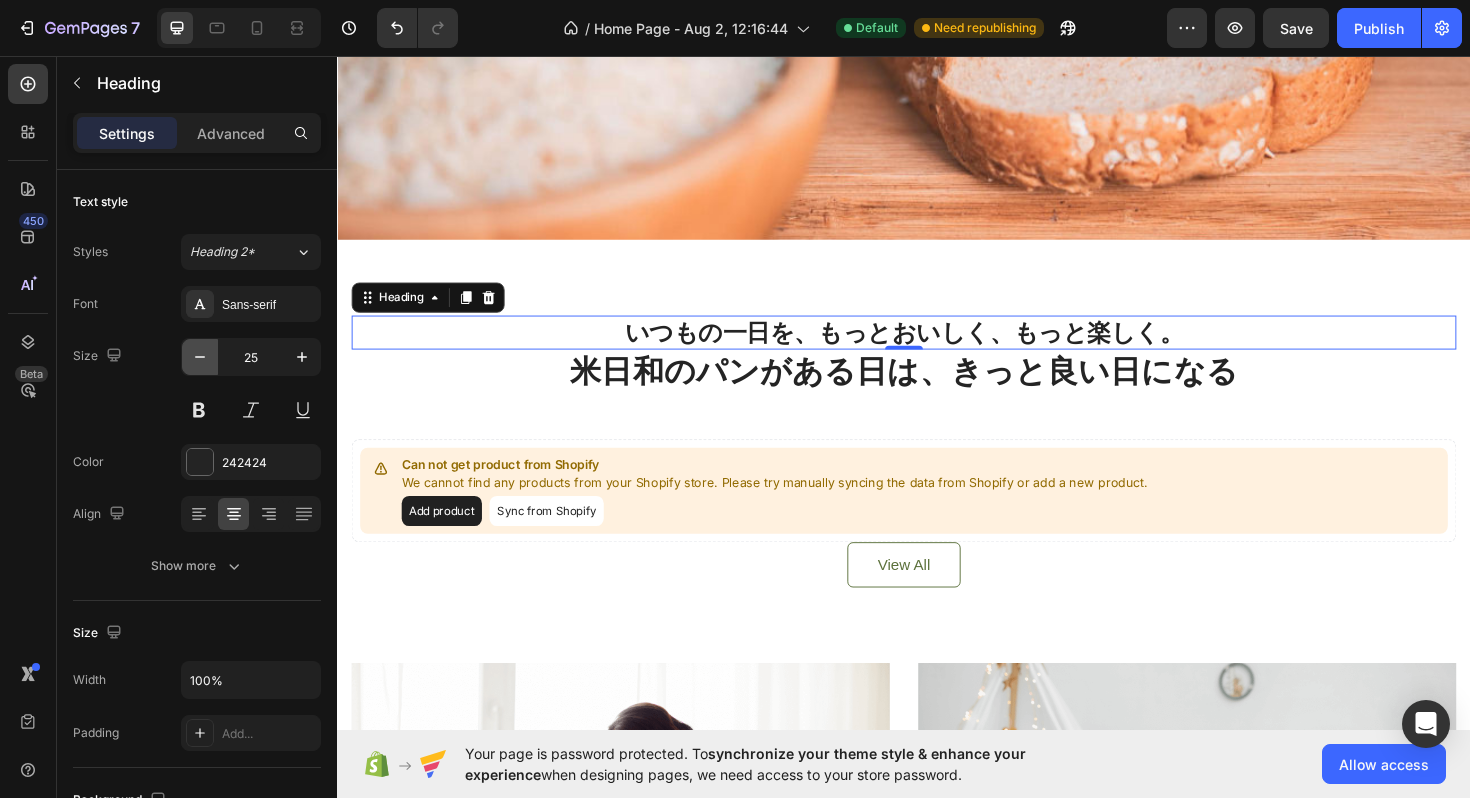 click 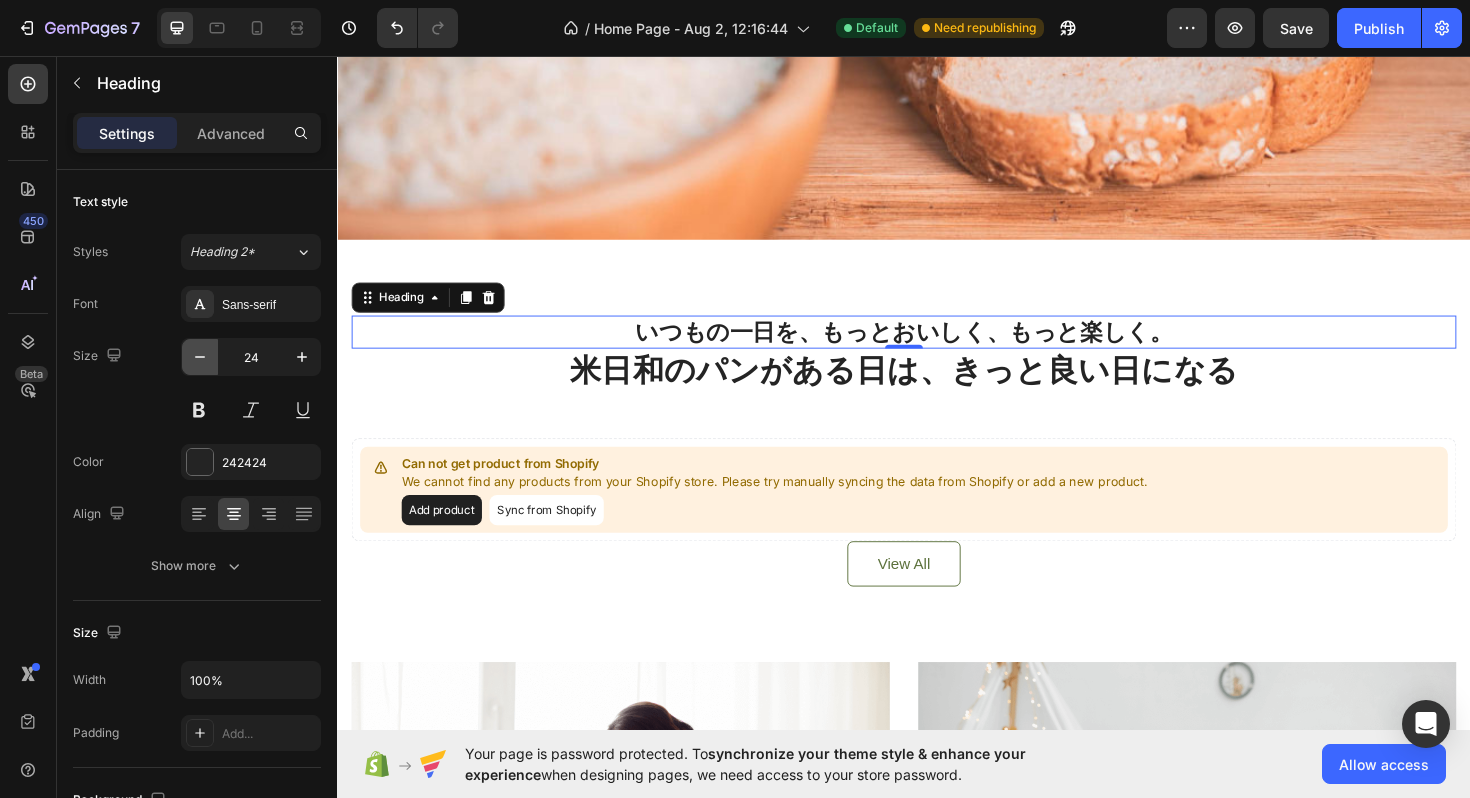 click 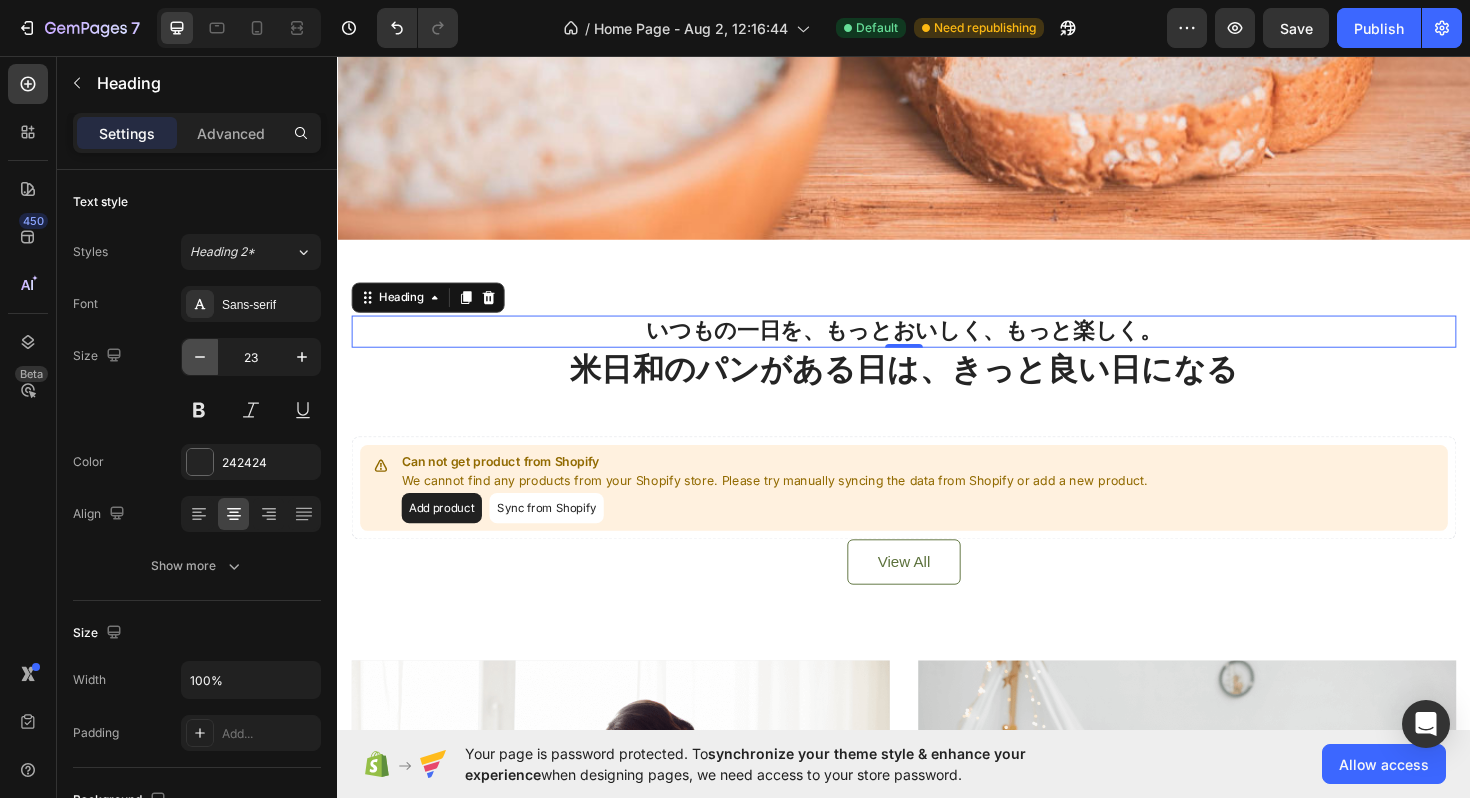 click 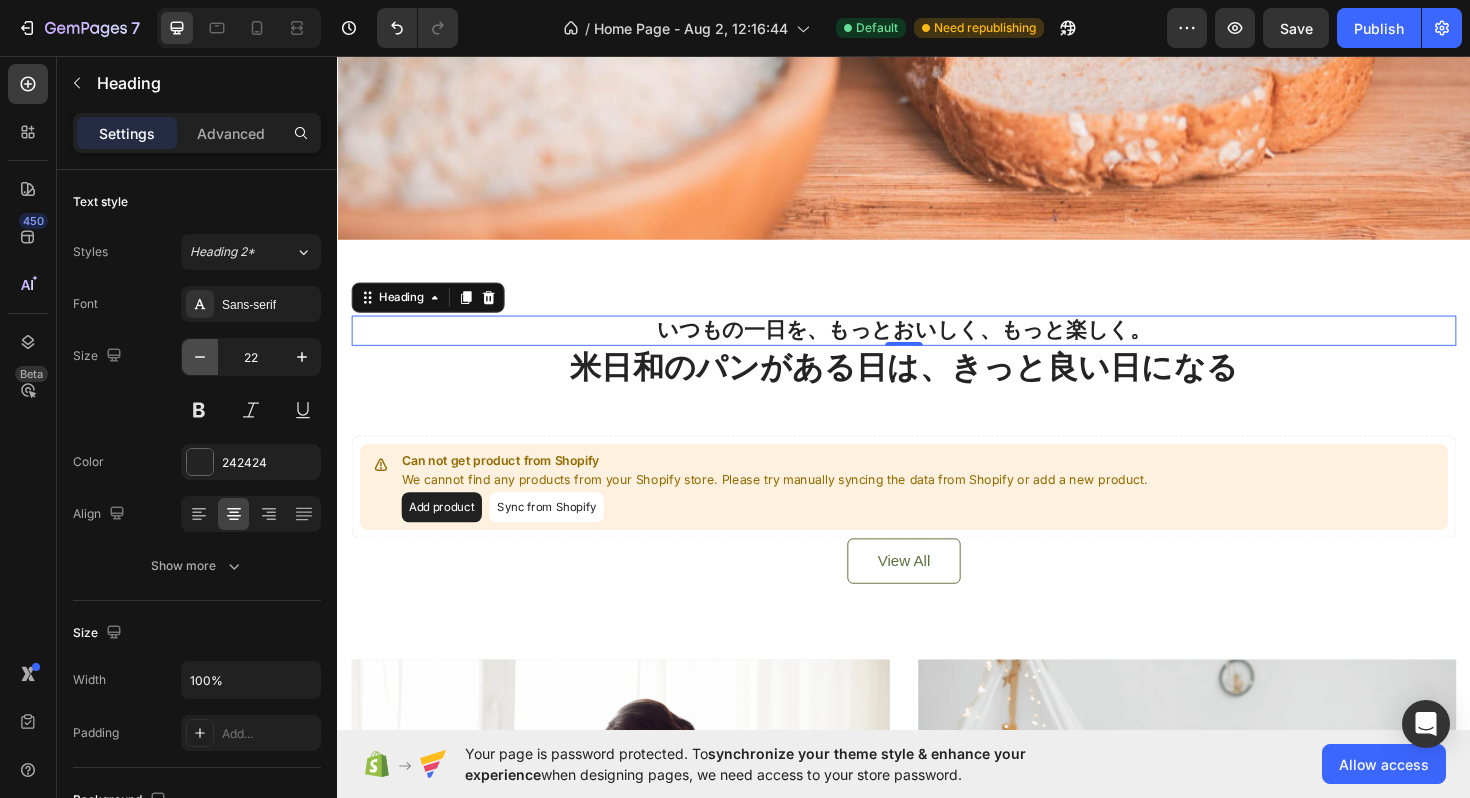 click 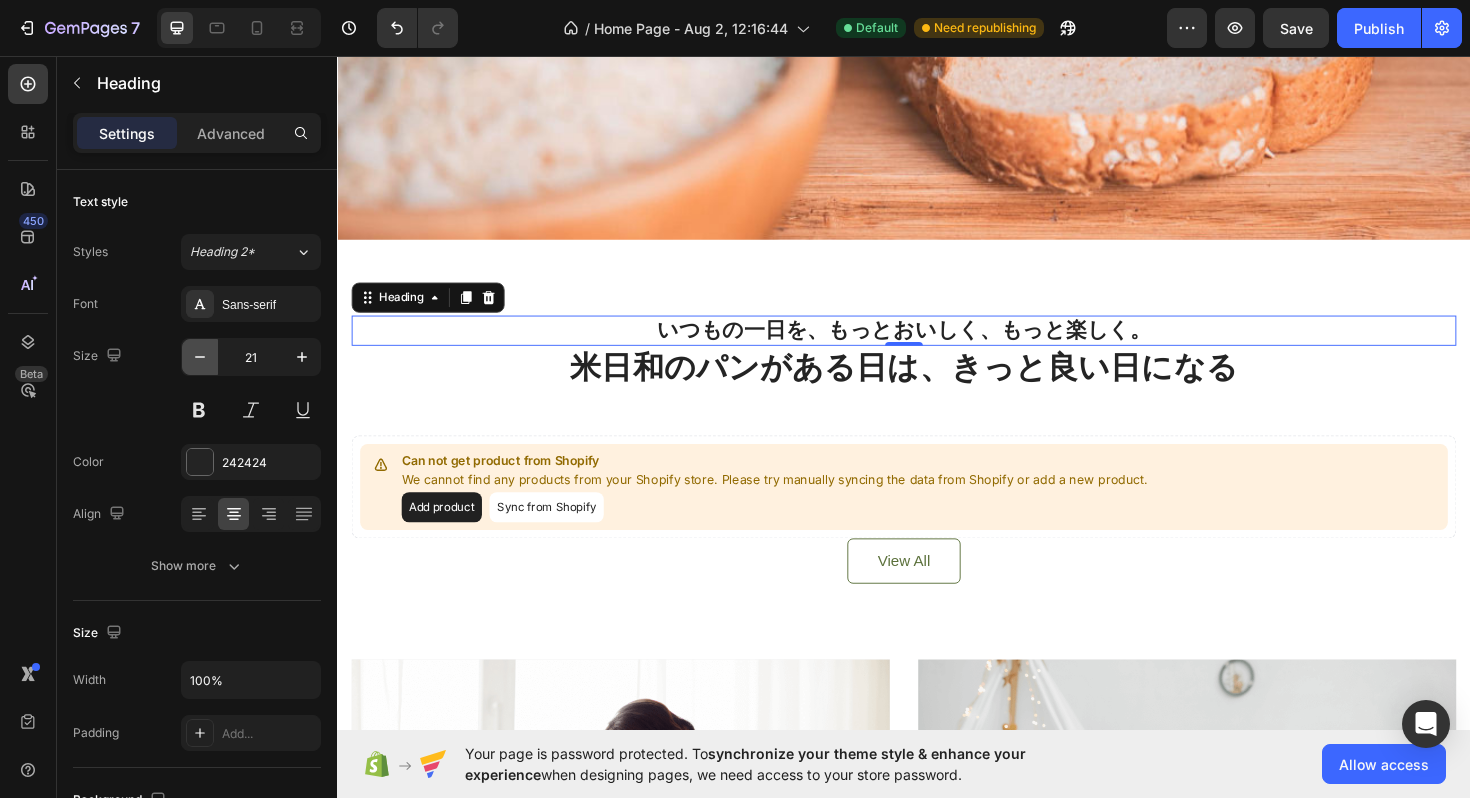 click 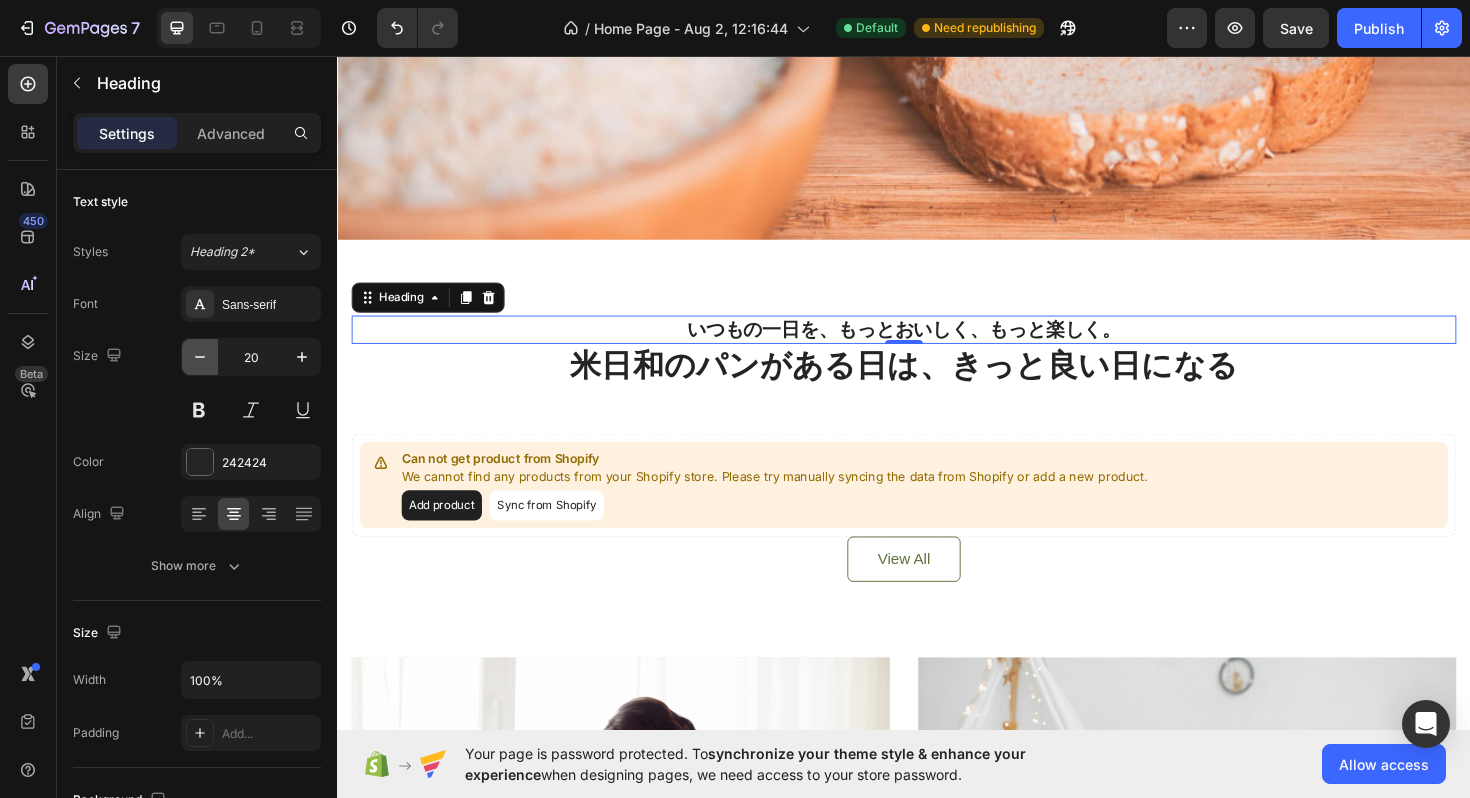click 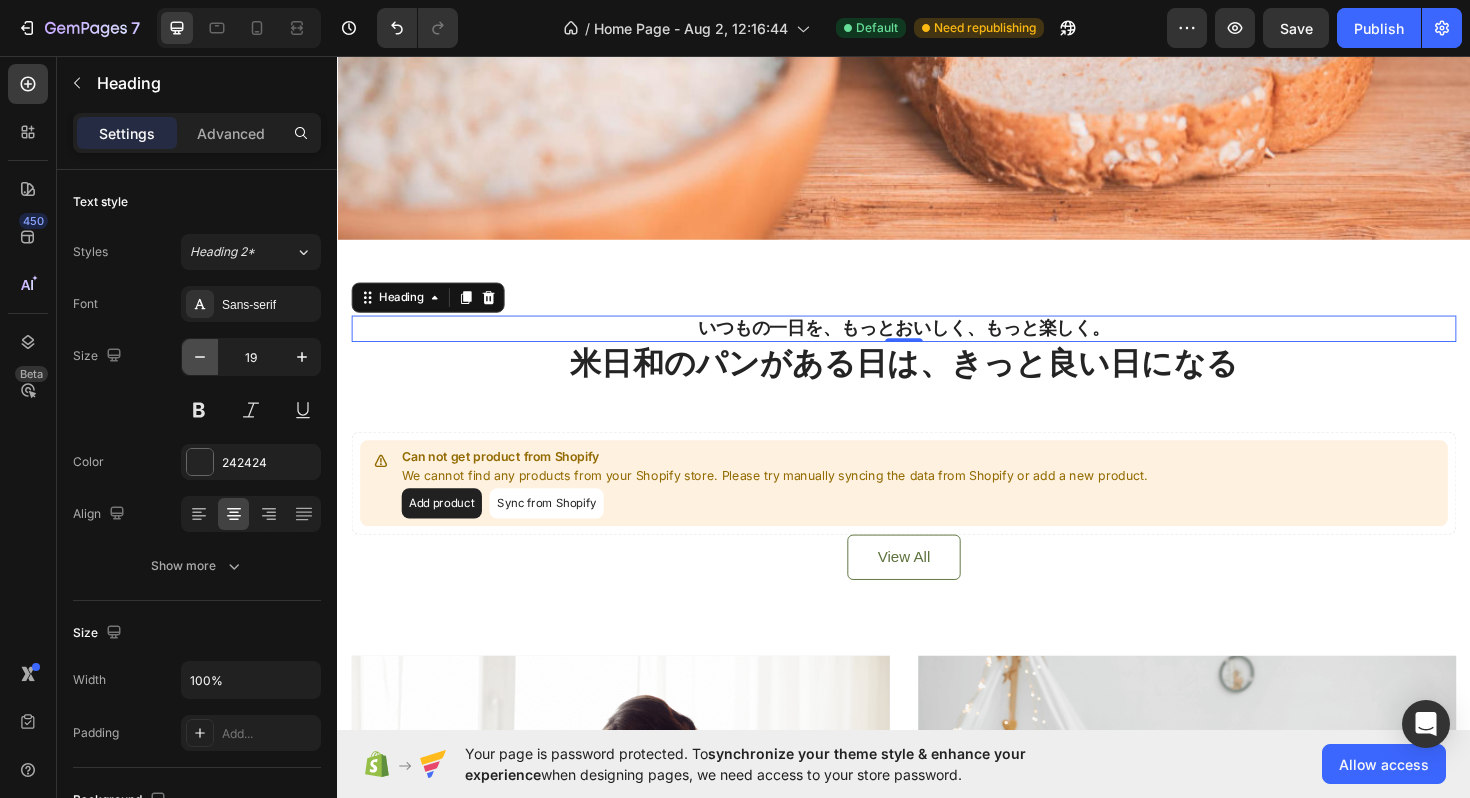 click 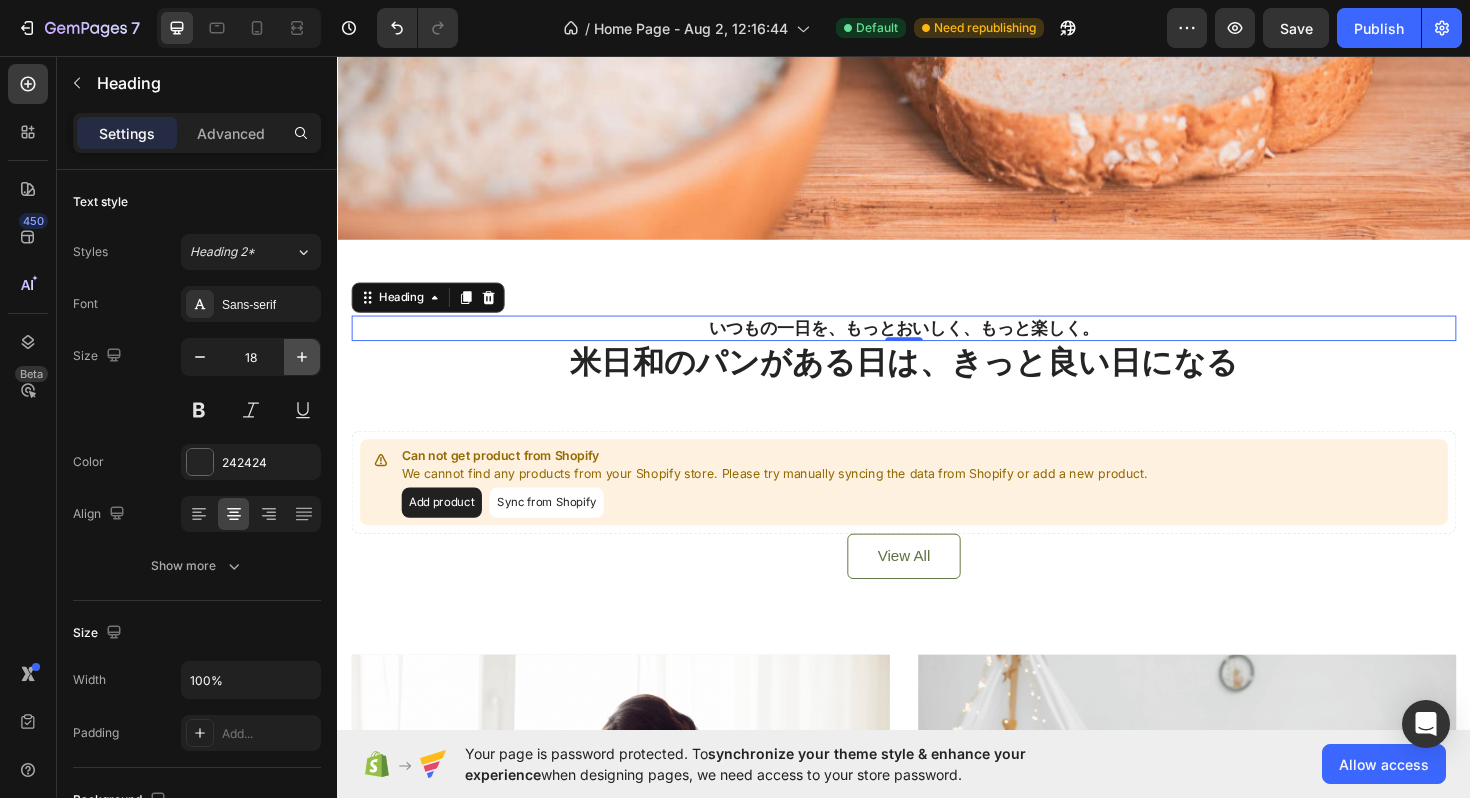 click 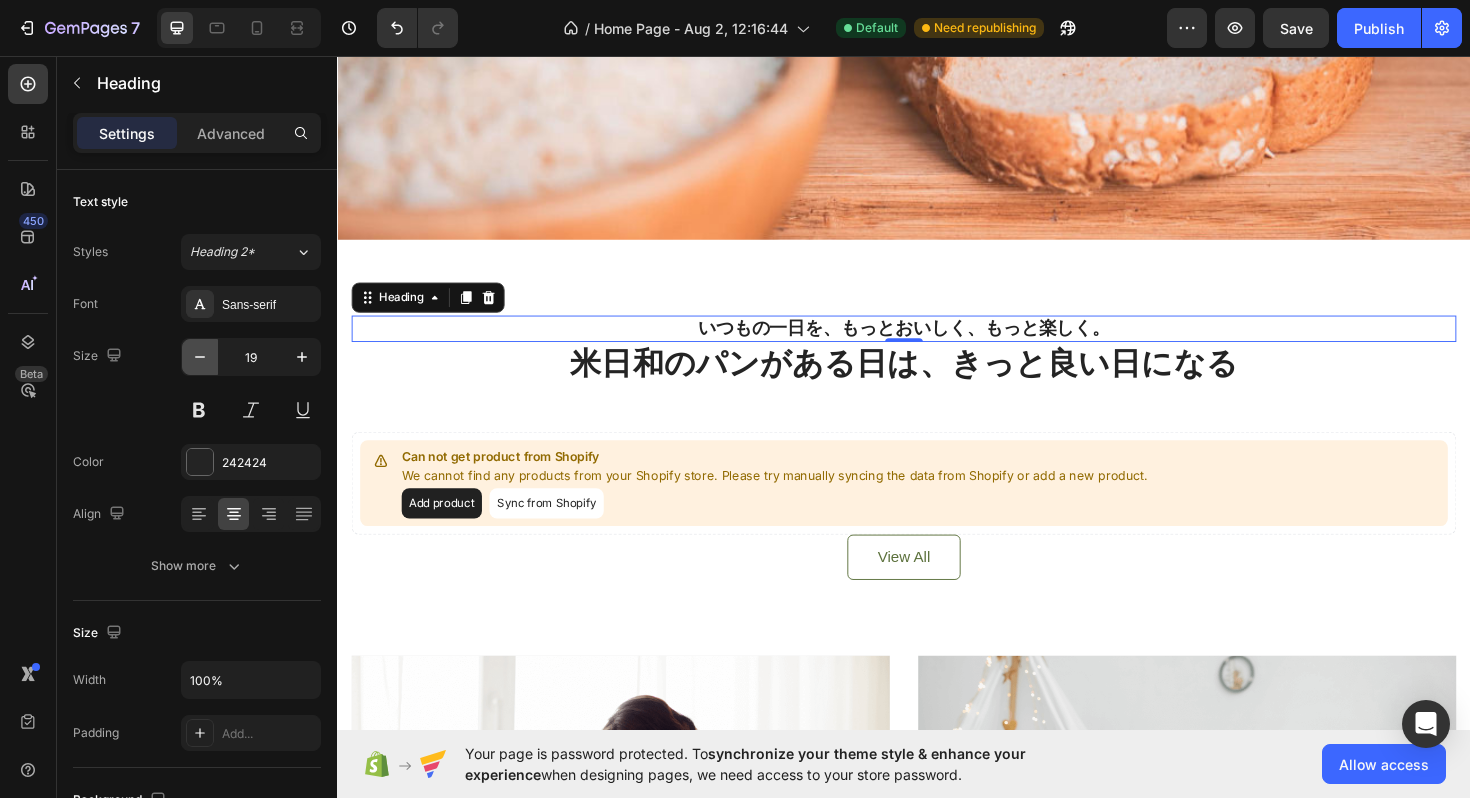 click 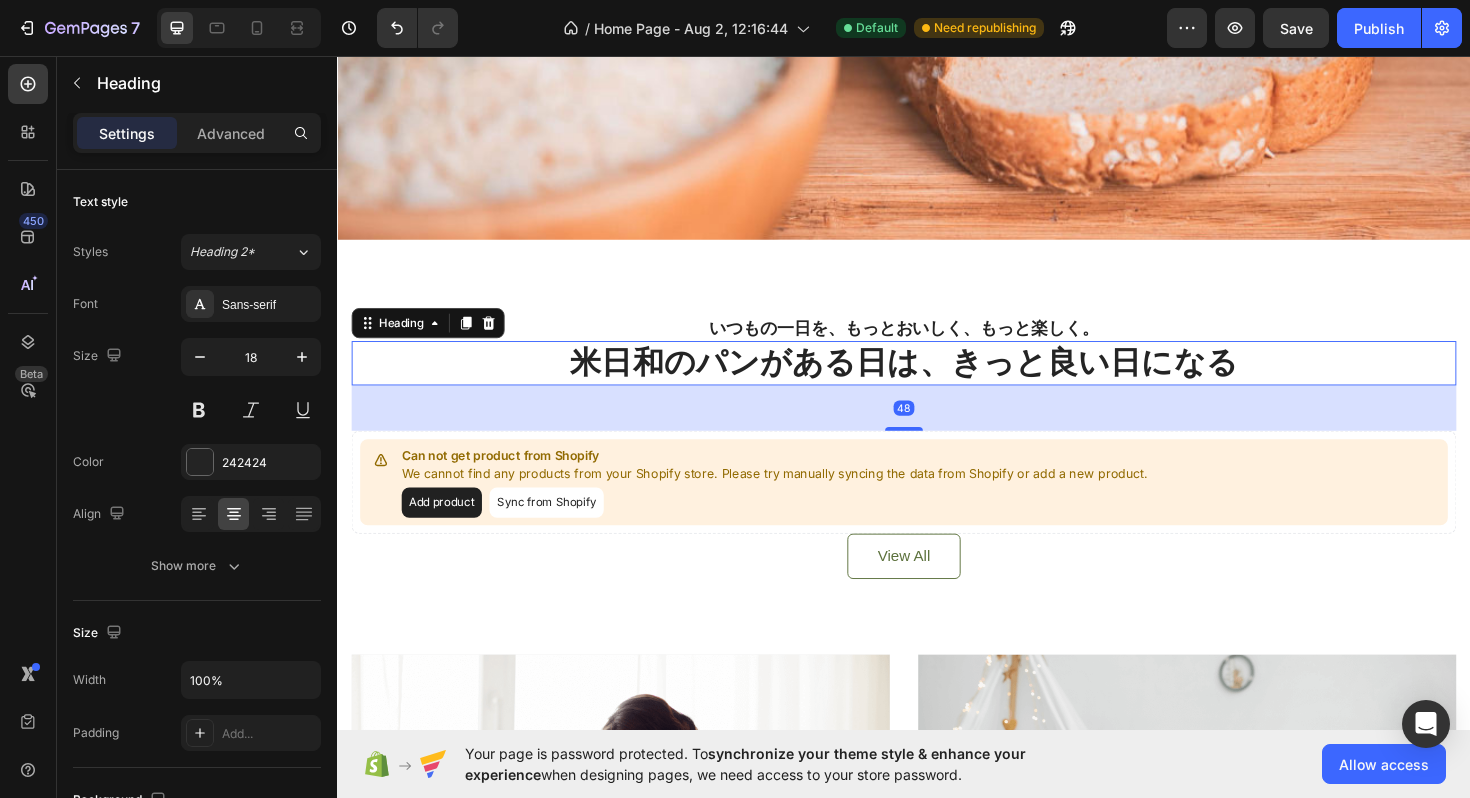 click on "米日和のパンがある日は、きっと良い日になる" at bounding box center [937, 381] 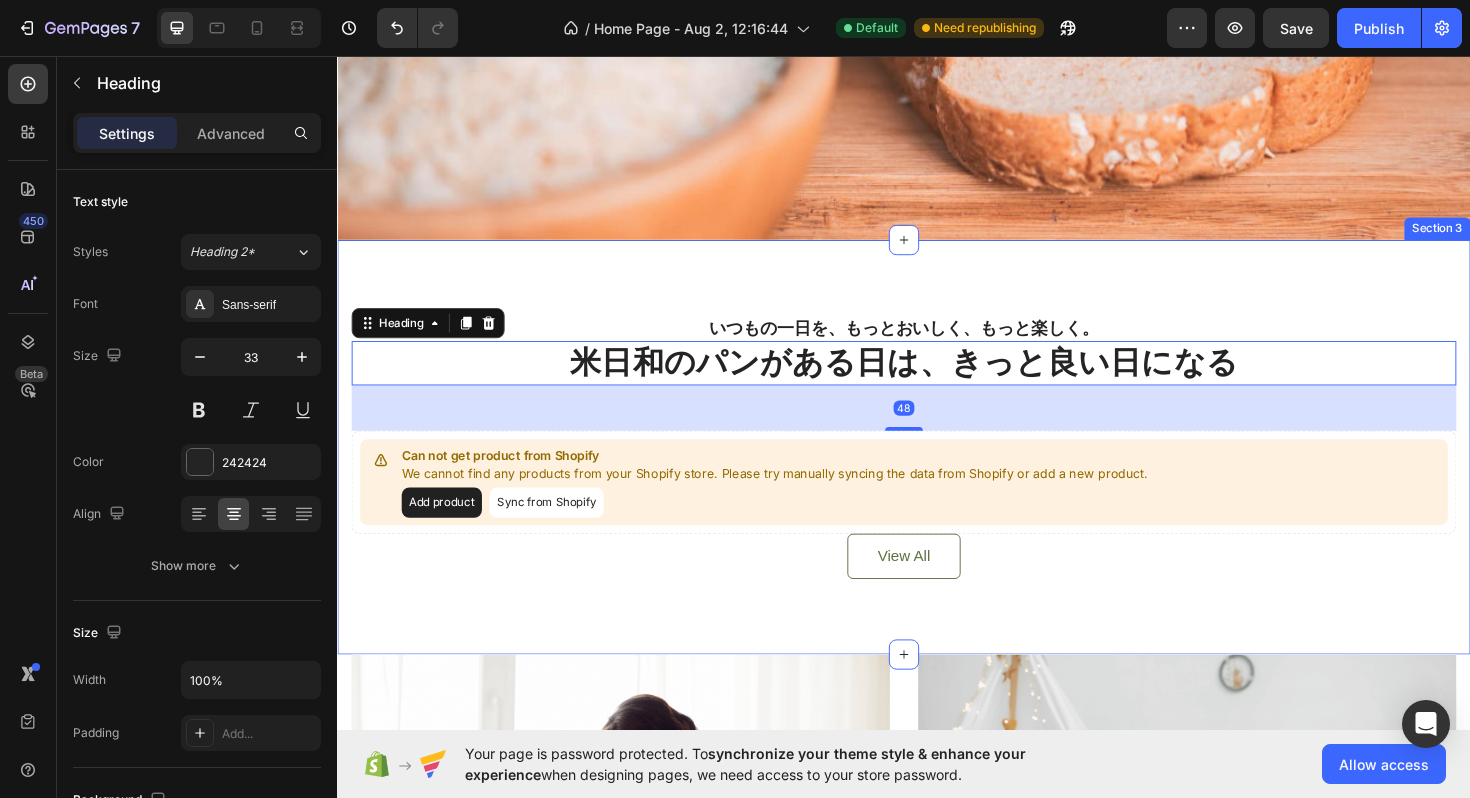 click on "いつもの一日を、もっとおいしく、もっと楽しく。 Heading 米日和のパンがある日は、きっと良い日になる Heading   48 Can not get product from Shopify We cannot find any products from your Shopify store. Please try manually syncing the data from Shopify or add a new product.   Add product Sync from Shopify Product List View All Button Row Section 3" at bounding box center [937, 470] 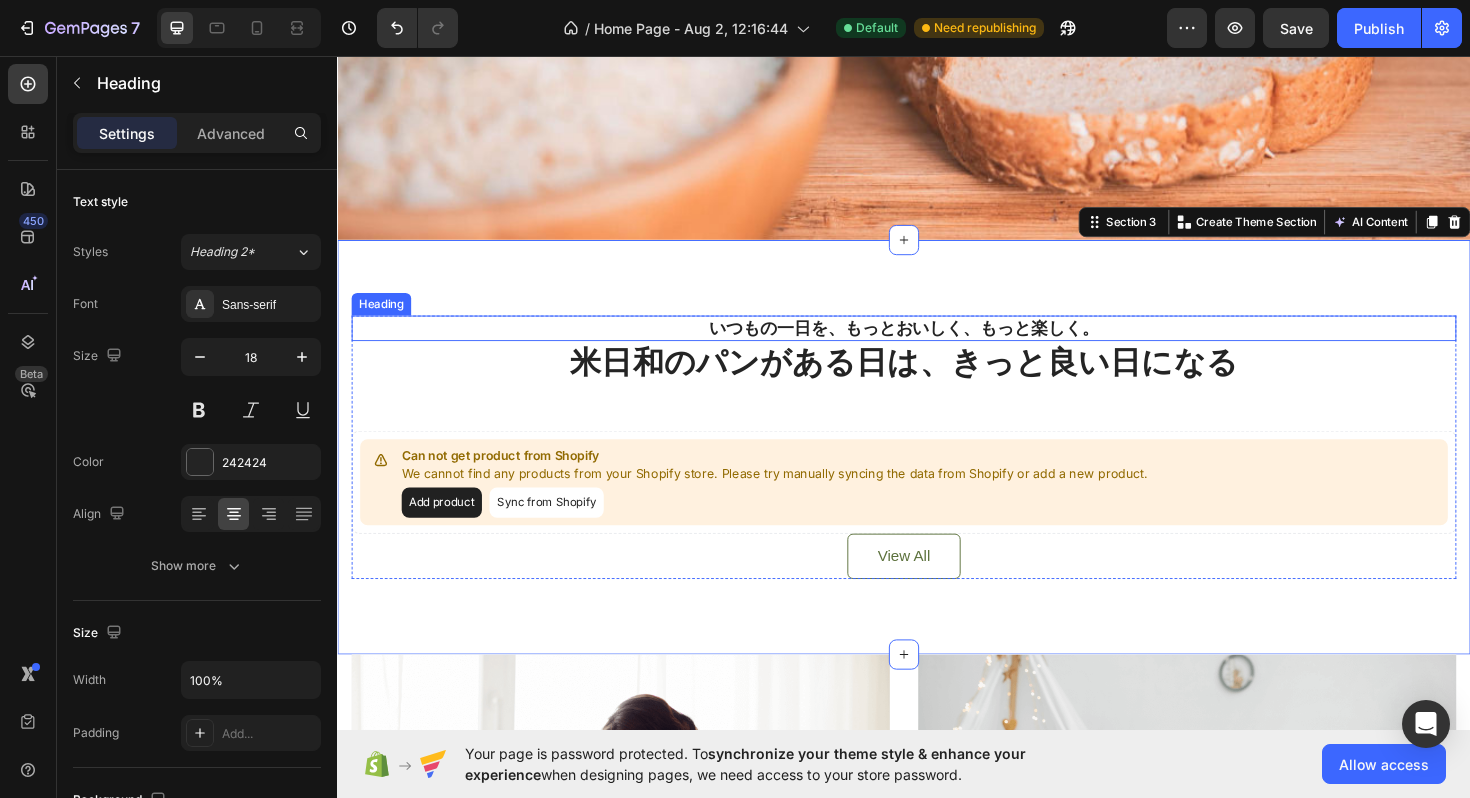 click on "いつもの一日を、もっとおいしく、もっと楽しく。" at bounding box center [937, 344] 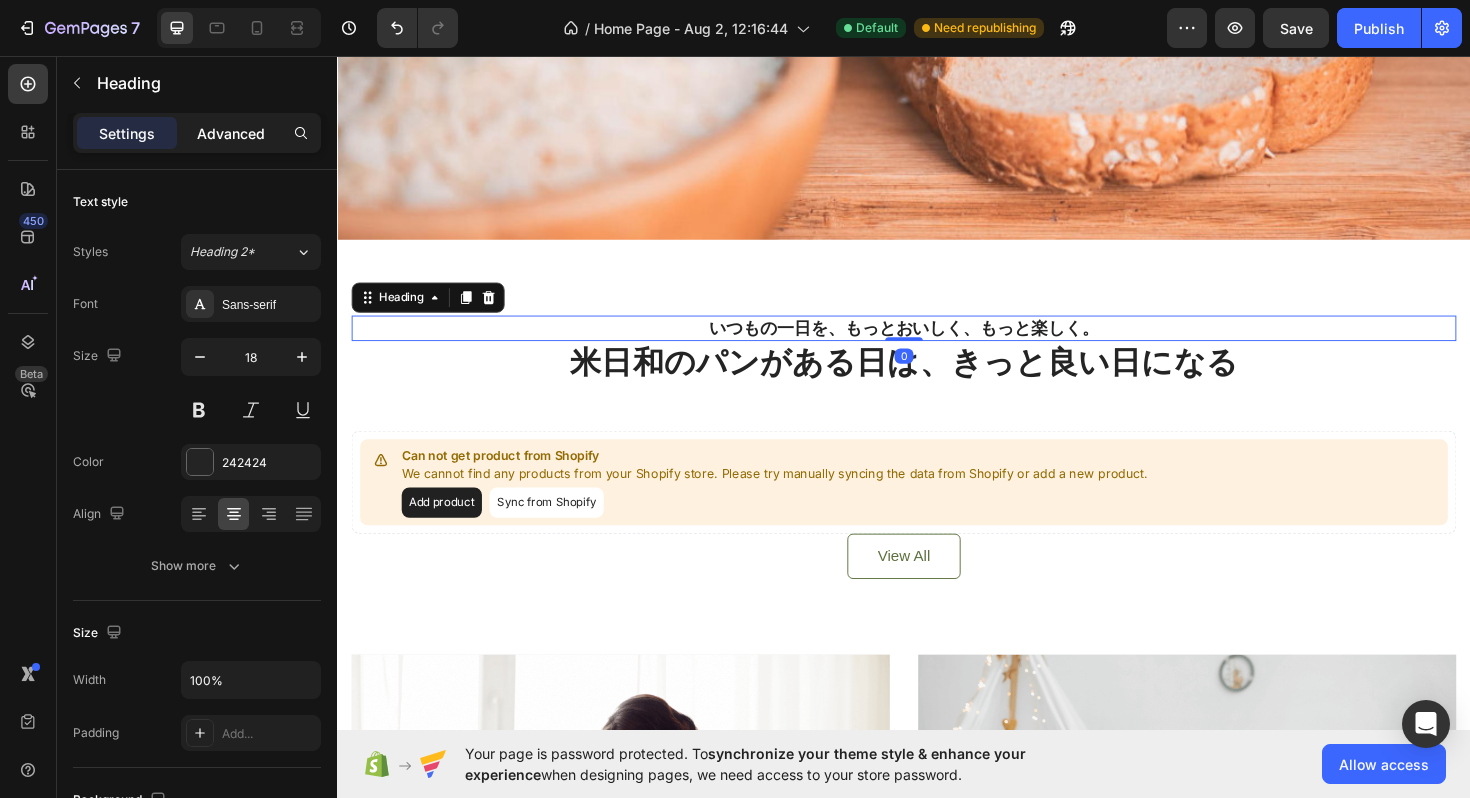 click on "Advanced" at bounding box center (231, 133) 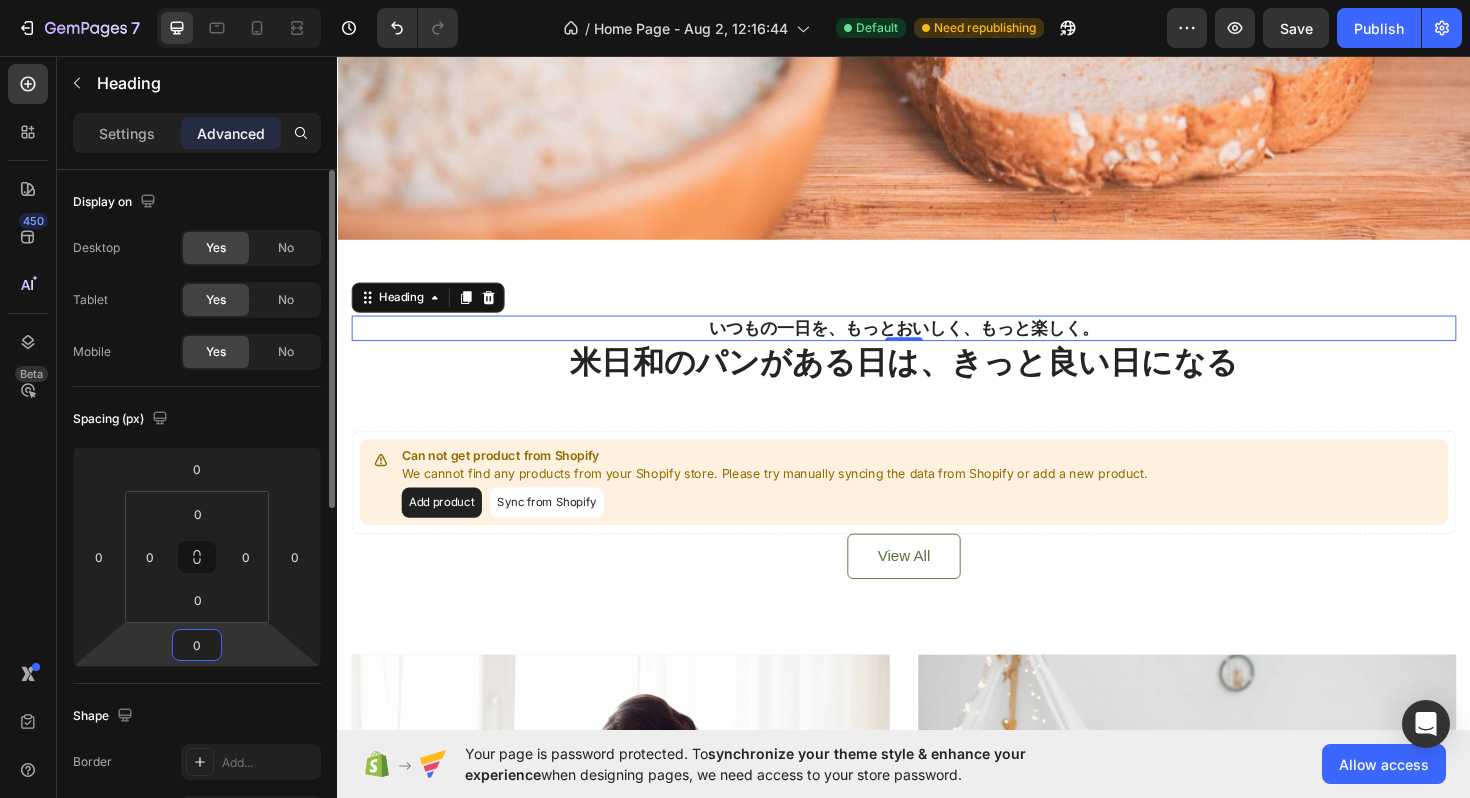 click on "0" at bounding box center [197, 645] 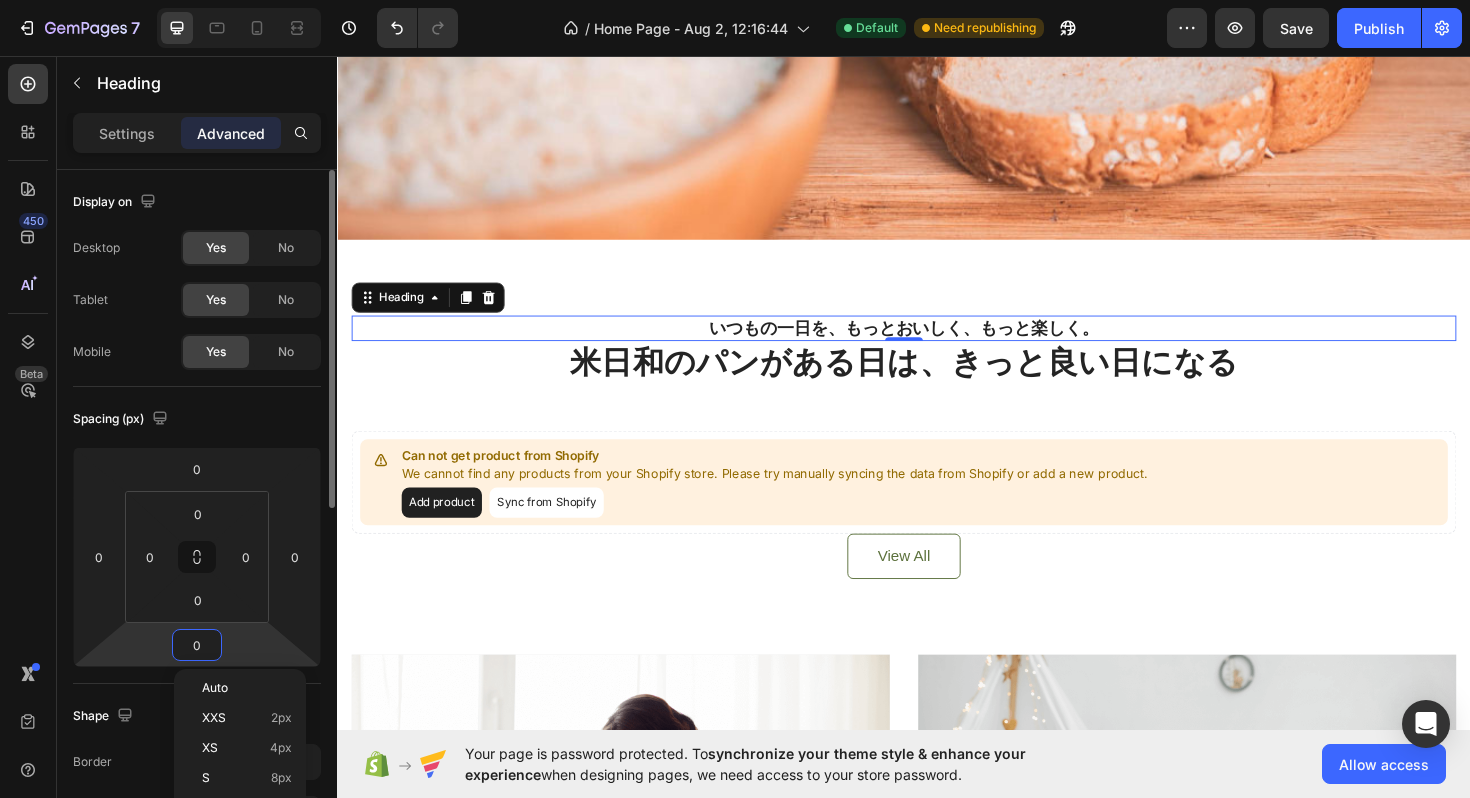 scroll, scrollTop: 3, scrollLeft: 0, axis: vertical 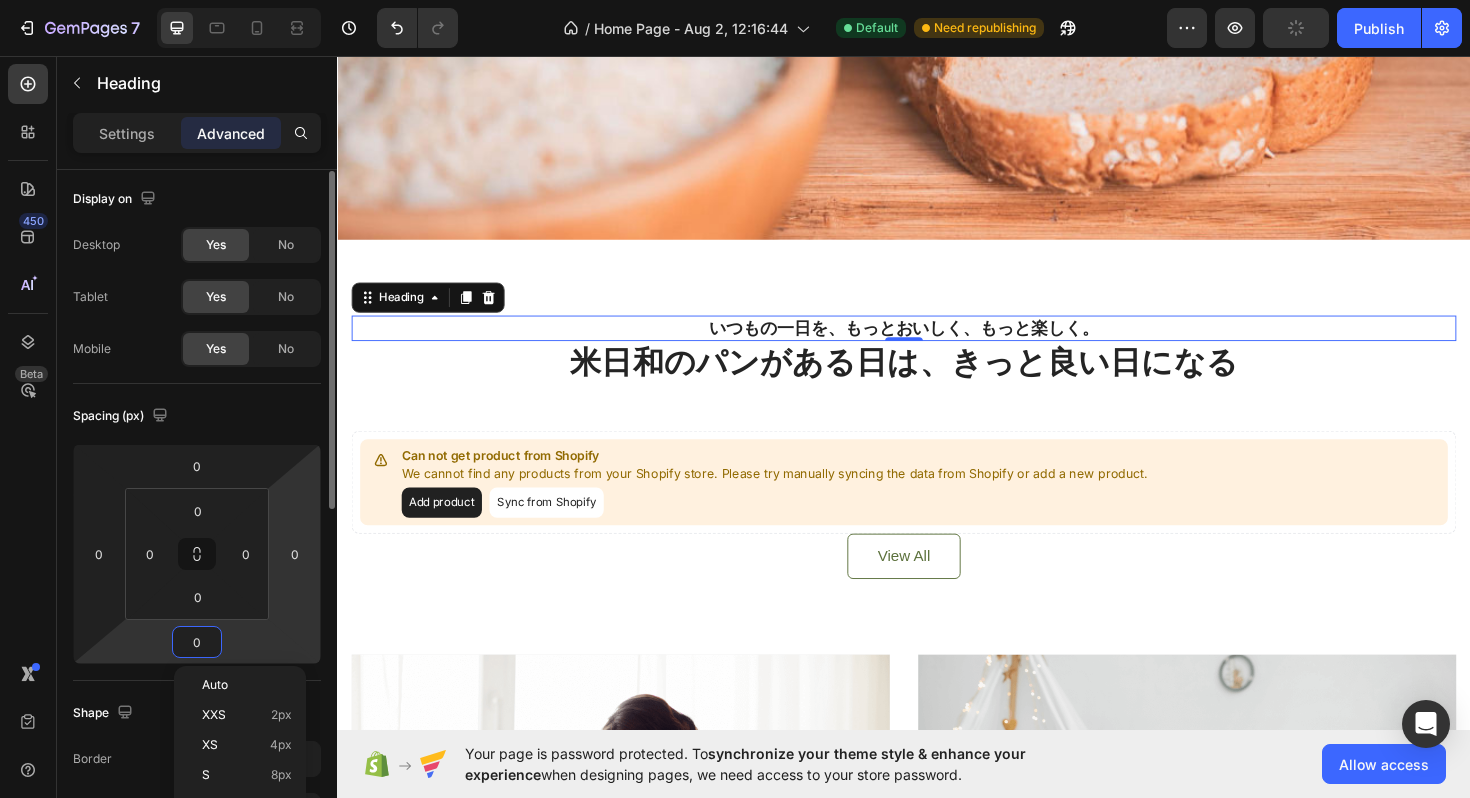 click on "7   /  Home Page - Aug 2, 12:16:44 Default Need republishing Preview  Publish  450 Beta Sections(18) Elements(83) Section Element Hero Section Product Detail Brands Trusted Badges Guarantee Product Breakdown How to use Testimonials Compare Bundle FAQs Social Proof Brand Story Product List Collection Blog List Contact Sticky Add to Cart Custom Footer Browse Library 450 Layout
Row
Row
Row
Row Text
Heading
Text Block Button
Button
Button Media
Image
Image" at bounding box center (735, 0) 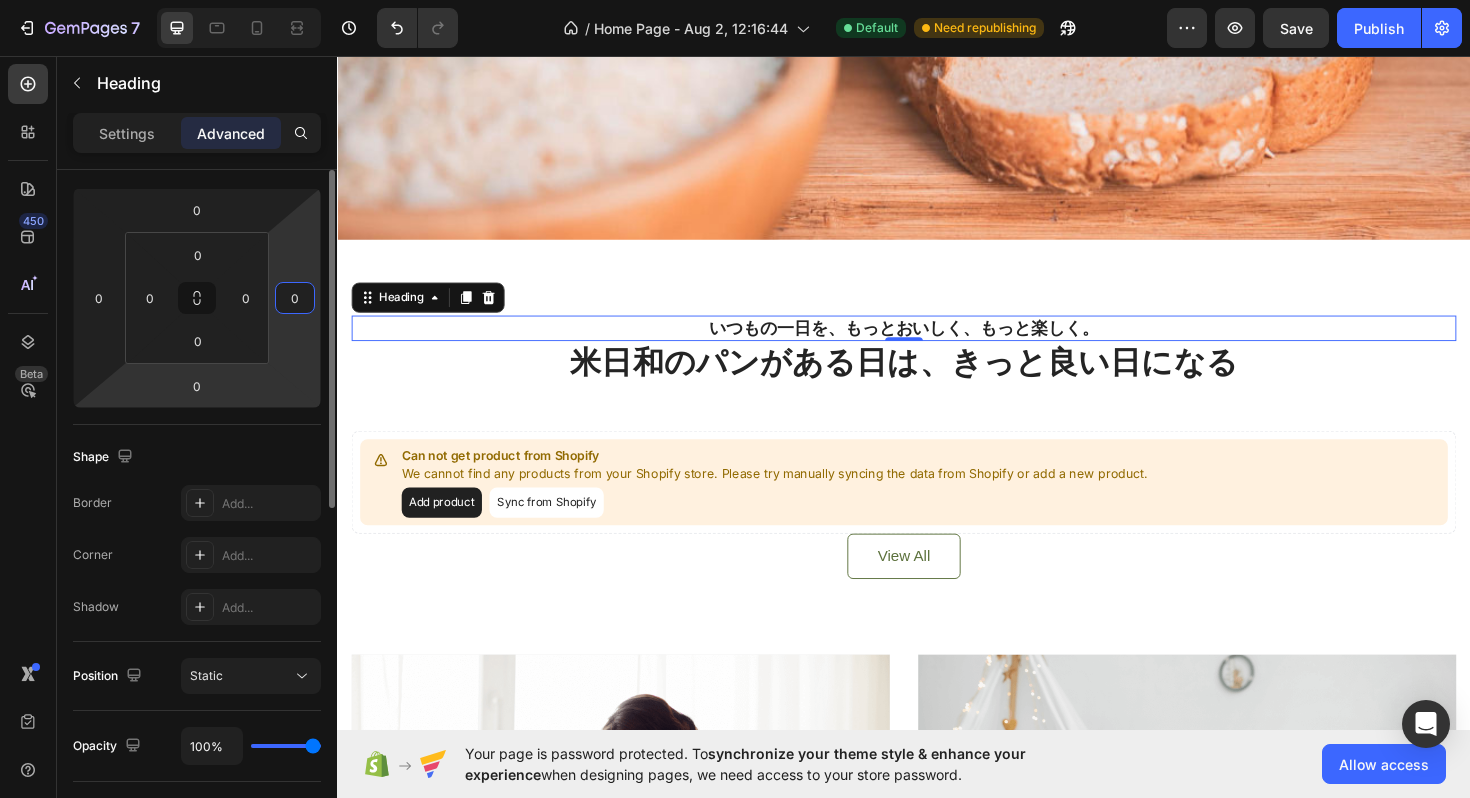 scroll, scrollTop: 168, scrollLeft: 0, axis: vertical 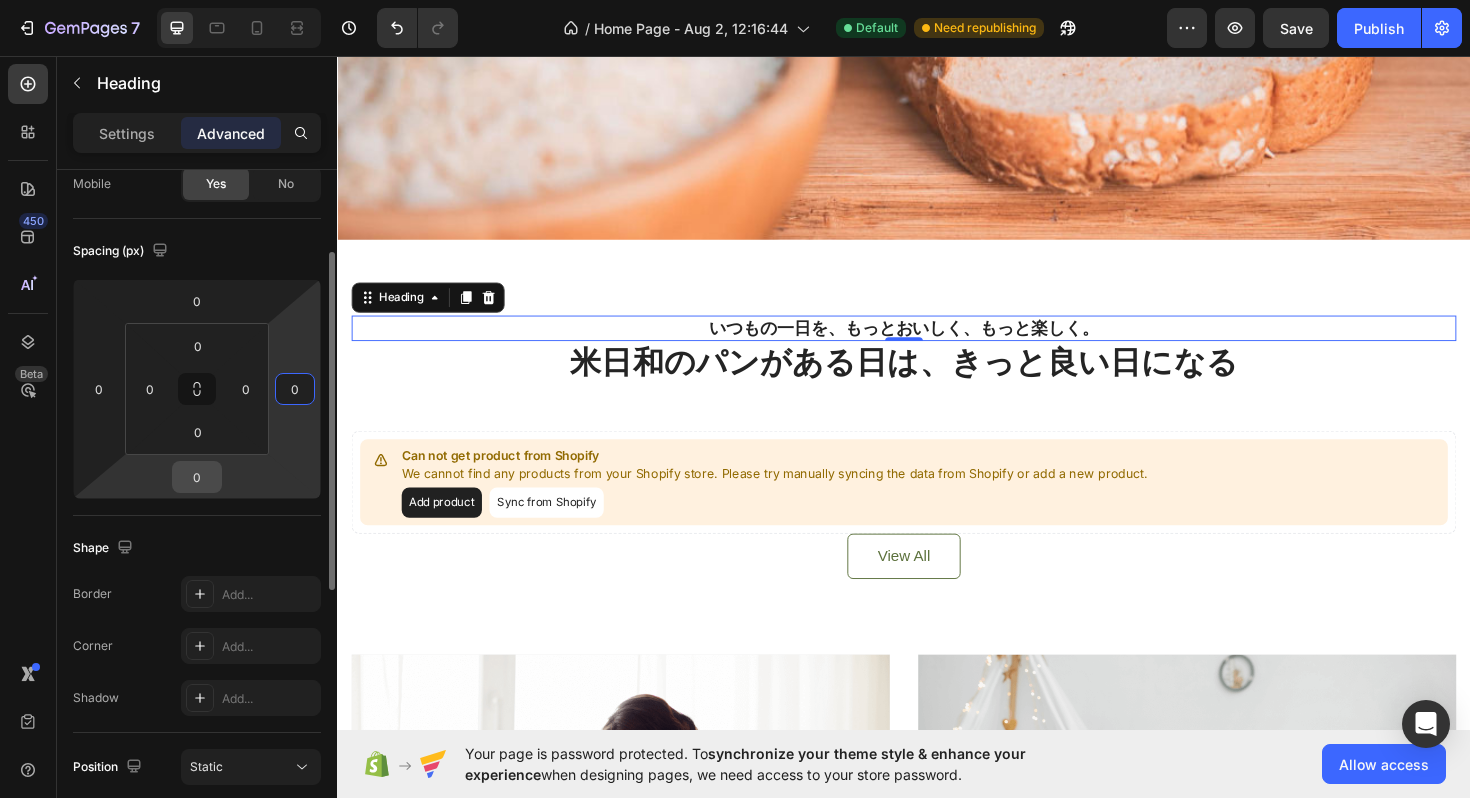click on "0" at bounding box center [197, 477] 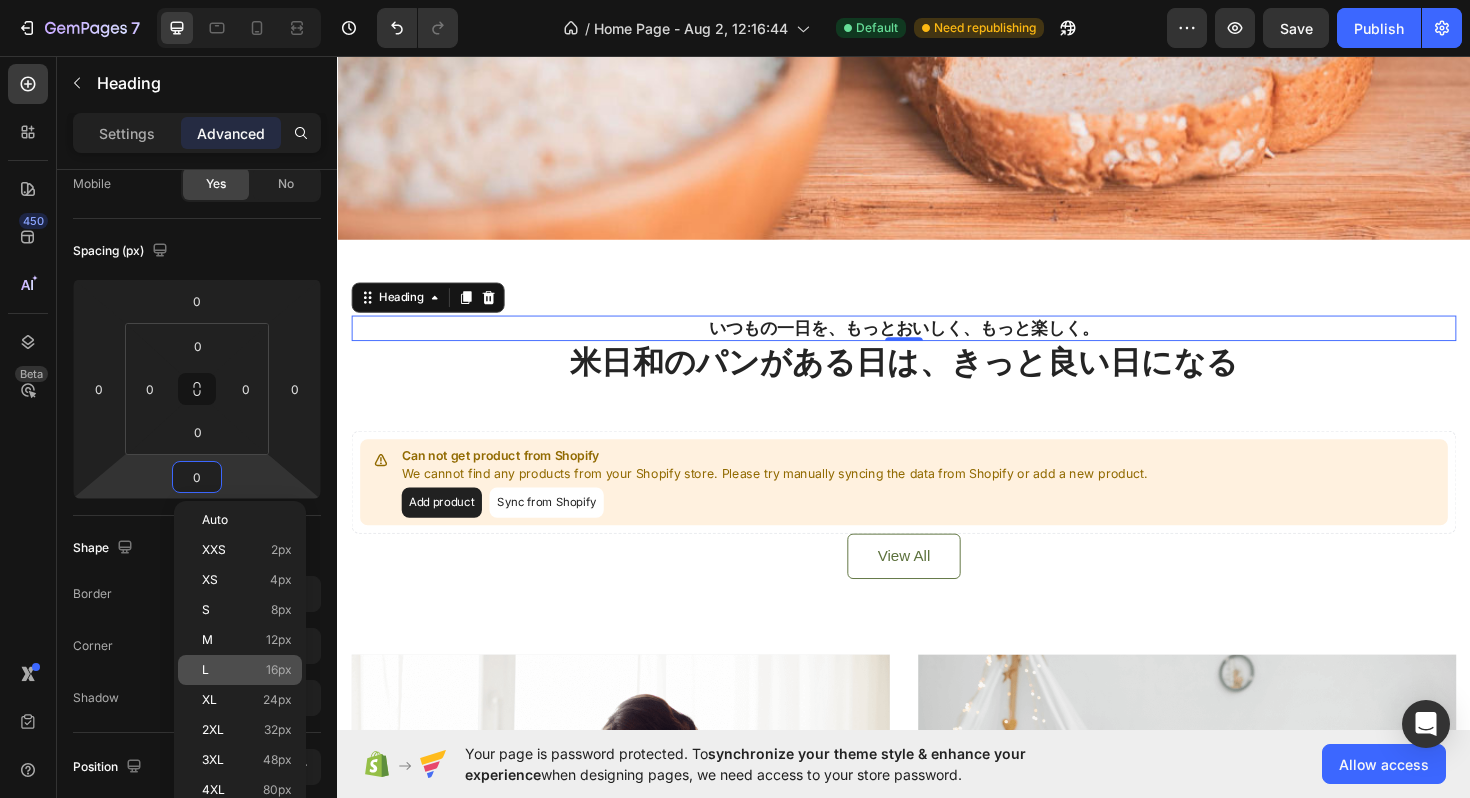 click on "L 16px" 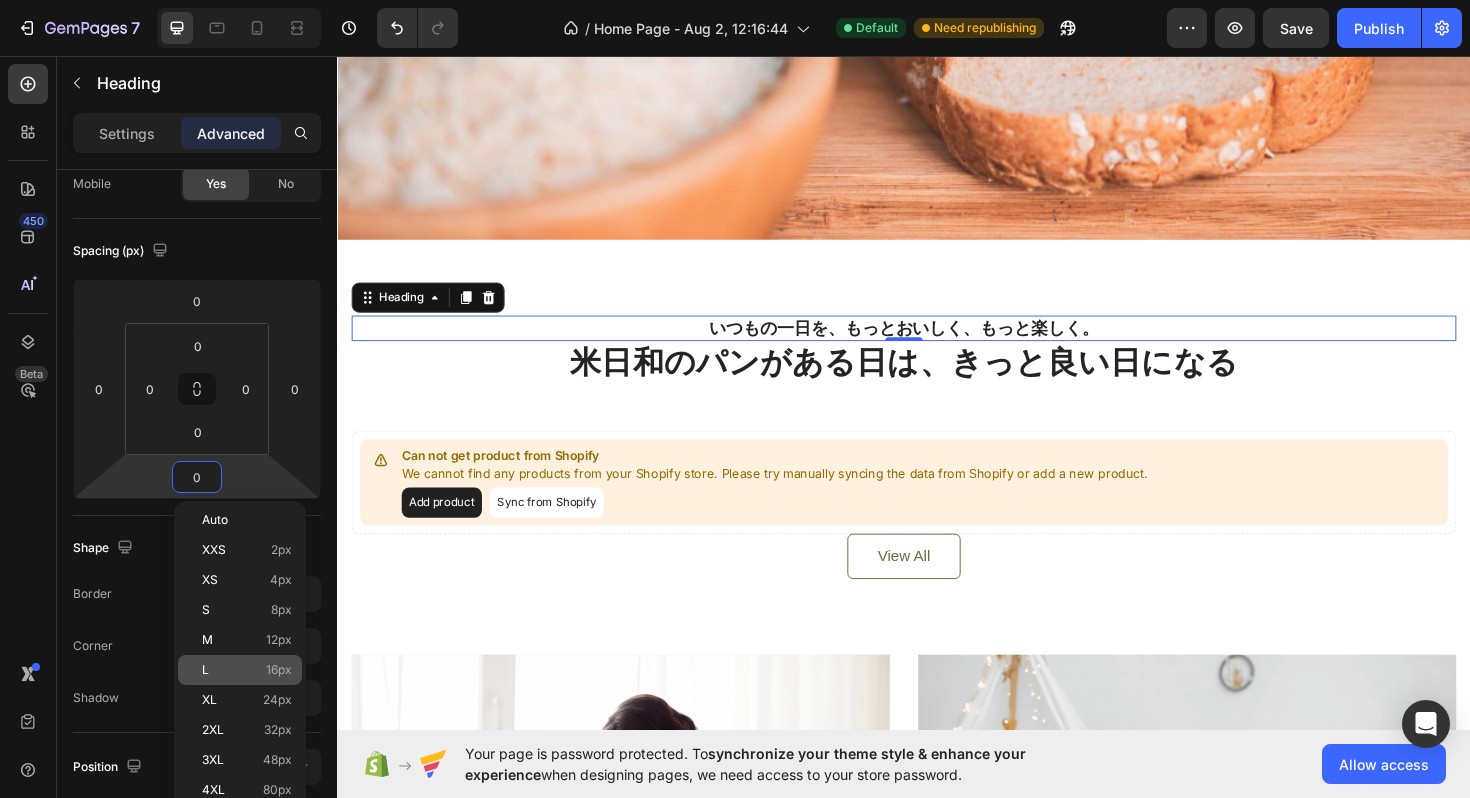type on "16" 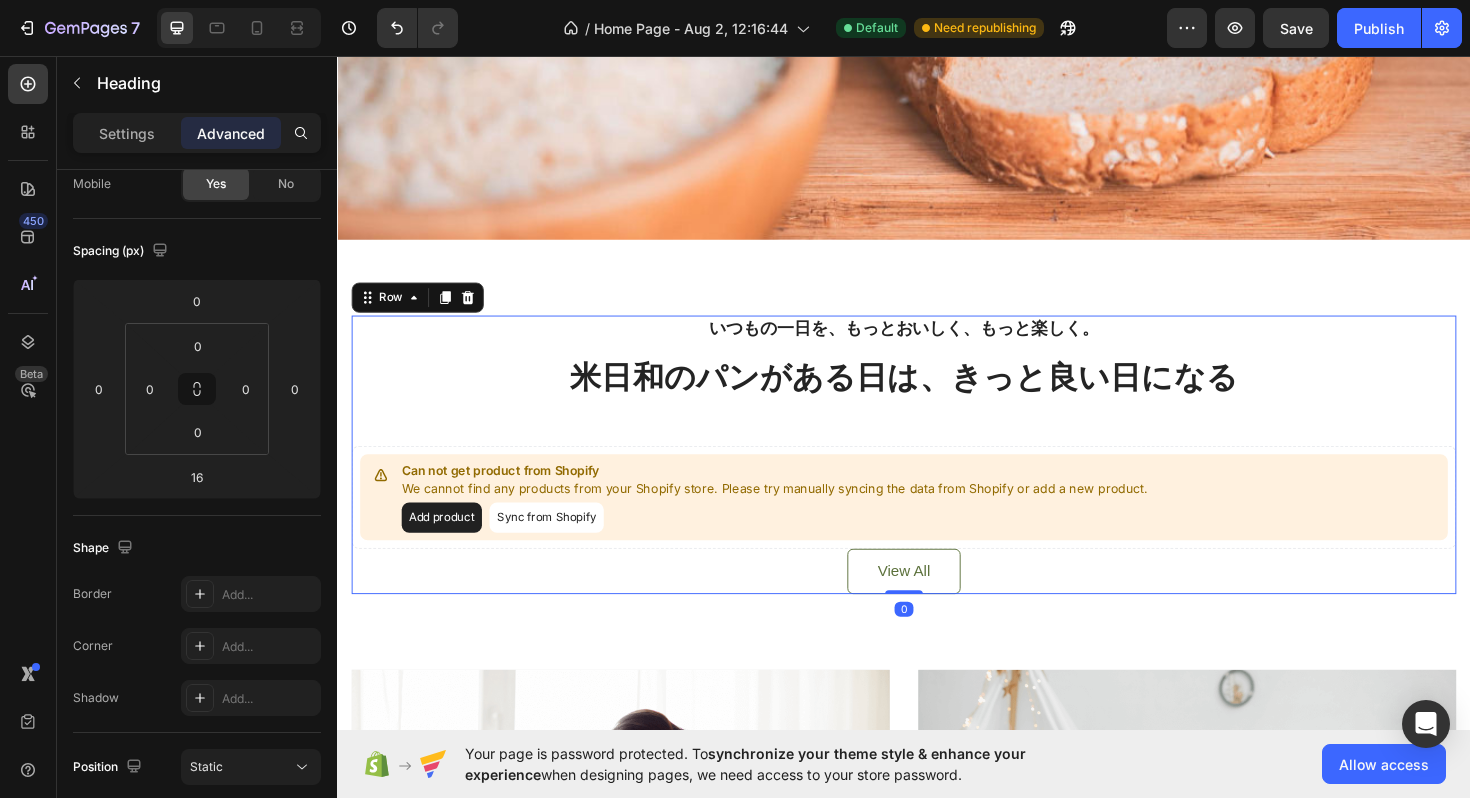 click on "いつもの一日を、もっとおいしく、もっと楽しく。 Heading 米日和のパンがある日は、きっと良い日になる Heading Can not get product from Shopify We cannot find any products from your Shopify store. Please try manually syncing the data from Shopify or add a new product.   Add product Sync from Shopify Product List View All Button" at bounding box center (937, 478) 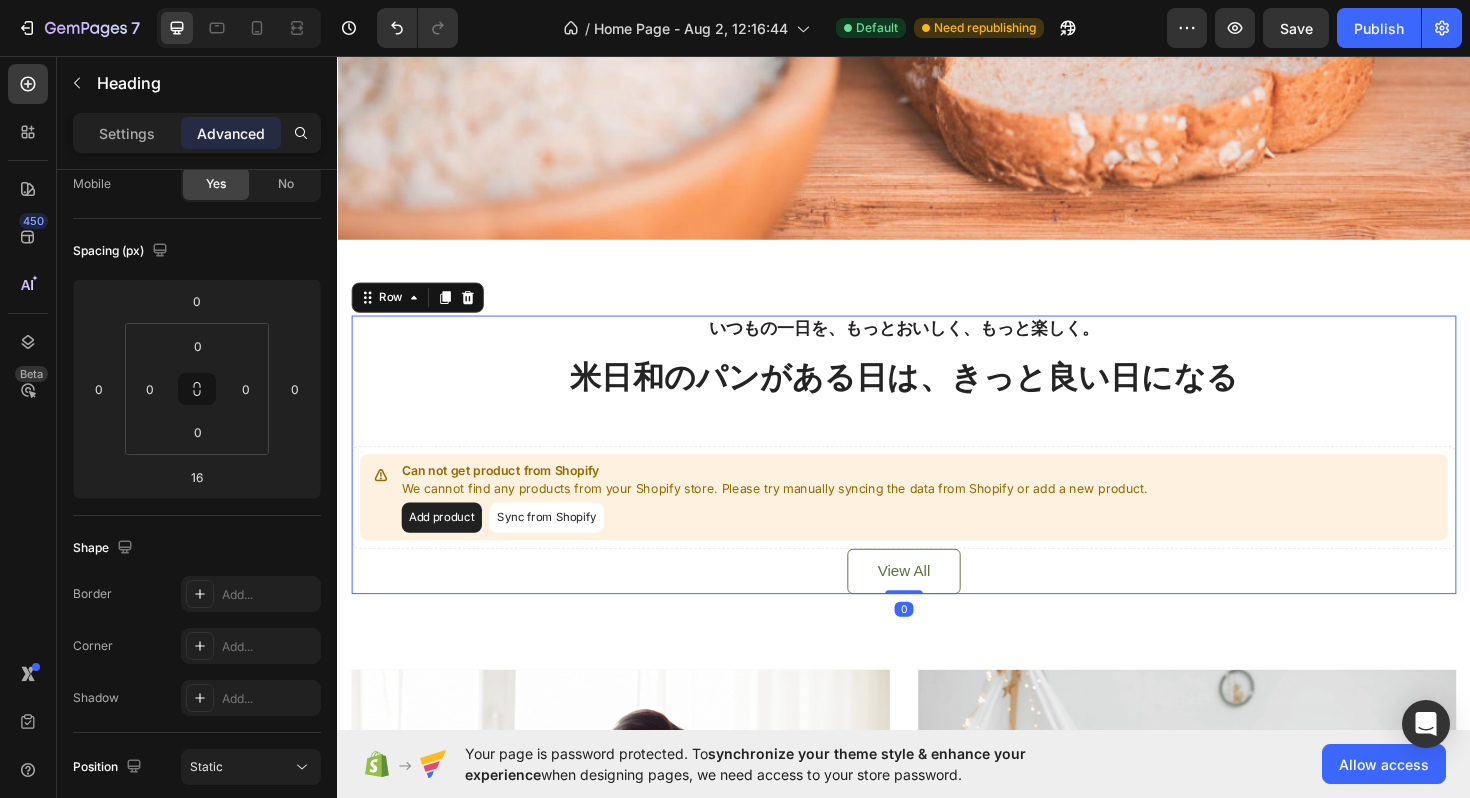scroll, scrollTop: 0, scrollLeft: 0, axis: both 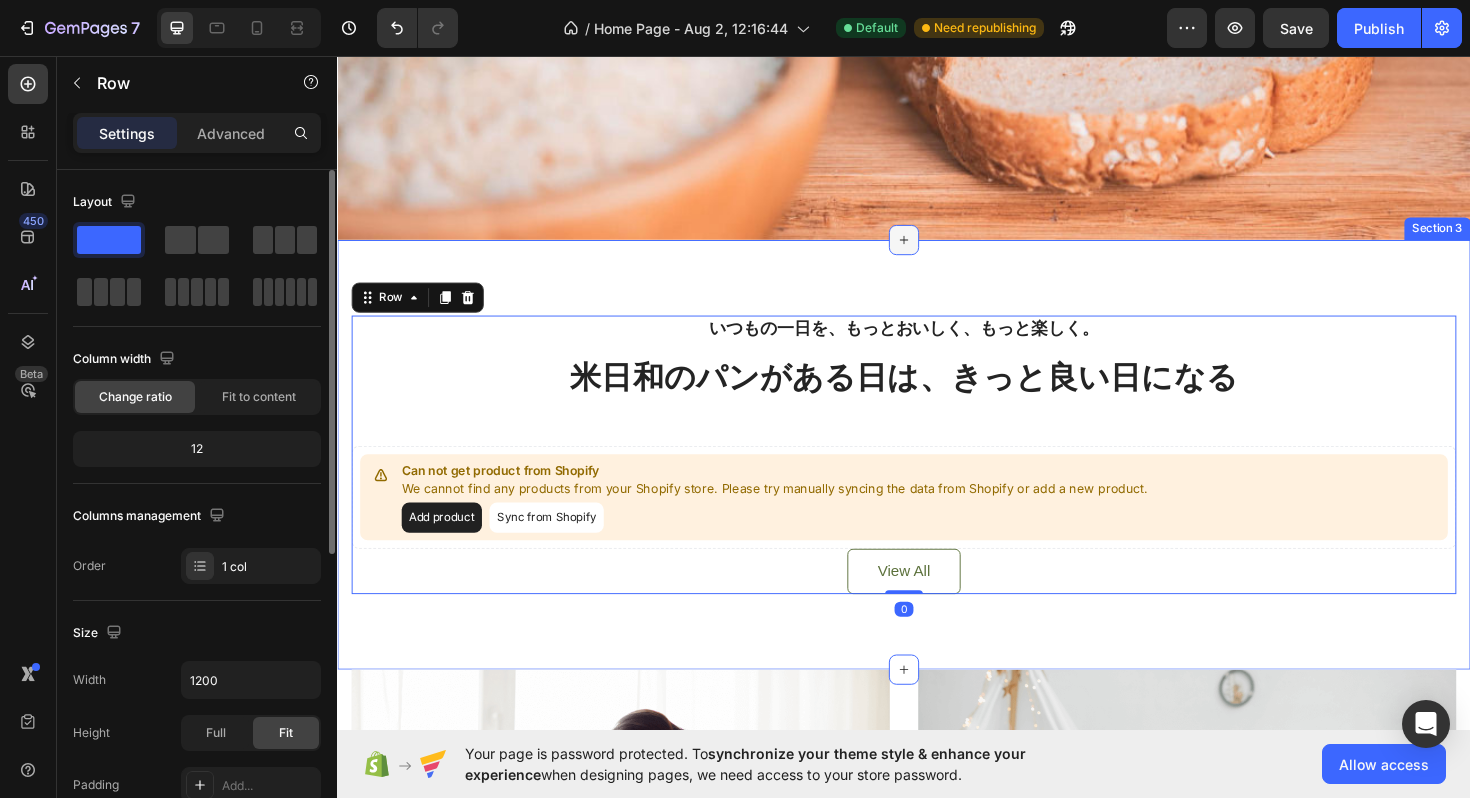 click at bounding box center (937, 251) 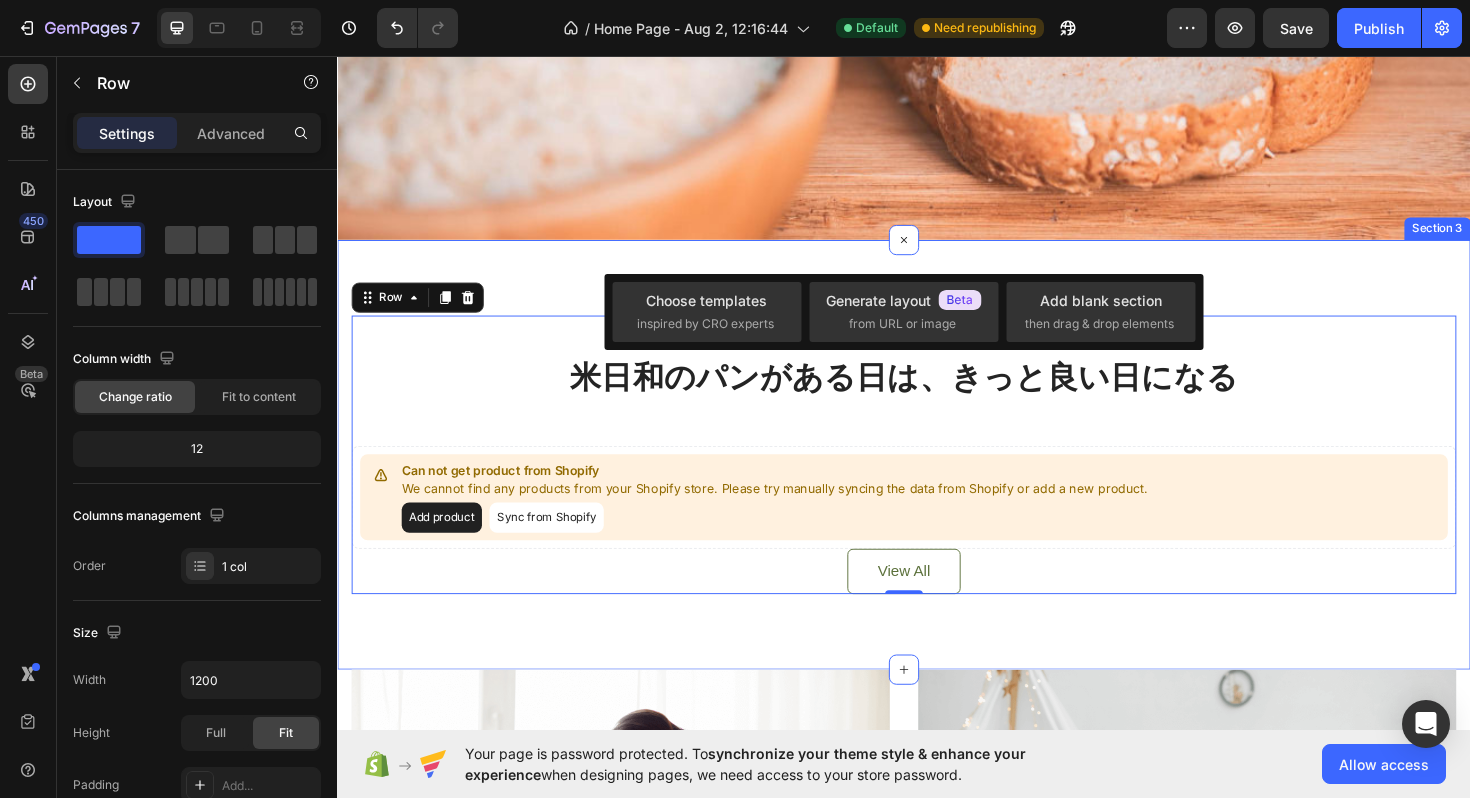 click on "いつもの一日を、もっとおいしく、もっと楽しく。 Heading 米日和のパンがある日は、きっと良い日になる Heading Can not get product from Shopify We cannot find any products from your Shopify store. Please try manually syncing the data from Shopify or add a new product.   Add product Sync from Shopify Product List View All Button Row   0 Section 3" at bounding box center [937, 478] 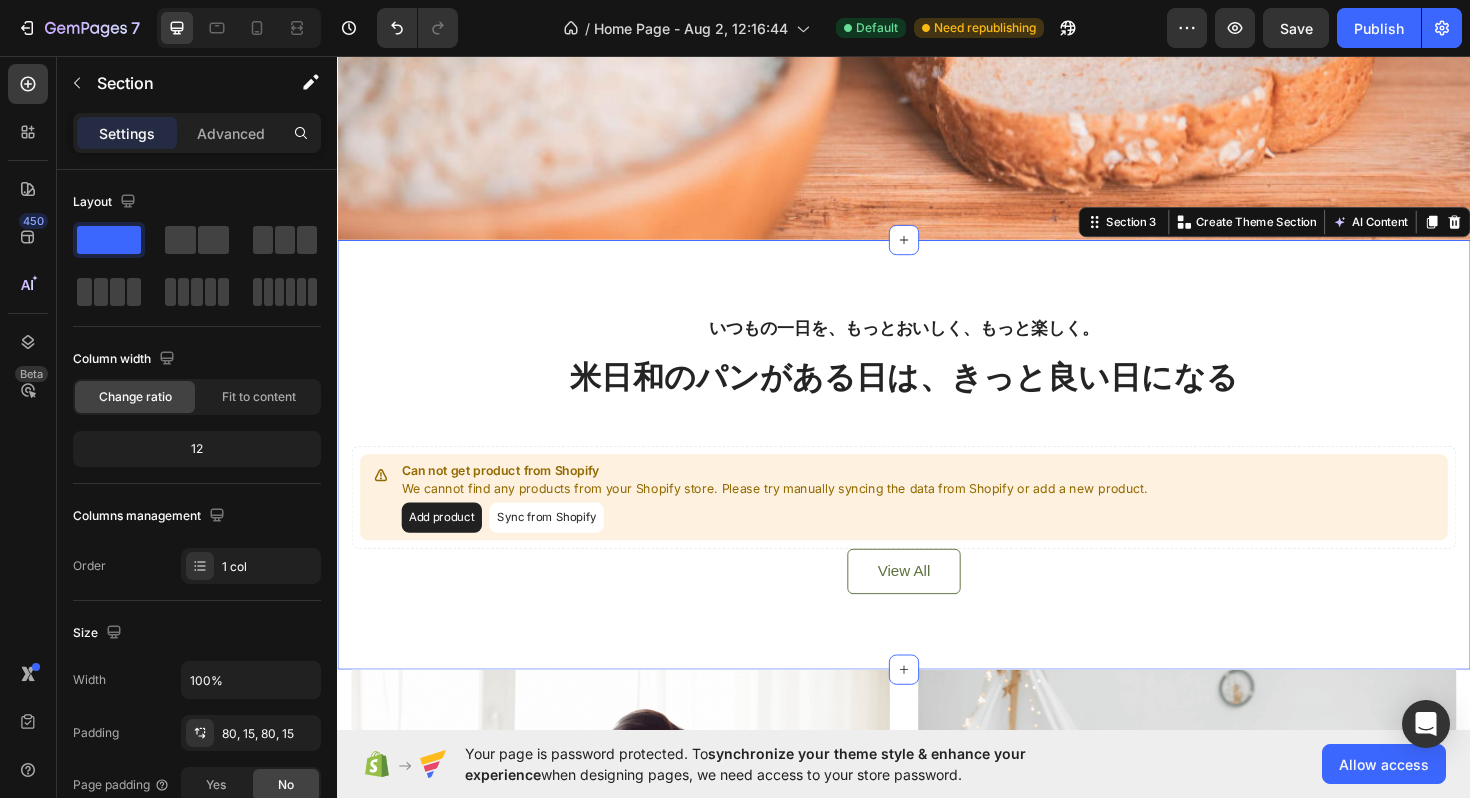 click on "いつもの一日を、もっとおいしく、もっと楽しく。 Heading 米日和のパンがある日は、きっと良い日になる Heading Can not get product from Shopify We cannot find any products from your Shopify store. Please try manually syncing the data from Shopify or add a new product.   Add product Sync from Shopify Product List View All Button Row Section 3   You can create reusable sections Create Theme Section AI Content Write with GemAI What would you like to describe here? Tone and Voice Persuasive Product Show more Generate" at bounding box center [937, 478] 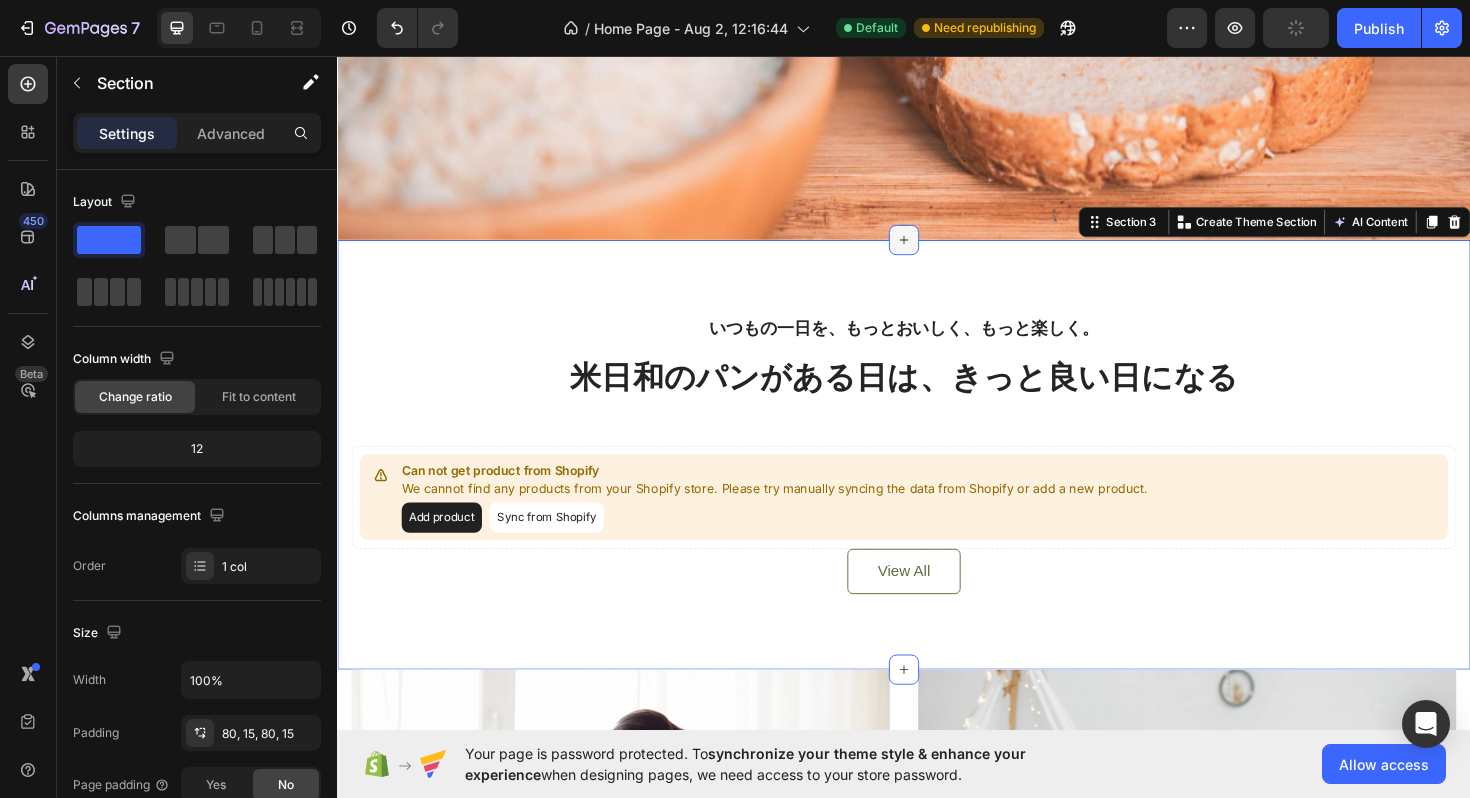 click 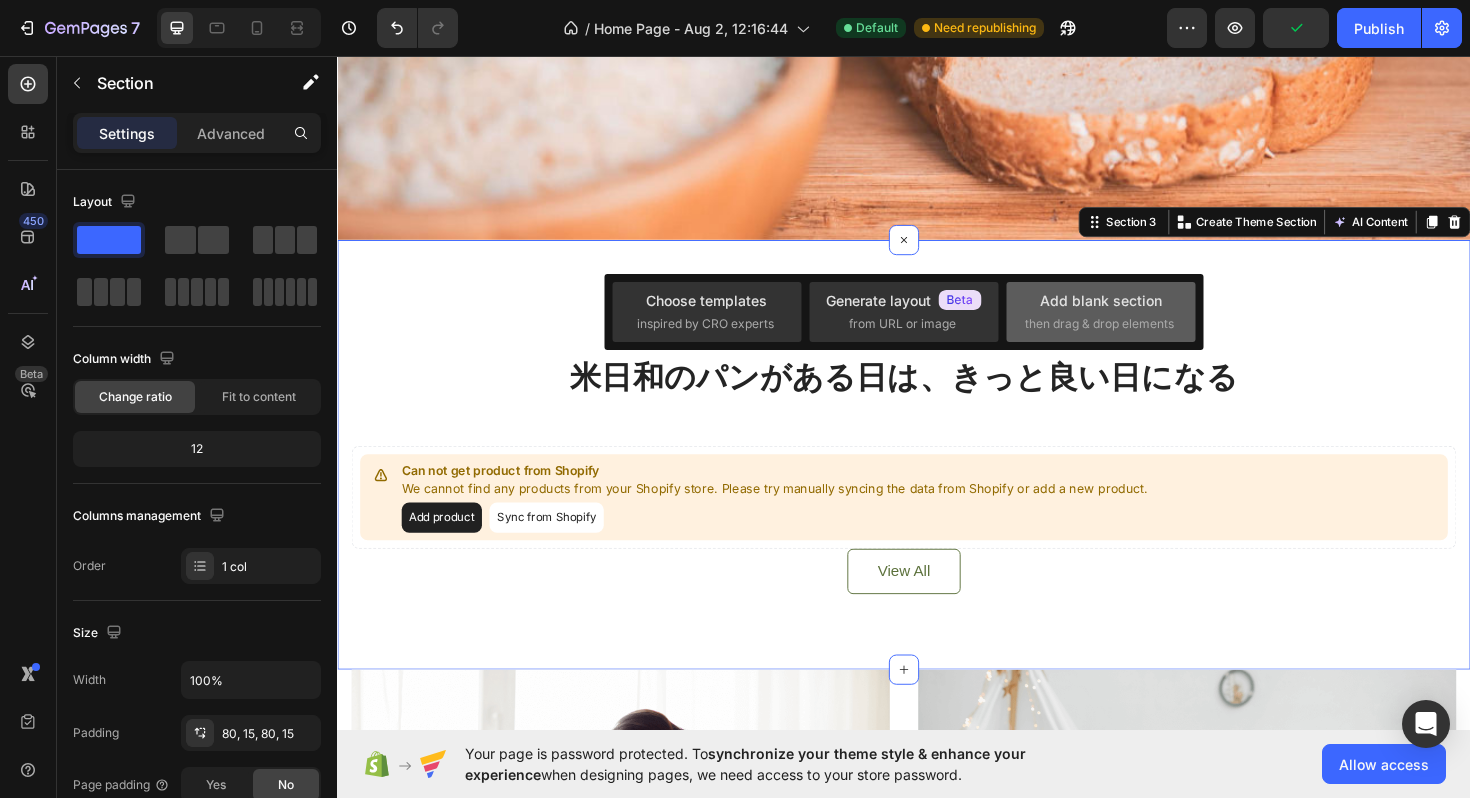 click on "Add blank section" at bounding box center (1101, 300) 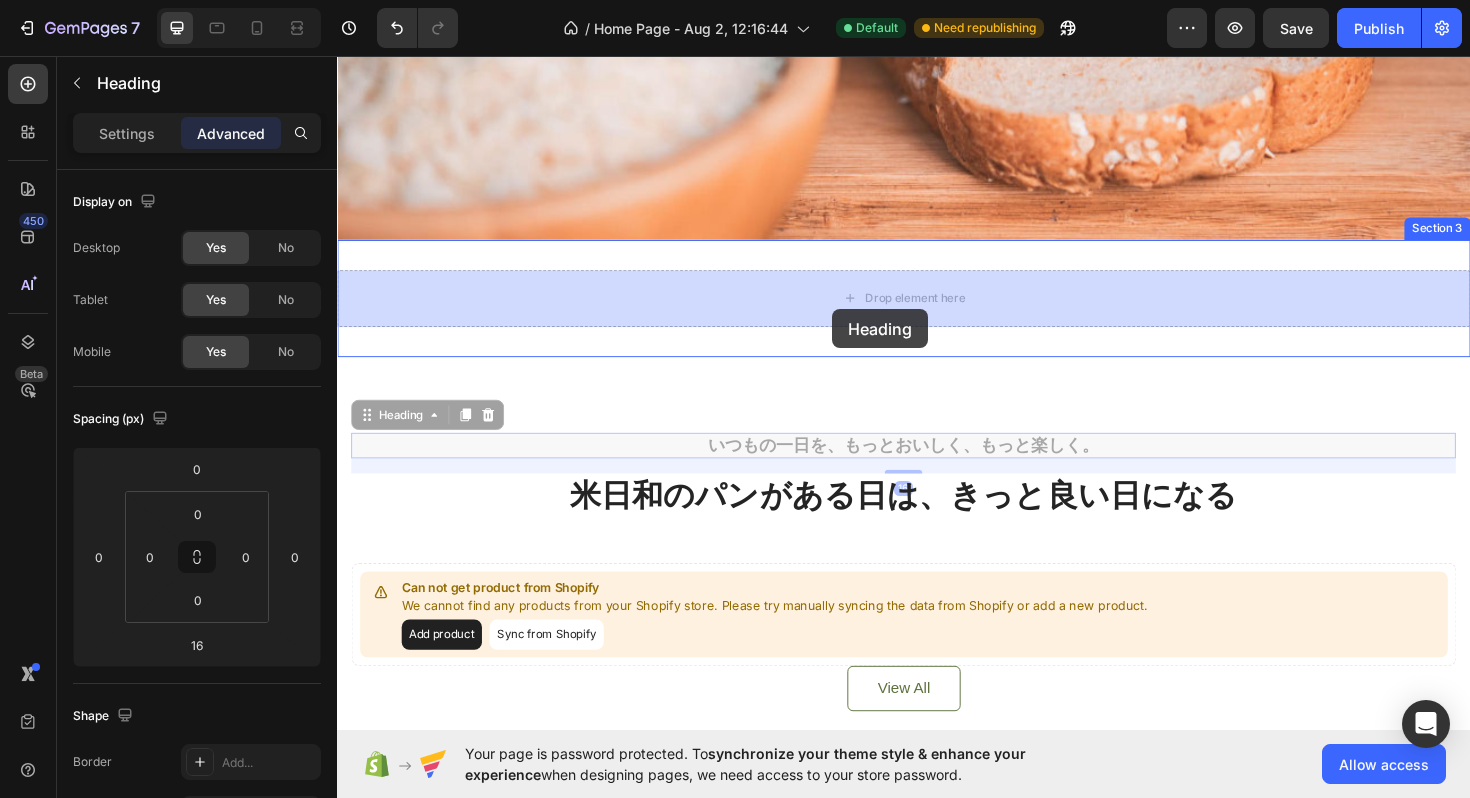 drag, startPoint x: 840, startPoint y: 468, endPoint x: 861, endPoint y: 324, distance: 145.5232 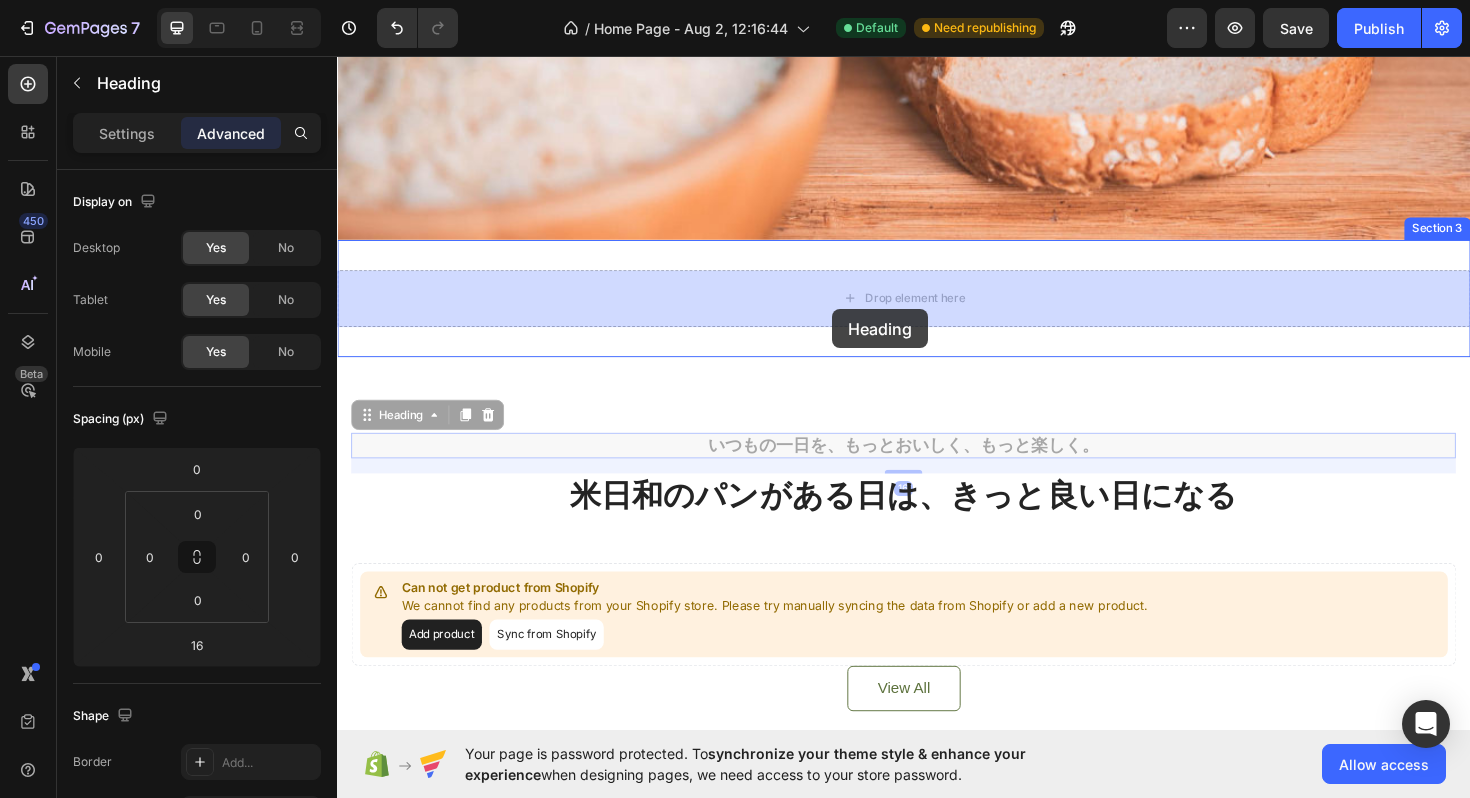 type on "0" 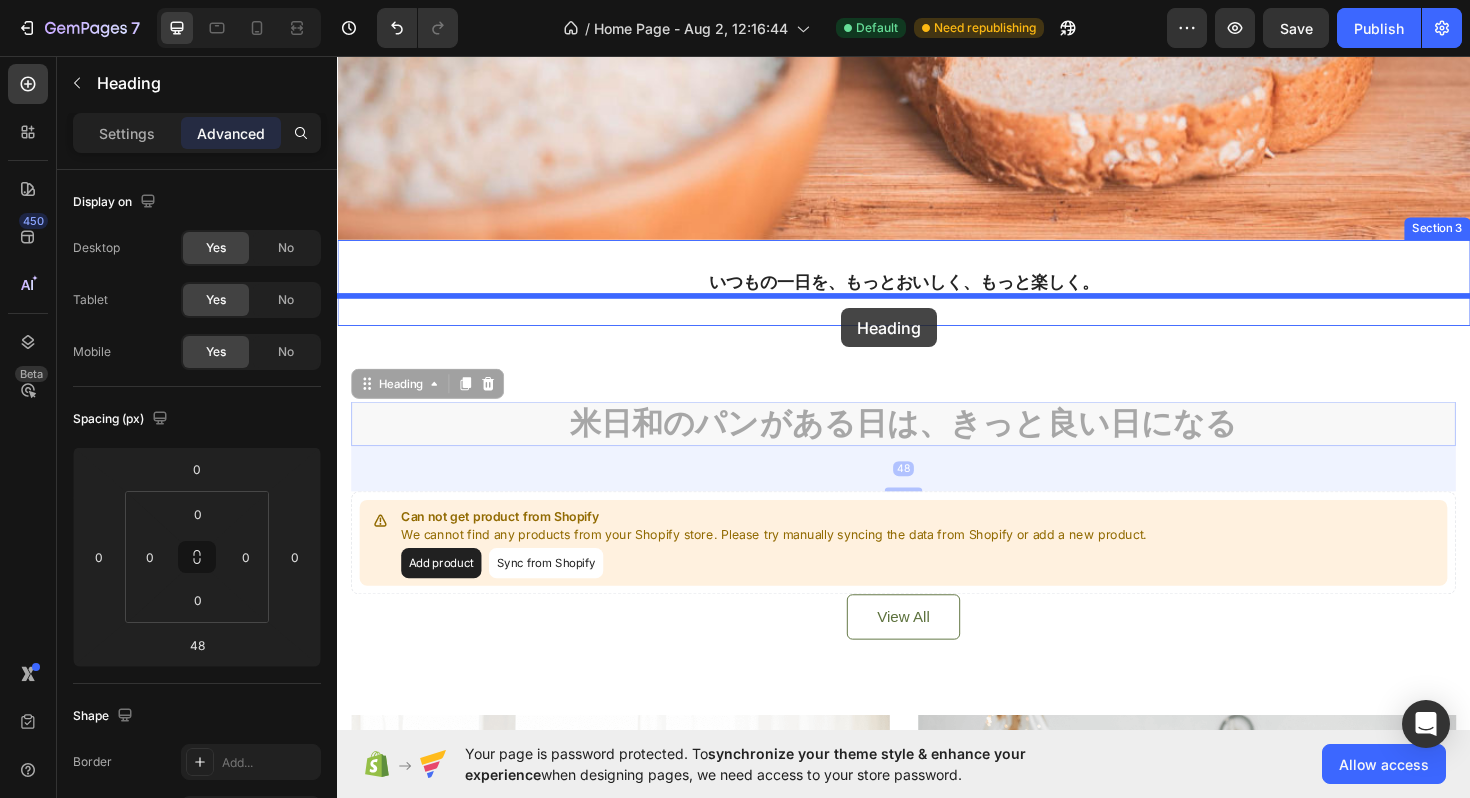 drag, startPoint x: 870, startPoint y: 445, endPoint x: 871, endPoint y: 323, distance: 122.0041 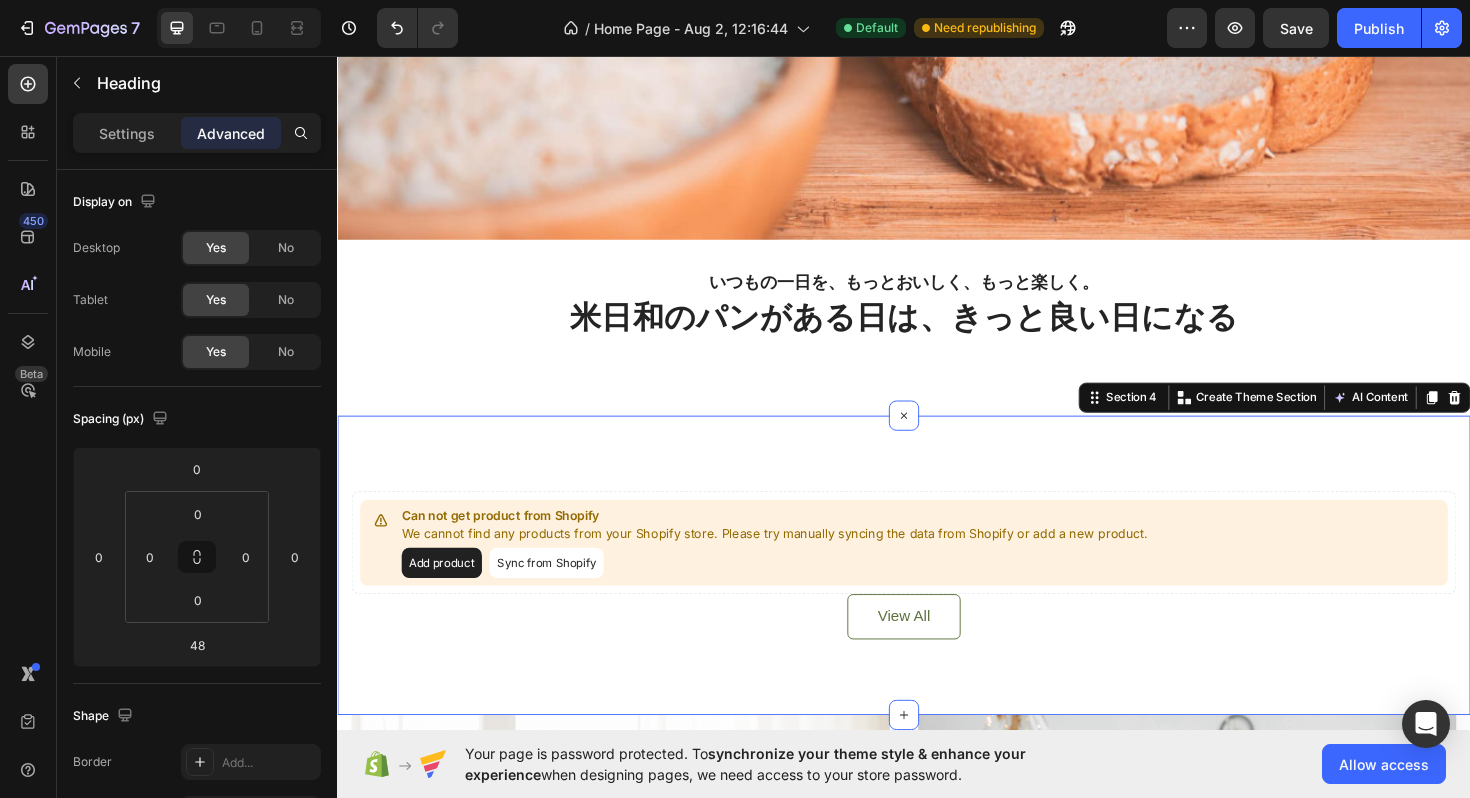 click on "Can not get product from Shopify We cannot find any products from your Shopify store. Please try manually syncing the data from Shopify or add a new product.   Add product Sync from Shopify Product List View All Button Row Section 4   You can create reusable sections Create Theme Section AI Content Write with GemAI What would you like to describe here? Tone and Voice Persuasive Product Show more Generate" at bounding box center (937, 595) 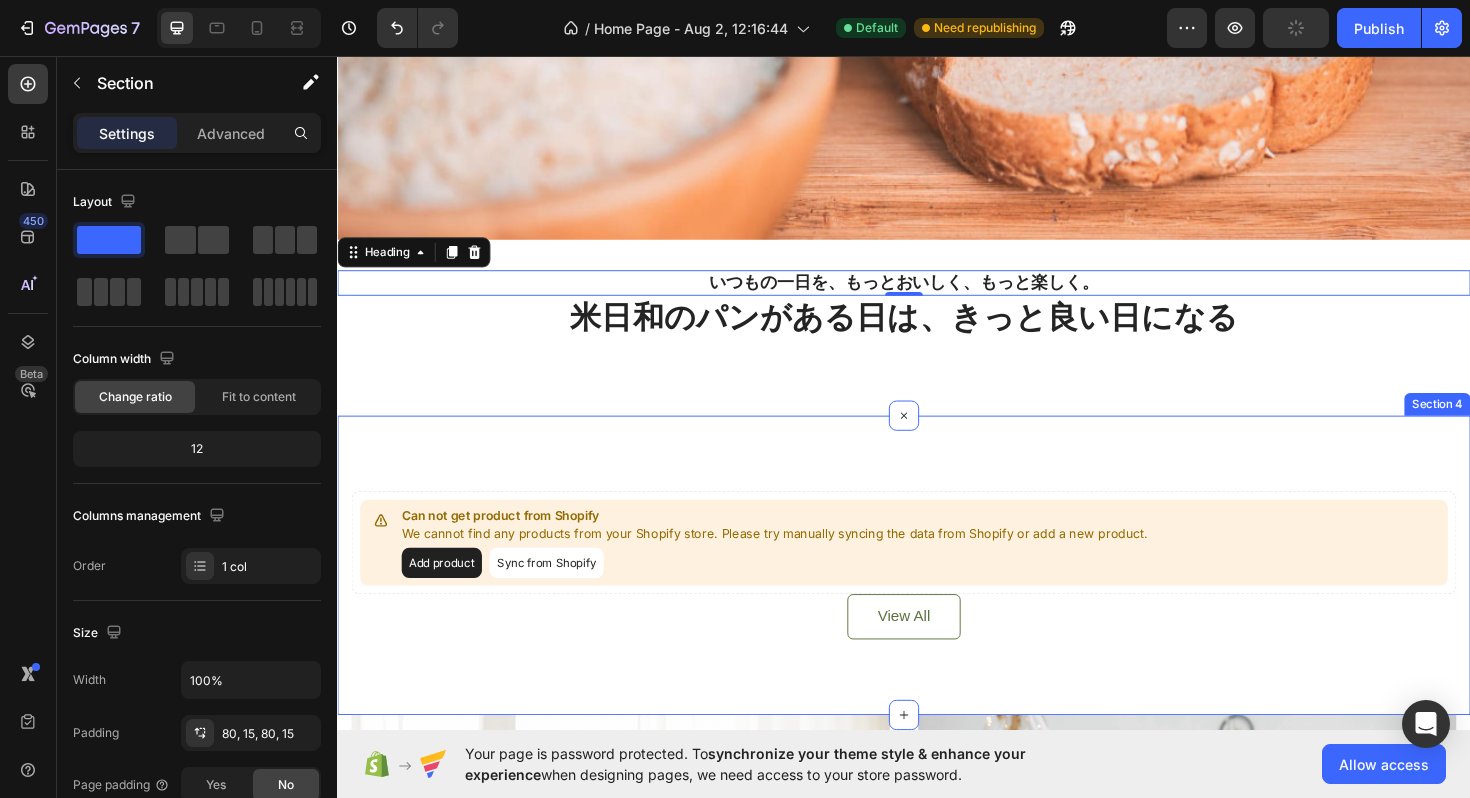 click on "Can not get product from Shopify We cannot find any products from your Shopify store. Please try manually syncing the data from Shopify or add a new product.   Add product Sync from Shopify Product List View All Button Row Section 4" at bounding box center (937, 595) 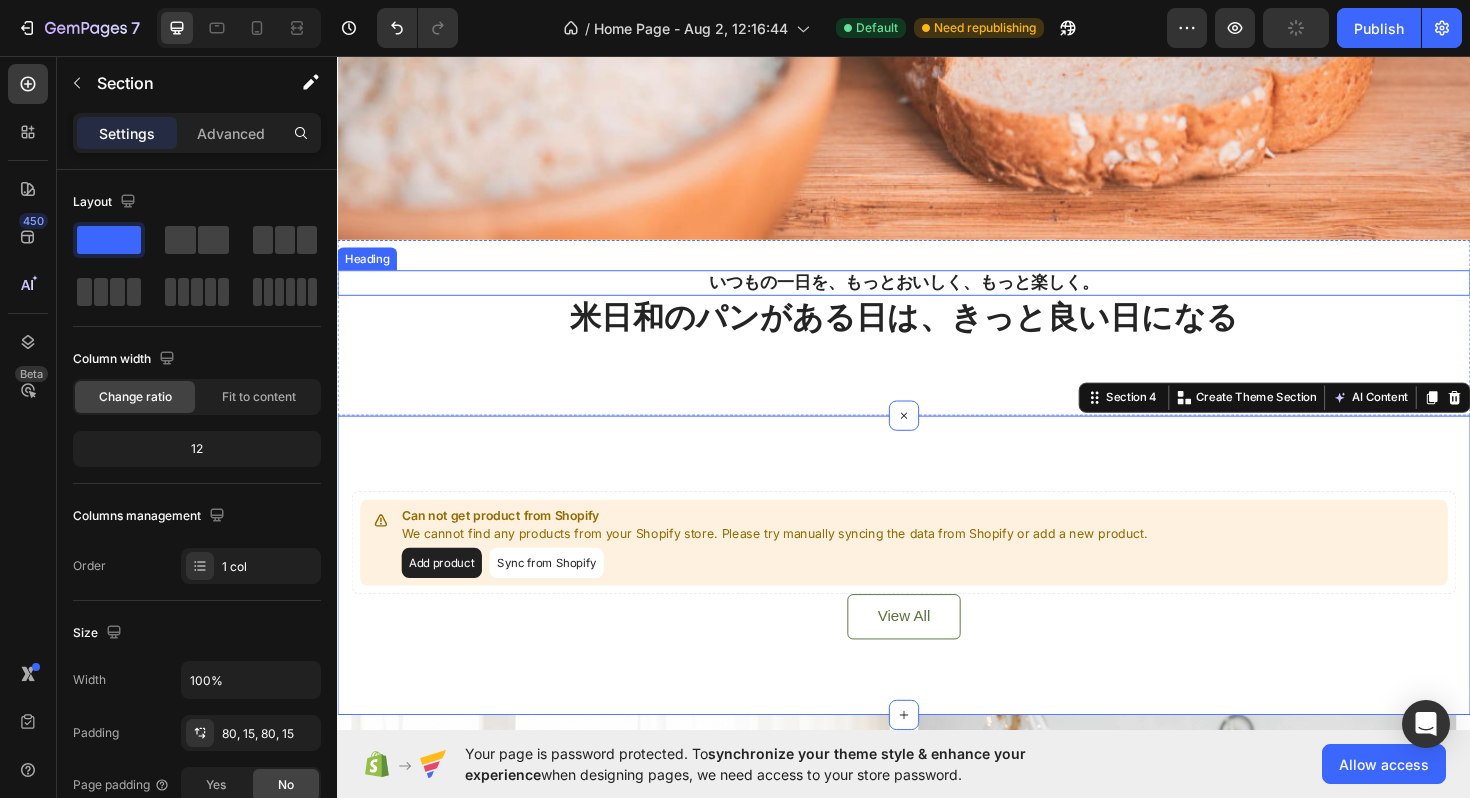 click on "いつもの一日を、もっとおいしく、もっと楽しく。" at bounding box center [937, 296] 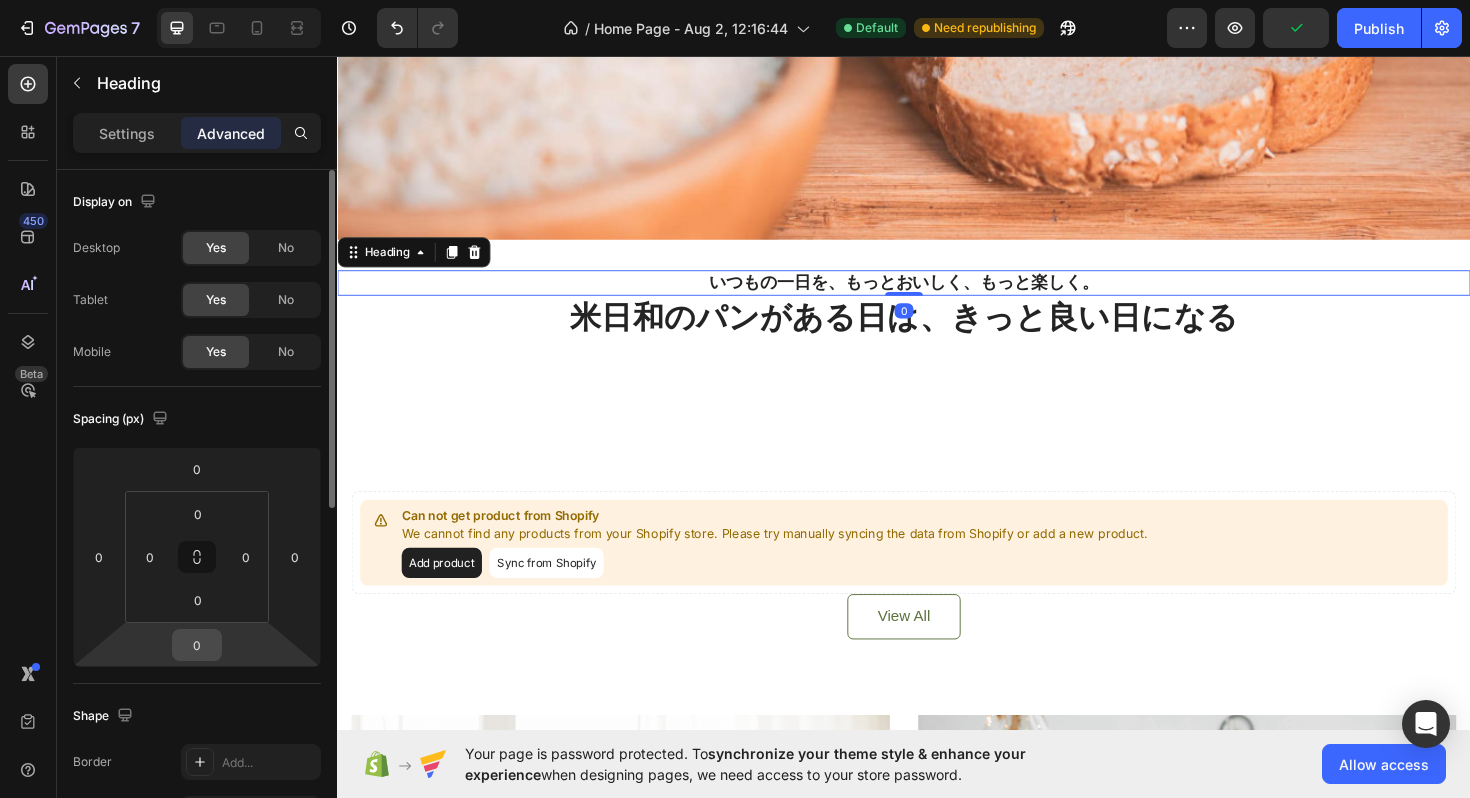 click on "0" at bounding box center (197, 645) 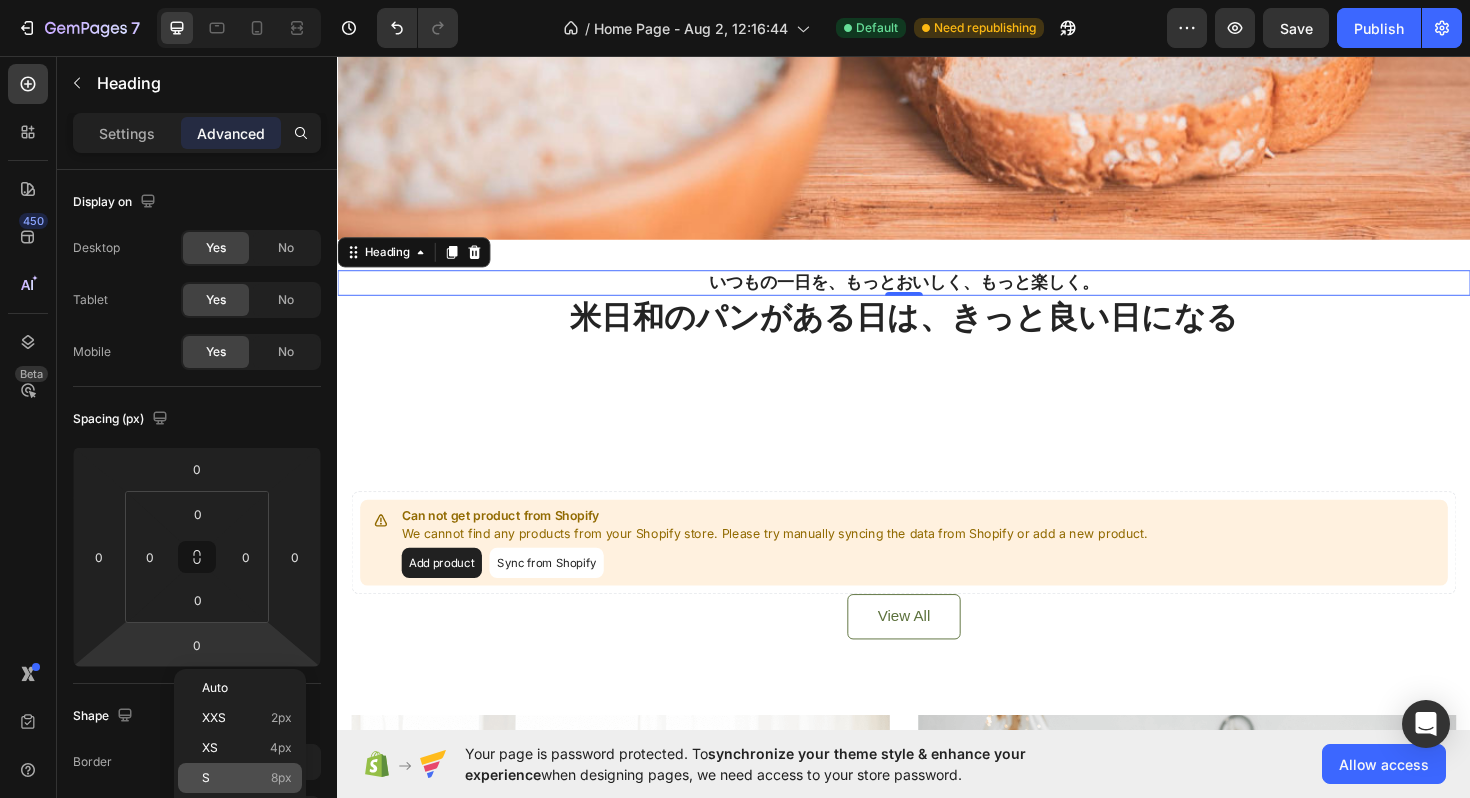 click on "S 8px" at bounding box center (247, 778) 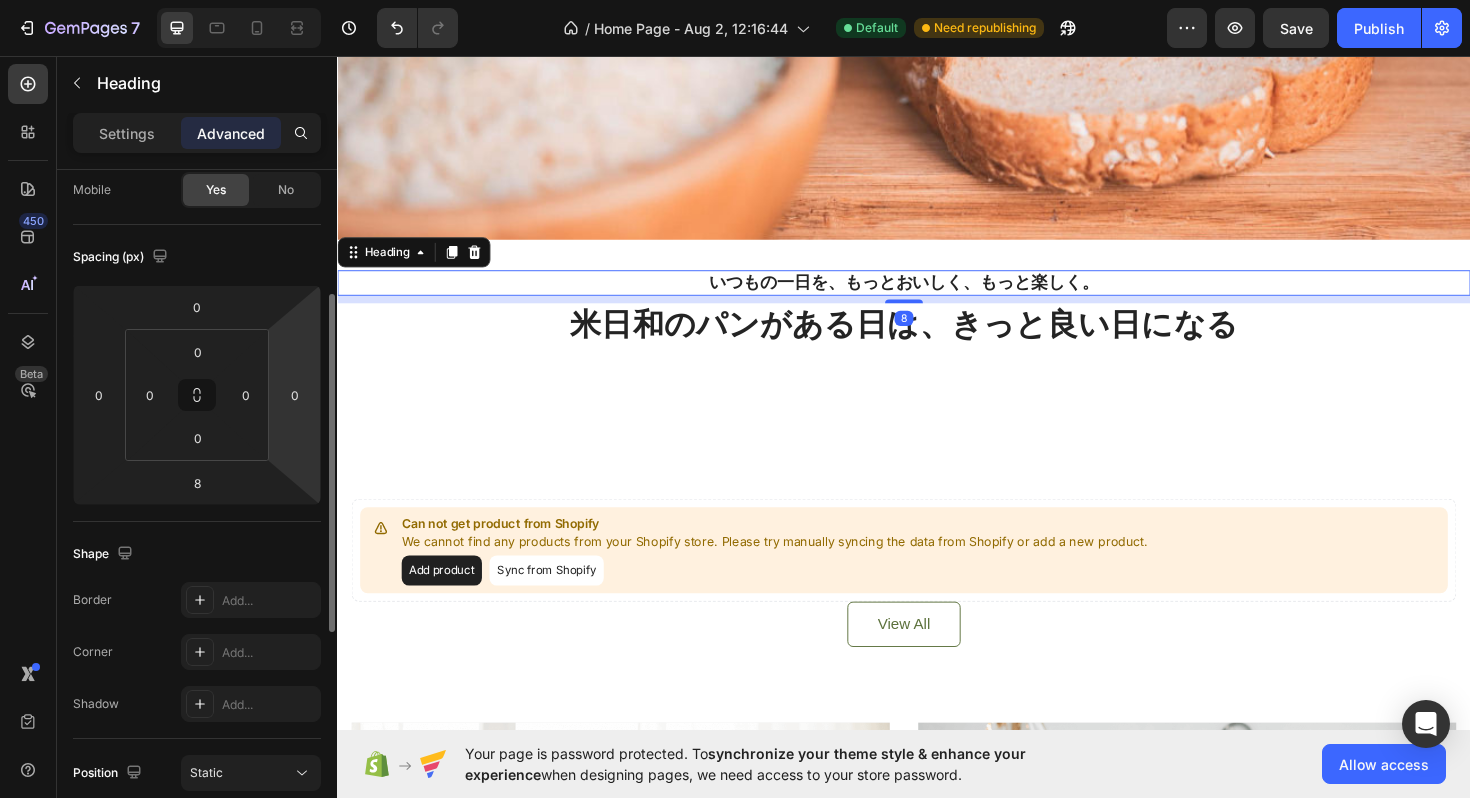 scroll, scrollTop: 247, scrollLeft: 0, axis: vertical 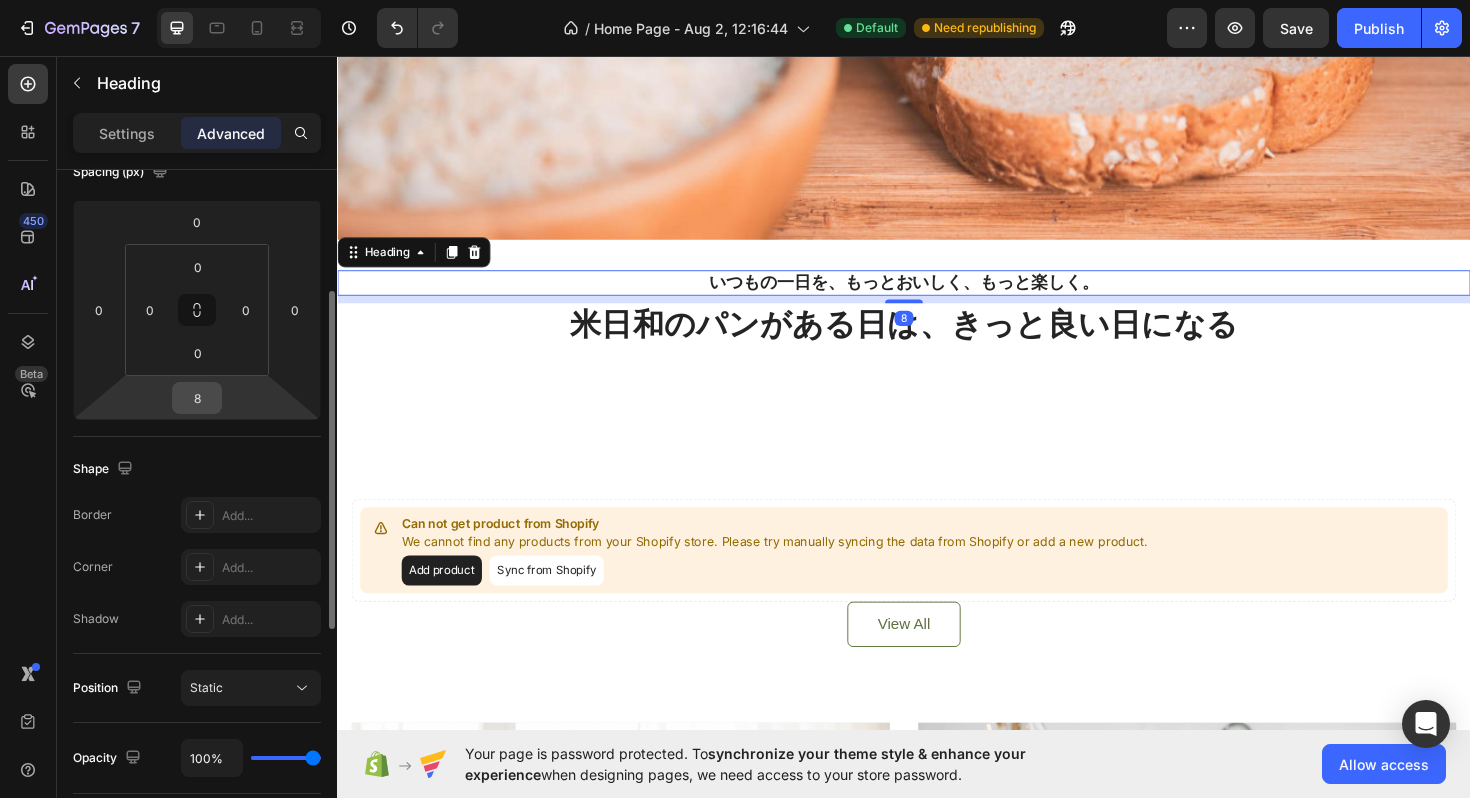 click on "8" at bounding box center (197, 398) 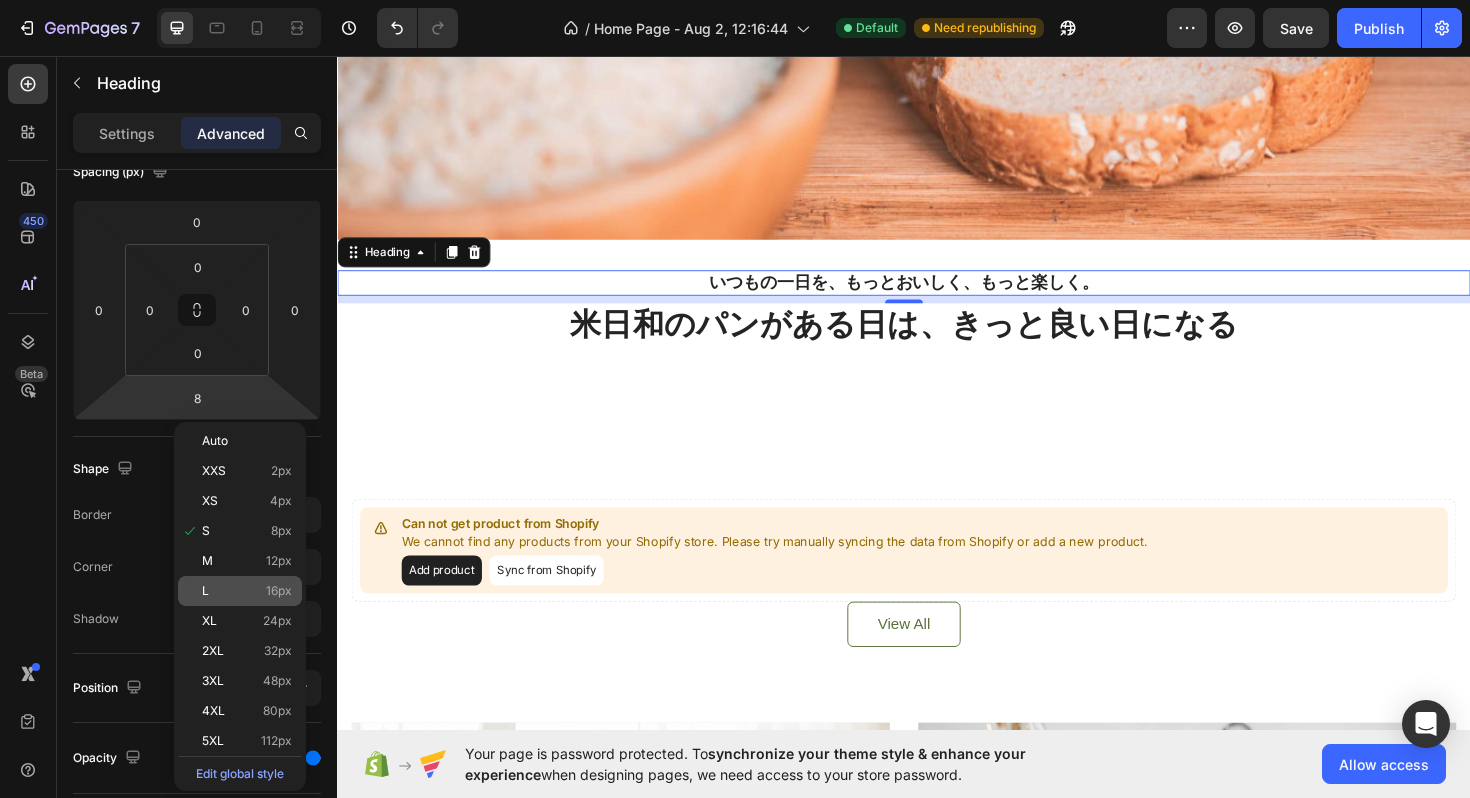 click on "L 16px" at bounding box center (247, 591) 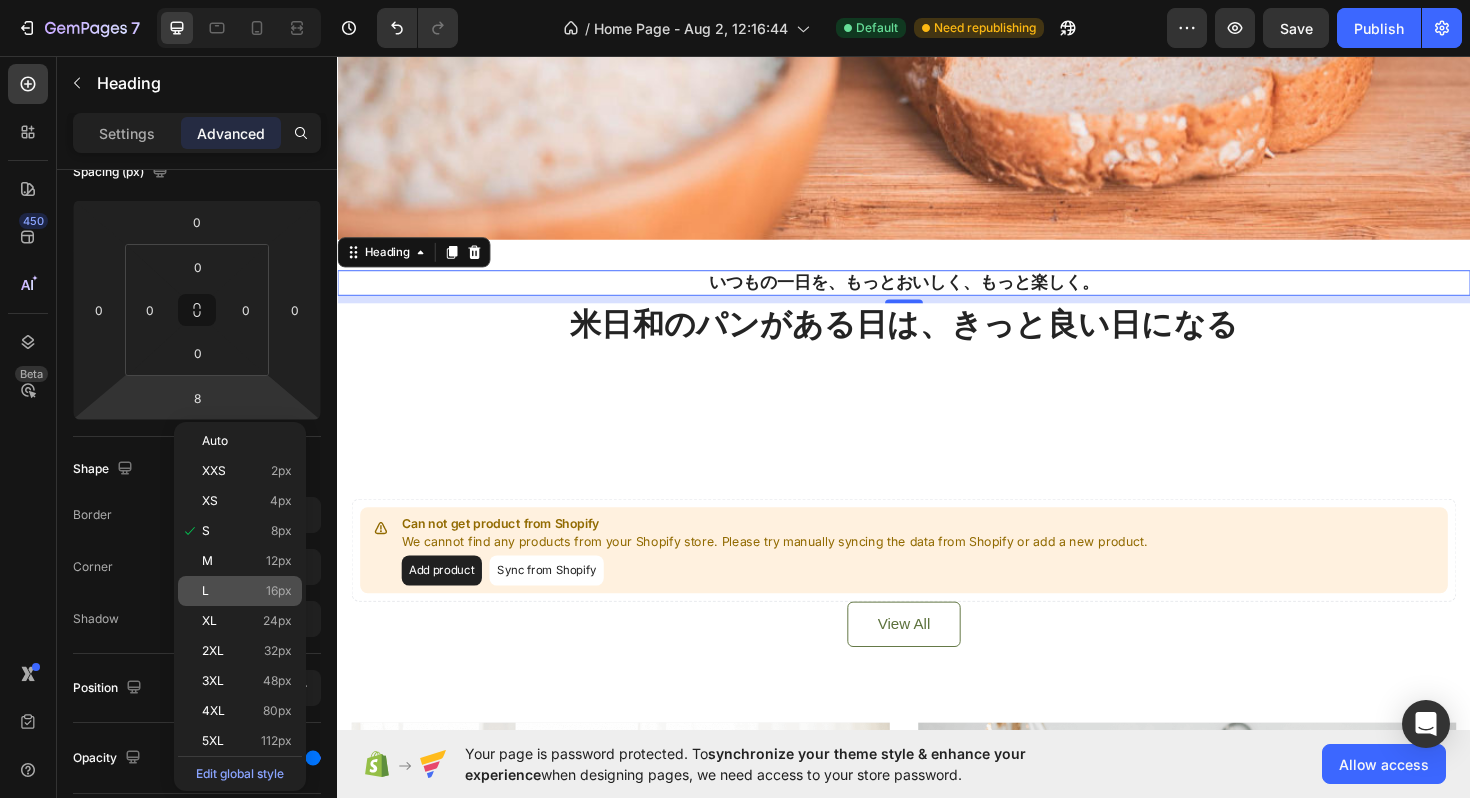type on "16" 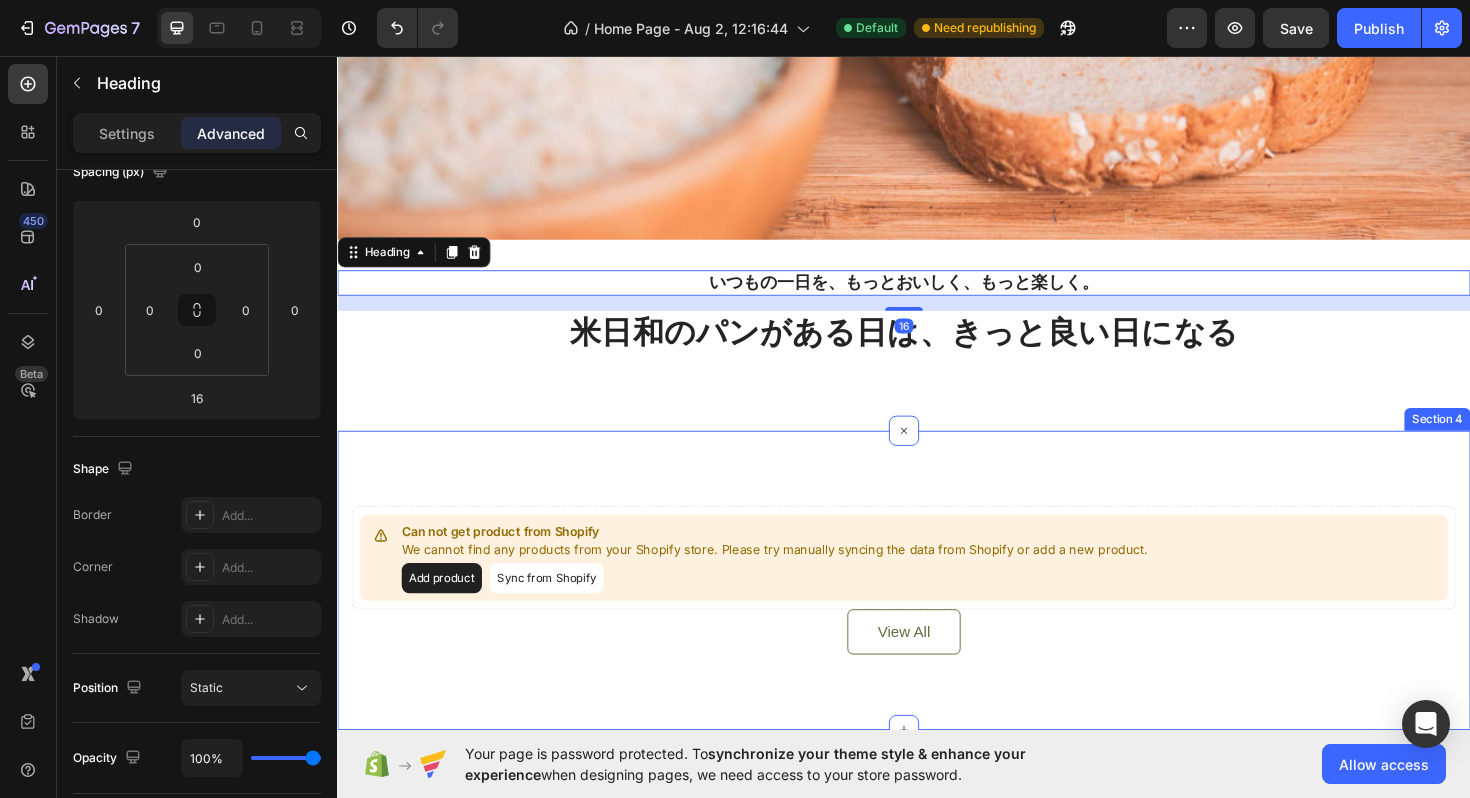click on "Can not get product from Shopify We cannot find any products from your Shopify store. Please try manually syncing the data from Shopify or add a new product.   Add product Sync from Shopify Product List View All Button Row Section 4" at bounding box center [937, 611] 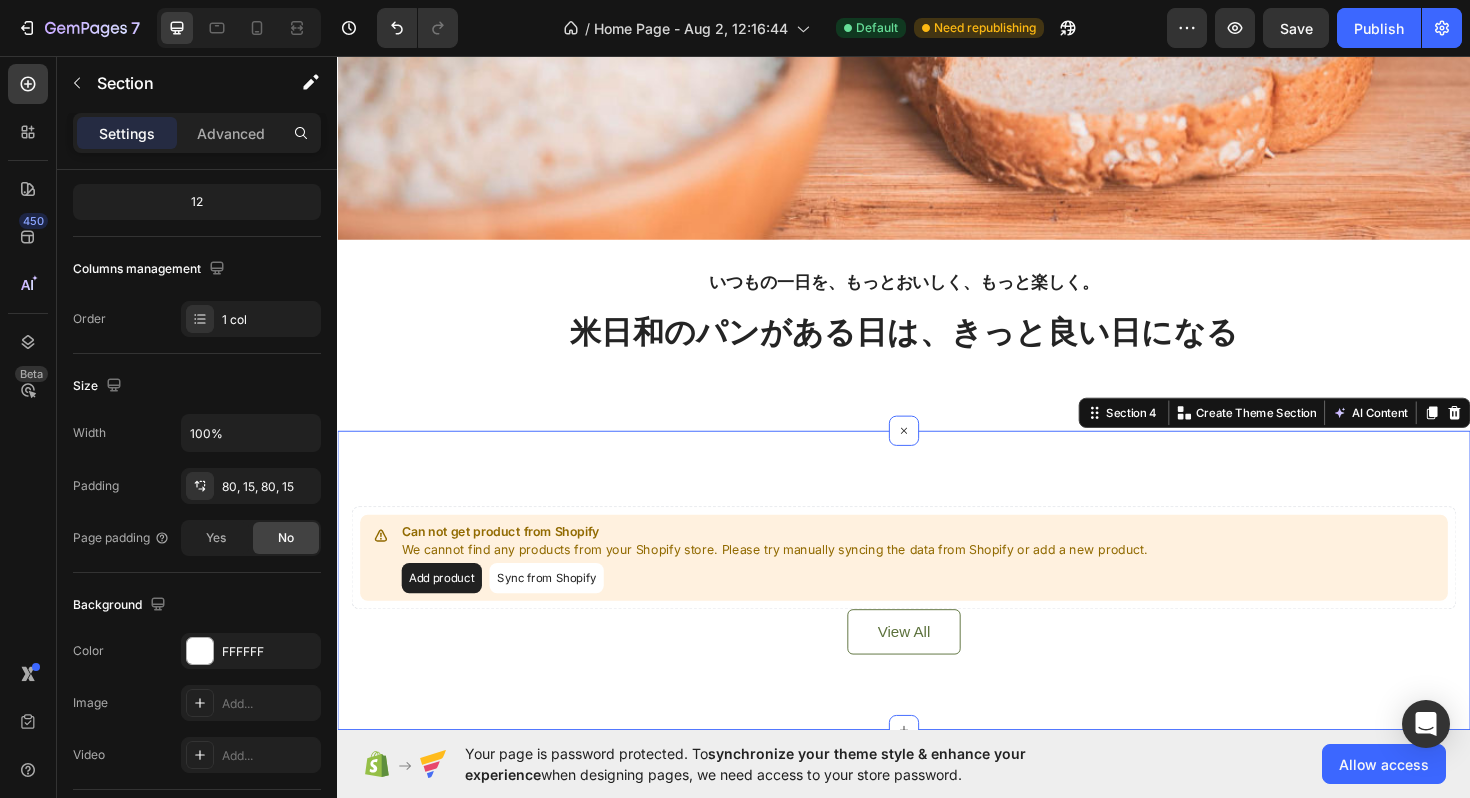 scroll, scrollTop: 0, scrollLeft: 0, axis: both 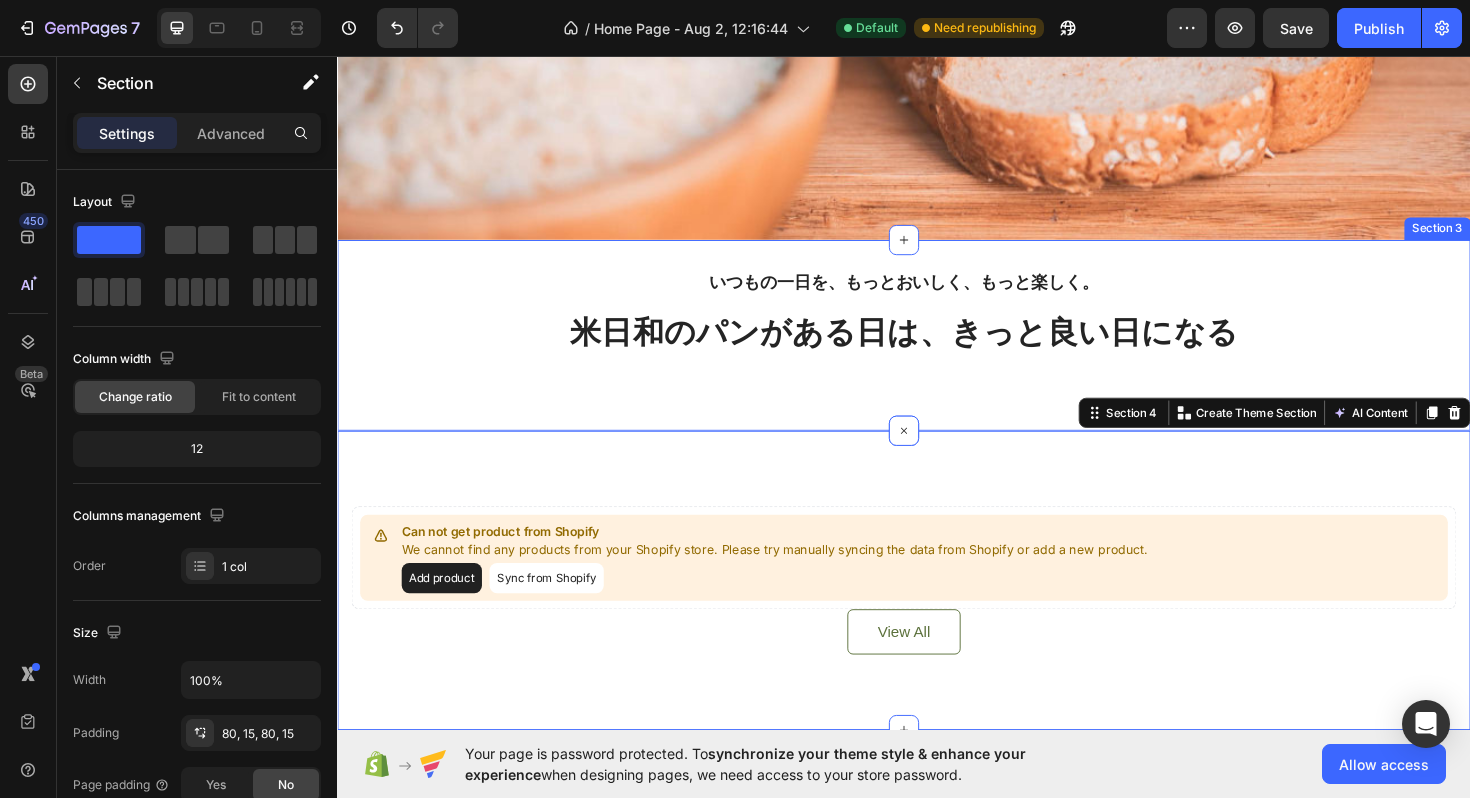click on "いつもの一日を、もっとおいしく、もっと楽しく。 Heading 米日和のパンがある日は、きっと良い日になる Heading Section 3" at bounding box center (937, 352) 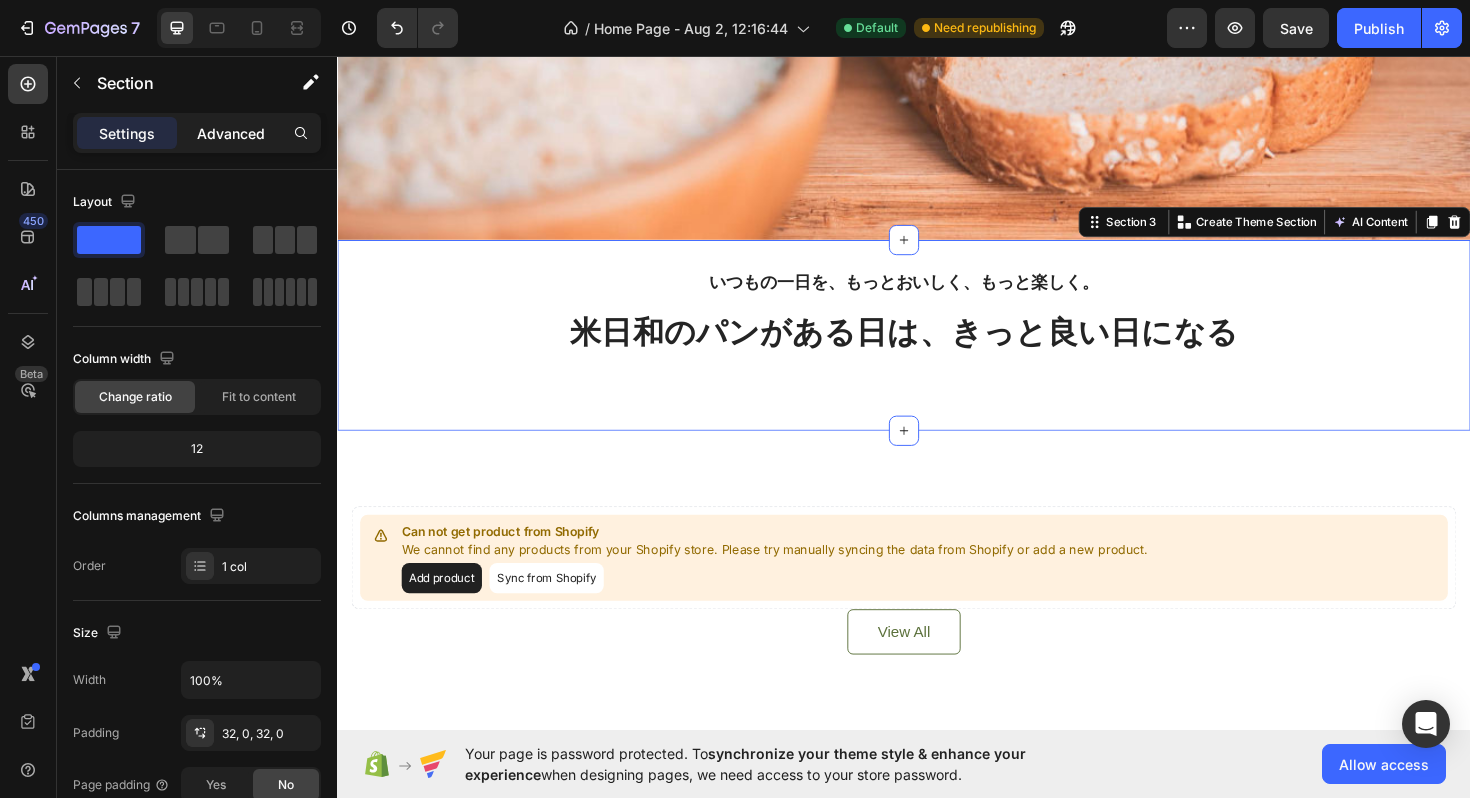 click on "Advanced" at bounding box center [231, 133] 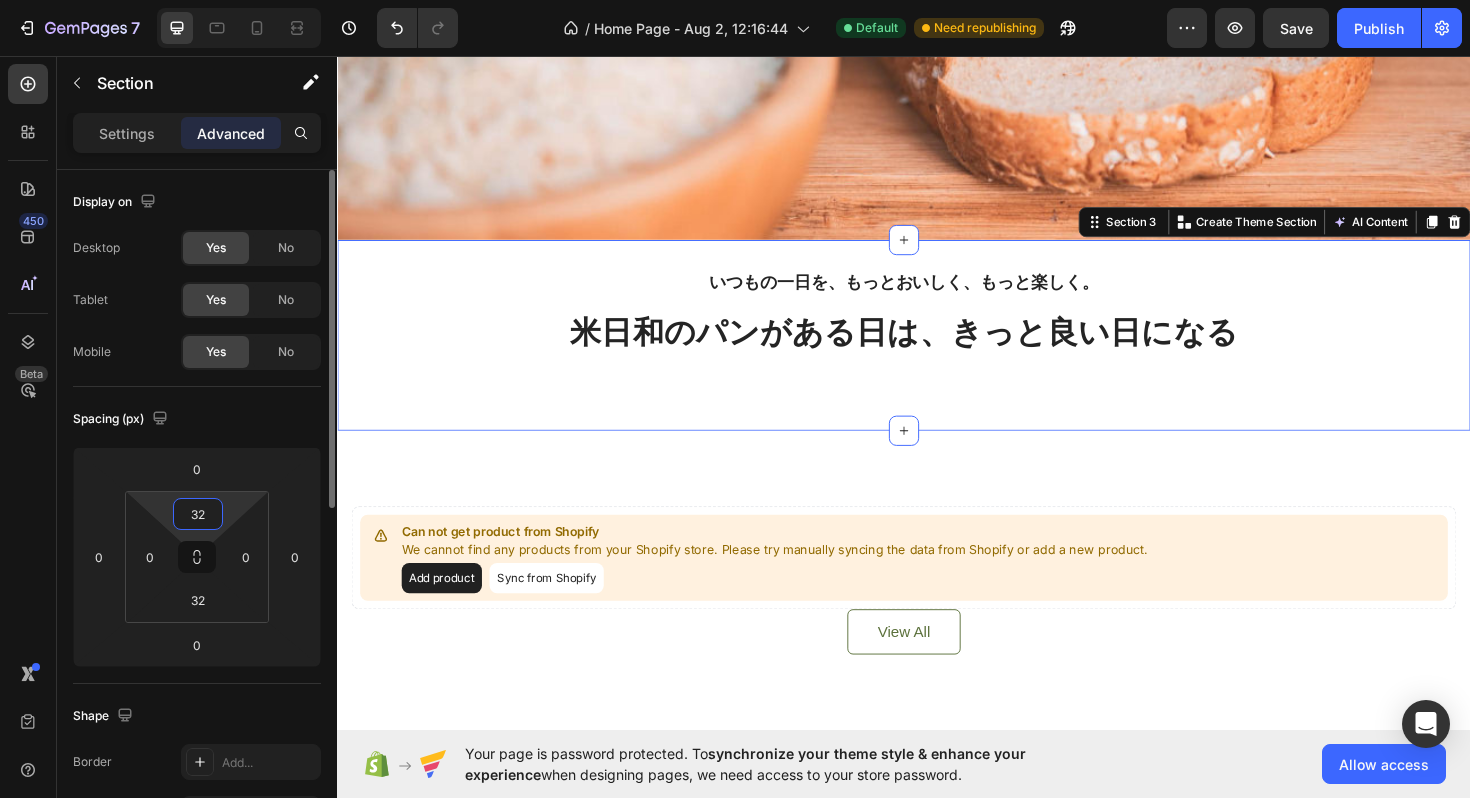 click on "32" at bounding box center (198, 514) 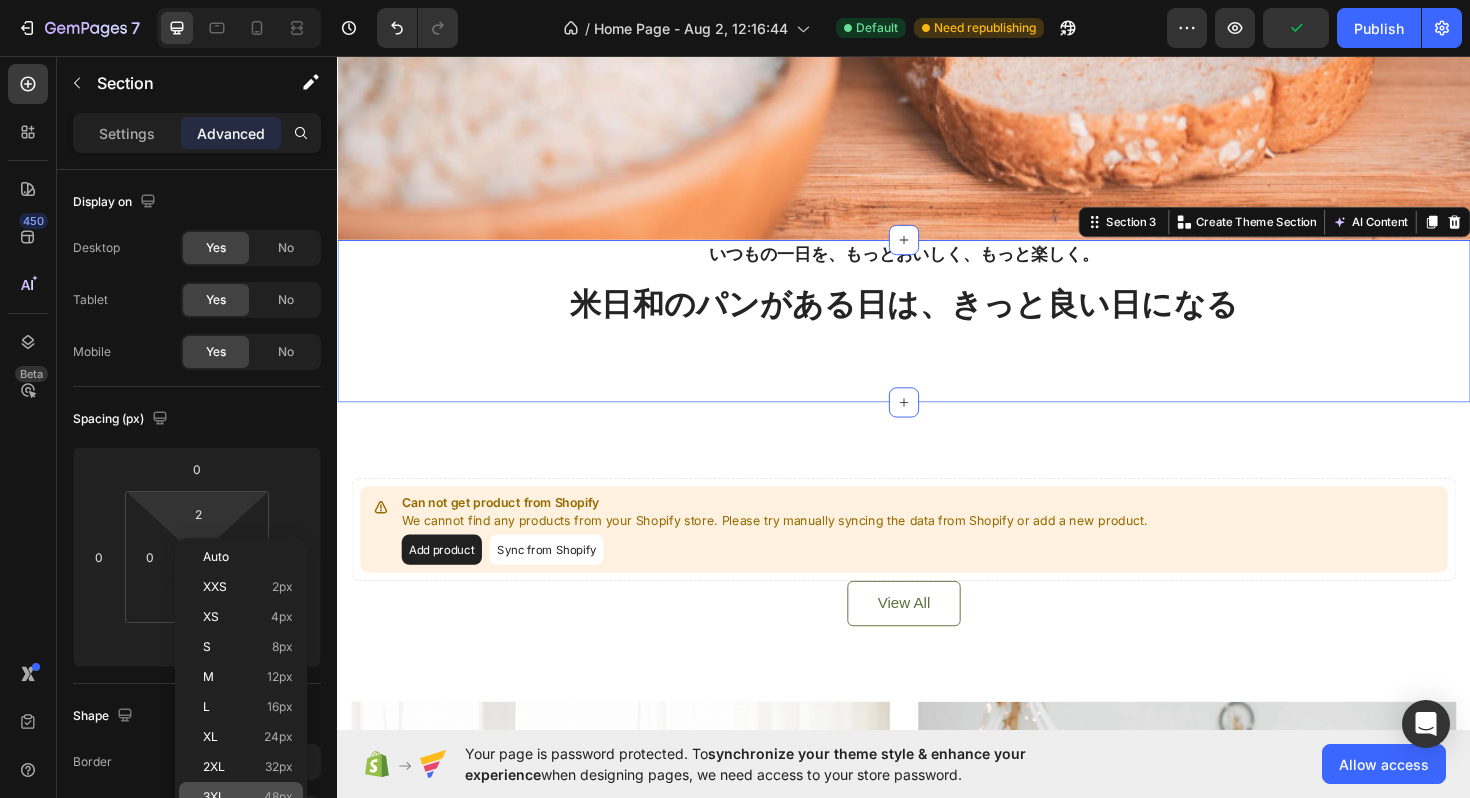 click on "48px" at bounding box center (278, 797) 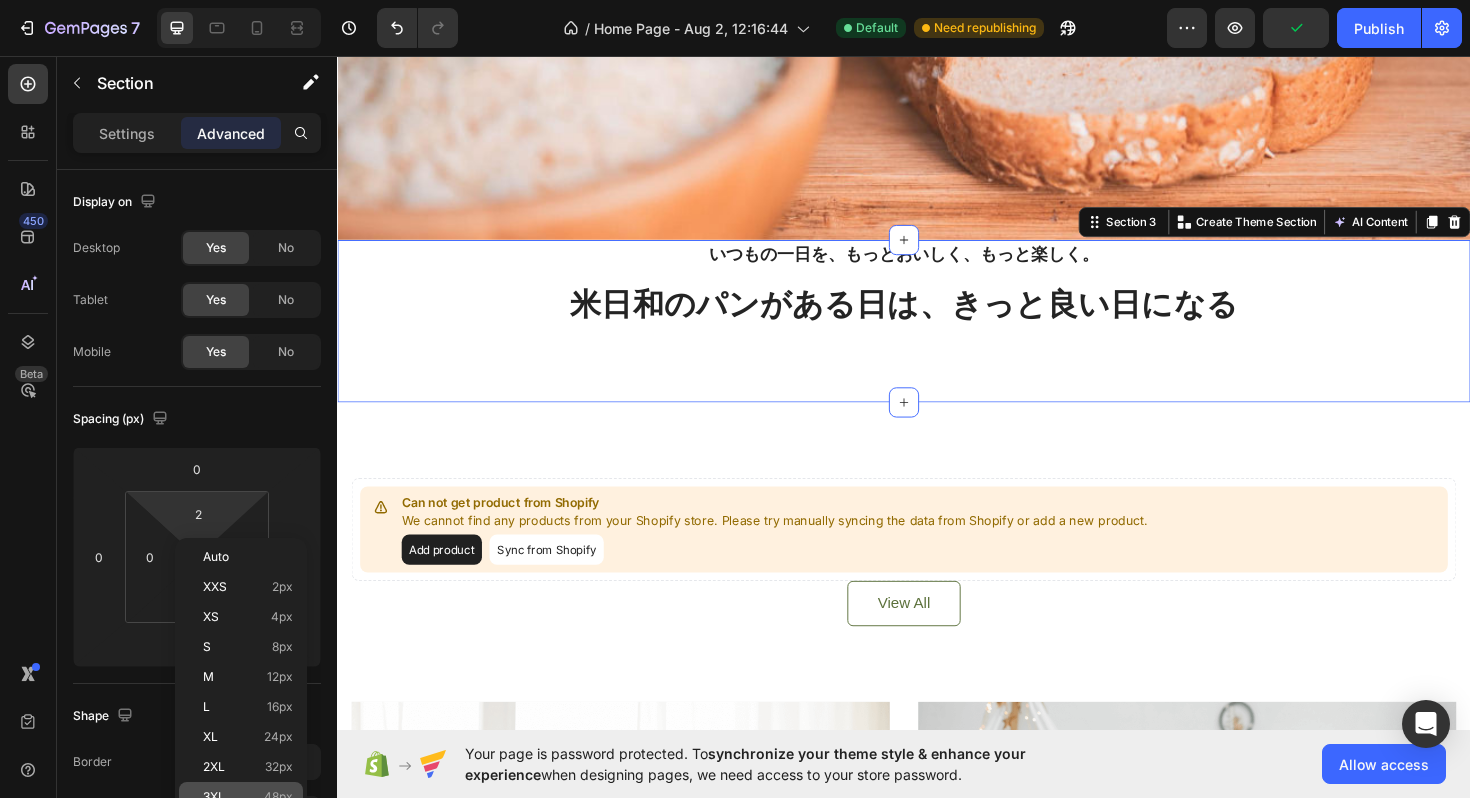 type on "48" 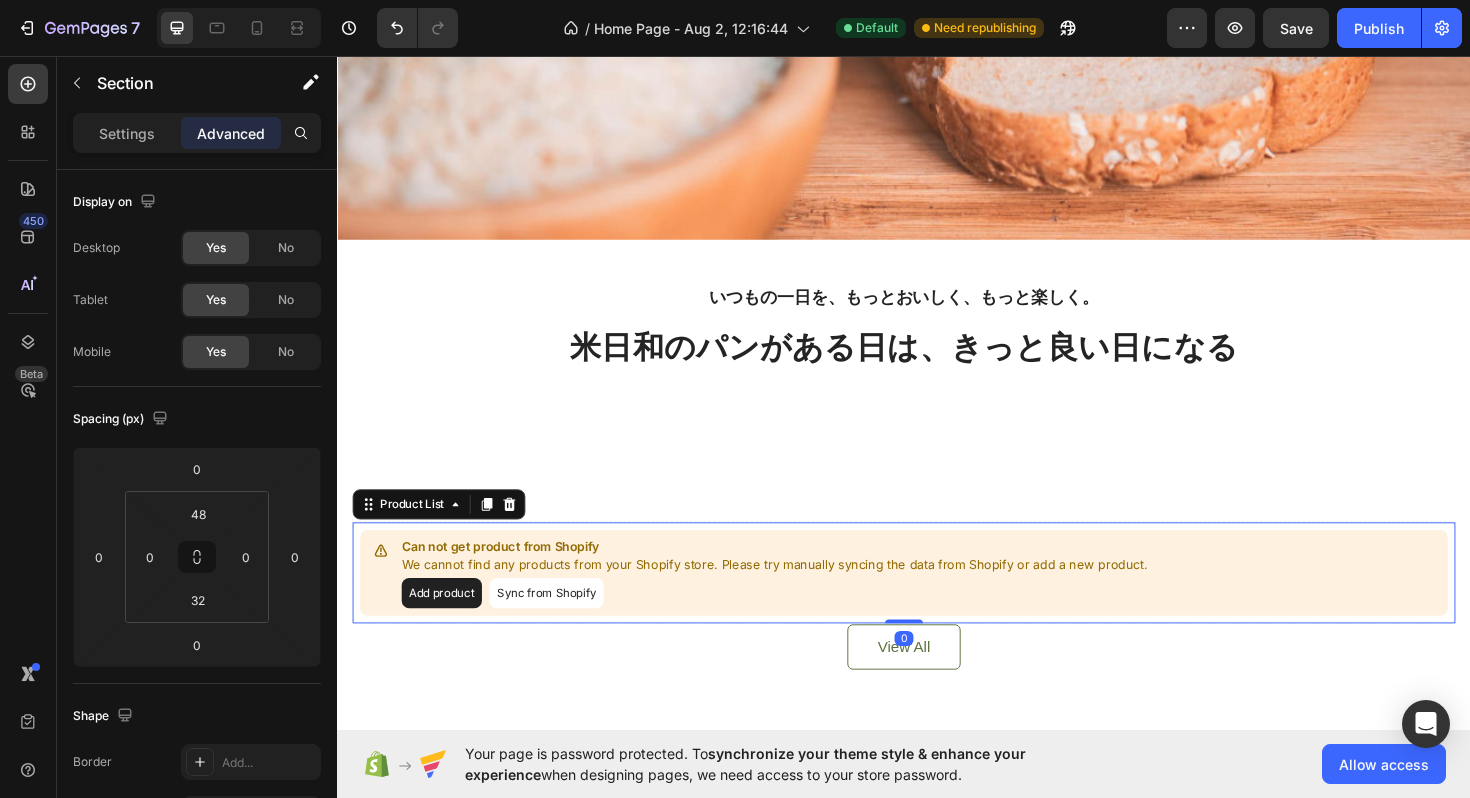 click on "Can not get product from Shopify We cannot find any products from your Shopify store. Please try manually syncing the data from Shopify or add a new product.   Add product Sync from Shopify Product List   0" at bounding box center [937, 603] 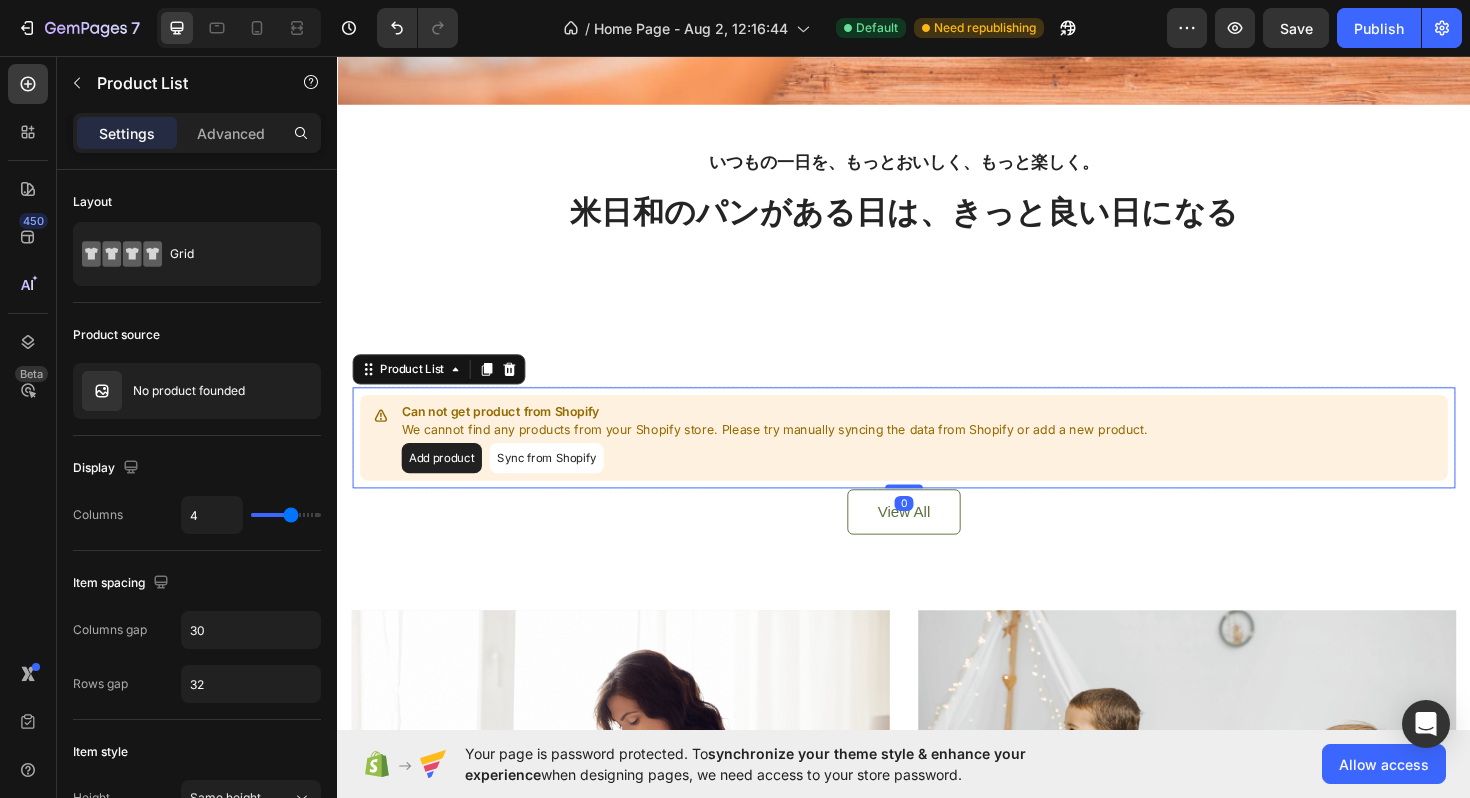 scroll, scrollTop: 1311, scrollLeft: 0, axis: vertical 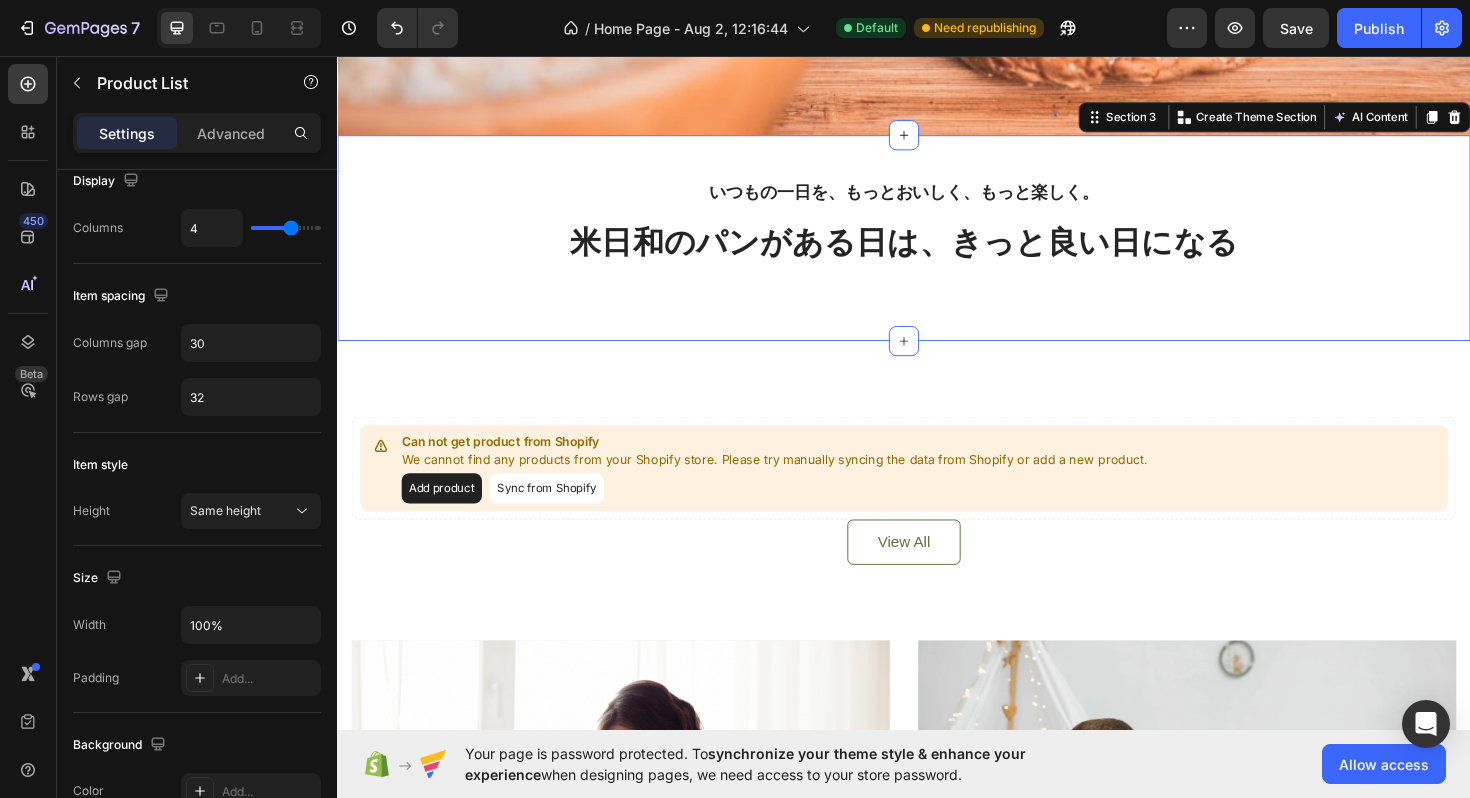 click on "いつもの一日を、もっとおいしく、もっと楽しく。 Heading 米日和のパンがある日は、きっと良い日になる Heading Section 3   You can create reusable sections Create Theme Section AI Content Write with GemAI What would you like to describe here? Tone and Voice Persuasive Product Show more Generate" at bounding box center (937, 249) 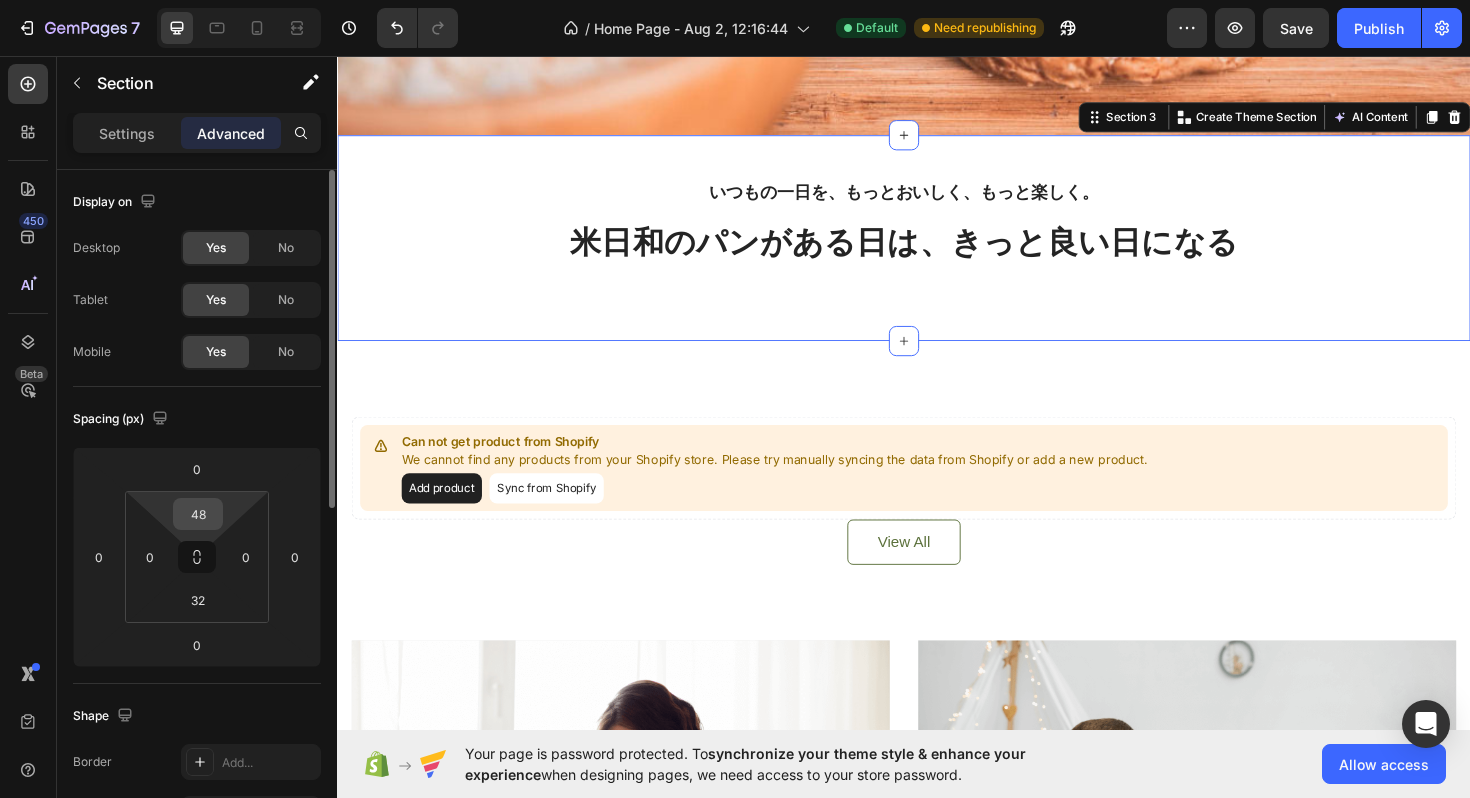 click on "48" at bounding box center (198, 514) 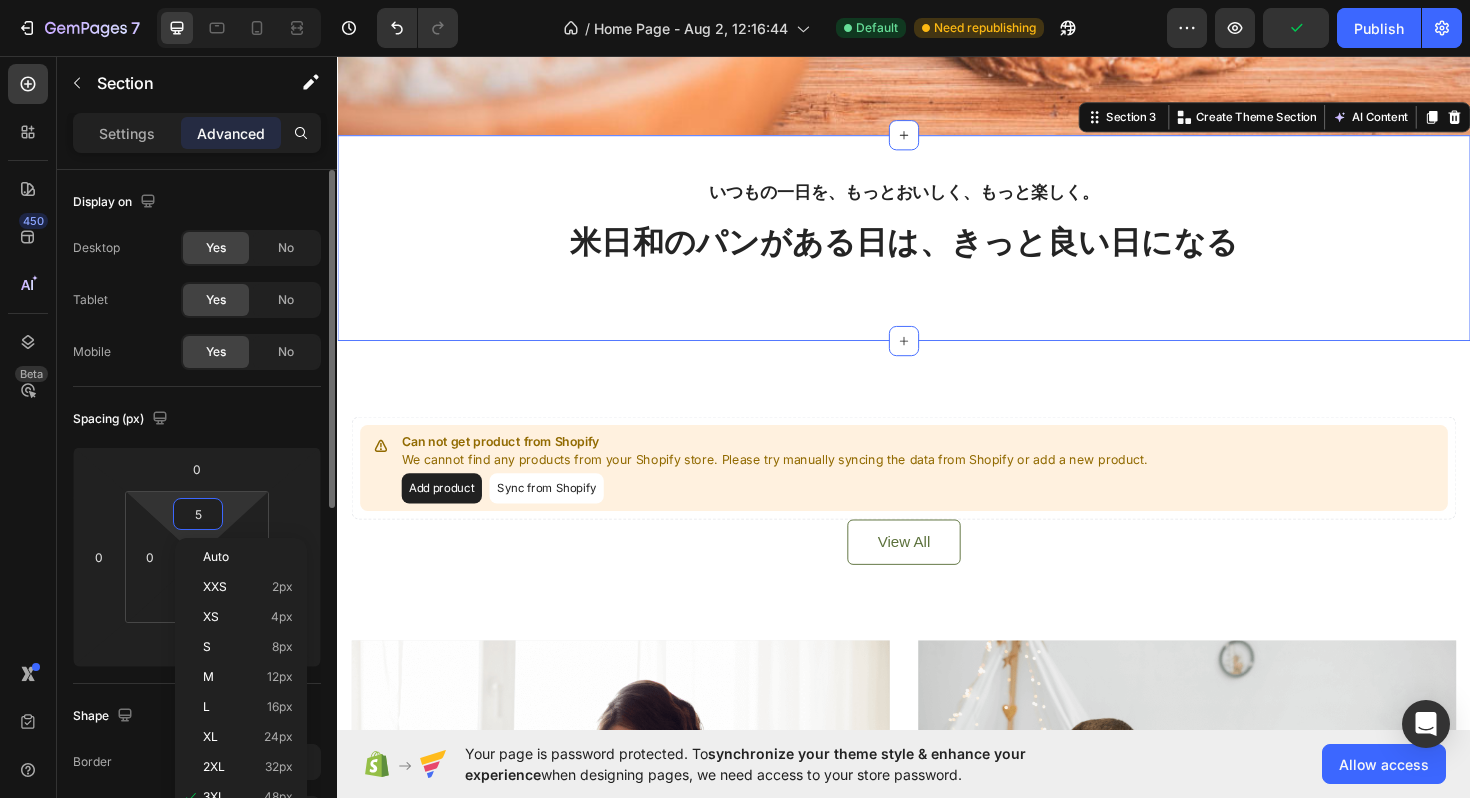type on "56" 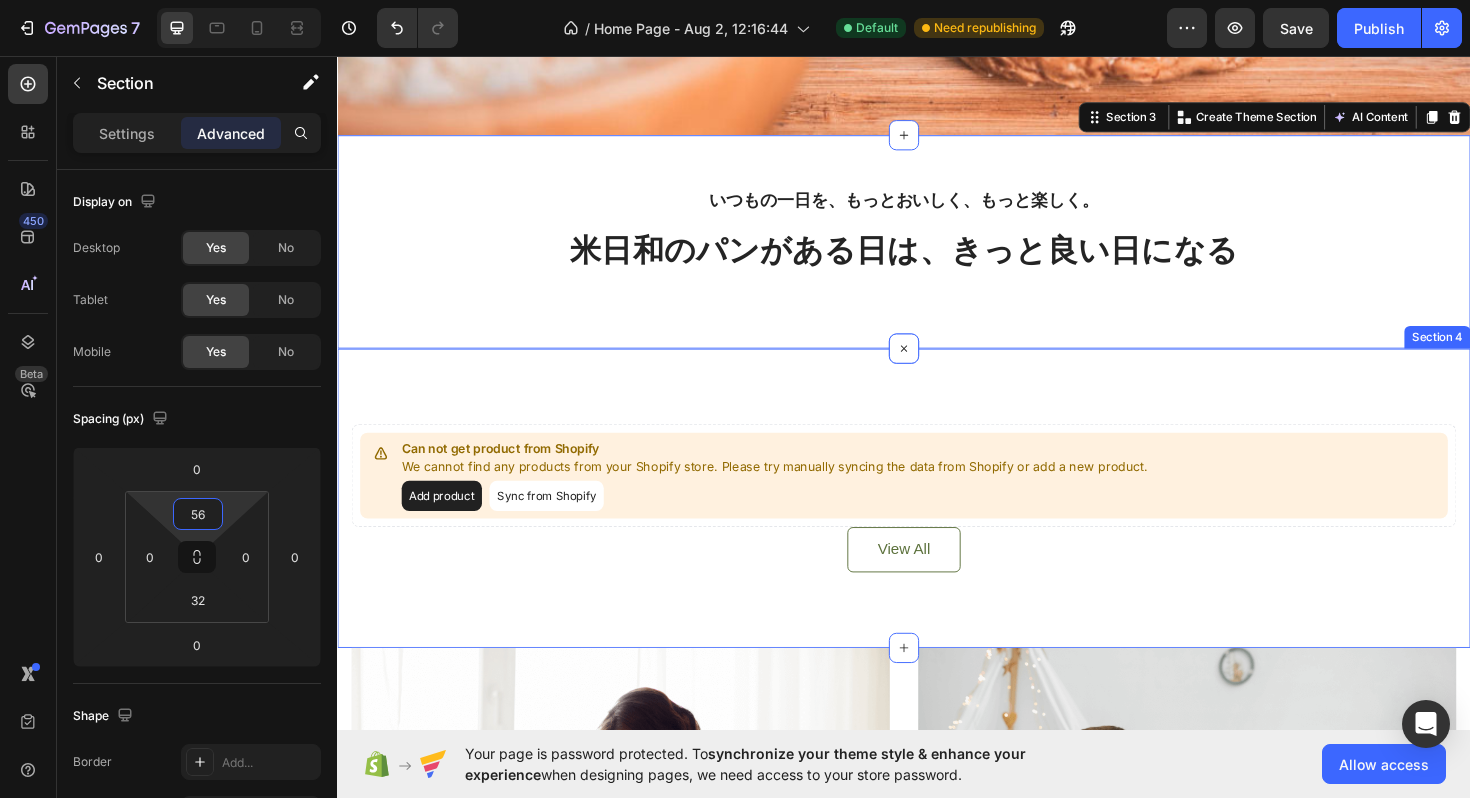 click on "Can not get product from Shopify We cannot find any products from your Shopify store. Please try manually syncing the data from Shopify or add a new product.   Add product Sync from Shopify Product List View All Button Row Section 4" at bounding box center [937, 524] 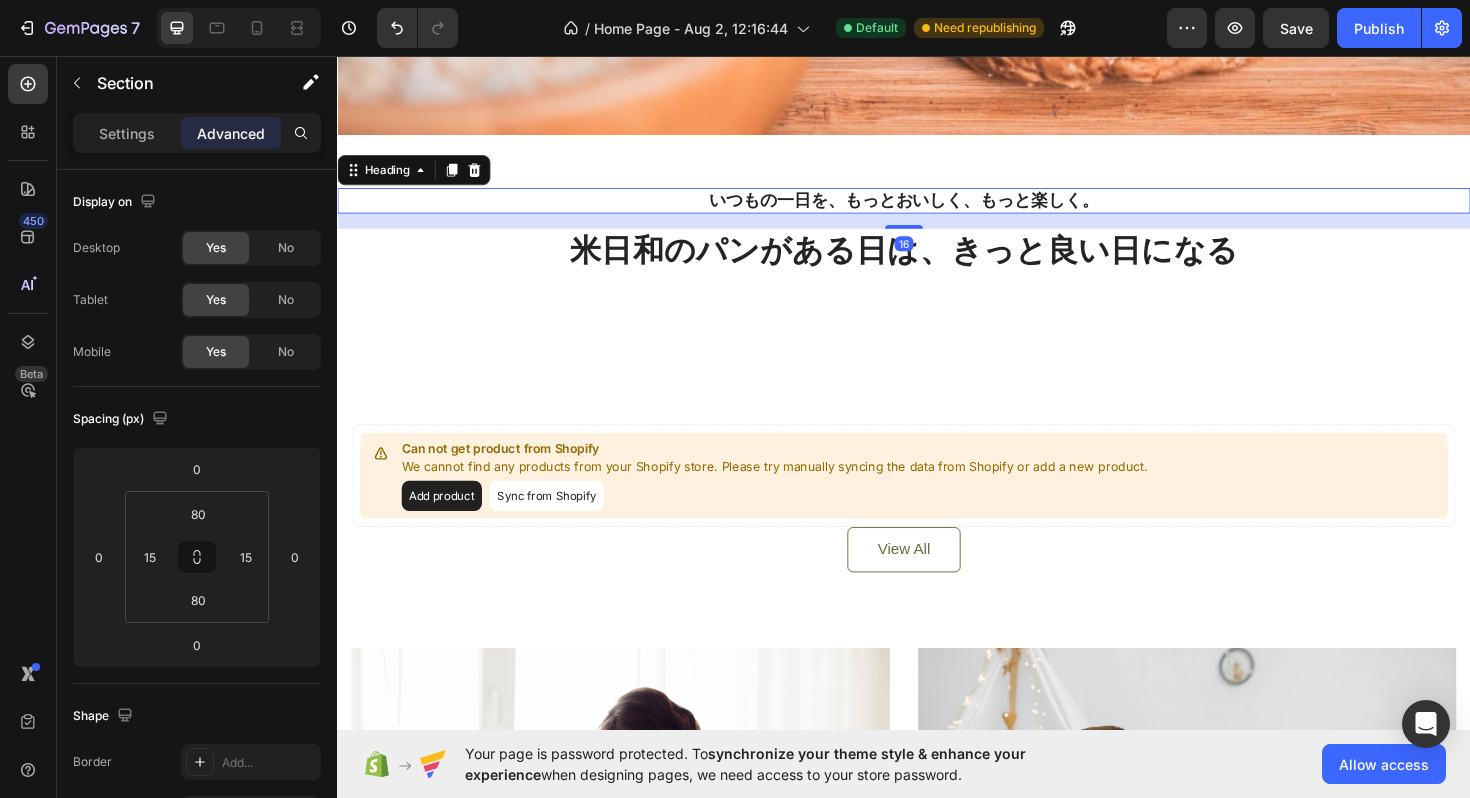 click on "いつもの一日を、もっとおいしく、もっと楽しく。" at bounding box center [937, 209] 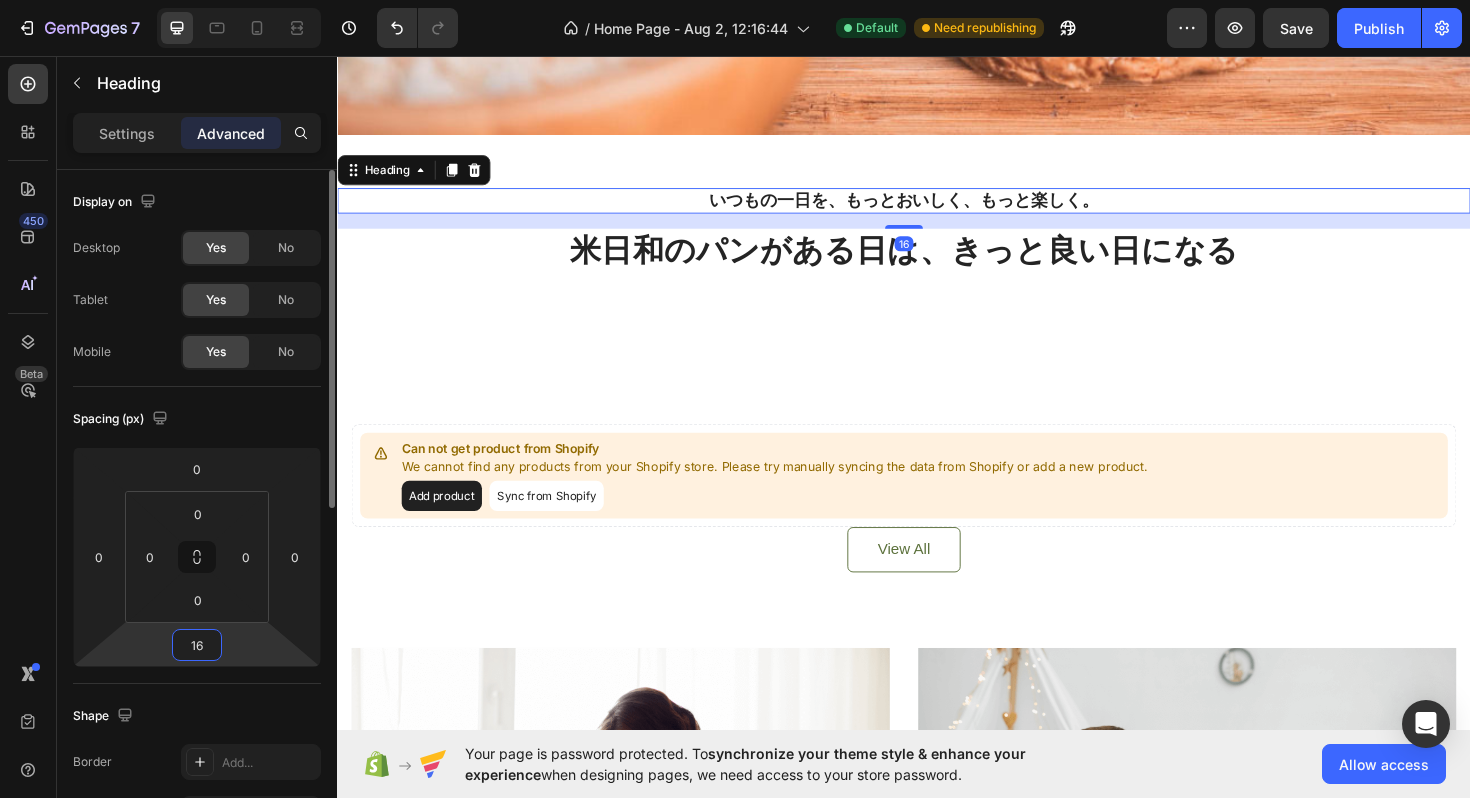 click on "16" at bounding box center [197, 645] 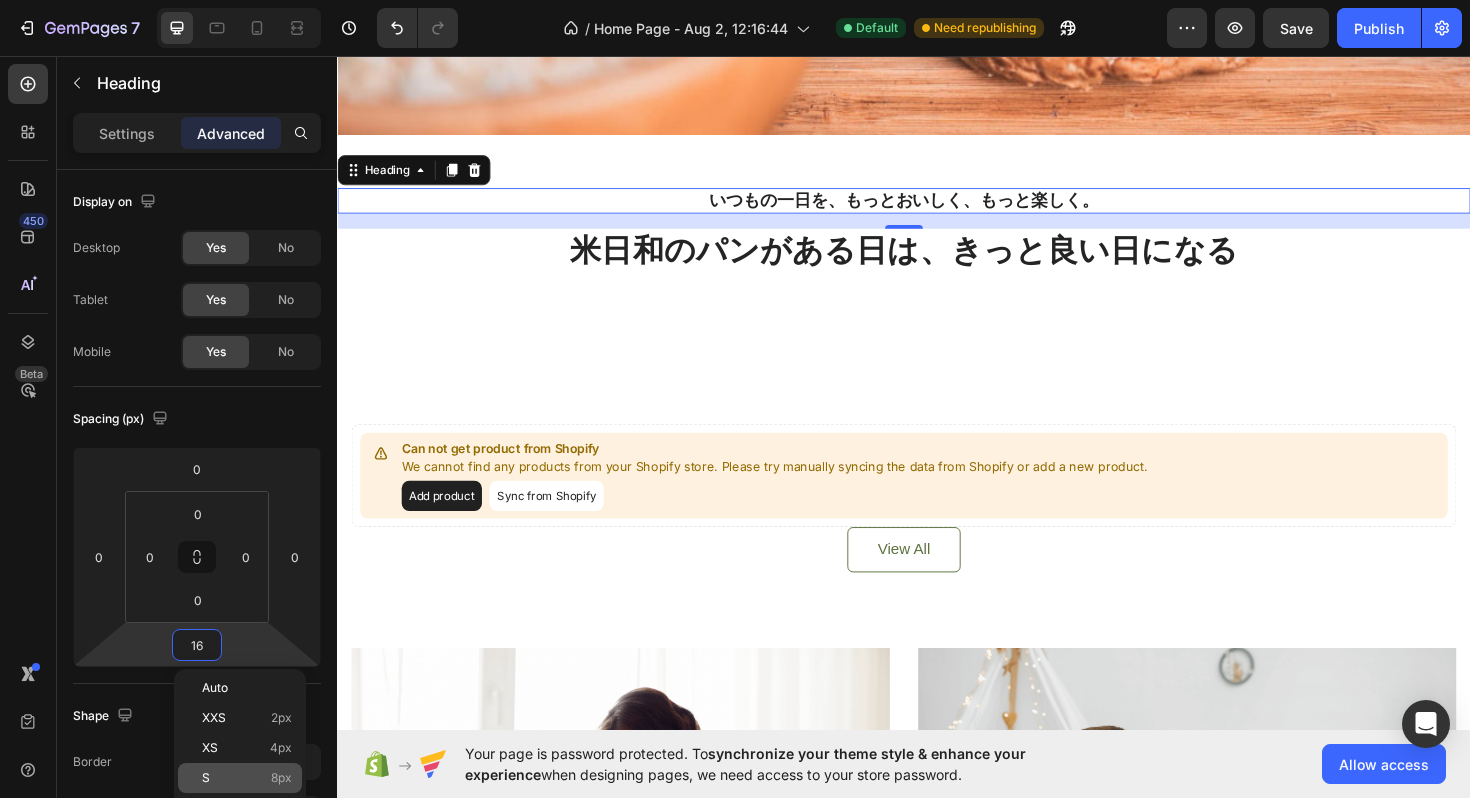 click on "S 8px" 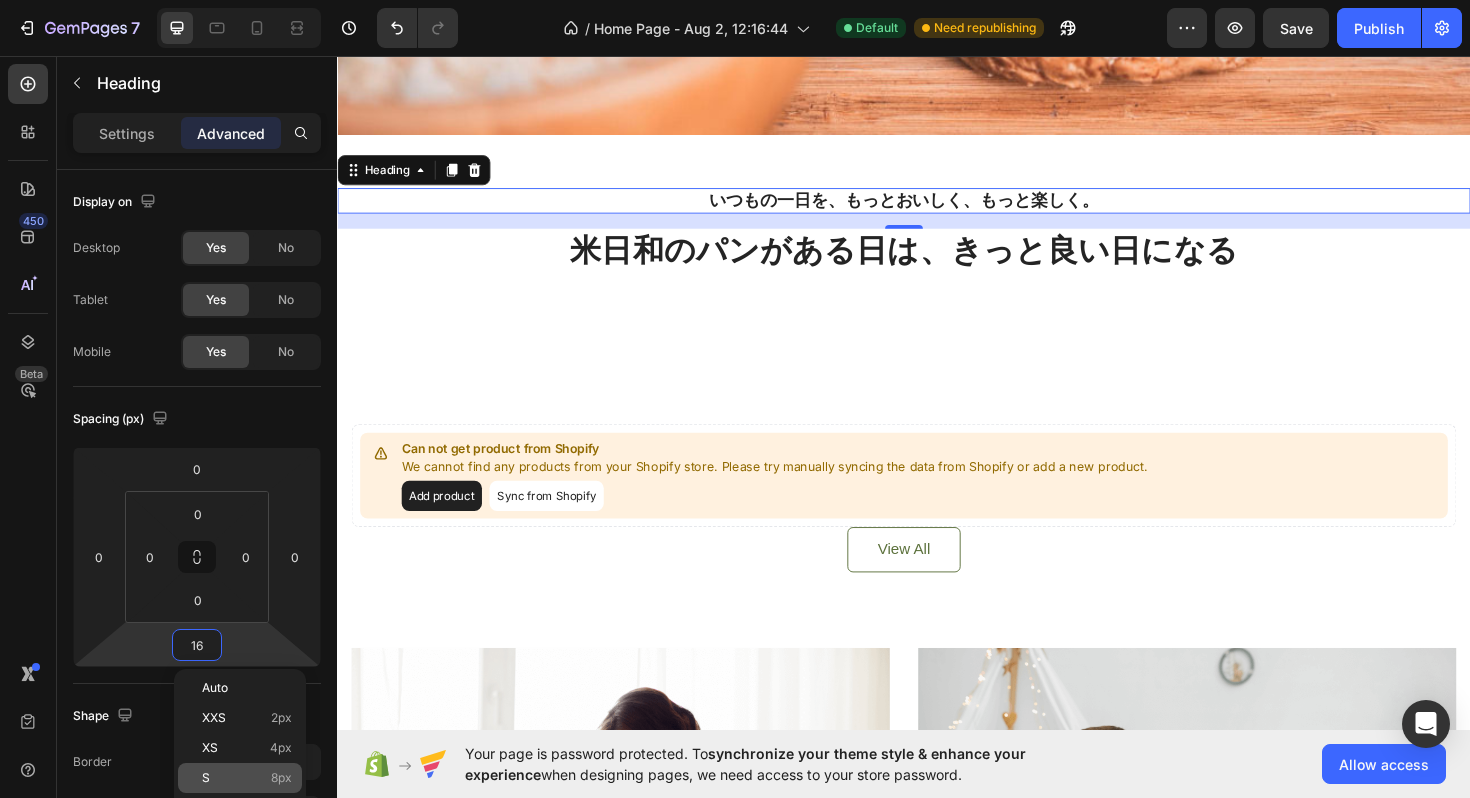 type on "8" 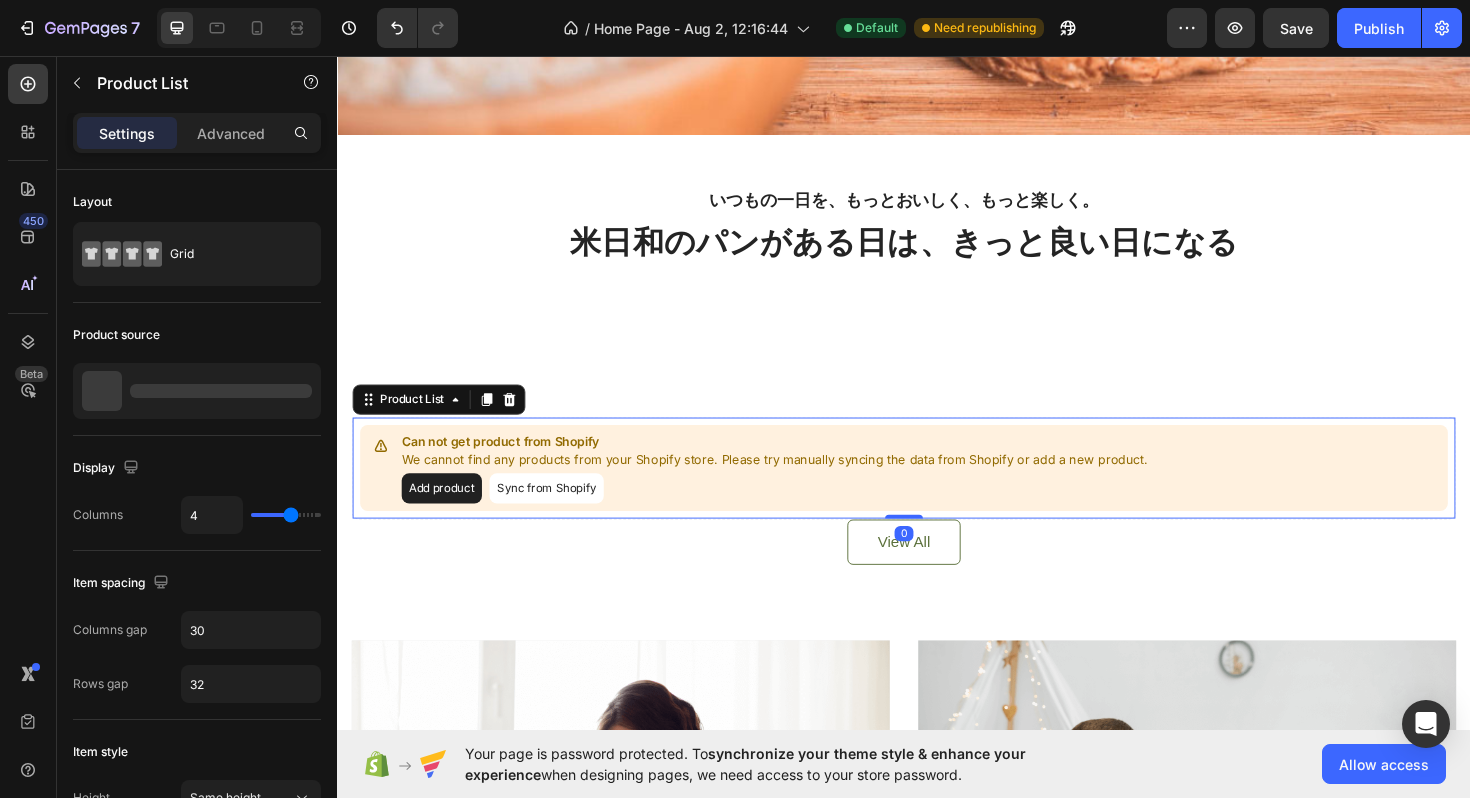 click on "We cannot find any products from your Shopify store. Please try manually syncing the data from Shopify or add a new product." at bounding box center (800, 484) 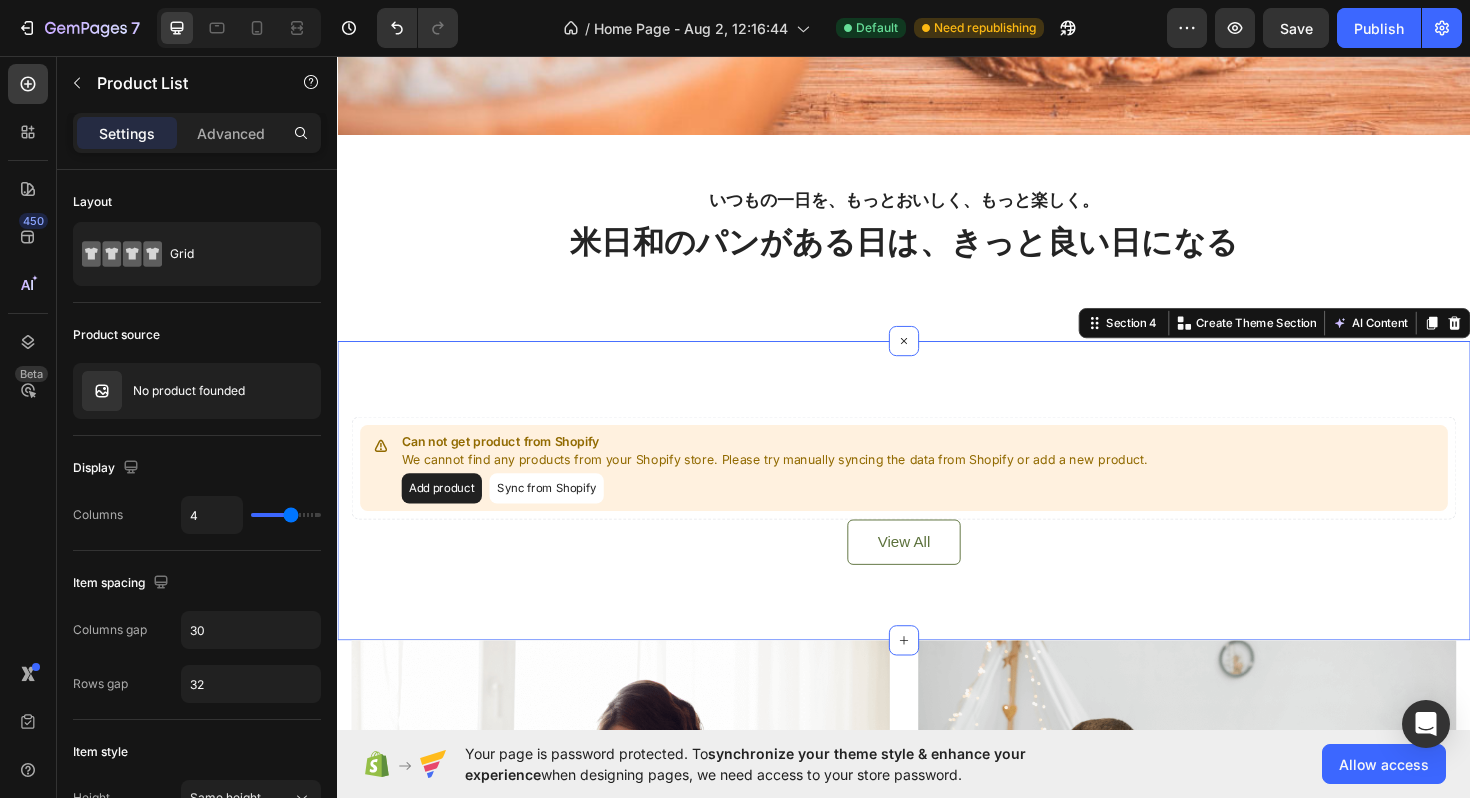 click on "Can not get product from Shopify We cannot find any products from your Shopify store. Please try manually syncing the data from Shopify or add a new product.   Add product Sync from Shopify Product List View All Button Row Section 4   You can create reusable sections Create Theme Section AI Content Write with GemAI What would you like to describe here? Tone and Voice Persuasive Product Show more Generate" at bounding box center [937, 516] 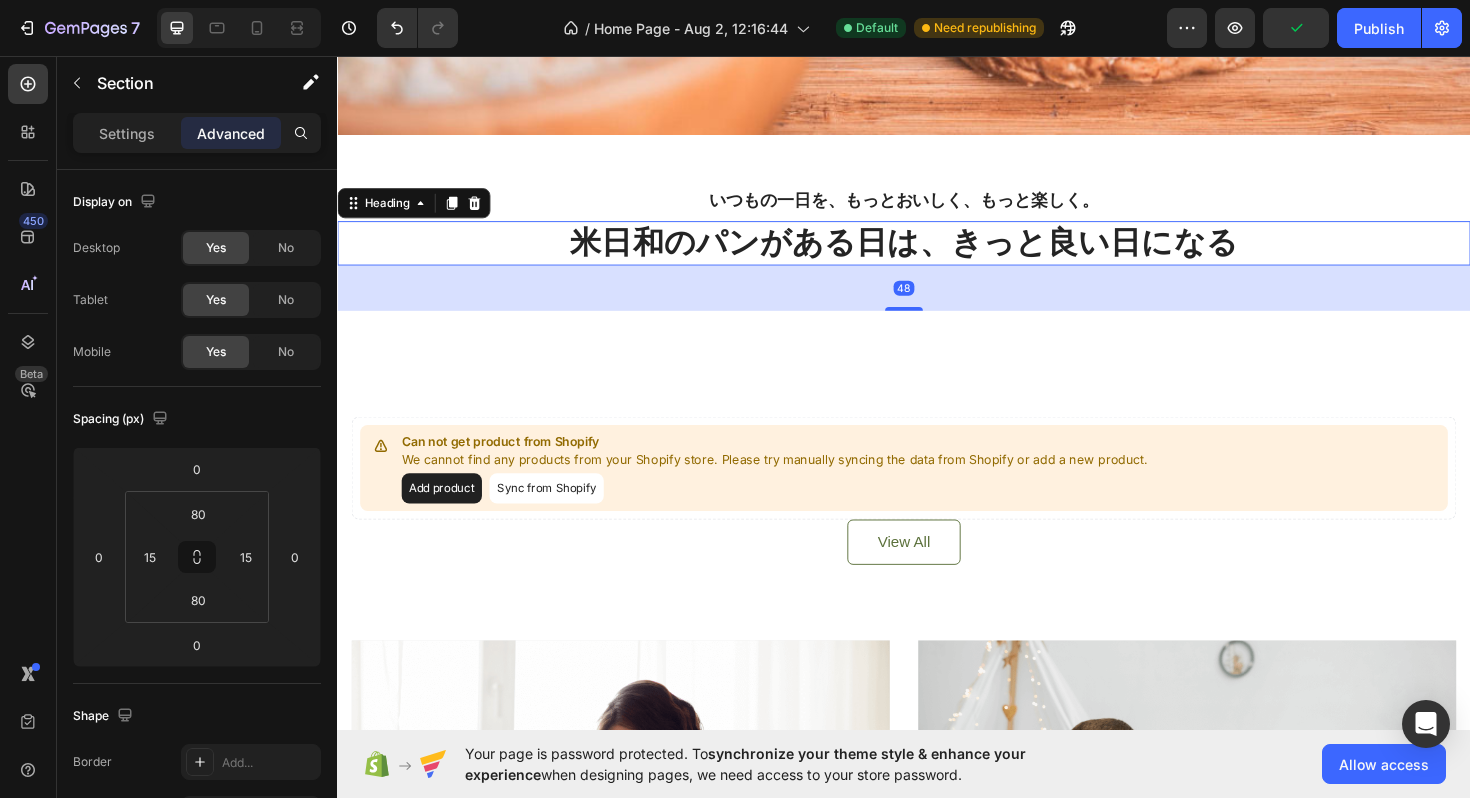 click on "米日和のパンがある日は、きっと良い日になる" at bounding box center (937, 254) 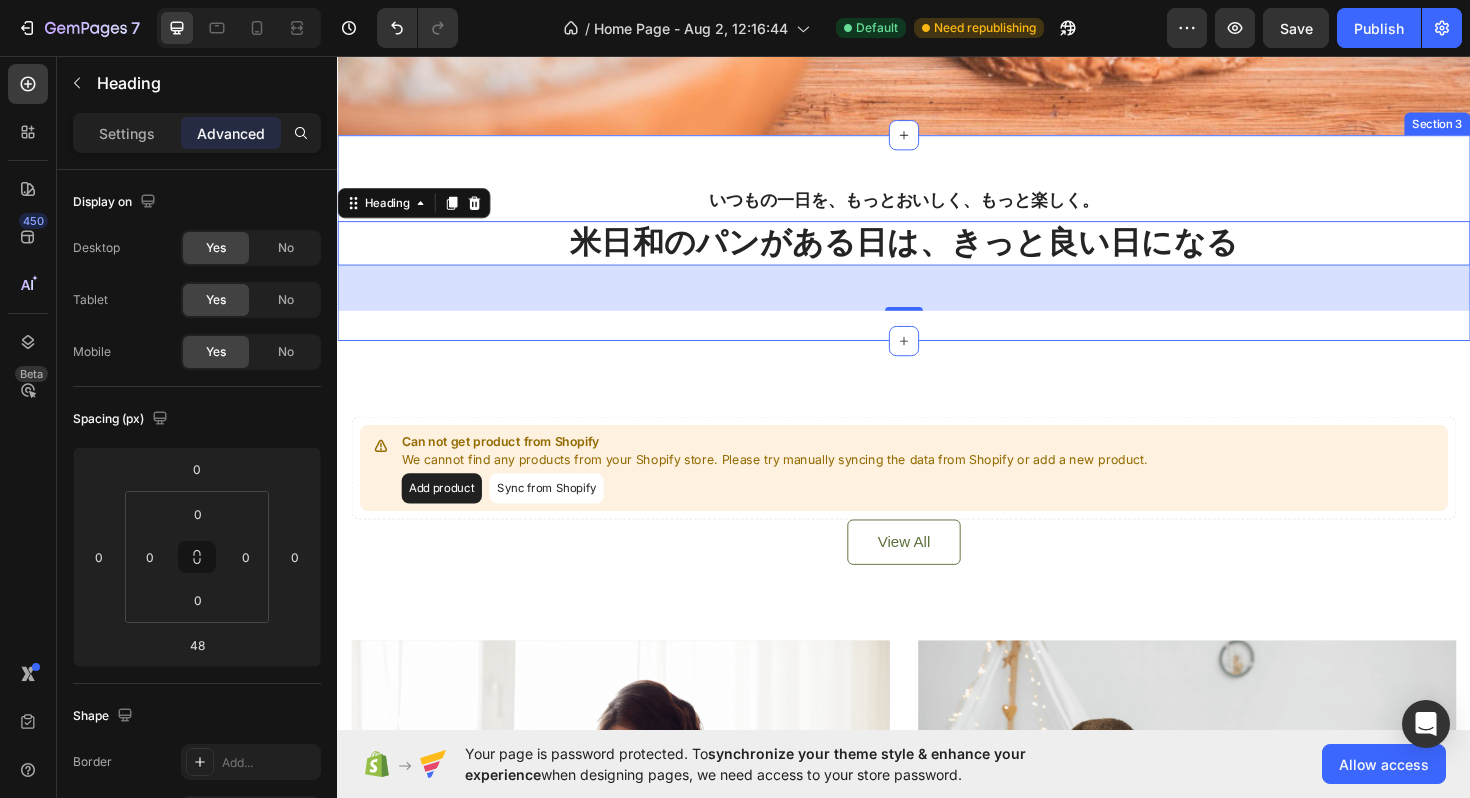 click on "いつもの一日を、もっとおいしく、もっと楽しく。 Heading 米日和のパンがある日は、きっと良い日になる Heading   48 Section 3" at bounding box center (937, 249) 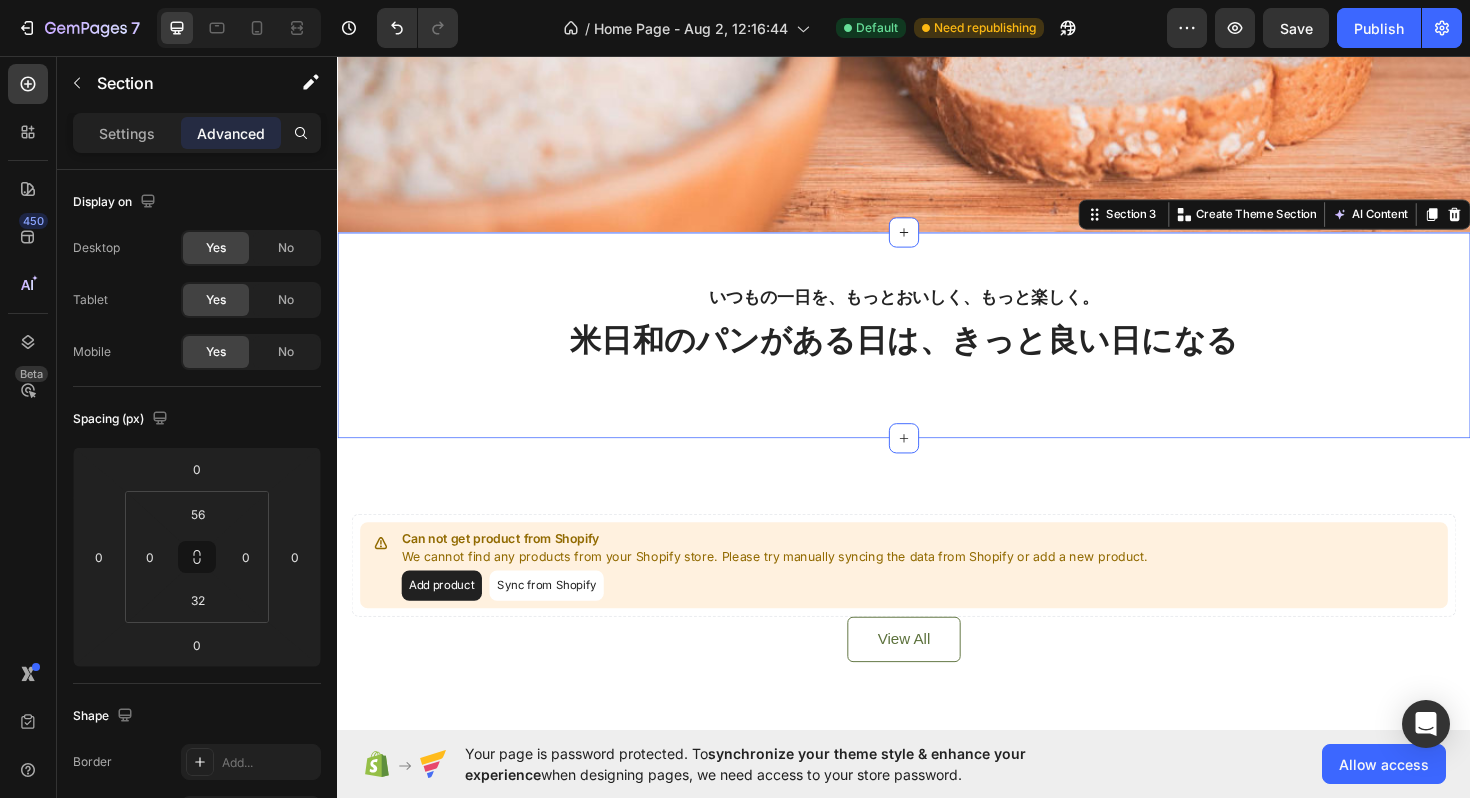 scroll, scrollTop: 1158, scrollLeft: 0, axis: vertical 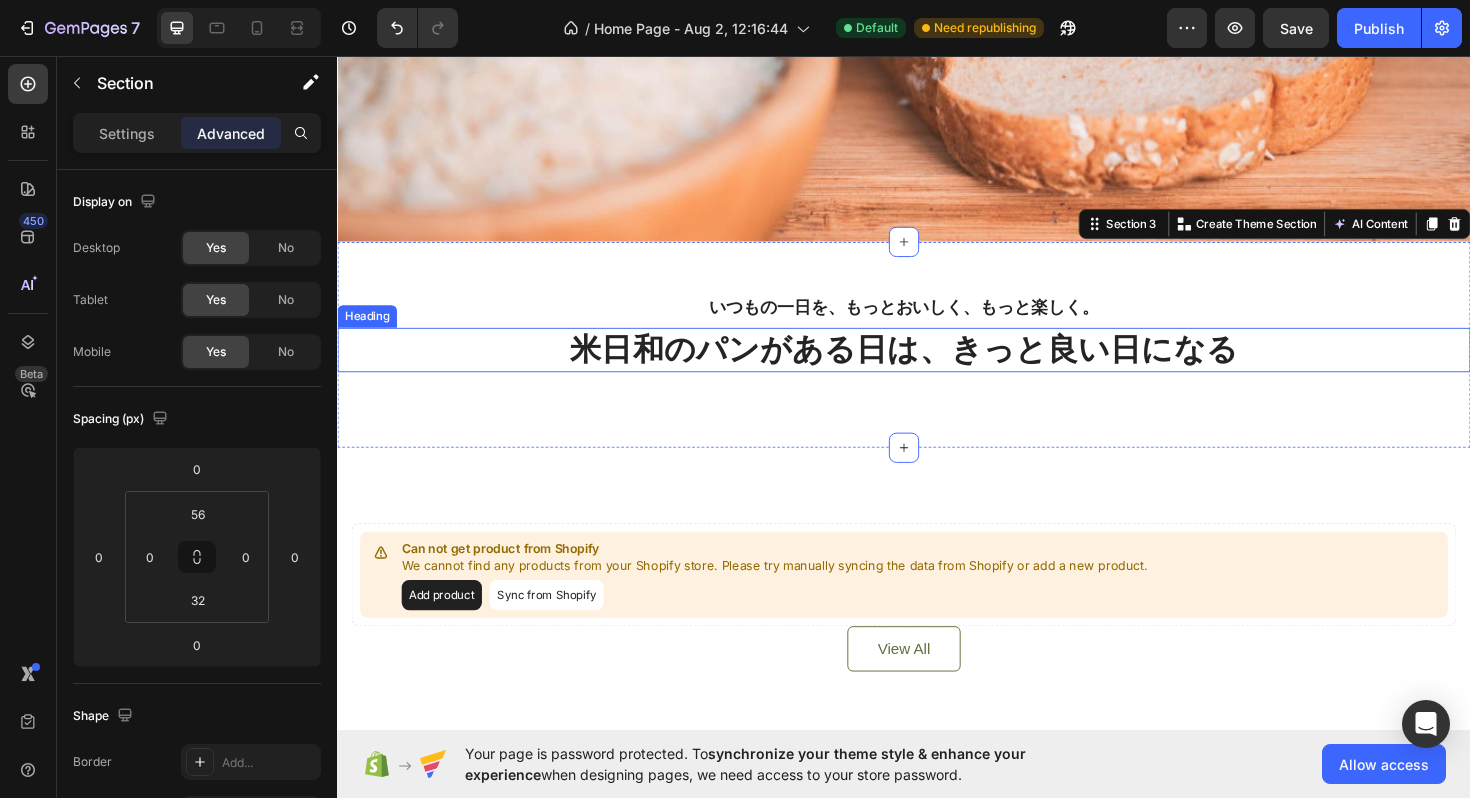 click on "米日和のパンがある日は、きっと良い日になる" at bounding box center [937, 367] 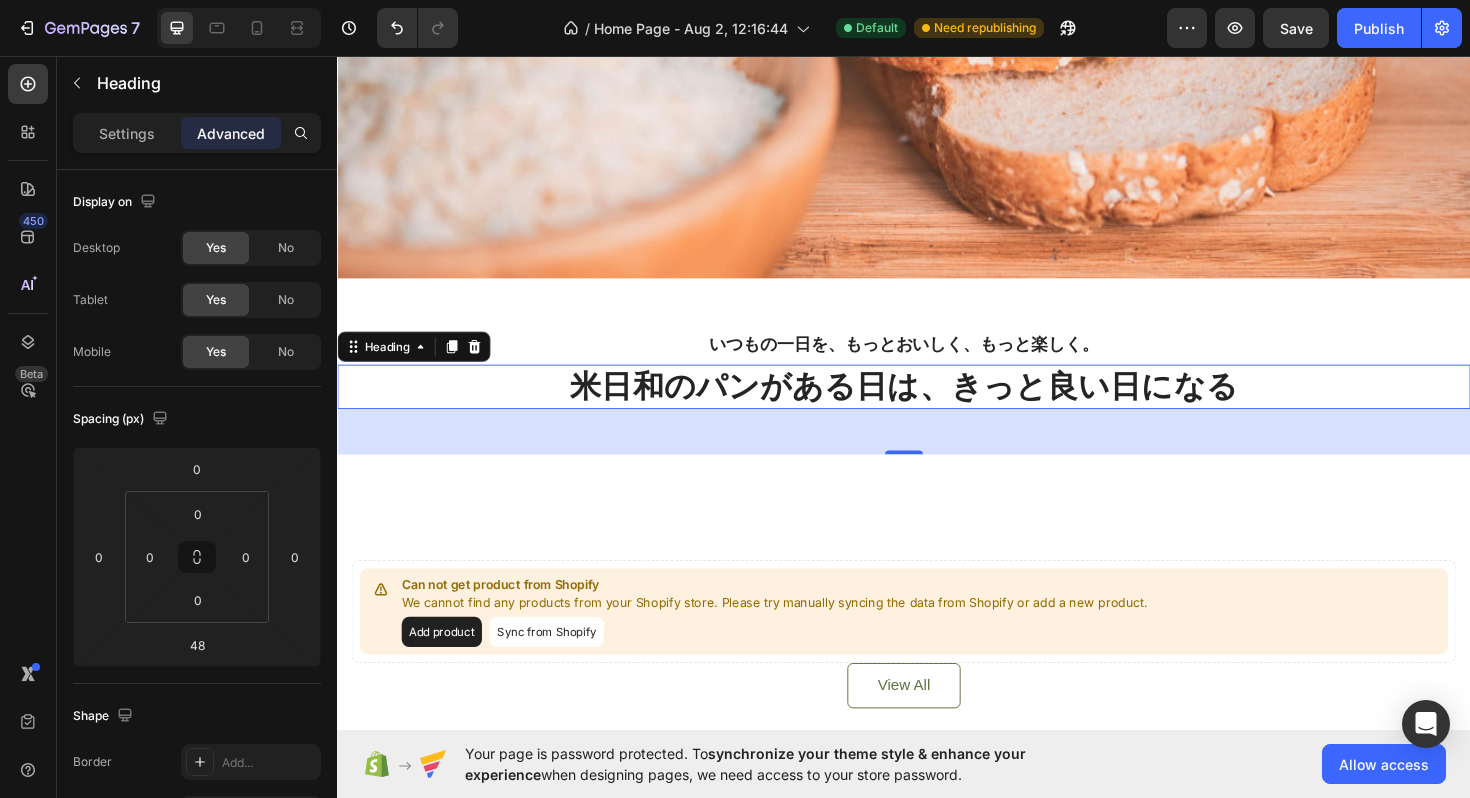 scroll, scrollTop: 1122, scrollLeft: 0, axis: vertical 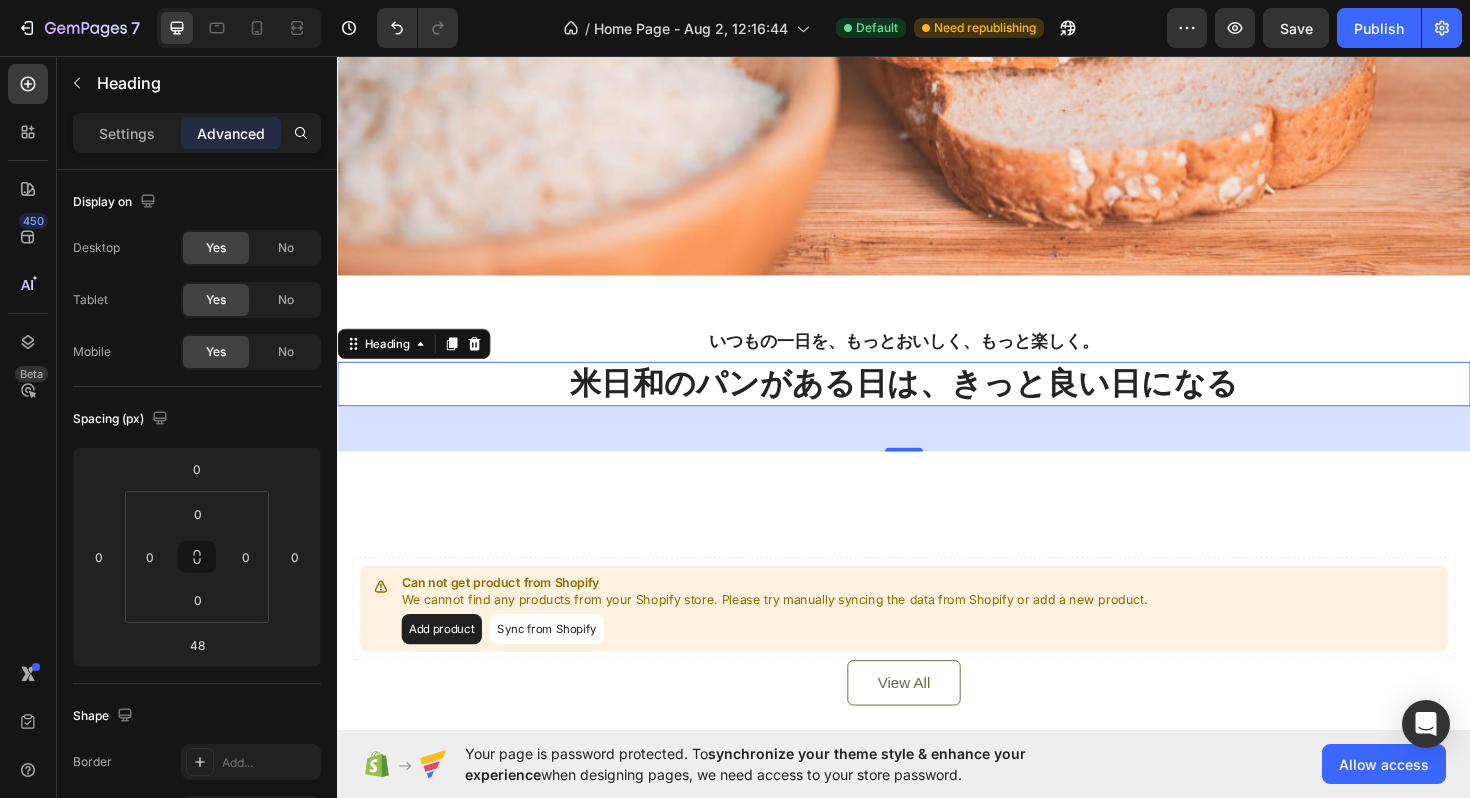 click on "米日和のパンがある日は、きっと良い日になる" at bounding box center [937, 403] 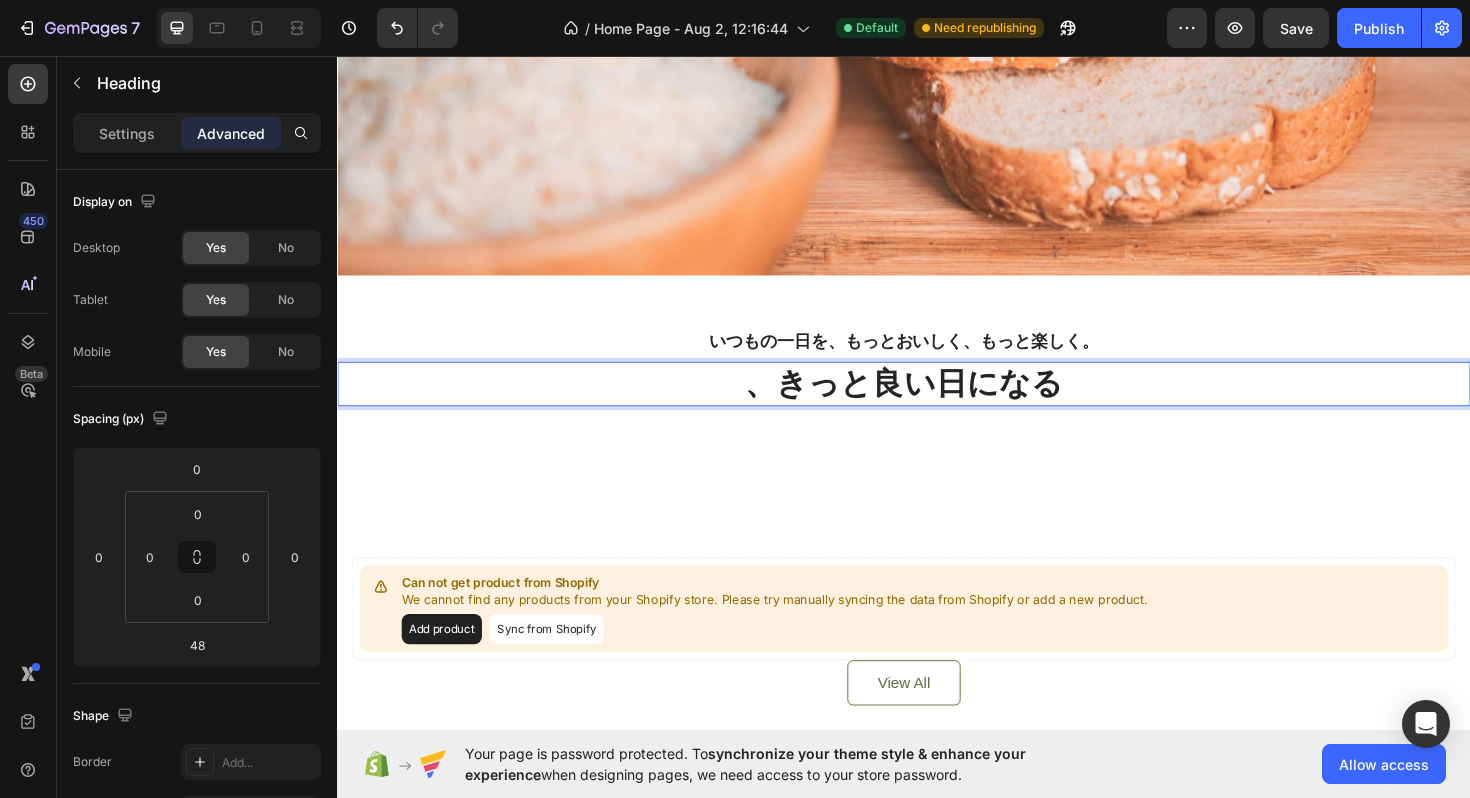 type 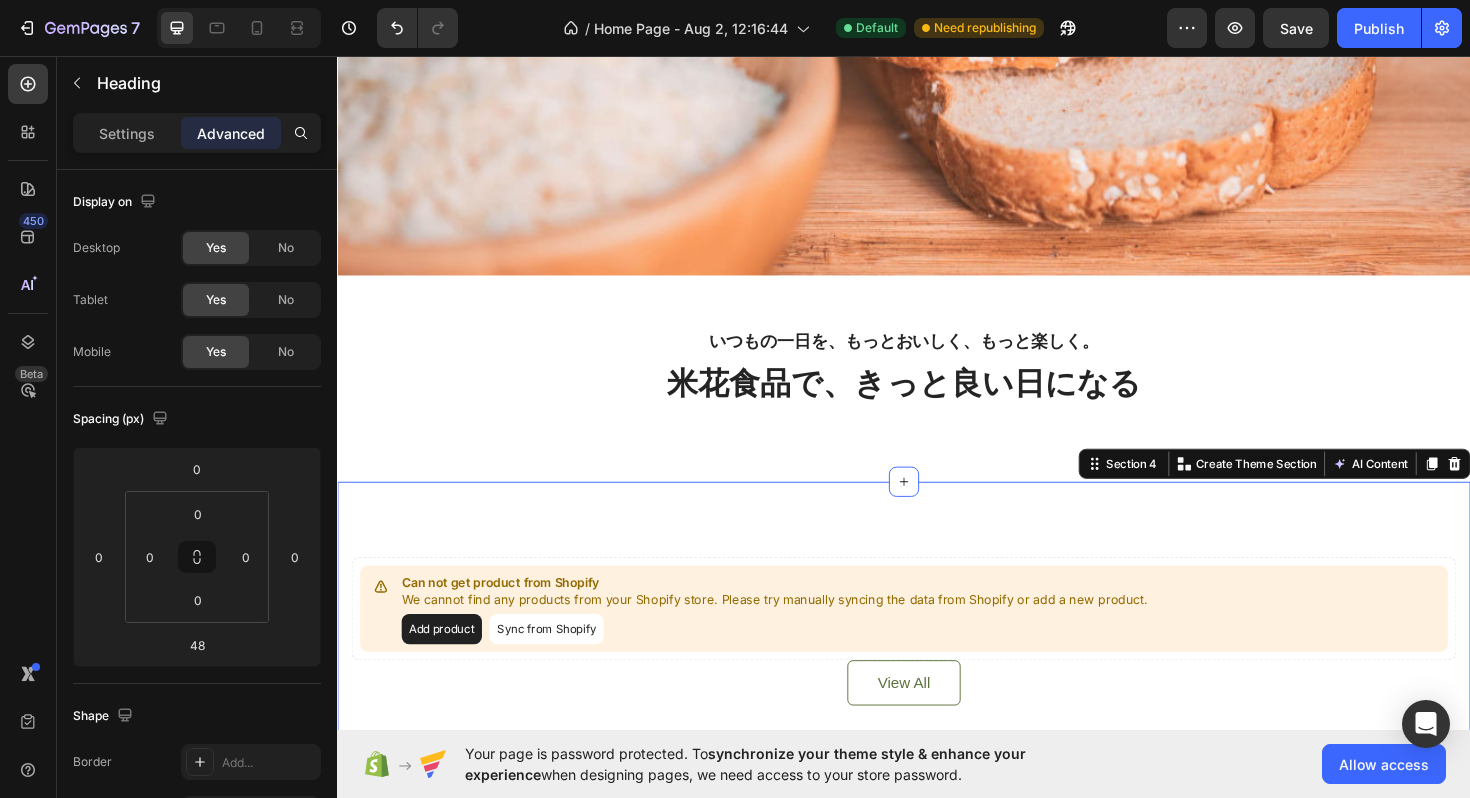 click on "Can not get product from Shopify We cannot find any products from your Shopify store. Please try manually syncing the data from Shopify or add a new product.   Add product Sync from Shopify Product List View All Button Row Section 4   You can create reusable sections Create Theme Section AI Content Write with GemAI What would you like to describe here? Tone and Voice Persuasive Product Show more Generate" at bounding box center (937, 665) 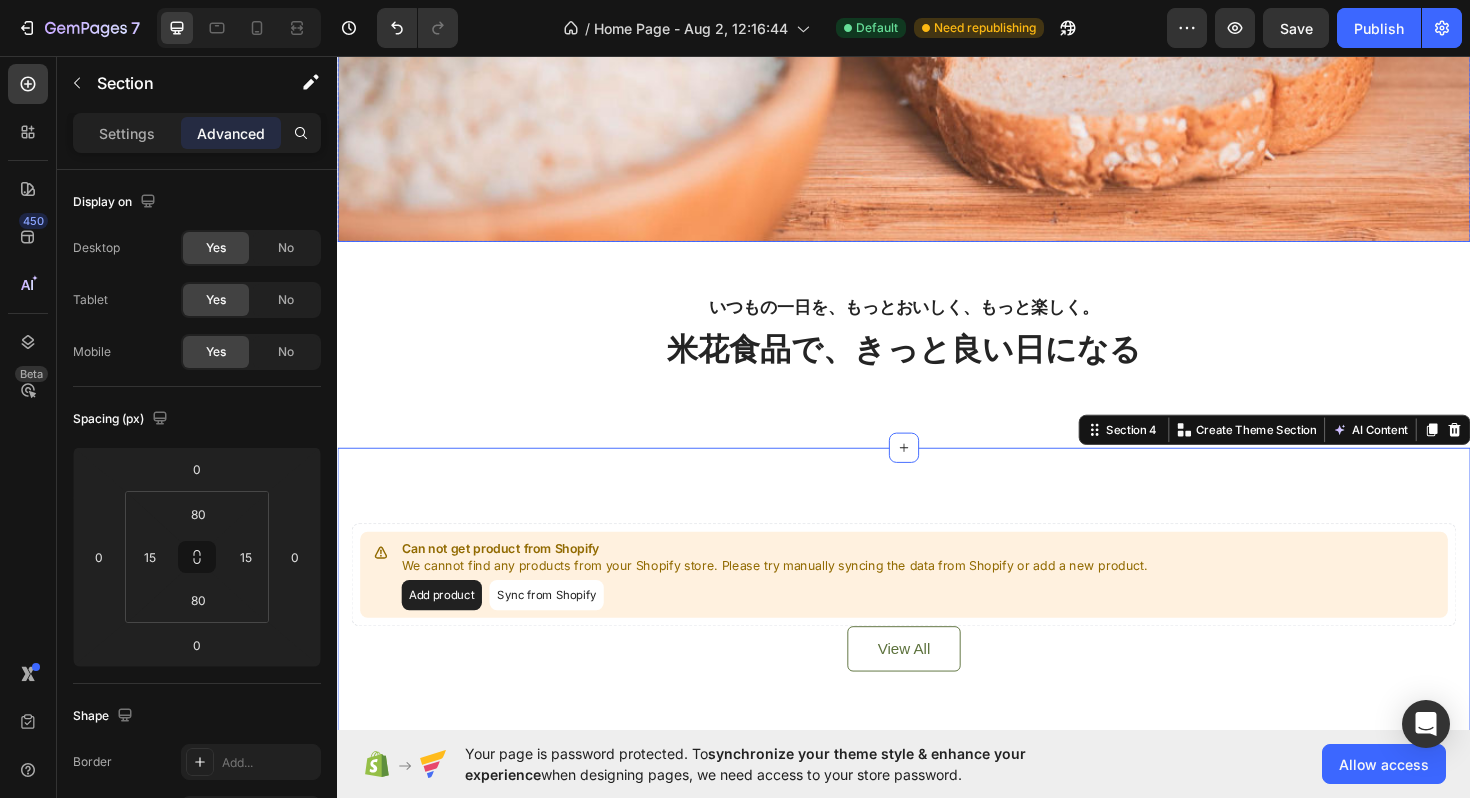 scroll, scrollTop: 1272, scrollLeft: 0, axis: vertical 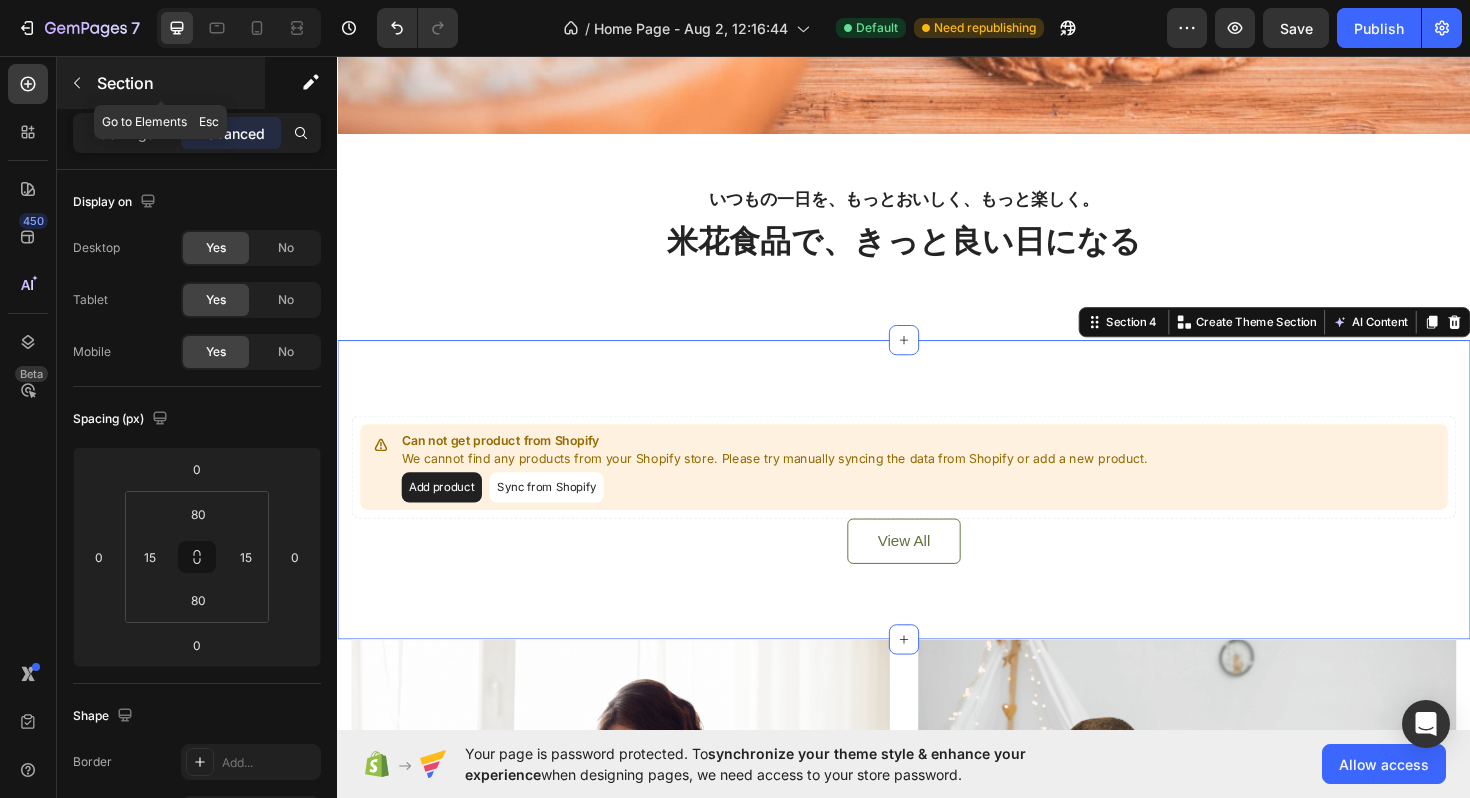 click 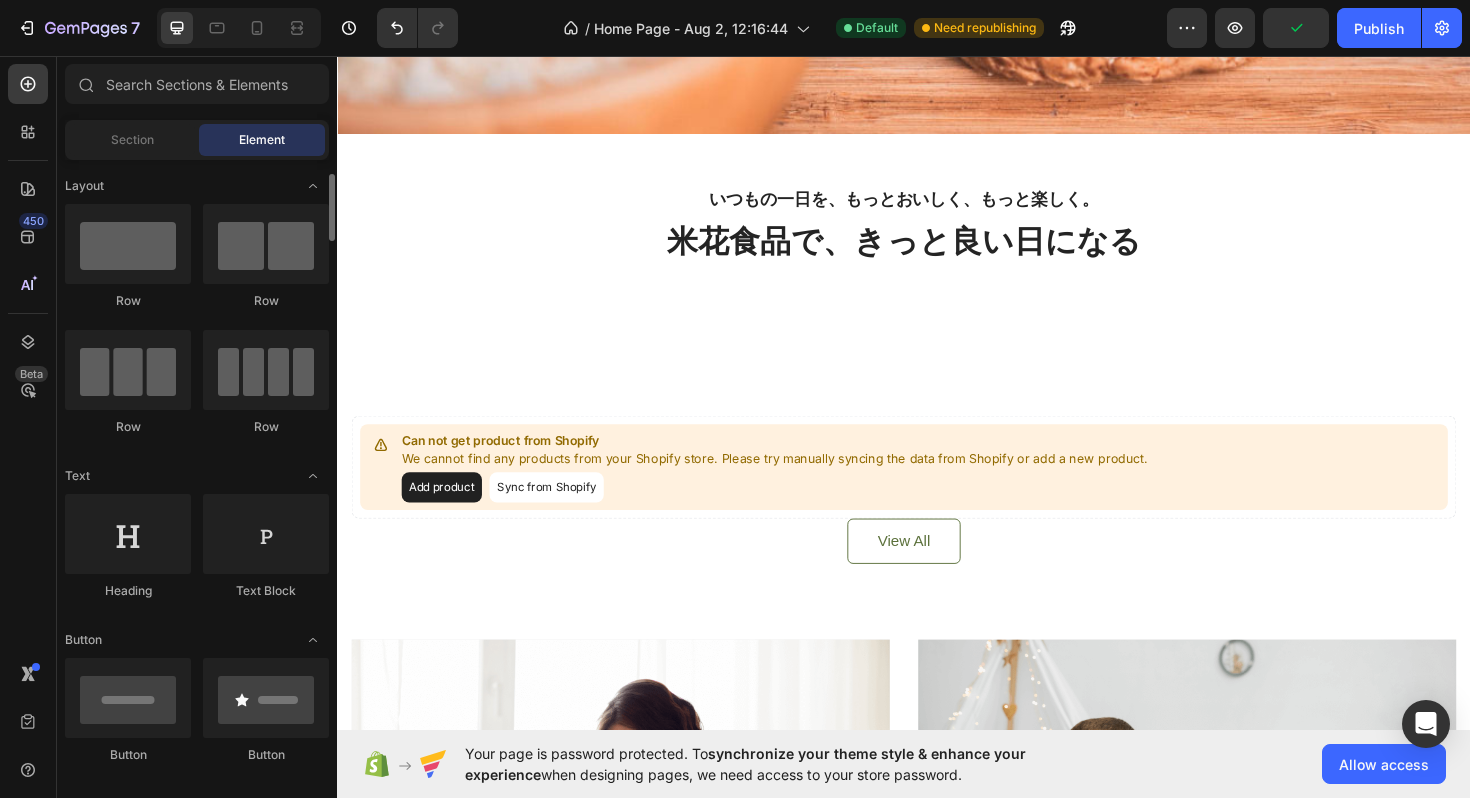 scroll, scrollTop: 64, scrollLeft: 0, axis: vertical 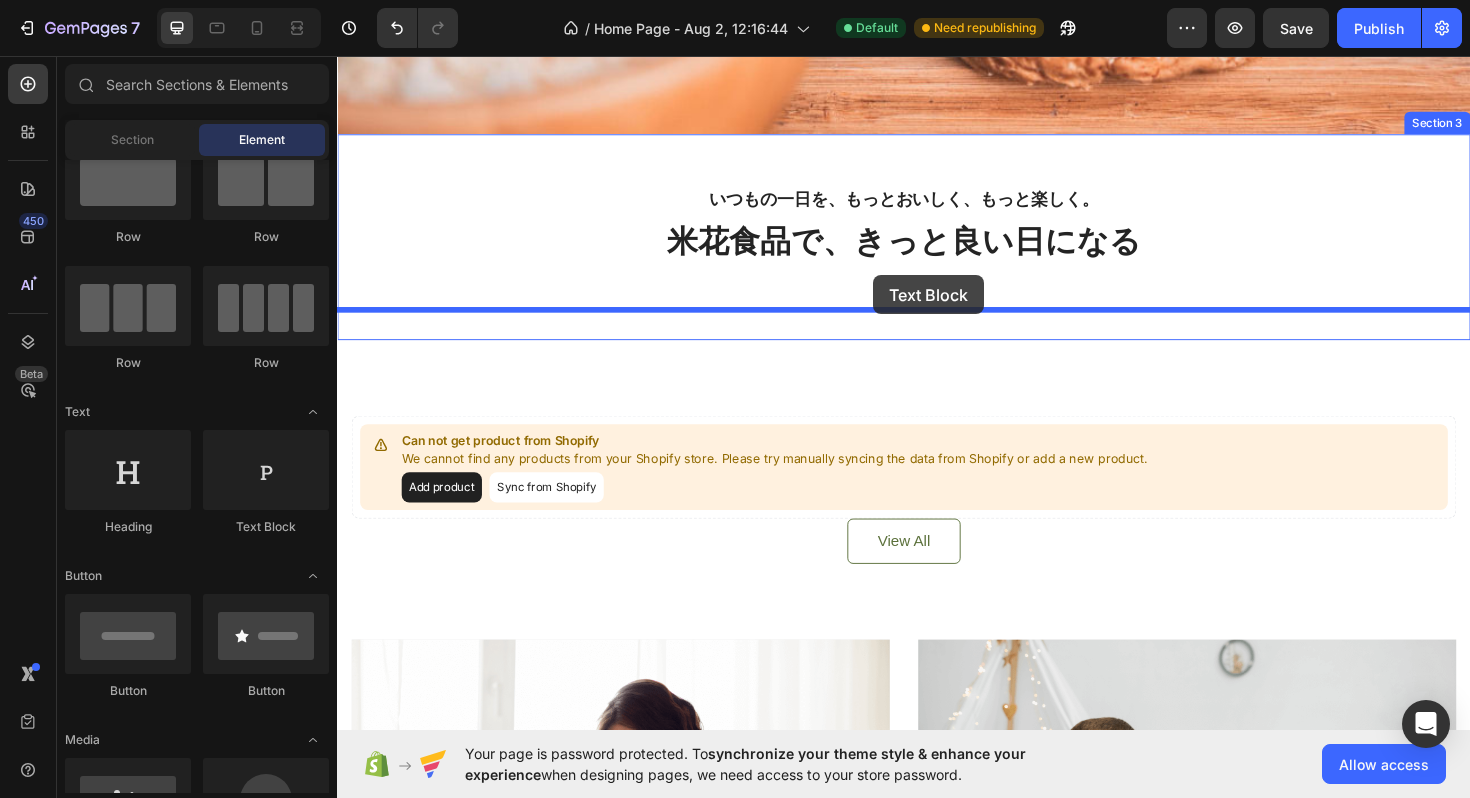 drag, startPoint x: 589, startPoint y: 532, endPoint x: 905, endPoint y: 288, distance: 399.2393 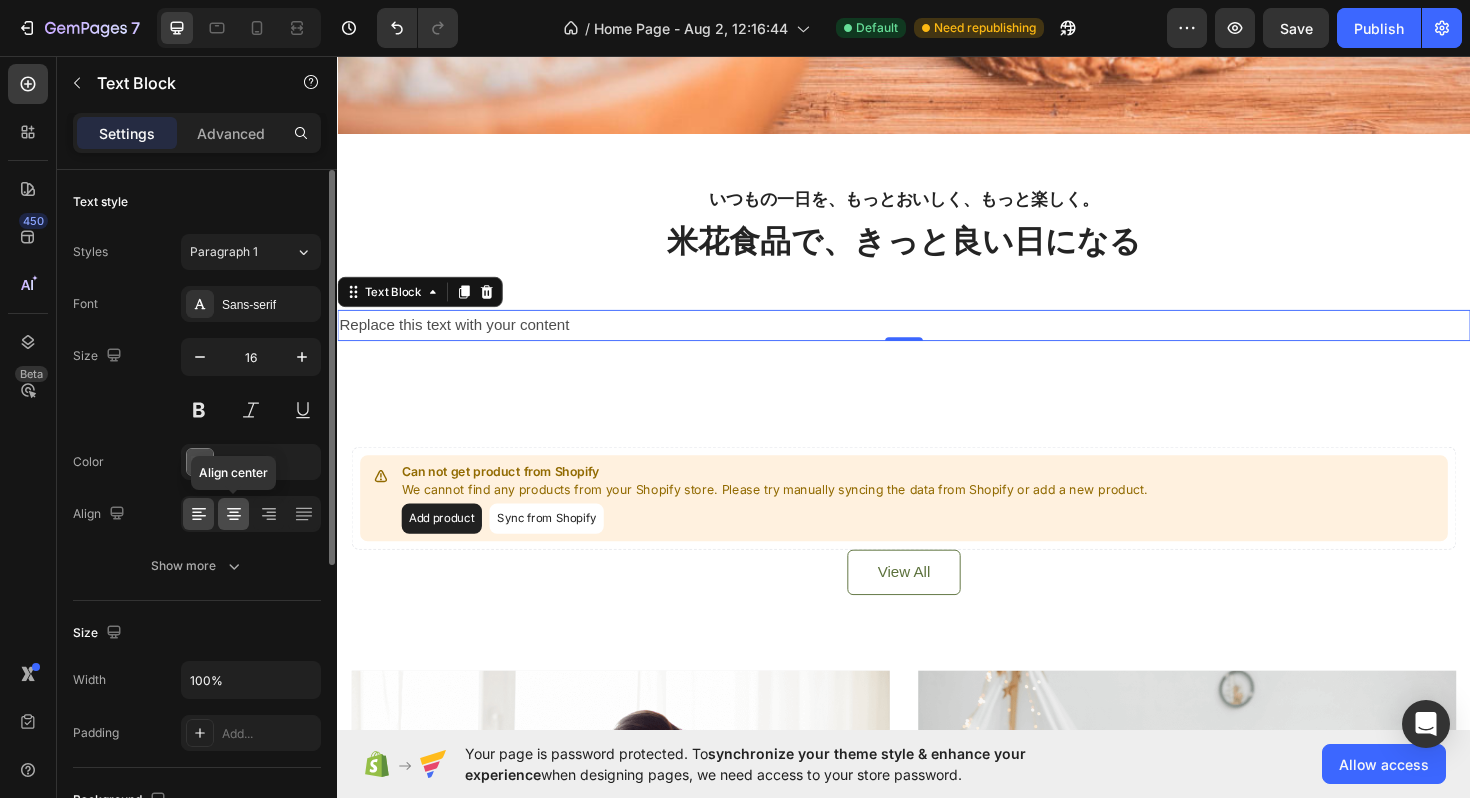 click 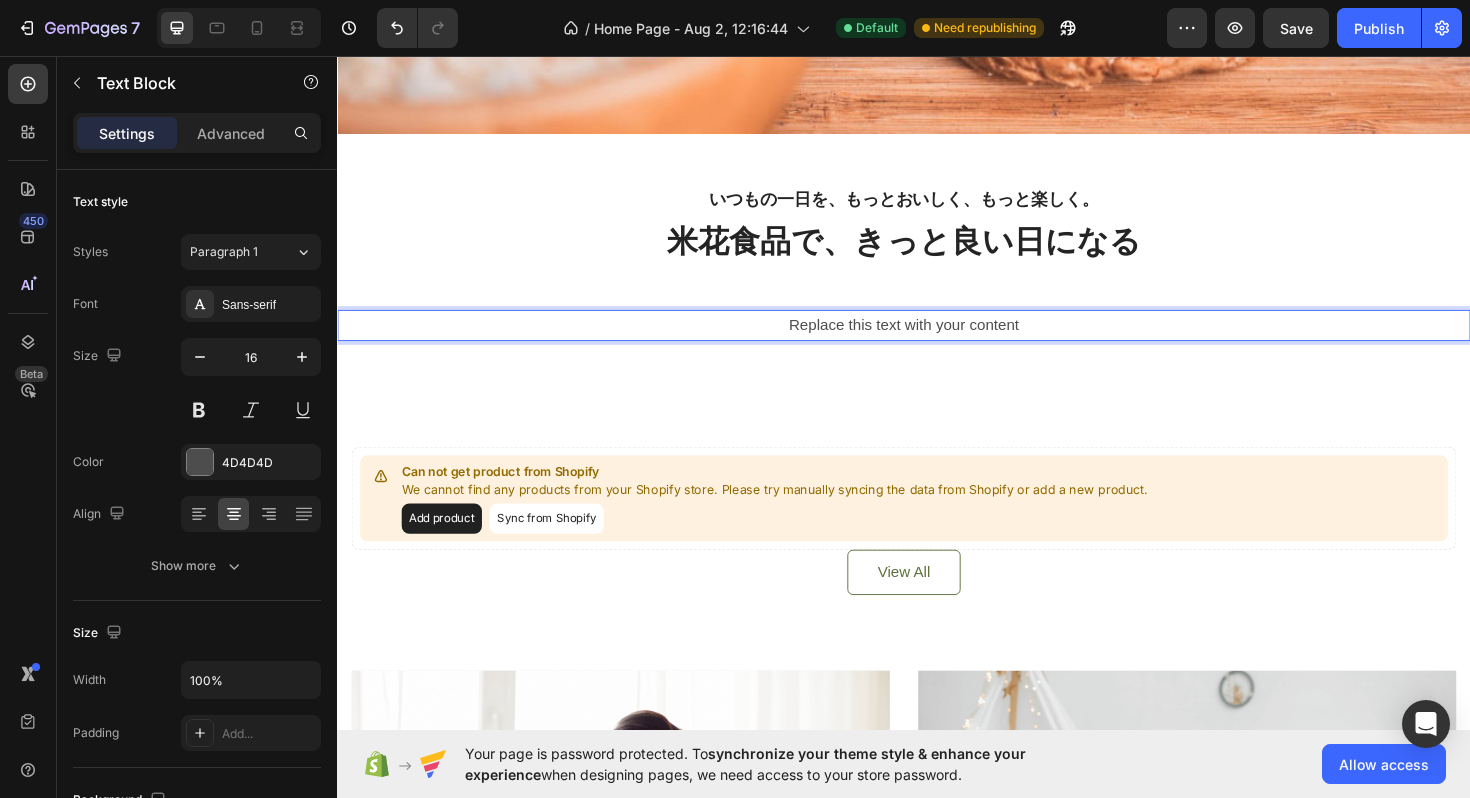 click on "Replace this text with your content" at bounding box center (937, 341) 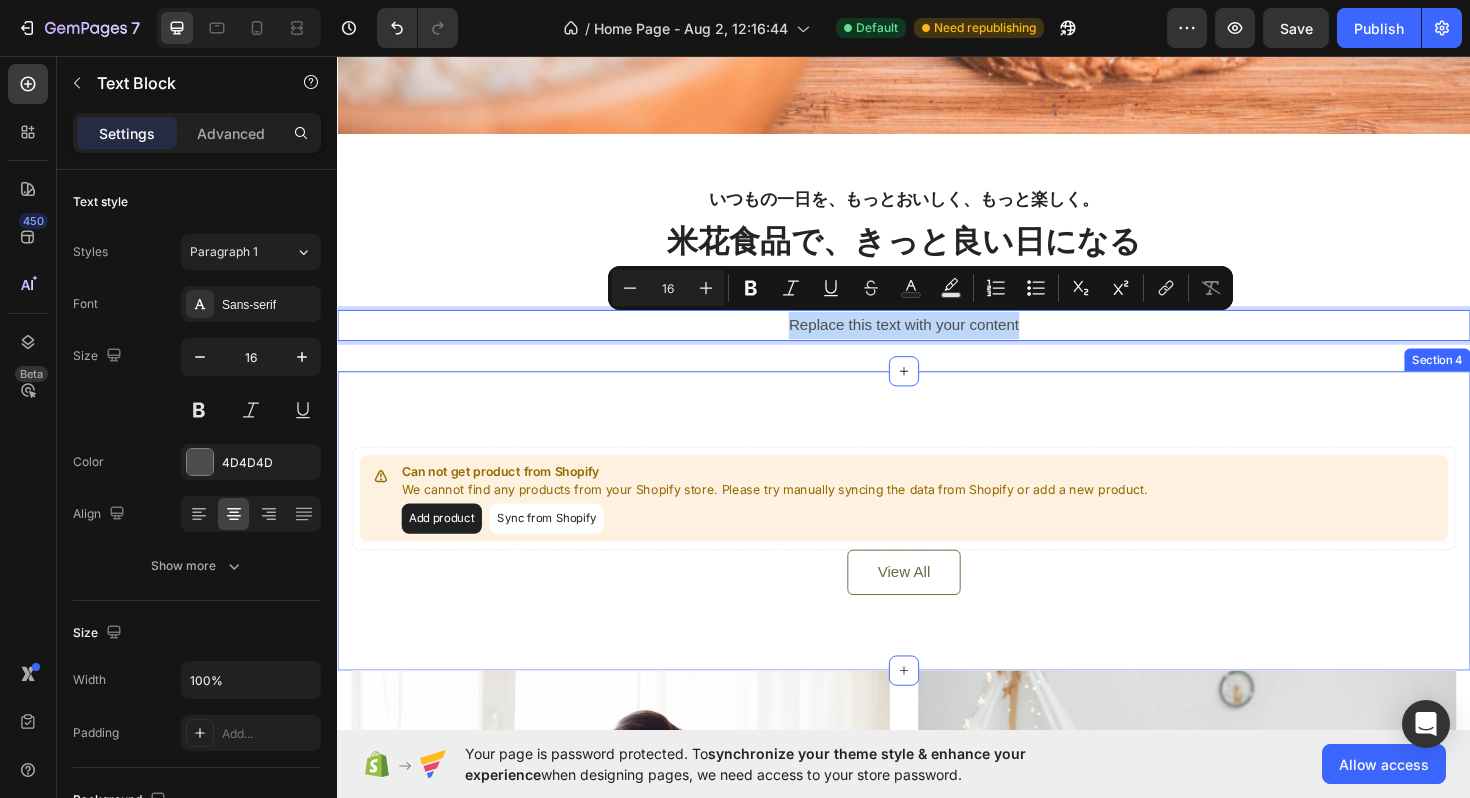 click on "Can not get product from Shopify We cannot find any products from your Shopify store. Please try manually syncing the data from Shopify or add a new product.   Add product Sync from Shopify Product List View All Button Row Section 4" at bounding box center [937, 548] 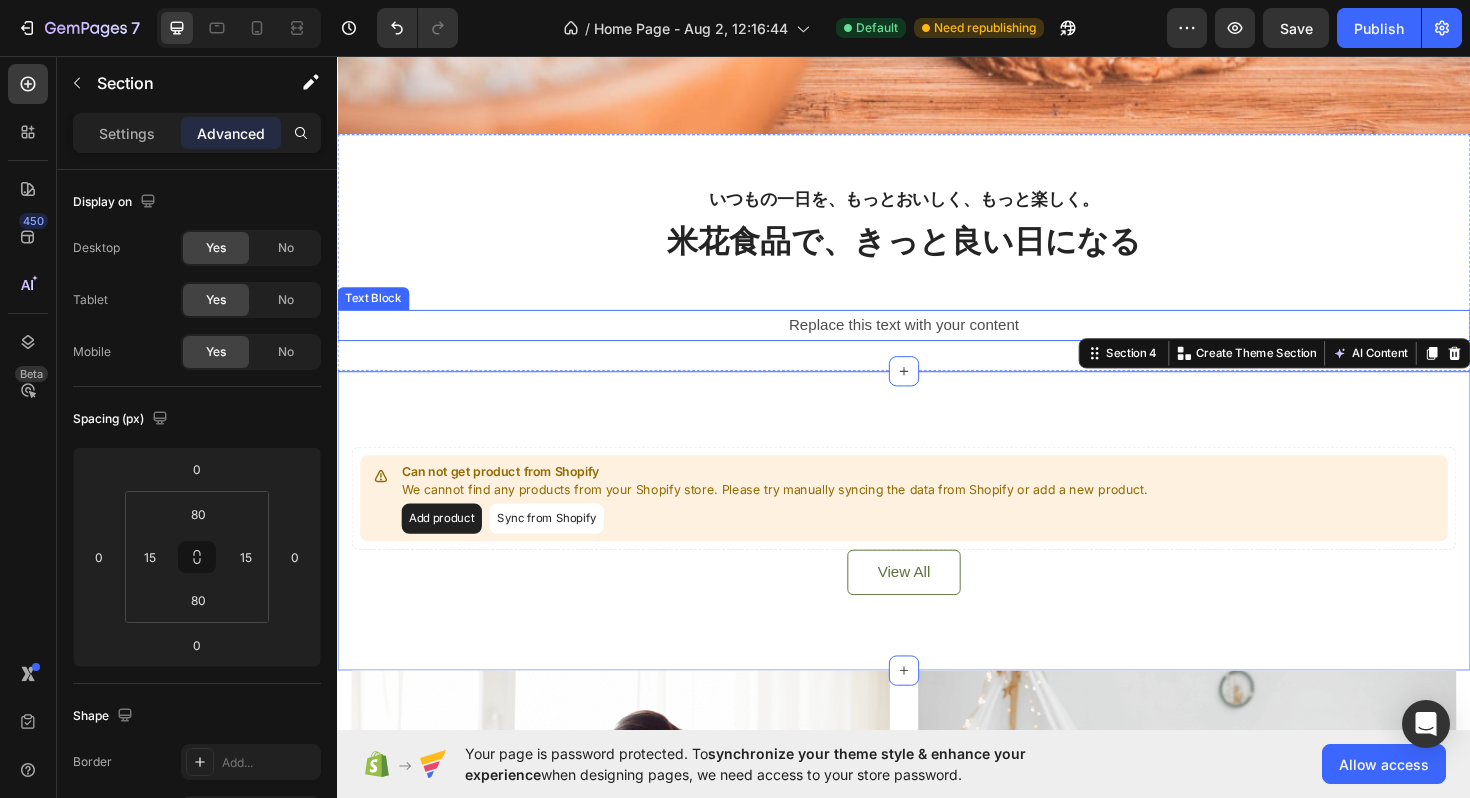click on "Replace this text with your content" at bounding box center [937, 341] 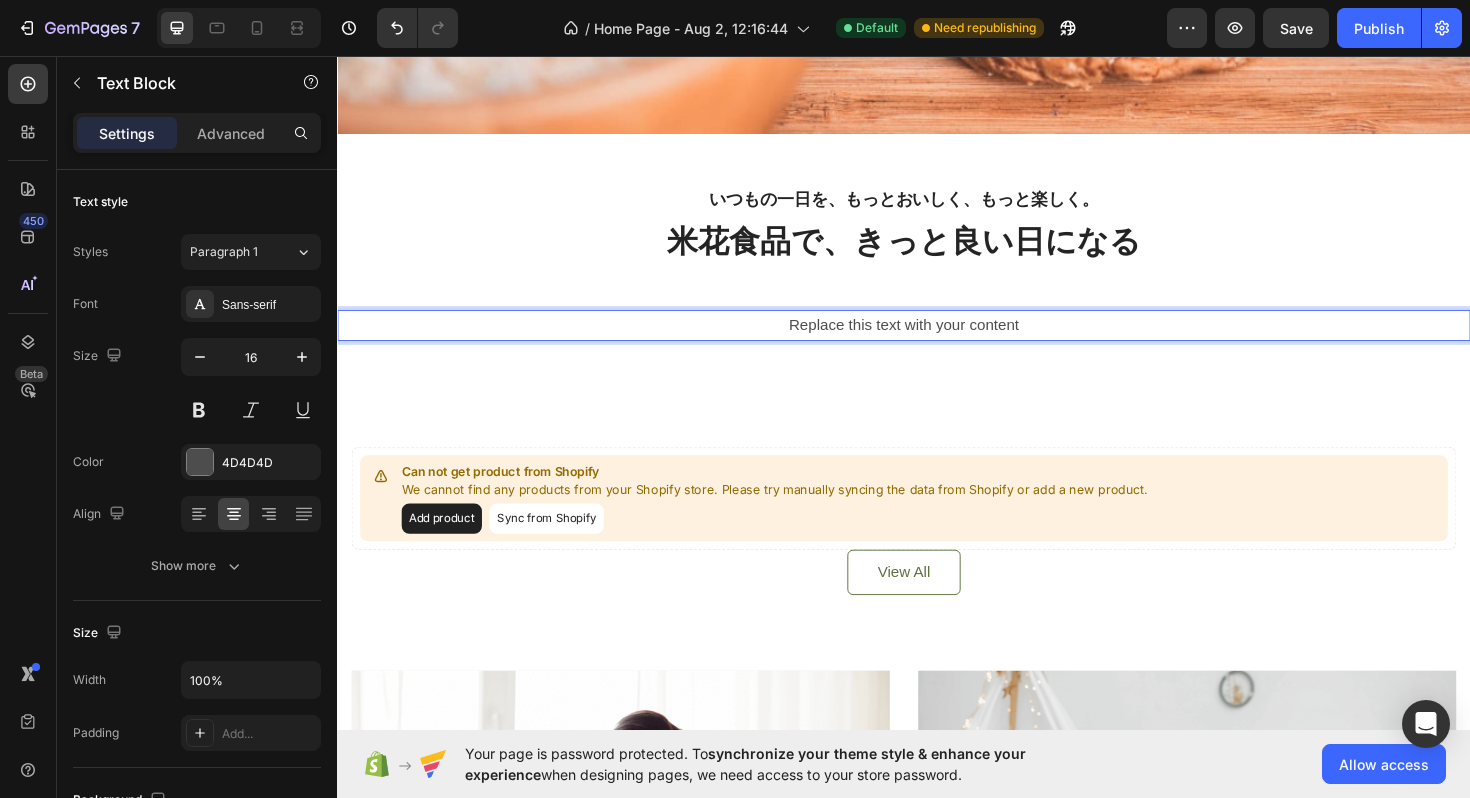 click on "Replace this text with your content" at bounding box center [937, 341] 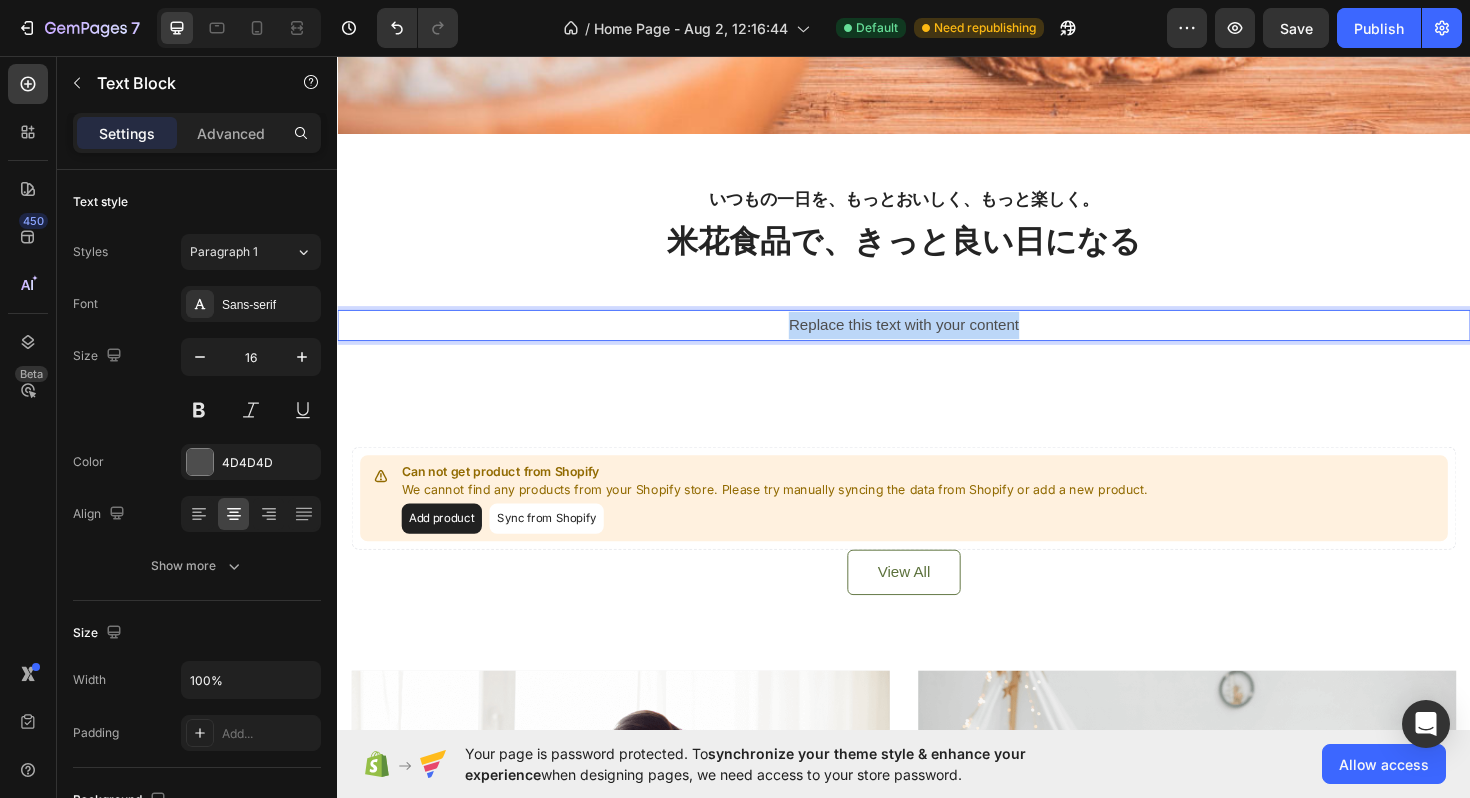 drag, startPoint x: 1077, startPoint y: 345, endPoint x: 718, endPoint y: 345, distance: 359 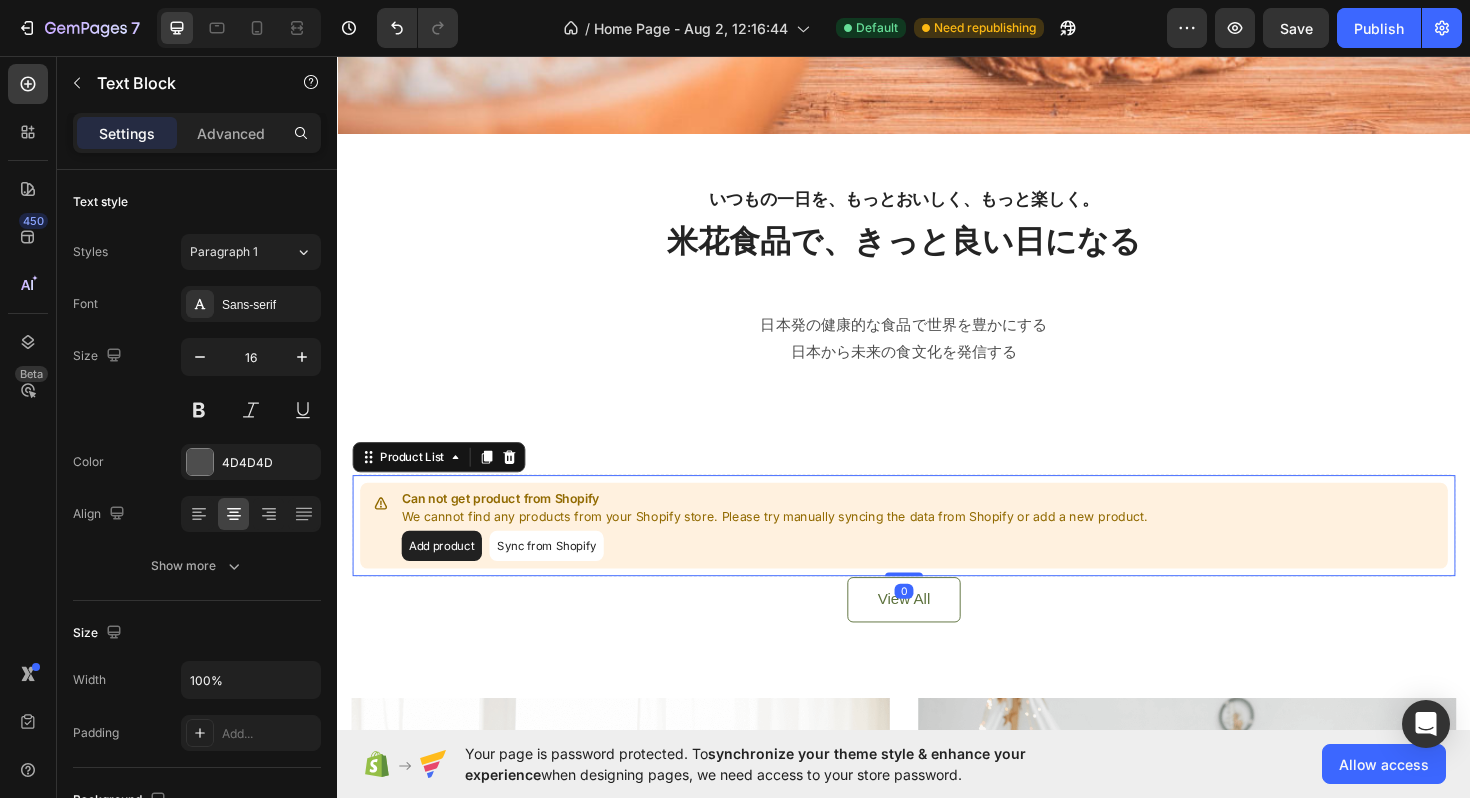 click on "Can not get product from Shopify" at bounding box center [800, 526] 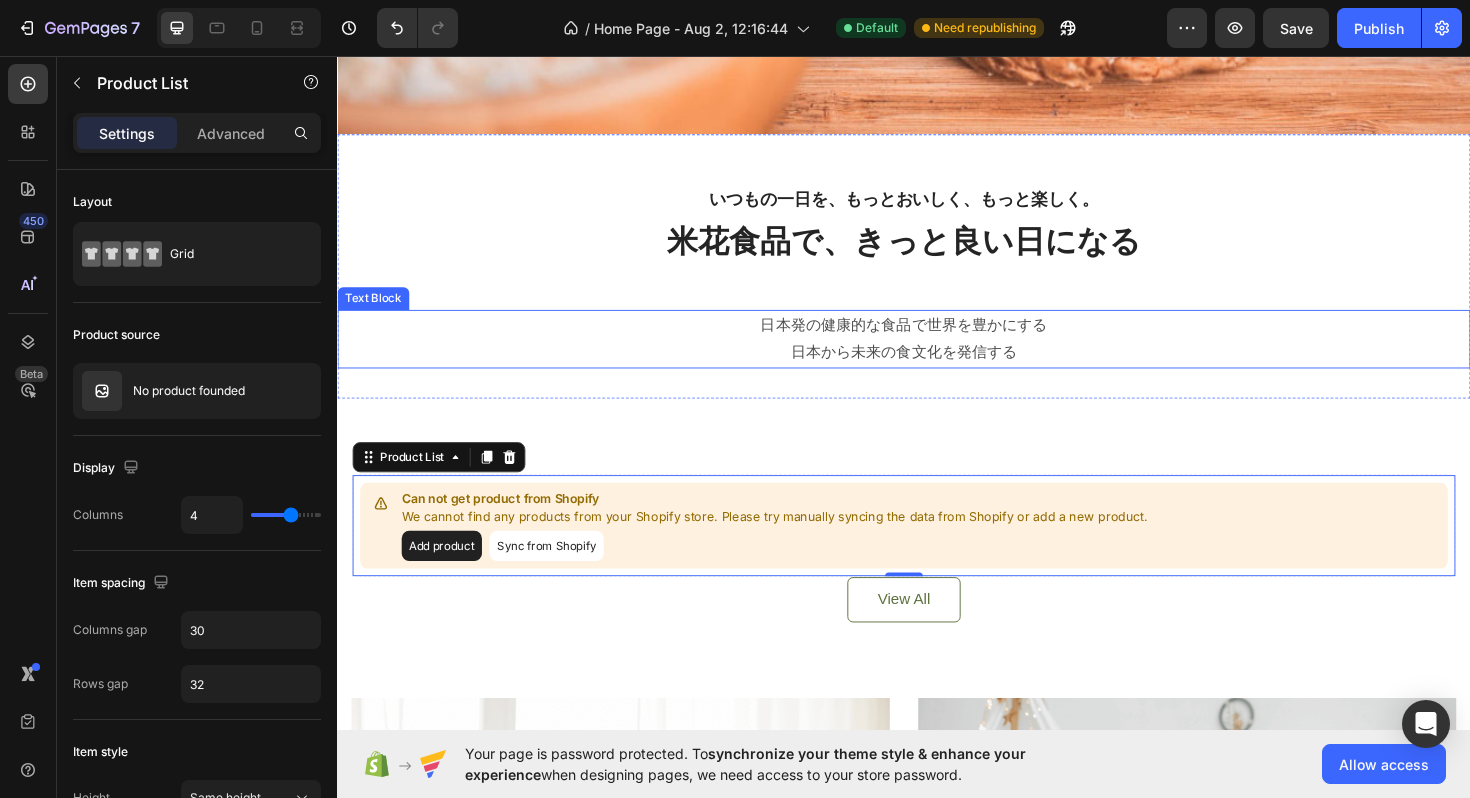 click on "日本から未来の食文化を発信する" at bounding box center [937, 370] 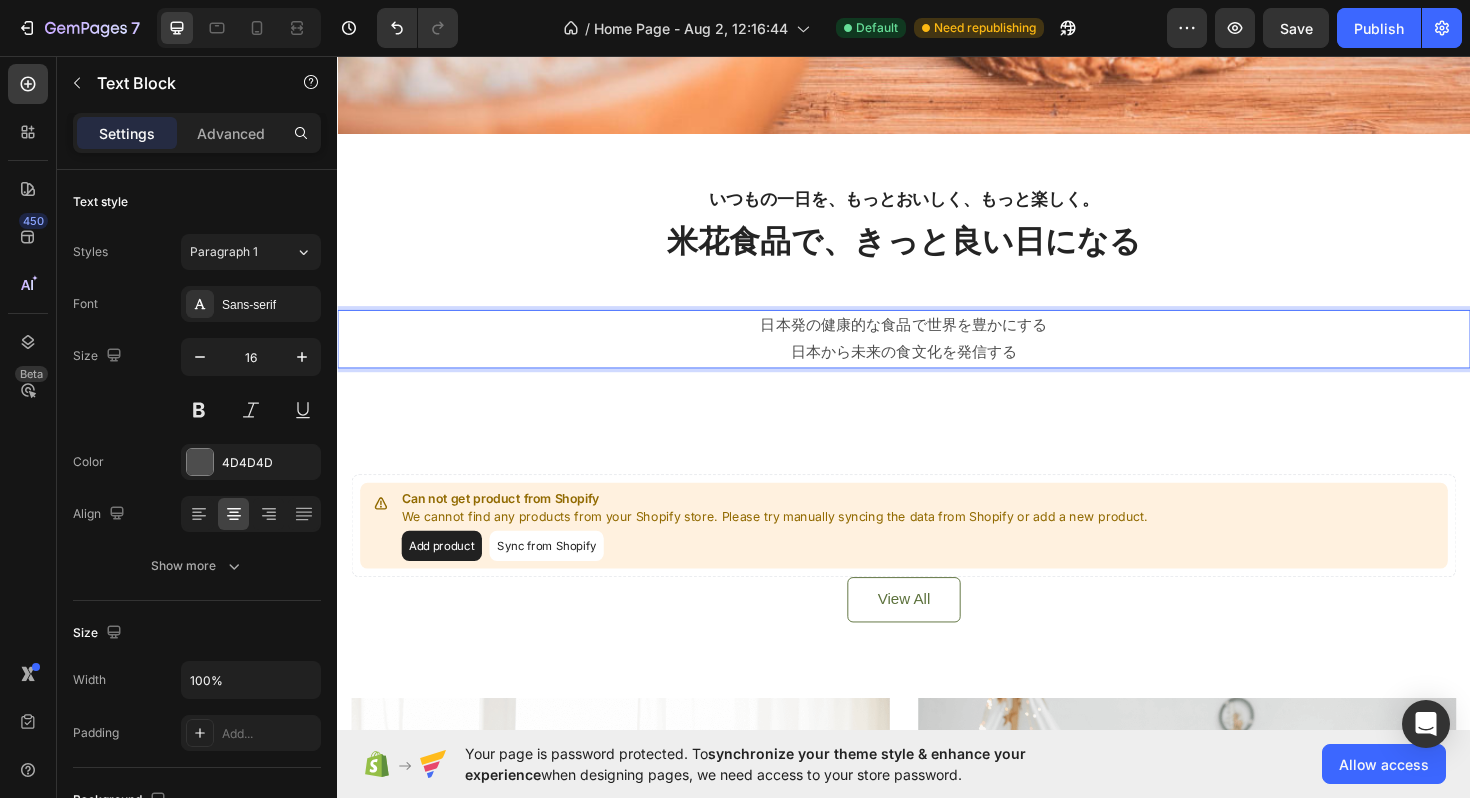 click on "日本から未来の食文化を発信する" at bounding box center [937, 370] 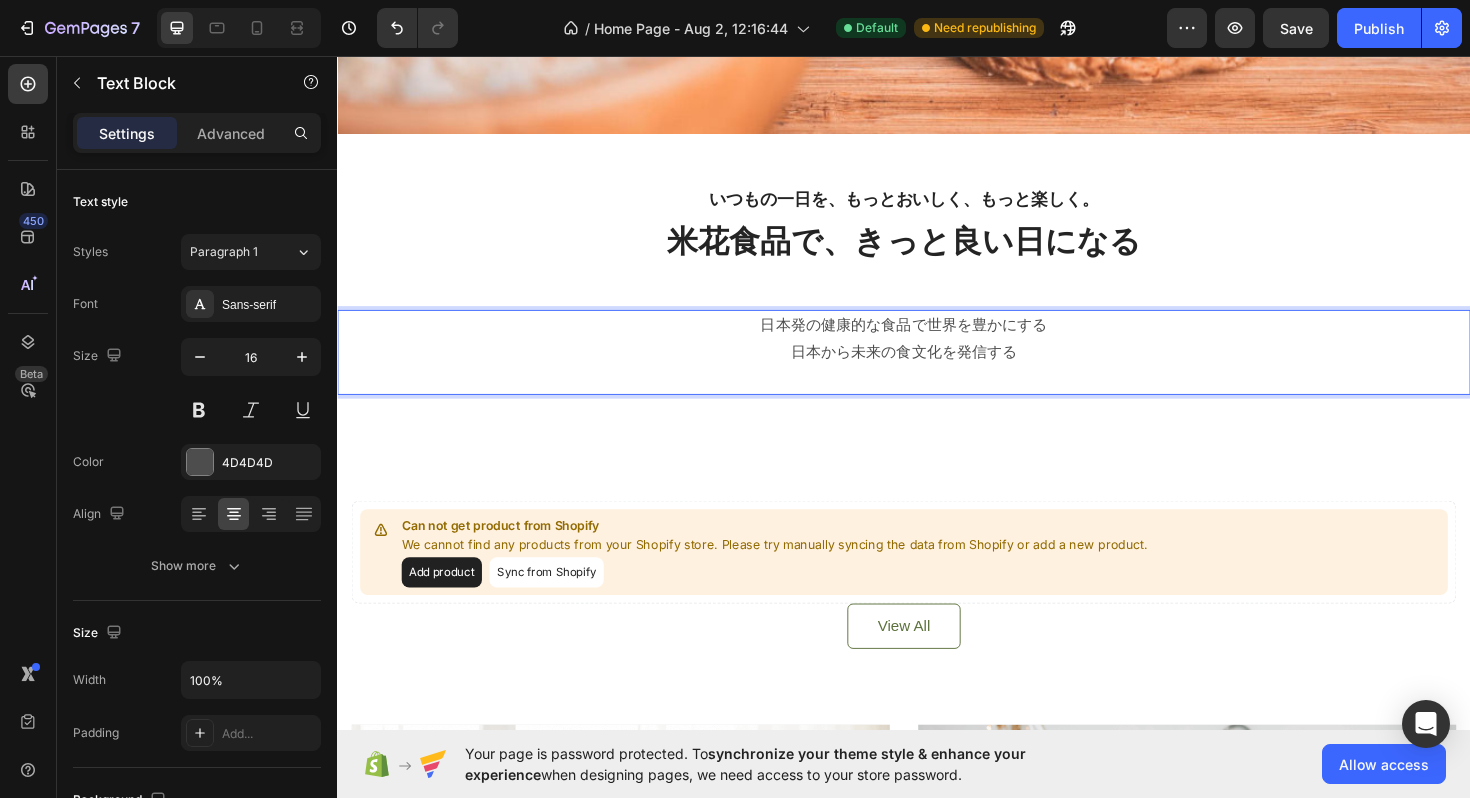 type 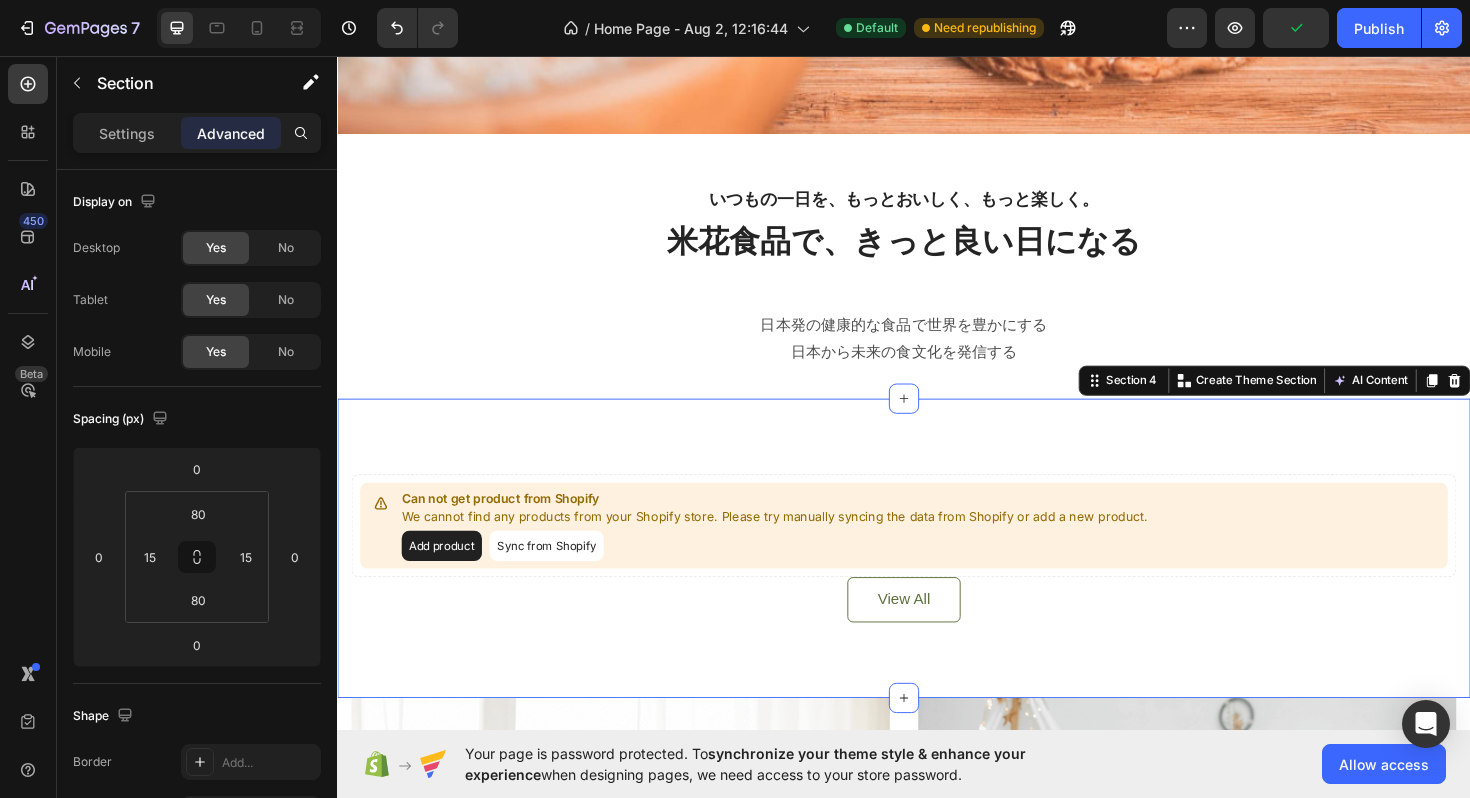 click on "Can not get product from Shopify We cannot find any products from your Shopify store. Please try manually syncing the data from Shopify or add a new product.   Add product Sync from Shopify Product List View All Button Row Section 4   You can create reusable sections Create Theme Section AI Content Write with GemAI What would you like to describe here? Tone and Voice Persuasive Product Show more Generate" at bounding box center (937, 577) 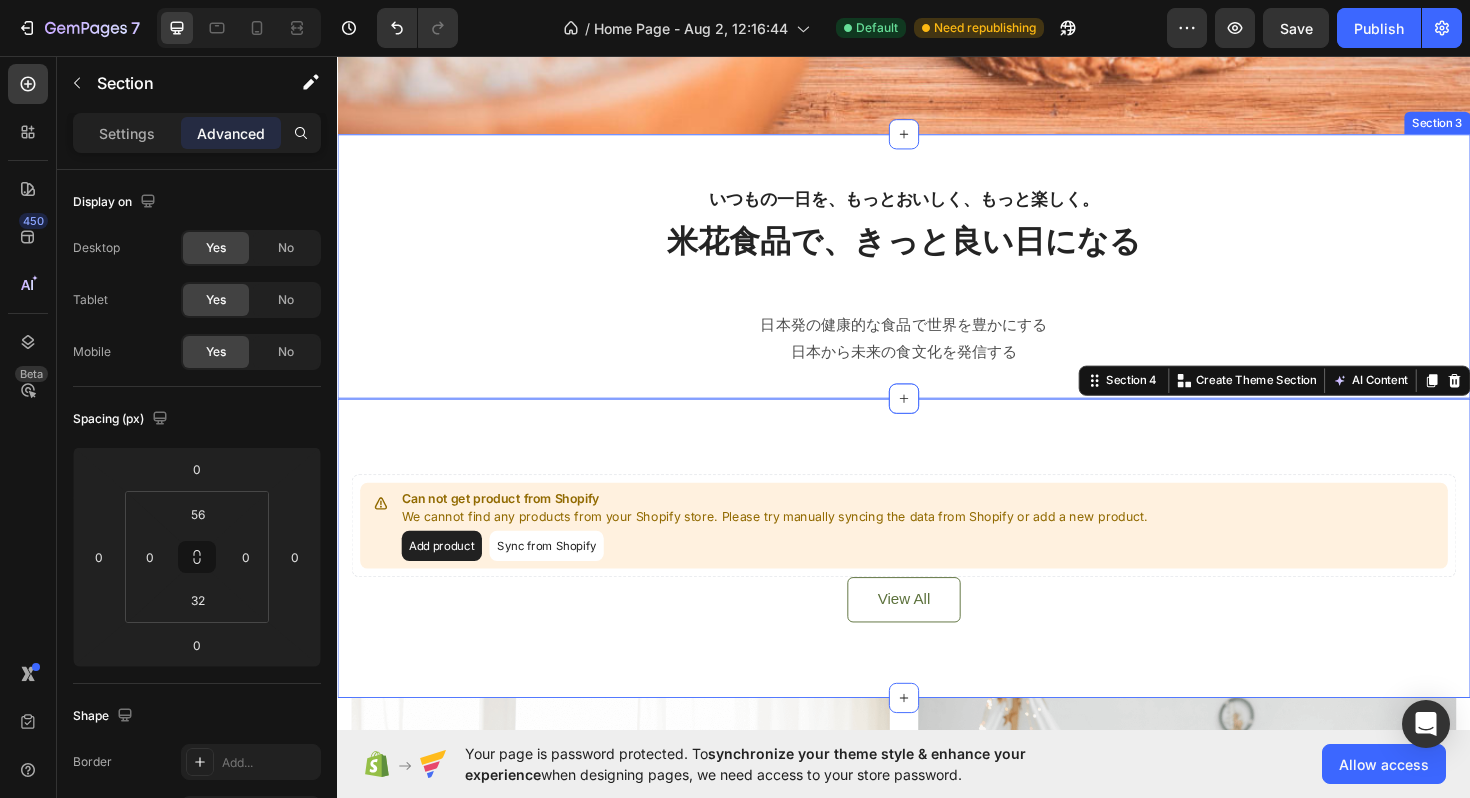 click on "いつもの一日を、もっとおいしく、もっと楽しく。 Heading 米花食品で、きっと良い日になる Heading 日本発の健康的な食品で世界を豊かにする 日本から未来の食文化を発信する Text Block Section 3" at bounding box center (937, 279) 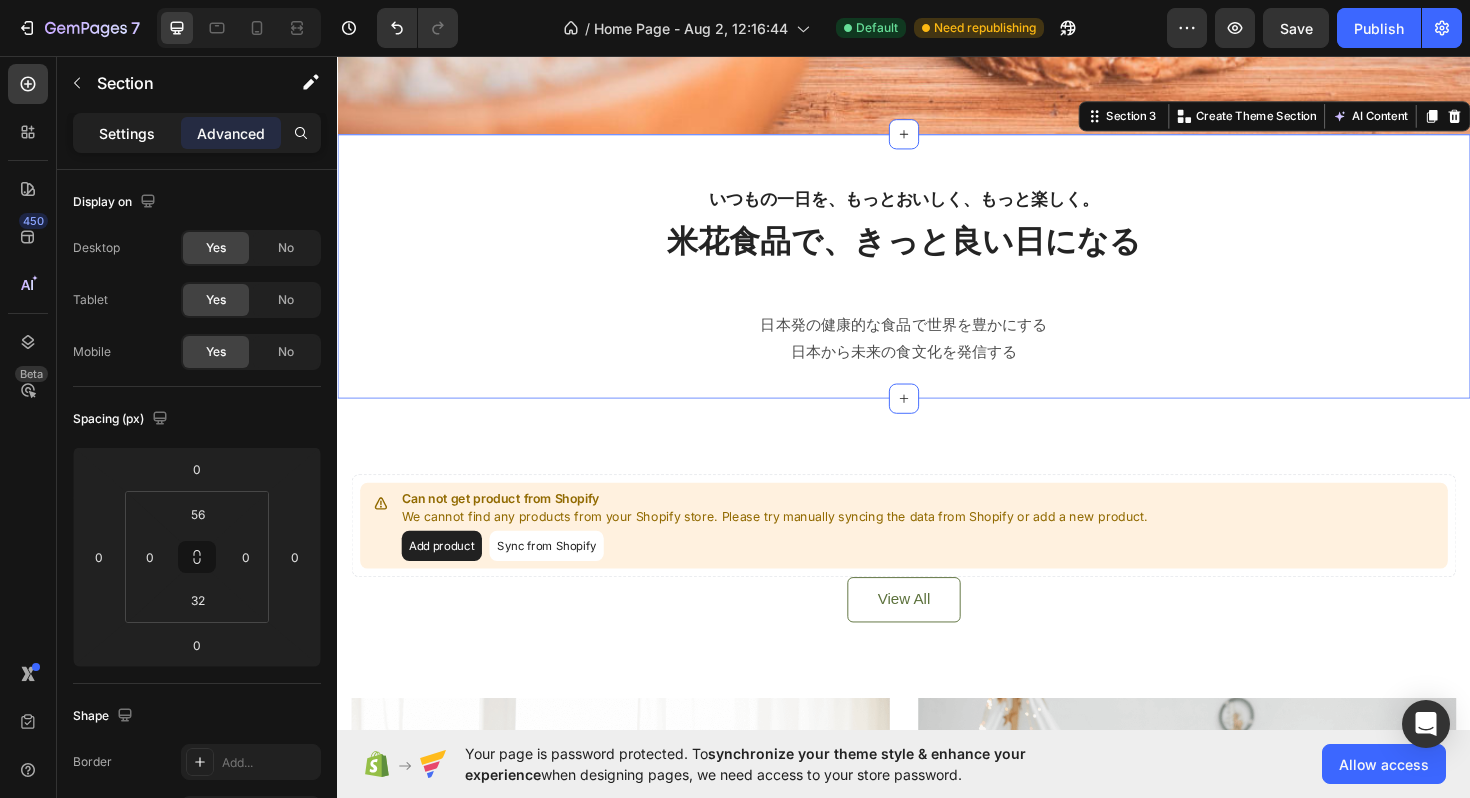 click on "Settings" at bounding box center (127, 133) 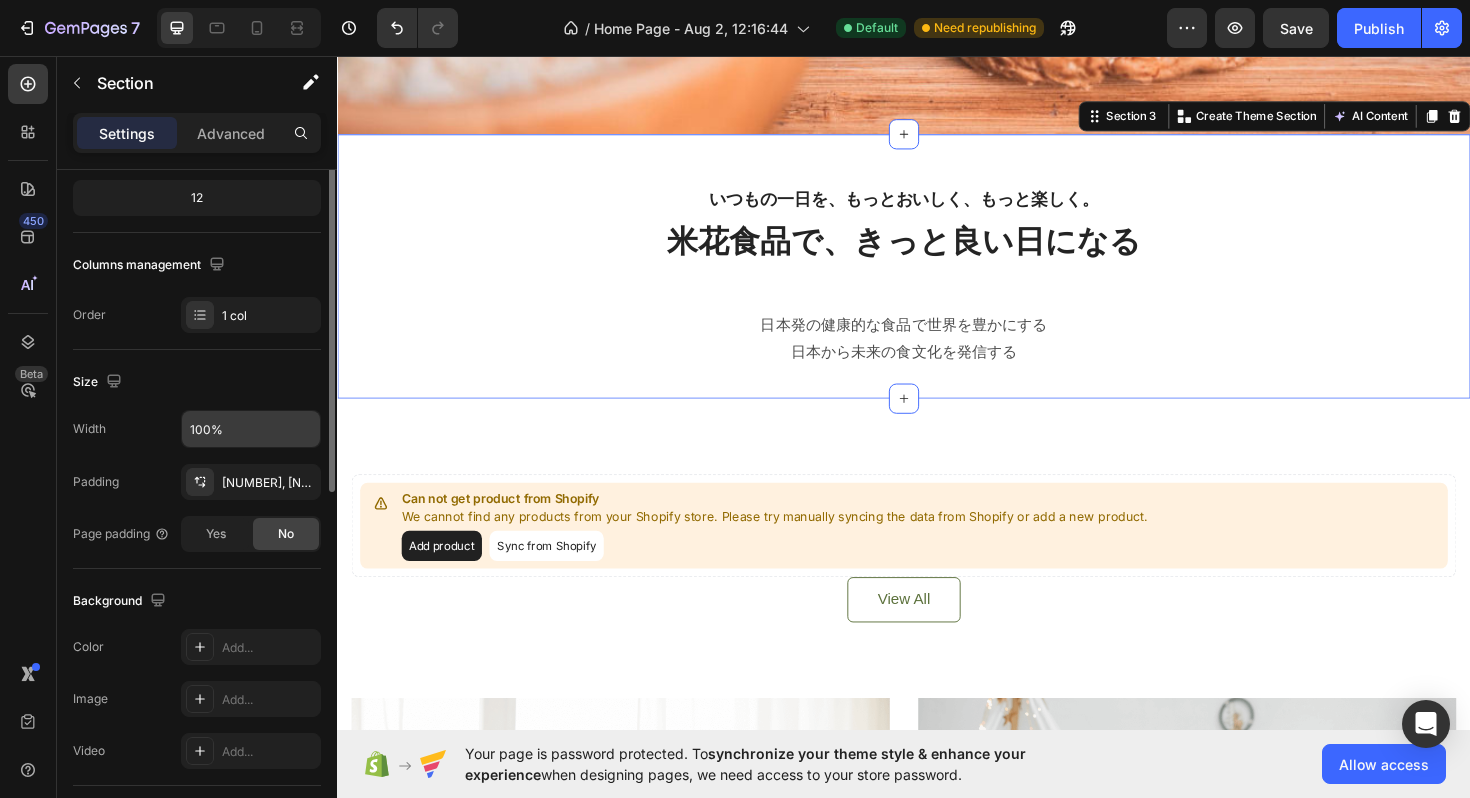 scroll, scrollTop: 376, scrollLeft: 0, axis: vertical 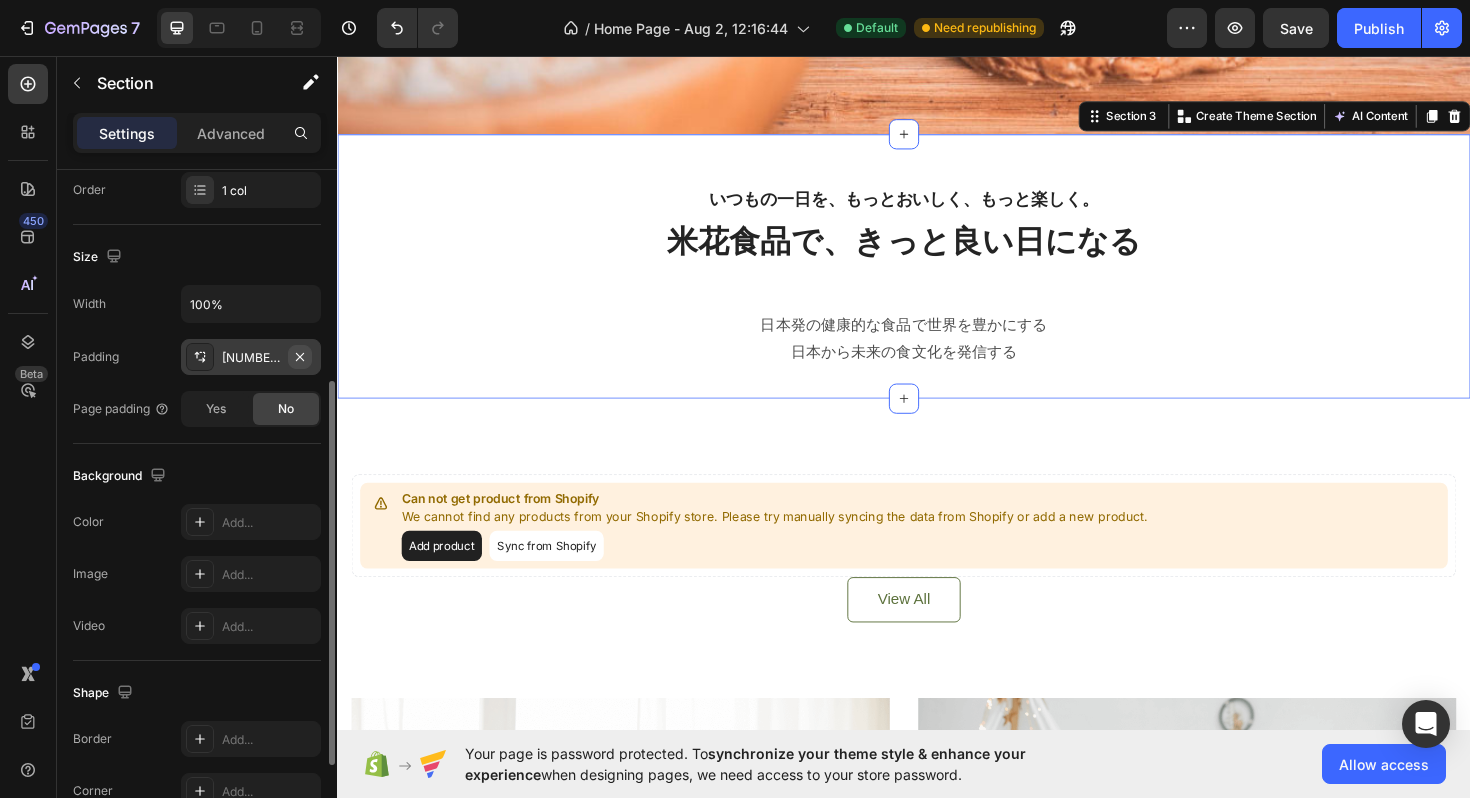 click 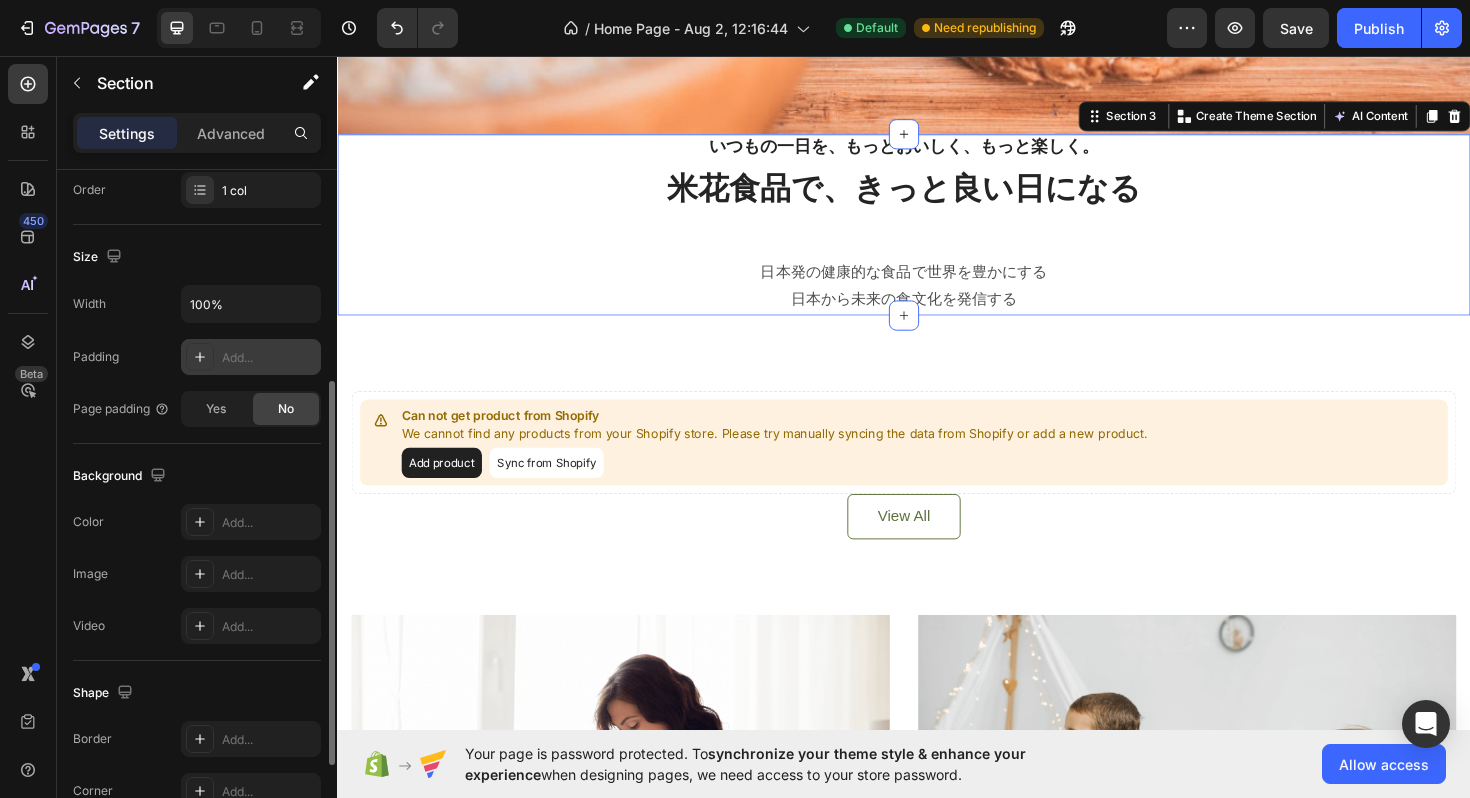 click on "いつもの一日を、もっとおいしく、もっと楽しく。 Heading 米花食品で、きっと良い日になる Heading 日本発の健康的な食品で世界を豊かにする 日本から未来の食文化を発信する Text Block" at bounding box center (937, 235) 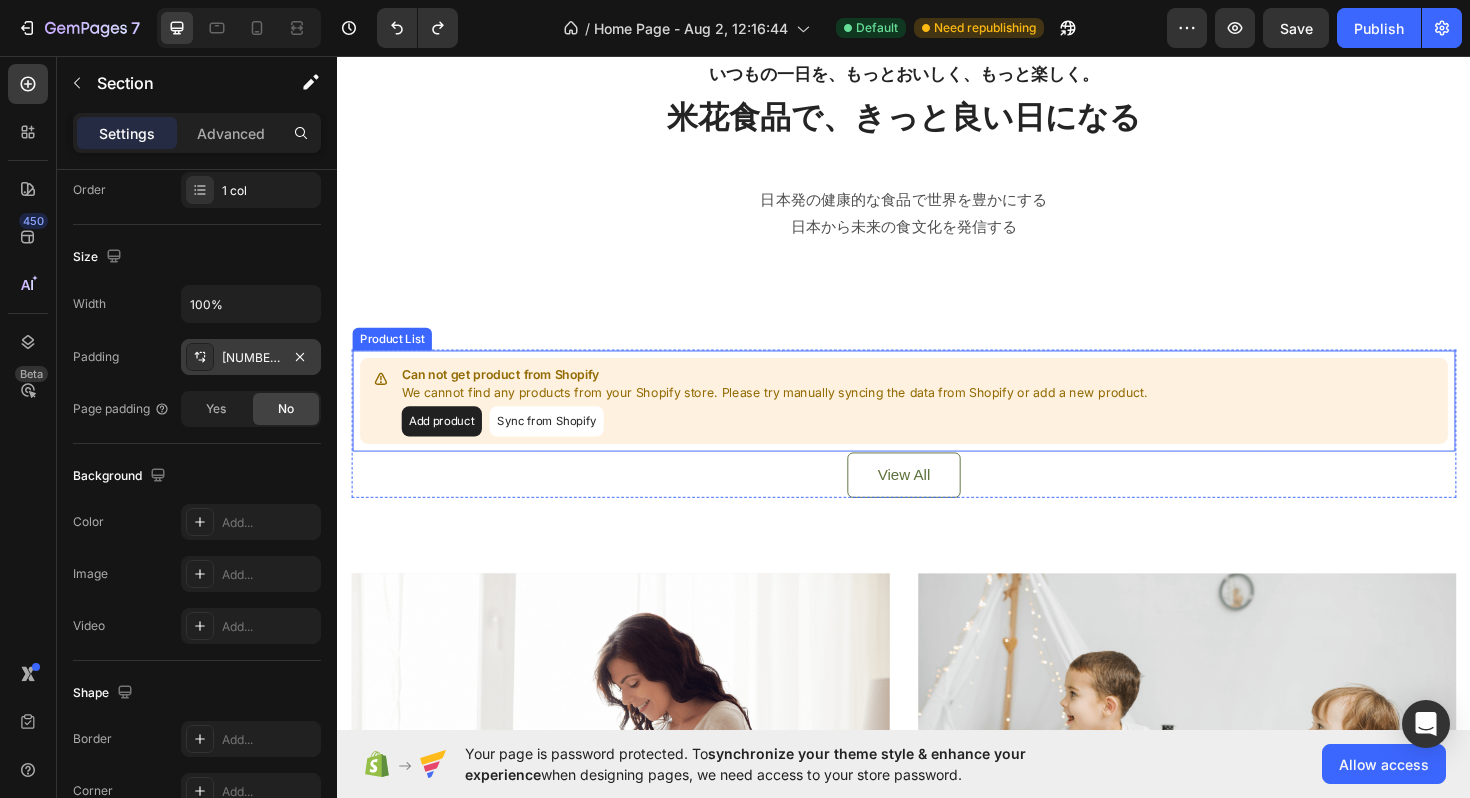scroll, scrollTop: 1431, scrollLeft: 0, axis: vertical 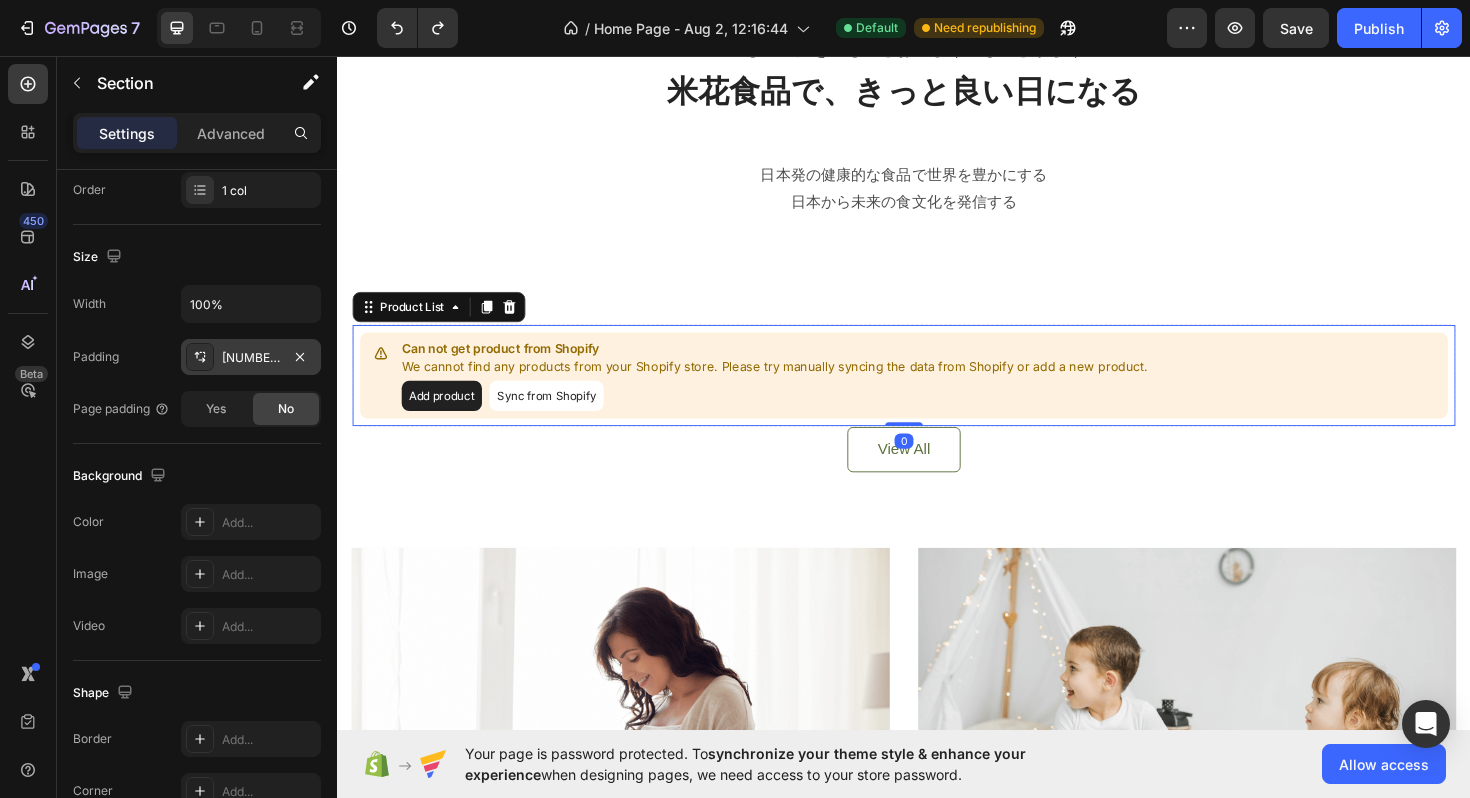 click on "Sync from Shopify" at bounding box center [558, 416] 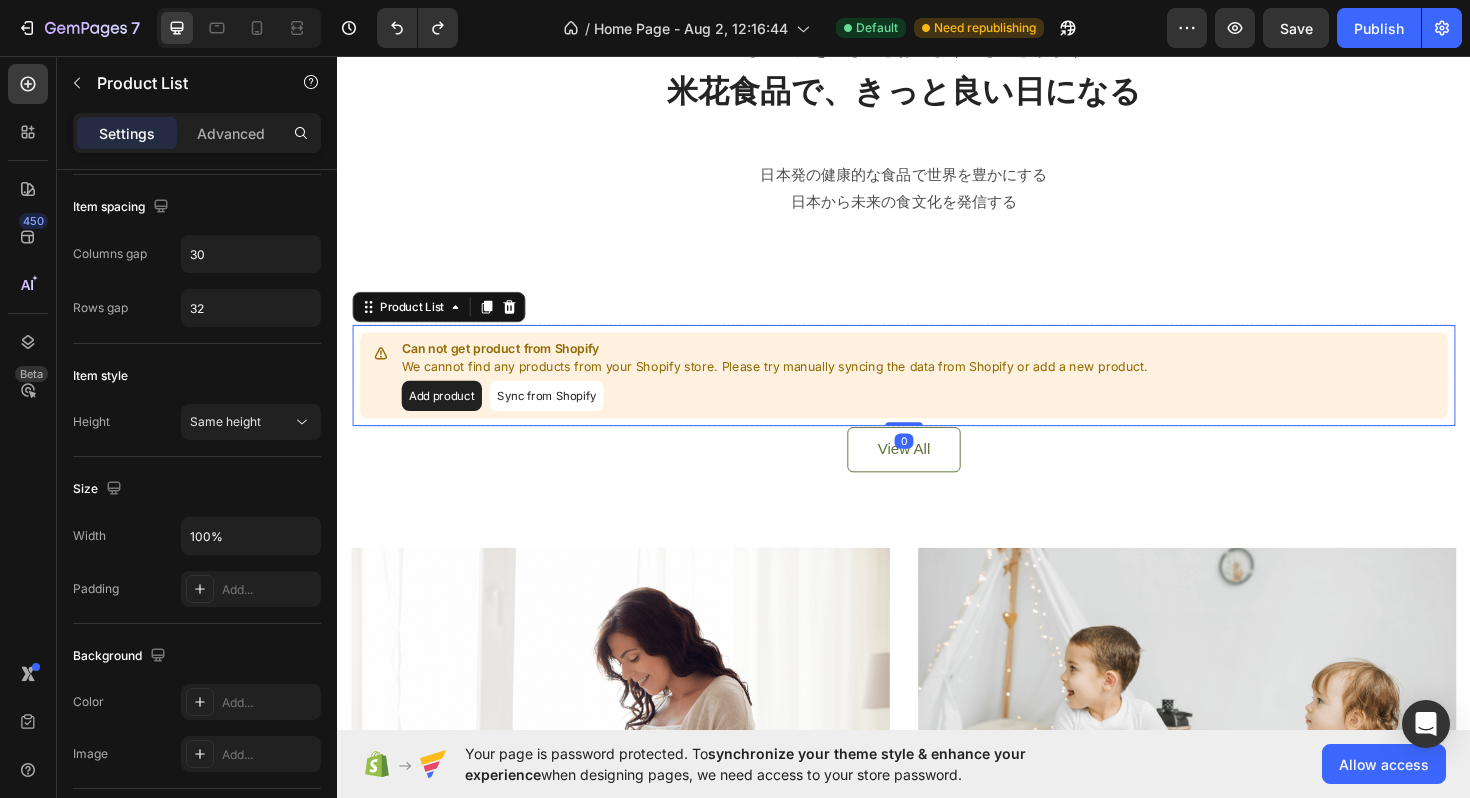 scroll, scrollTop: 0, scrollLeft: 0, axis: both 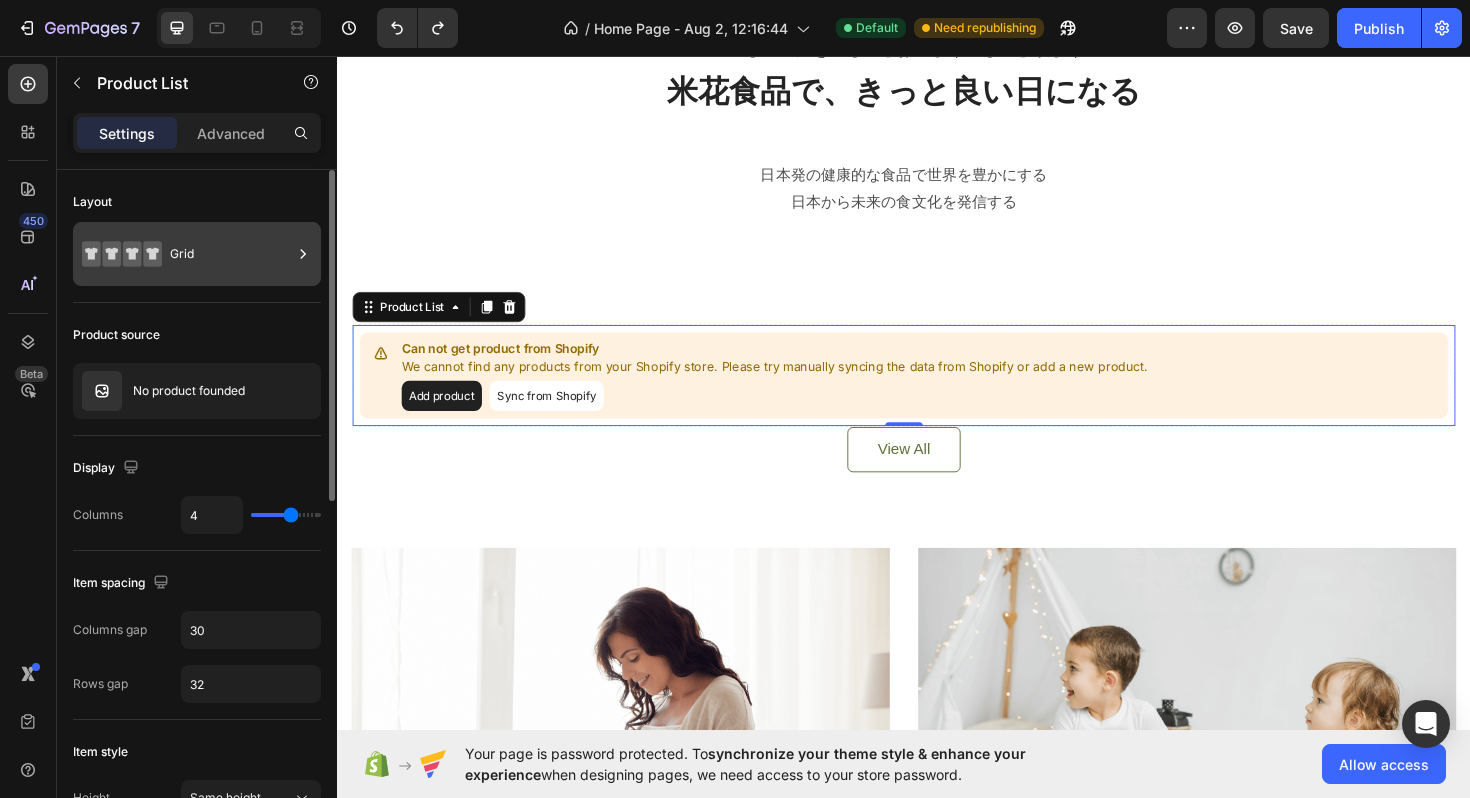 click 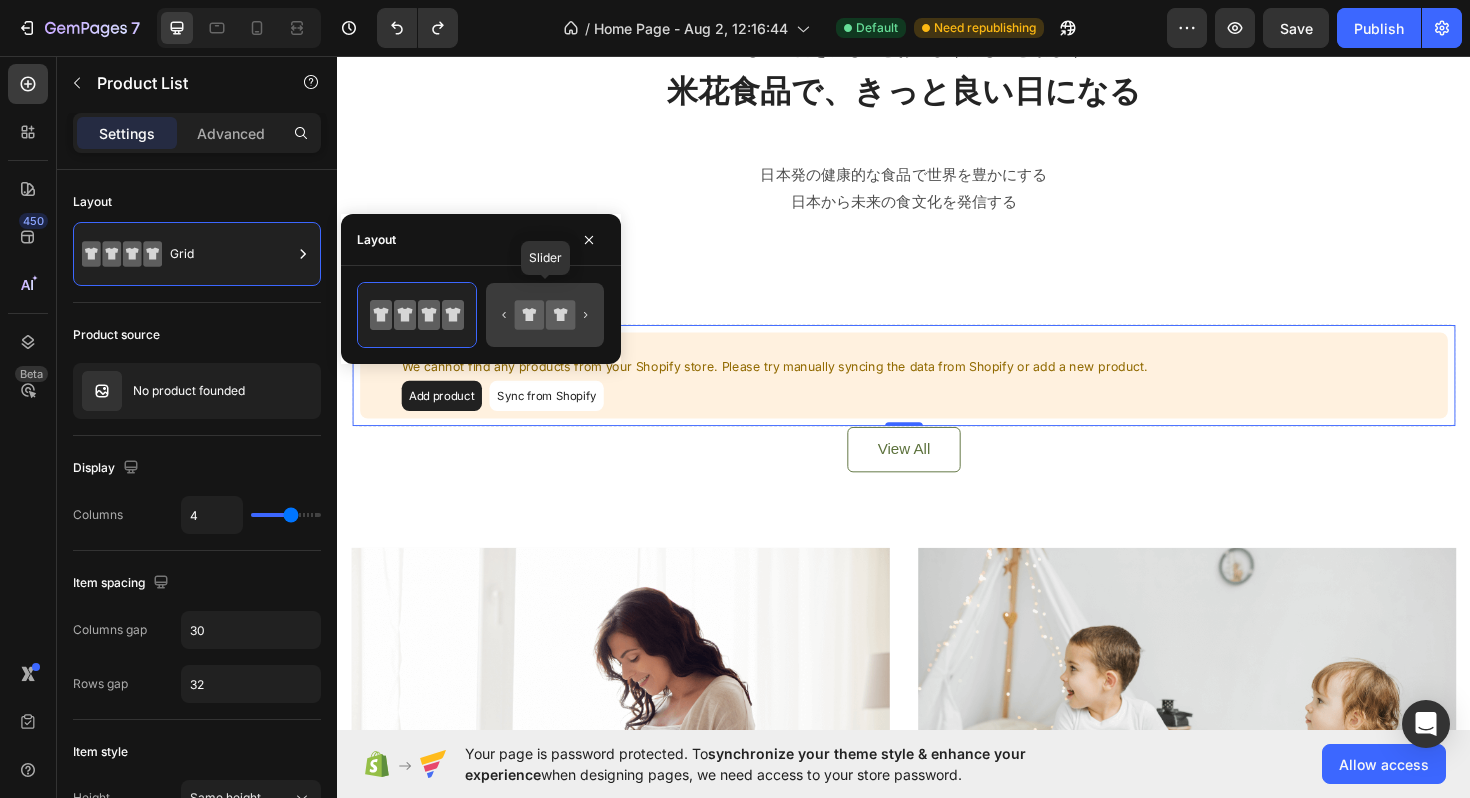 click 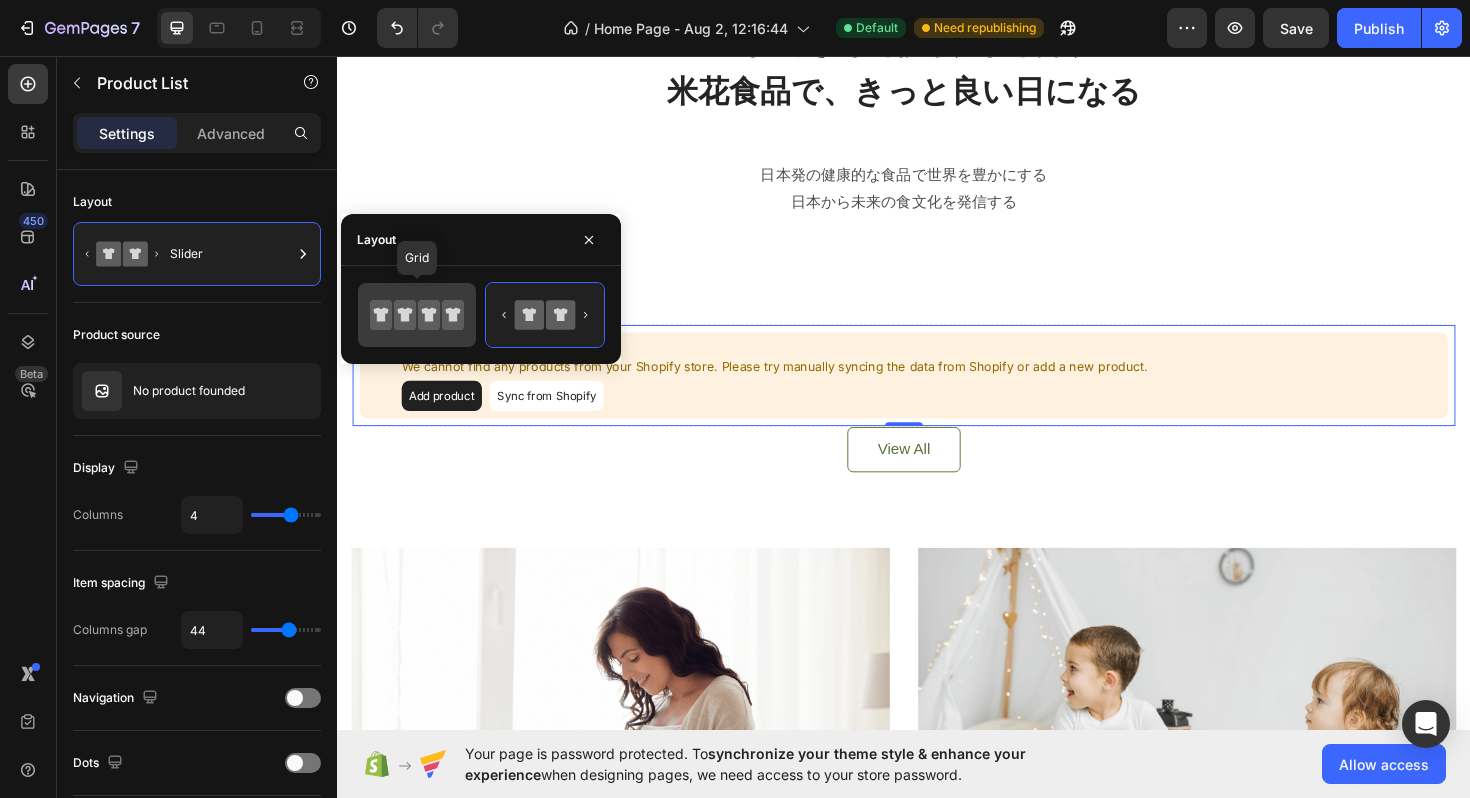 click 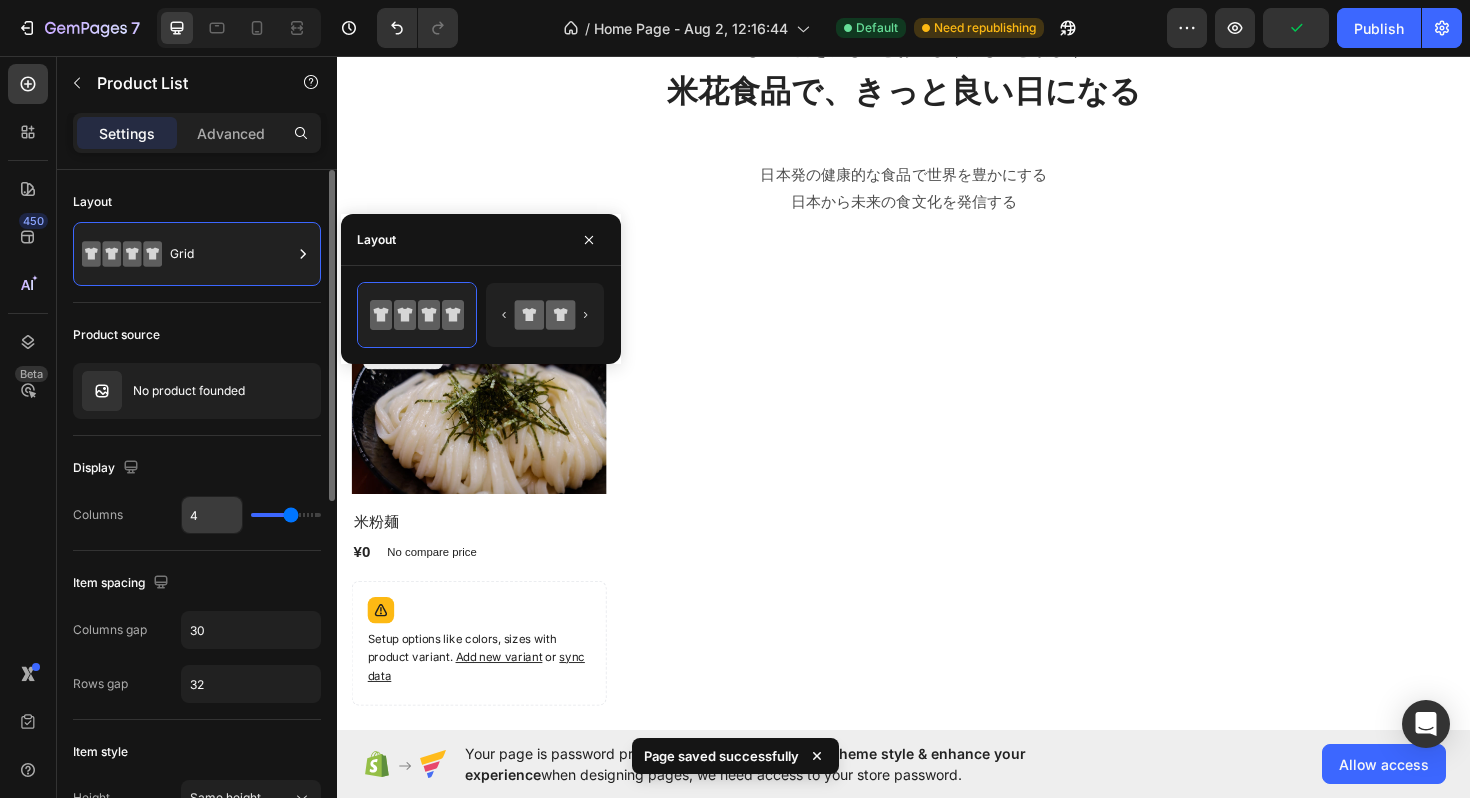 click on "4" at bounding box center (212, 515) 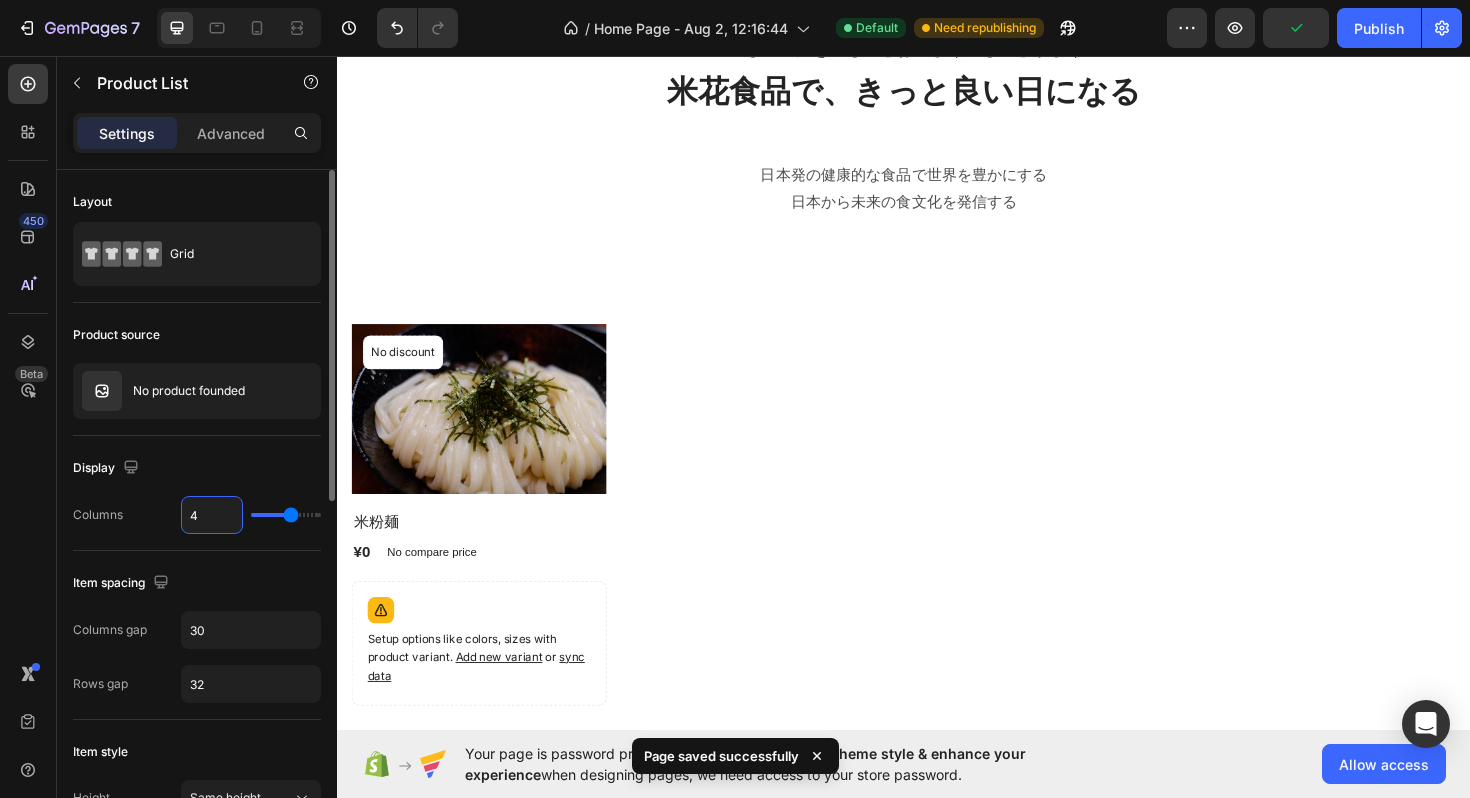 type on "3" 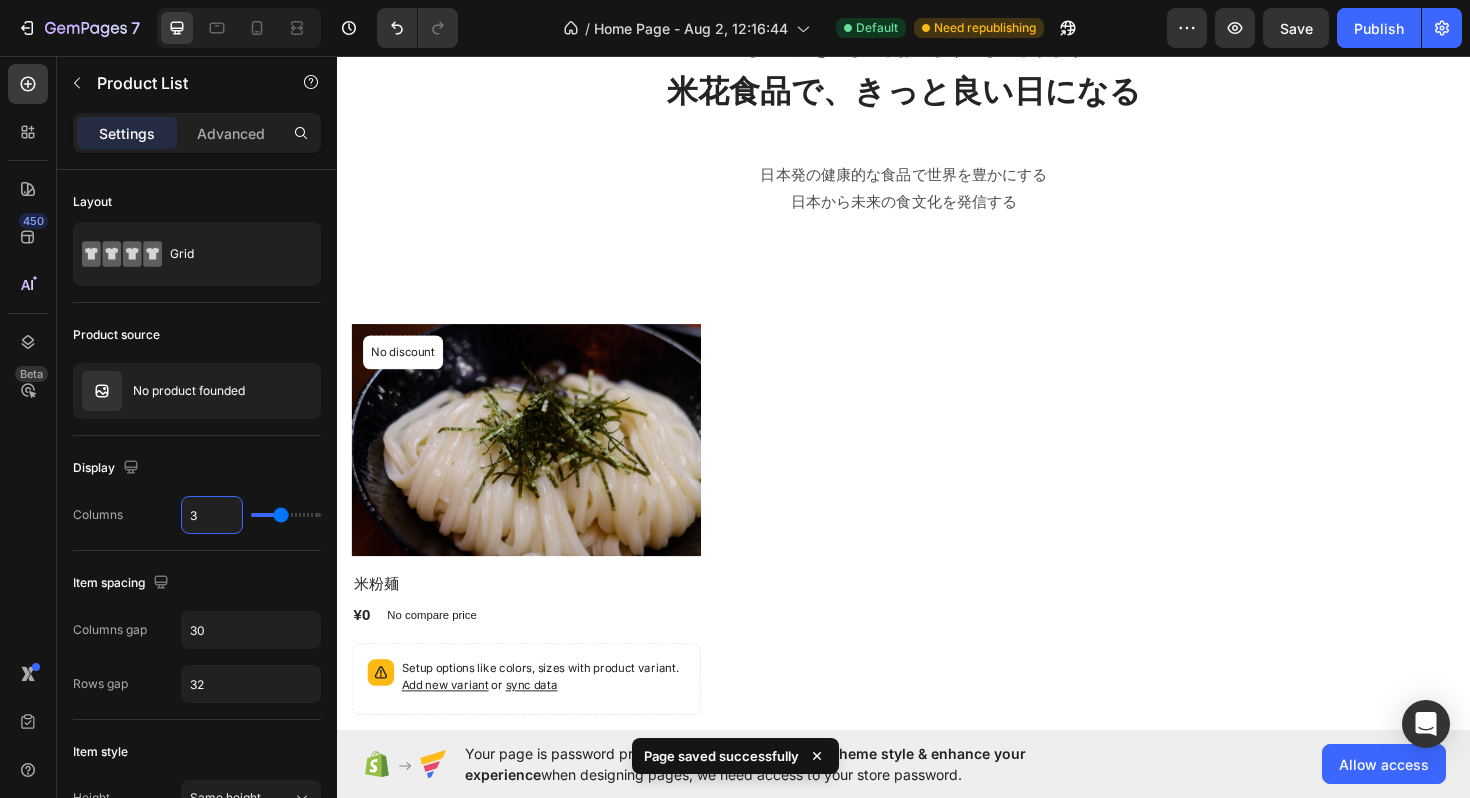 scroll, scrollTop: 1504, scrollLeft: 0, axis: vertical 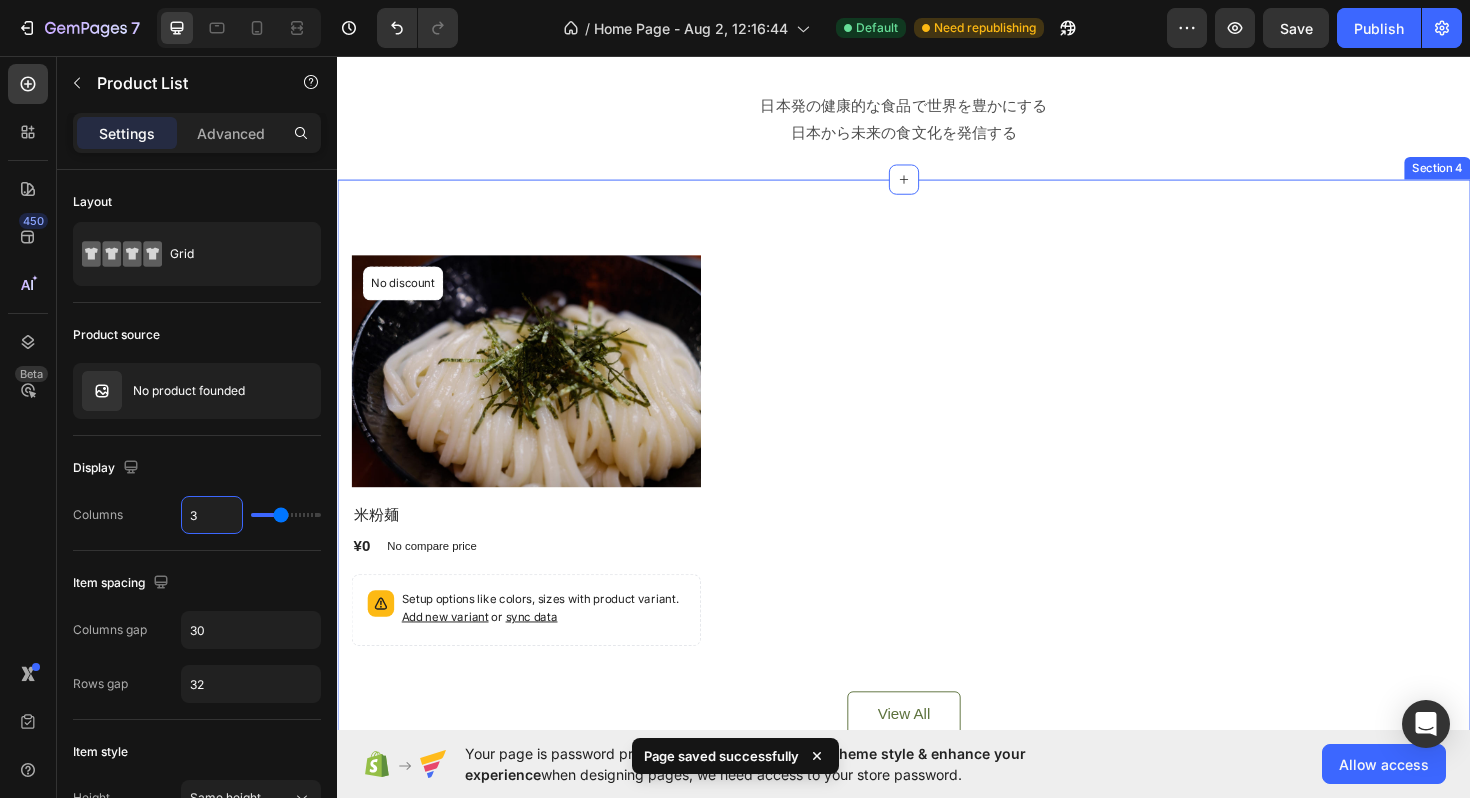 click on "Product Images No discount   Not be displayed when published Product Badge Row 米粉麺 Product Title ¥0 Product Price Product Price No compare price Product Price Row Setup options like colors, sizes with product variant.       Add new variant   or   sync data Product Variants & Swatches Row Product List Product List View All Button Row Section 4" at bounding box center (937, 522) 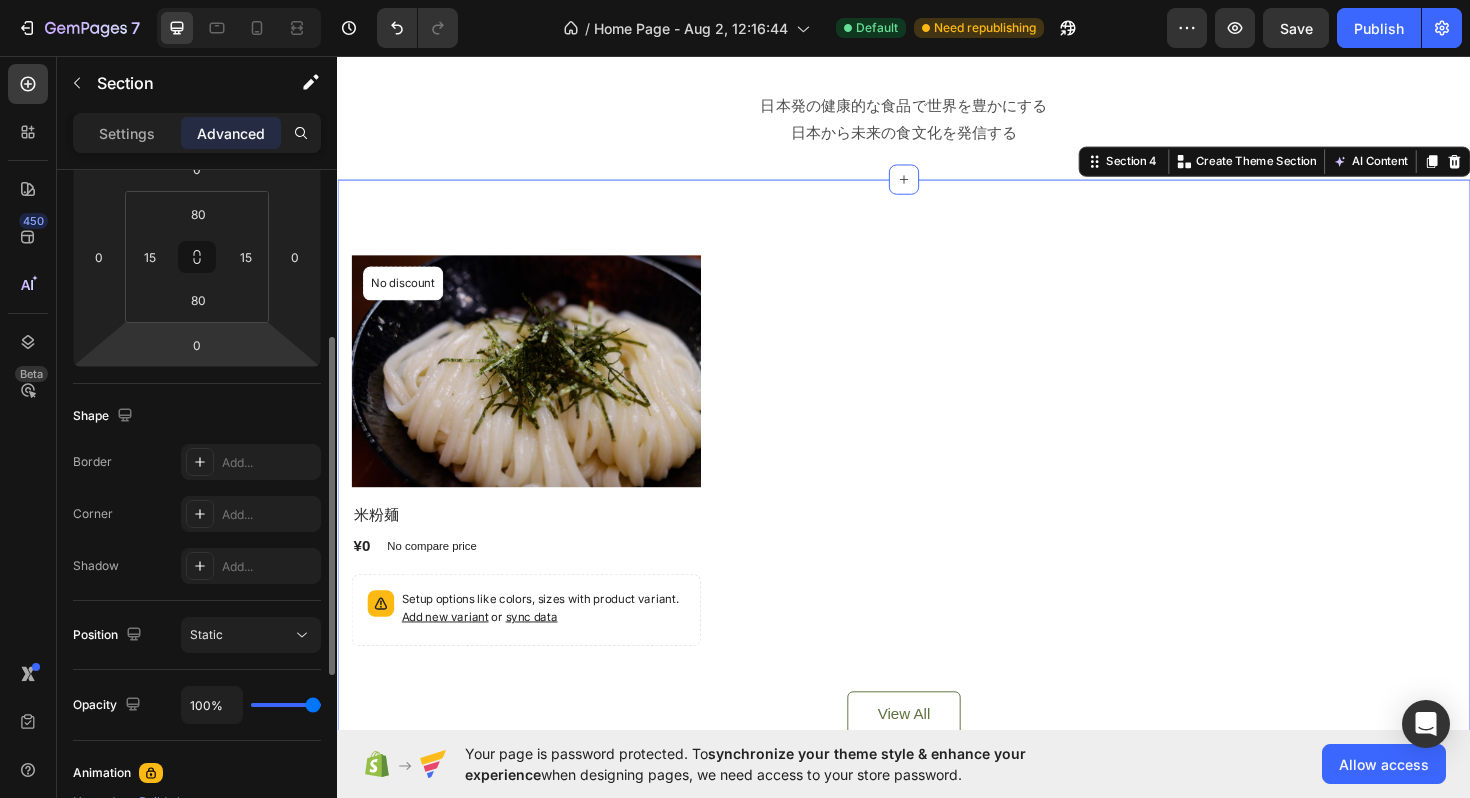 scroll, scrollTop: 0, scrollLeft: 0, axis: both 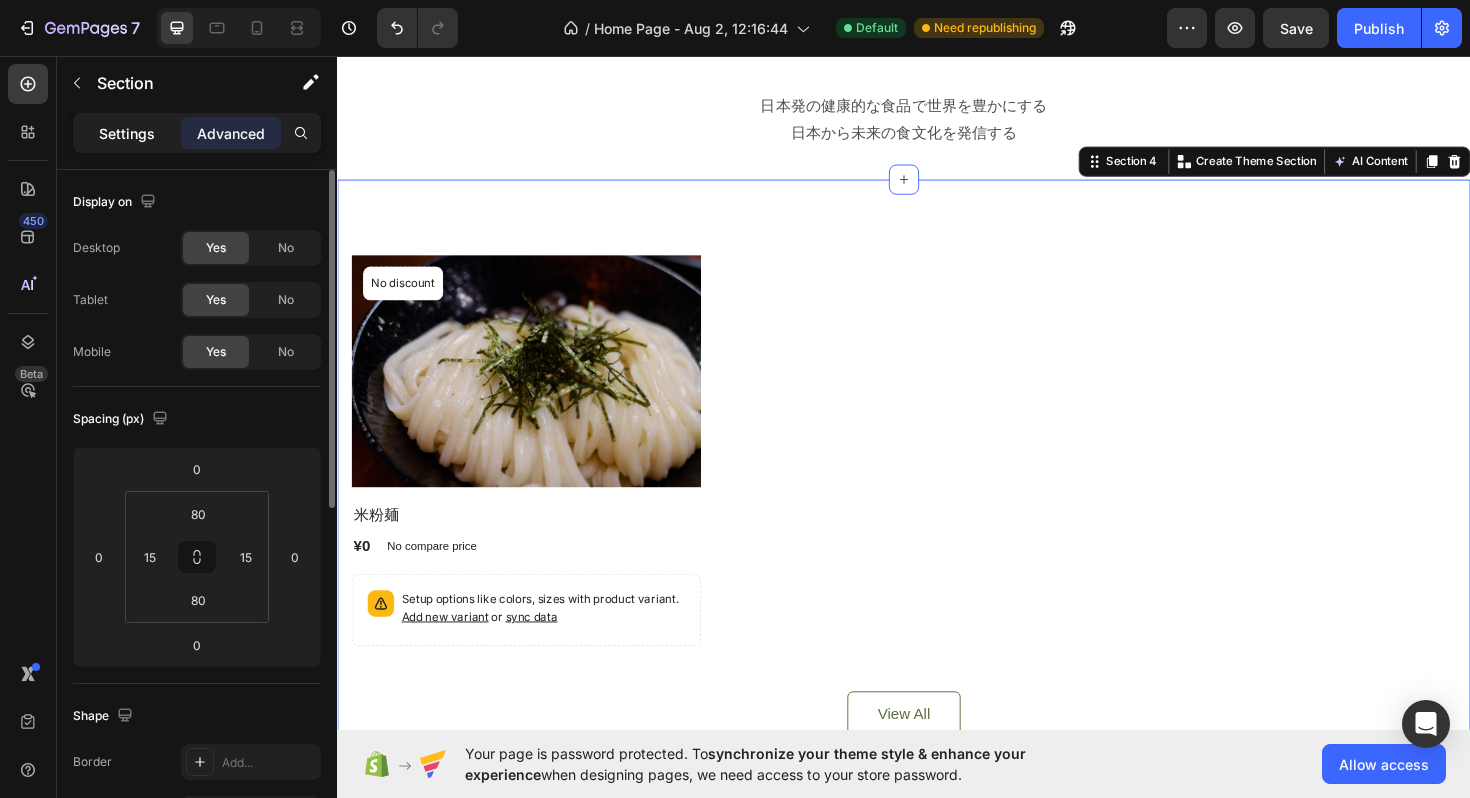 click on "Settings" at bounding box center [127, 133] 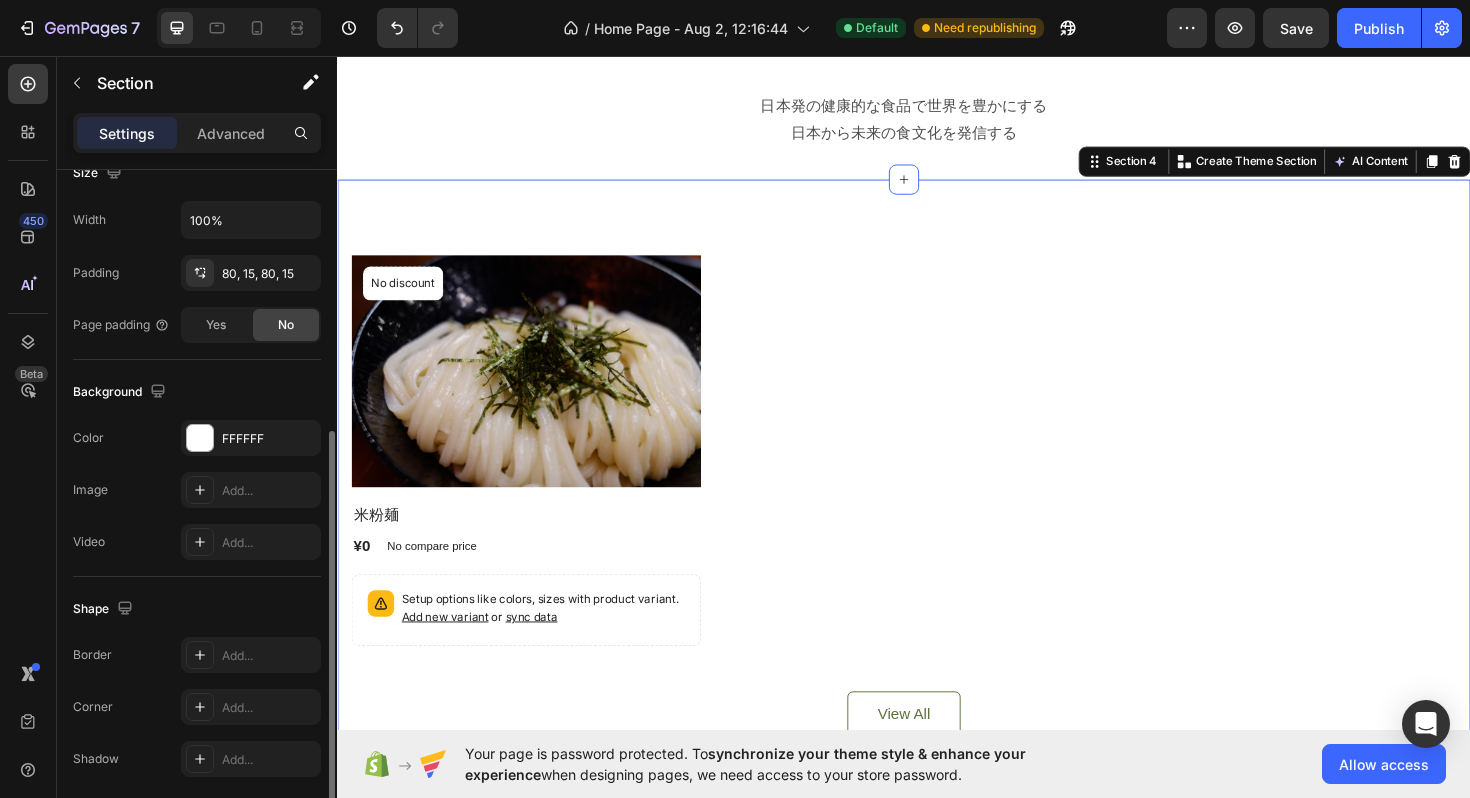 scroll, scrollTop: 462, scrollLeft: 0, axis: vertical 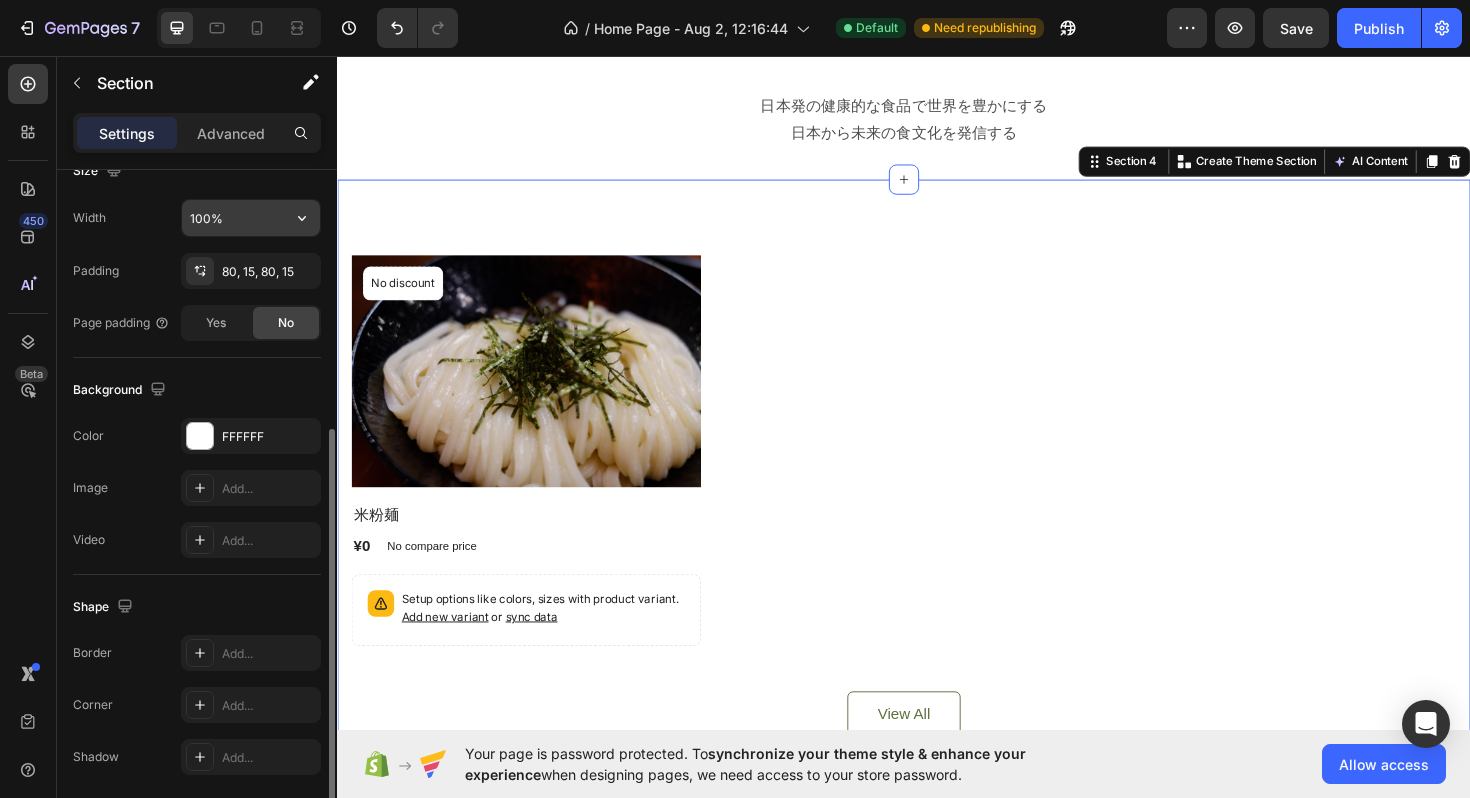 click on "100%" at bounding box center (251, 218) 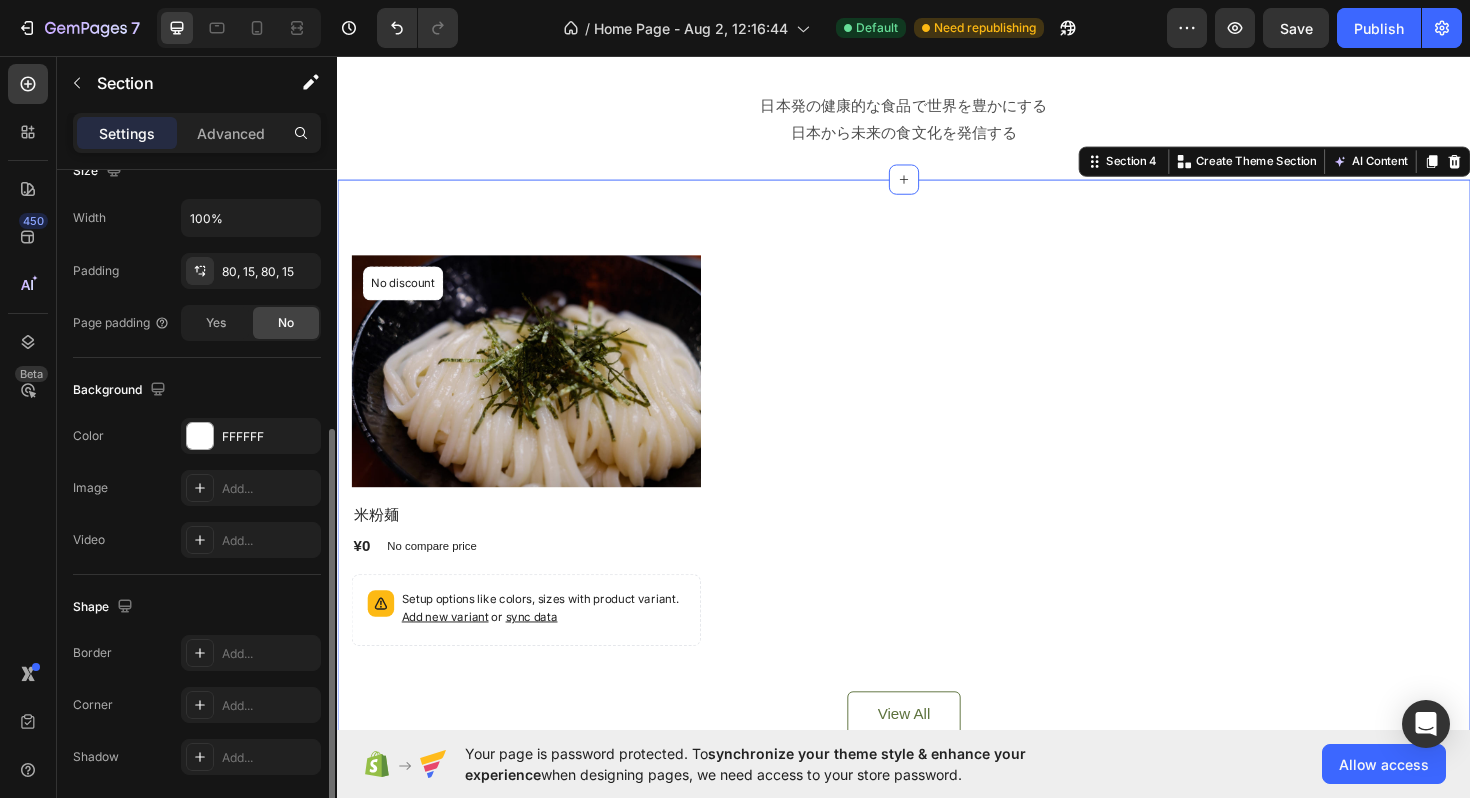 click on "Width 100% Padding 80, 15, 80, 15 Page padding Yes No" at bounding box center [197, 270] 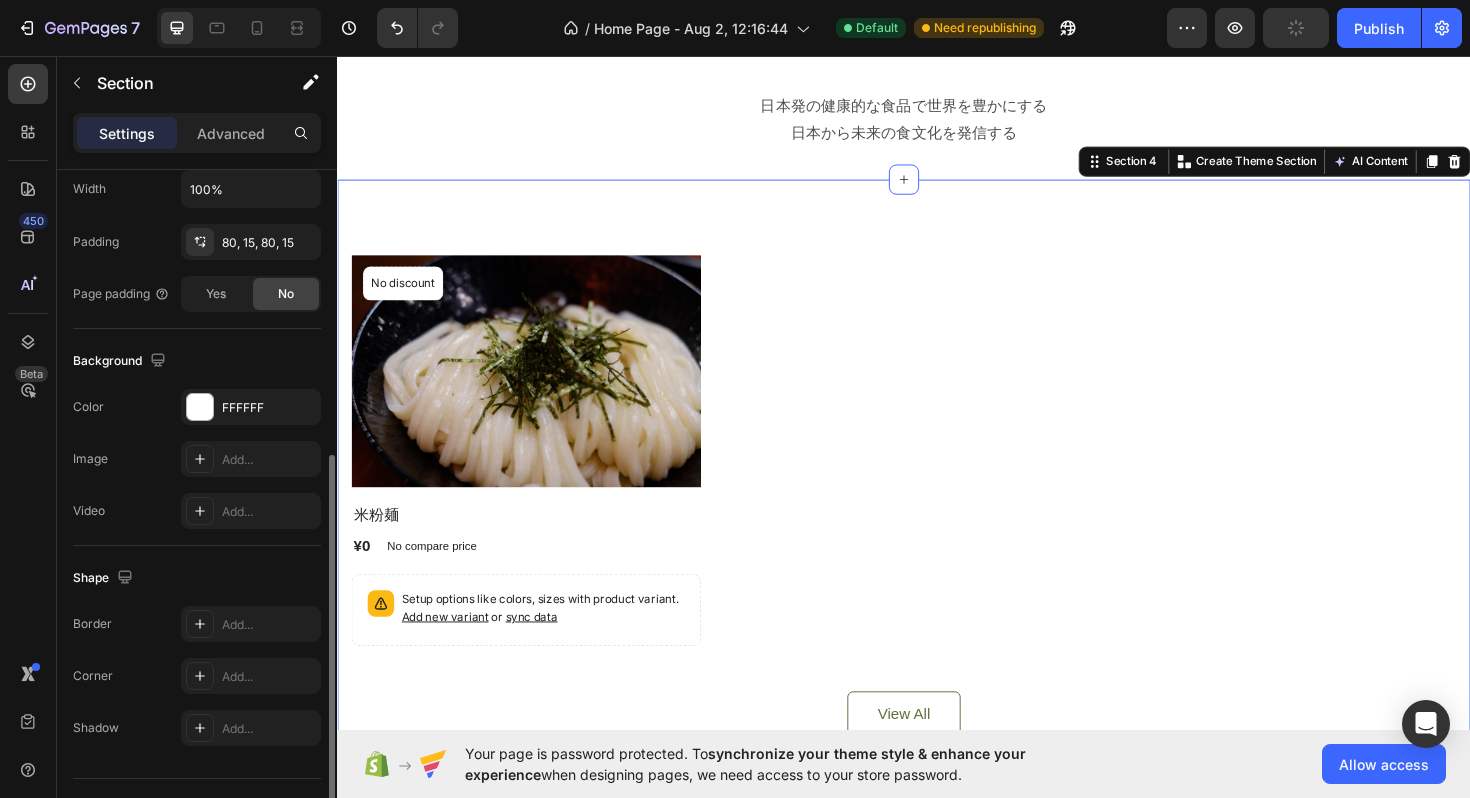 scroll, scrollTop: 535, scrollLeft: 0, axis: vertical 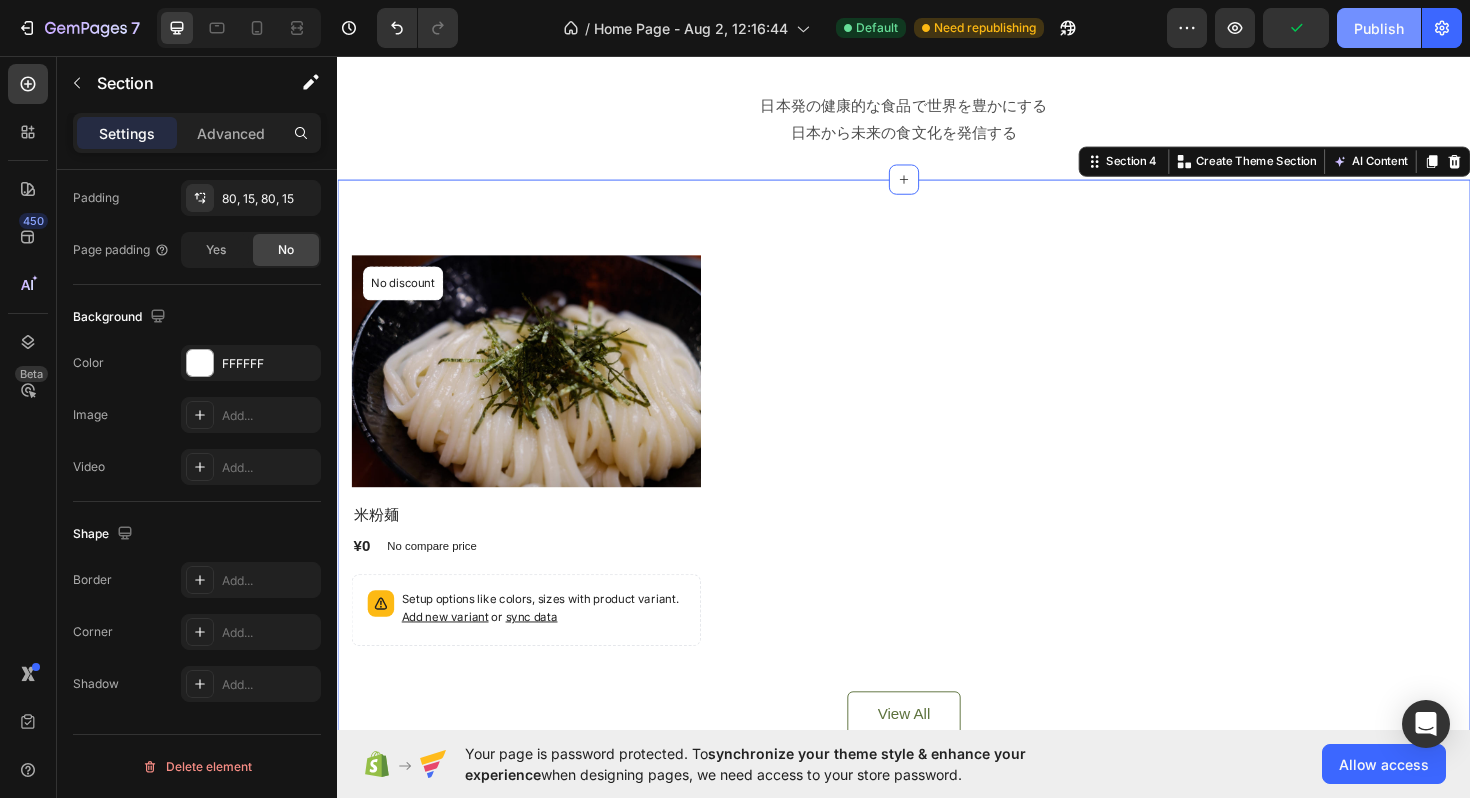 click on "Publish" at bounding box center (1379, 28) 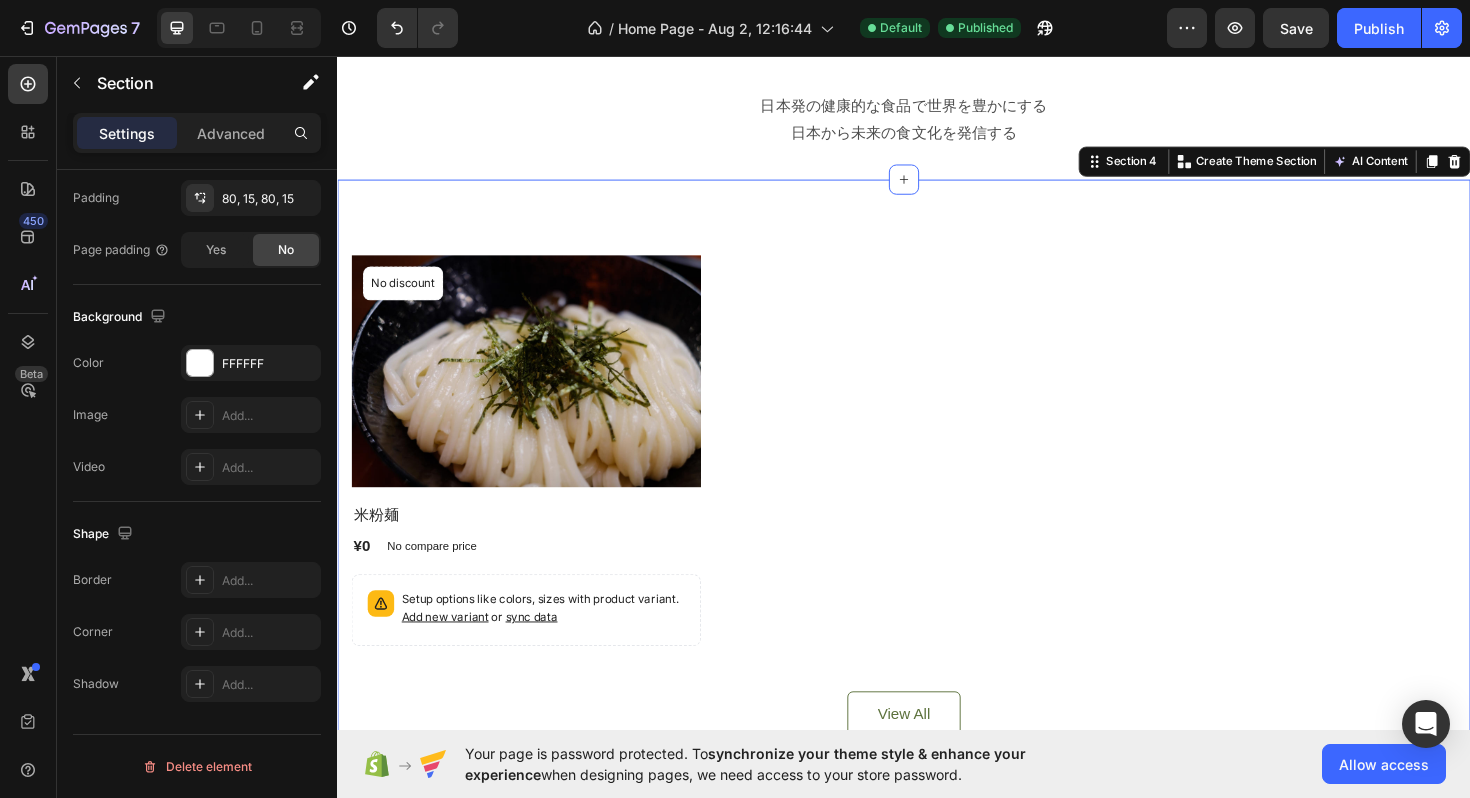 click on "Product Images No discount   Not be displayed when published Product Badge Row 米粉麺 Product Title ¥0 Product Price Product Price No compare price Product Price Row Setup options like colors, sizes with product variant.       Add new variant   or   sync data Product Variants & Swatches Row Product List Product List View All Button Row Section 4   You can create reusable sections Create Theme Section AI Content Write with GemAI What would you like to describe here? Tone and Voice Persuasive Product Show more Generate" at bounding box center (937, 522) 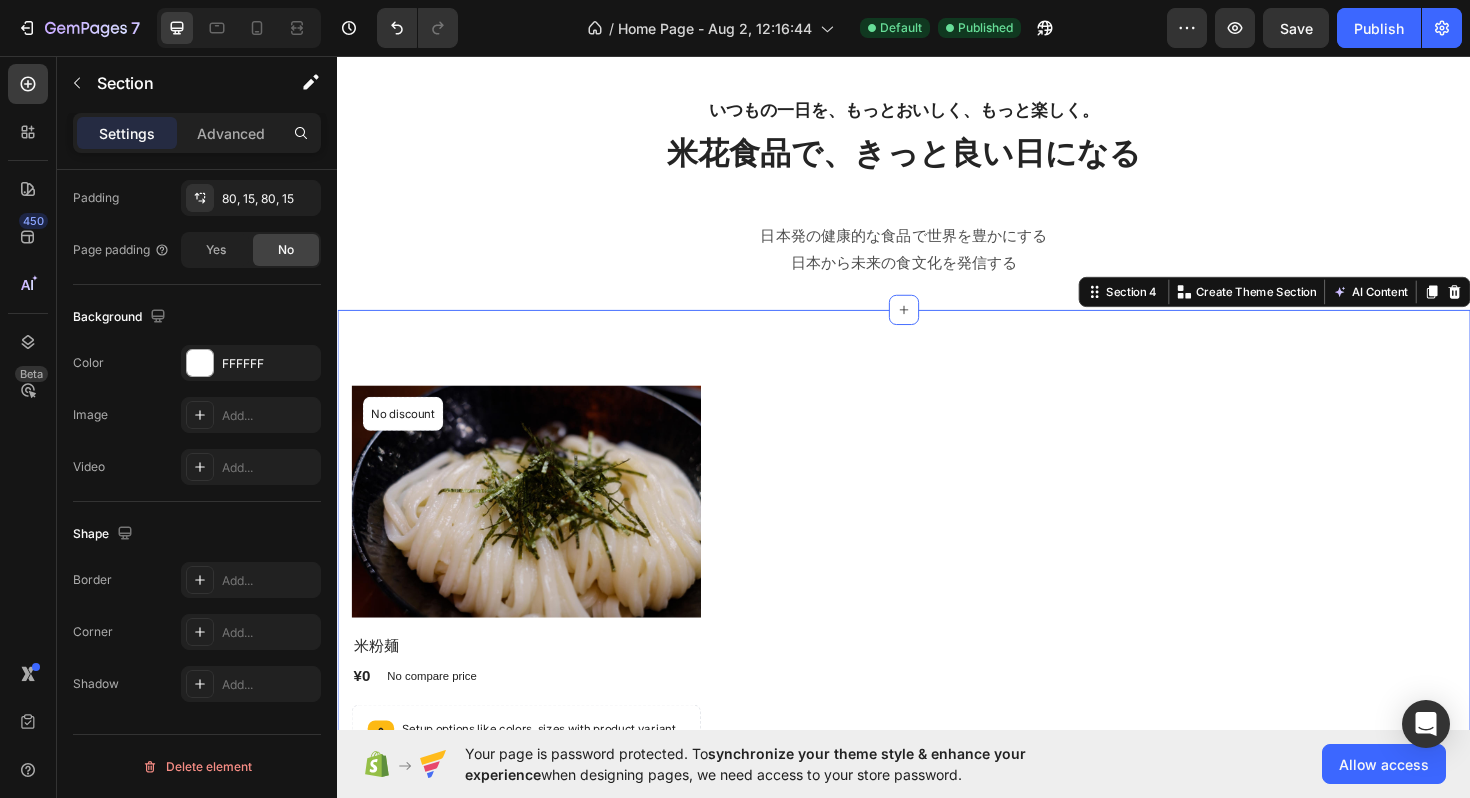 scroll, scrollTop: 1222, scrollLeft: 0, axis: vertical 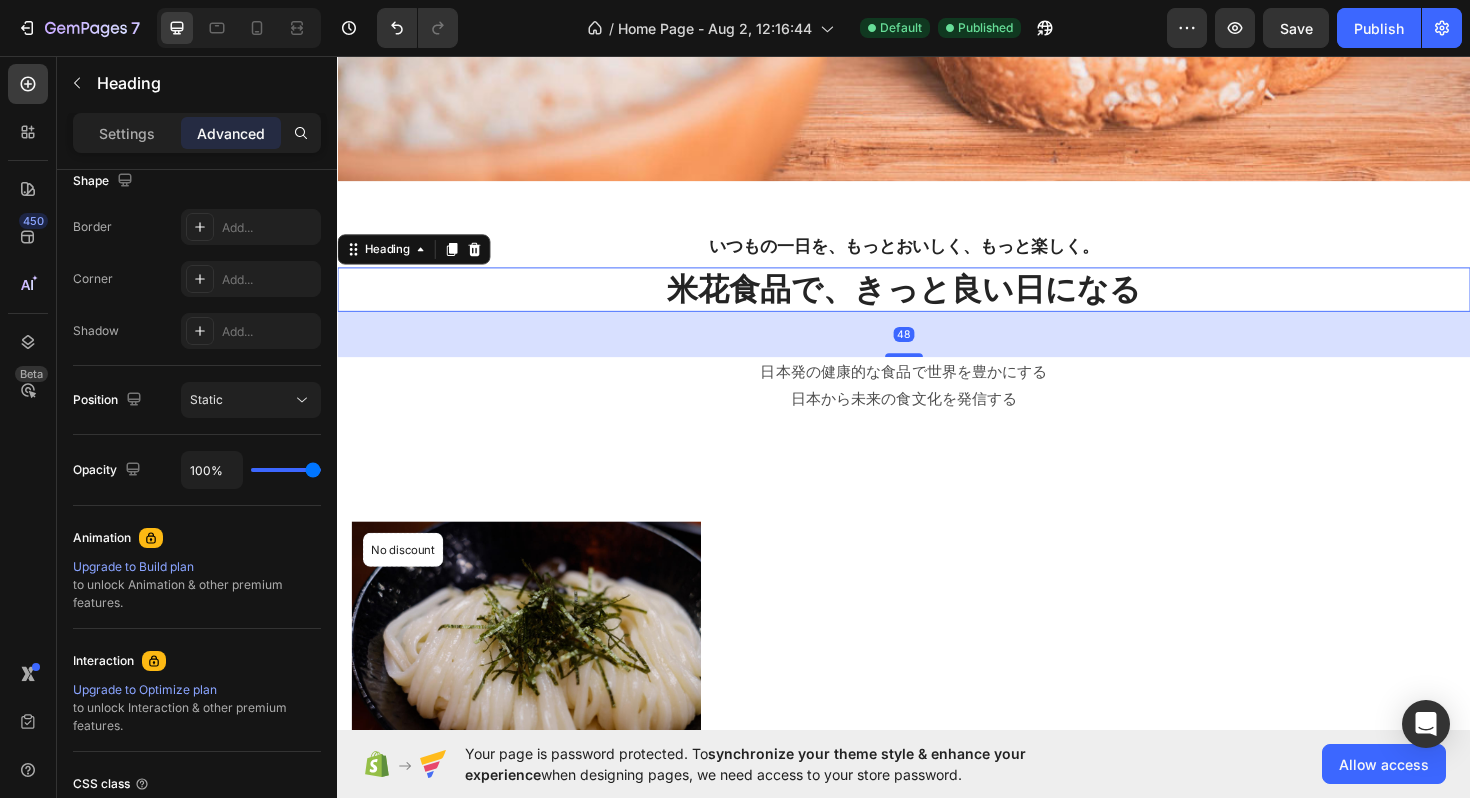 click on "米花食品で、きっと良い日になる" at bounding box center (937, 303) 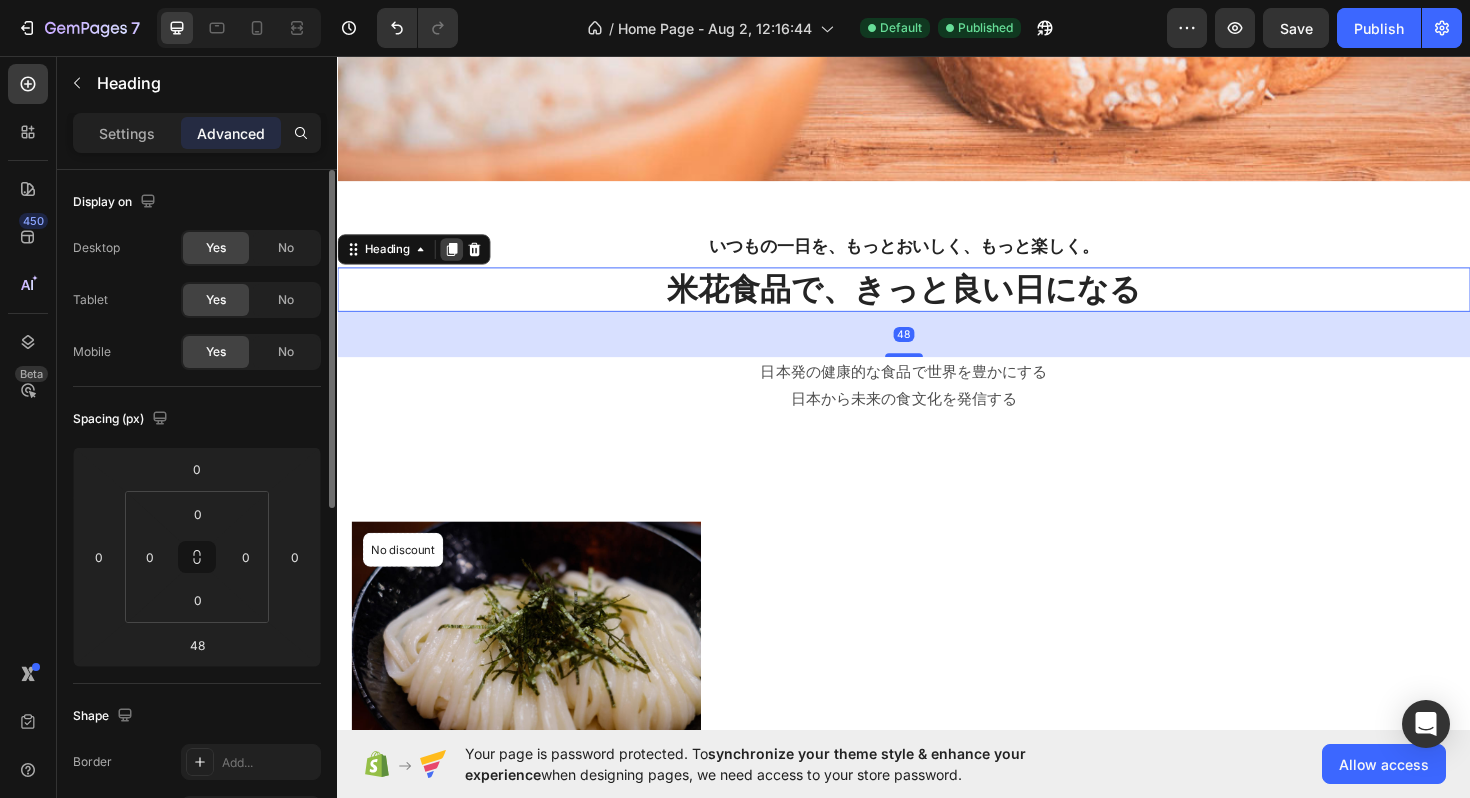 click 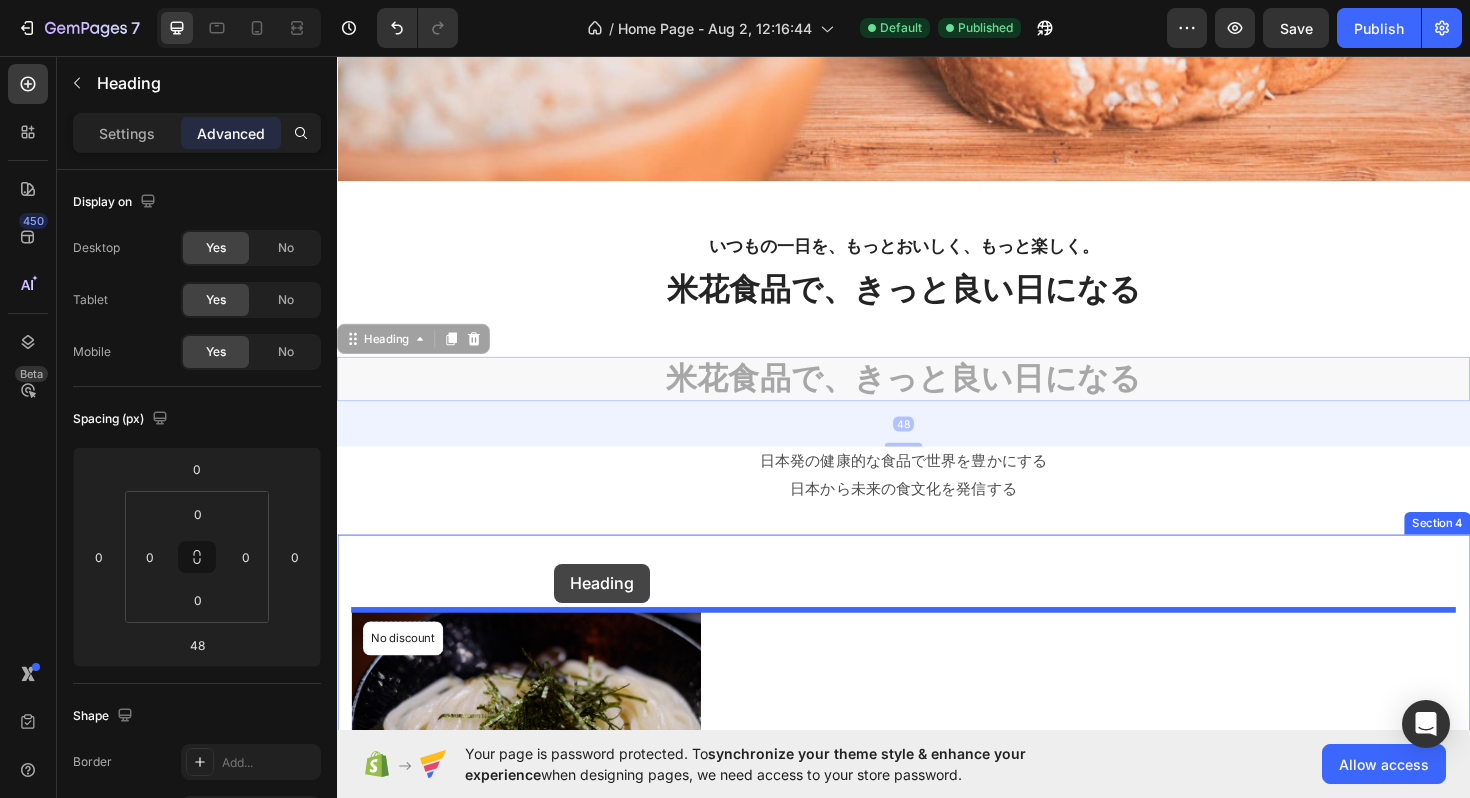 drag, startPoint x: 360, startPoint y: 361, endPoint x: 567, endPoint y: 594, distance: 311.6697 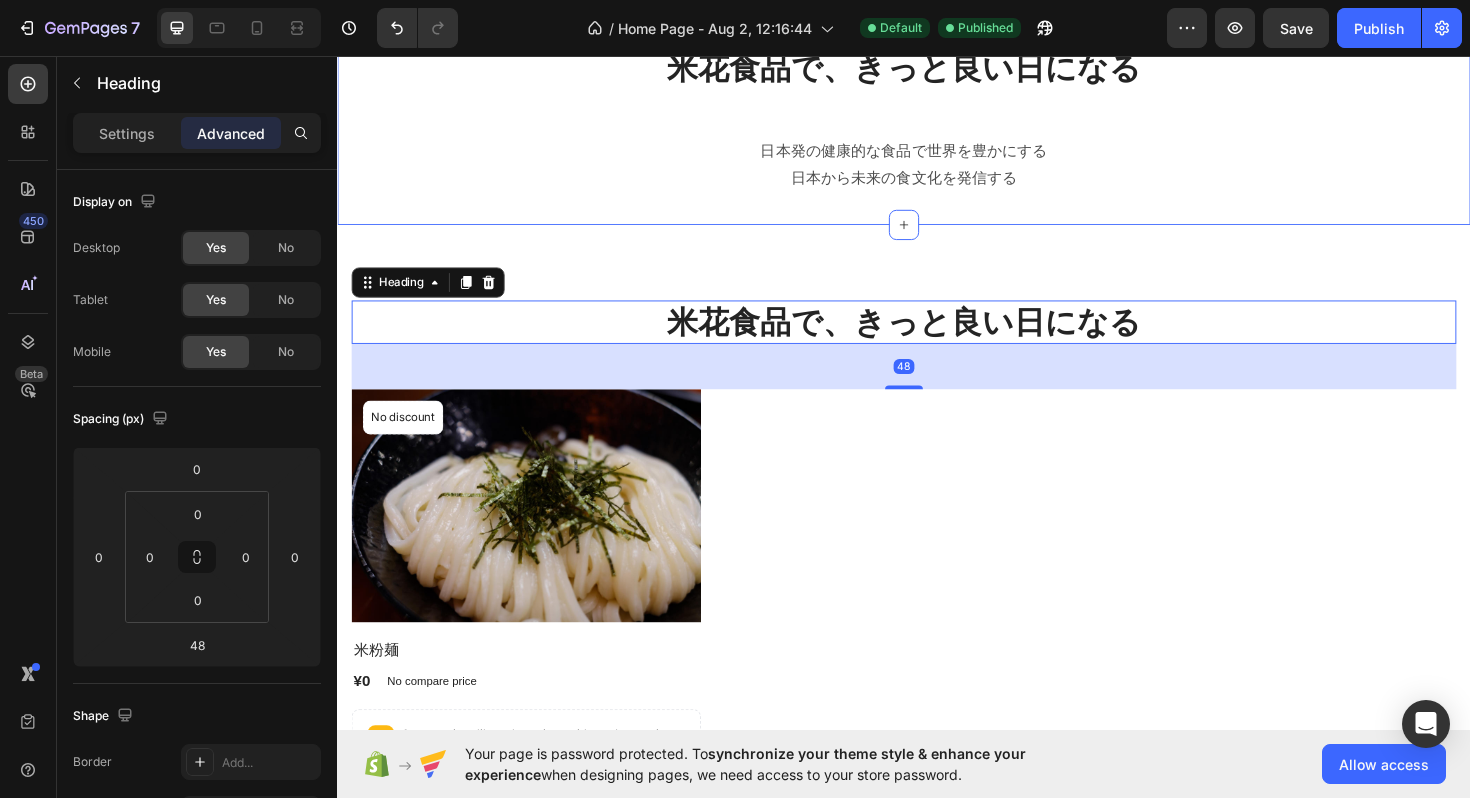 scroll, scrollTop: 1498, scrollLeft: 0, axis: vertical 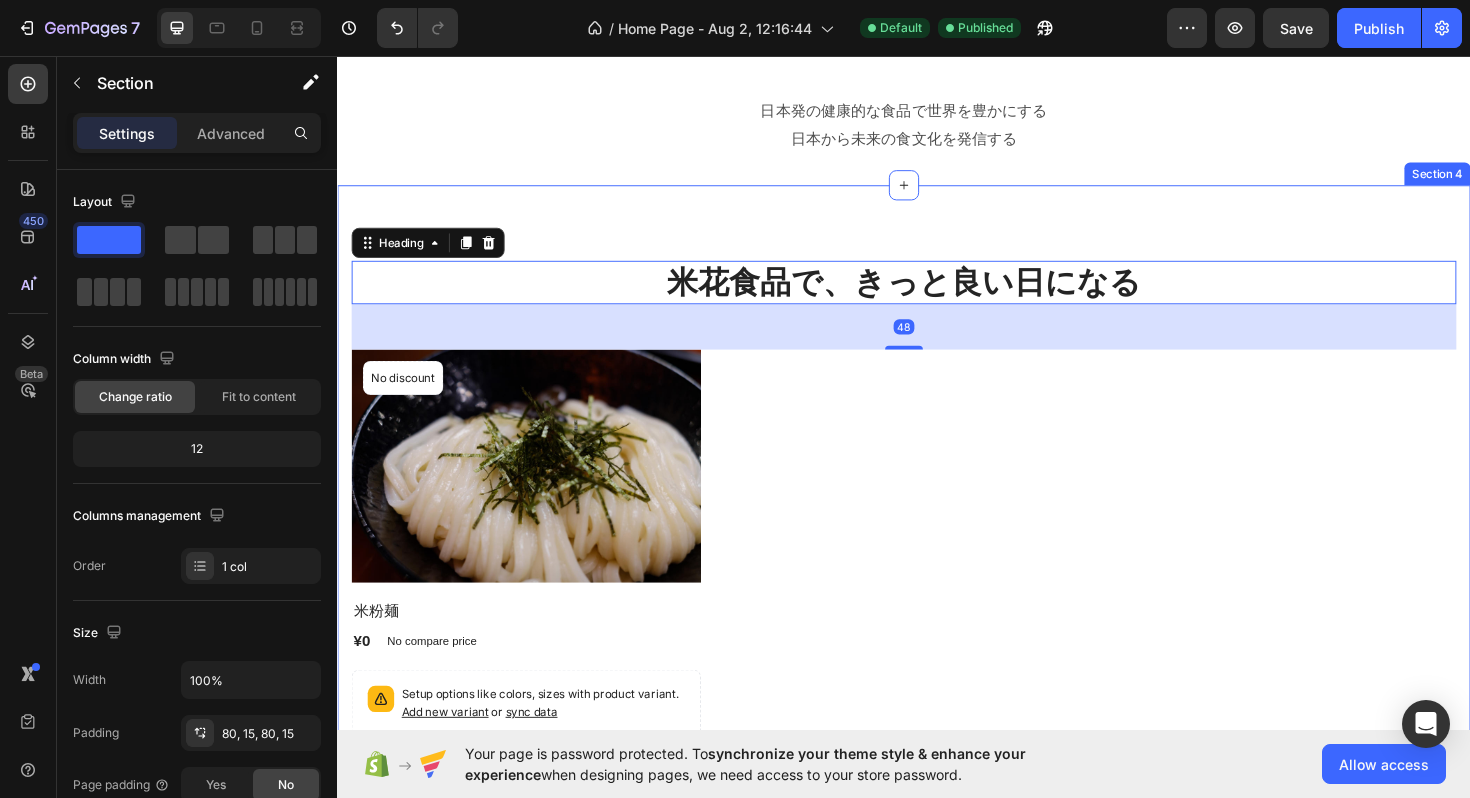 click on "米花食品で、きっと良い日になる Heading   48 Product Images No discount   Not be displayed when published Product Badge Row 米粉麺 Product Title ¥0 Product Price Product Price No compare price Product Price Row Setup options like colors, sizes with product variant.       Add new variant   or   sync data Product Variants & Swatches Row Product List Product List View All Button Row Section 4" at bounding box center (937, 576) 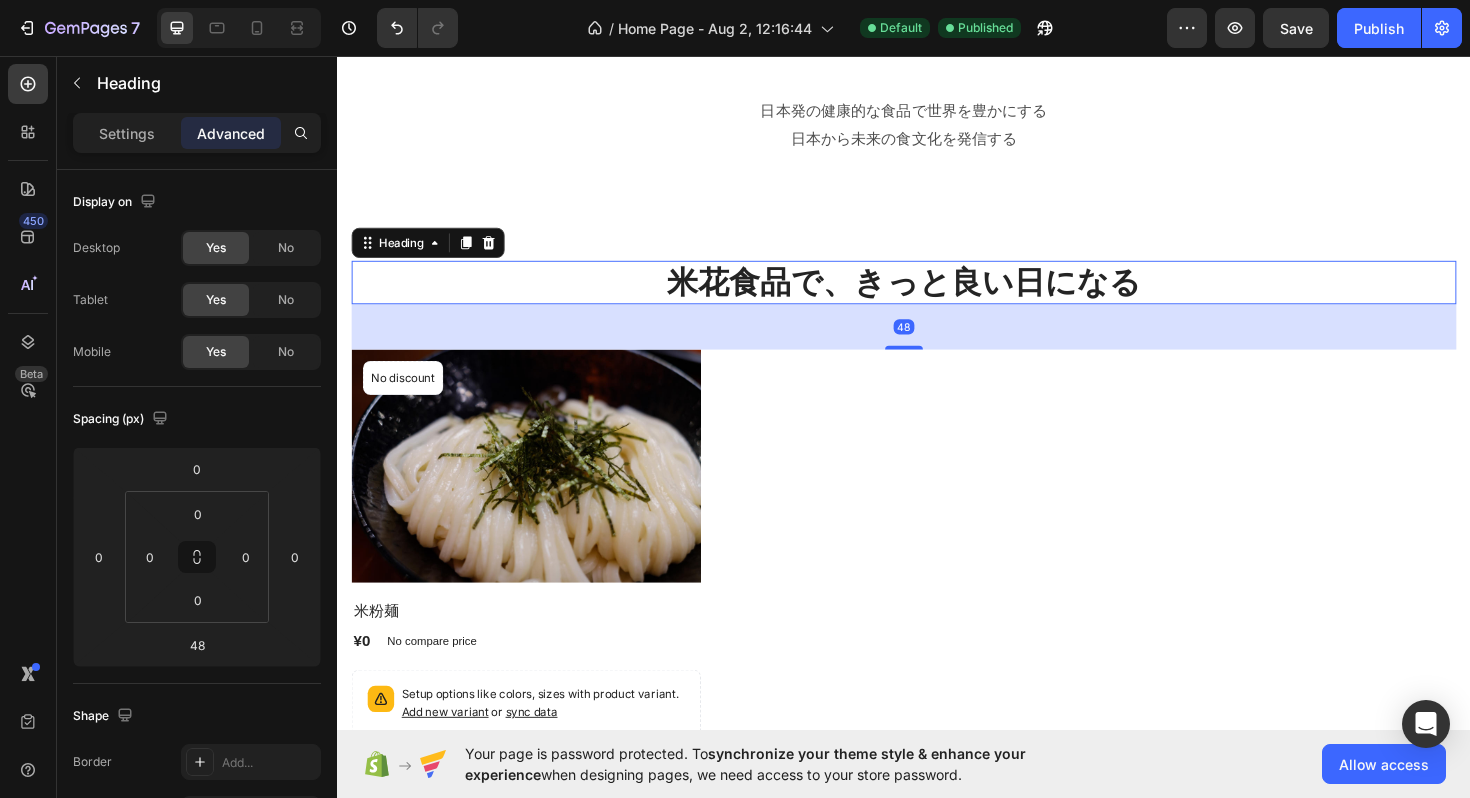 click on "米花食品で、きっと良い日になる" at bounding box center [937, 296] 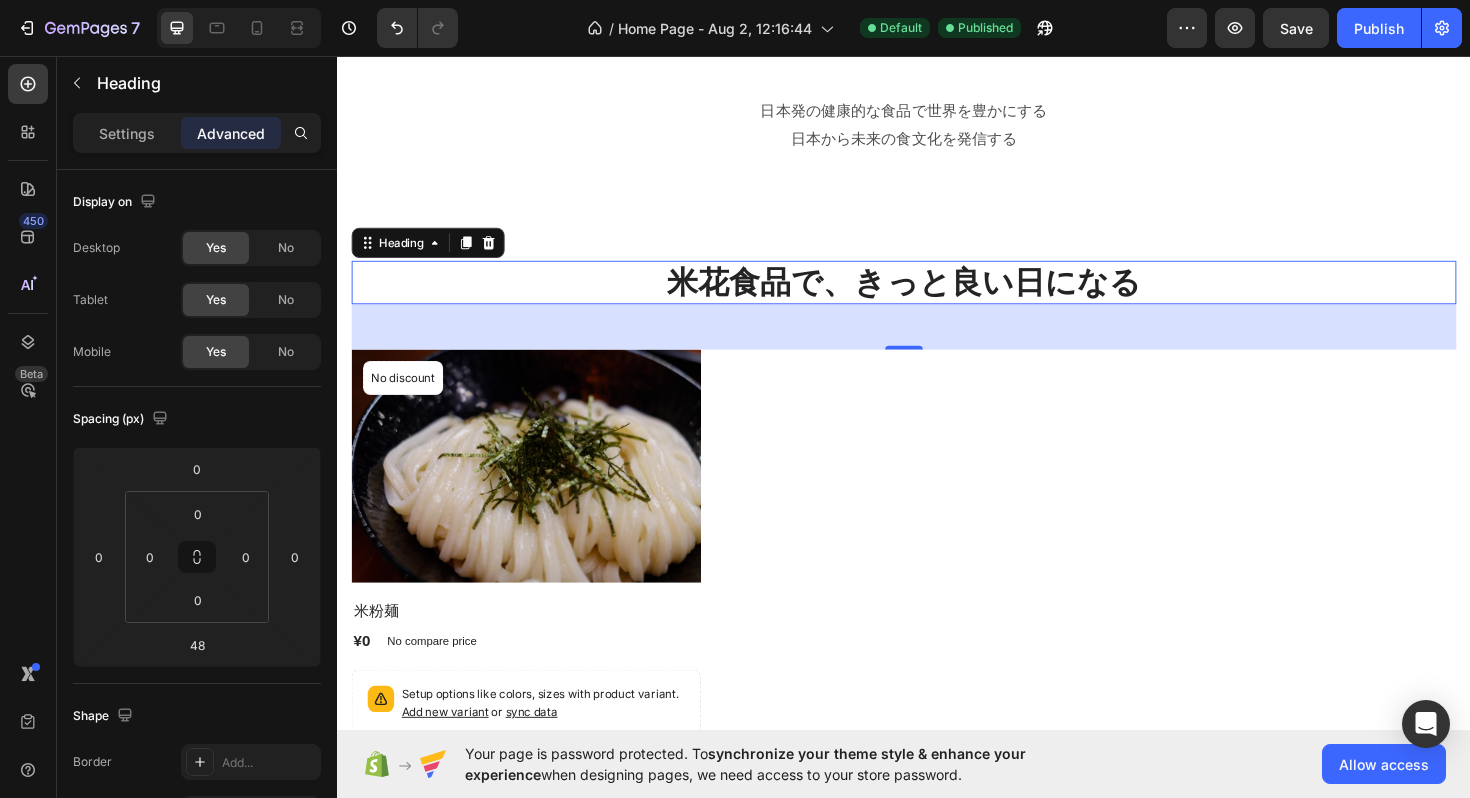 click on "米花食品で、きっと良い日になる" at bounding box center [937, 296] 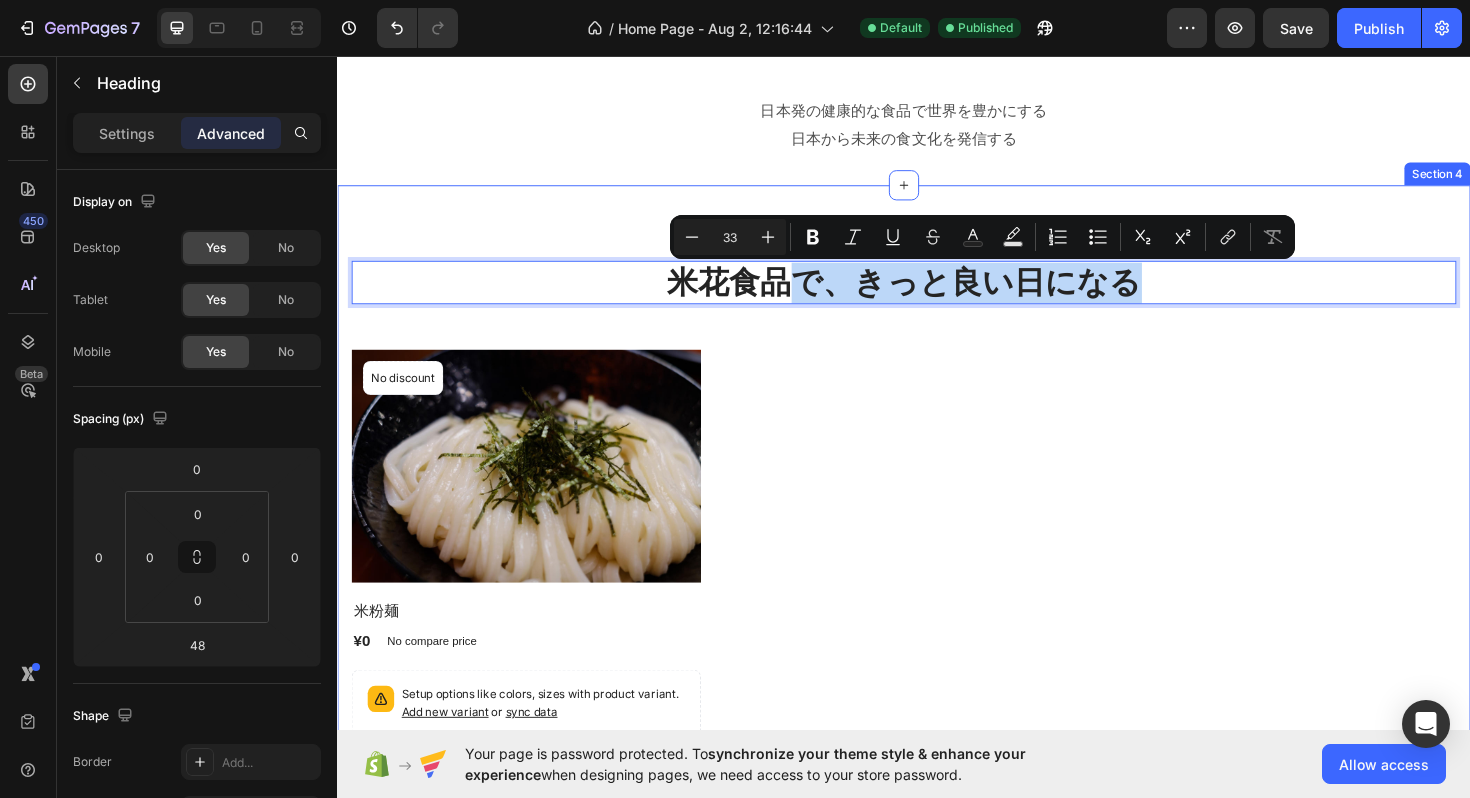 drag, startPoint x: 832, startPoint y: 300, endPoint x: 1124, endPoint y: 320, distance: 292.68414 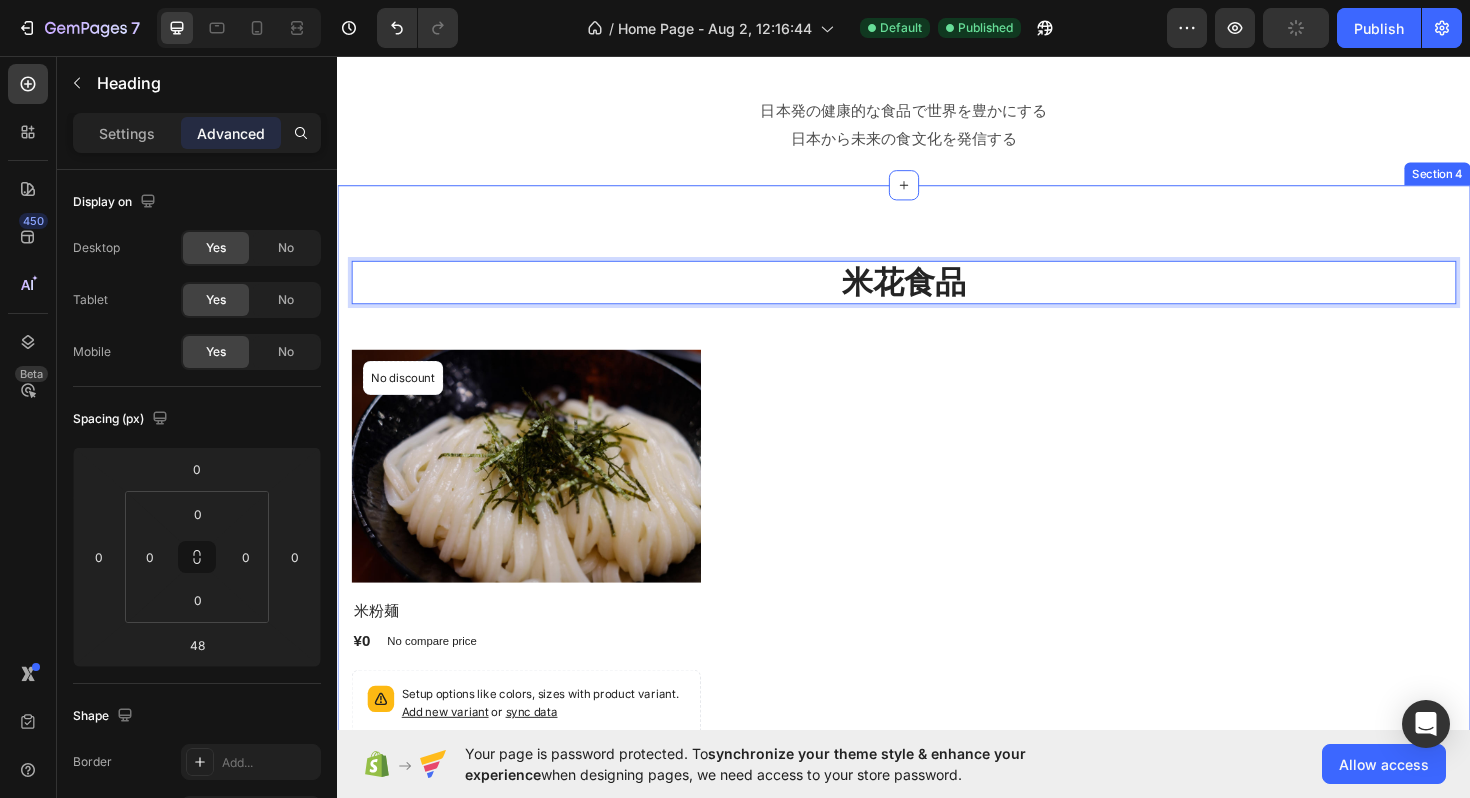 type 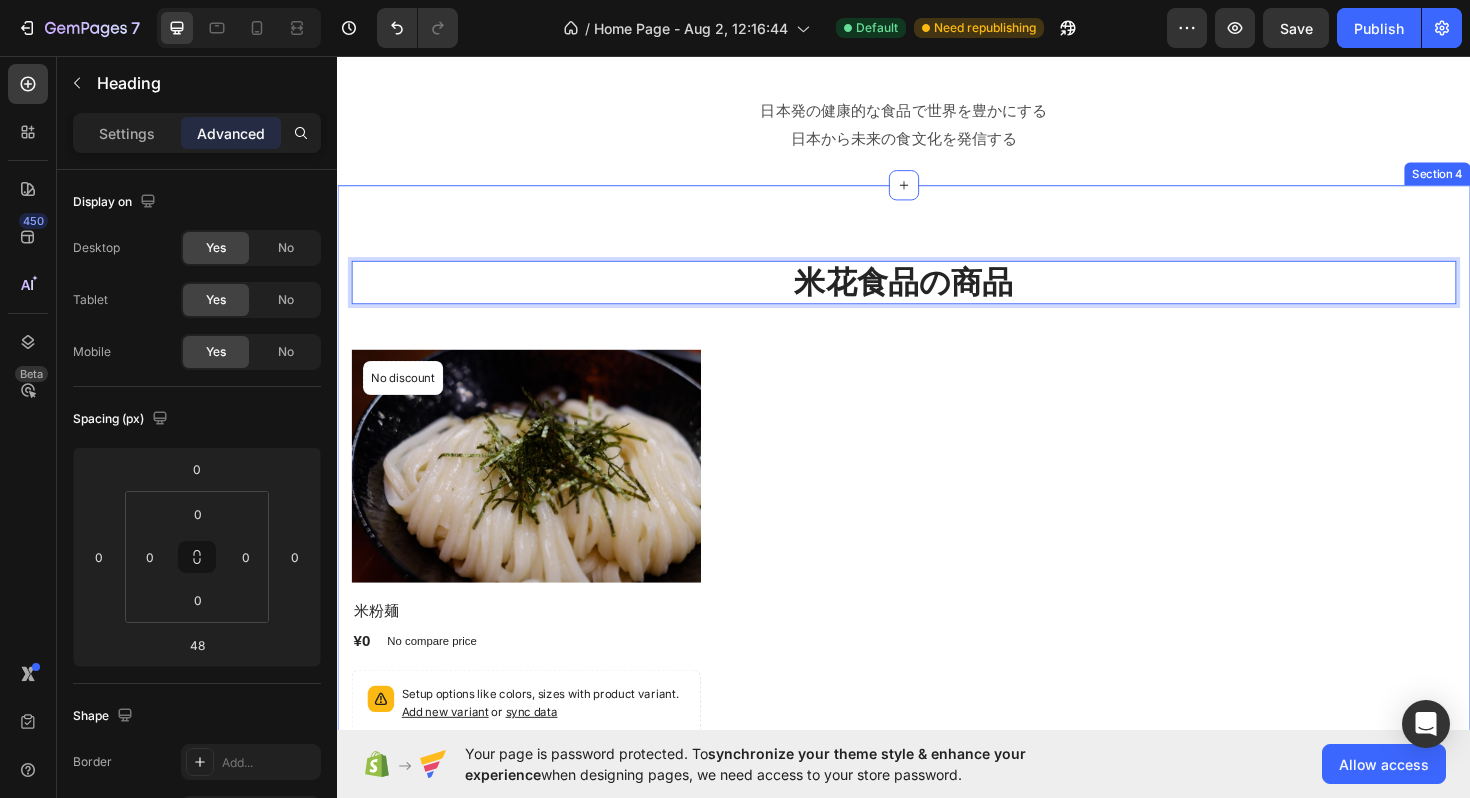 click on "米花食品の商品 Heading   48 Product Images No discount   Not be displayed when published Product Badge Row 米粉麺 Product Title ¥0 Product Price Product Price No compare price Product Price Row Setup options like colors, sizes with product variant.       Add new variant   or   sync data Product Variants & Swatches Row Product List Product List View All Button Row Section 4" at bounding box center [937, 576] 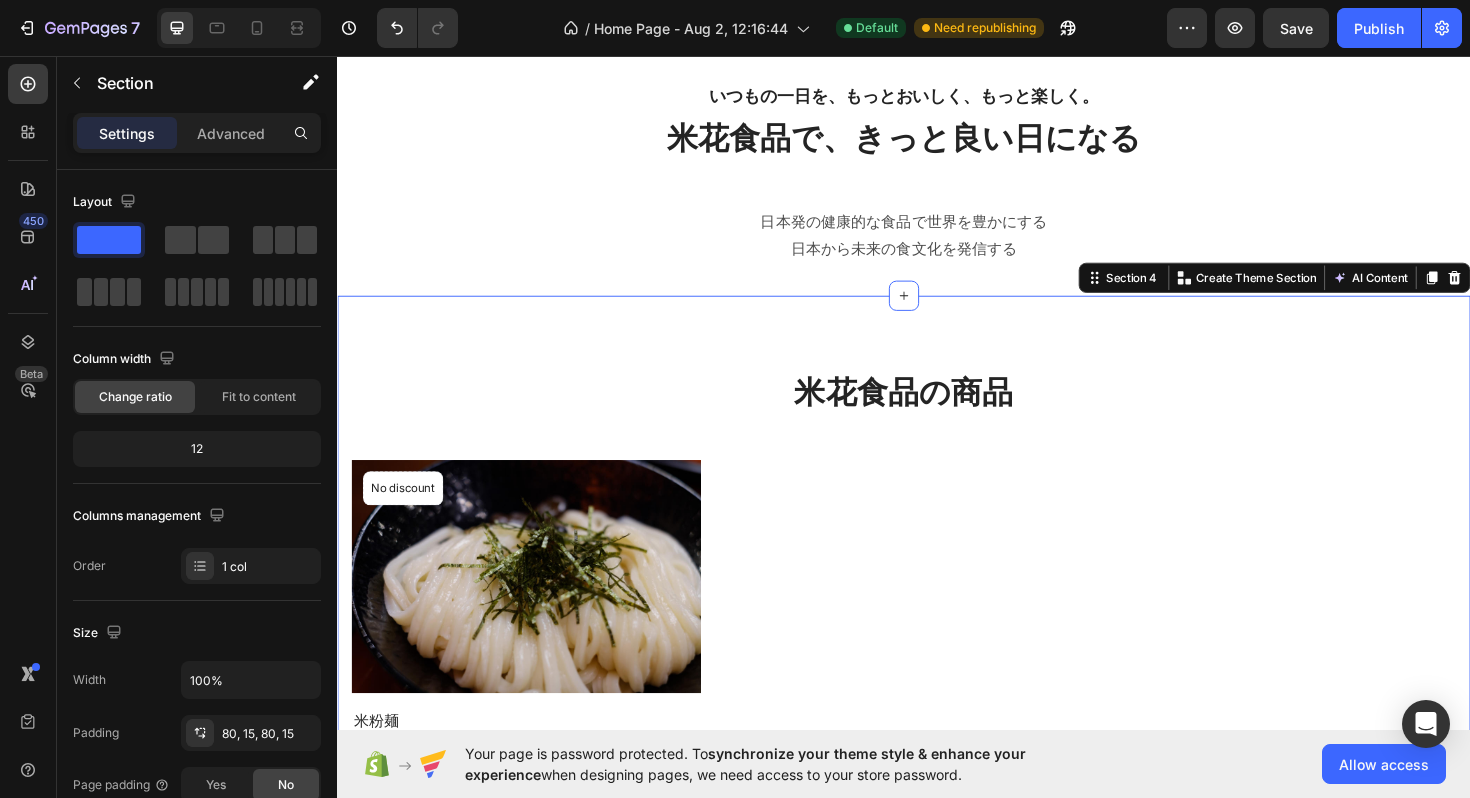 scroll, scrollTop: 1359, scrollLeft: 0, axis: vertical 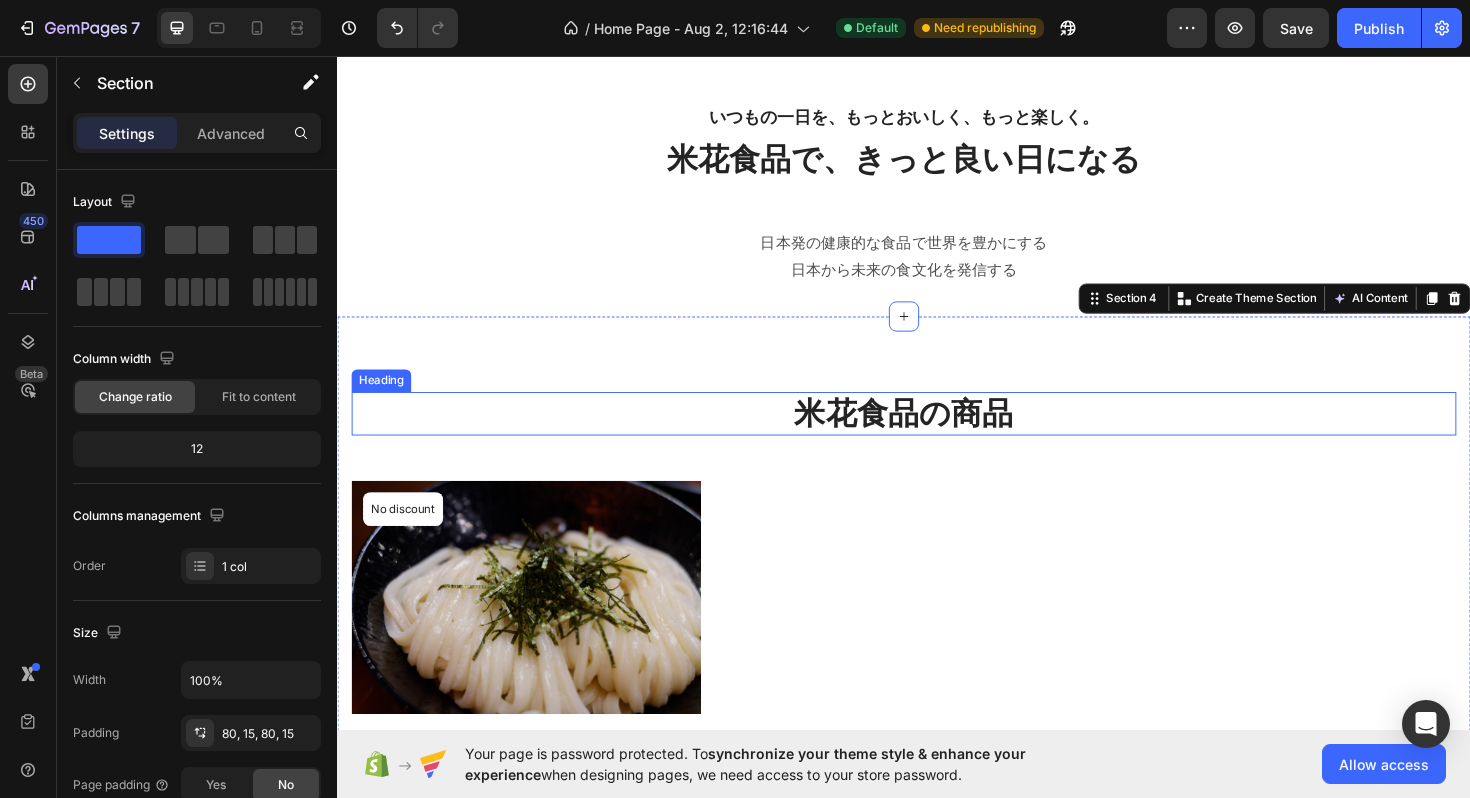 click on "米花食品の商品" at bounding box center (937, 435) 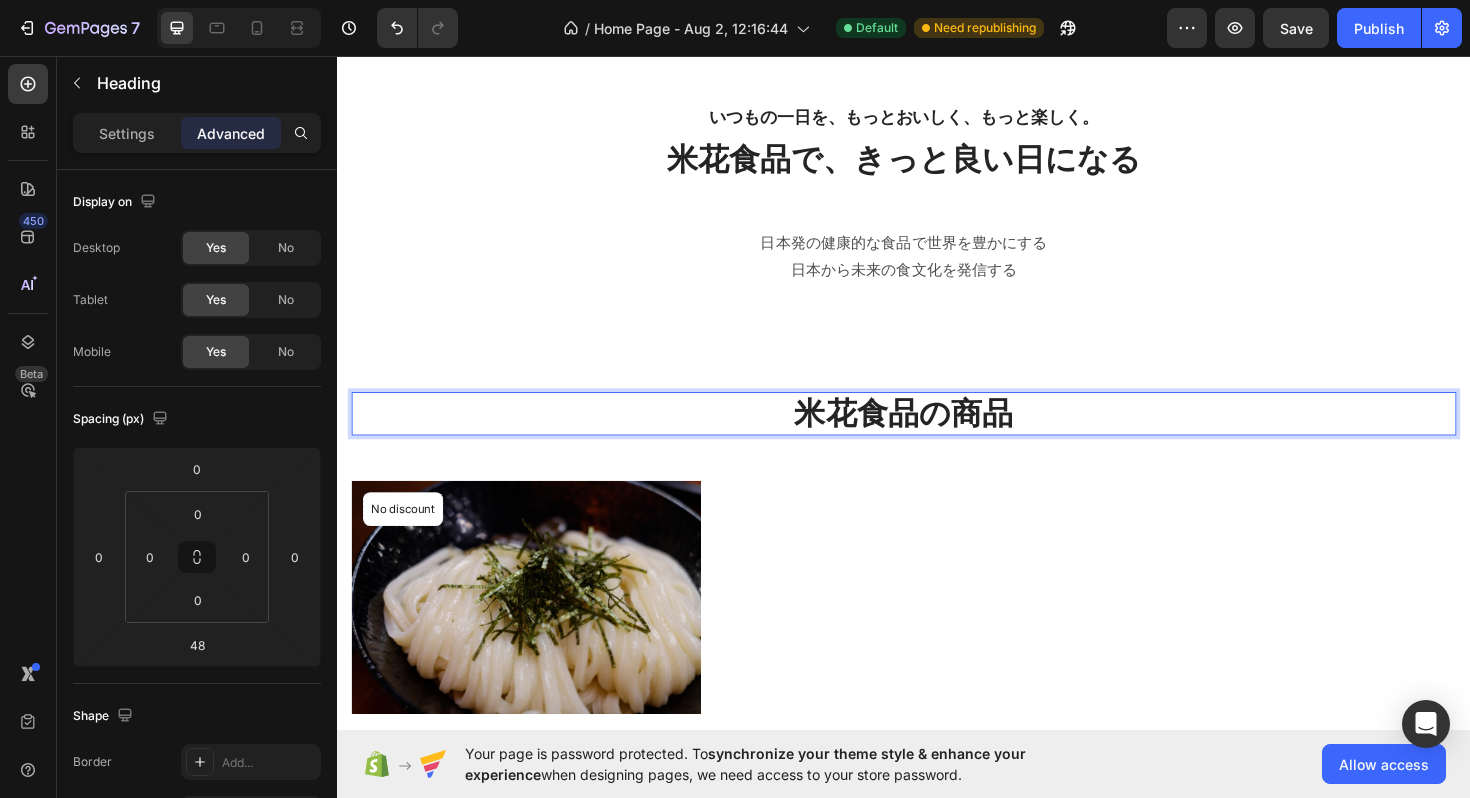 click on "米花食品の商品" at bounding box center (937, 435) 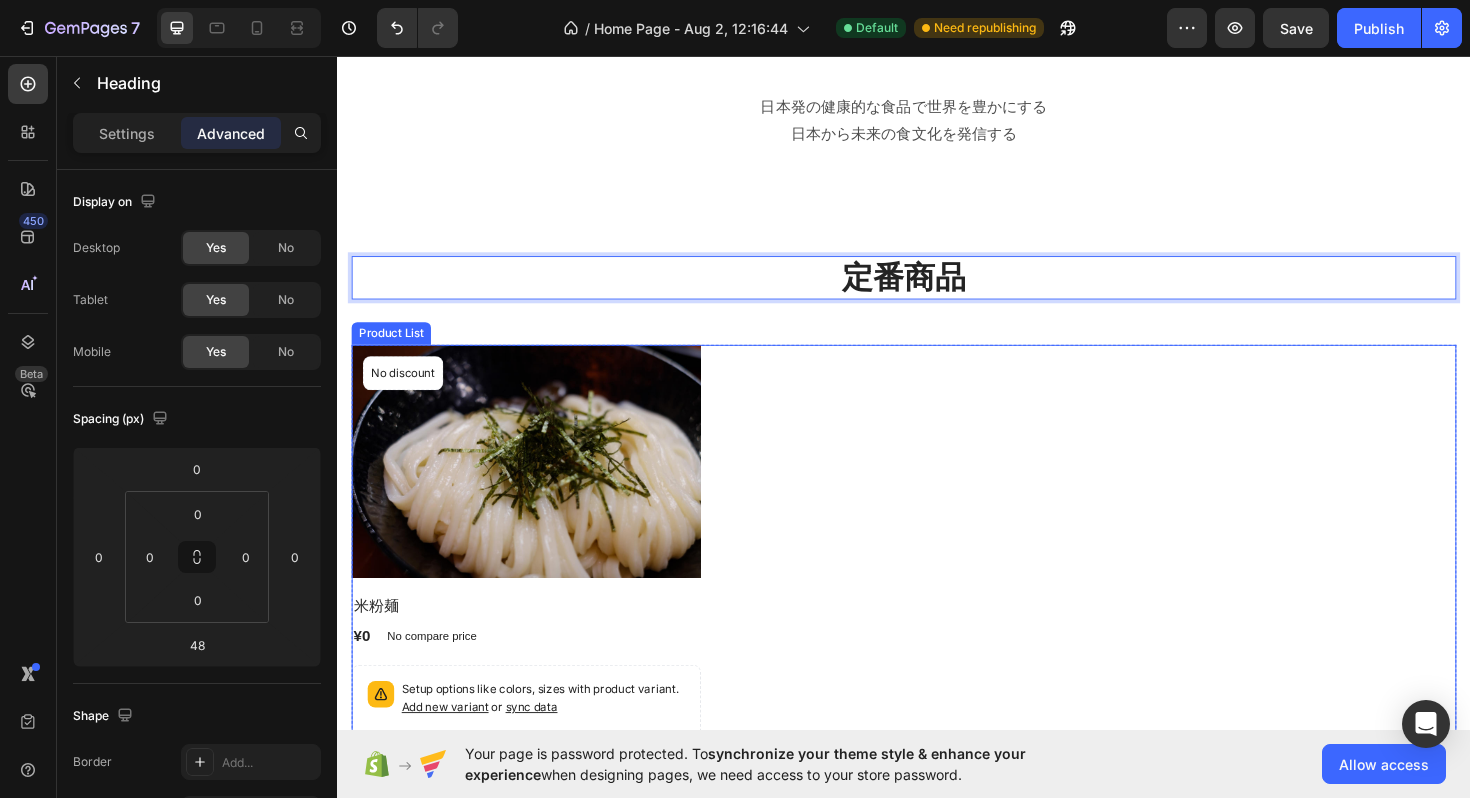 scroll, scrollTop: 1780, scrollLeft: 0, axis: vertical 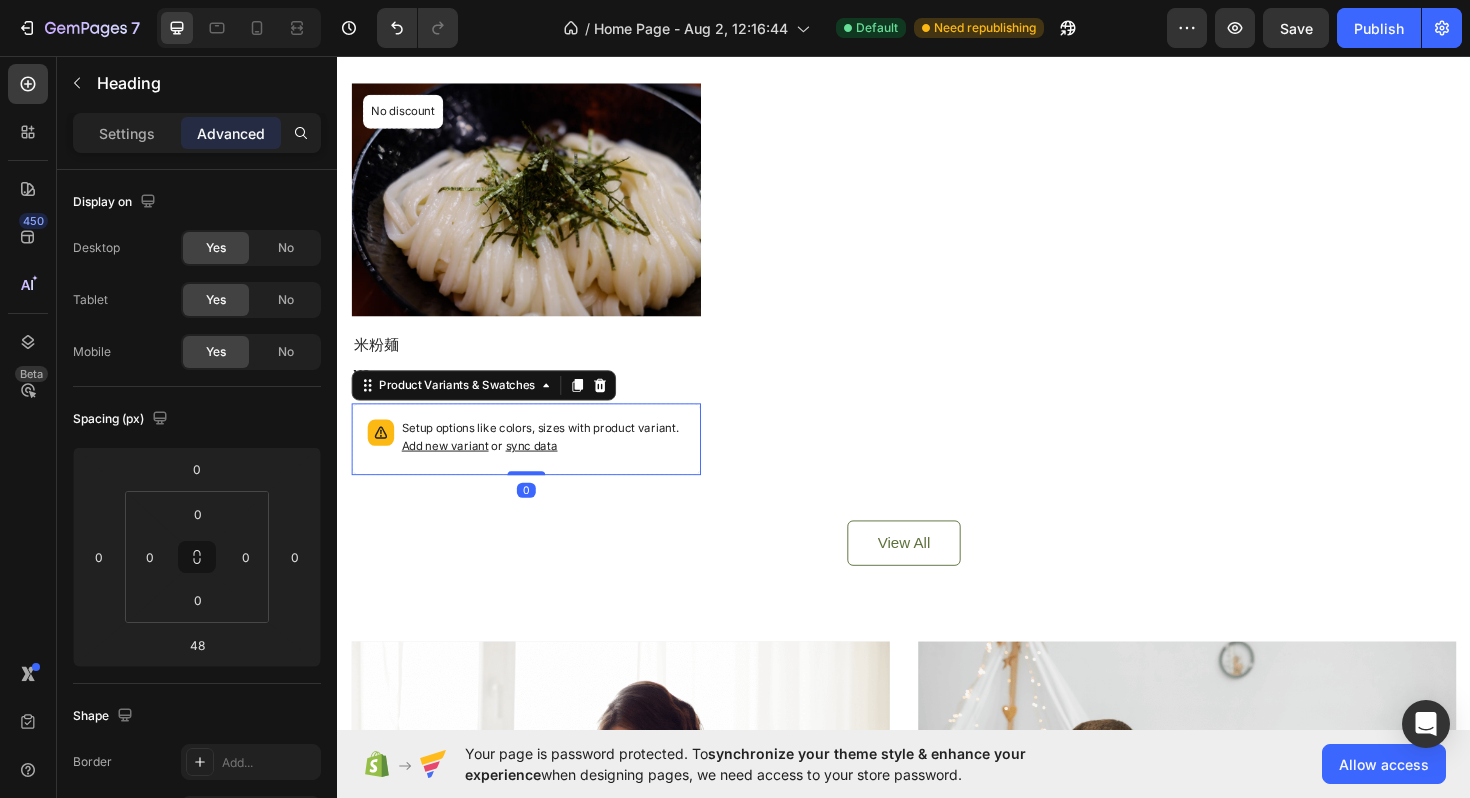 click on "Setup options like colors, sizes with product variant.       Add new variant   or   sync data" at bounding box center (555, 460) 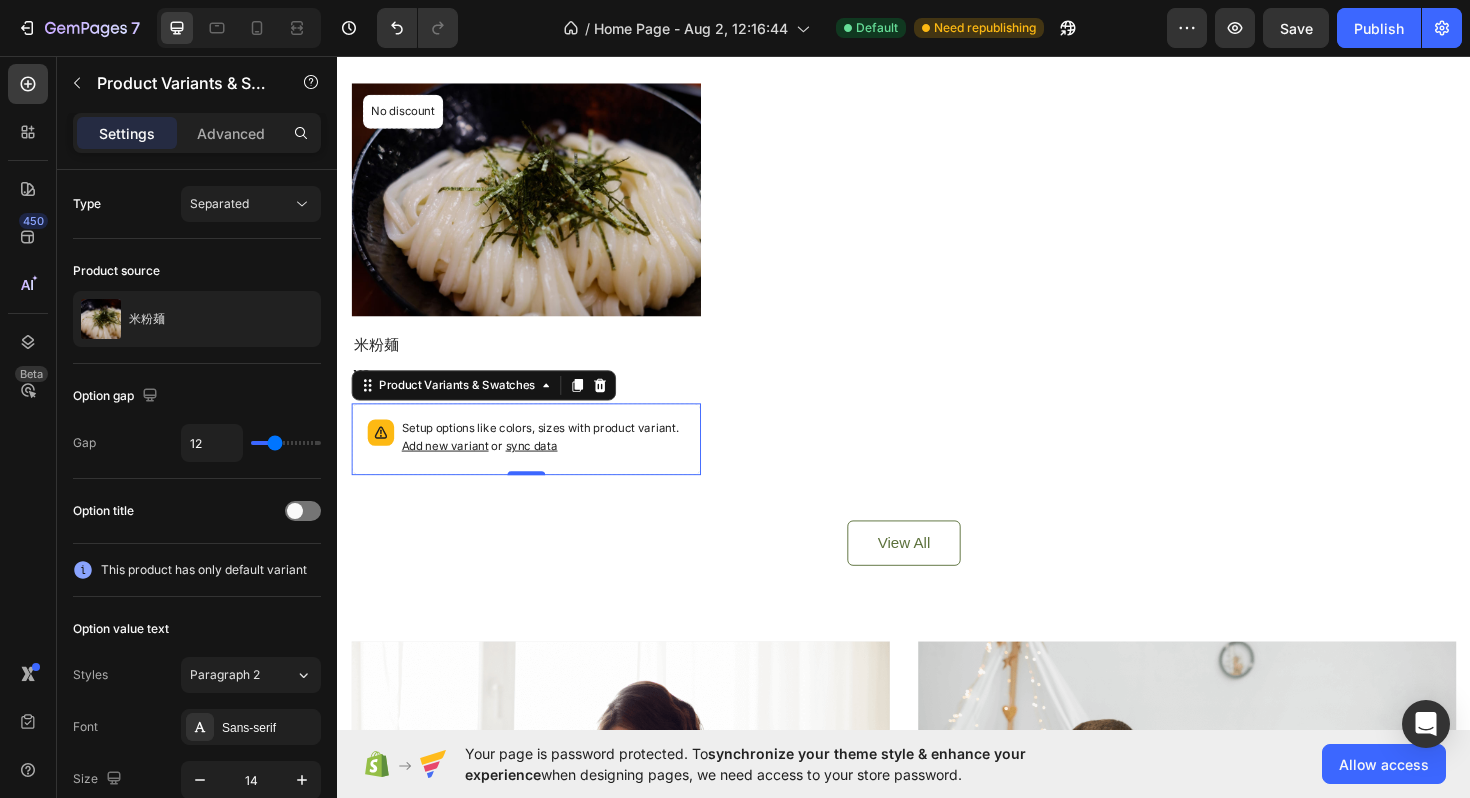 click on "Setup options like colors, sizes with product variant.       Add new variant   or   sync data" at bounding box center (555, 460) 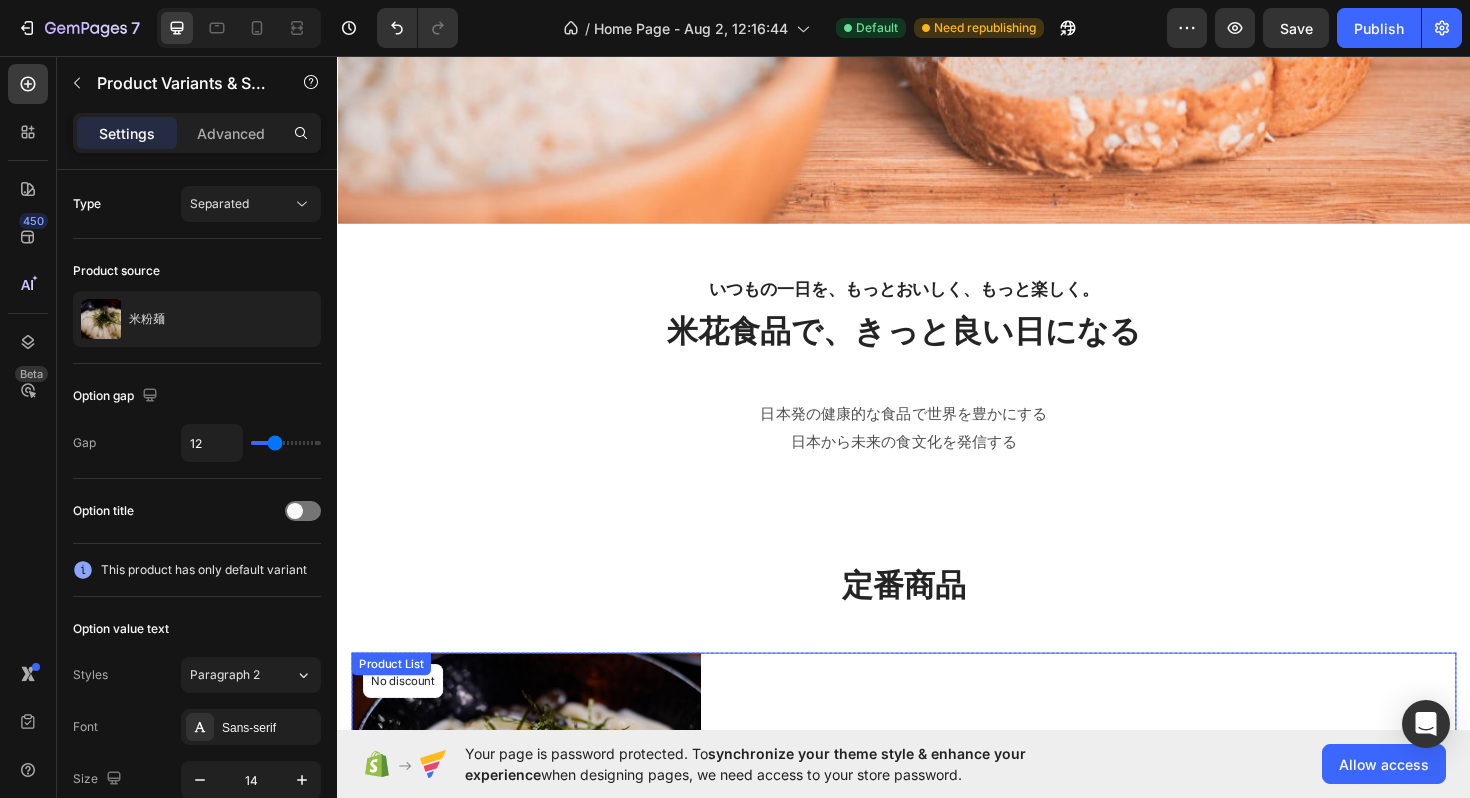 scroll, scrollTop: 1136, scrollLeft: 0, axis: vertical 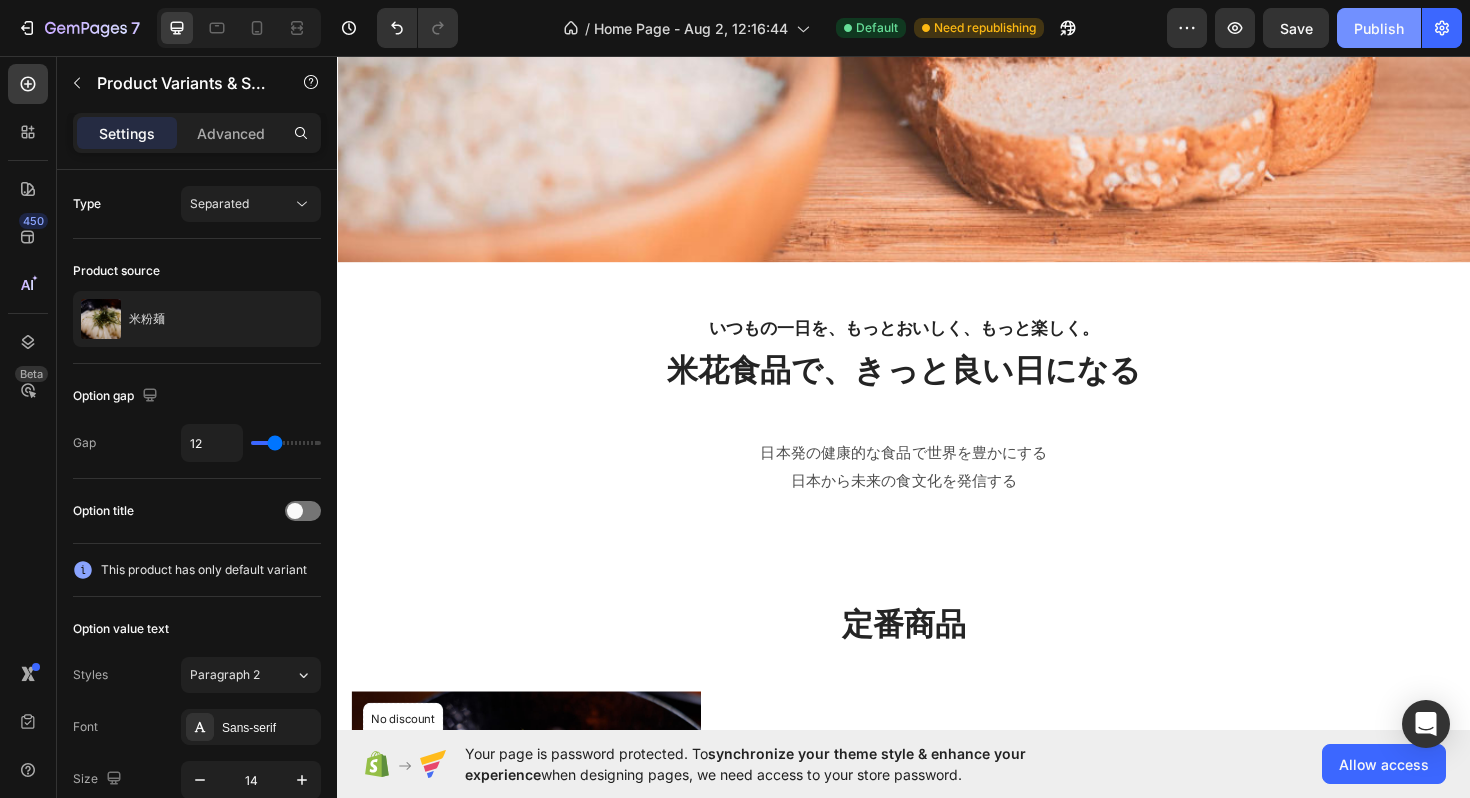 click on "Publish" at bounding box center (1379, 28) 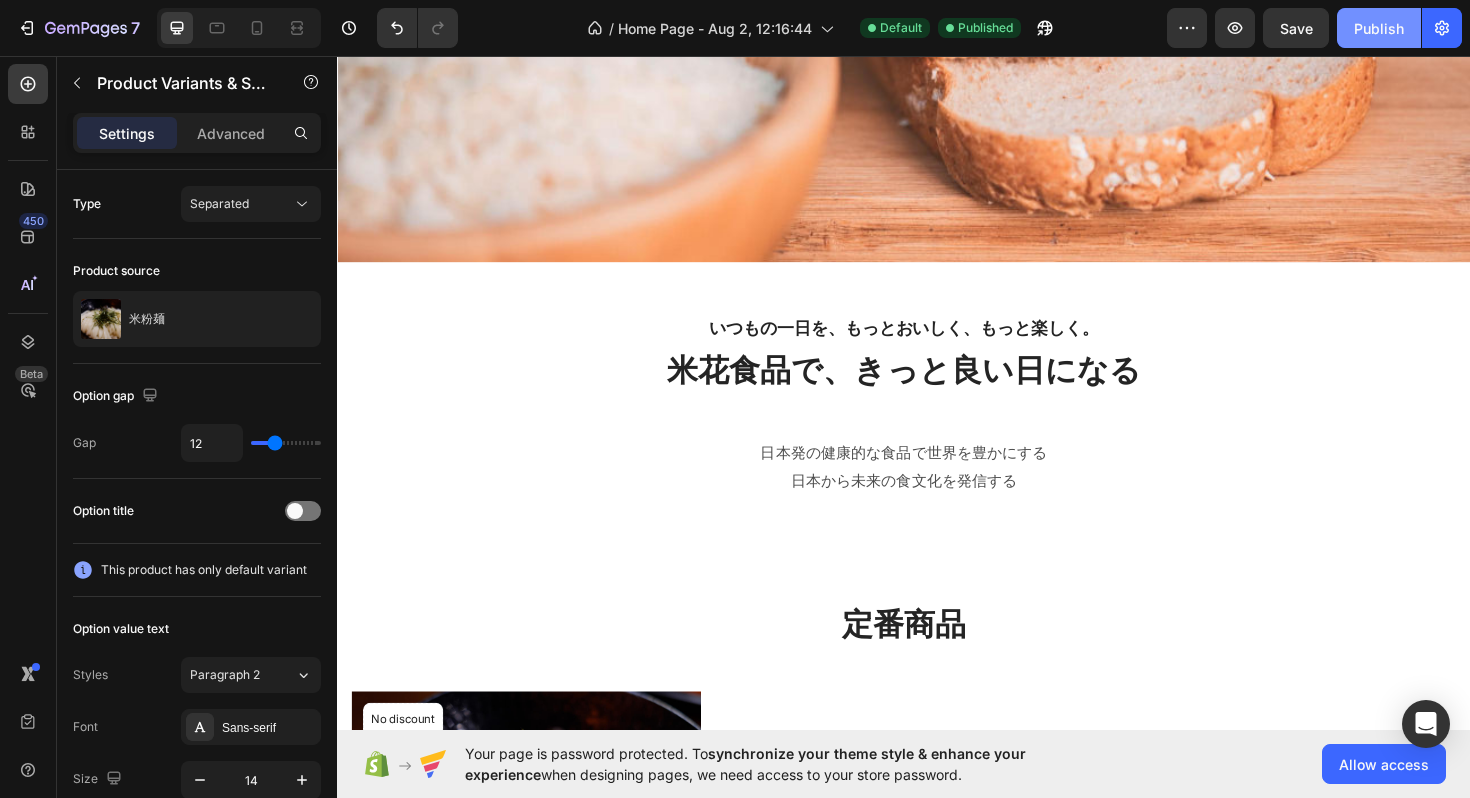 click on "Publish" at bounding box center (1379, 28) 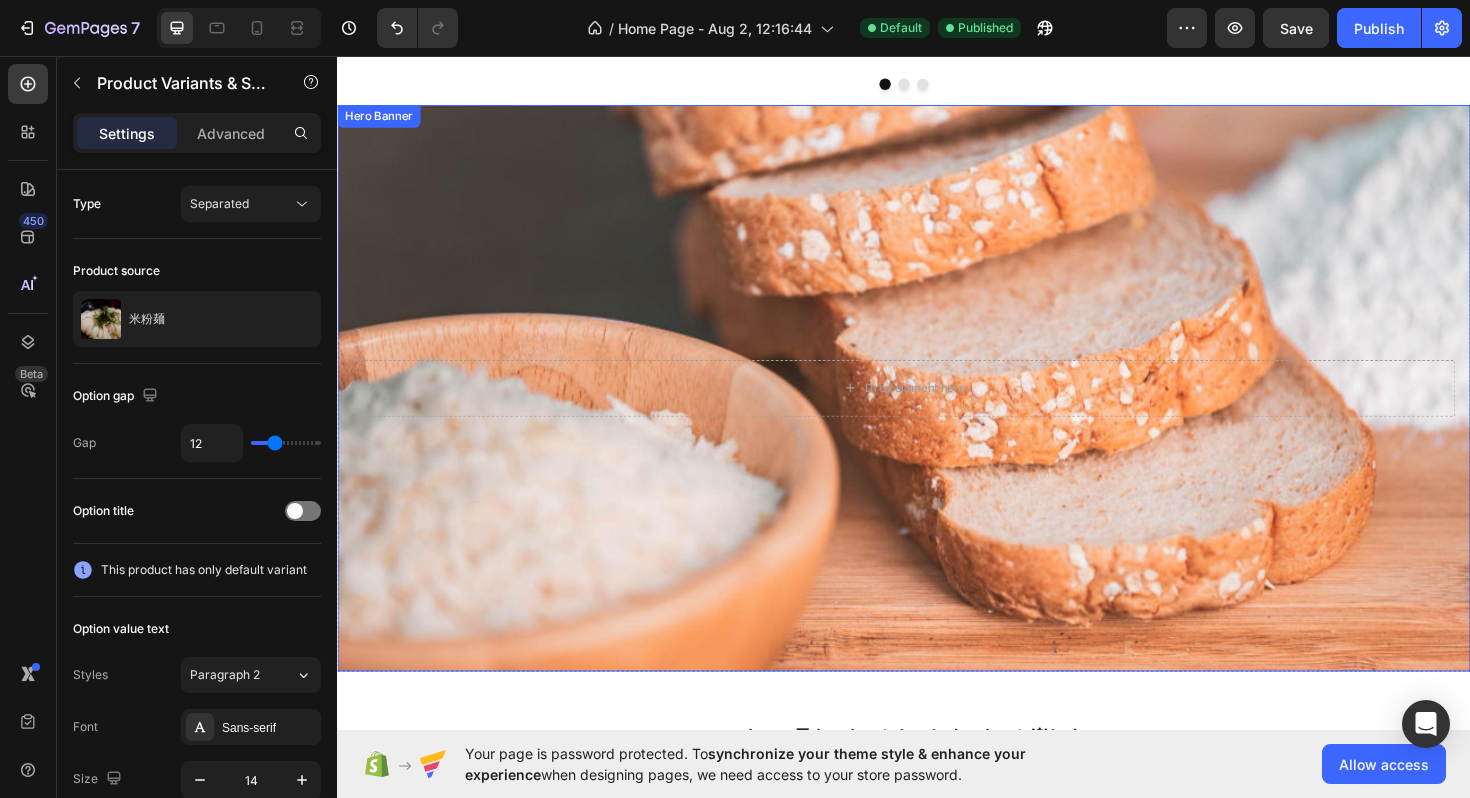scroll, scrollTop: 668, scrollLeft: 0, axis: vertical 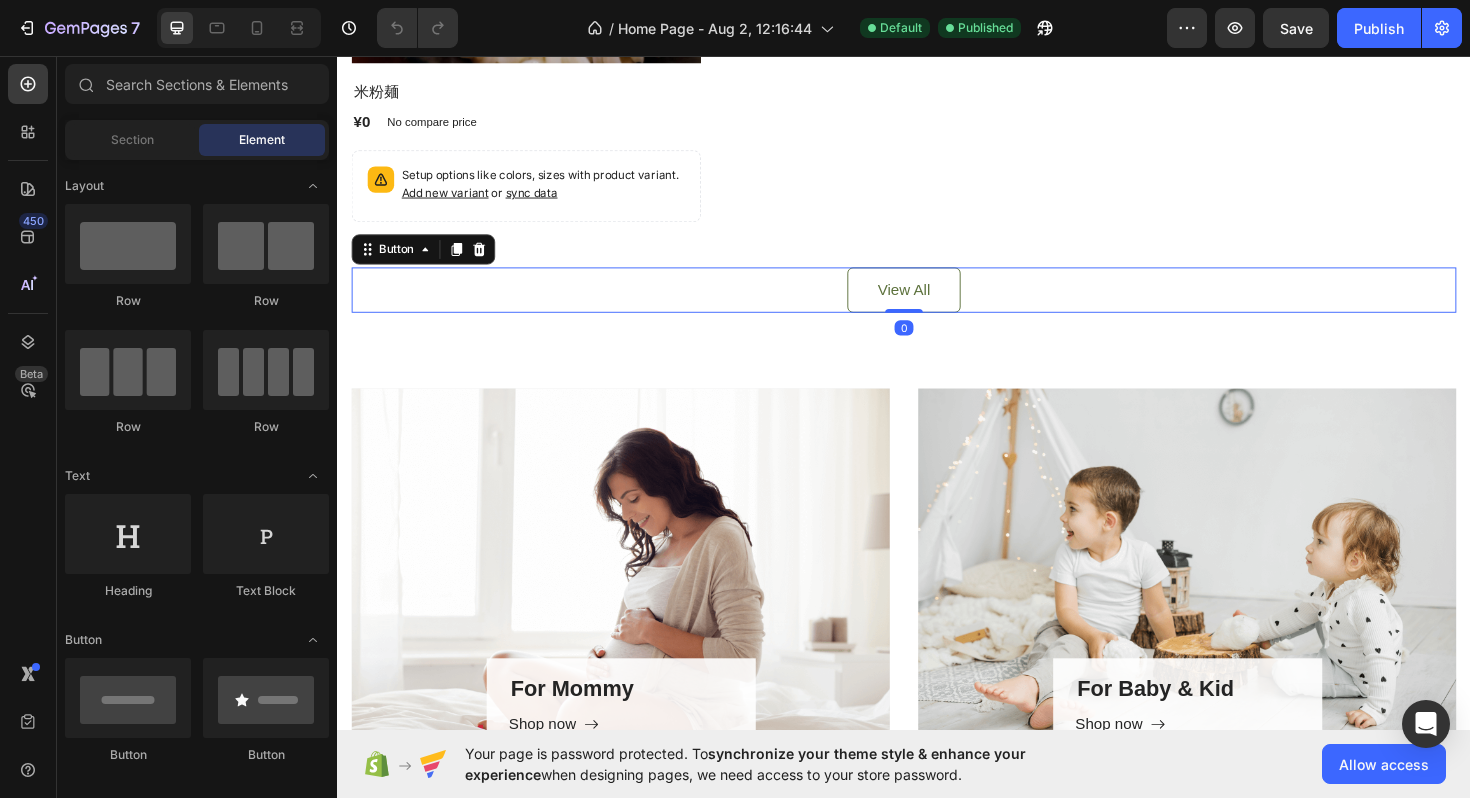 click on "View All" at bounding box center (937, 304) 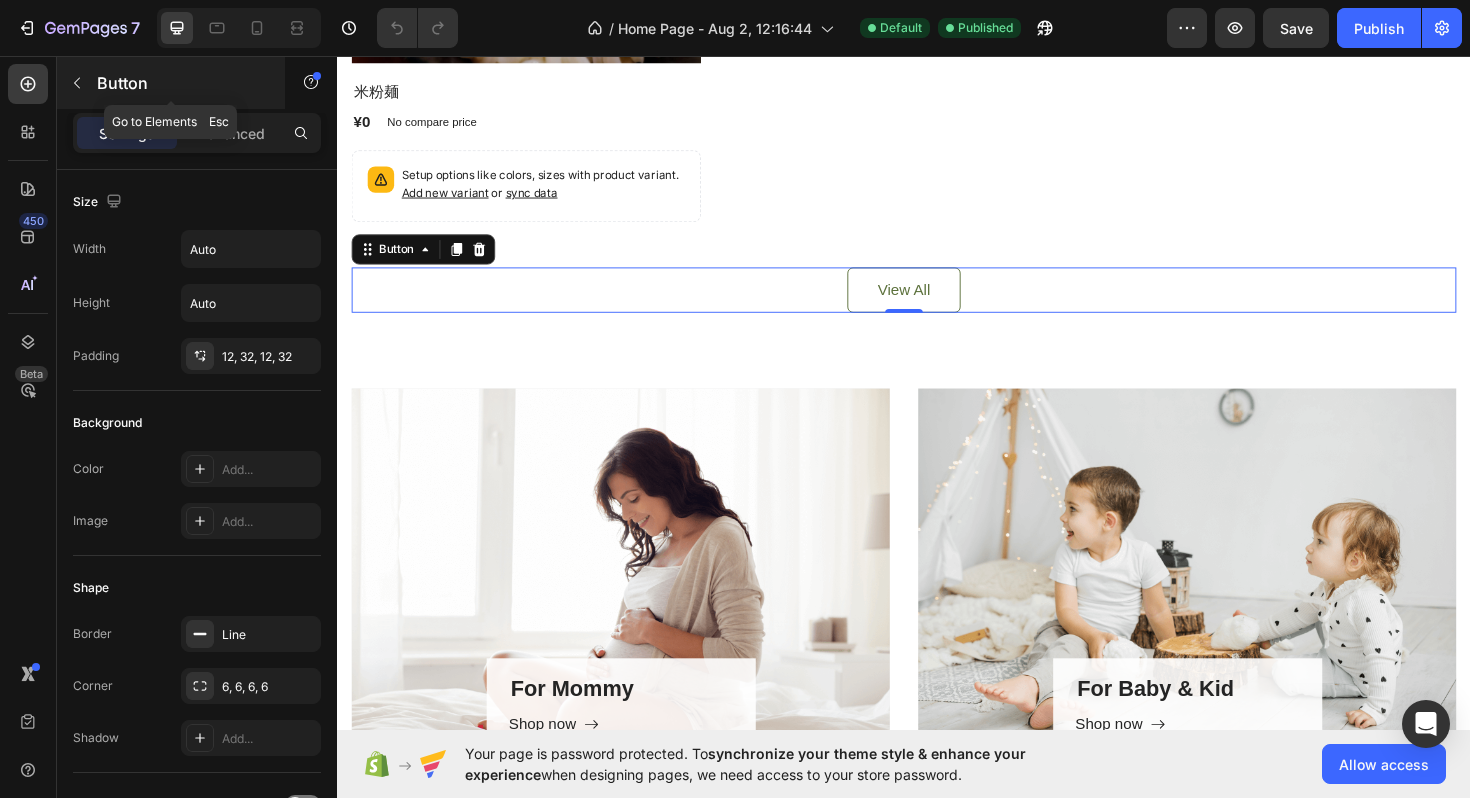 click 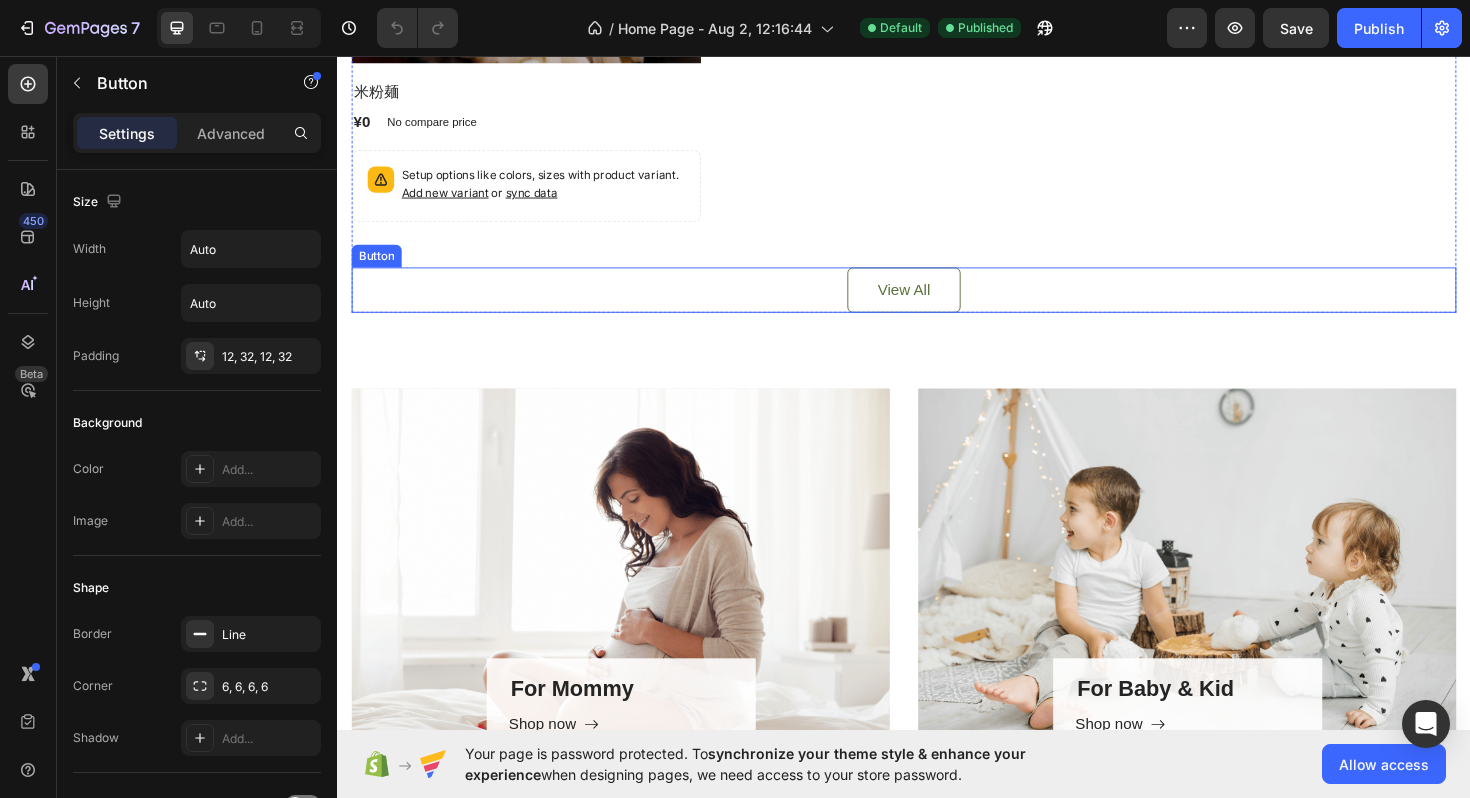 click on "View All" at bounding box center [937, 304] 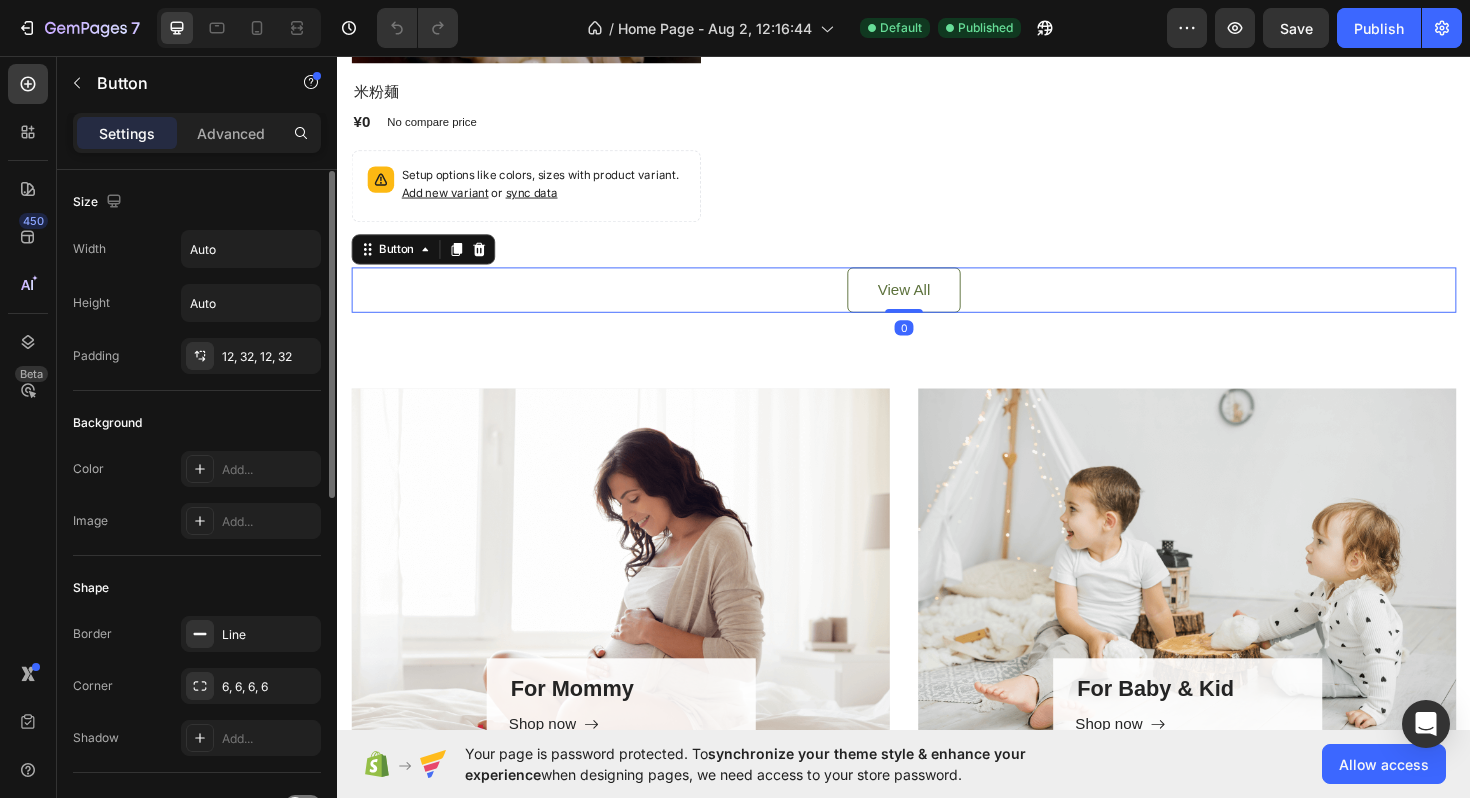 scroll, scrollTop: 200, scrollLeft: 0, axis: vertical 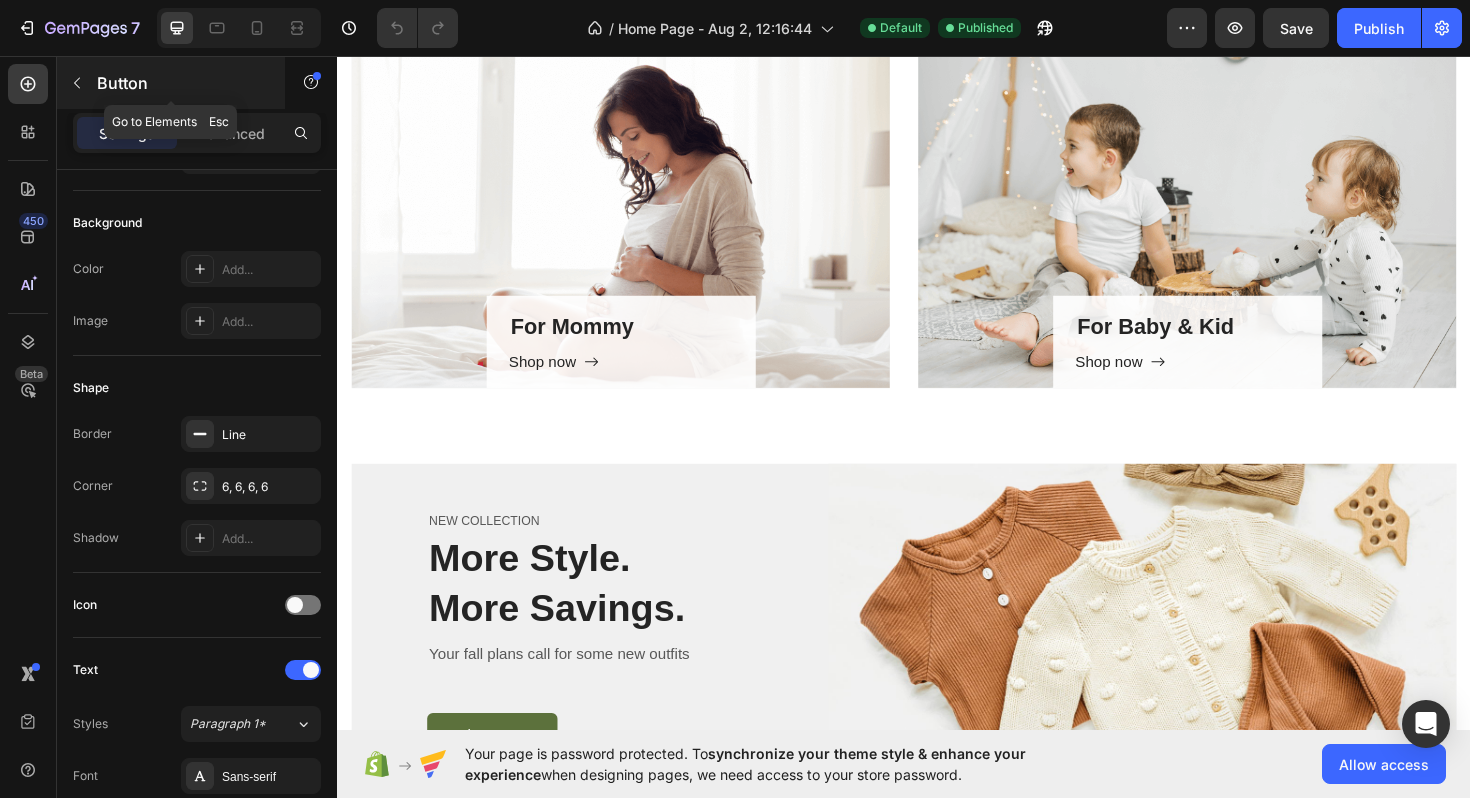 click 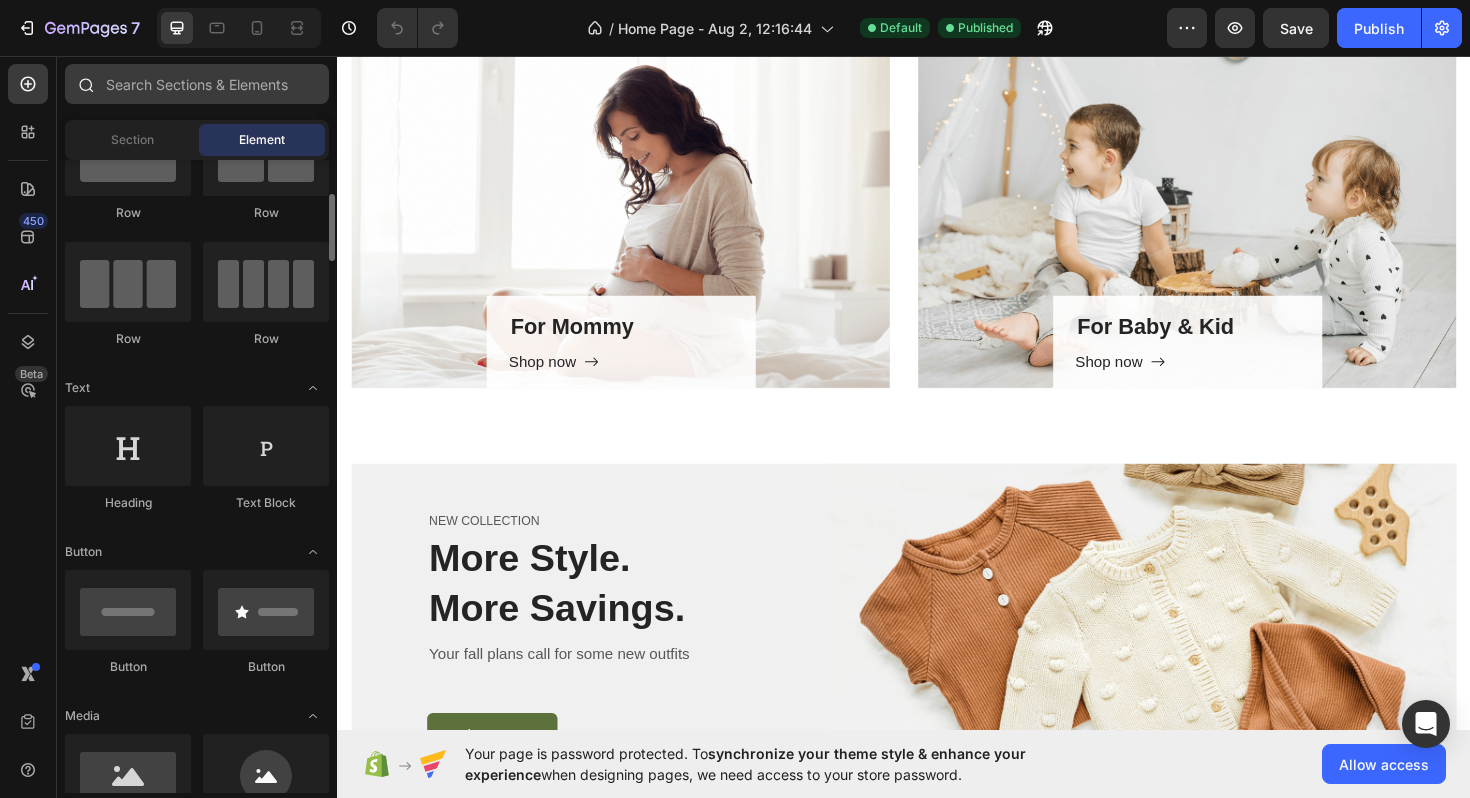 scroll, scrollTop: 115, scrollLeft: 0, axis: vertical 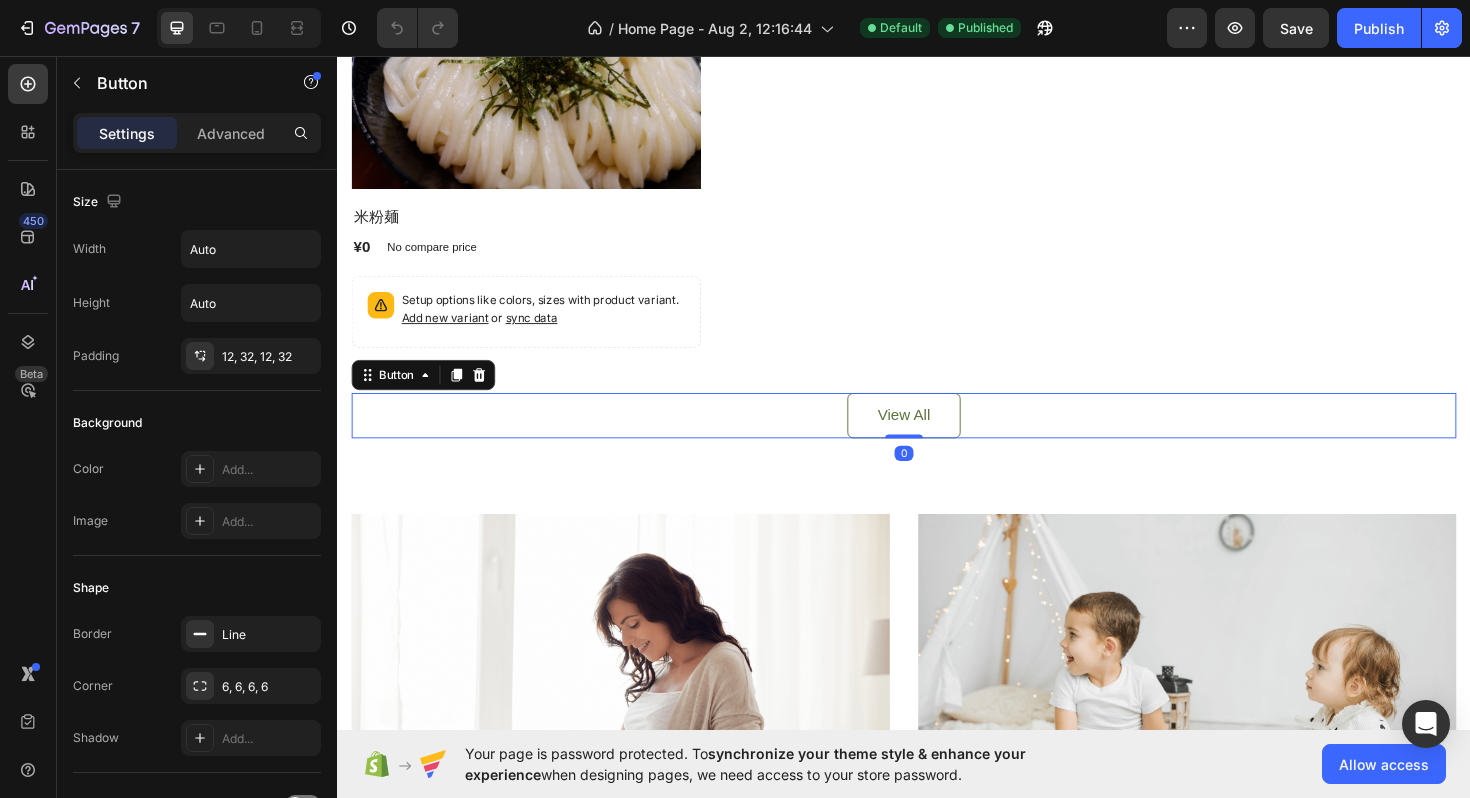 click on "View All Button   0" at bounding box center [937, 437] 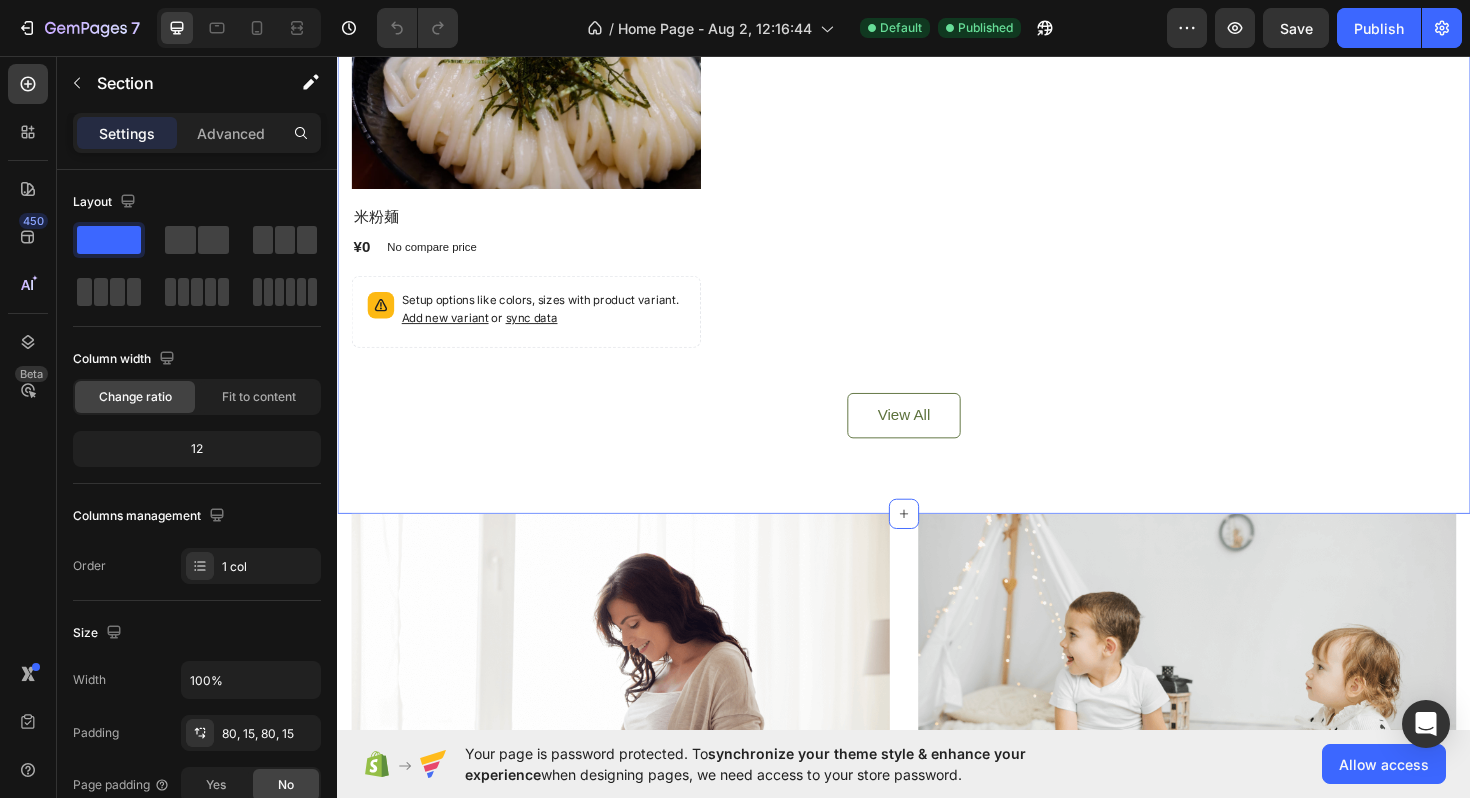 click on "定番商品 Heading Product Images No discount   Not be displayed when published Product Badge Row 米粉麺 Product Title ¥0 Product Price Product Price No compare price Product Price Row Setup options like colors, sizes with product variant.       Add new variant   or   sync data Product Variants & Swatches Row Product List Product List View All Button Row Section 4   You can create reusable sections Create Theme Section AI Content Write with GemAI What would you like to describe here? Tone and Voice Persuasive Product Getting products... Show more Generate" at bounding box center (937, 159) 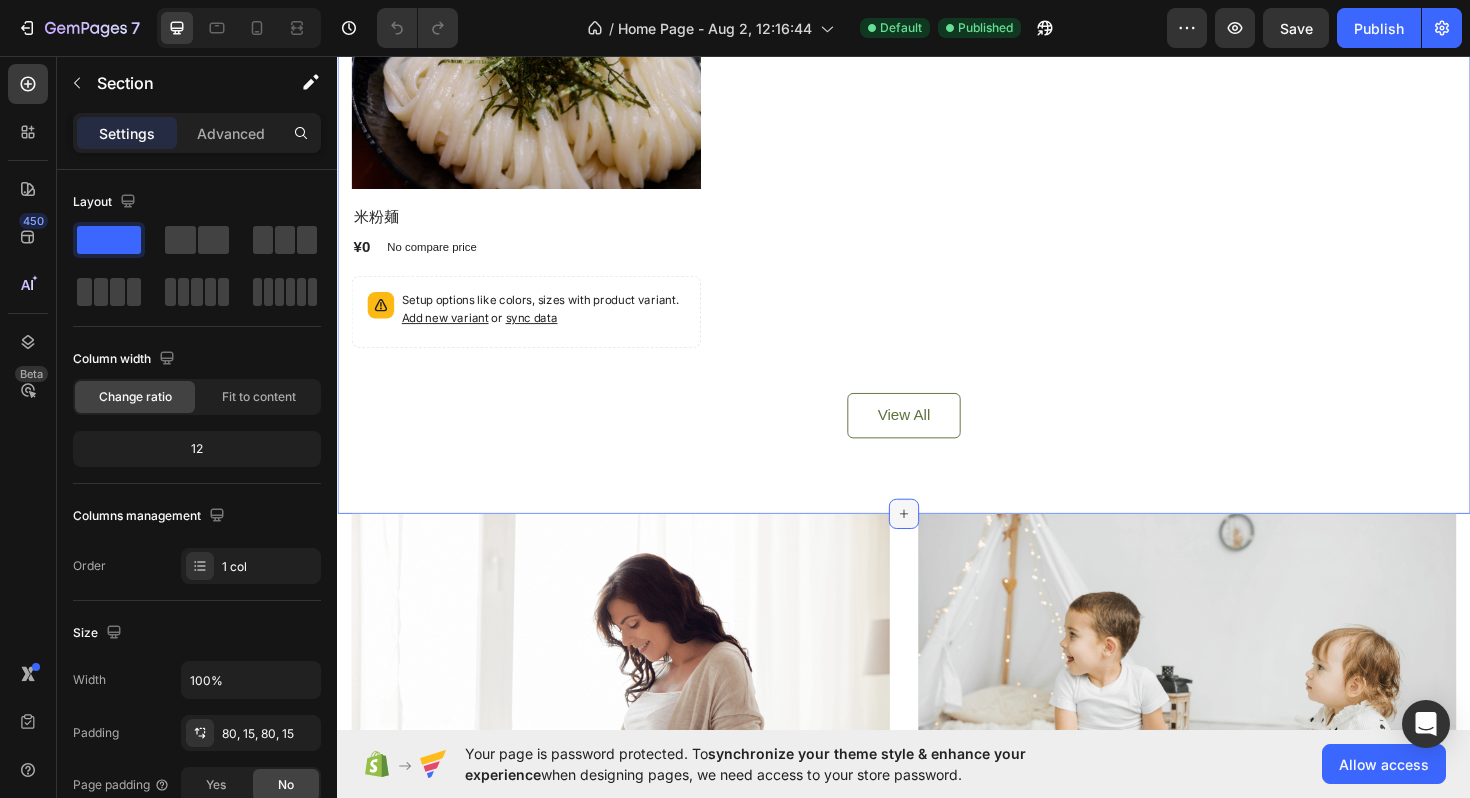 click 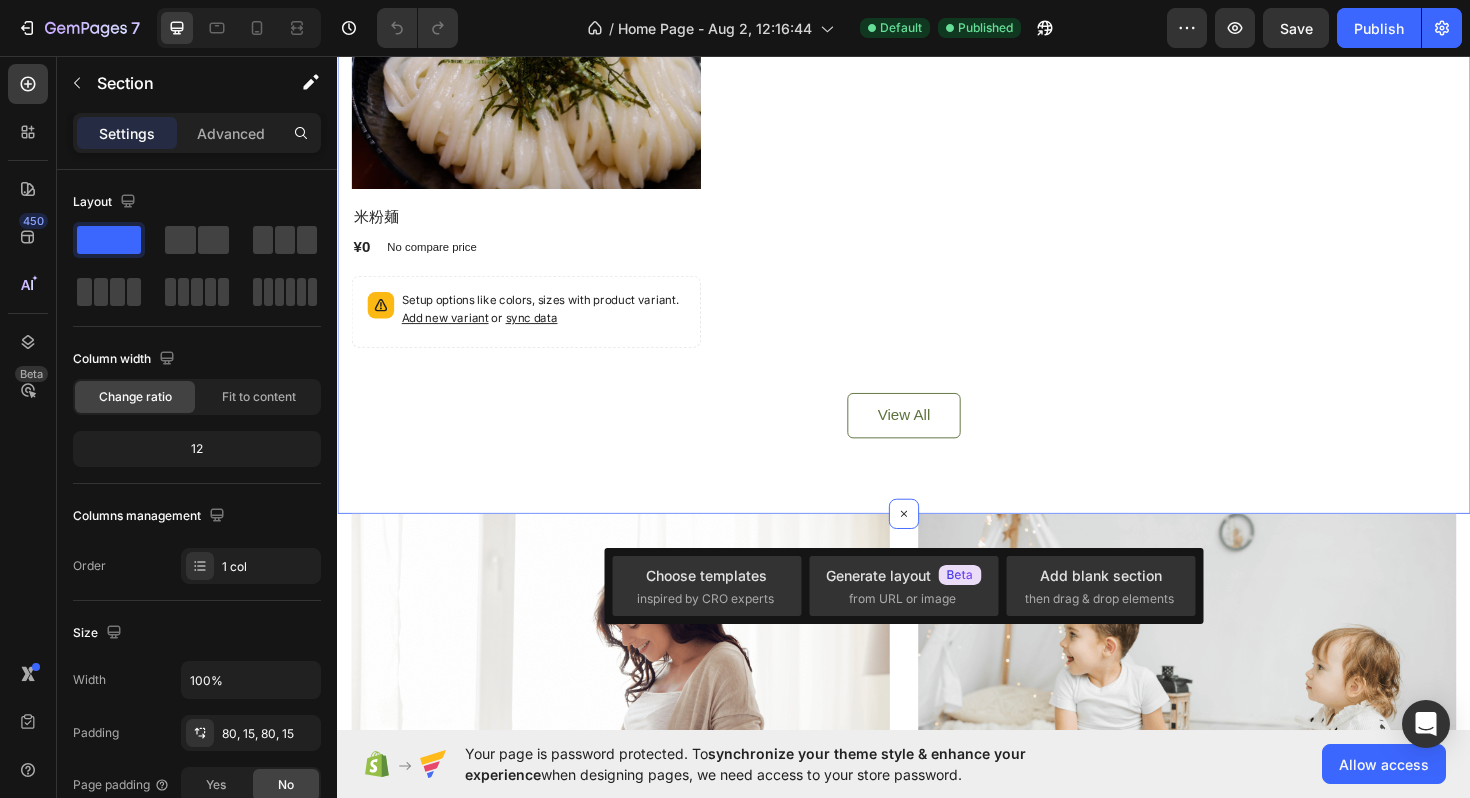 click on "定番商品 Heading Product Images No discount   Not be displayed when published Product Badge Row 米粉麺 Product Title ¥0 Product Price Product Price No compare price Product Price Row Setup options like colors, sizes with product variant.       Add new variant   or   sync data Product Variants & Swatches Row Product List Product List View All Button Row Section 4   You can create reusable sections Create Theme Section AI Content Write with GemAI What would you like to describe here? Tone and Voice Persuasive Product 米粉麺 Show more Generate" at bounding box center [937, 159] 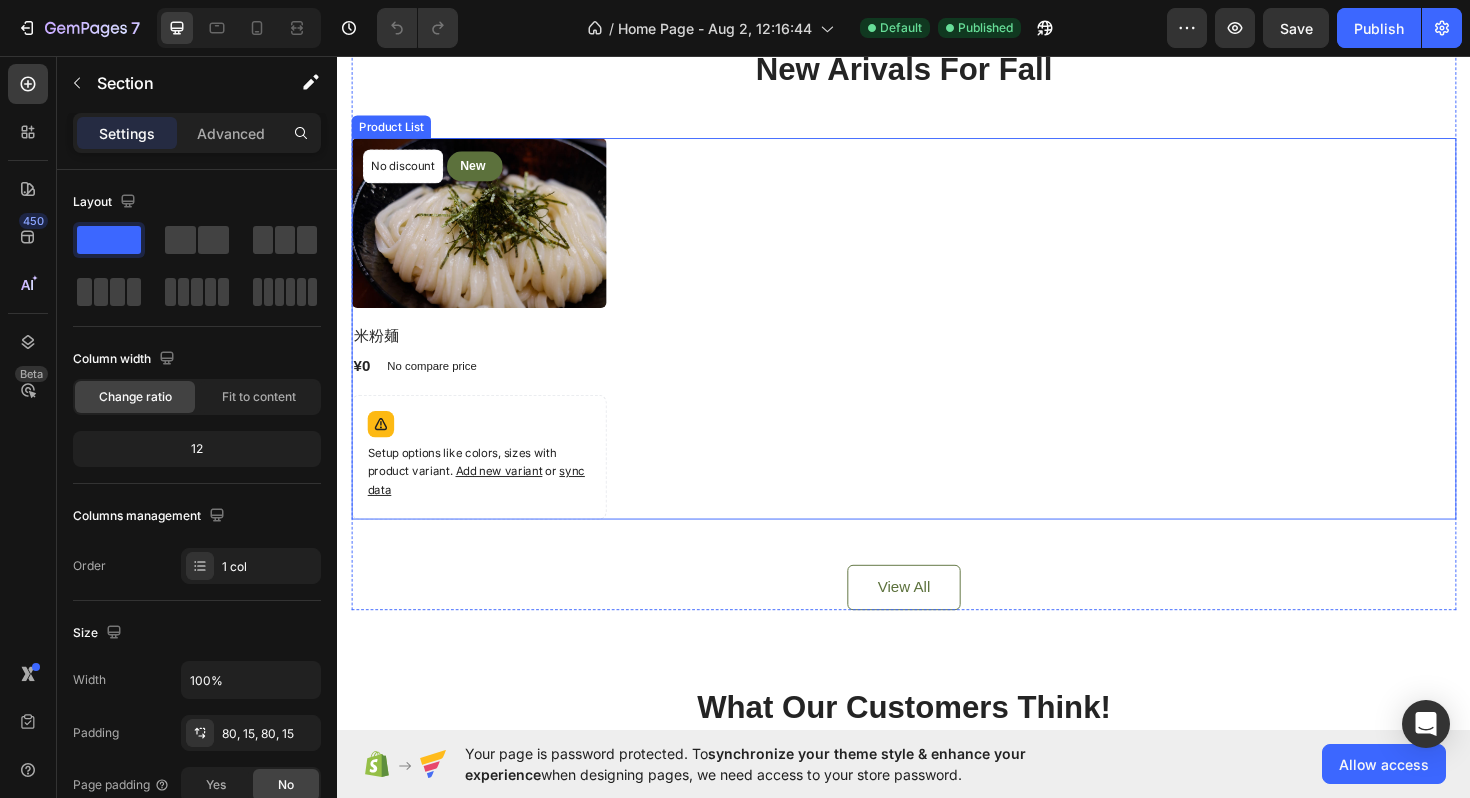 scroll, scrollTop: 3910, scrollLeft: 0, axis: vertical 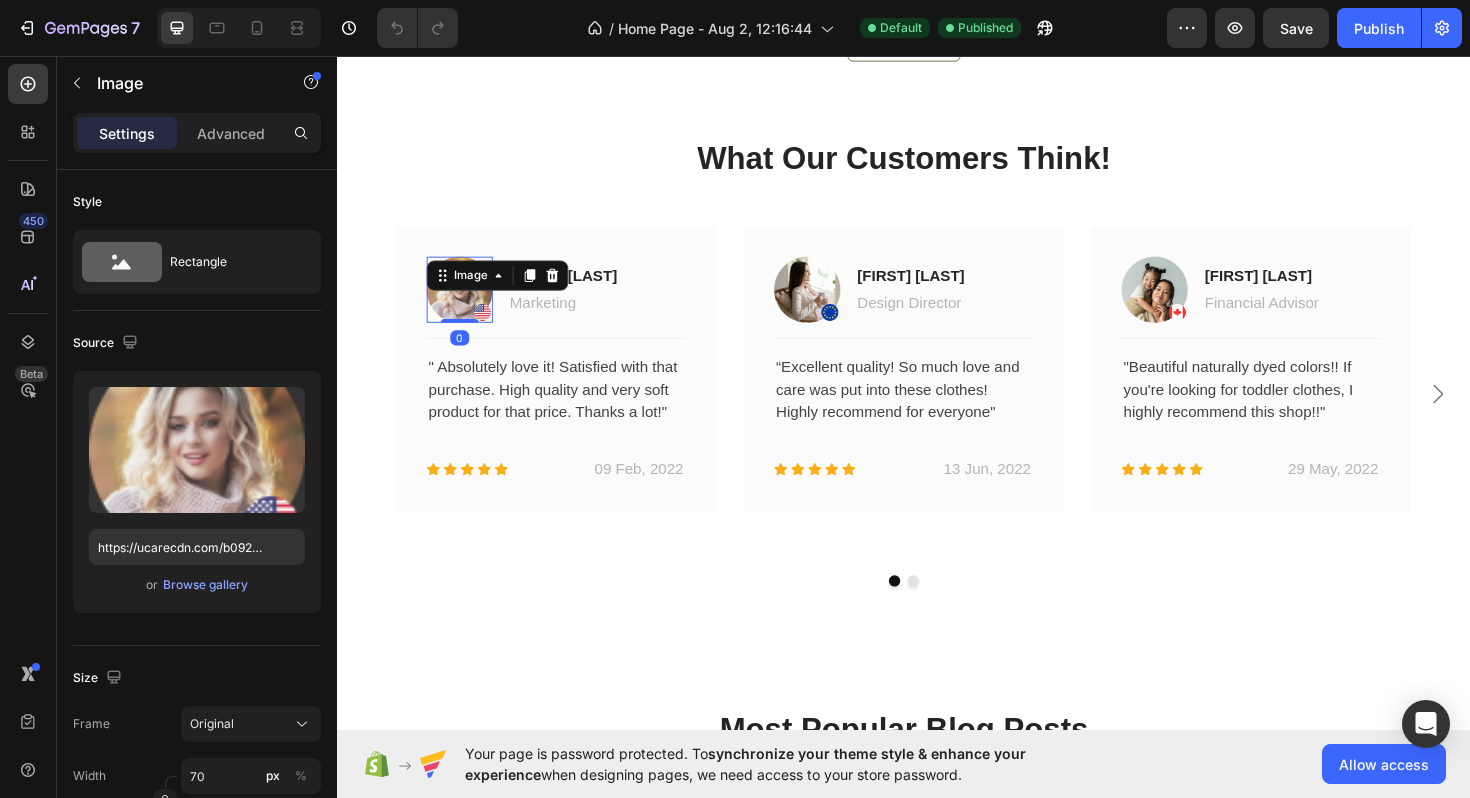 click at bounding box center [467, 304] 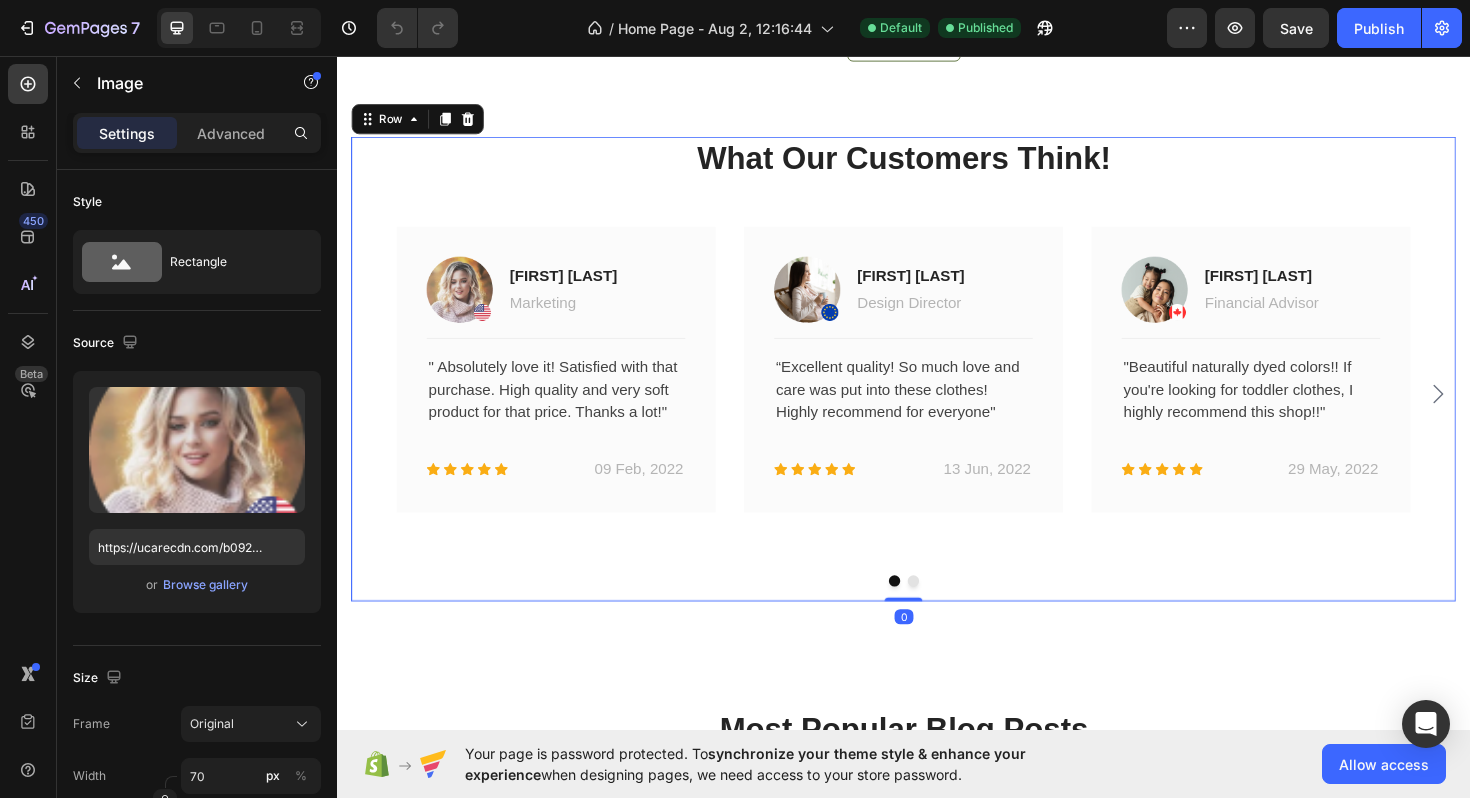 click on "What Our Customers Think! Heading
Image Jacintha McKinsey Text block Marketing Text block Row                Title Line " Absolutely love it! Satisfied with that purchase. High quality and very soft product for that price. Thanks a lot!" Text block Icon Icon Icon Icon Icon Icon List Hoz 09 Feb, 2022 Text block Row Row Image Nicole Smith Text block Design Director Text block Row                Title Line “Excellent quality! So much love and care was put into these clothes! Highly recommend for everyone" Text block Icon Icon Icon Icon Icon Icon List Hoz 13 Jun, 2022 Text block Row Row Image Jane Wood Text block Financial Advisor Text block Row                Title Line "Beautiful naturally dyed colors!! If you're looking for toddler clothes, I highly recommend this shop!!" Text block Icon Icon Icon Icon Icon Icon List Hoz 29 May, 2022 Text block Row Row Image Christine L Text block Account Manager Text block Row                Title Line Text block Icon Icon Icon Icon Icon Icon List Hoz Row" at bounding box center (937, 388) 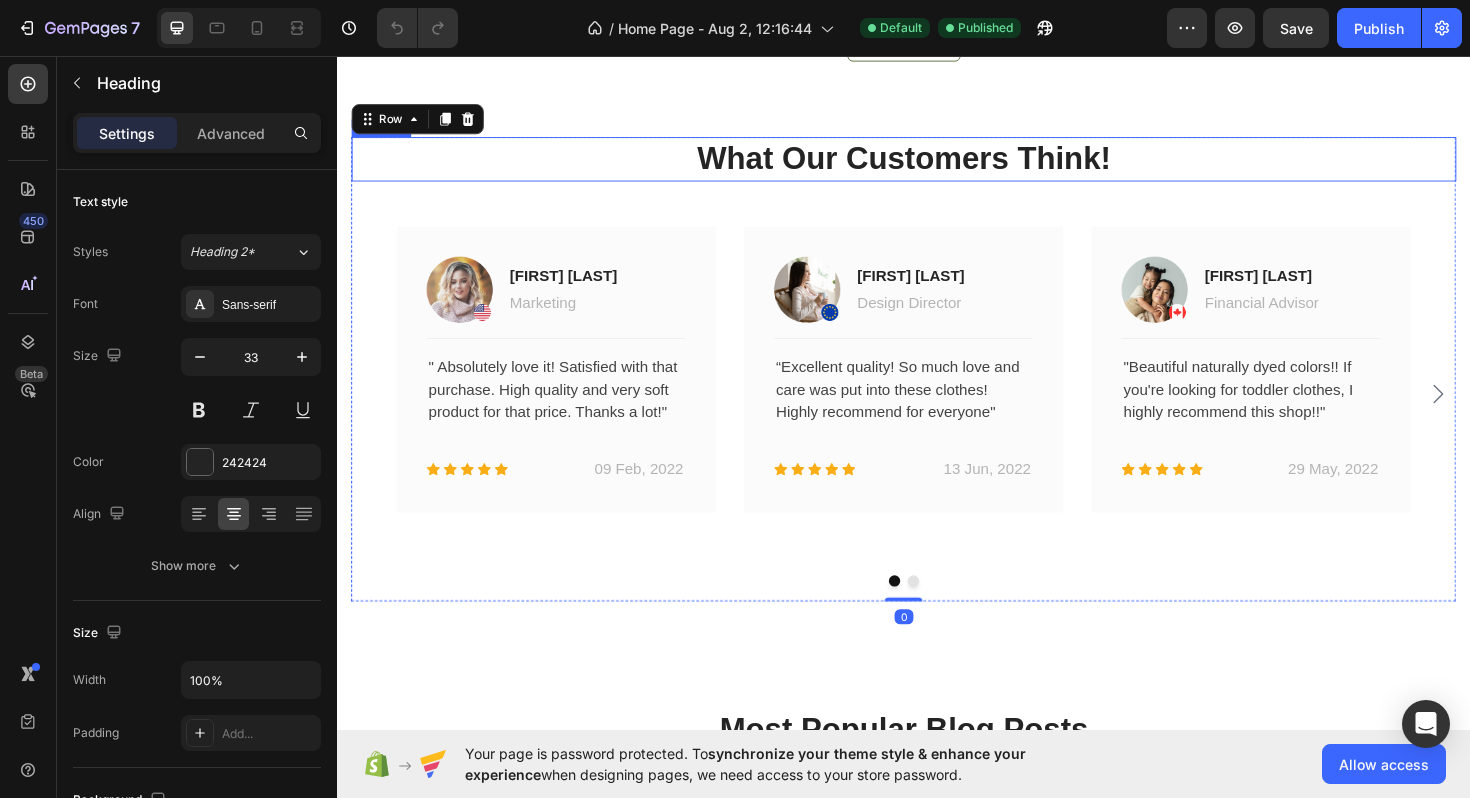 click on "What Our Customers Think!" at bounding box center (937, 165) 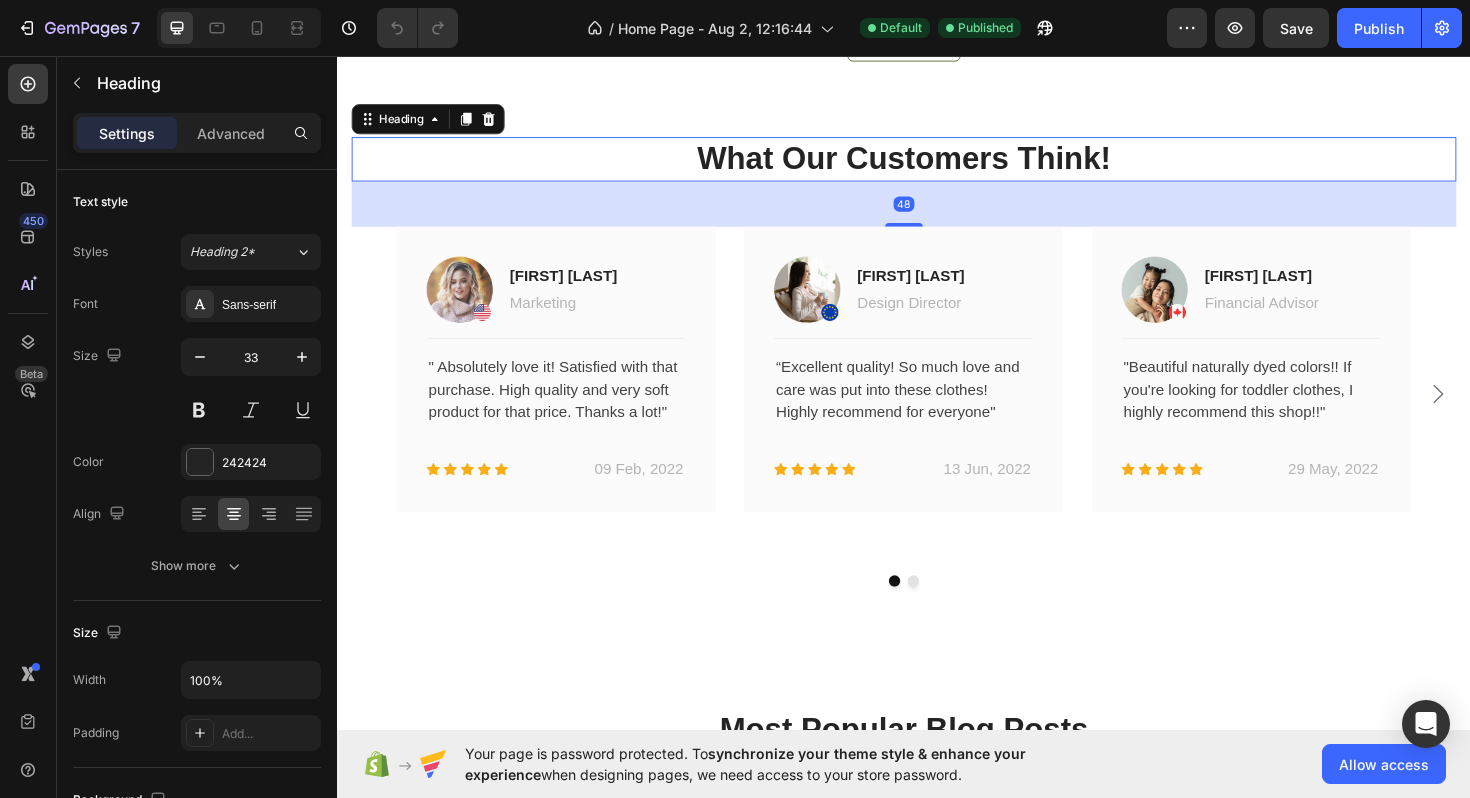 click on "What Our Customers Think!" at bounding box center (937, 165) 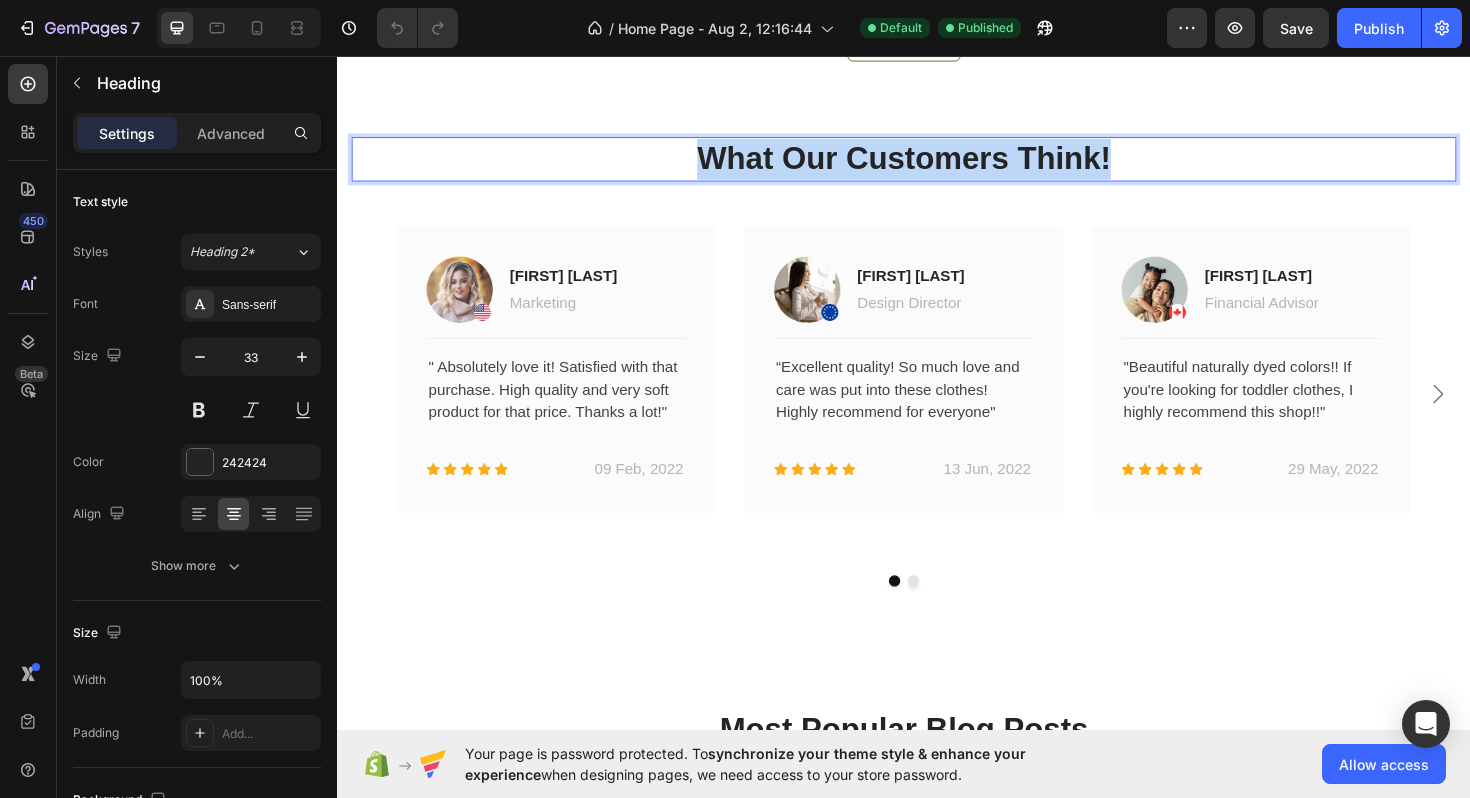 drag, startPoint x: 1191, startPoint y: 170, endPoint x: 643, endPoint y: 169, distance: 548.0009 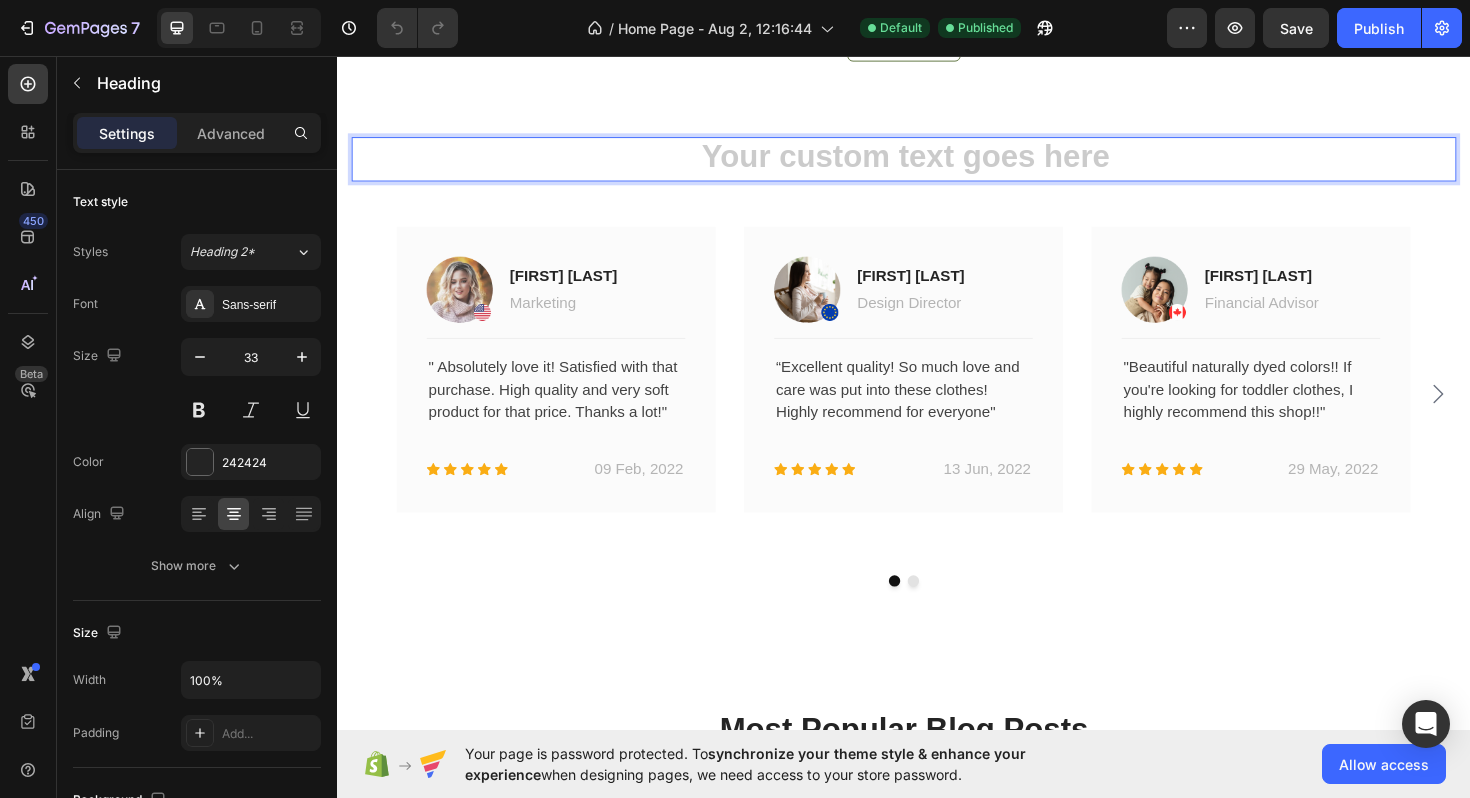 type 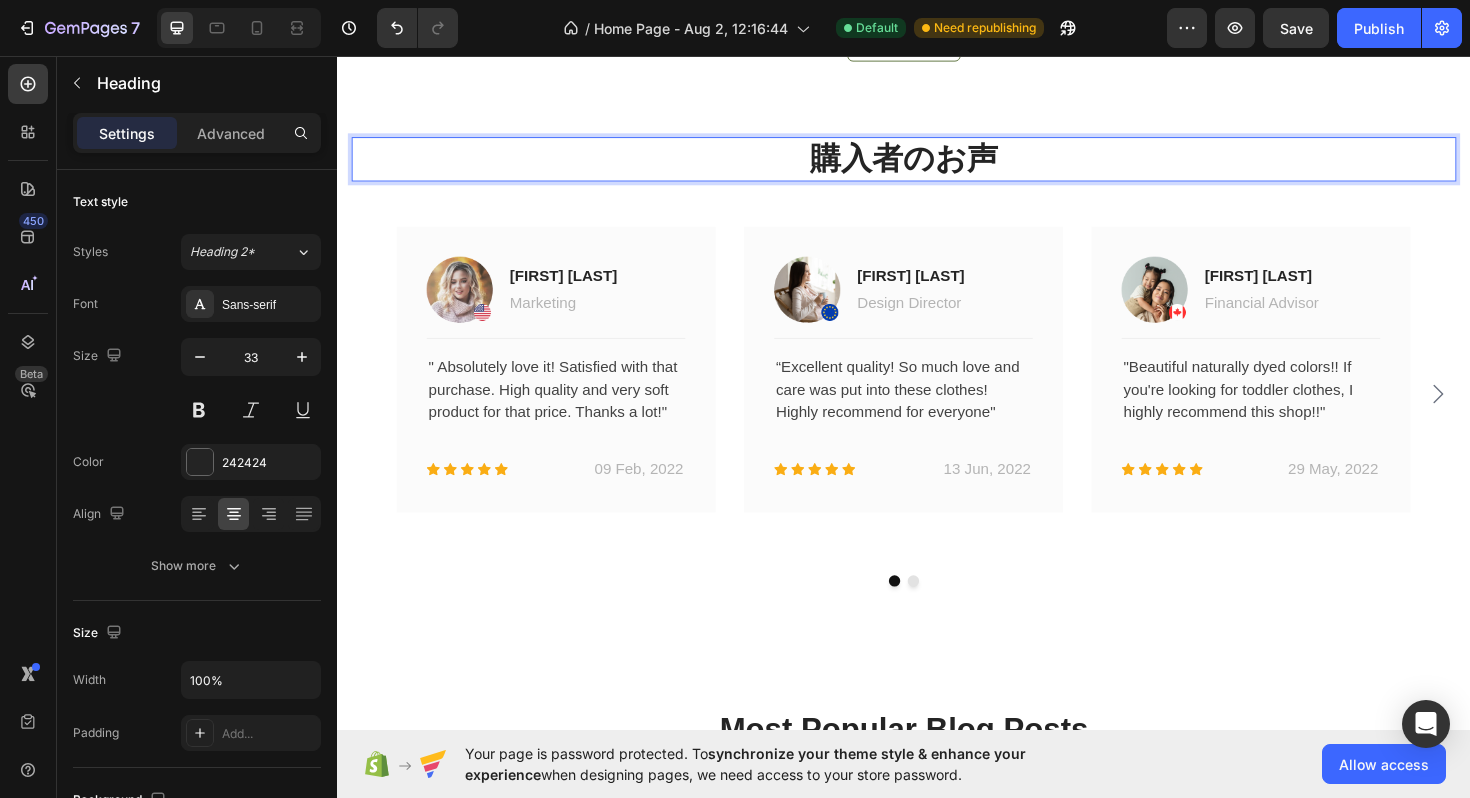click on "購入者のお声" at bounding box center [937, 165] 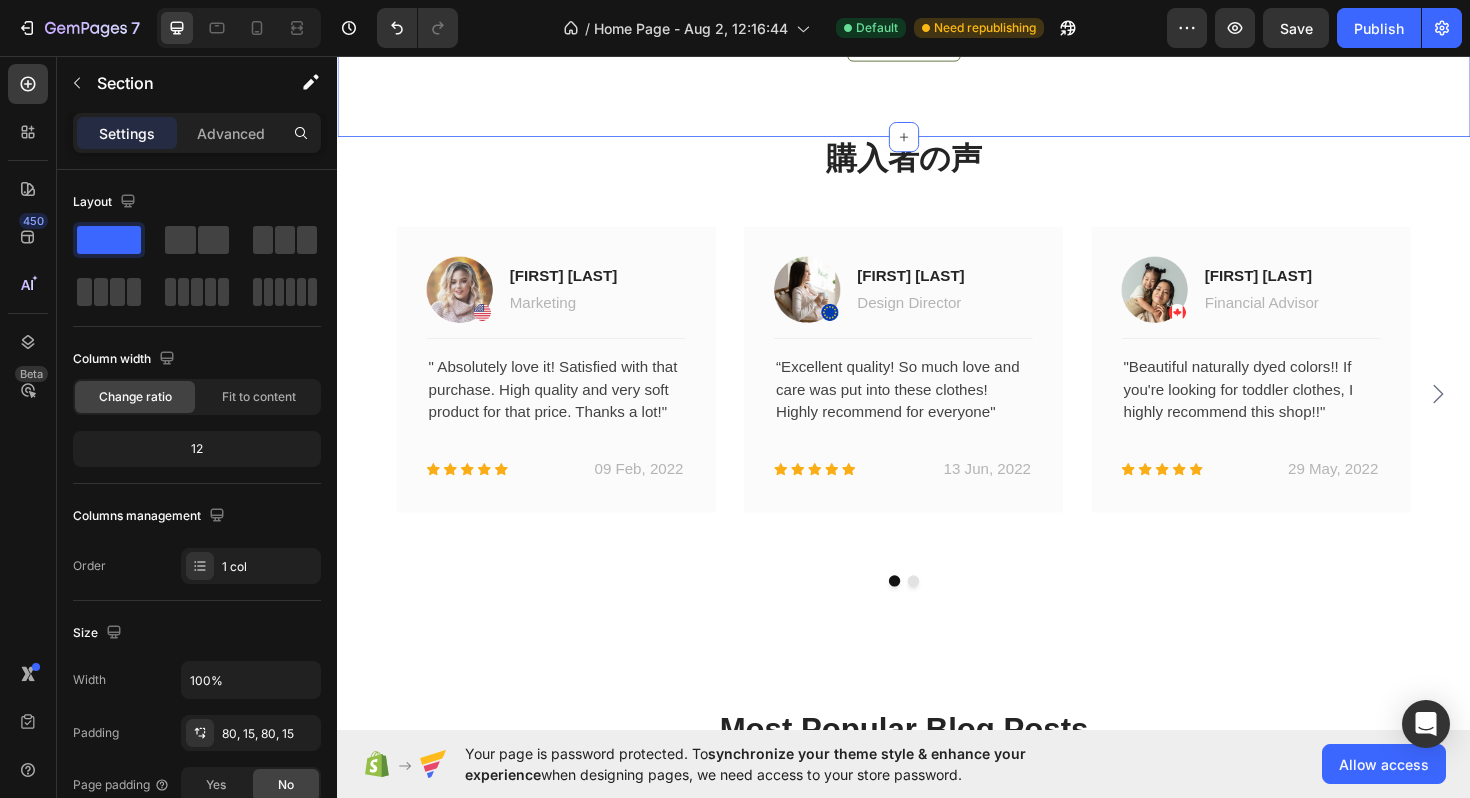 click on "New Arivals For Fall Heading No discount   Not be displayed when published Product Badge New Text block Row Row Product Images Row 米粉麺 Product Title ¥0 Product Price Product Price No compare price Product Price Row Setup options like colors, sizes with product variant.       Add new variant   or   sync data Product Variants & Swatches Row Product List Product List View All Button Row Section 7   You can create reusable sections Create Theme Section AI Content Write with GemAI What would you like to describe here? Tone and Voice Persuasive Product Show more Generate" at bounding box center [937, -236] 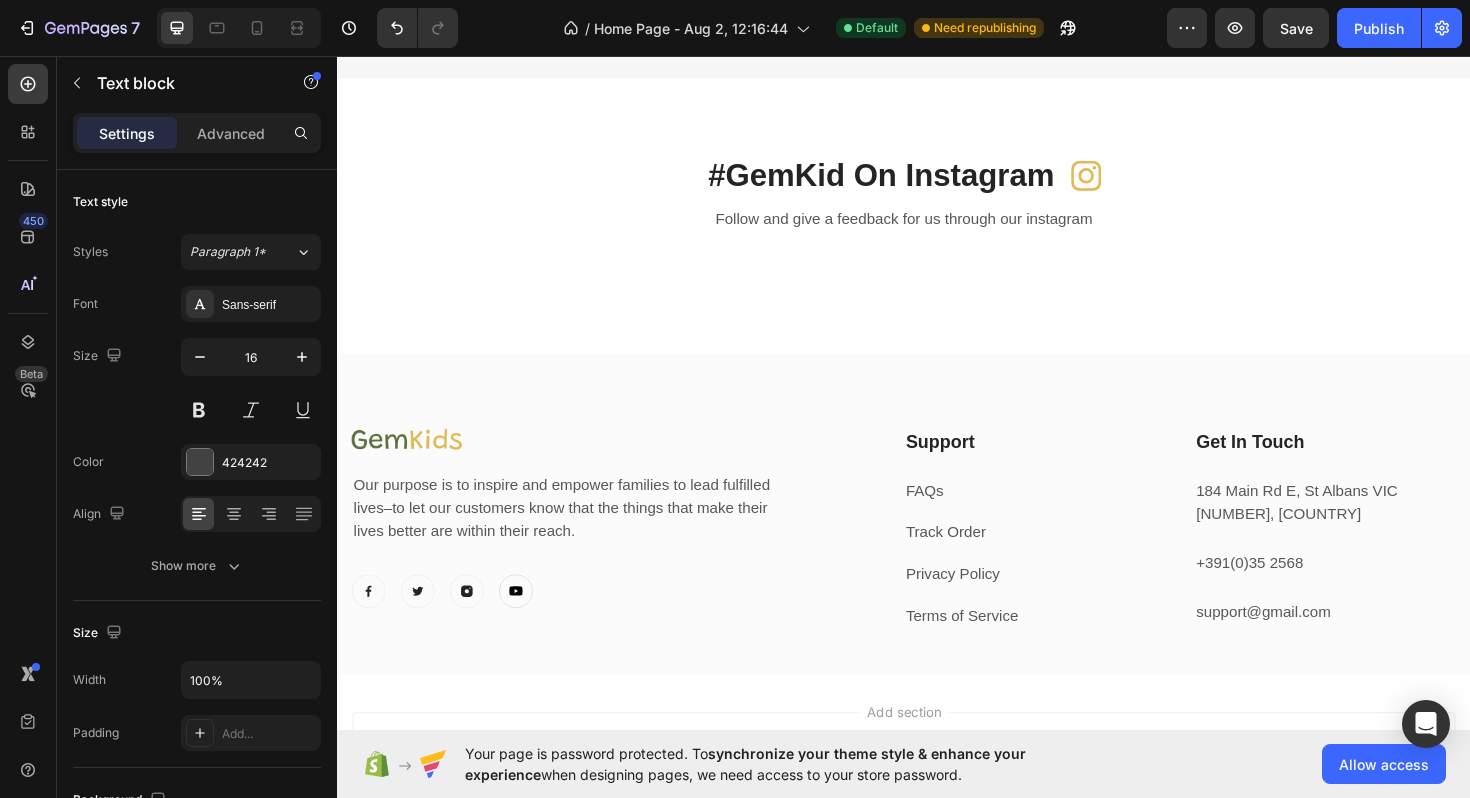 scroll, scrollTop: 5236, scrollLeft: 0, axis: vertical 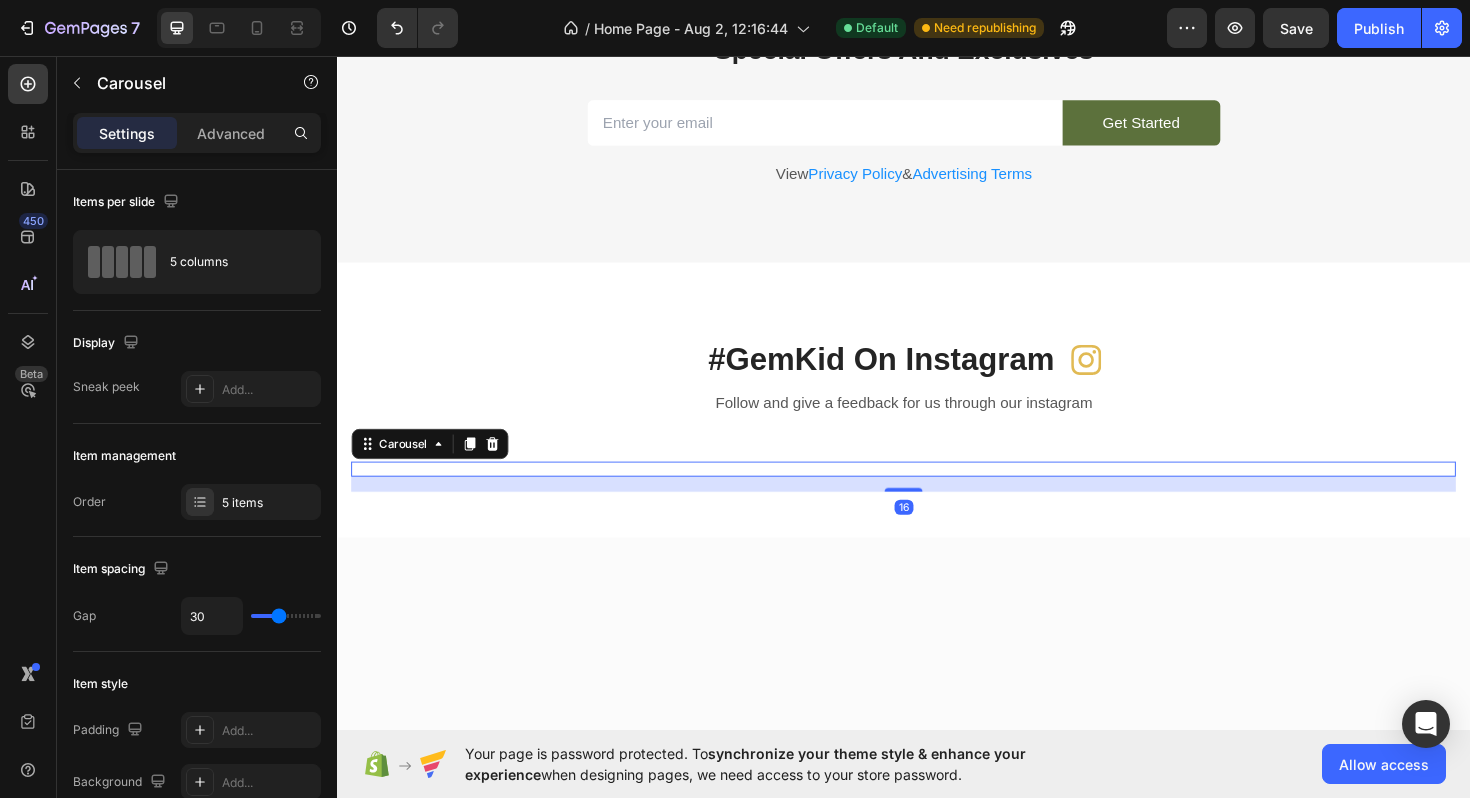 click on "Image Image Image Image Image" at bounding box center [937, 494] 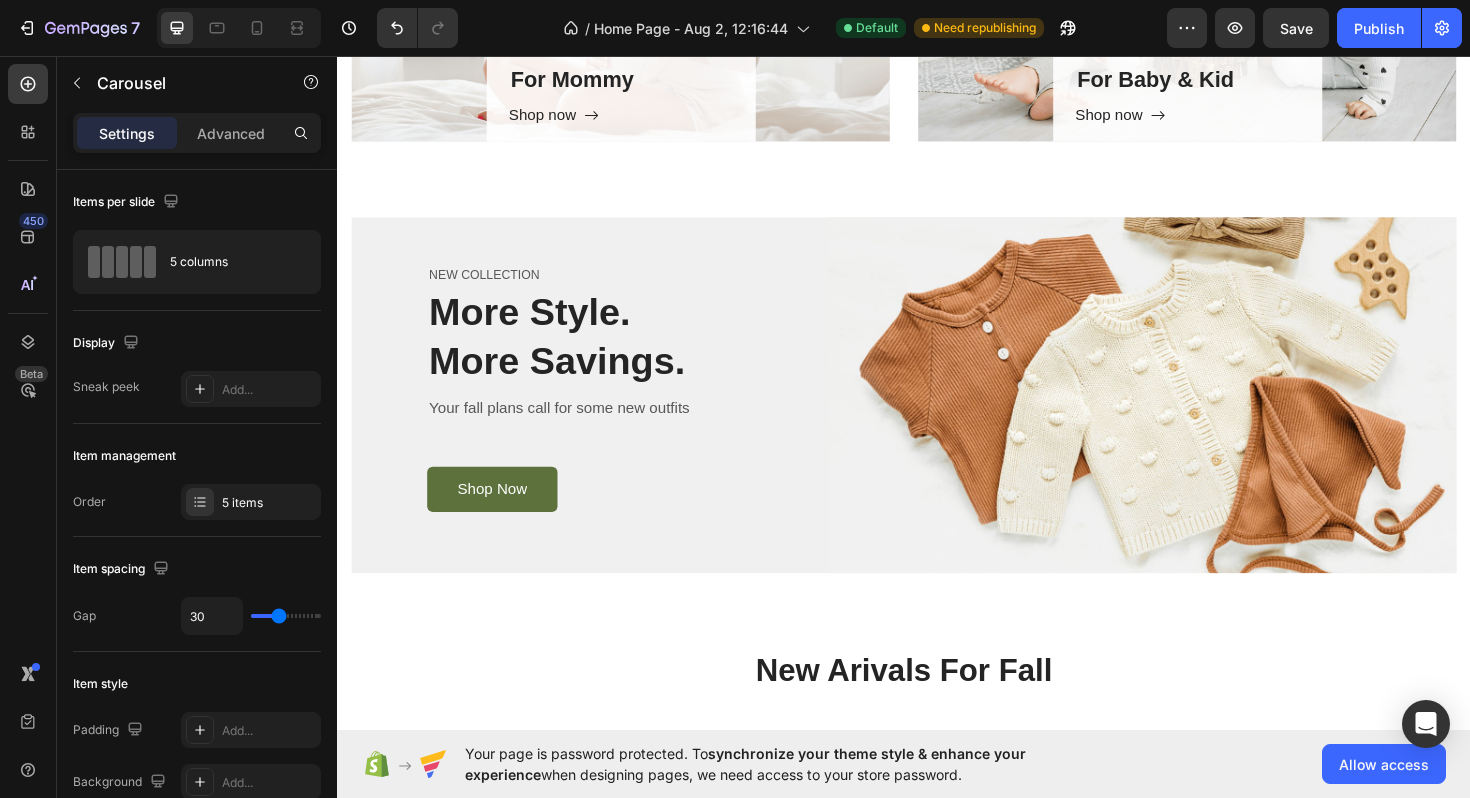 scroll, scrollTop: 2679, scrollLeft: 0, axis: vertical 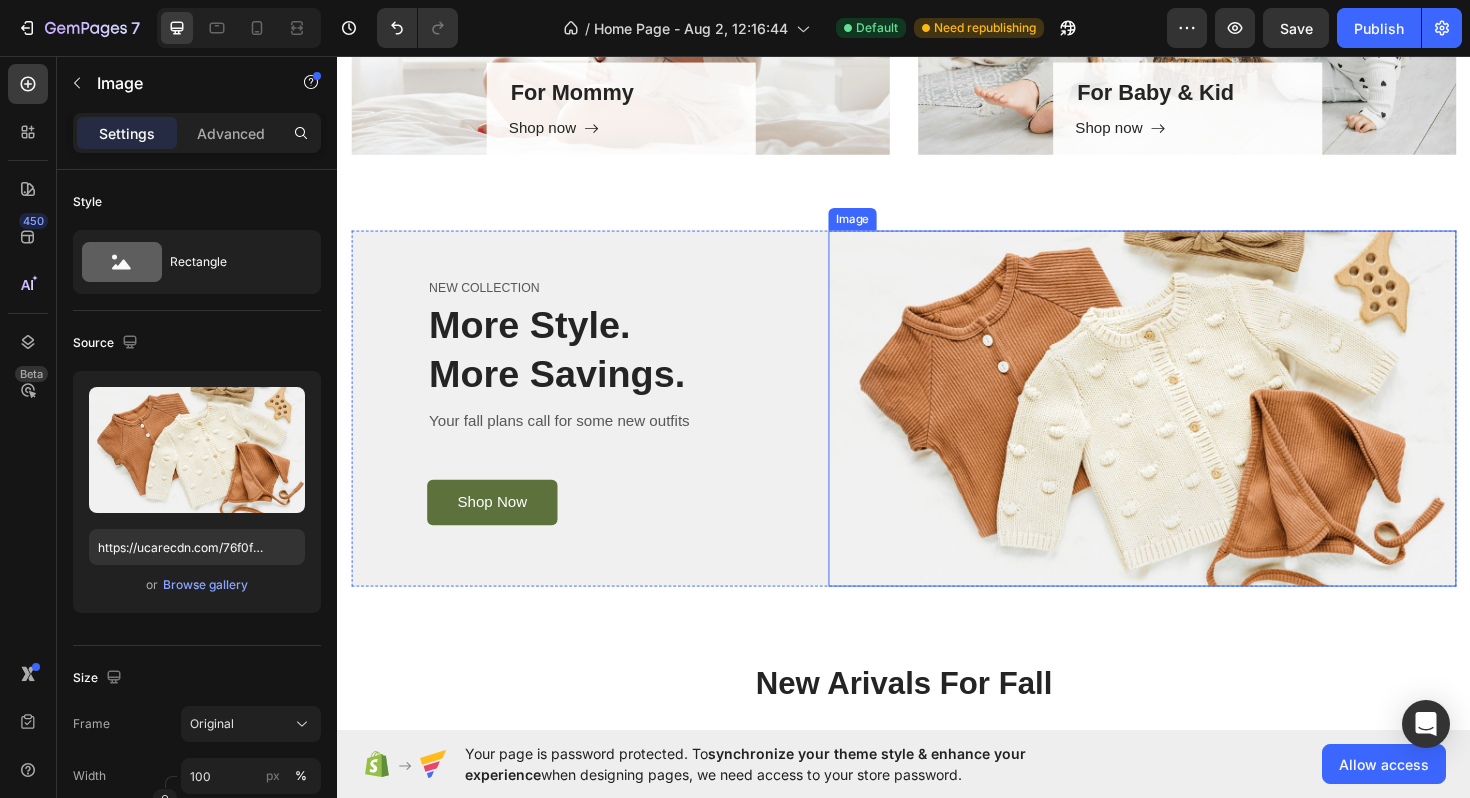 click at bounding box center [1189, 429] 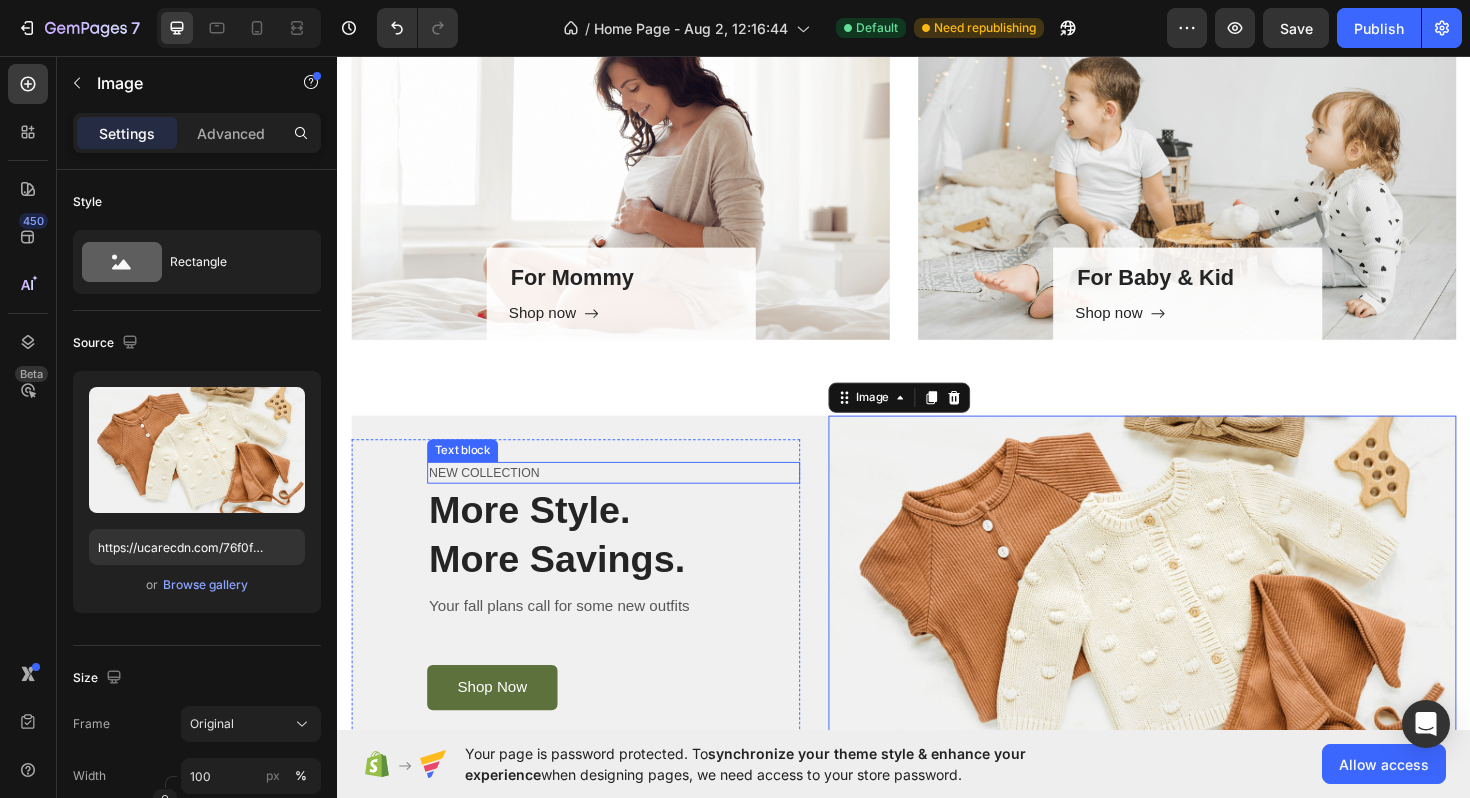 scroll, scrollTop: 2248, scrollLeft: 0, axis: vertical 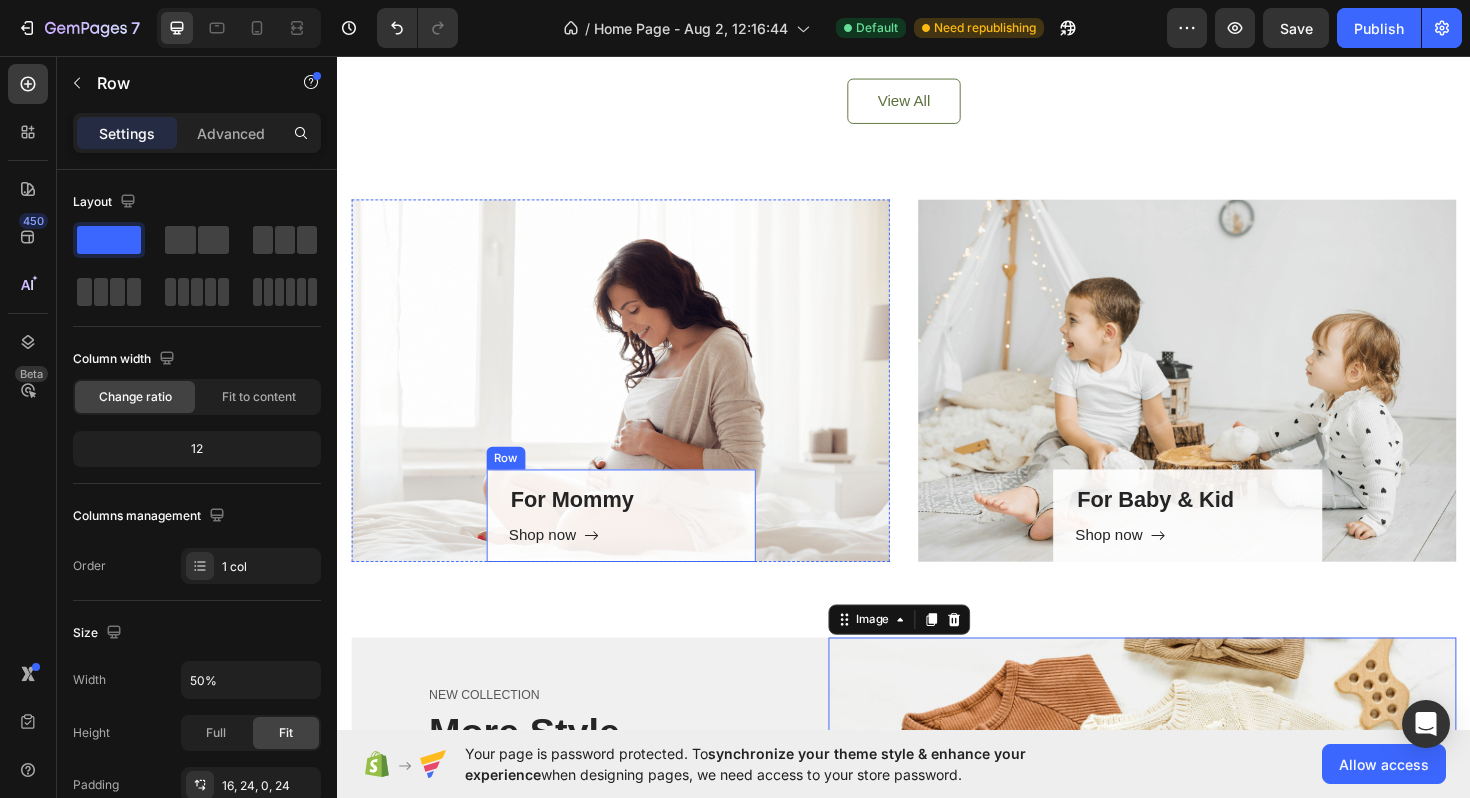 click on "For Mommy Heading
Shop now Button" at bounding box center [637, 551] 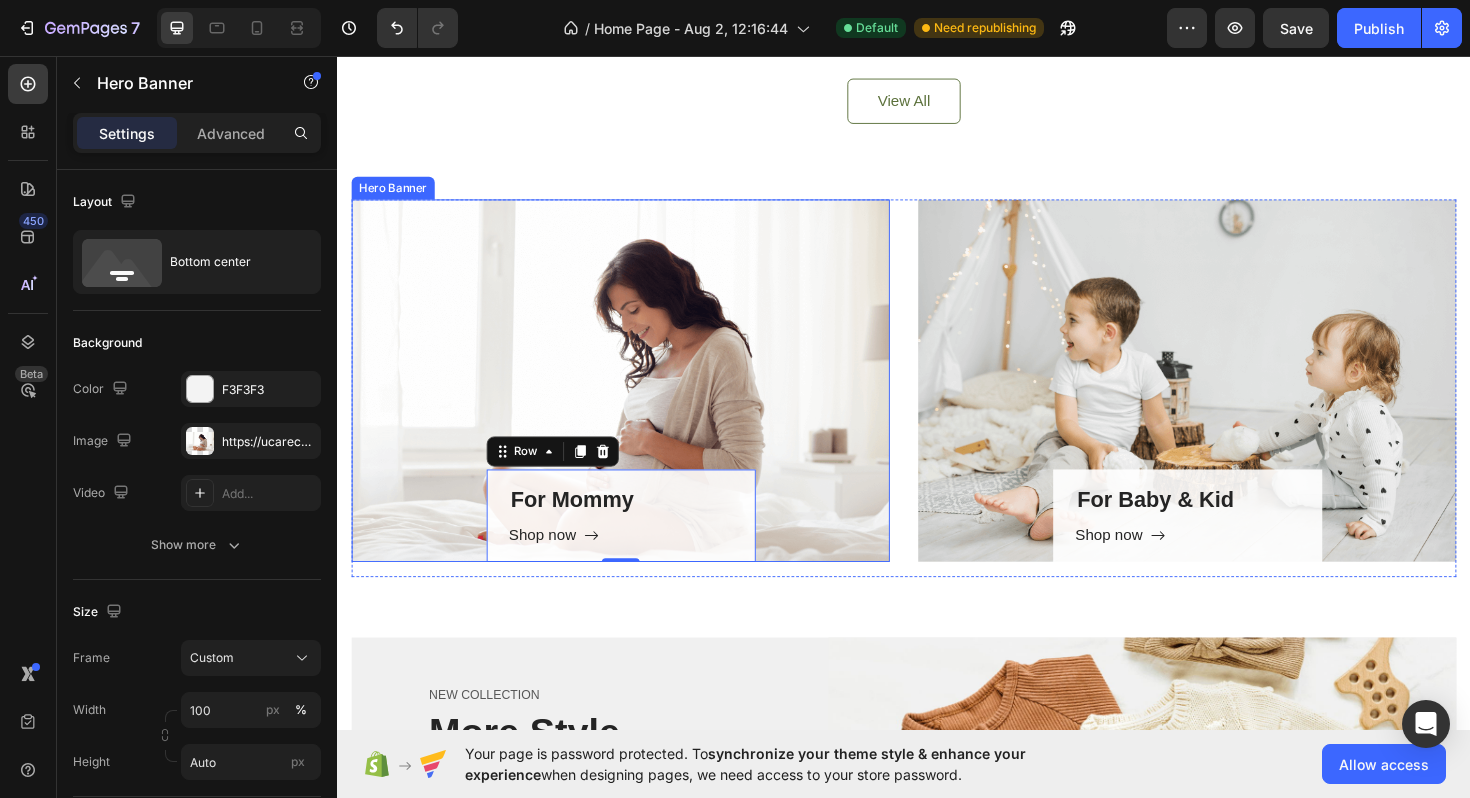 click on "For Mommy Heading
Shop now Button Row   0" at bounding box center [637, 400] 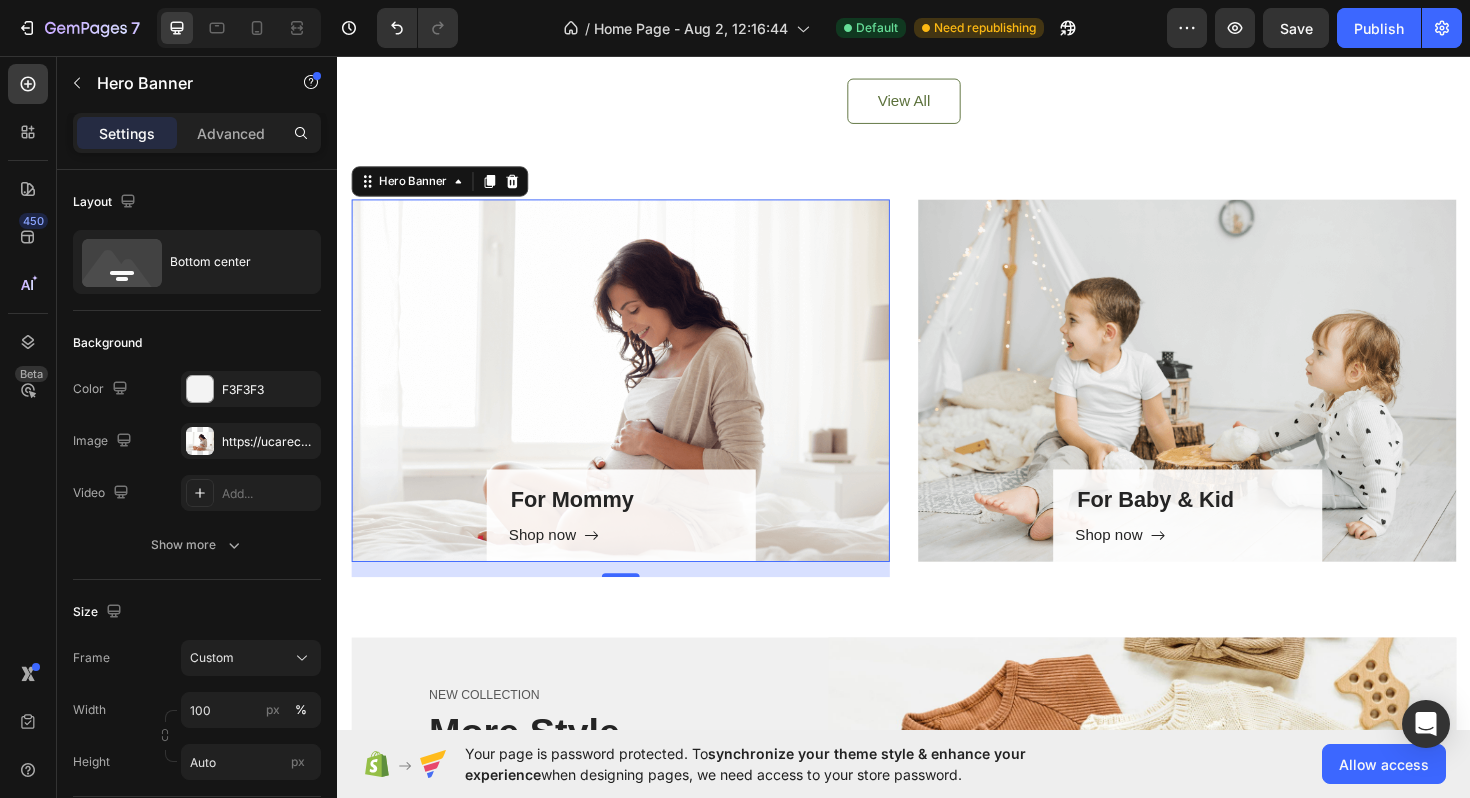 click on "For Mommy Heading
Shop now Button Row" at bounding box center [637, 400] 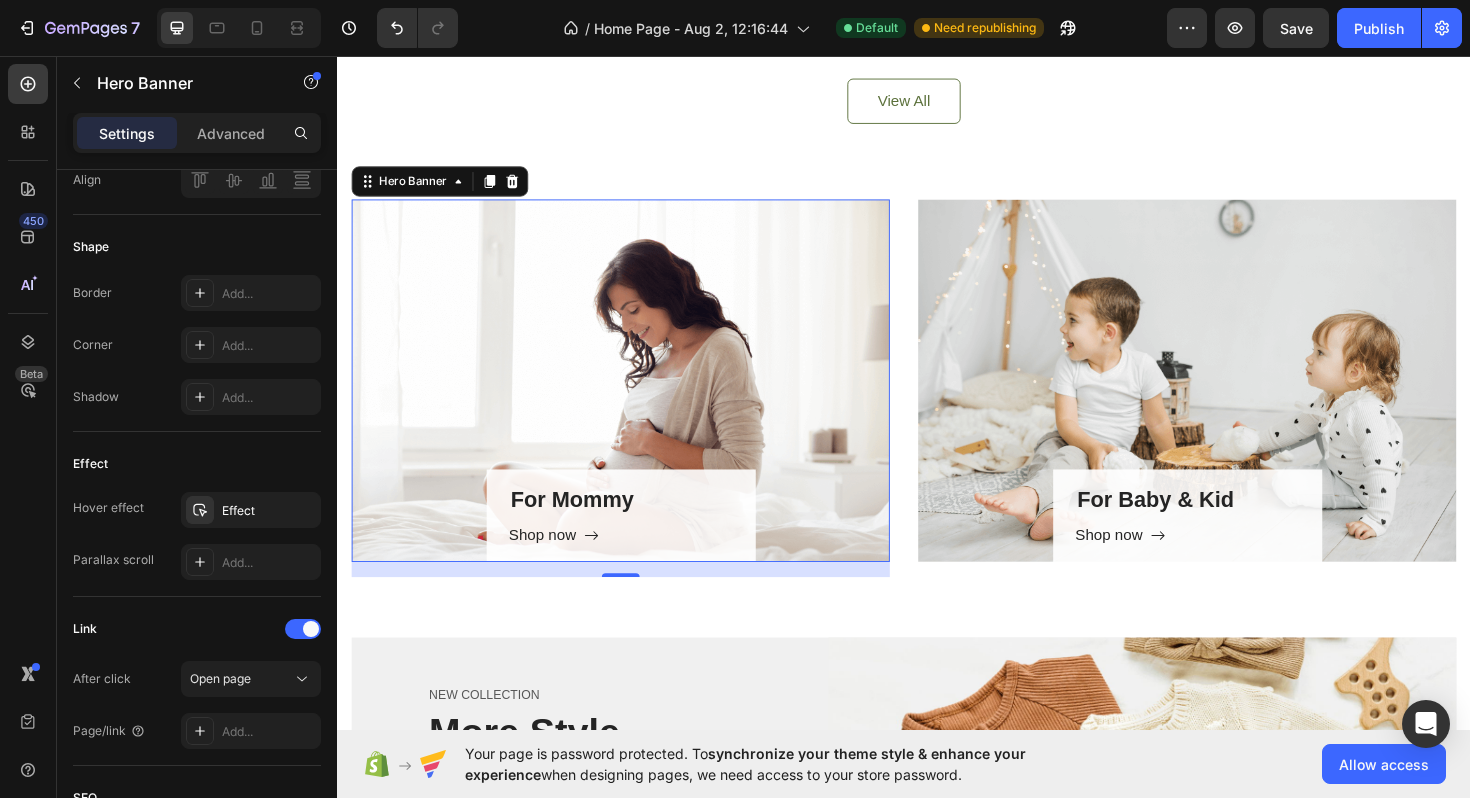 scroll, scrollTop: 1082, scrollLeft: 0, axis: vertical 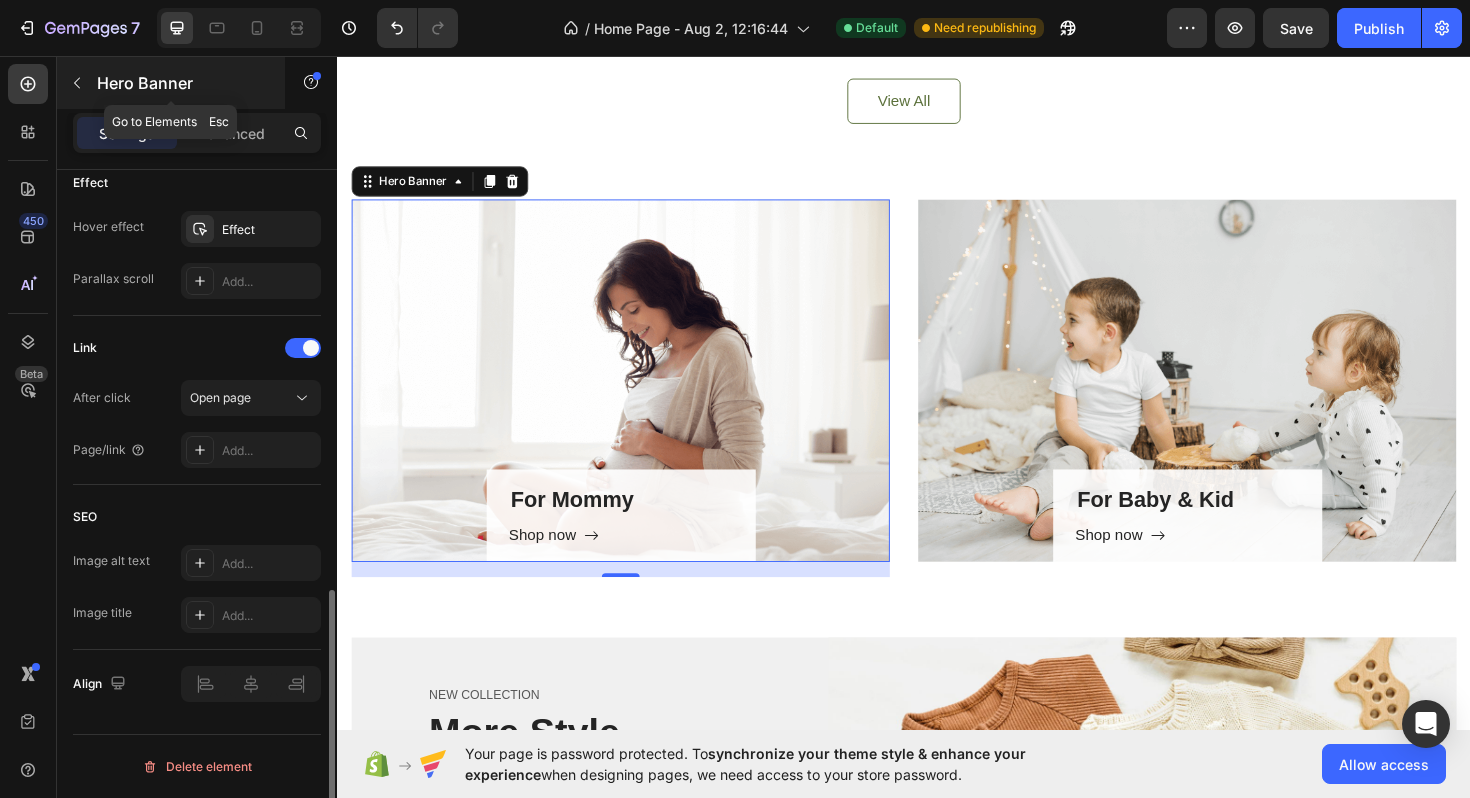 click at bounding box center (77, 83) 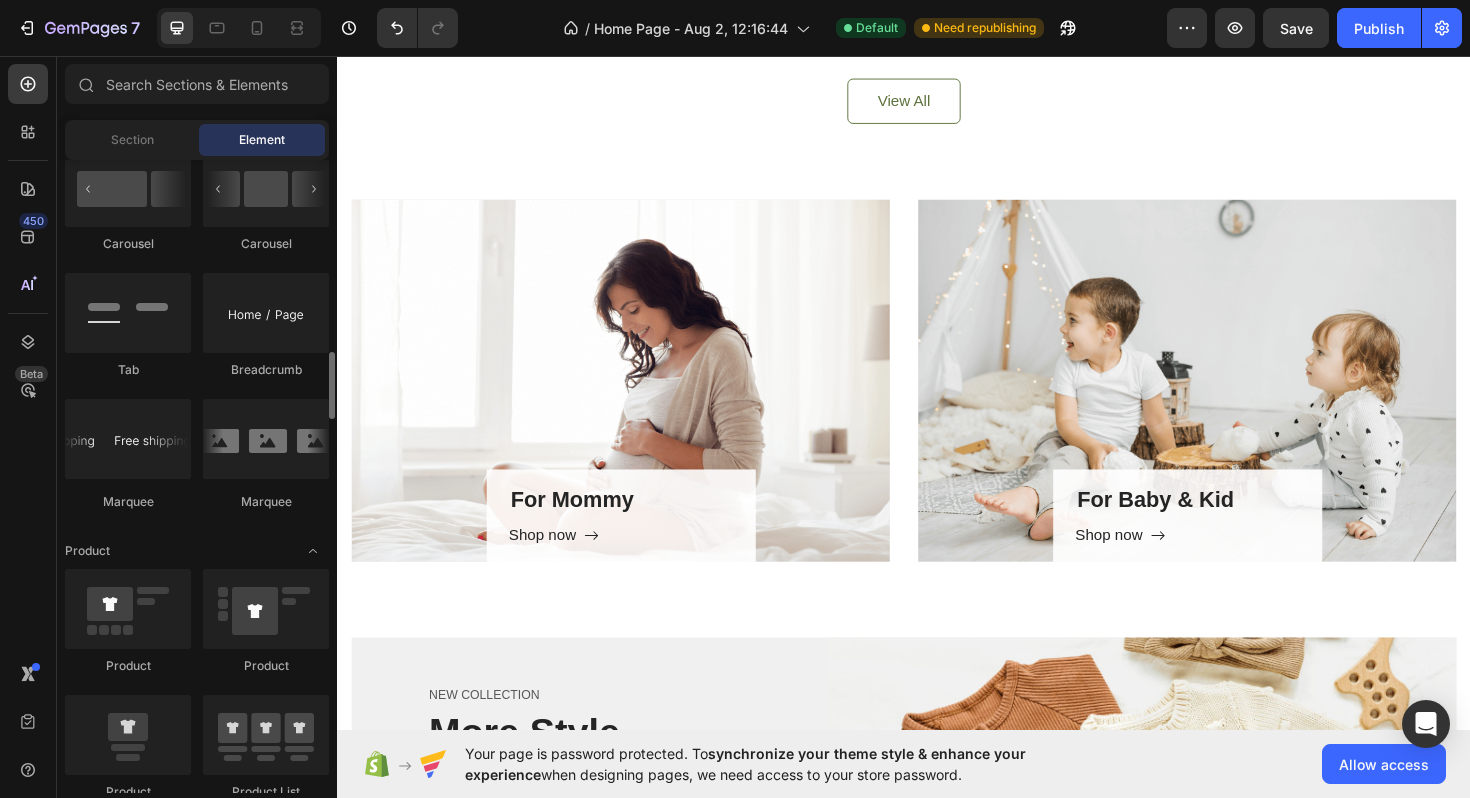 scroll, scrollTop: 2197, scrollLeft: 0, axis: vertical 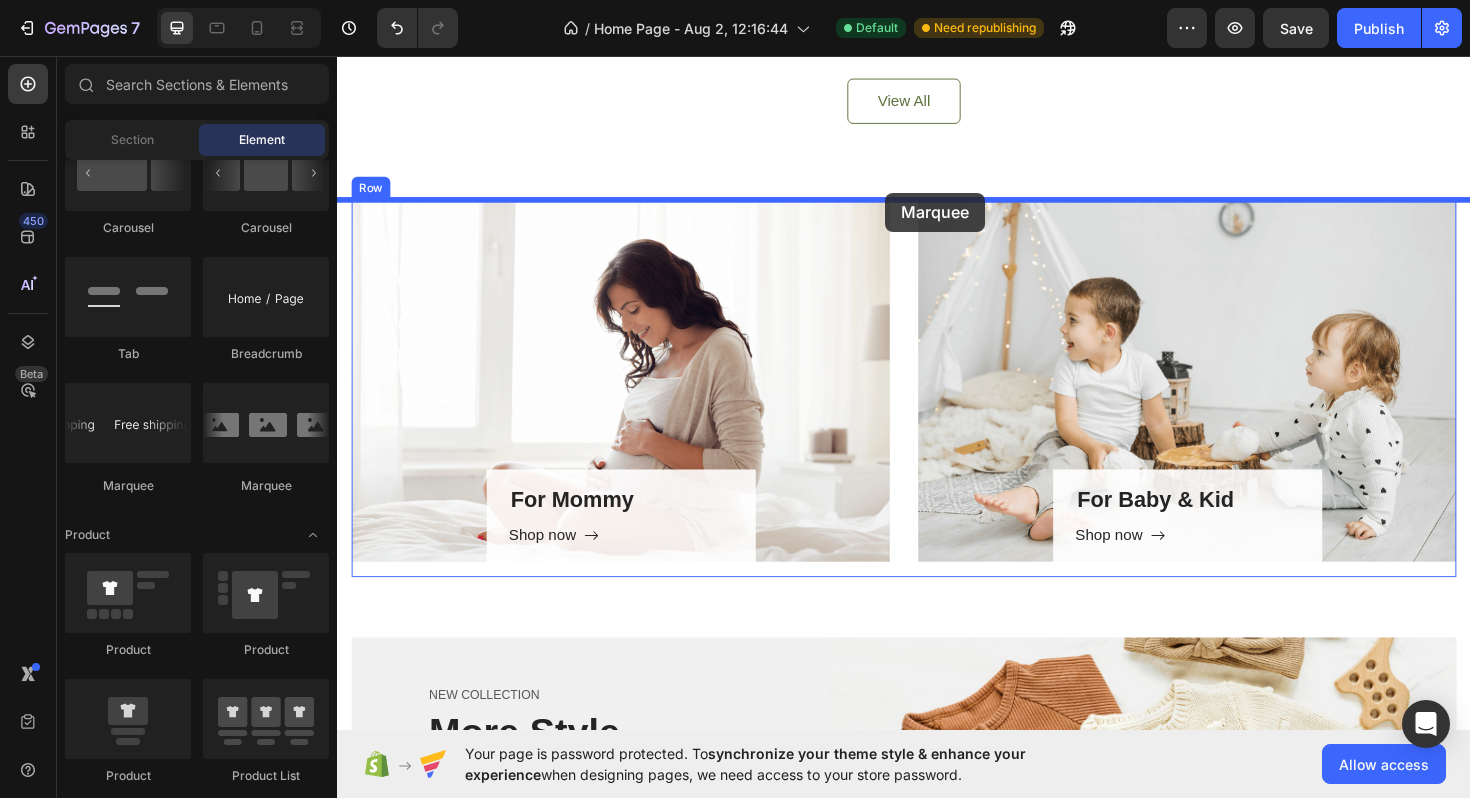 drag, startPoint x: 608, startPoint y: 505, endPoint x: 916, endPoint y: 205, distance: 429.95813 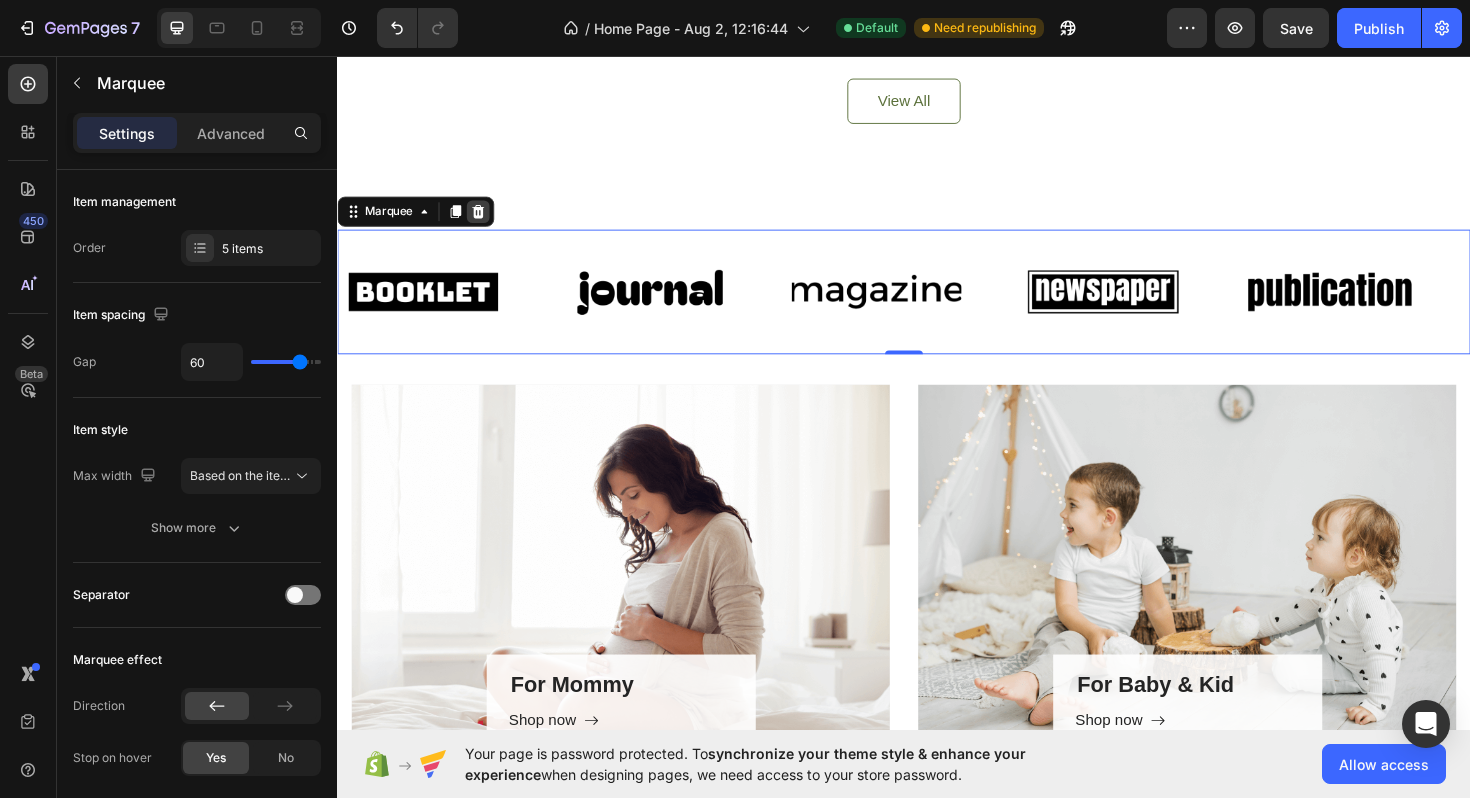 click at bounding box center [486, 221] 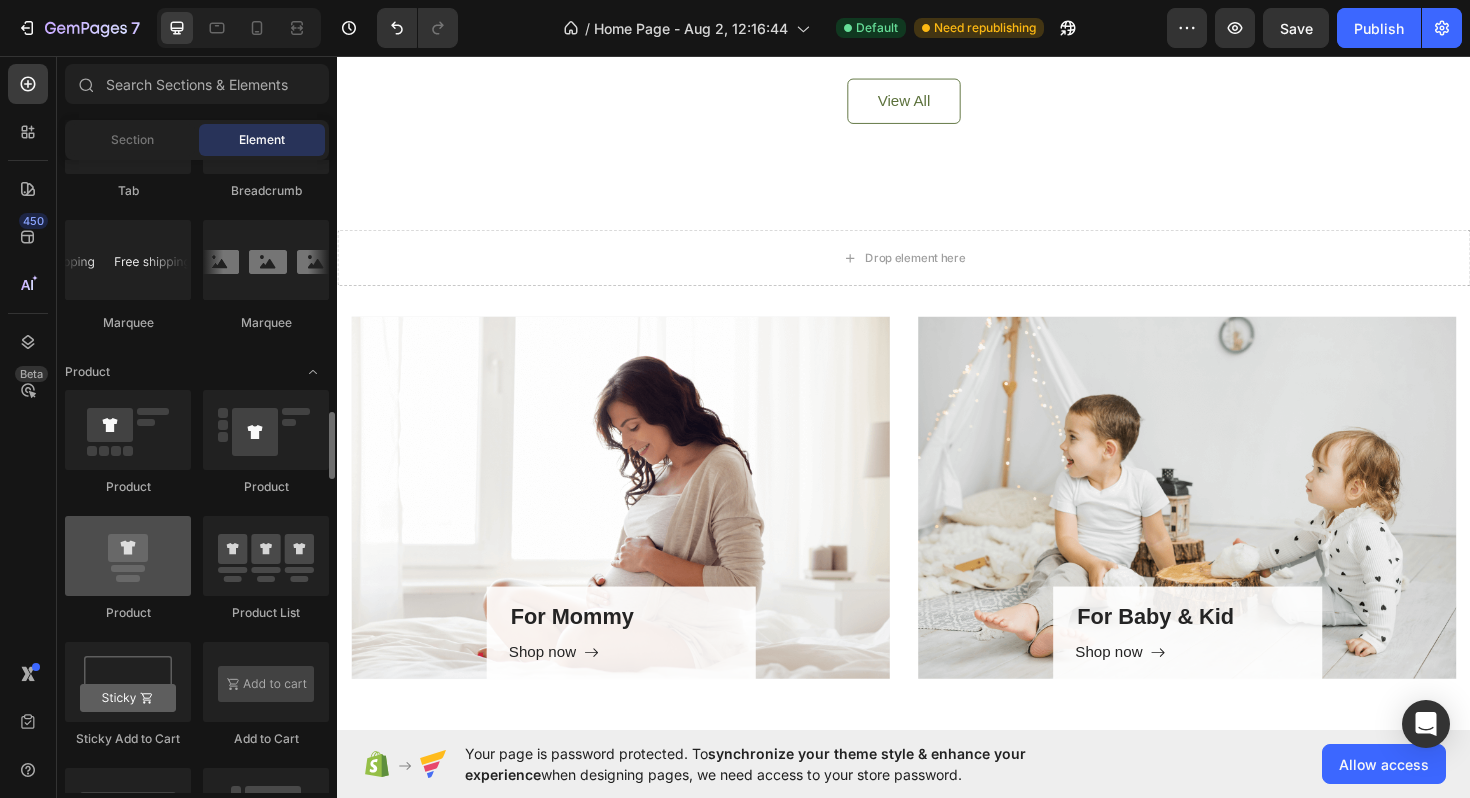 scroll, scrollTop: 2358, scrollLeft: 0, axis: vertical 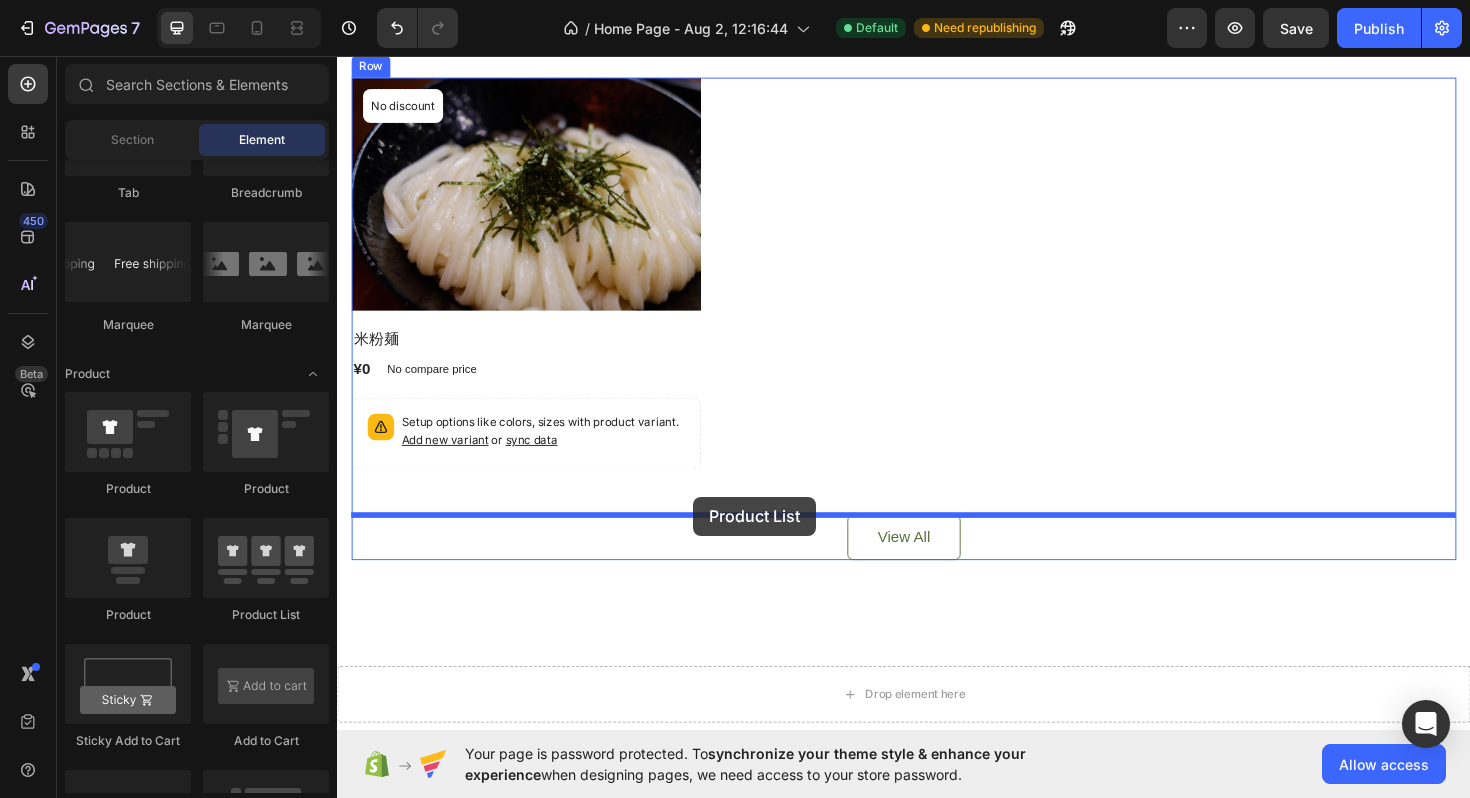 drag, startPoint x: 614, startPoint y: 621, endPoint x: 715, endPoint y: 523, distance: 140.73024 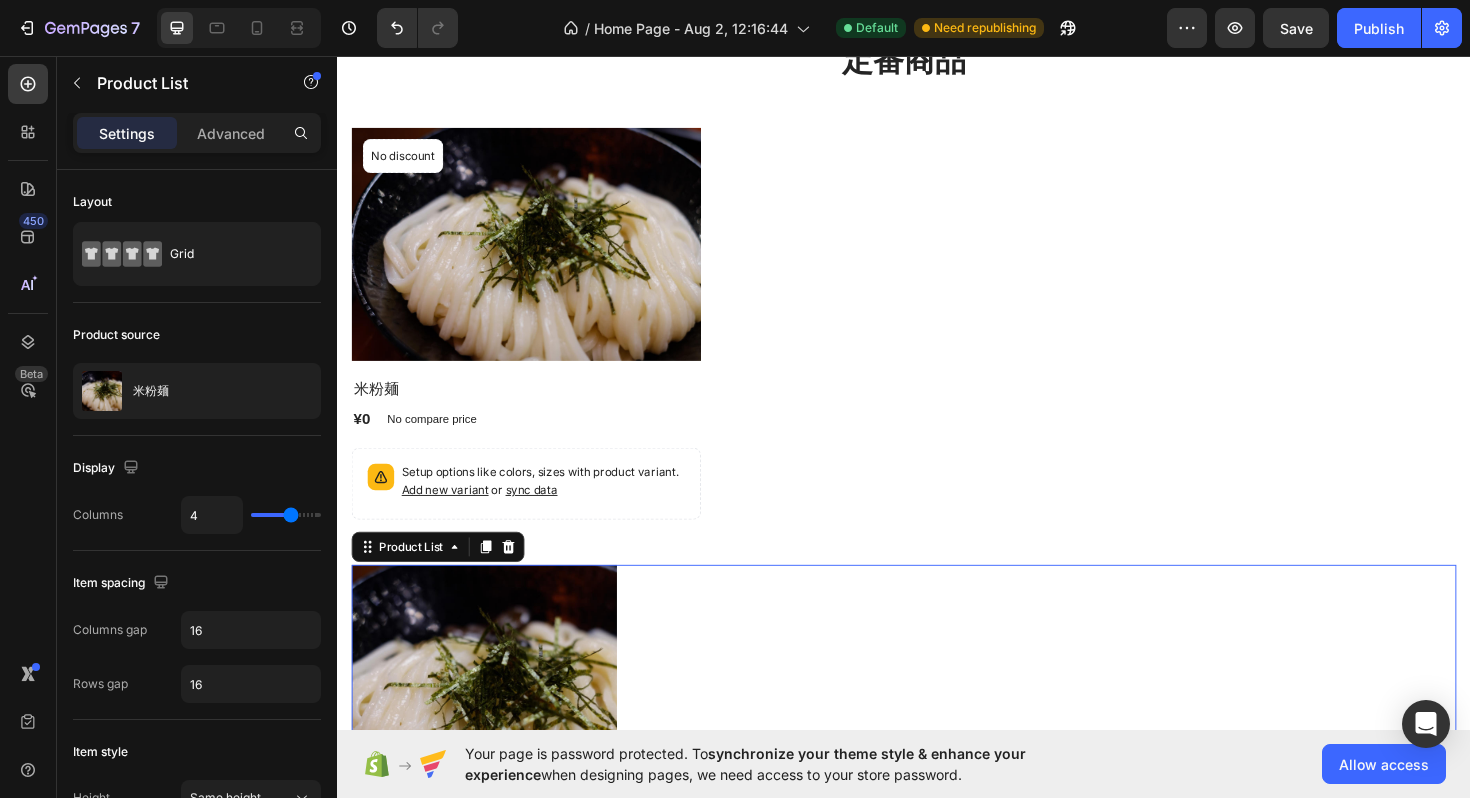scroll, scrollTop: 1672, scrollLeft: 0, axis: vertical 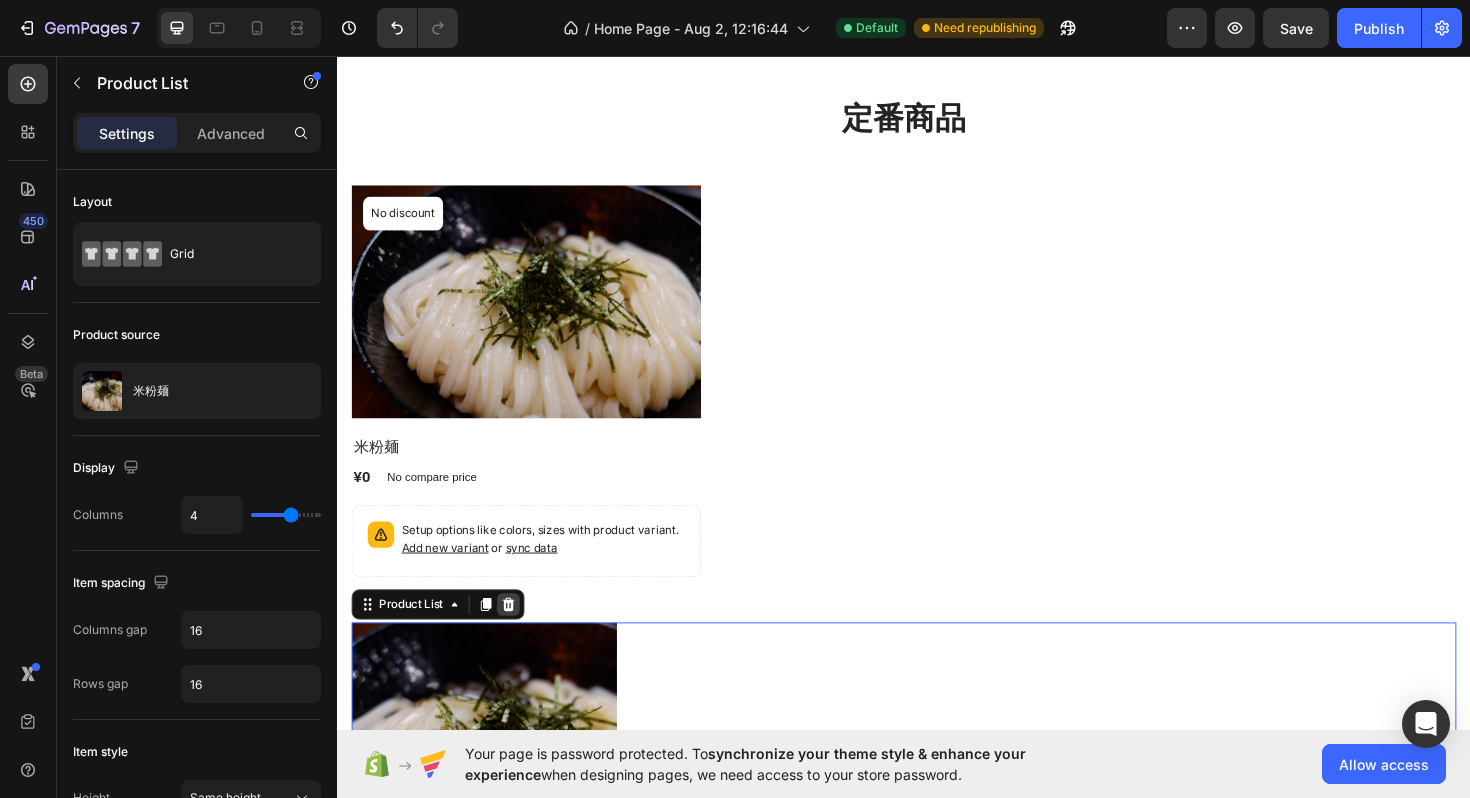 click 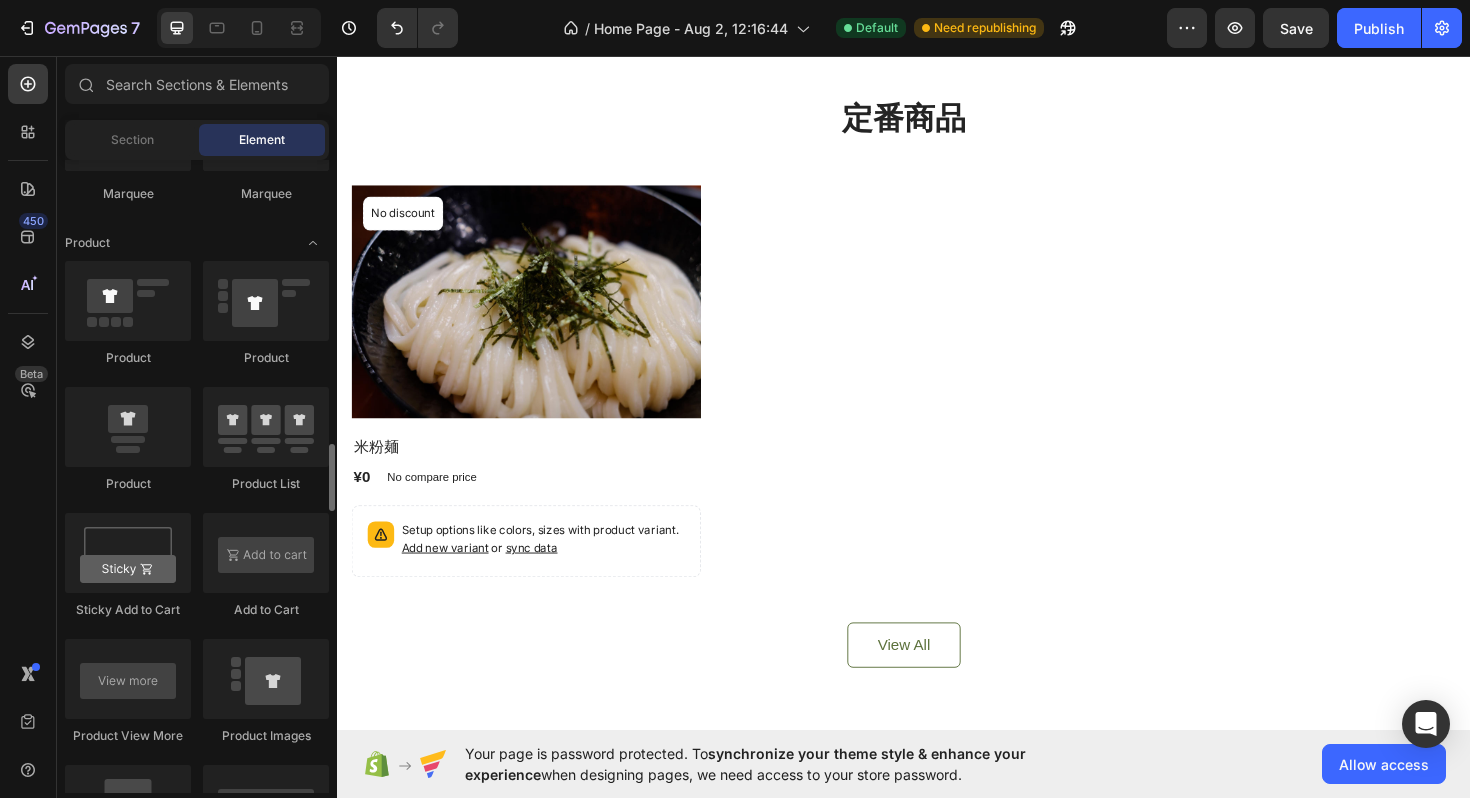 scroll, scrollTop: 2530, scrollLeft: 0, axis: vertical 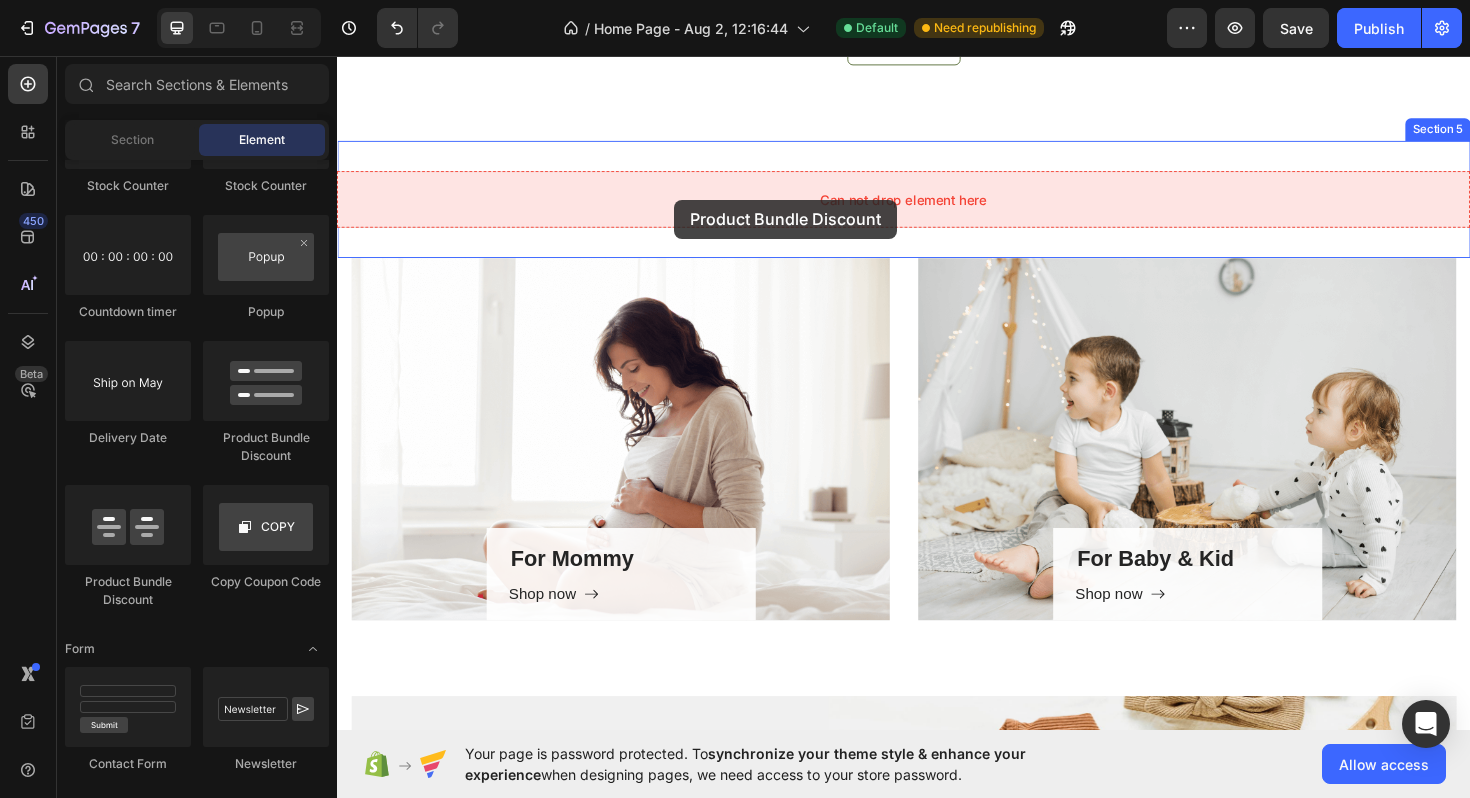 drag, startPoint x: 460, startPoint y: 585, endPoint x: 693, endPoint y: 208, distance: 443.1907 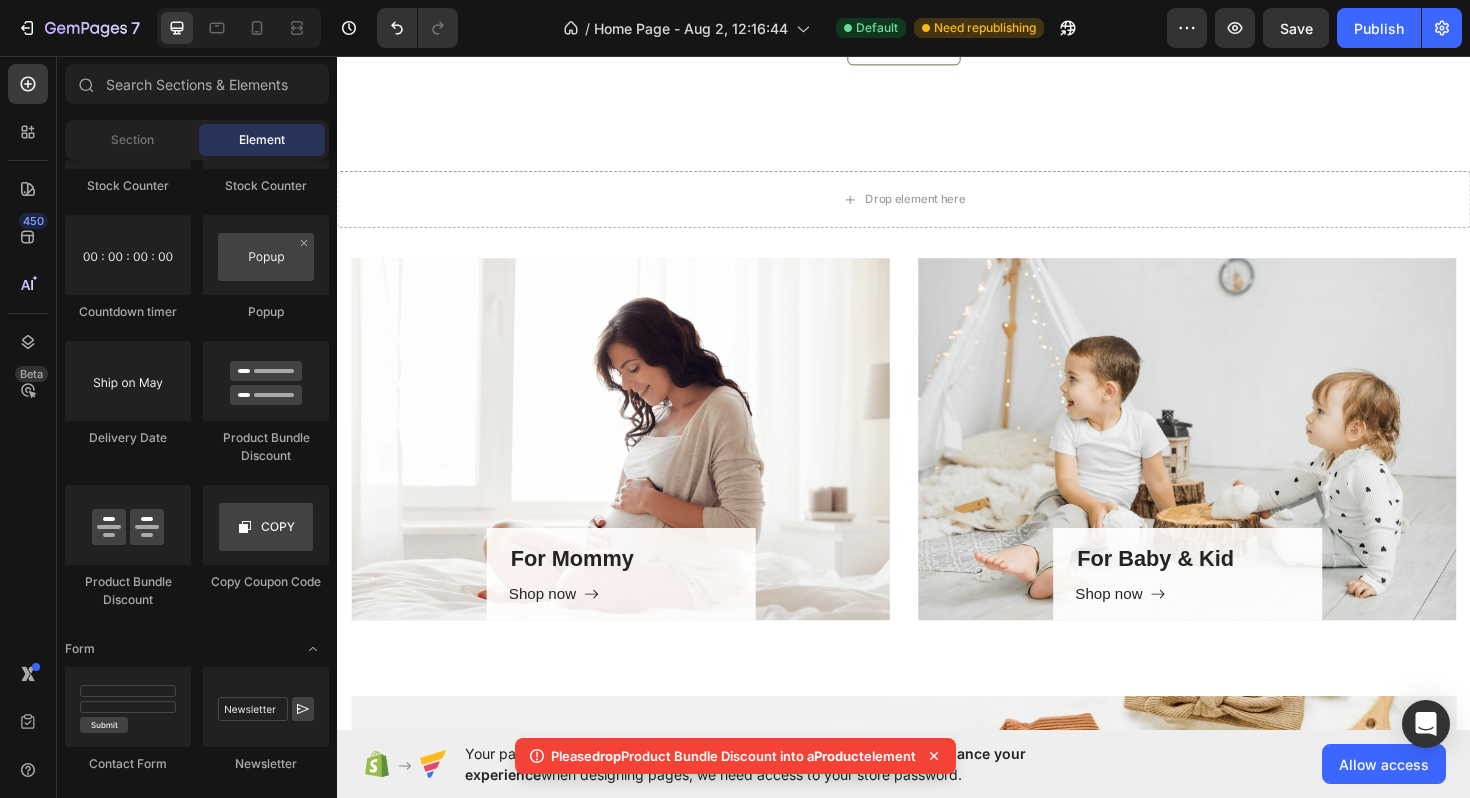 click 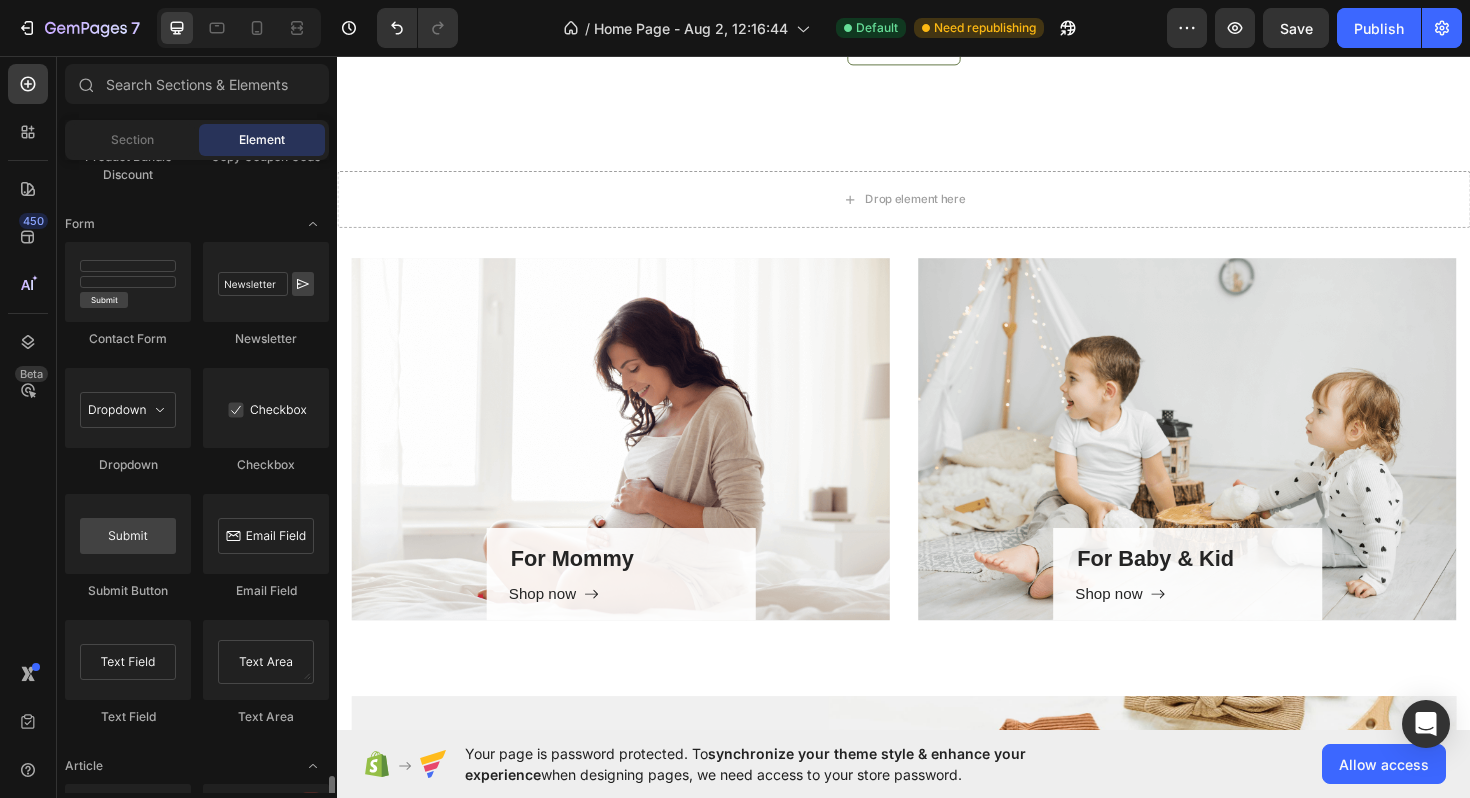 scroll, scrollTop: 4497, scrollLeft: 0, axis: vertical 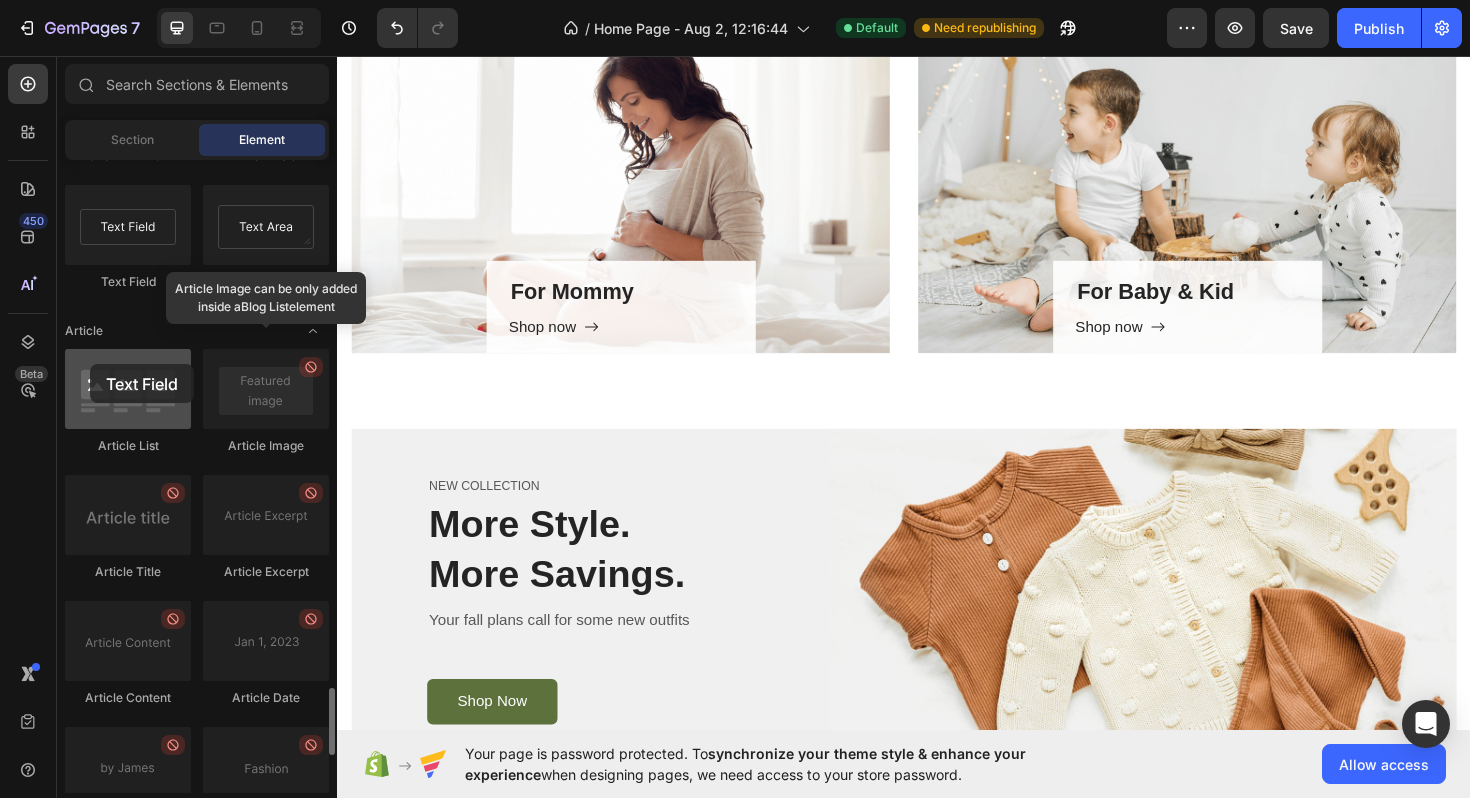 drag, startPoint x: 132, startPoint y: 244, endPoint x: 99, endPoint y: 393, distance: 152.61061 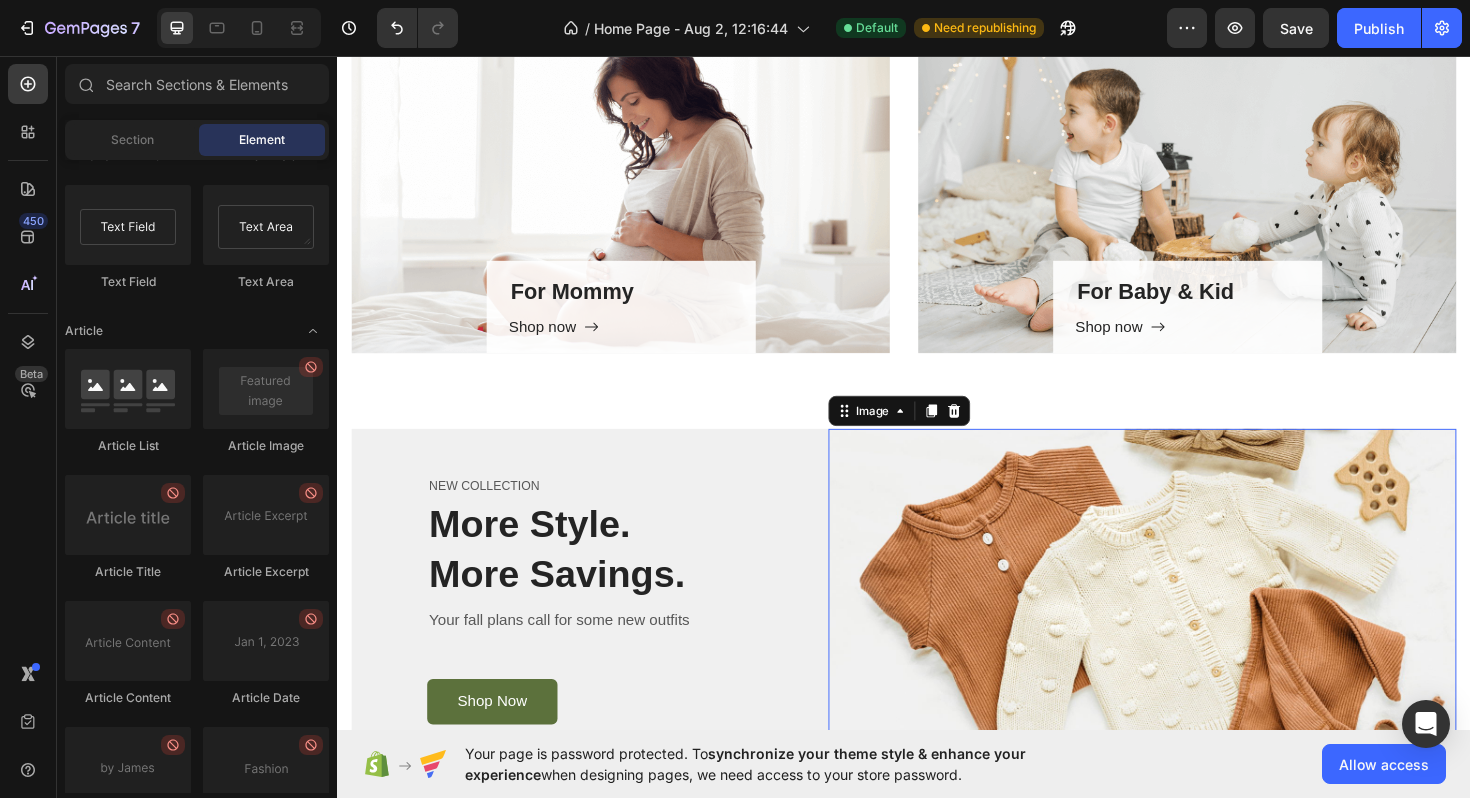 click at bounding box center [1189, 639] 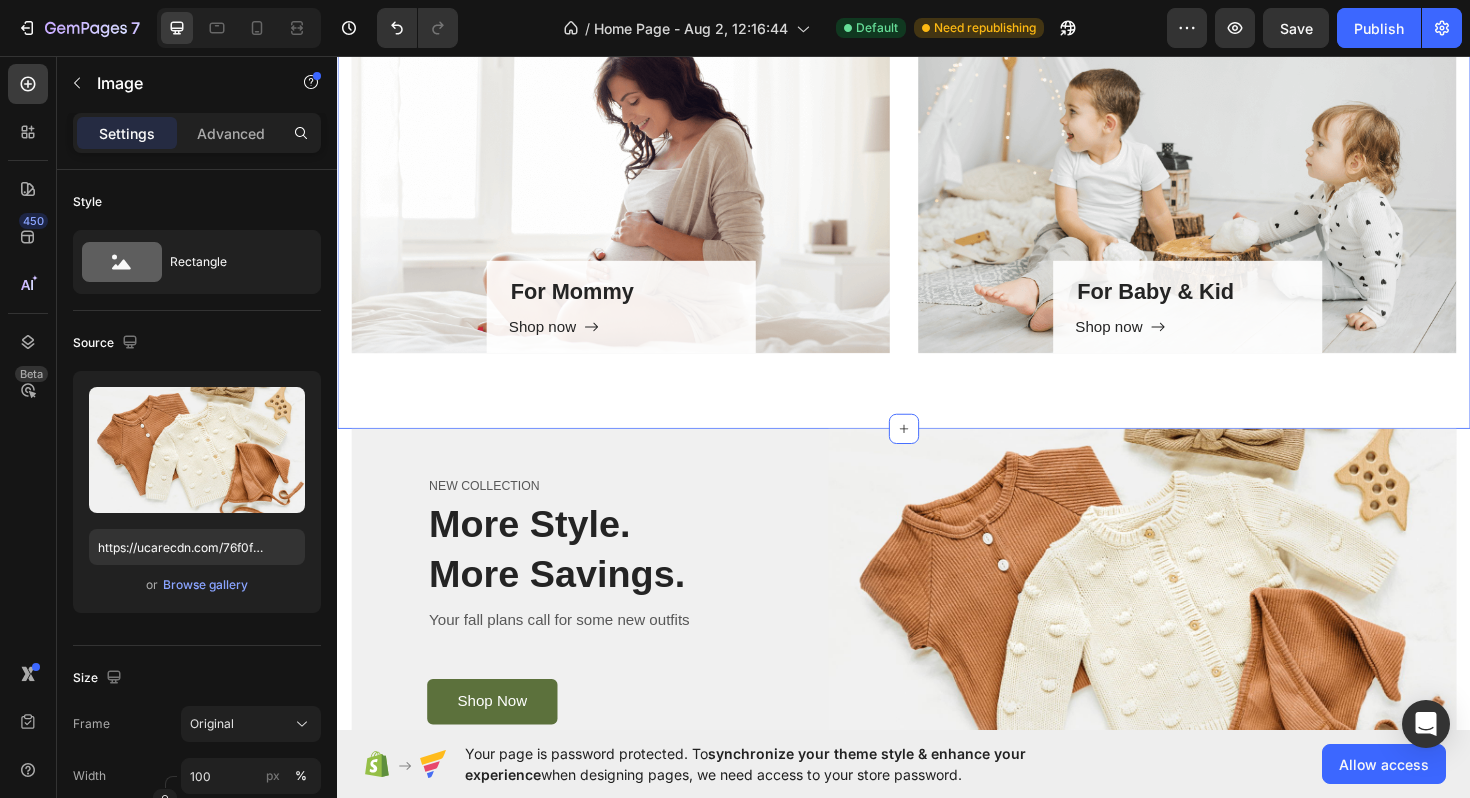 click on "For Mommy Heading
Shop now Button Row Hero Banner For Baby & Kid Heading
Shop now Button Row Hero Banner Row Section 6   You can create reusable sections Create Theme Section AI Content Write with GemAI What would you like to describe here? Tone and Voice Persuasive Product 米粉麺 Show more Generate" at bounding box center (937, 219) 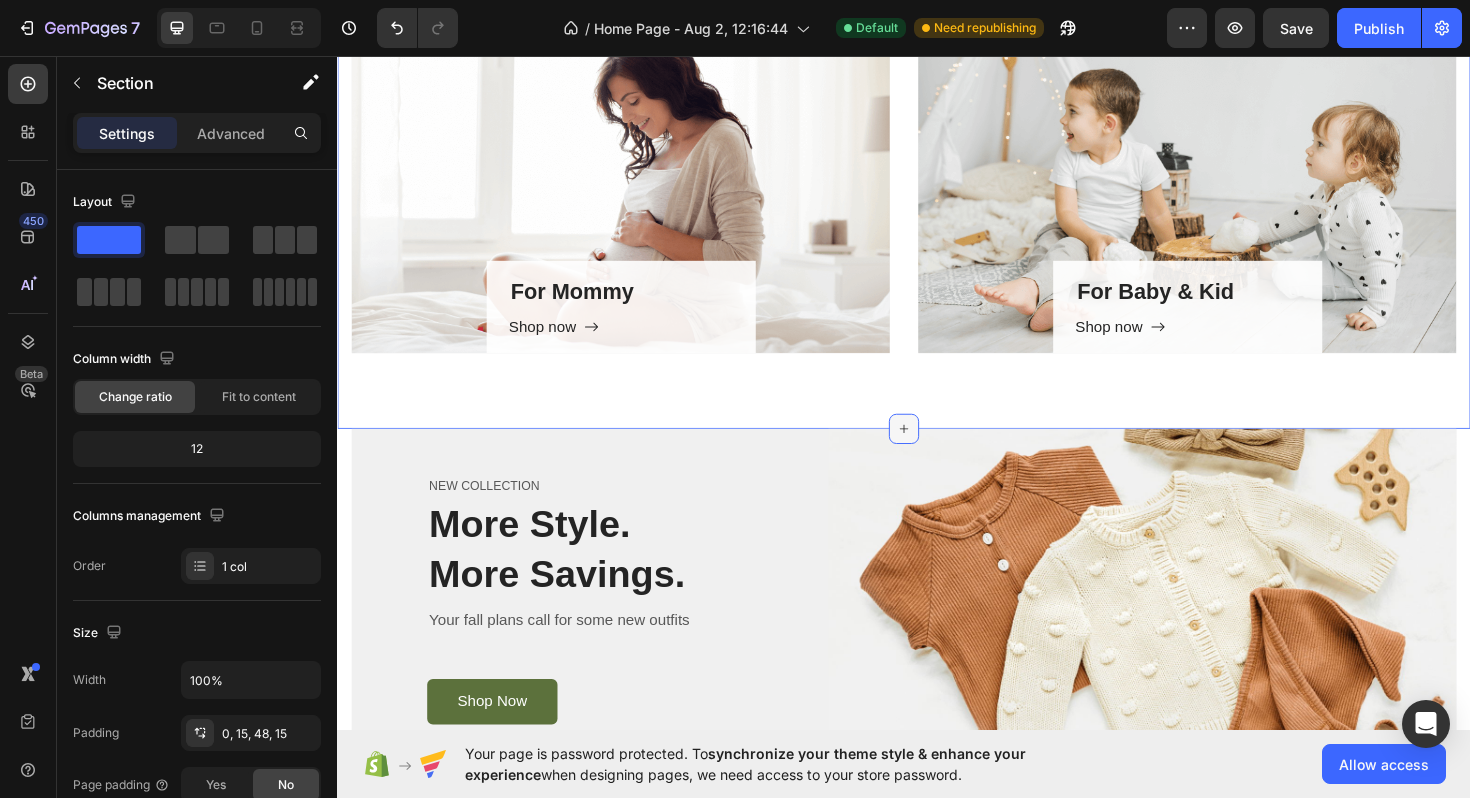 click at bounding box center (937, 451) 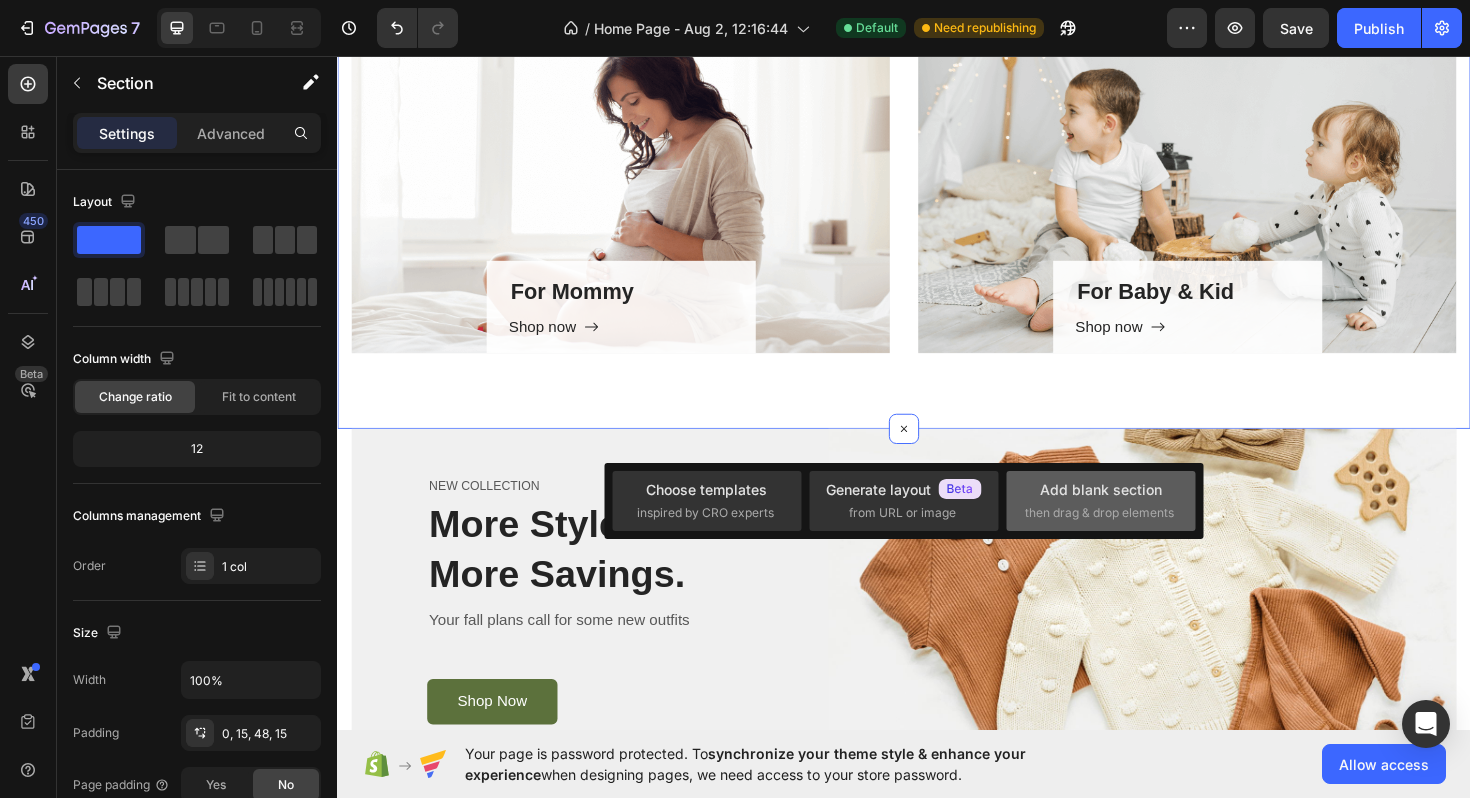 click on "Add blank section" at bounding box center [1101, 489] 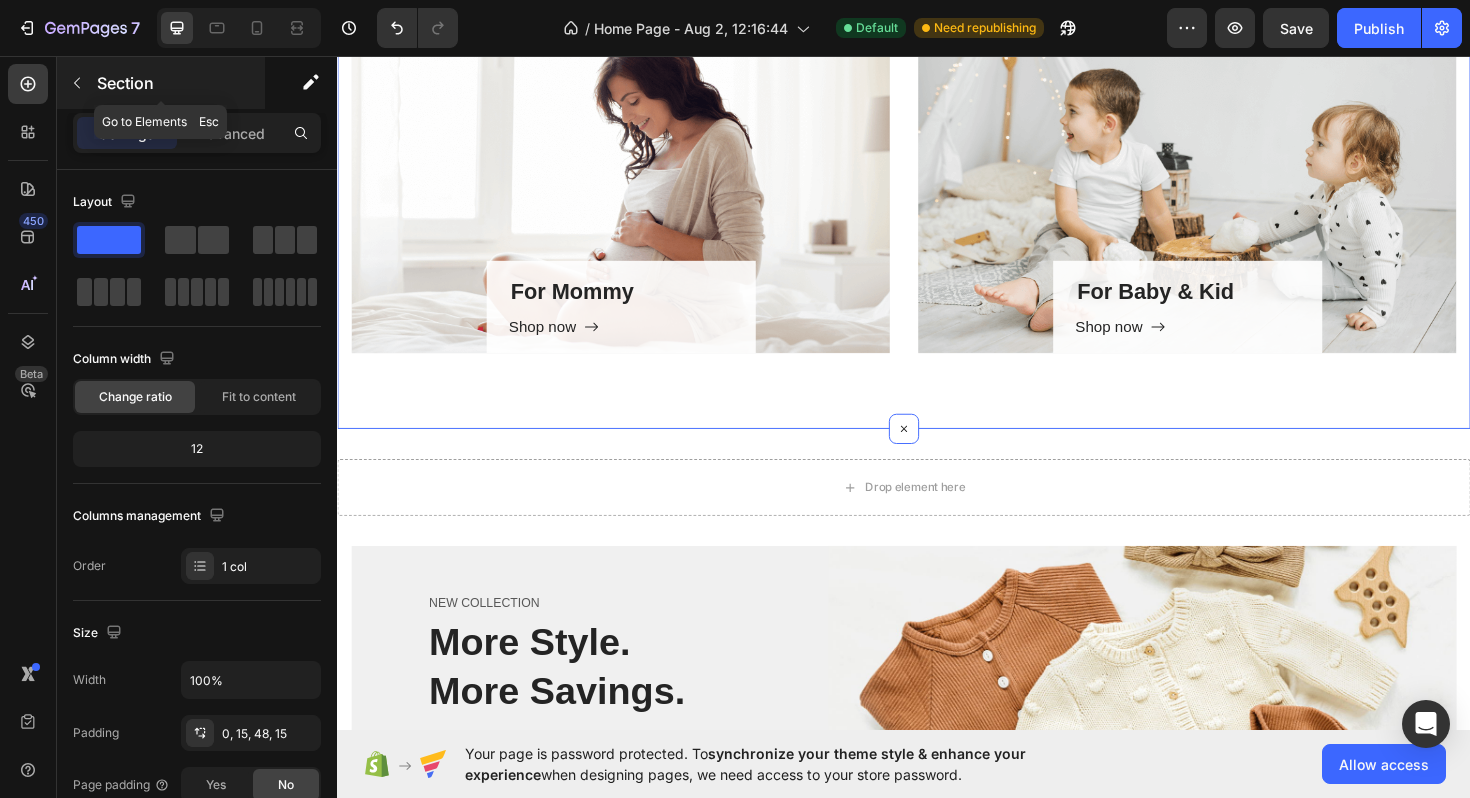 click 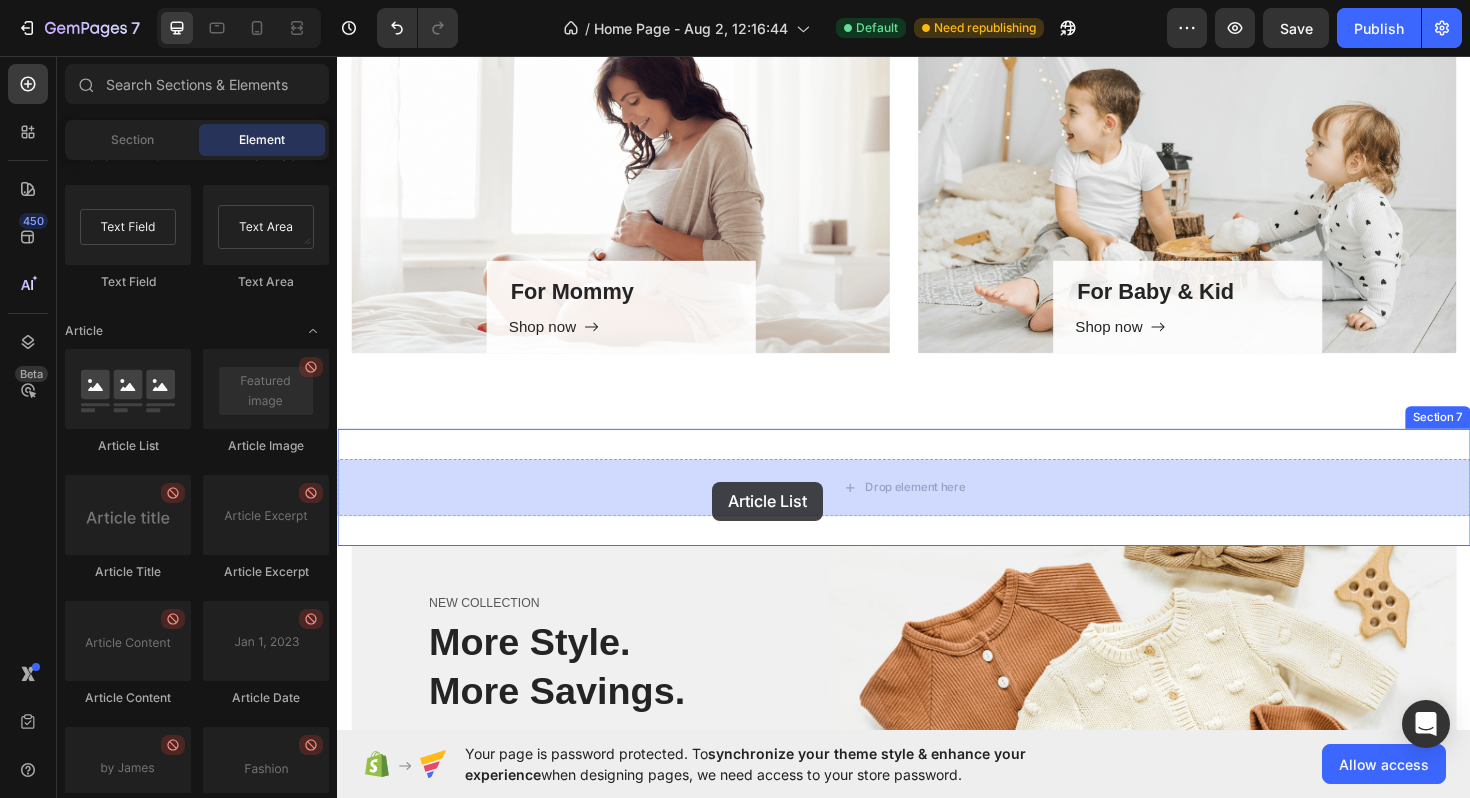 drag, startPoint x: 463, startPoint y: 449, endPoint x: 732, endPoint y: 506, distance: 274.97272 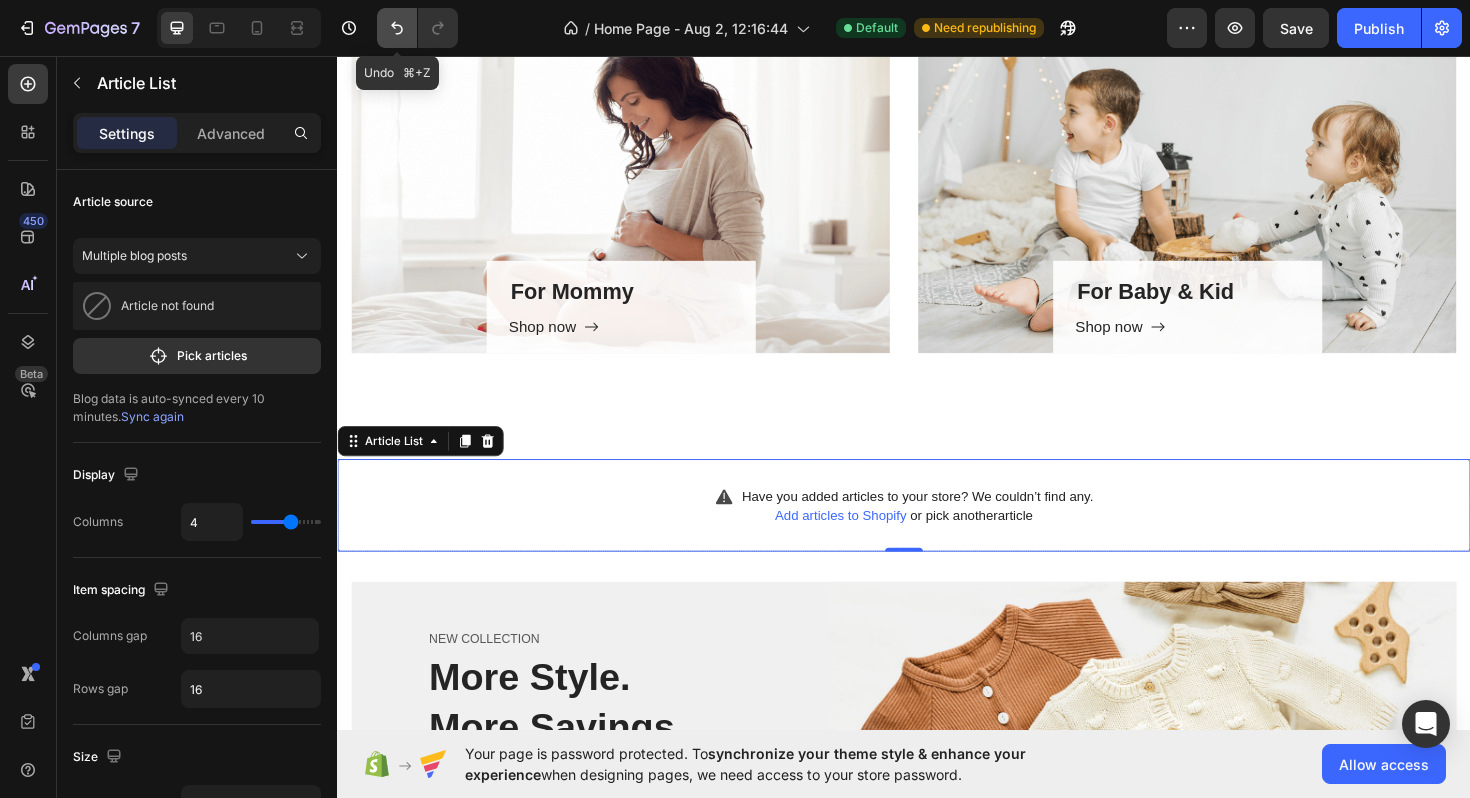 click 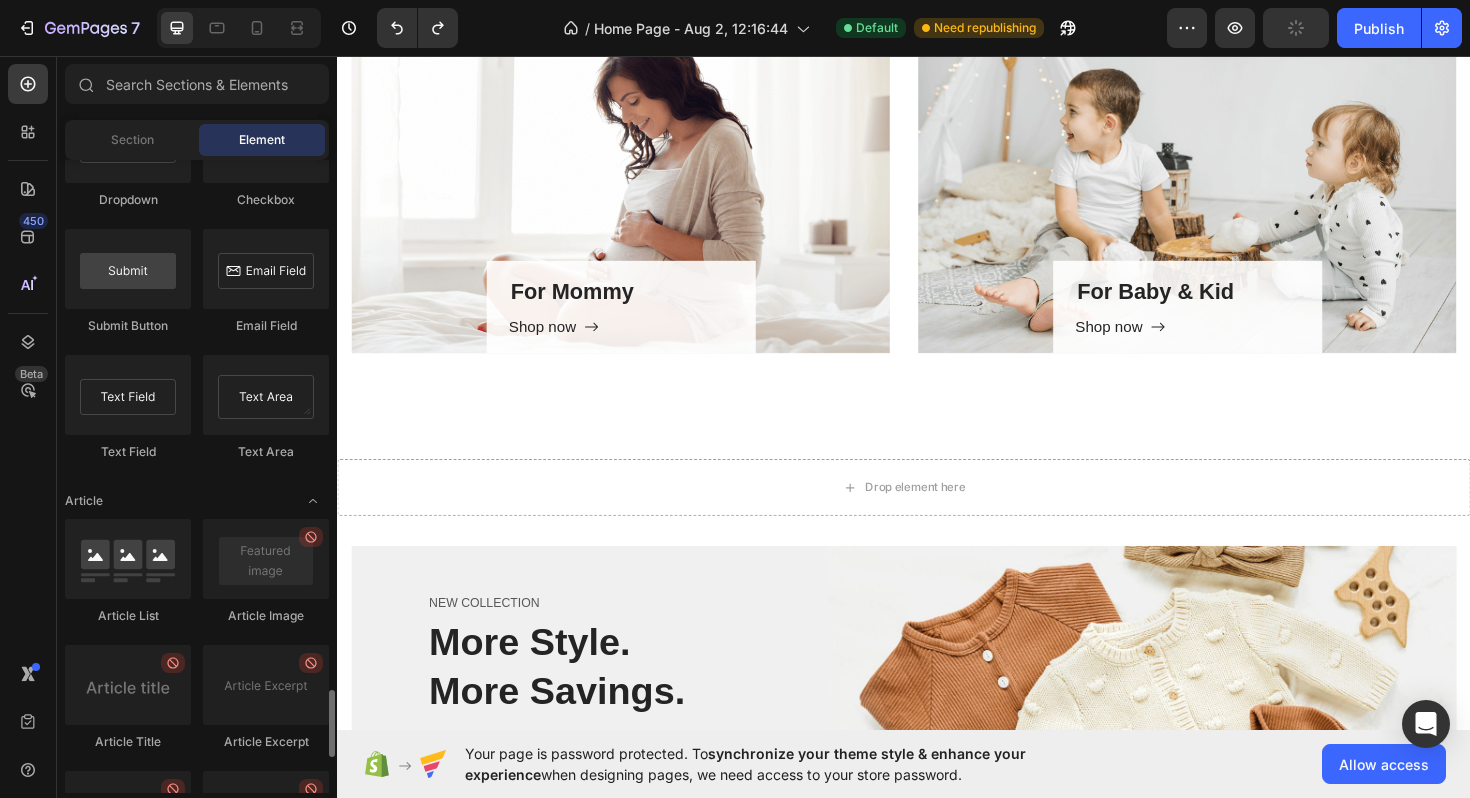 scroll, scrollTop: 4656, scrollLeft: 0, axis: vertical 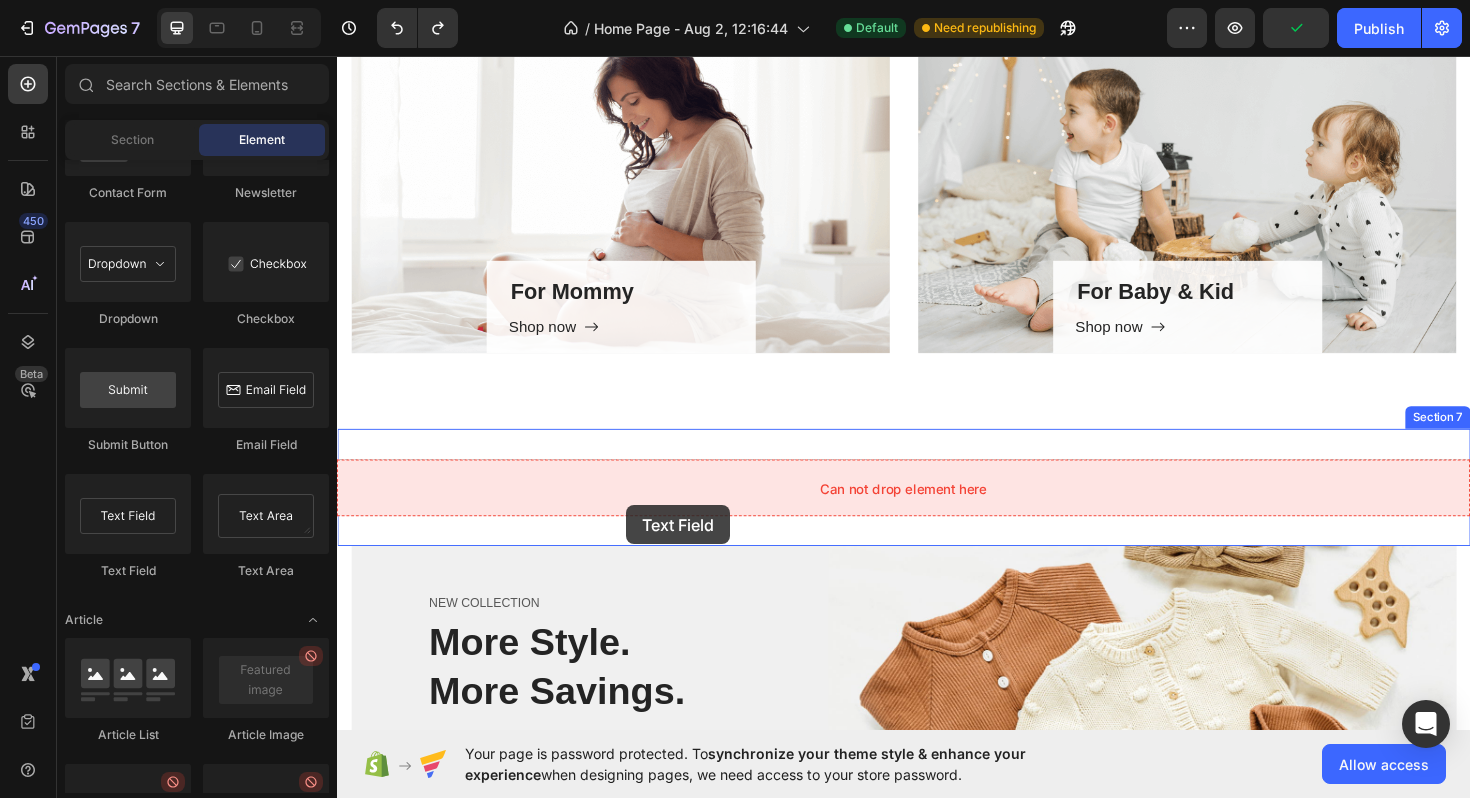 drag, startPoint x: 450, startPoint y: 563, endPoint x: 643, endPoint y: 531, distance: 195.63486 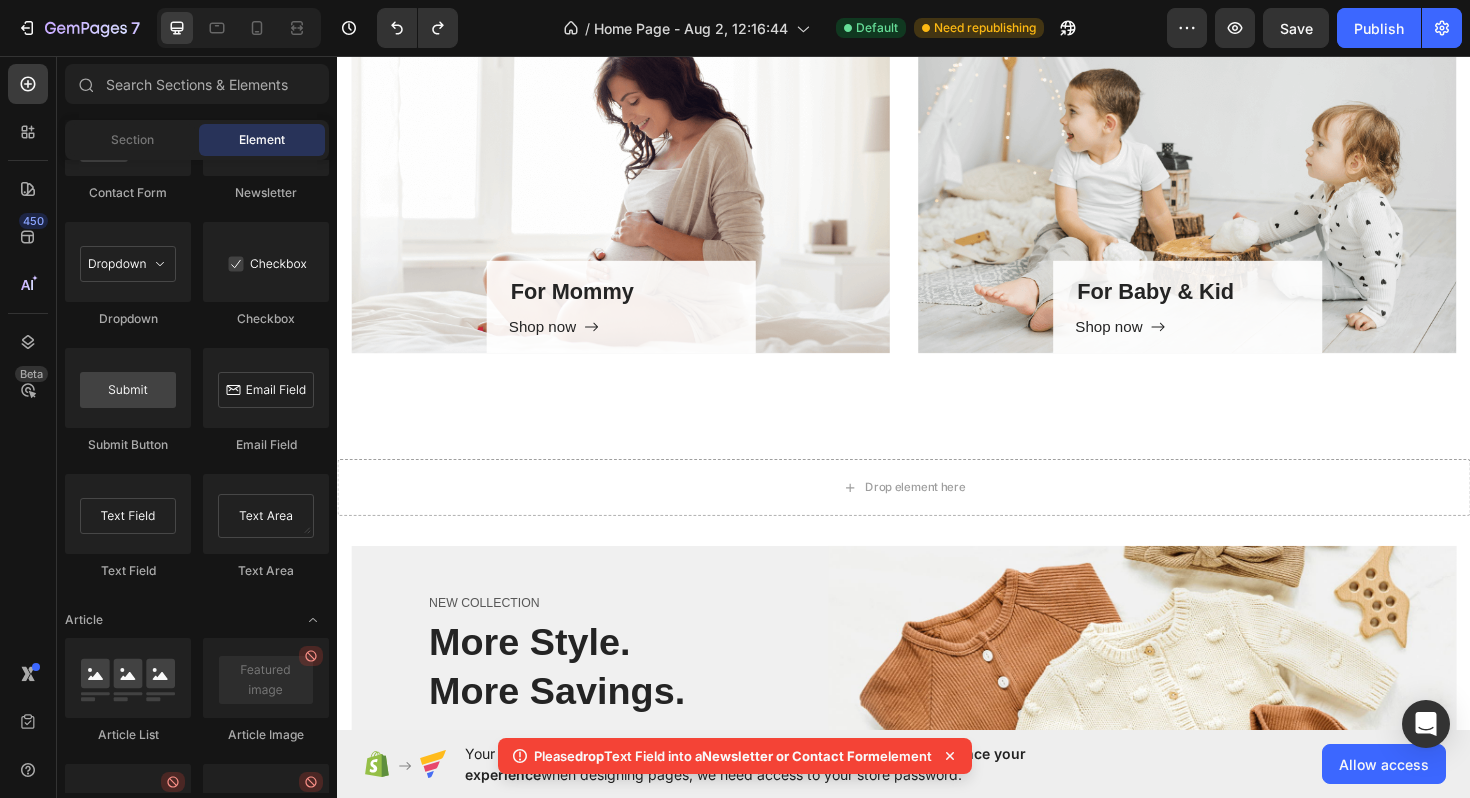 click 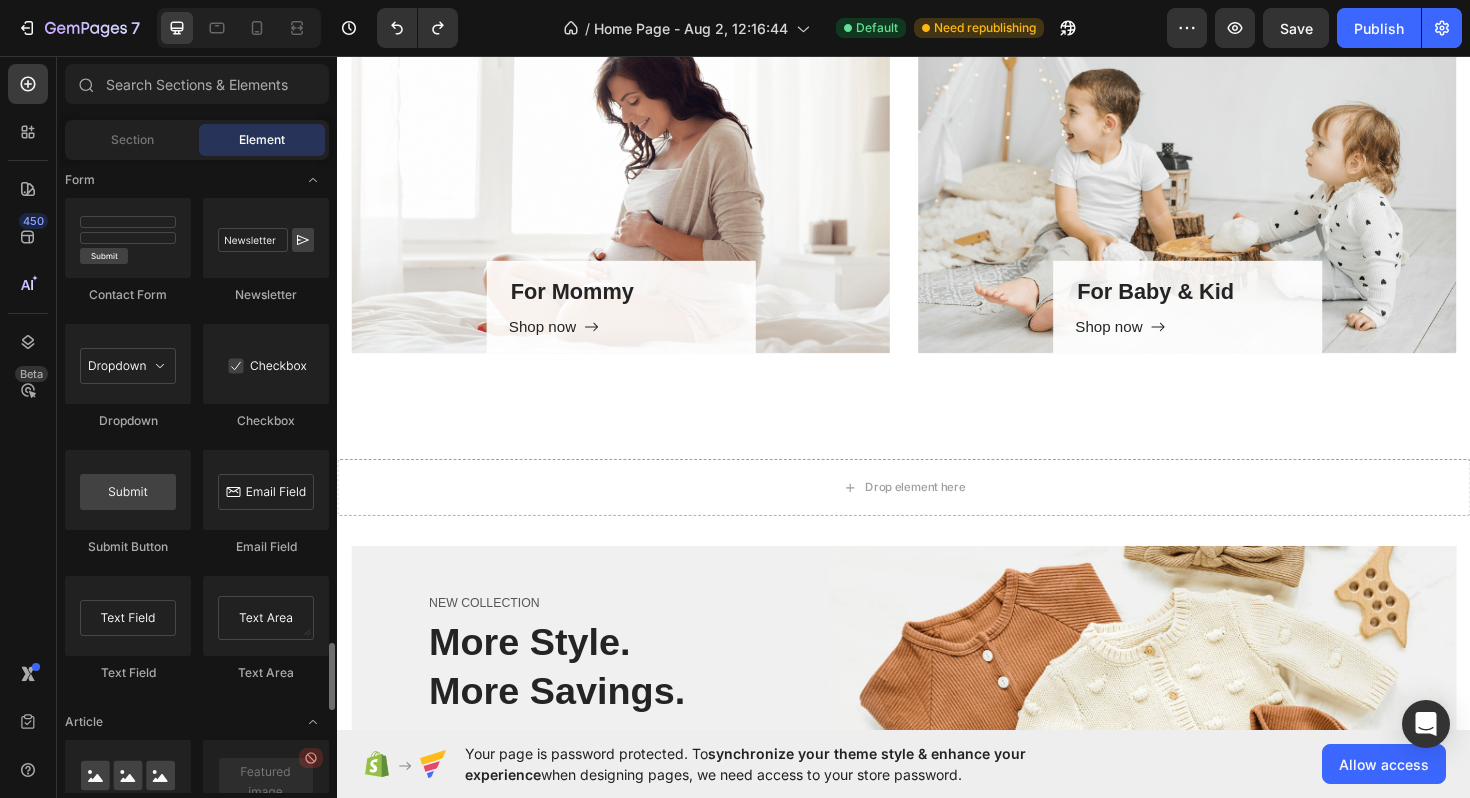 scroll, scrollTop: 4541, scrollLeft: 0, axis: vertical 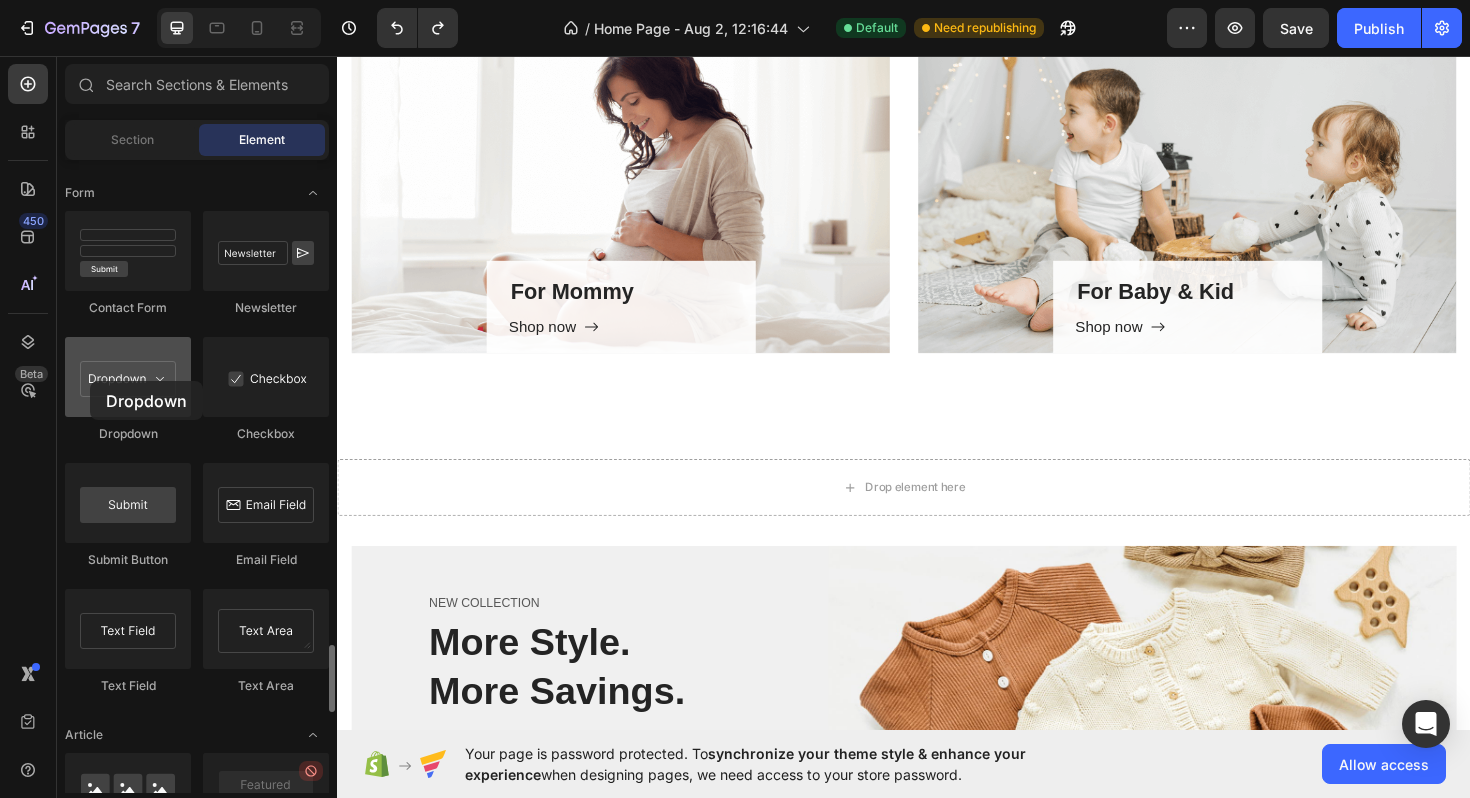 drag, startPoint x: 106, startPoint y: 395, endPoint x: 92, endPoint y: 380, distance: 20.518284 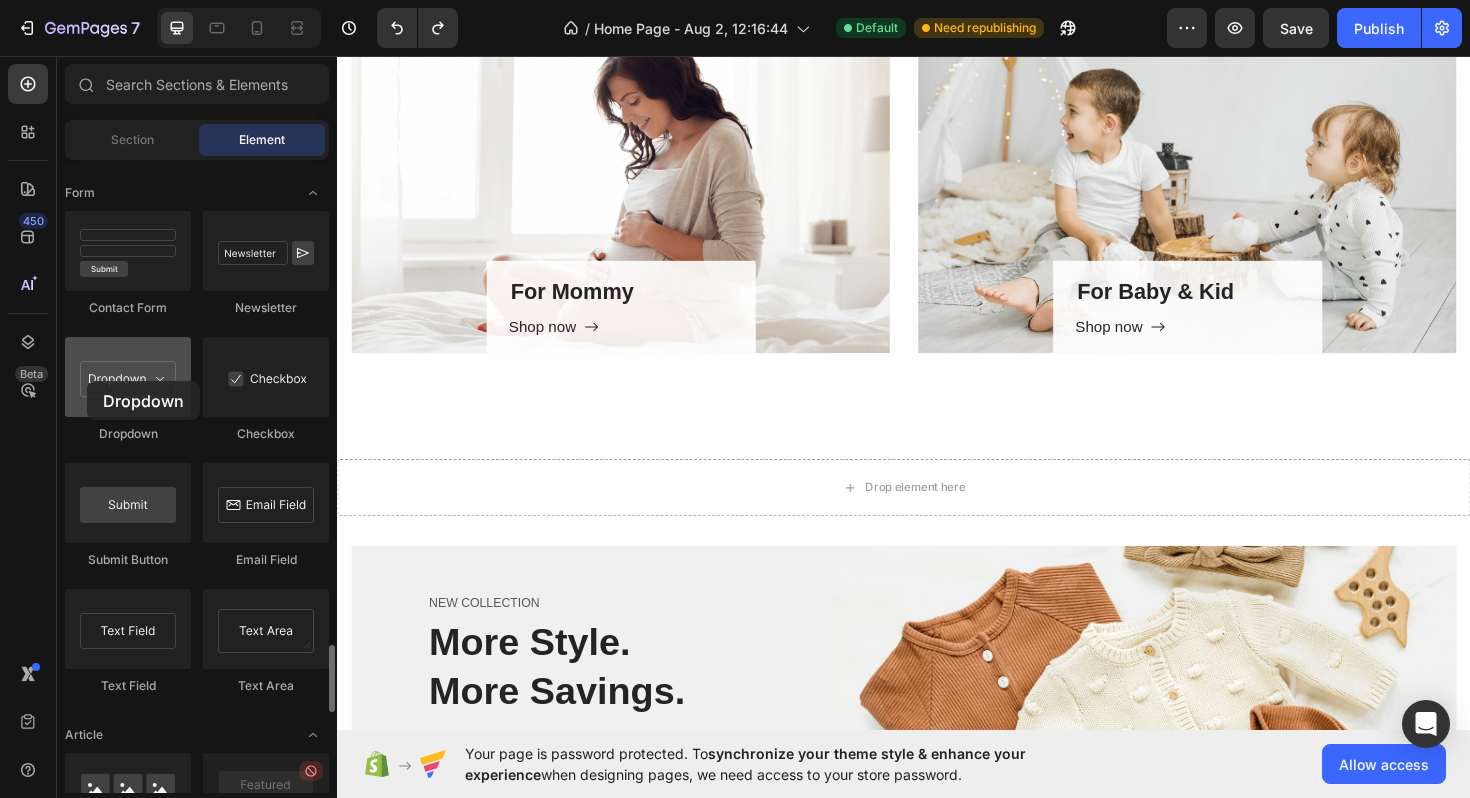 click at bounding box center [128, 377] 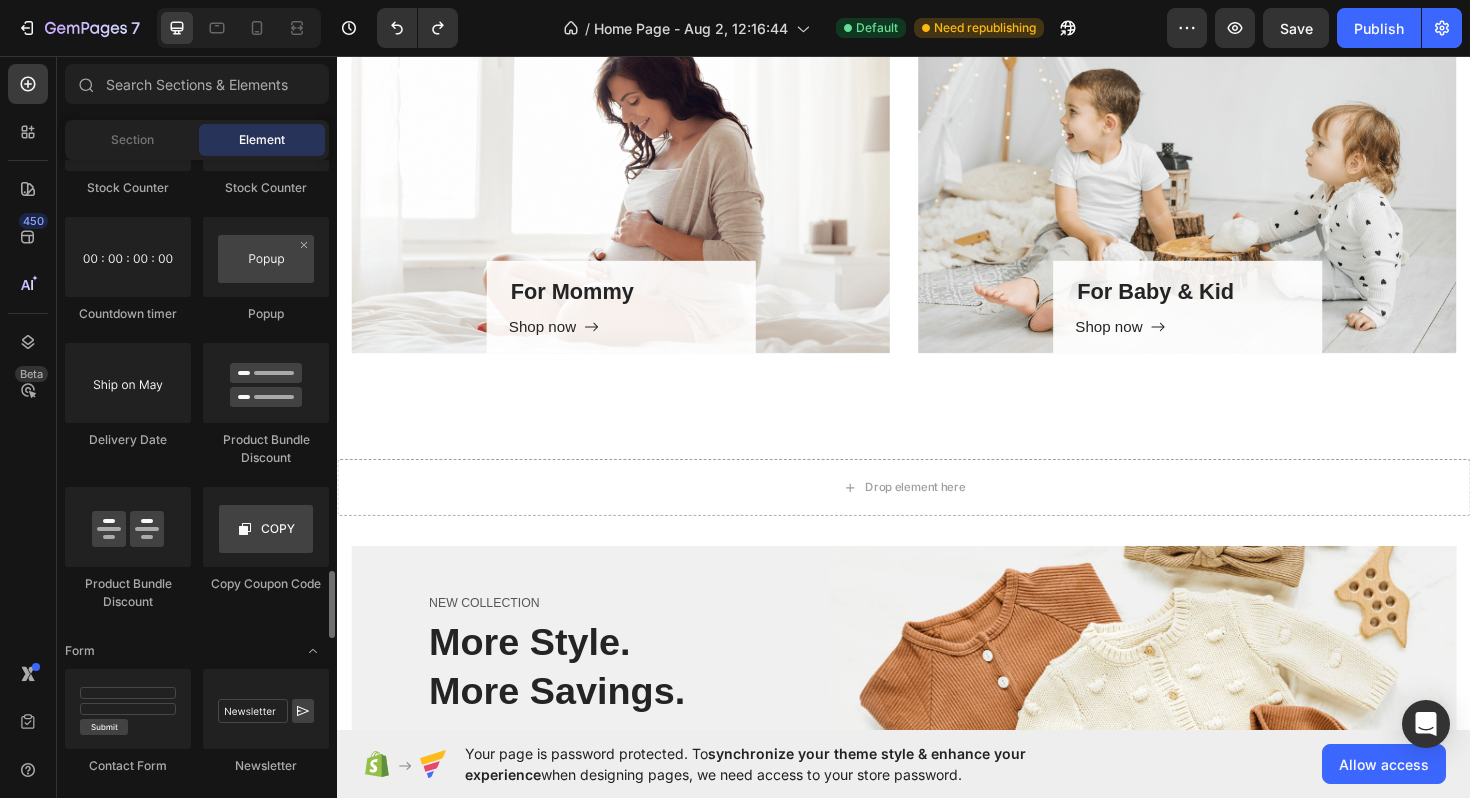 scroll, scrollTop: 4060, scrollLeft: 0, axis: vertical 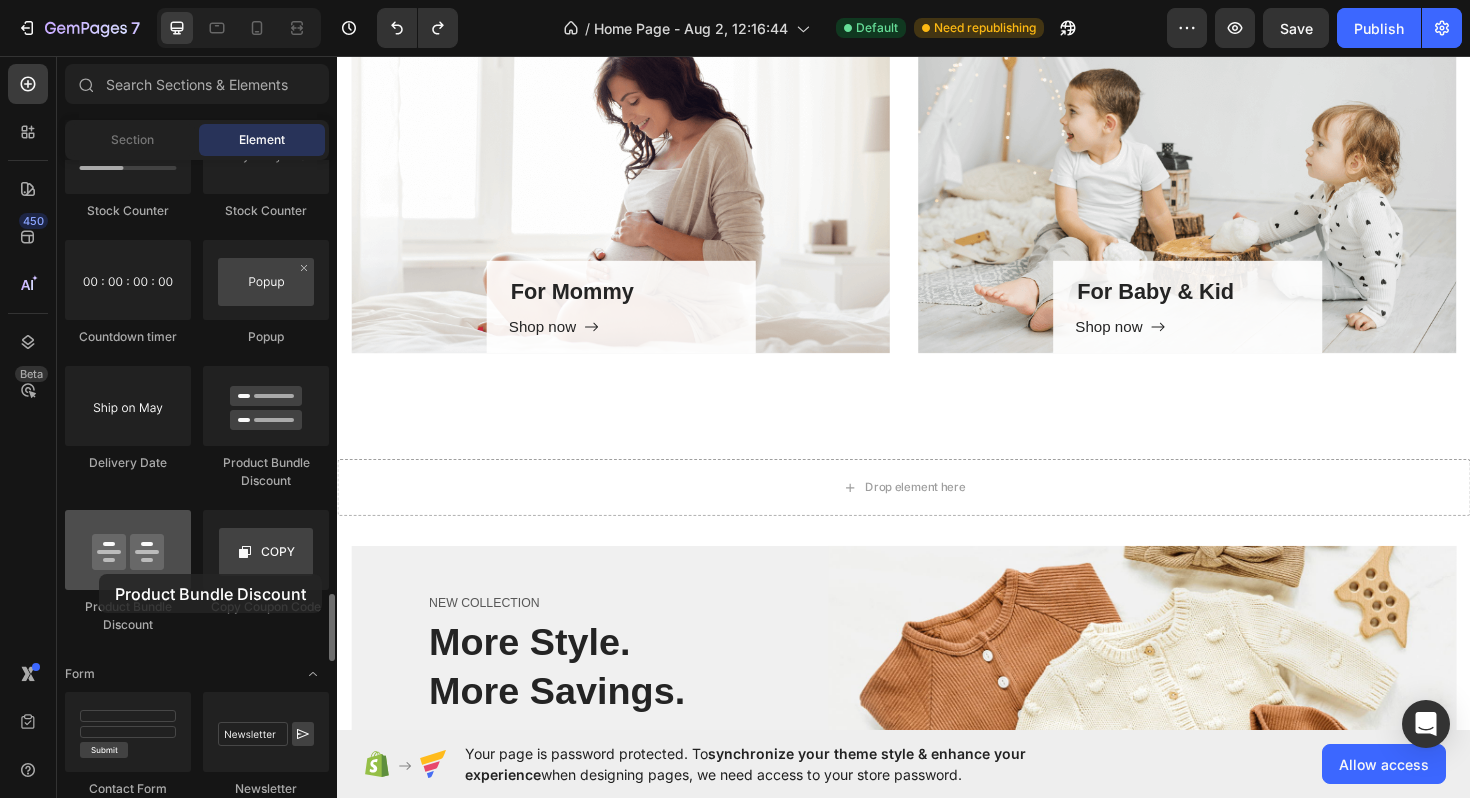drag, startPoint x: 108, startPoint y: 569, endPoint x: 99, endPoint y: 574, distance: 10.29563 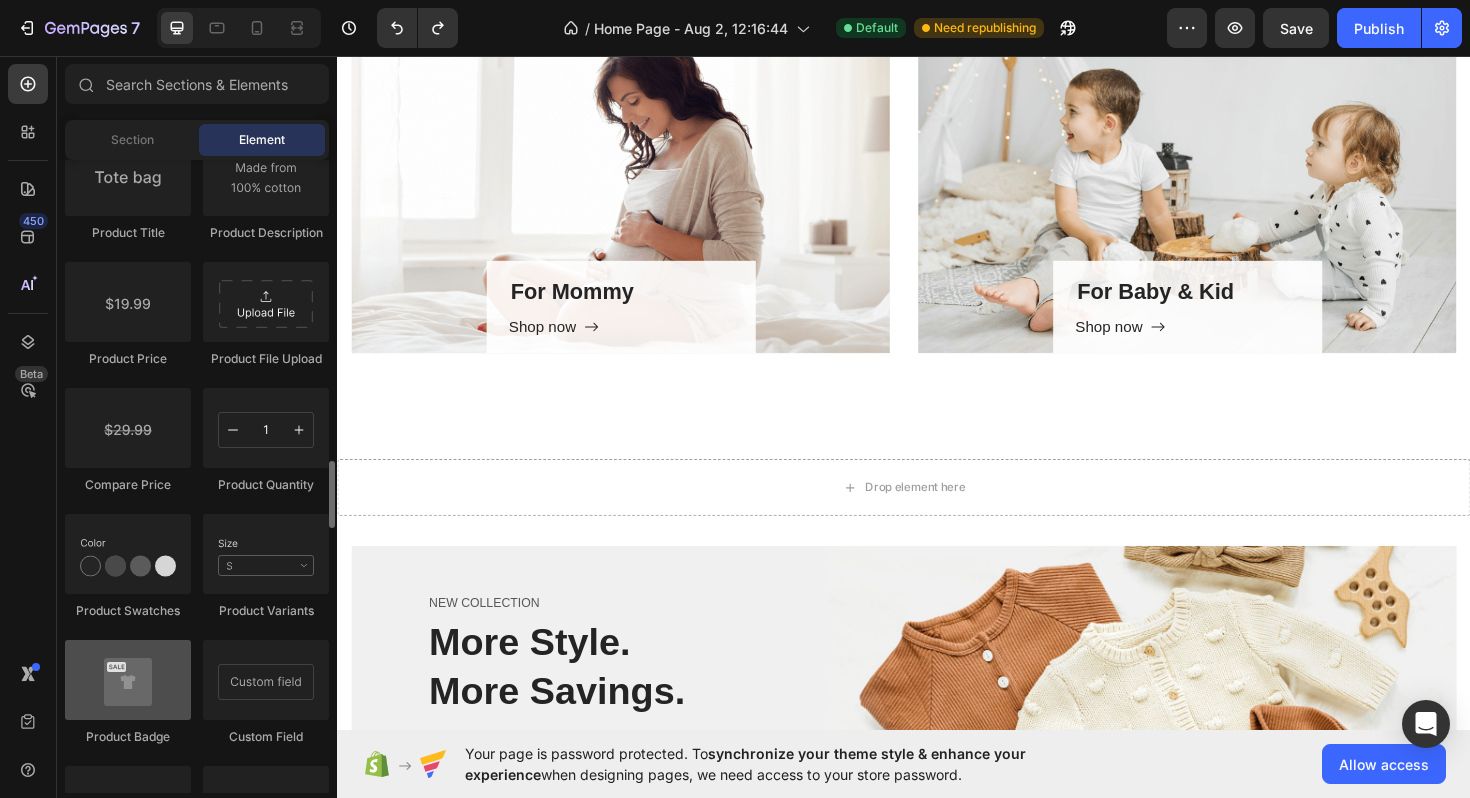 scroll, scrollTop: 3140, scrollLeft: 0, axis: vertical 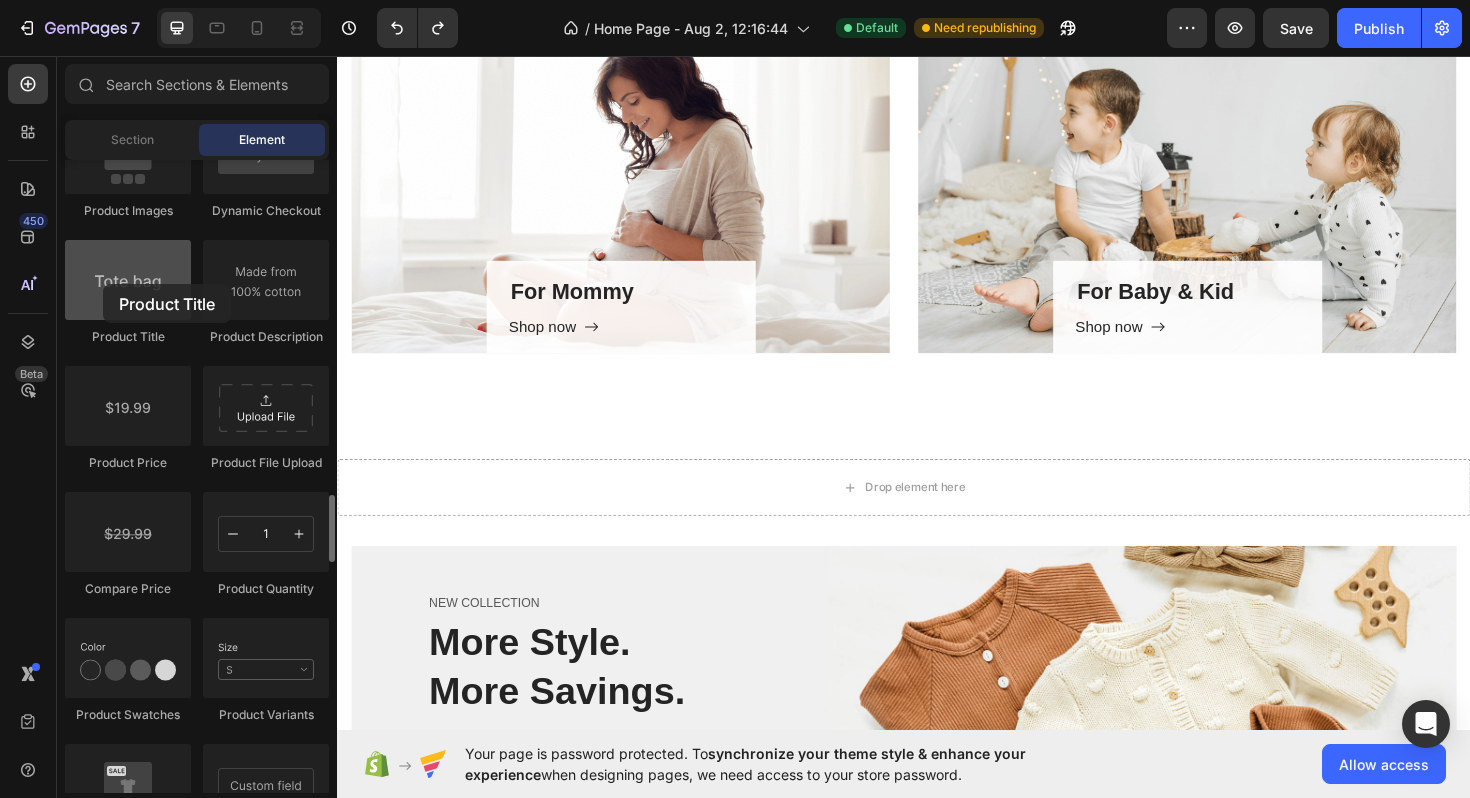 drag, startPoint x: 145, startPoint y: 292, endPoint x: 103, endPoint y: 284, distance: 42.755116 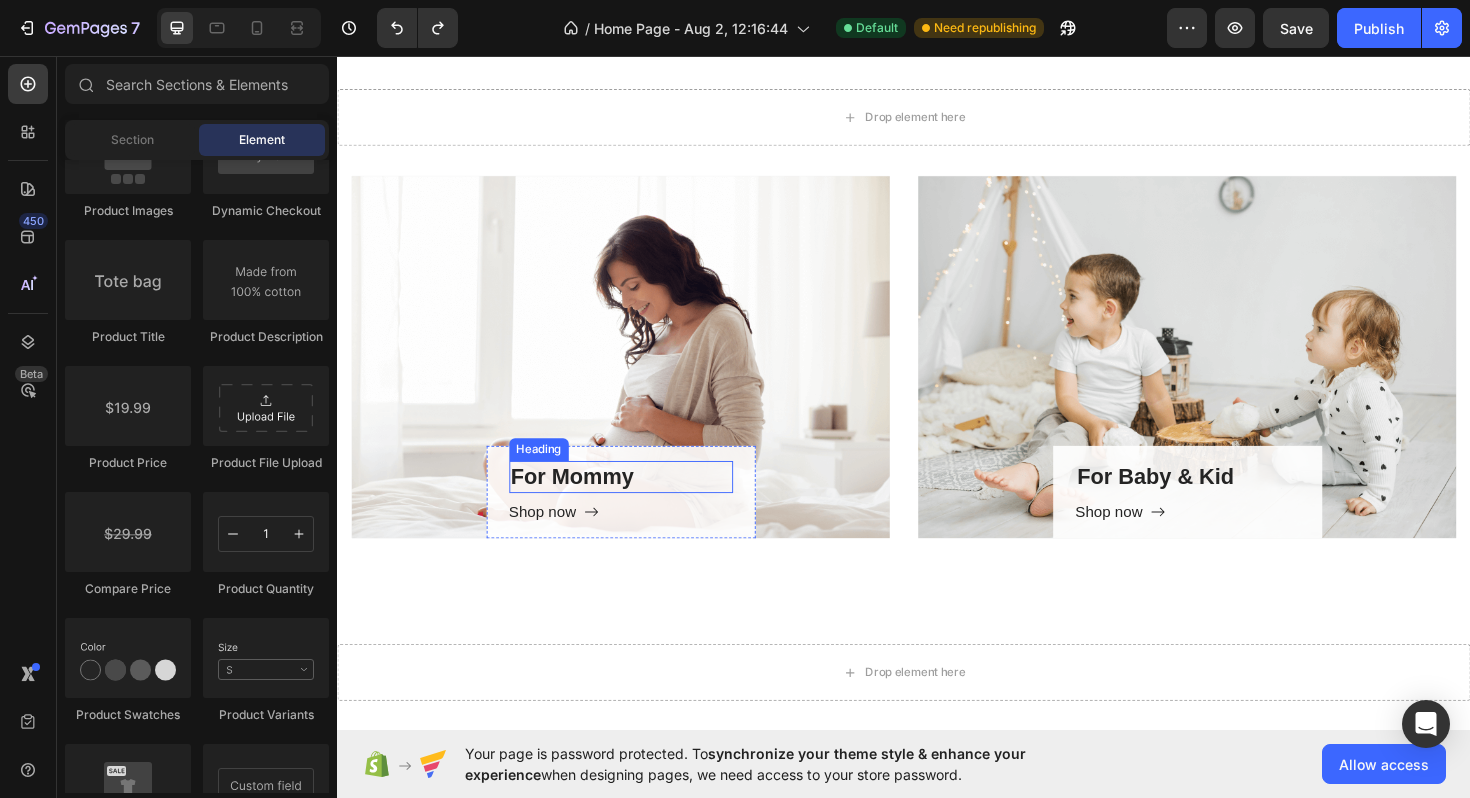 scroll, scrollTop: 1864, scrollLeft: 0, axis: vertical 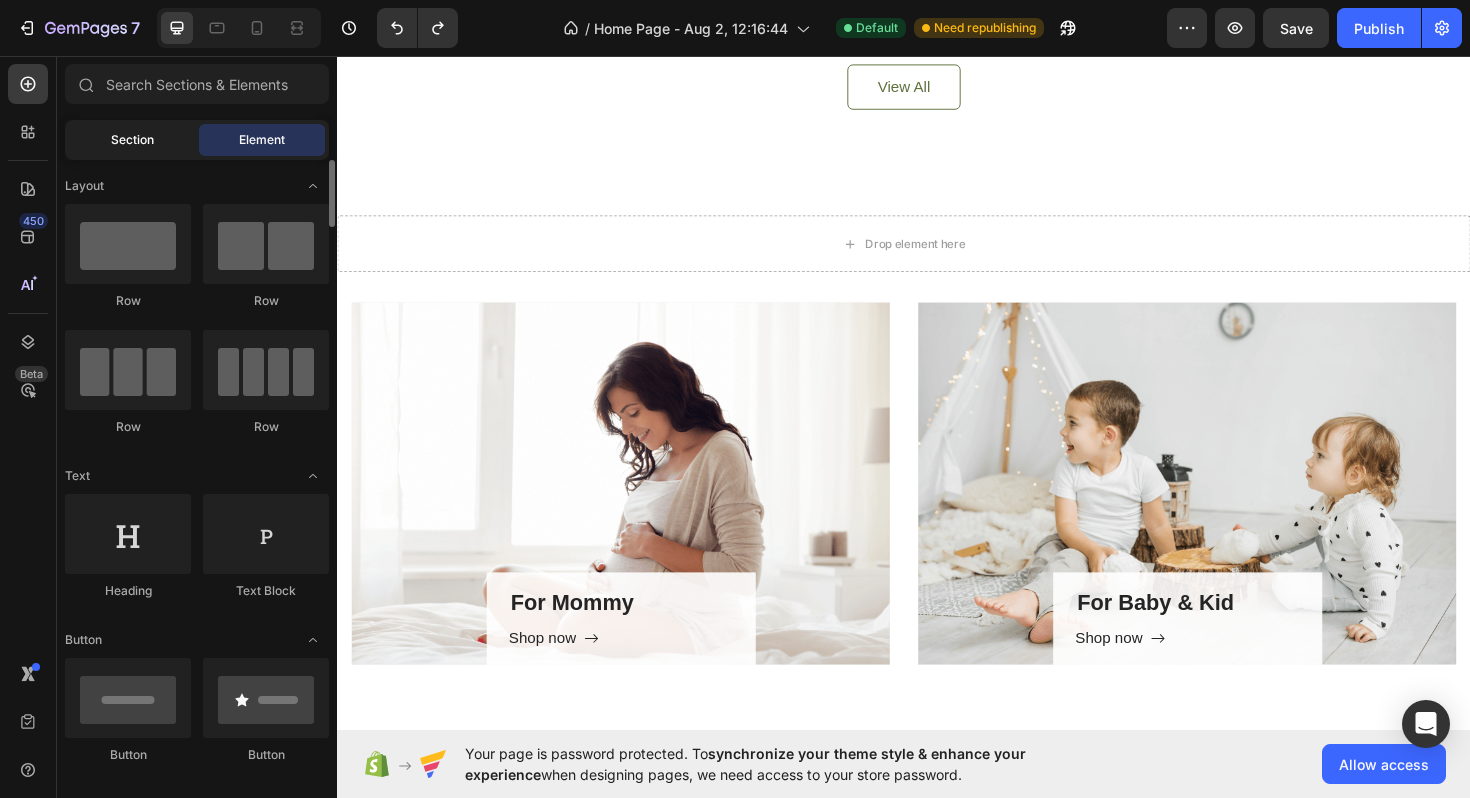 click on "Section" at bounding box center (132, 140) 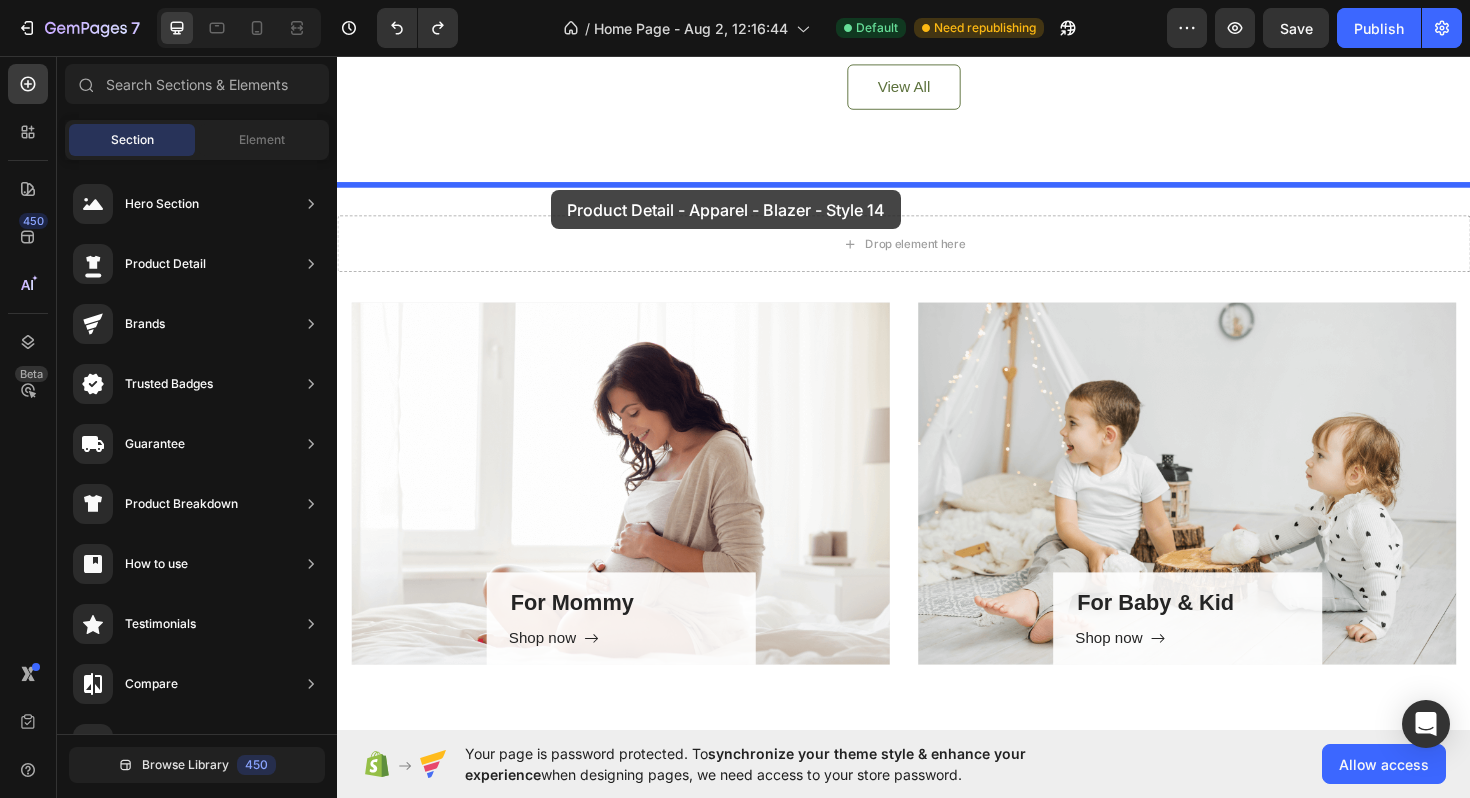 drag, startPoint x: 836, startPoint y: 228, endPoint x: 567, endPoint y: 198, distance: 270.6677 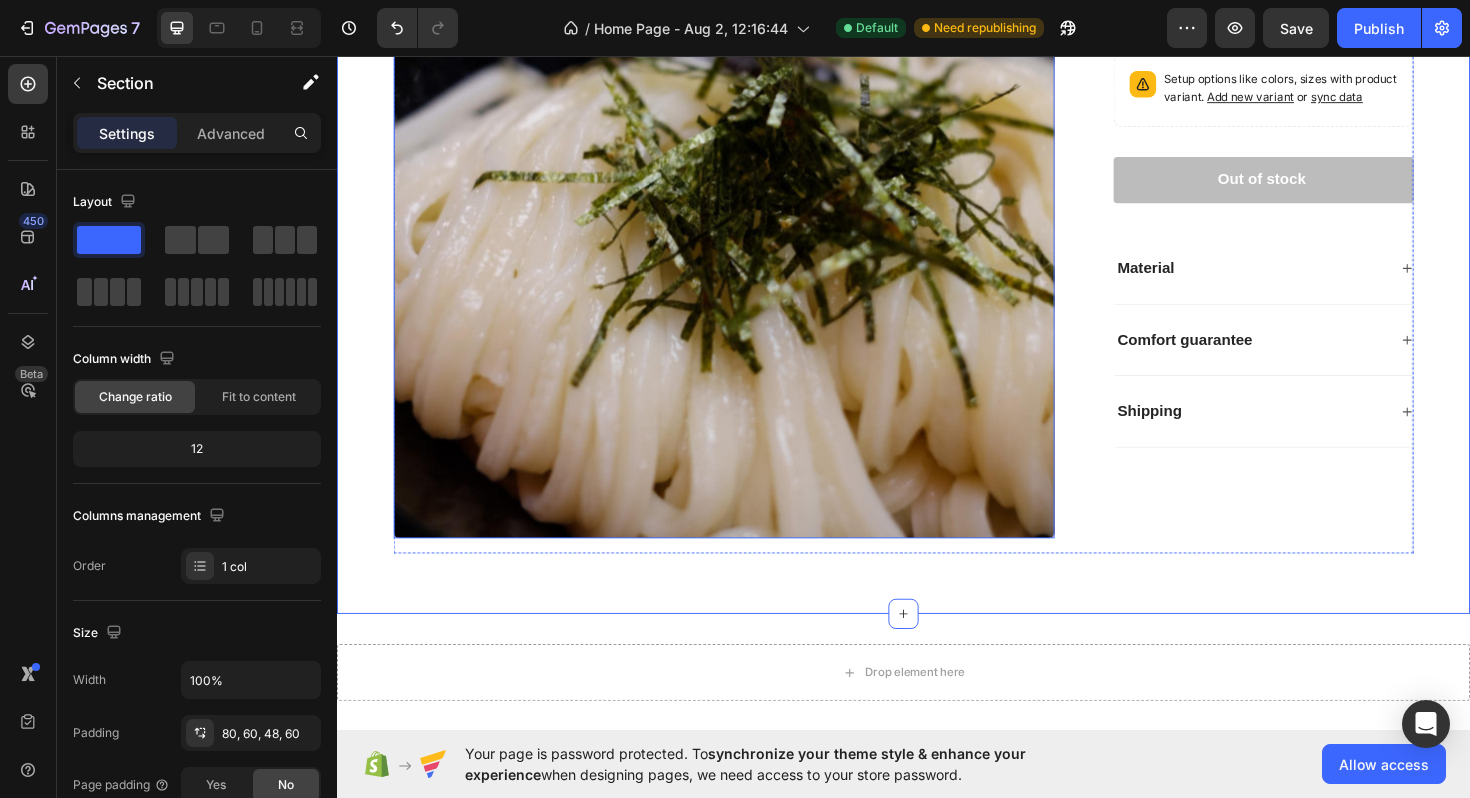 scroll, scrollTop: 2630, scrollLeft: 0, axis: vertical 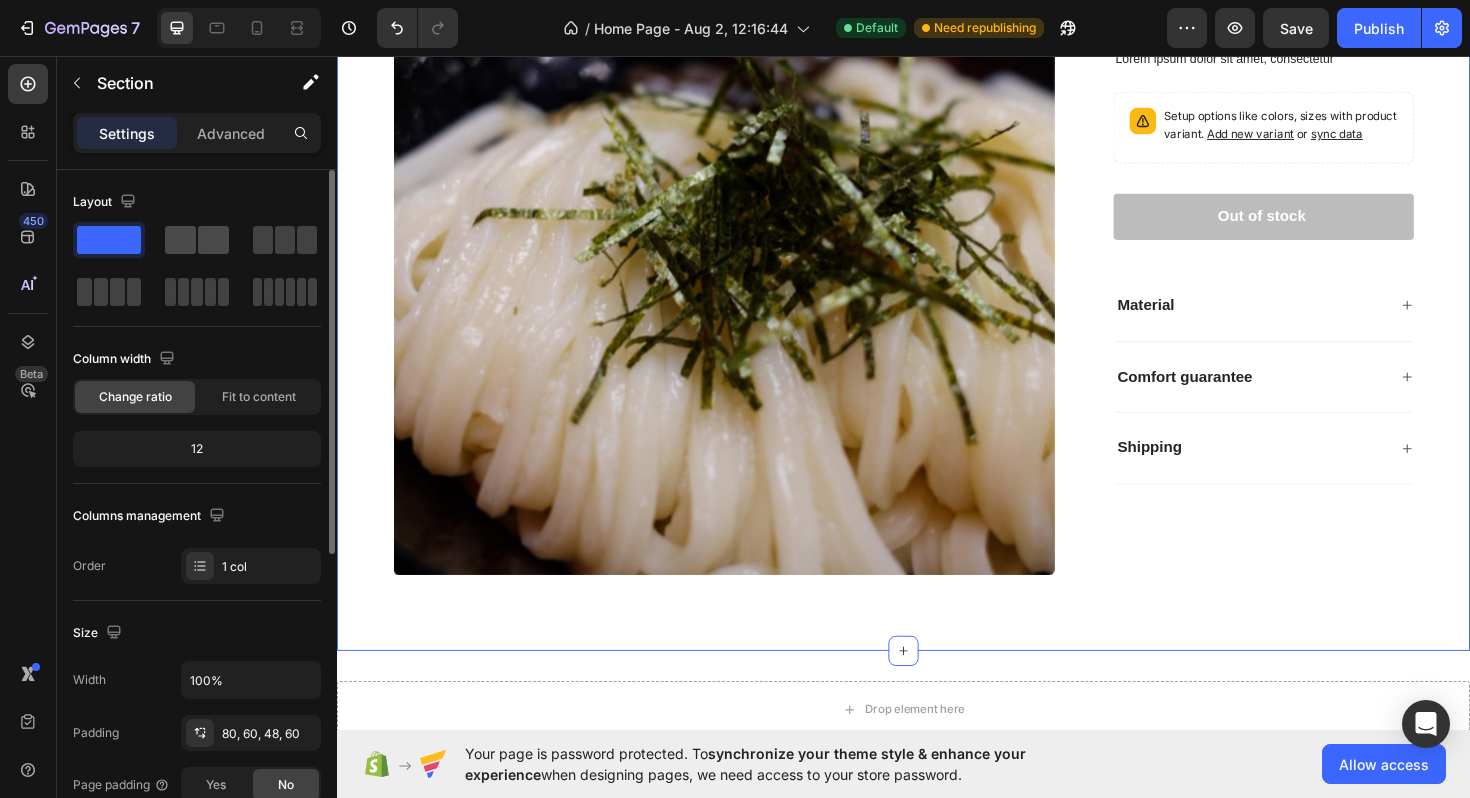 click 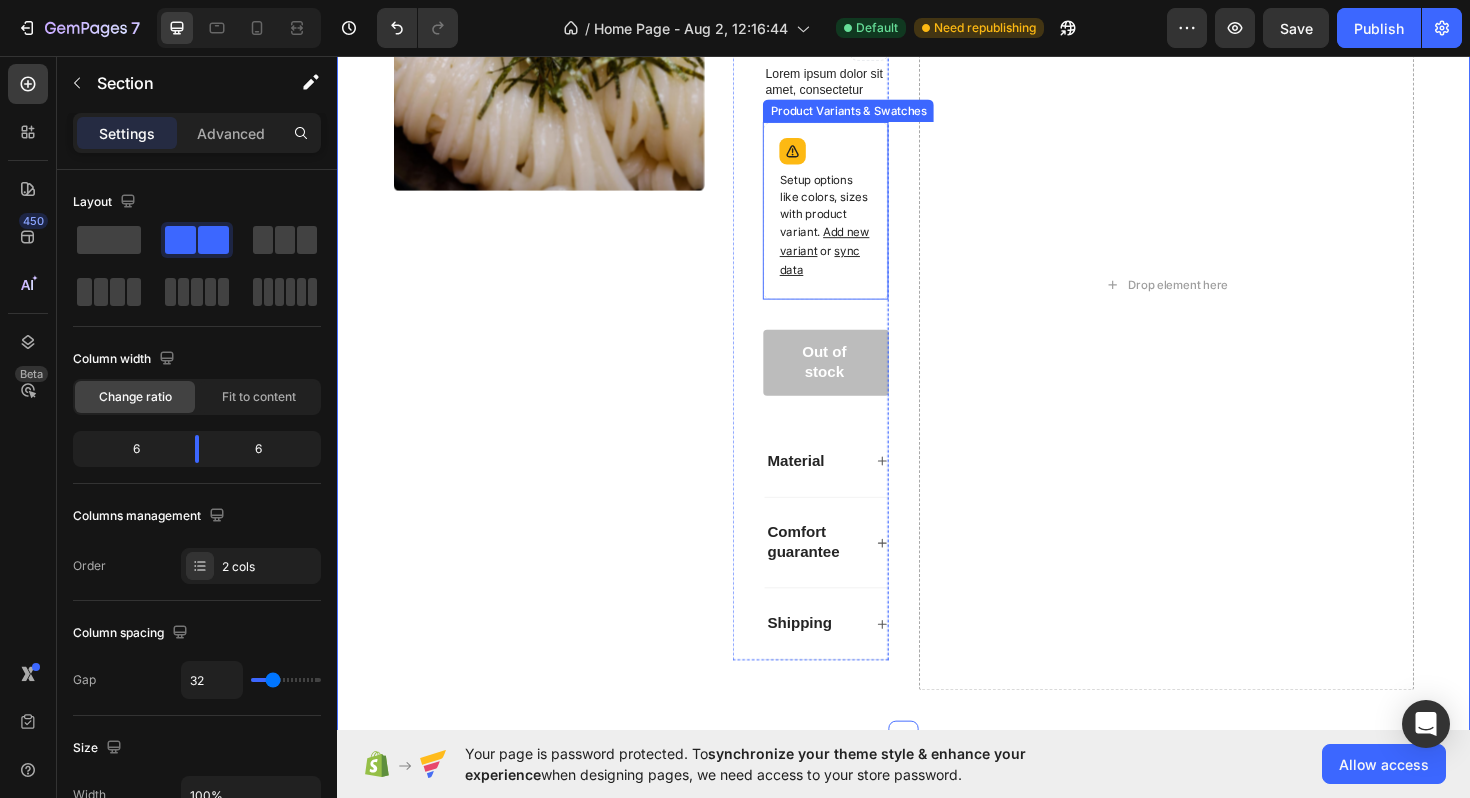 scroll, scrollTop: 2660, scrollLeft: 0, axis: vertical 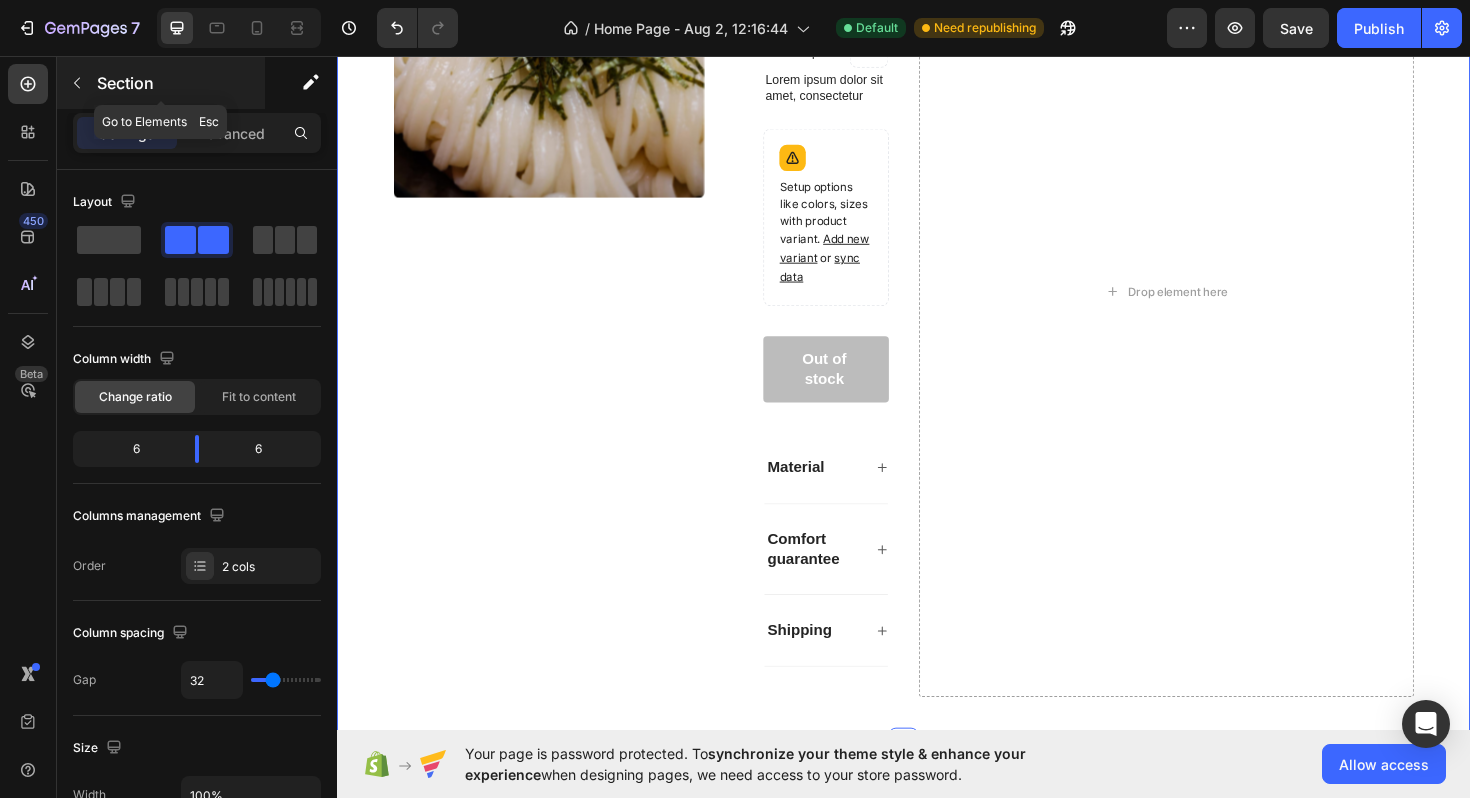 click 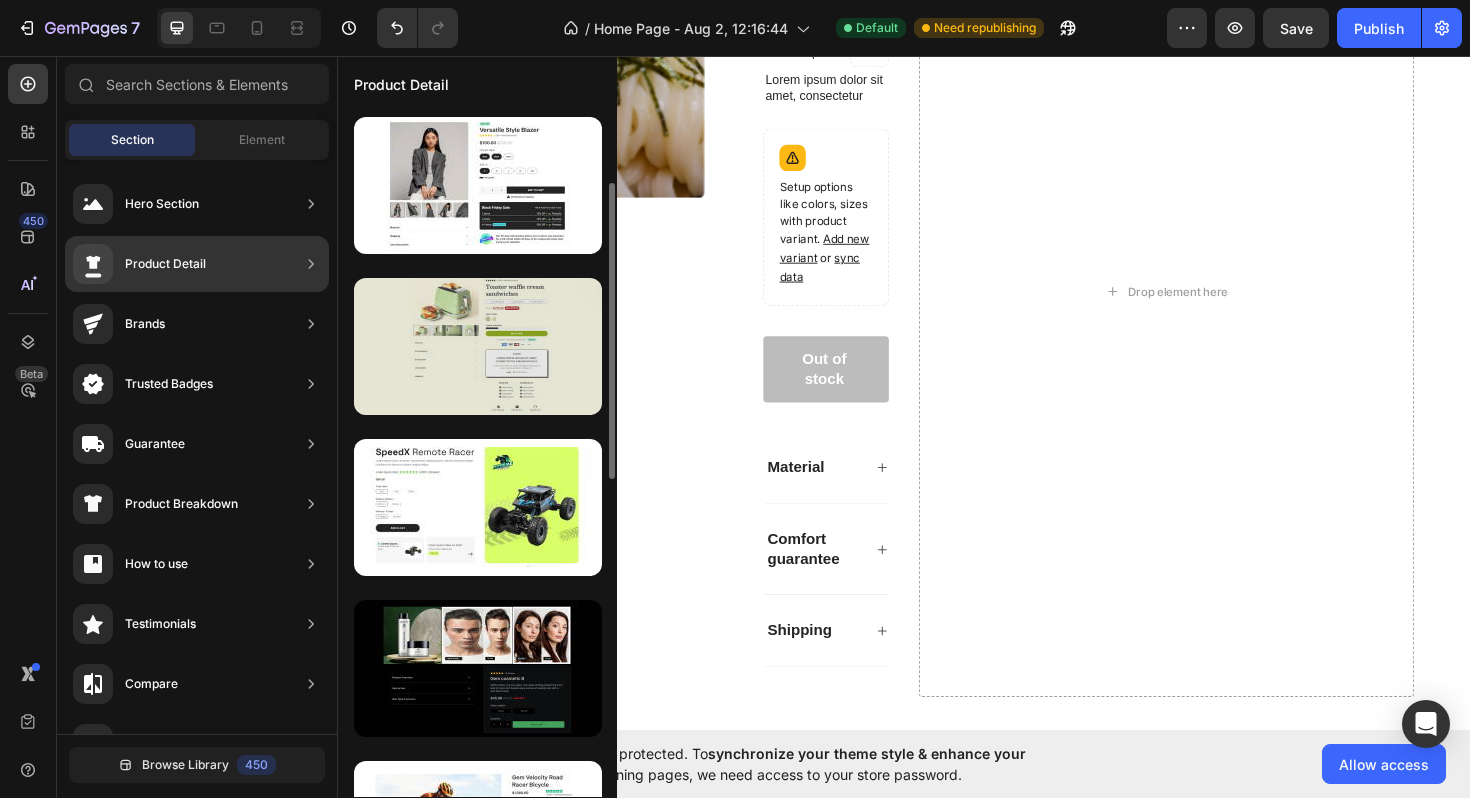 scroll, scrollTop: 163, scrollLeft: 0, axis: vertical 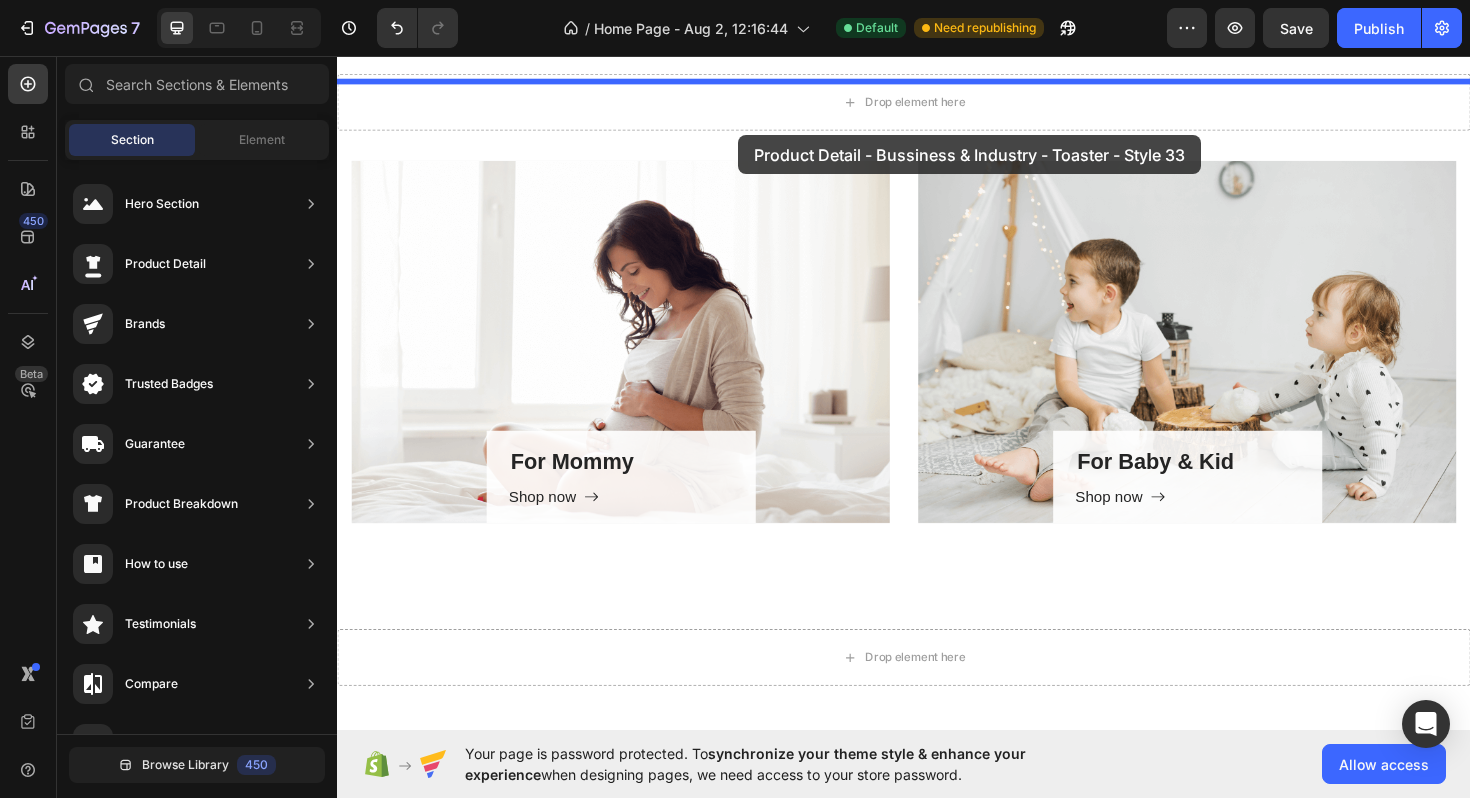 drag, startPoint x: 817, startPoint y: 394, endPoint x: 762, endPoint y: 140, distance: 259.8865 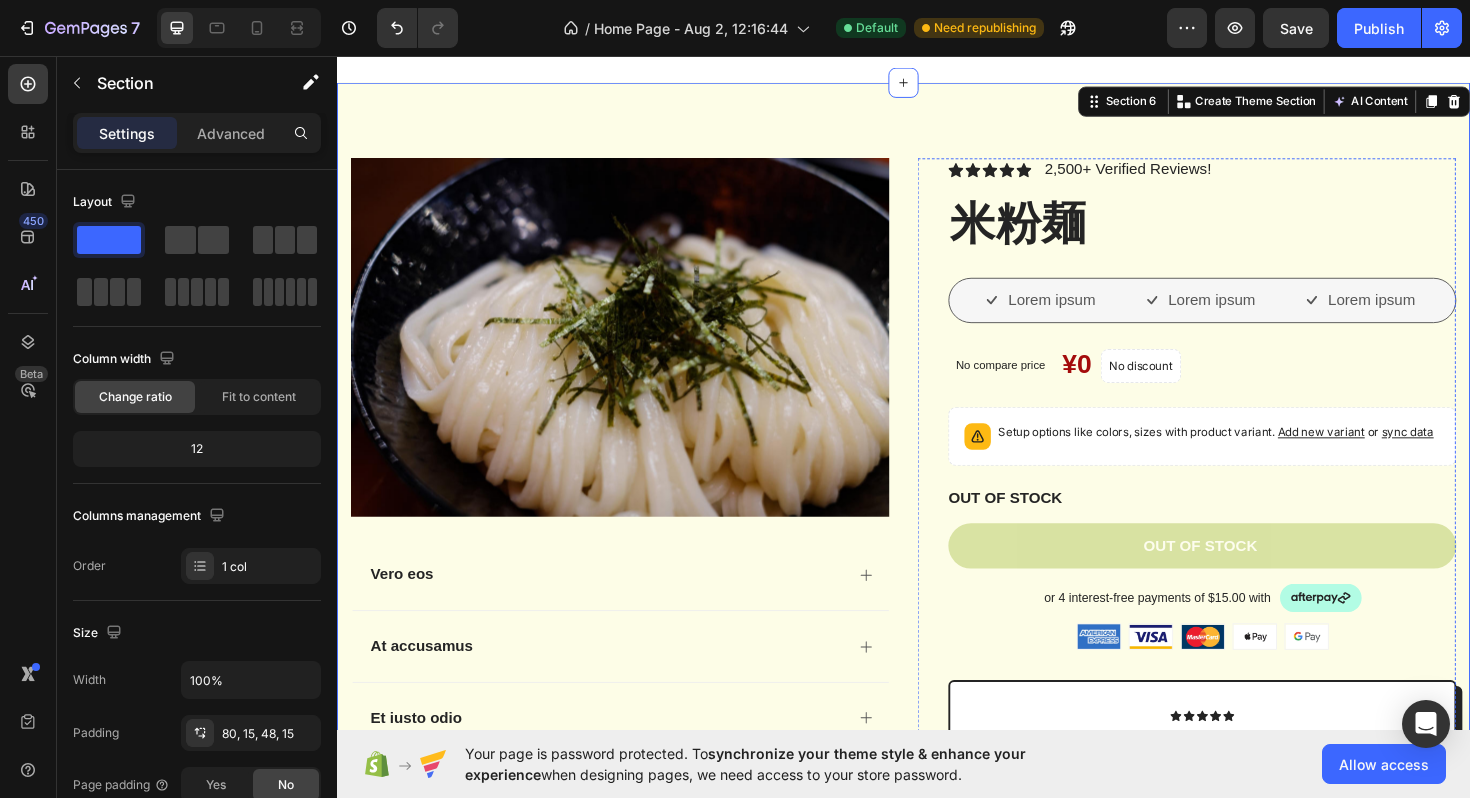 scroll, scrollTop: 2920, scrollLeft: 0, axis: vertical 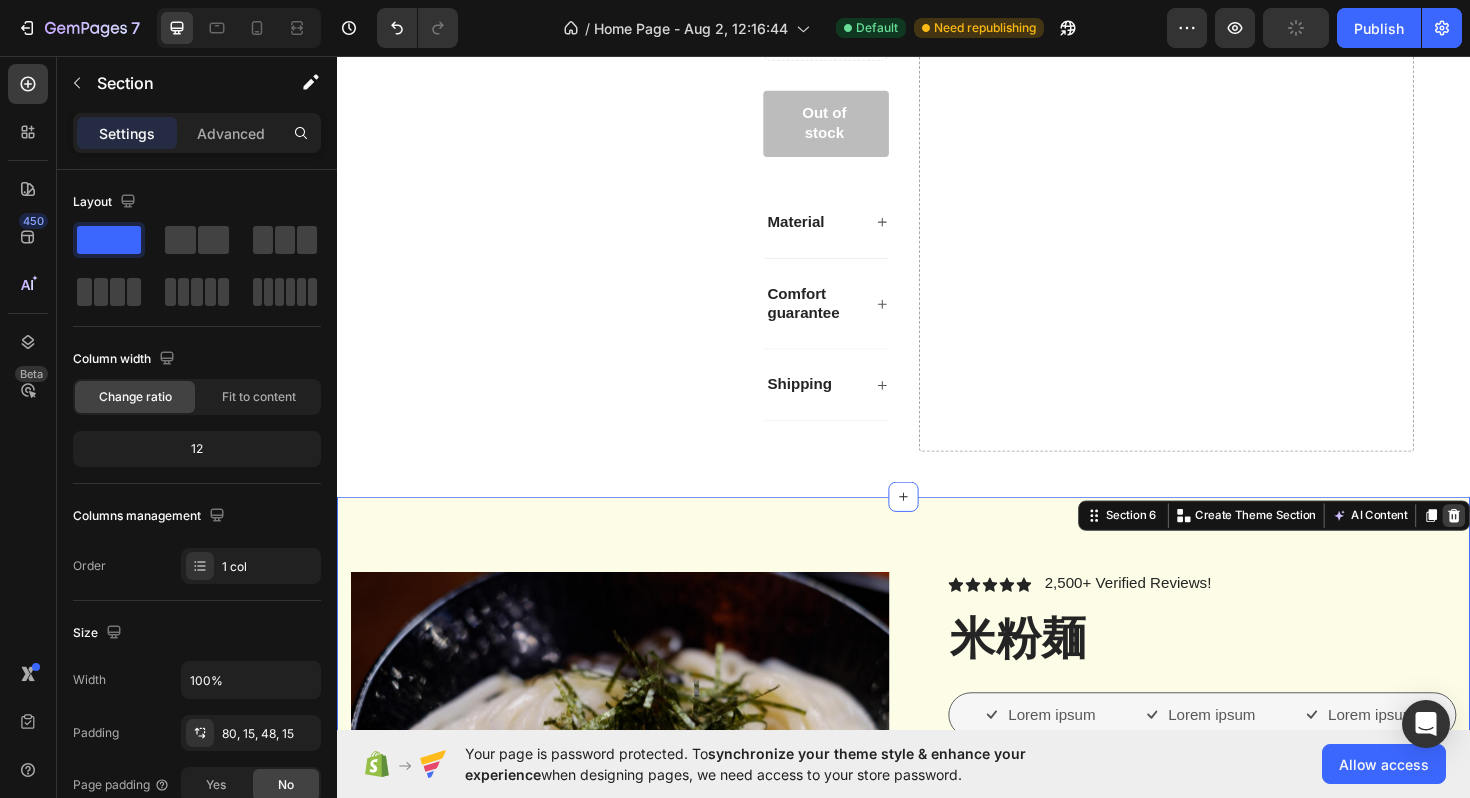 click at bounding box center (1520, 543) 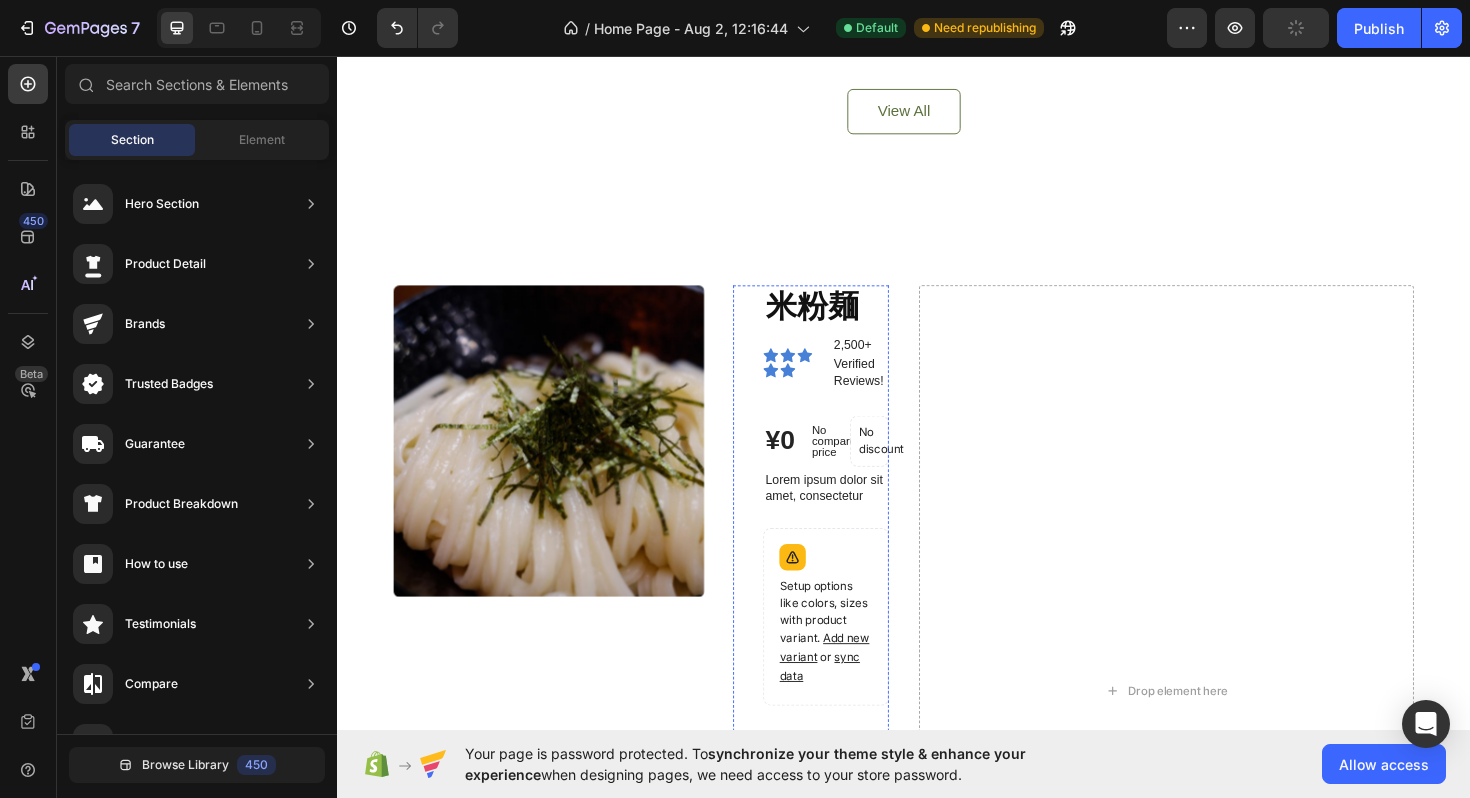 scroll, scrollTop: 2227, scrollLeft: 0, axis: vertical 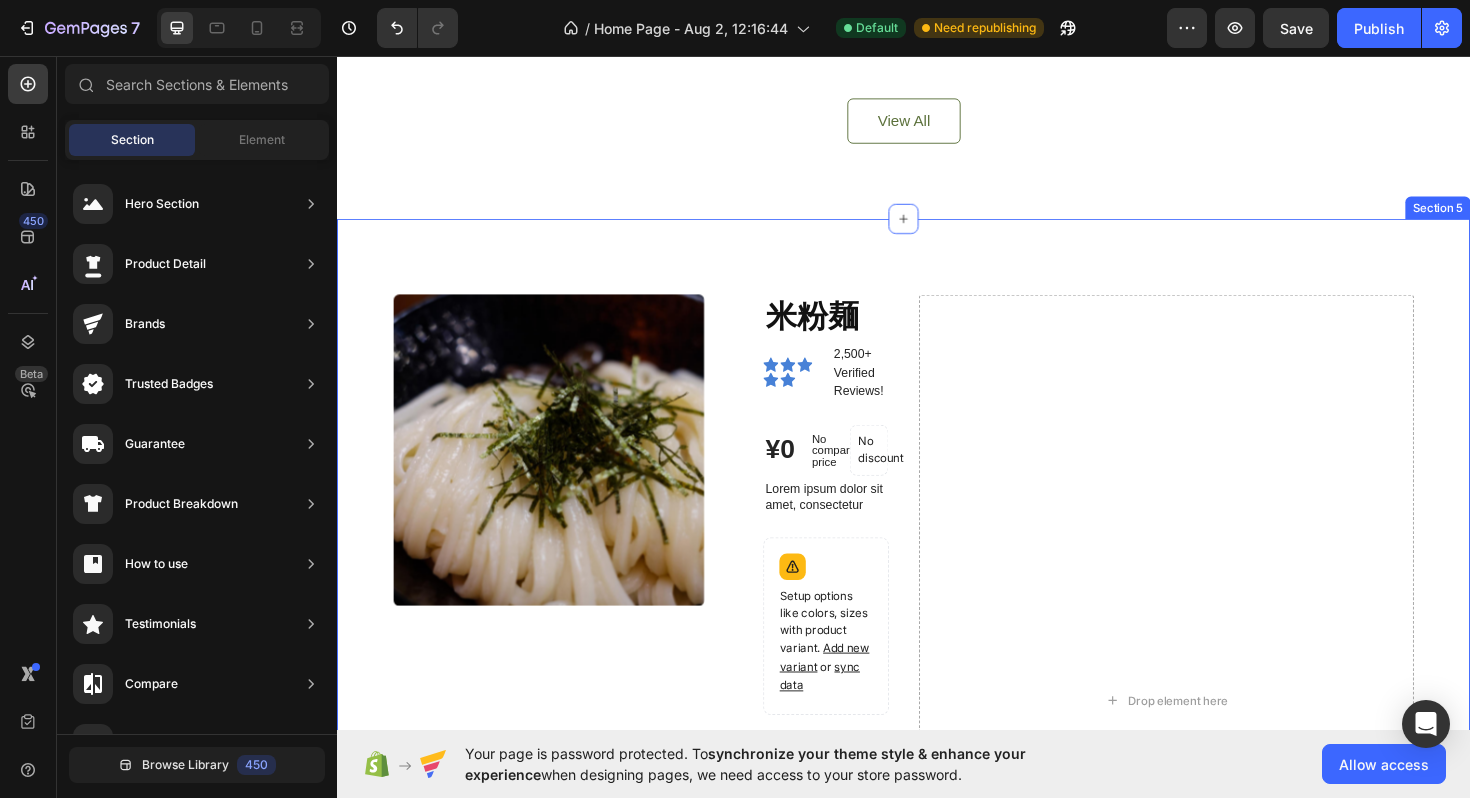 click on "Section 5" at bounding box center [1502, 217] 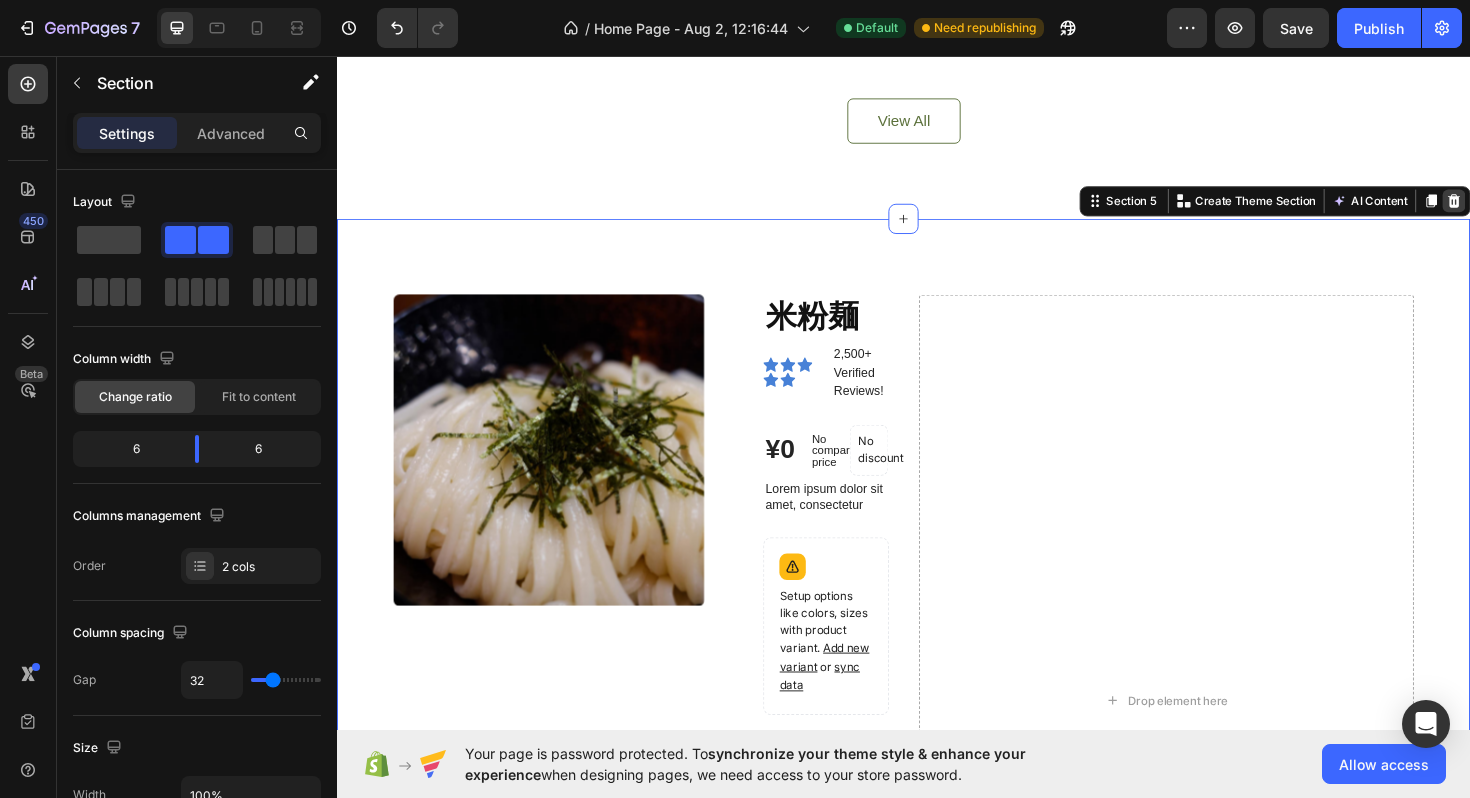 click 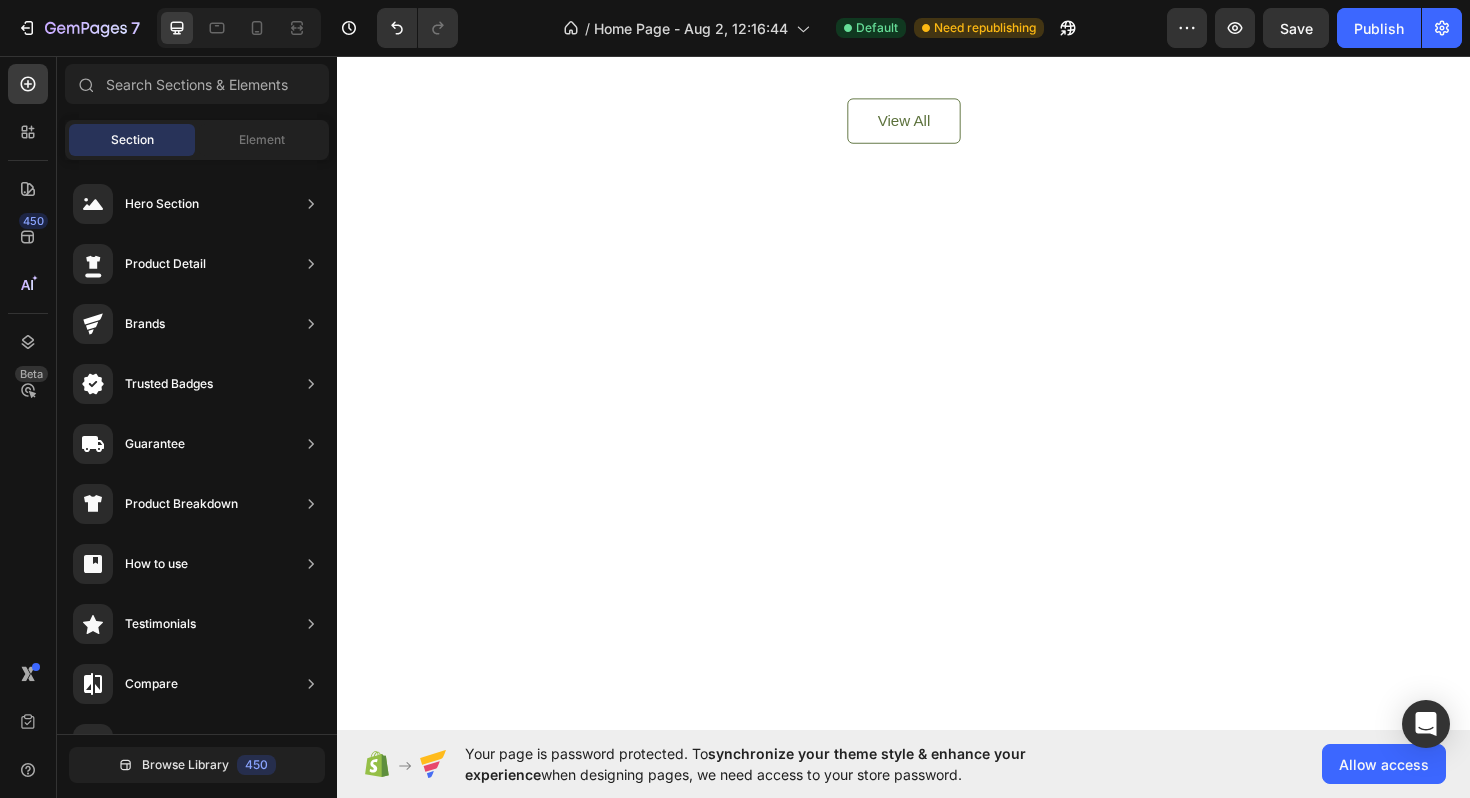 click at bounding box center (937, 291) 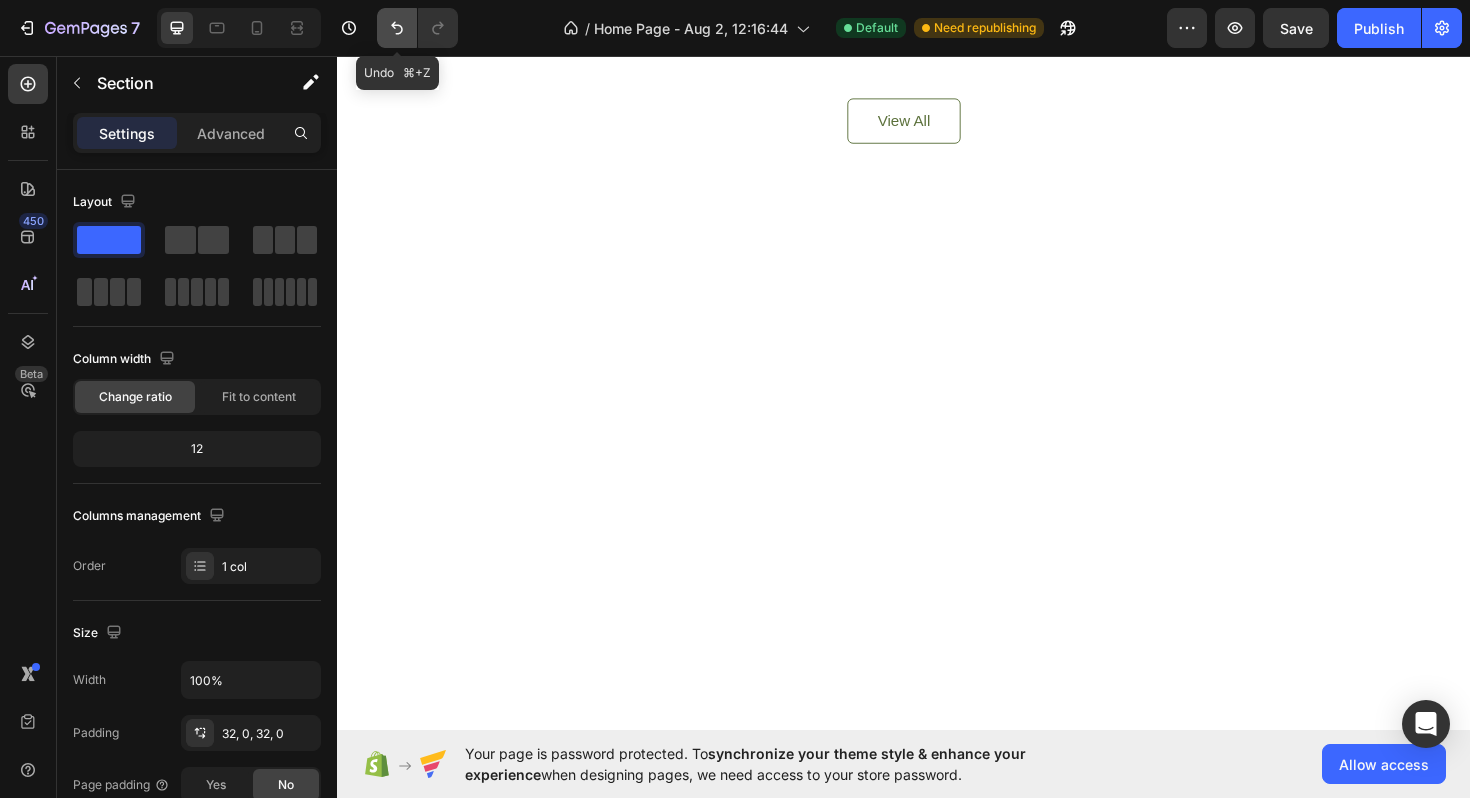 click 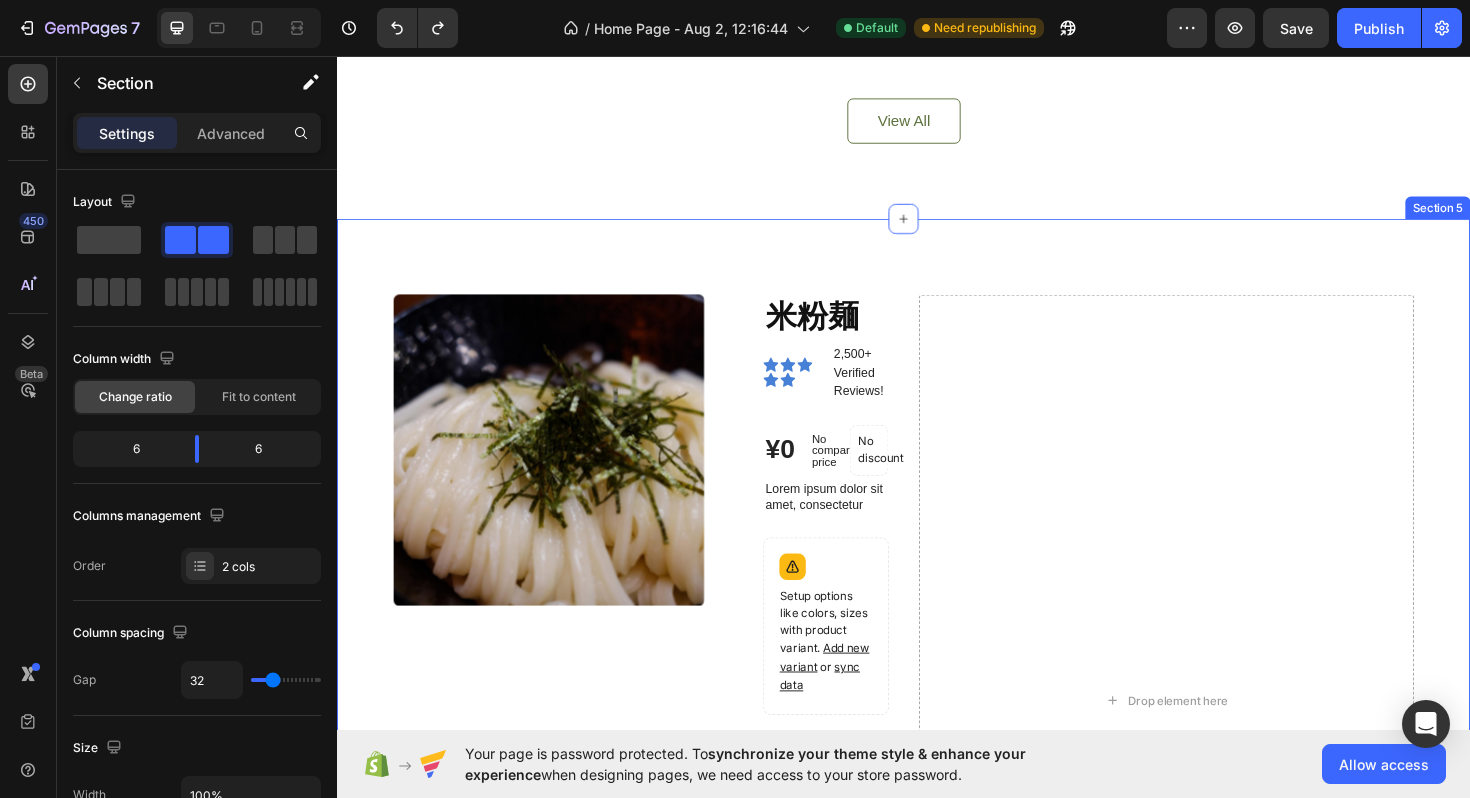scroll, scrollTop: 535, scrollLeft: 0, axis: vertical 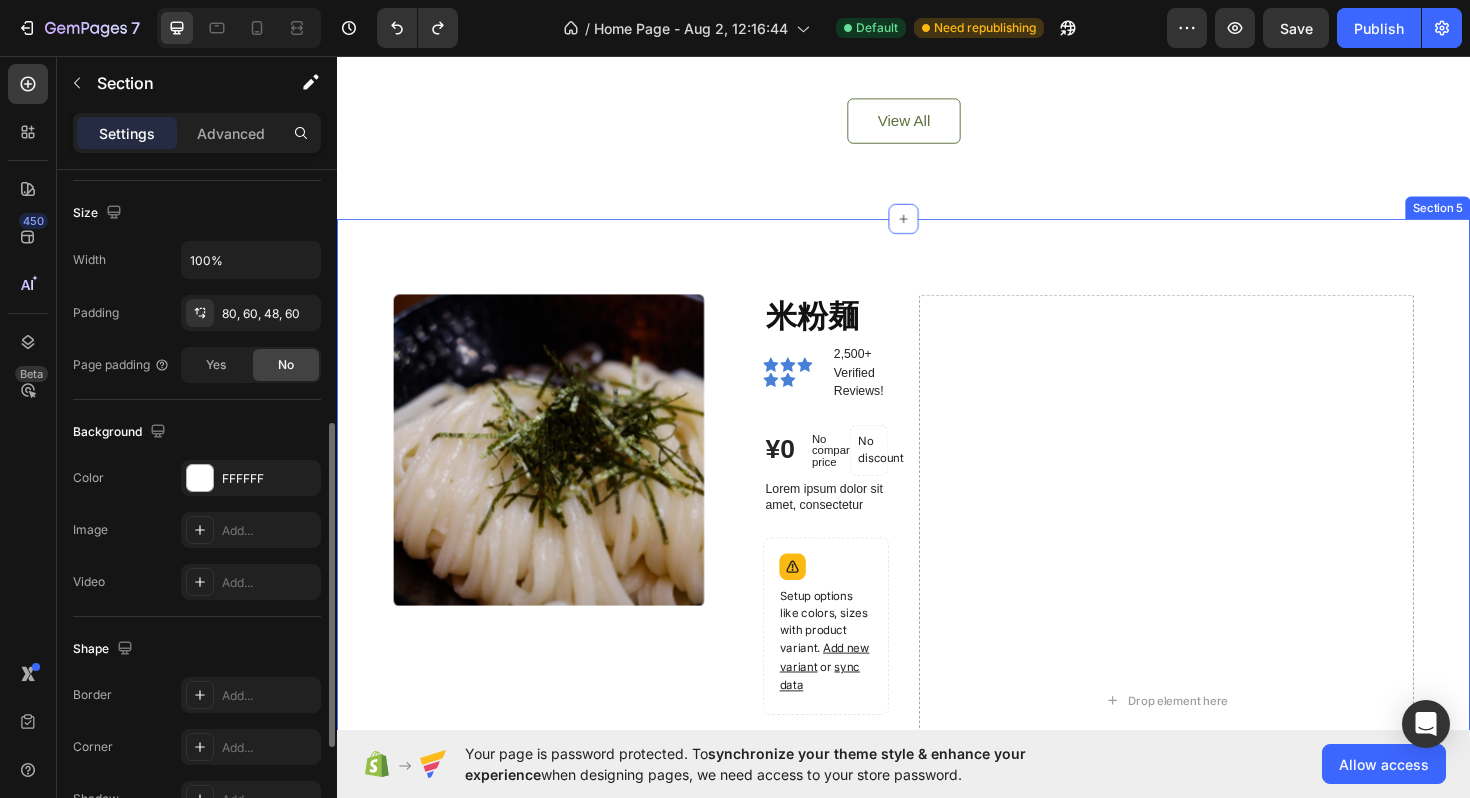 click on "Section 5" at bounding box center (1502, 217) 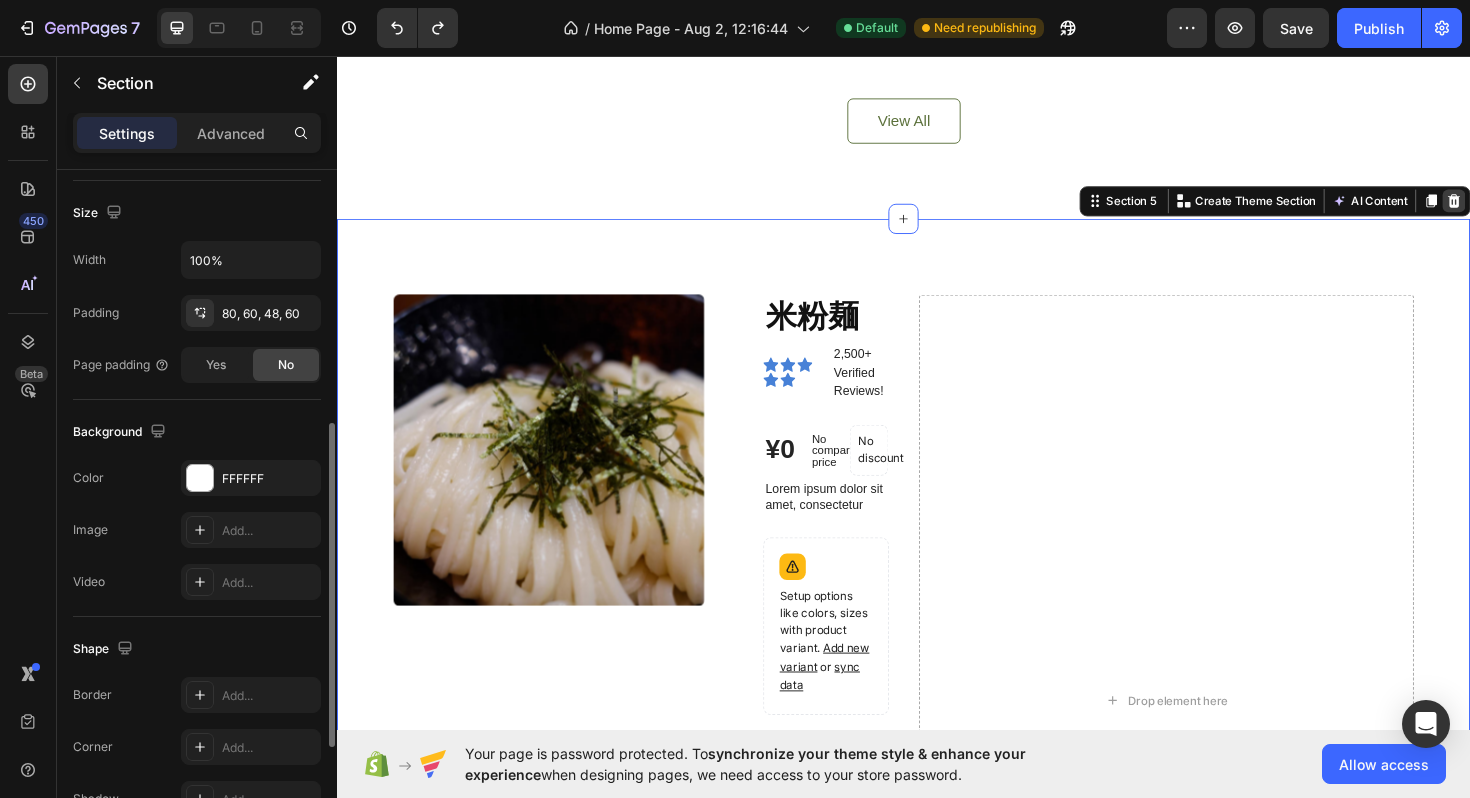click at bounding box center [1520, 210] 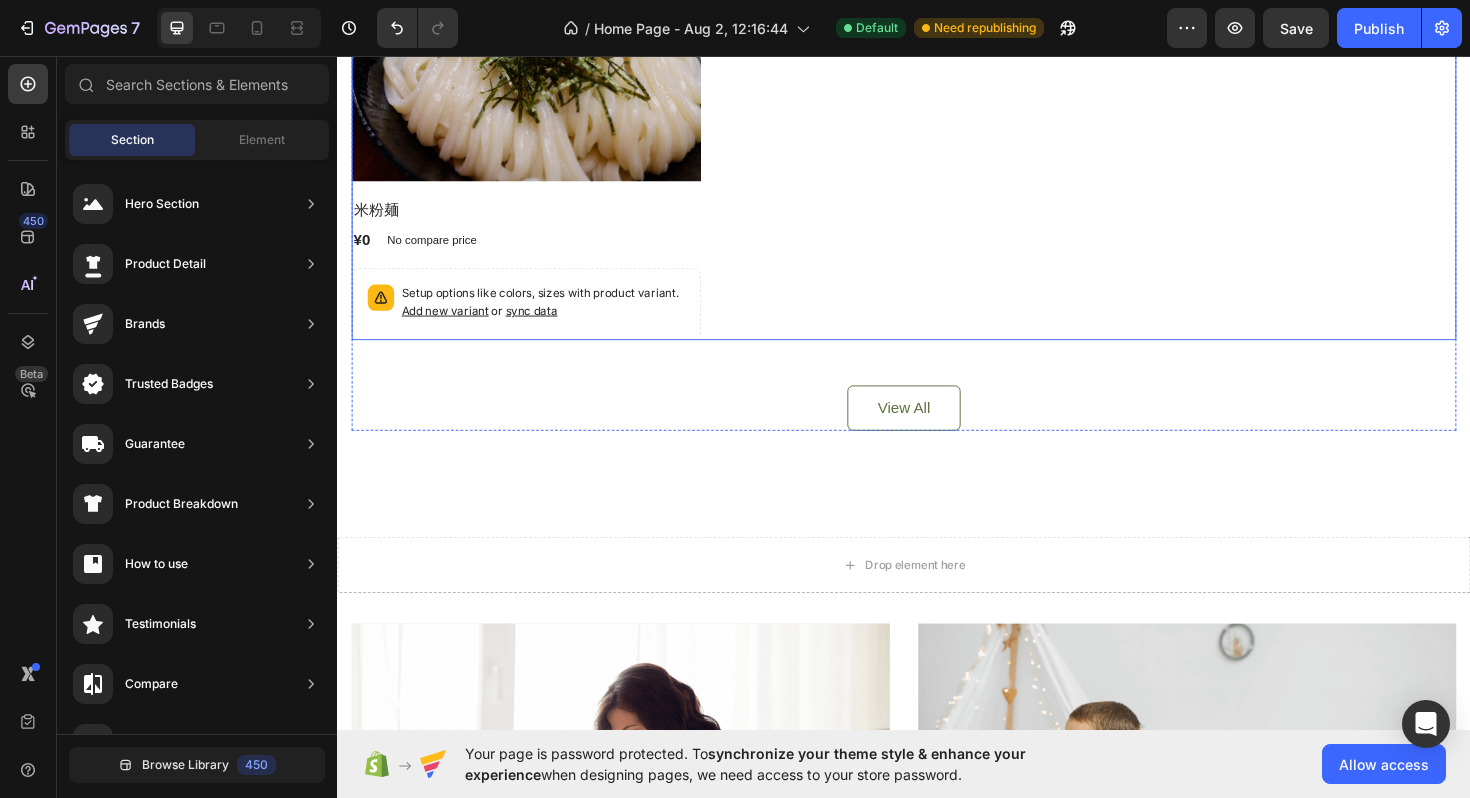 scroll, scrollTop: 2034, scrollLeft: 0, axis: vertical 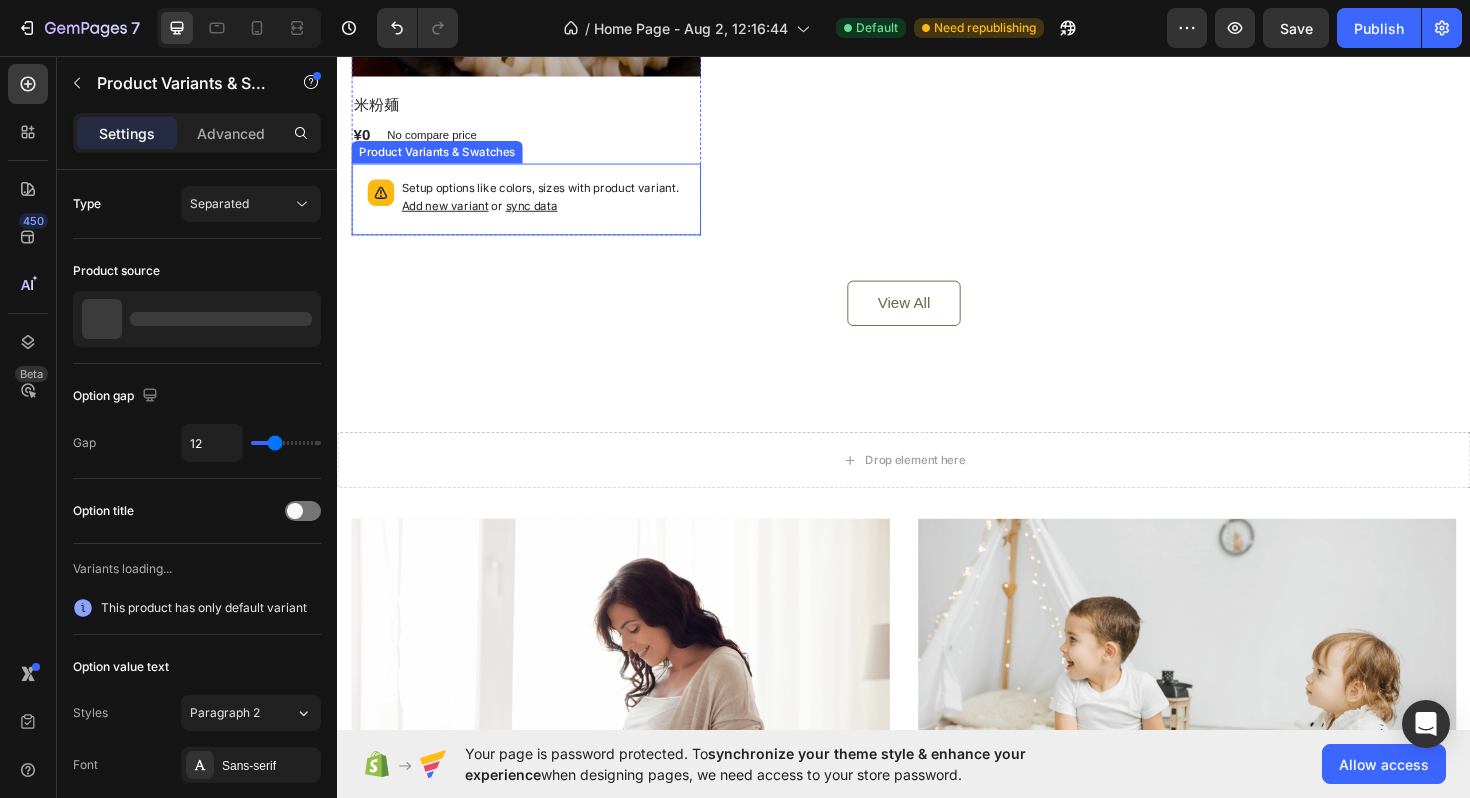click on "Setup options like colors, sizes with product variant.       Add new variant   or   sync data" at bounding box center [555, 206] 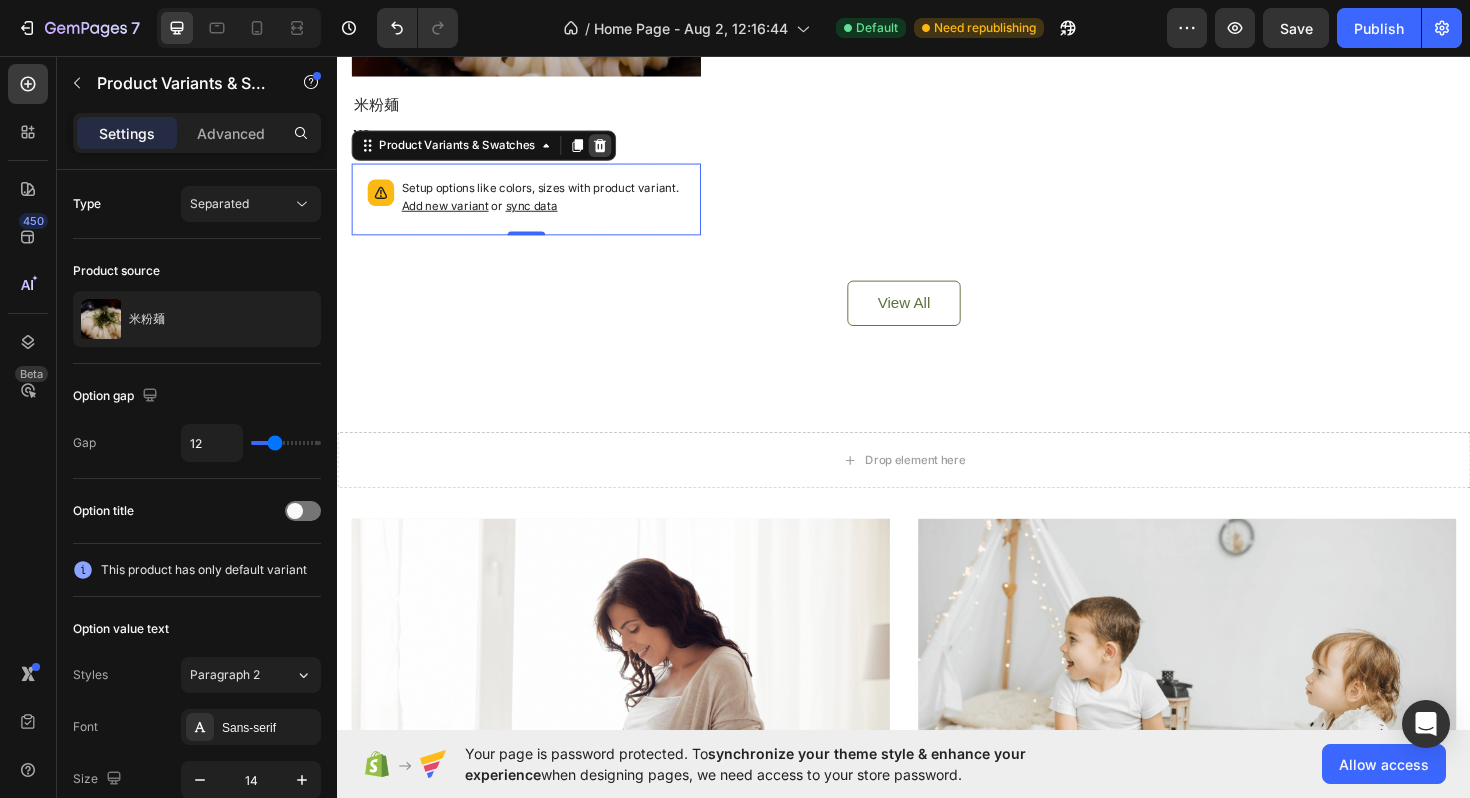 click 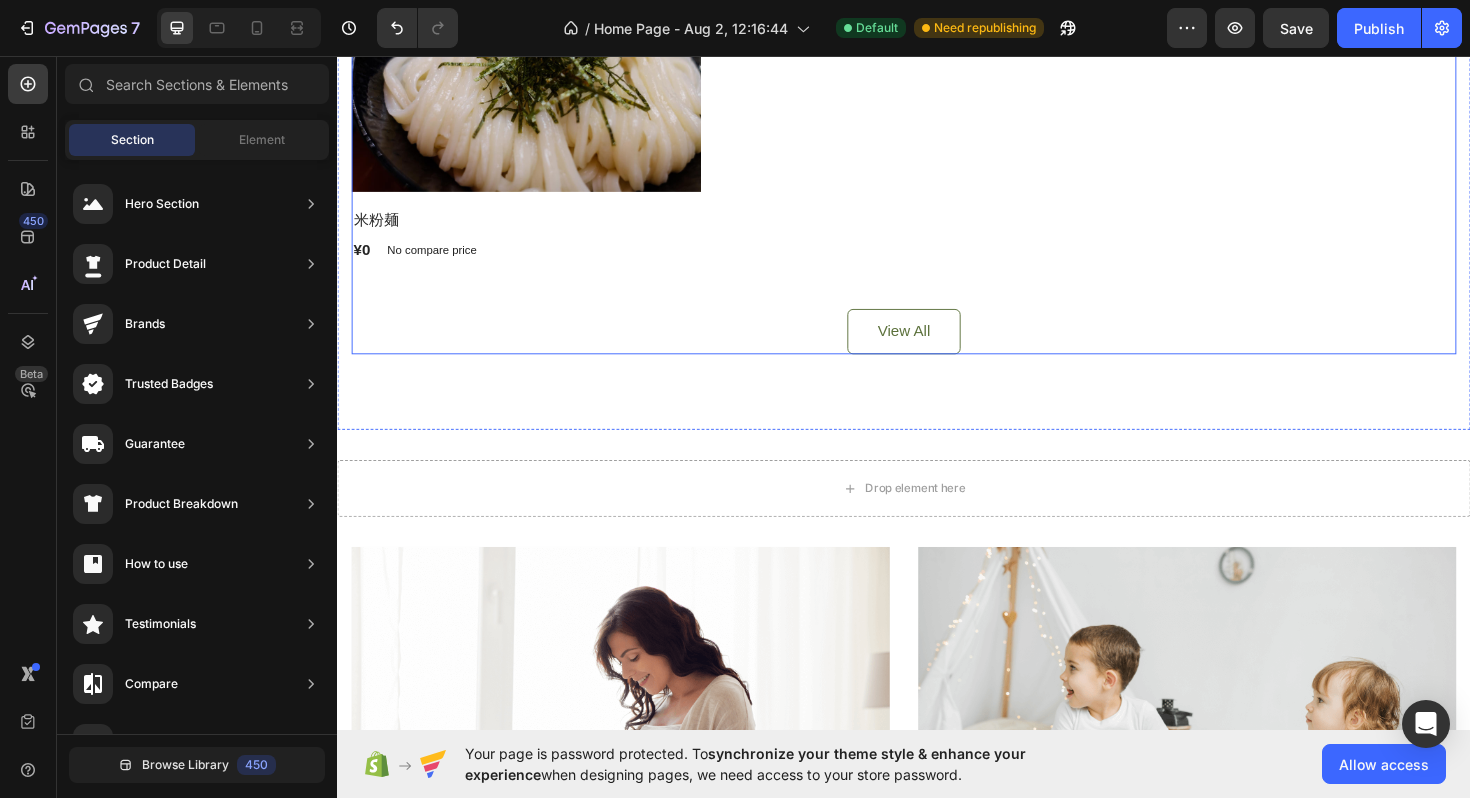 scroll, scrollTop: 1787, scrollLeft: 0, axis: vertical 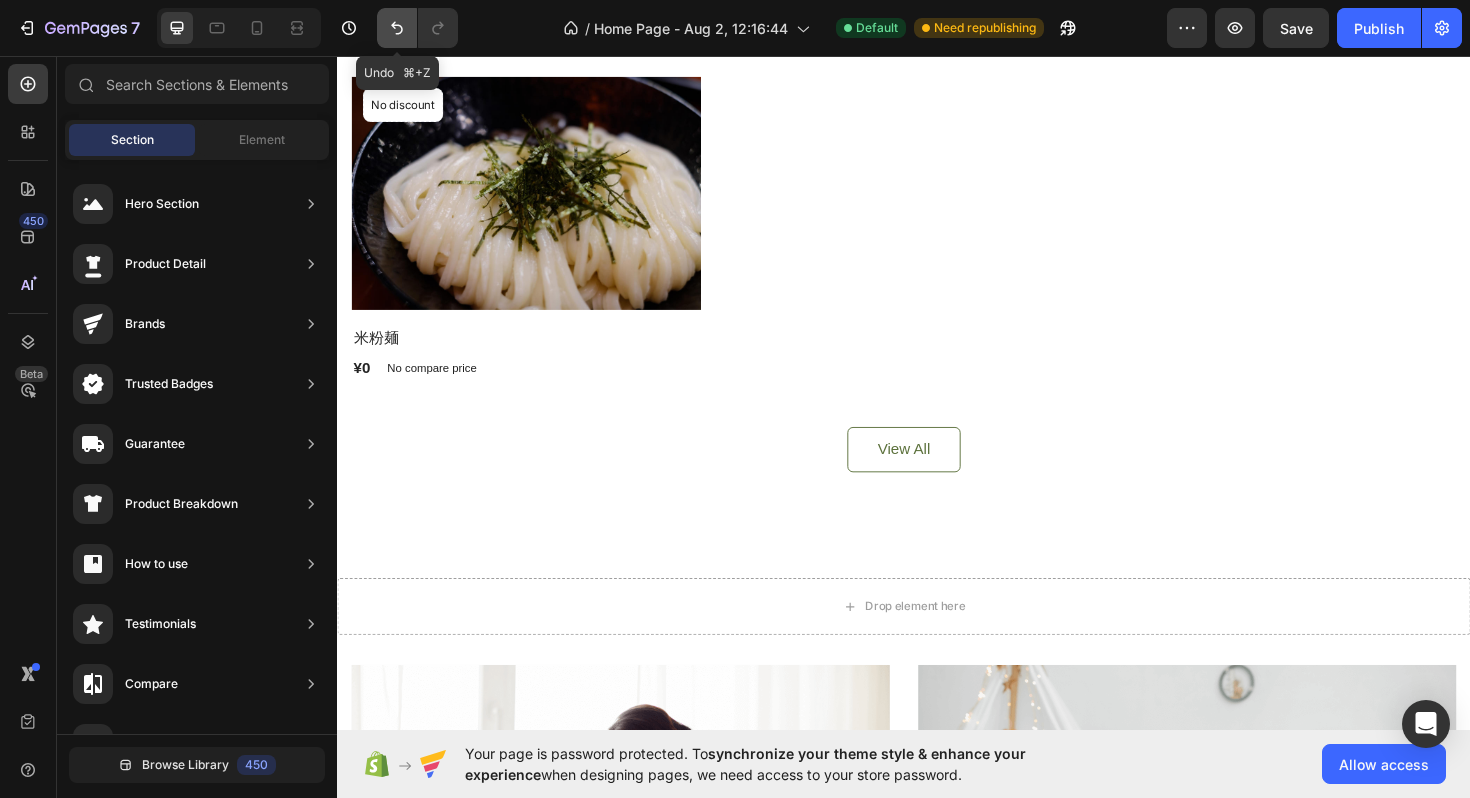 click 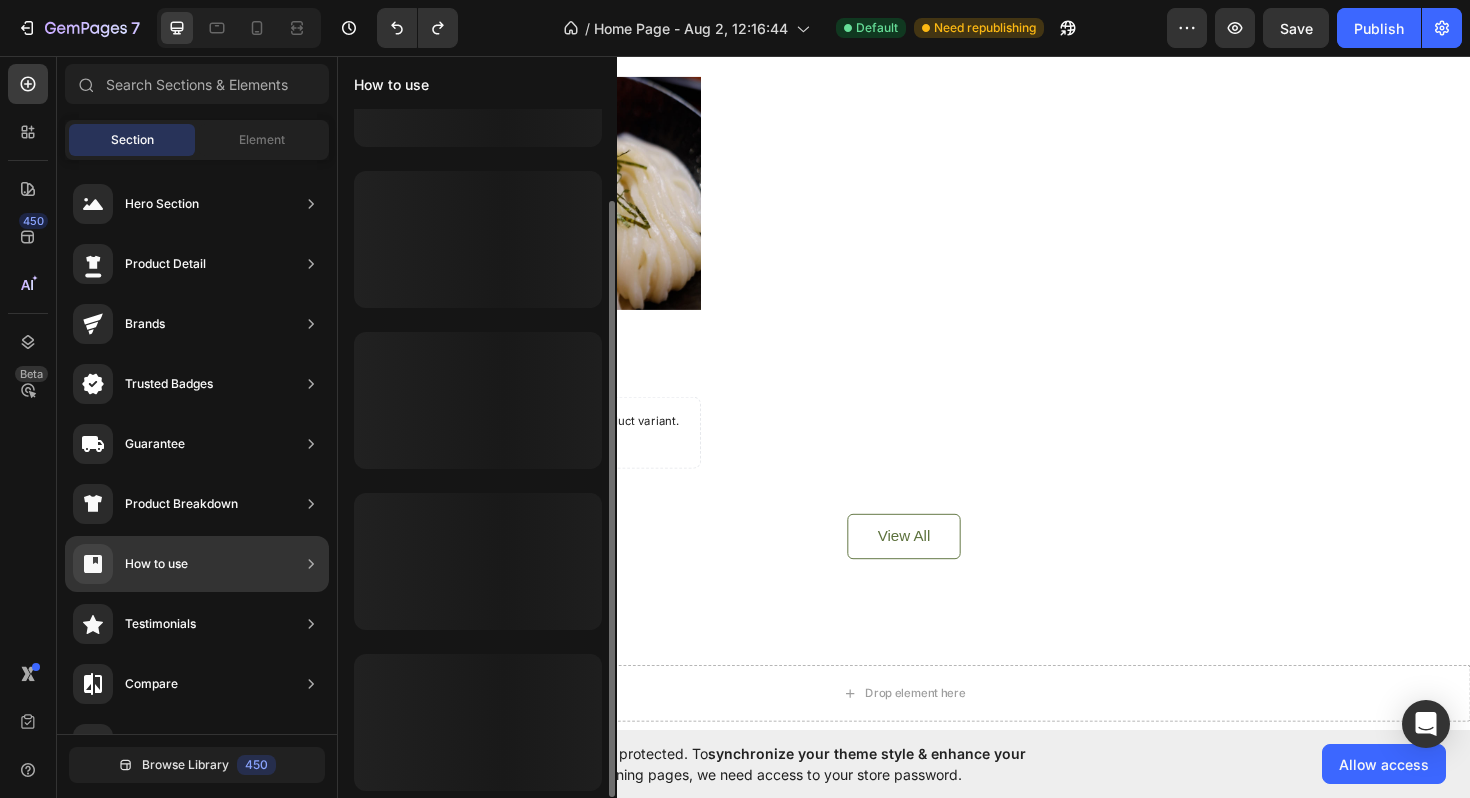 scroll, scrollTop: 0, scrollLeft: 0, axis: both 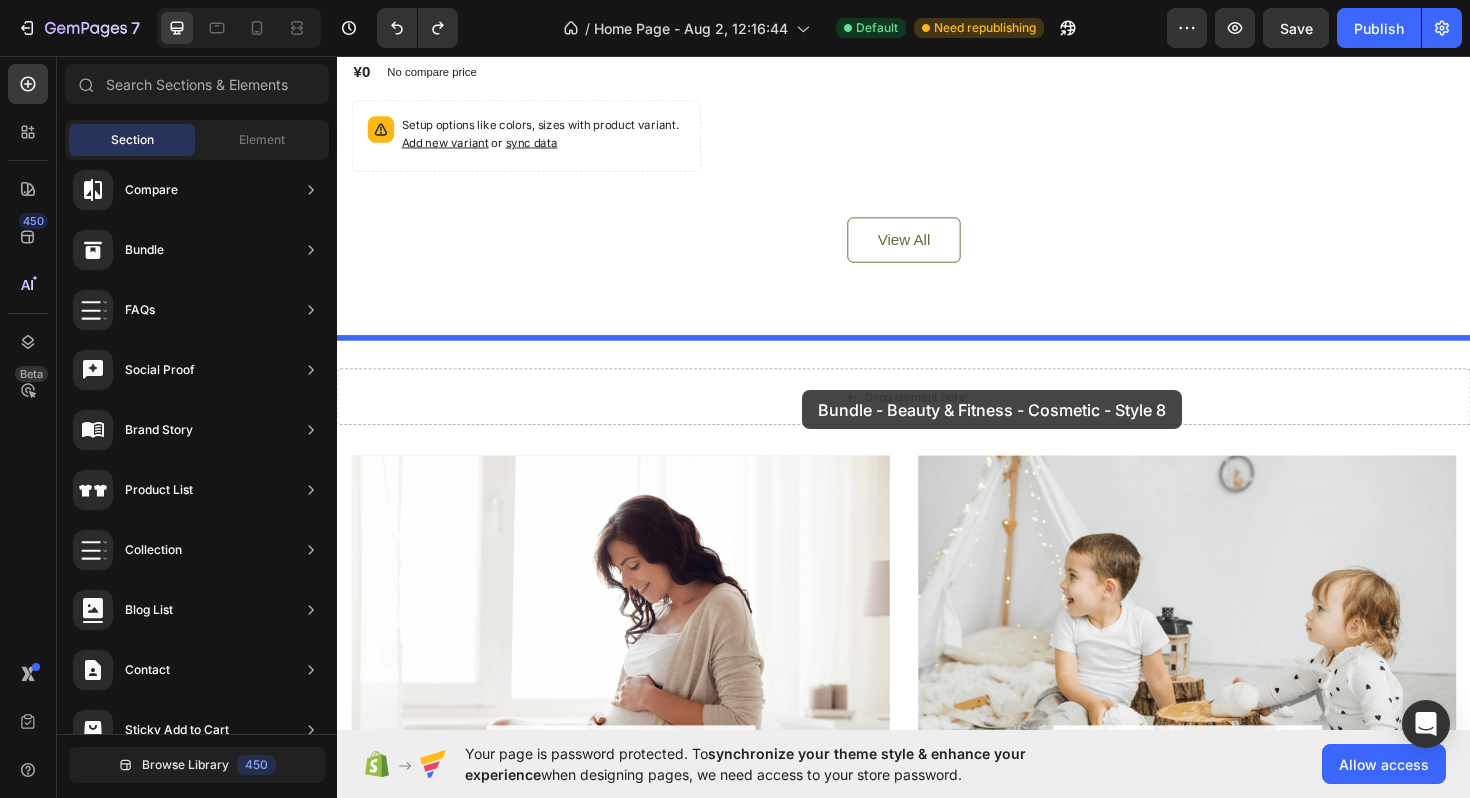 drag, startPoint x: 799, startPoint y: 252, endPoint x: 828, endPoint y: 409, distance: 159.65588 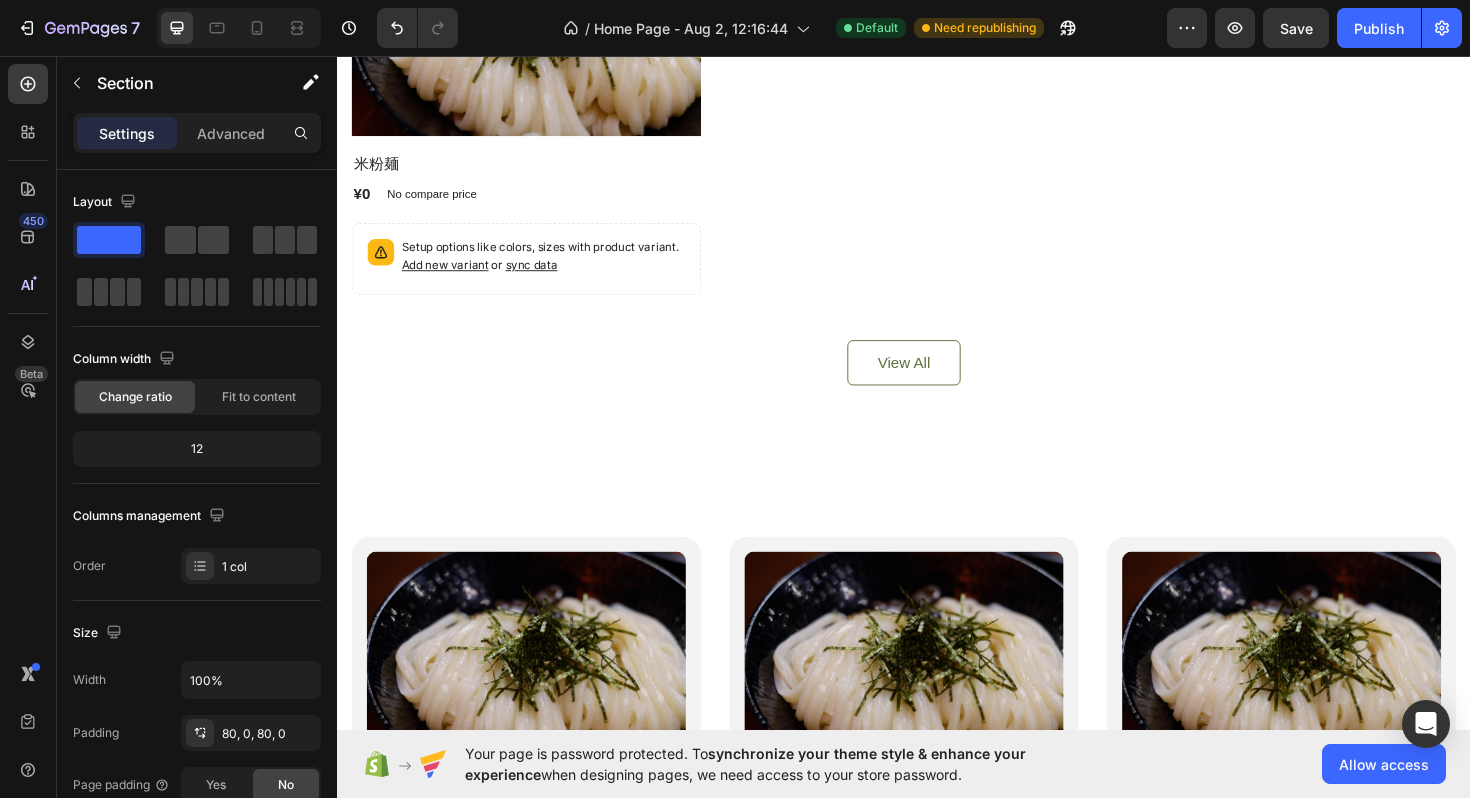 scroll, scrollTop: 1952, scrollLeft: 0, axis: vertical 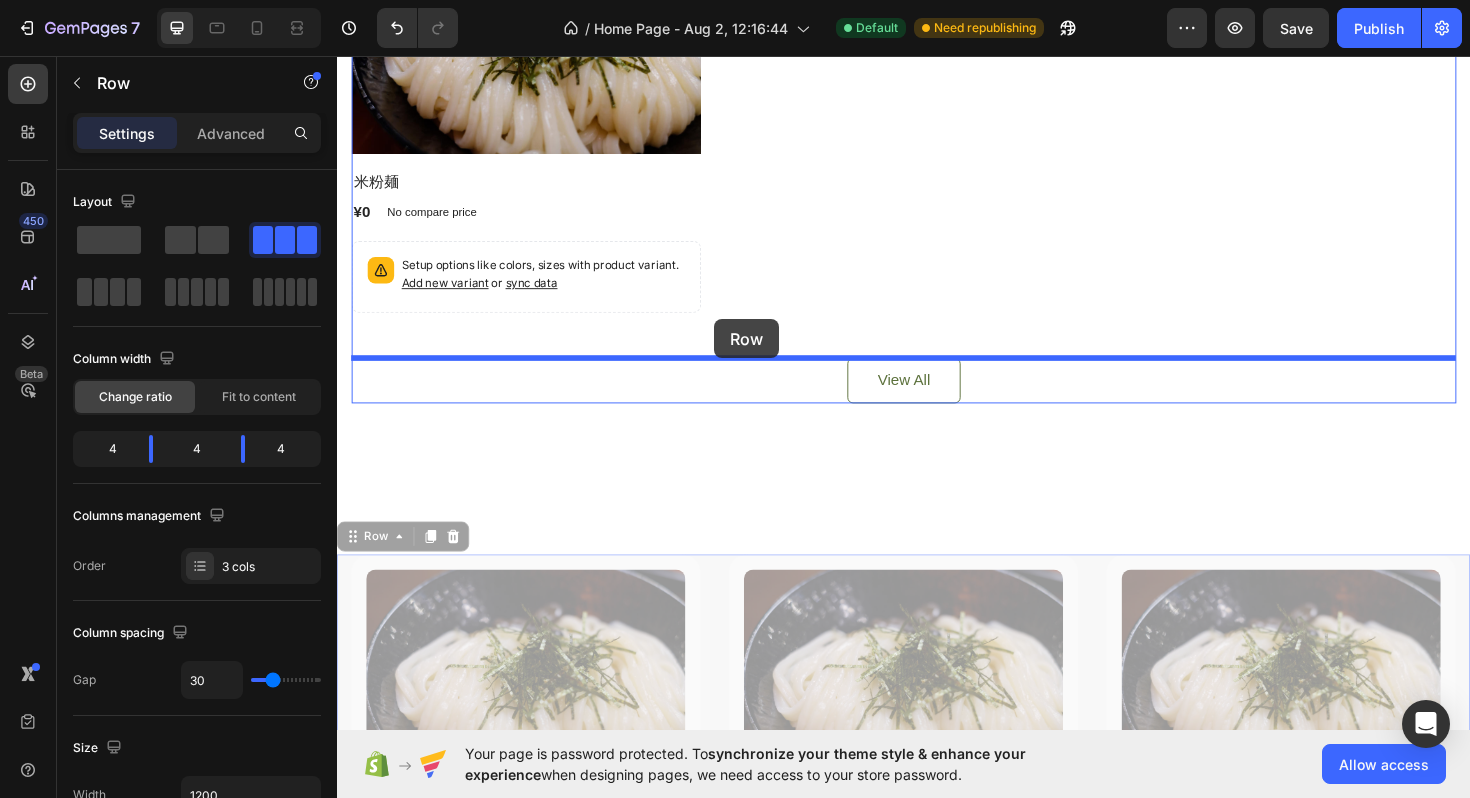 drag, startPoint x: 742, startPoint y: 591, endPoint x: 736, endPoint y: 335, distance: 256.0703 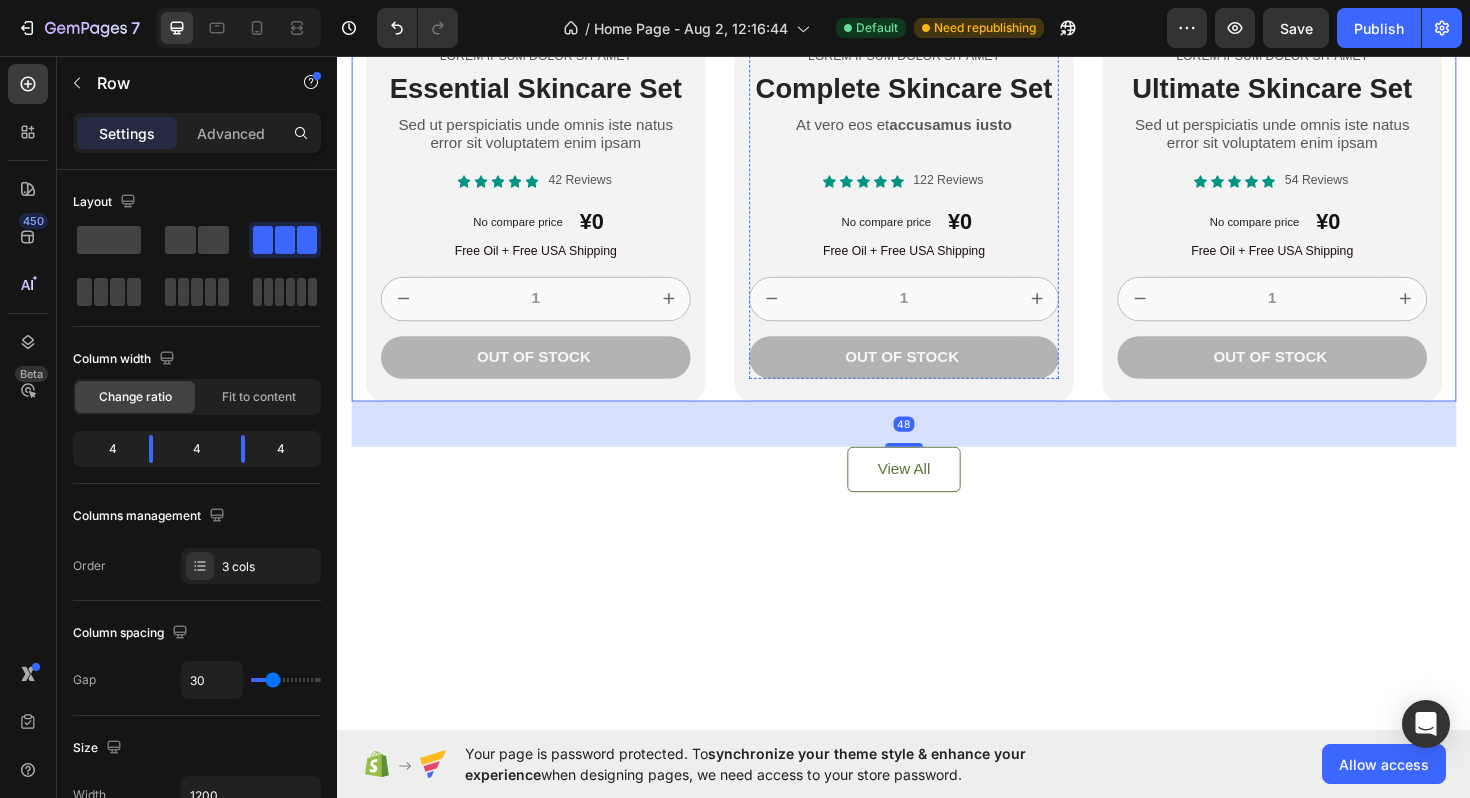 scroll, scrollTop: 2232, scrollLeft: 0, axis: vertical 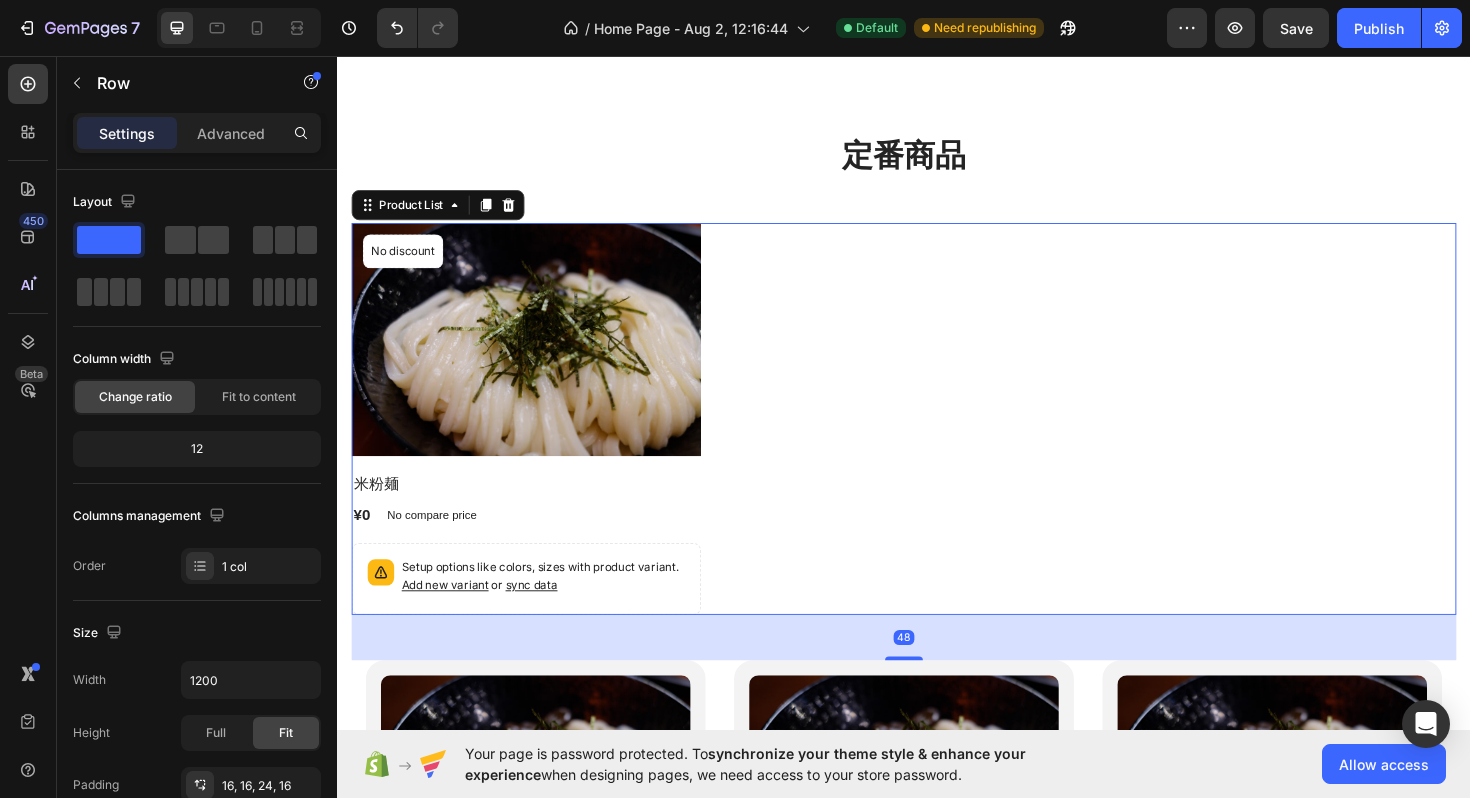 click on "Product Images No discount   Not be displayed when published Product Badge Row 米粉麺 Product Title ¥0 Product Price Product Price No compare price Product Price Row Setup options like colors, sizes with product variant.       Add new variant   or   sync data Product Variants & Swatches Row Product List   48" at bounding box center [937, 440] 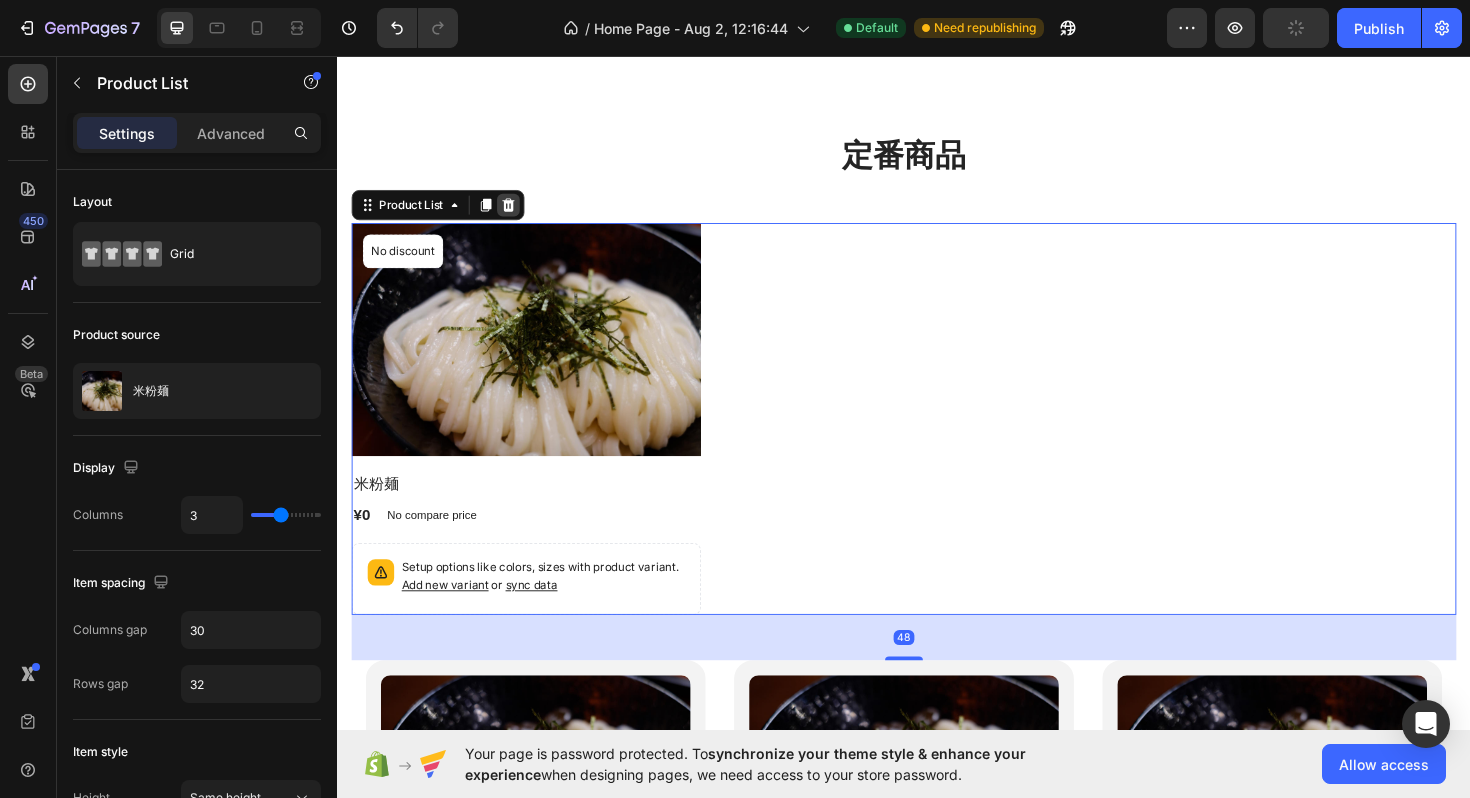 click 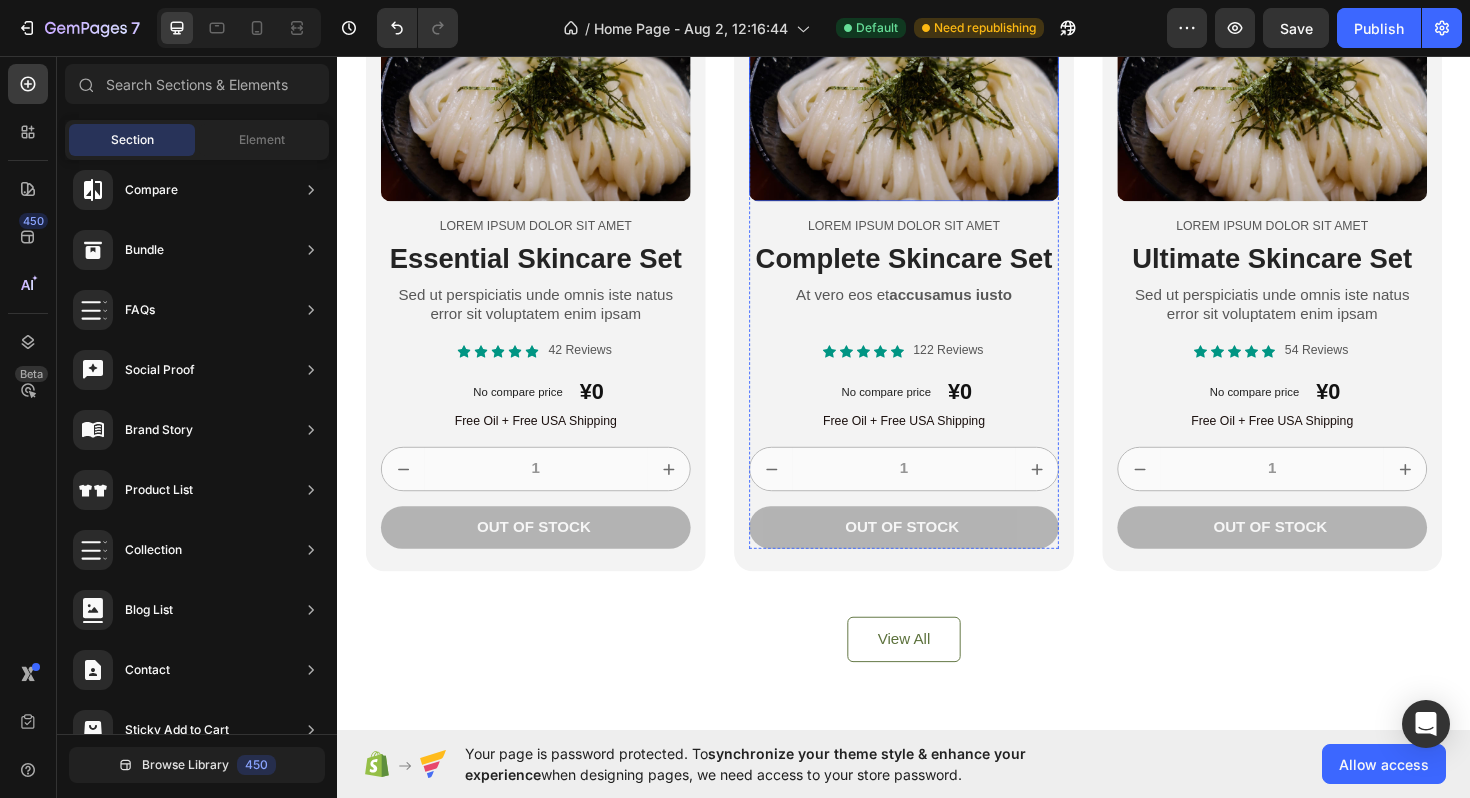 scroll, scrollTop: 1862, scrollLeft: 0, axis: vertical 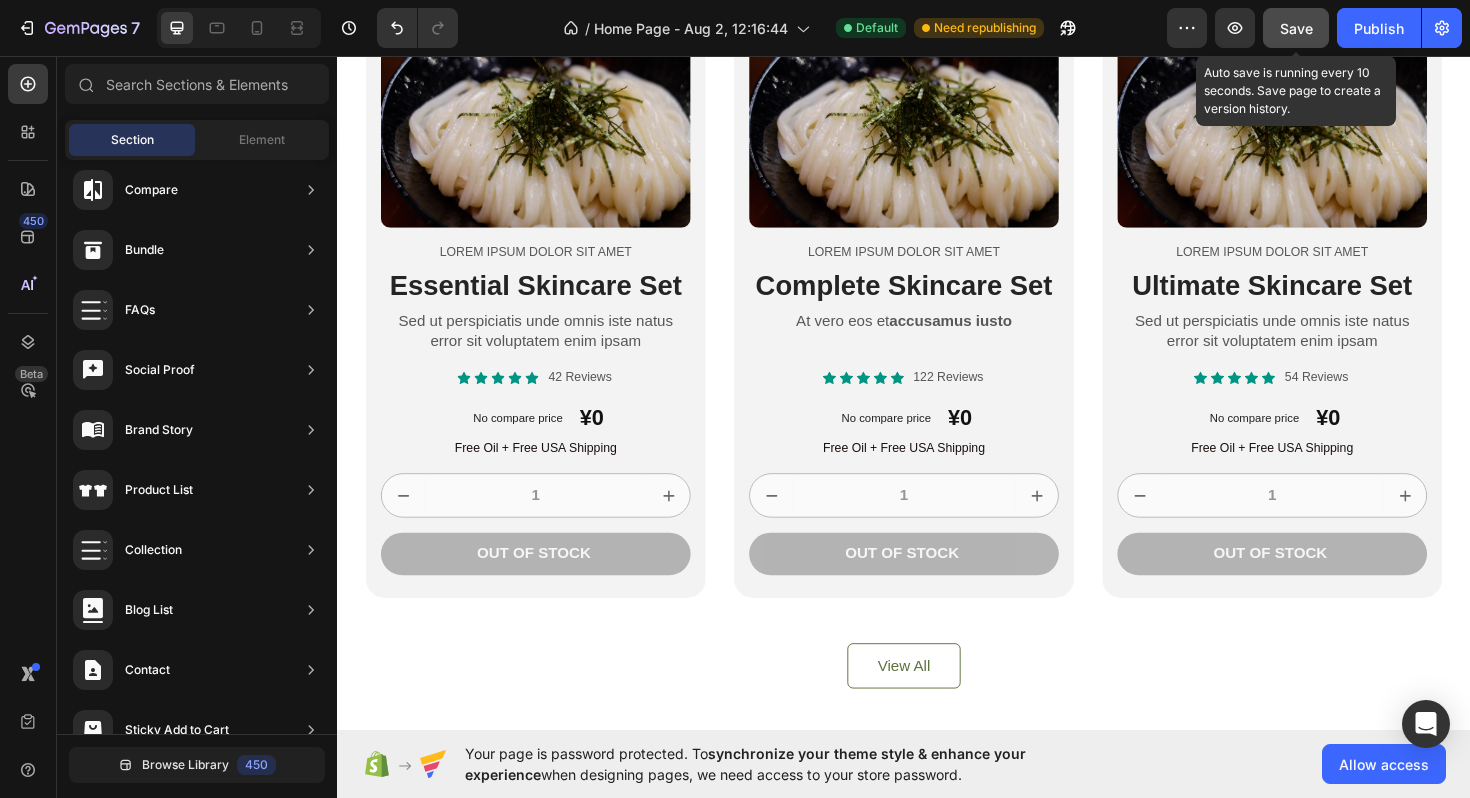 click on "Save" at bounding box center [1296, 28] 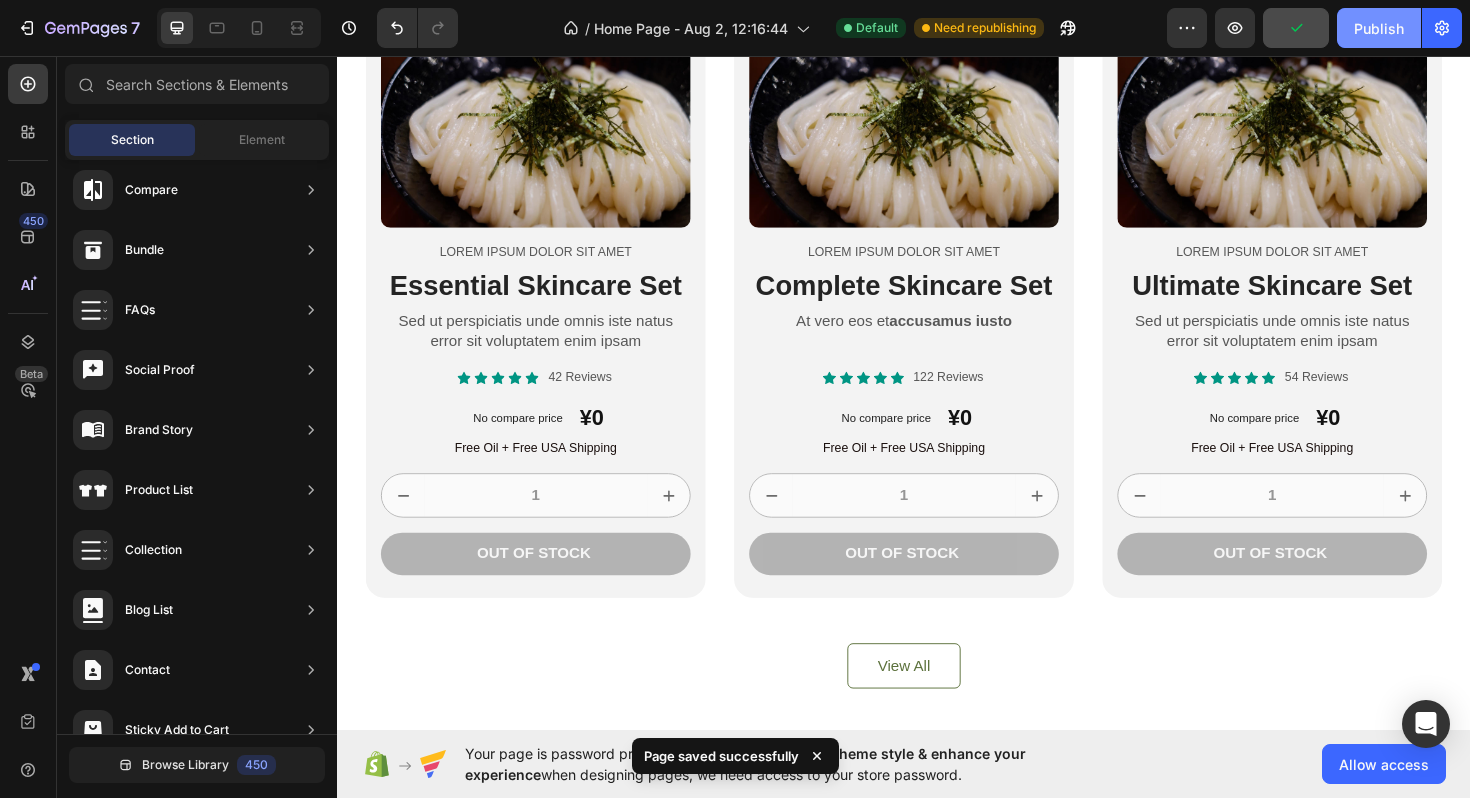 click on "Publish" at bounding box center [1379, 28] 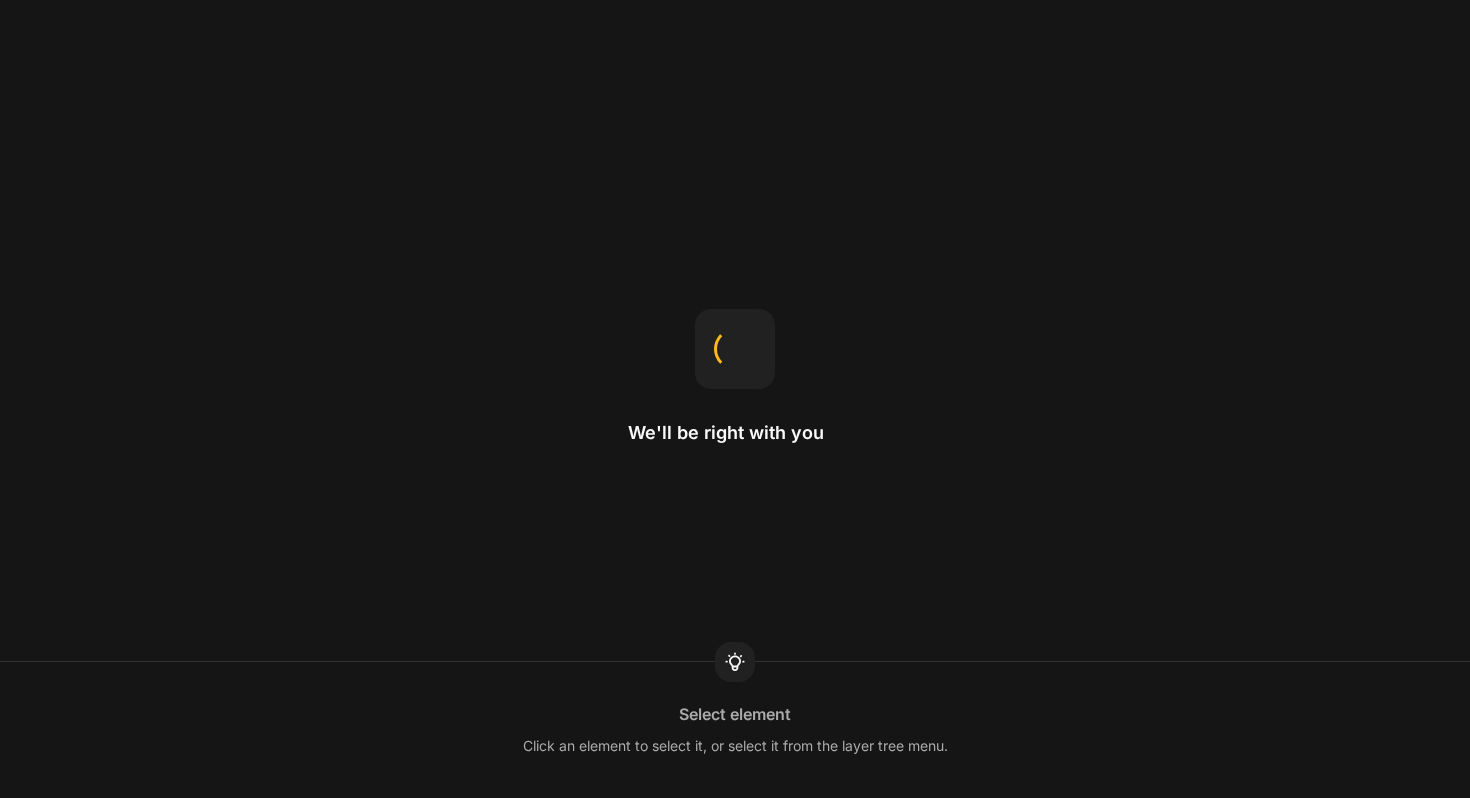 scroll, scrollTop: 0, scrollLeft: 0, axis: both 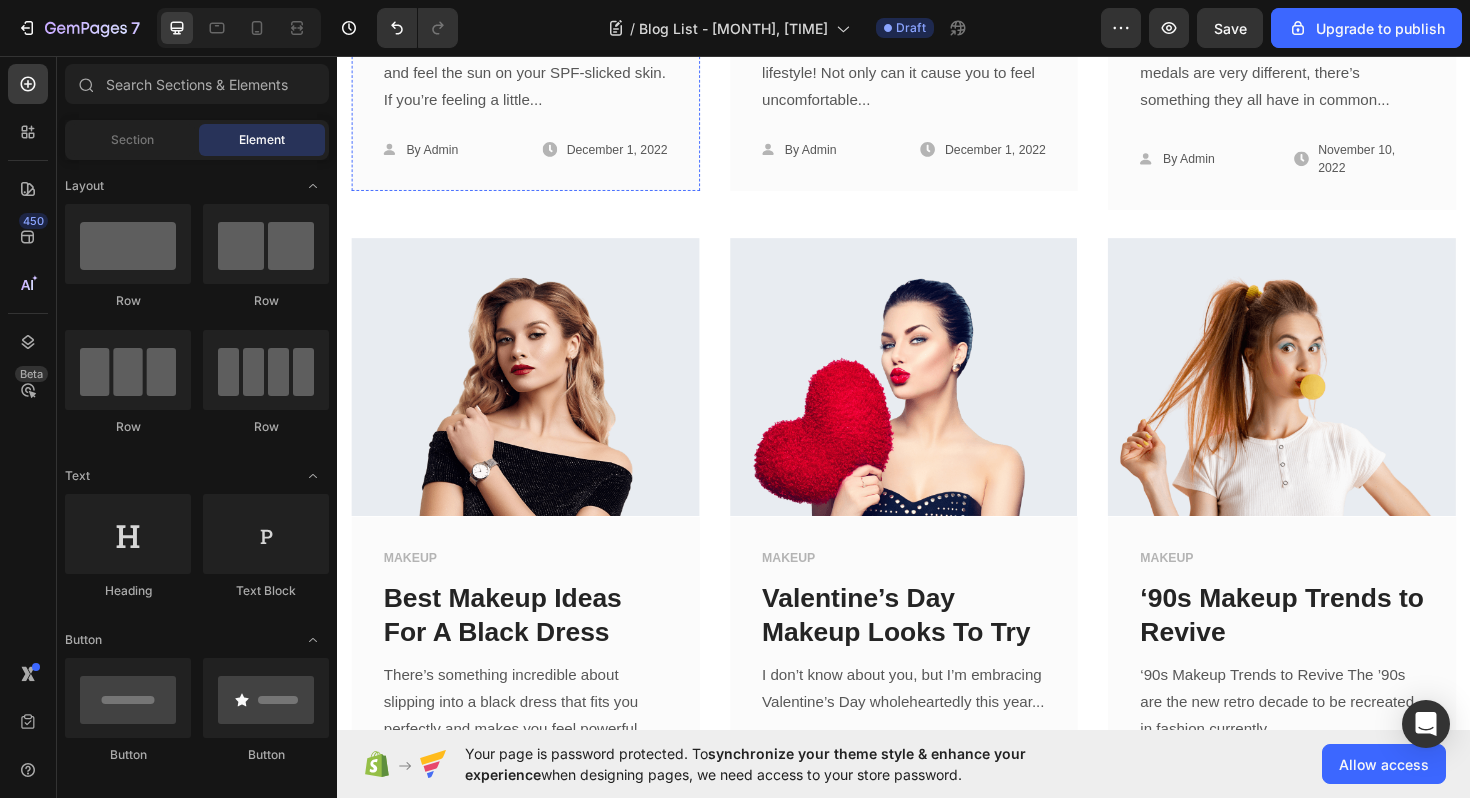 click on "Summer Makeup Looks You’ll Love" at bounding box center [504, -19] 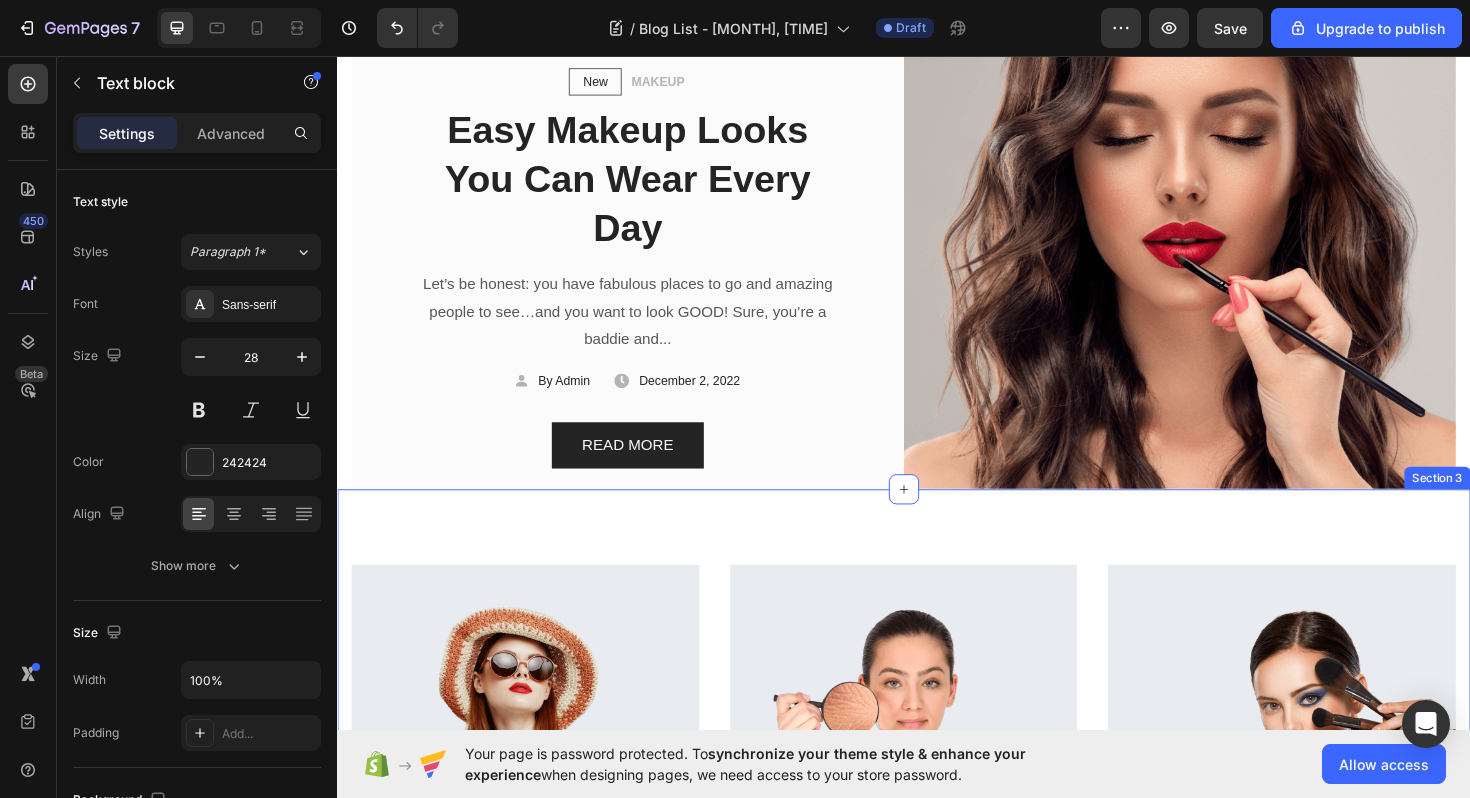 scroll, scrollTop: 248, scrollLeft: 0, axis: vertical 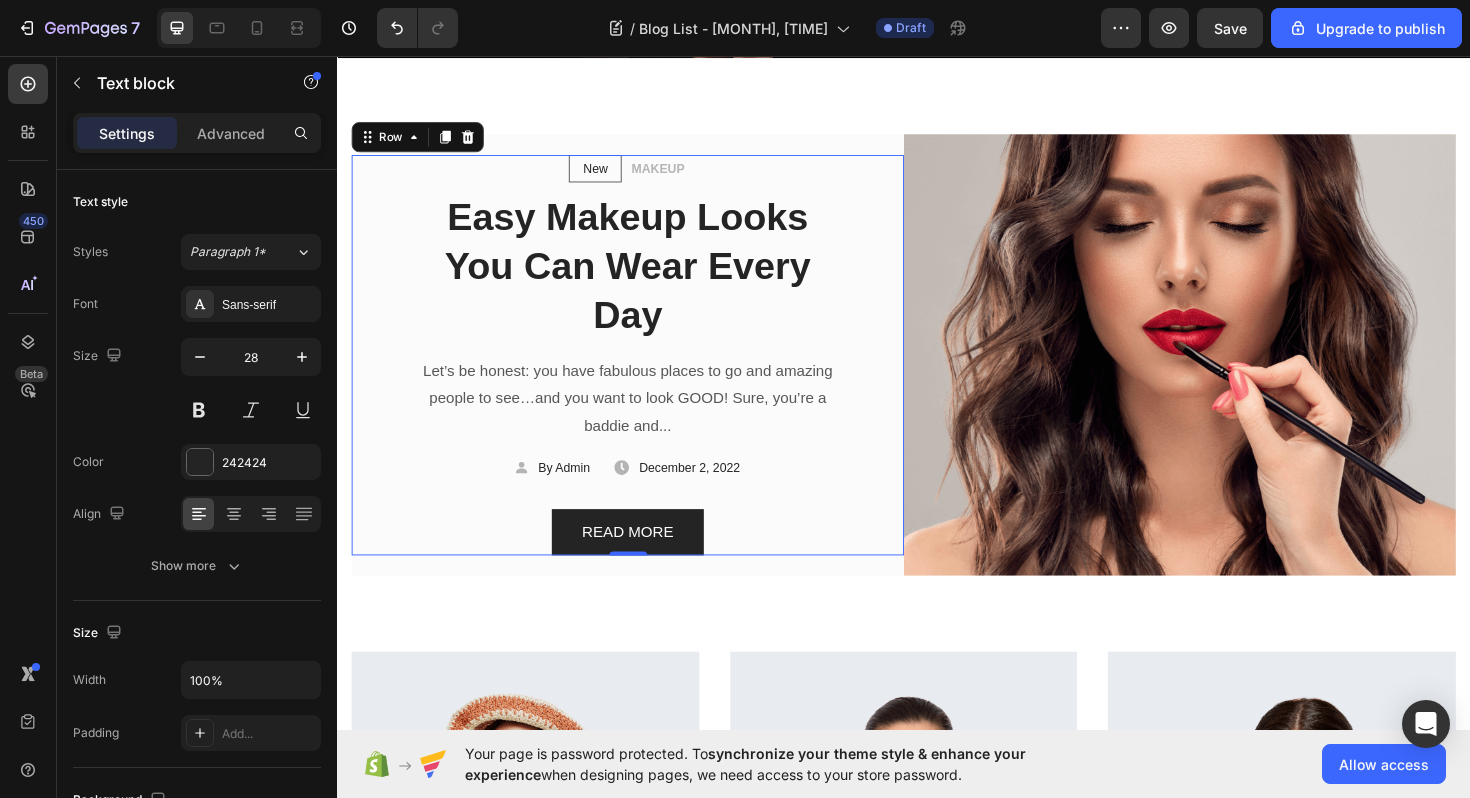 click on "New Text block Row MAKEUP Text block Row Easy Makeup Looks You Can Wear Every Day Heading Let’s be honest: you have fabulous places to go and amazing people to see…and you want to look GOOD! Sure, you’re a baddie and... Text block
Icon By Admin Text block Row
Icon December 2, 2022 Text block Row Row READ MORE Button Row   0" at bounding box center (644, 373) 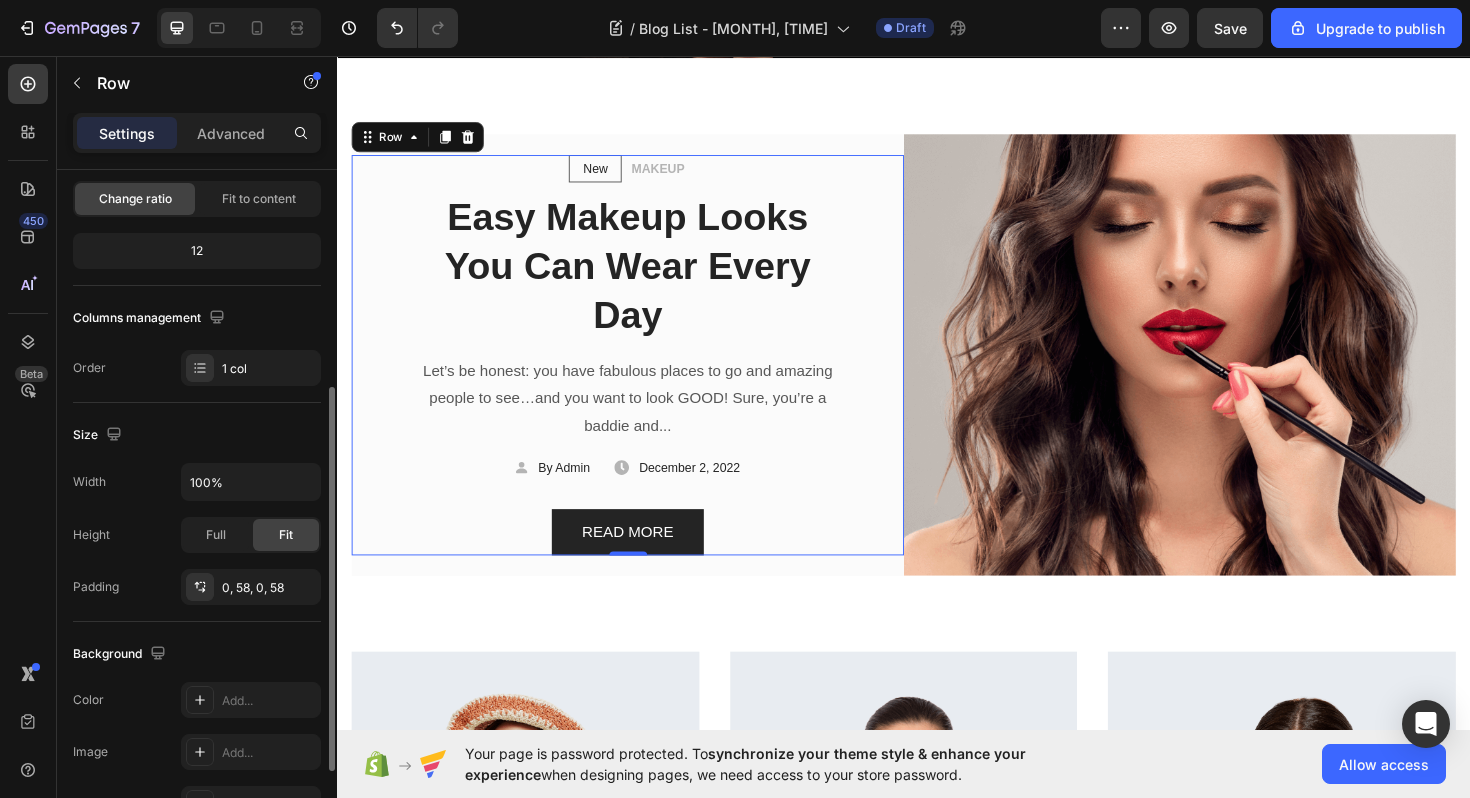 scroll, scrollTop: 535, scrollLeft: 0, axis: vertical 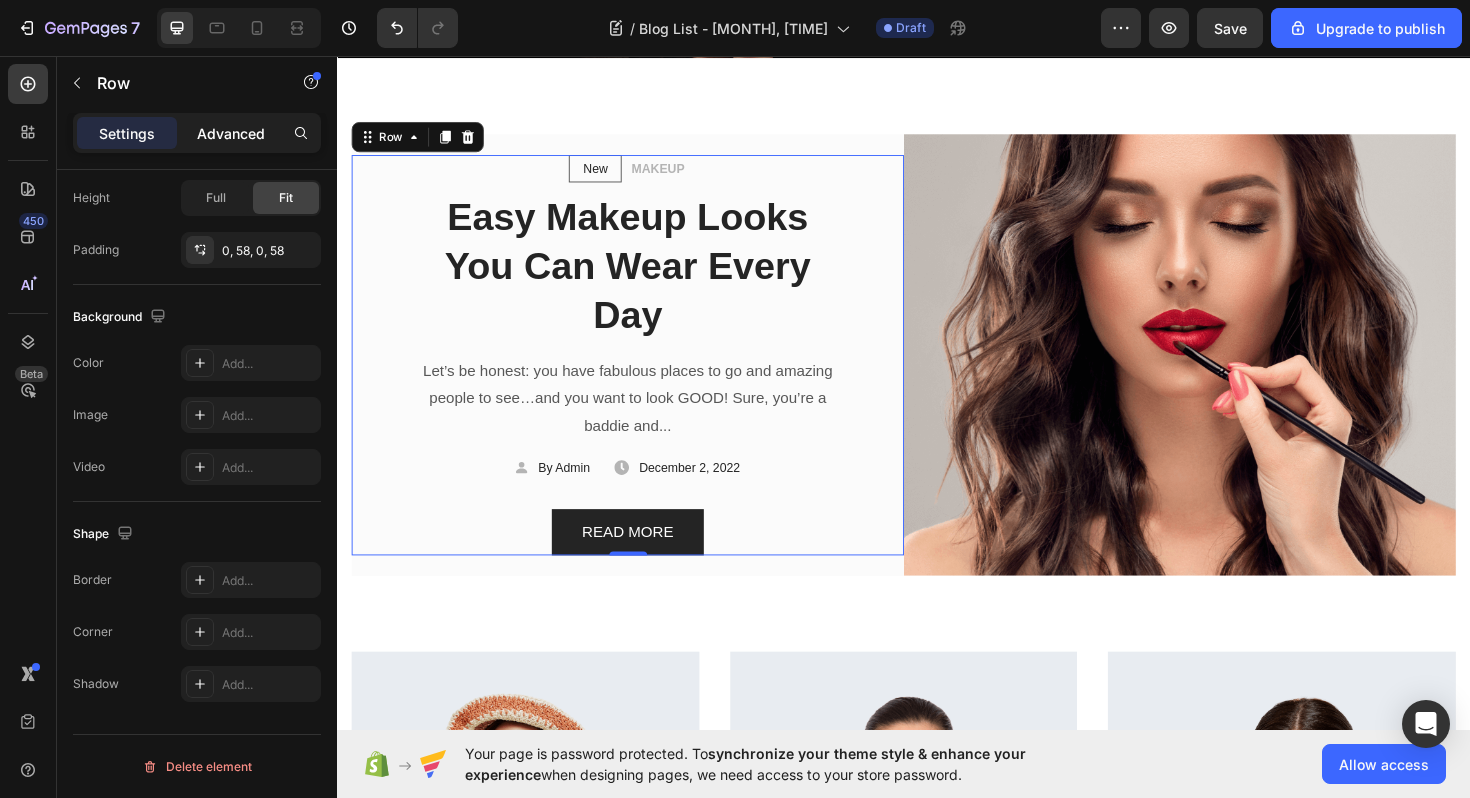 click on "Advanced" at bounding box center (231, 133) 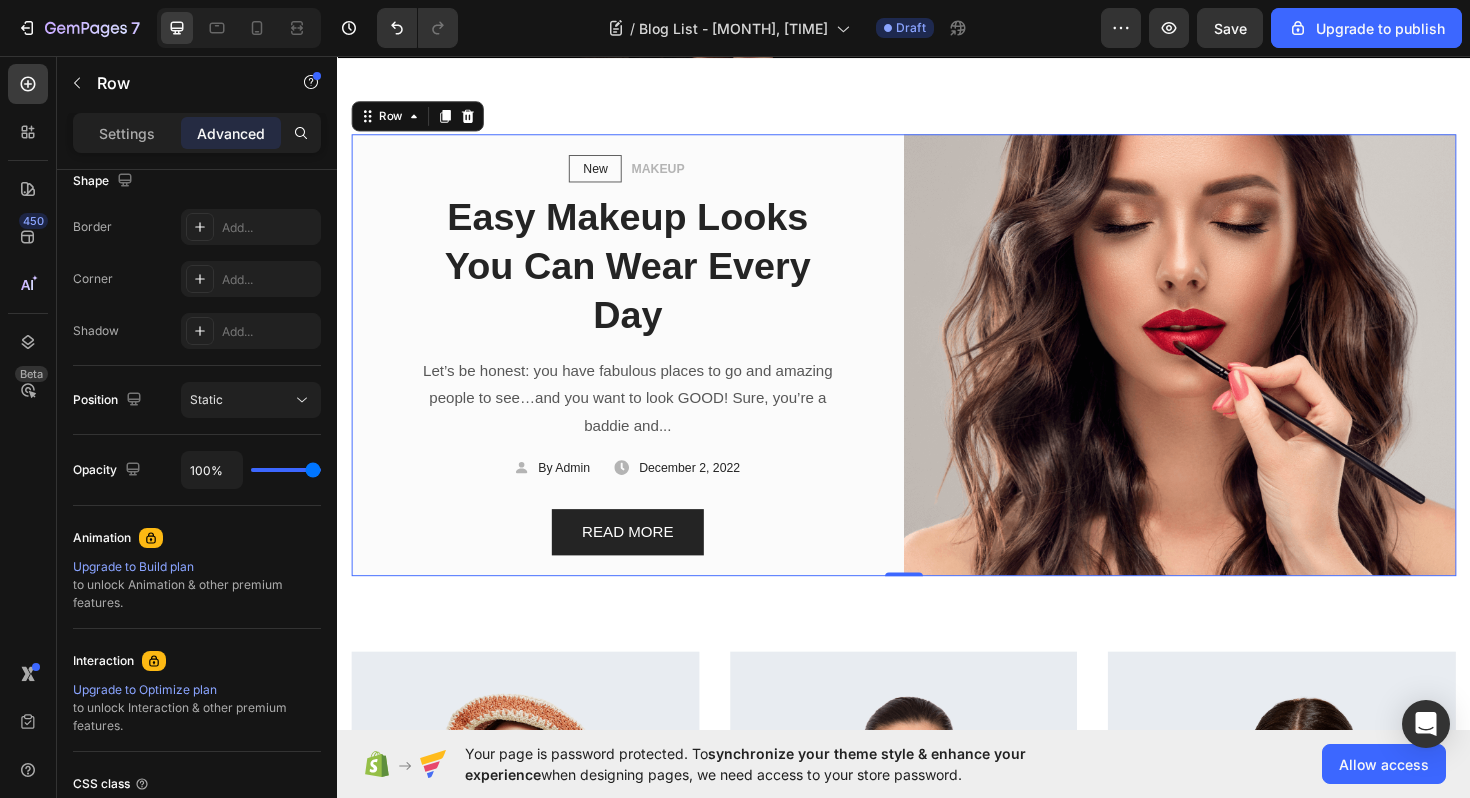 click on "New Text block Row MAKEUP Text block Row Easy Makeup Looks You Can Wear Every Day Heading Let’s be honest: you have fabulous places to go and amazing people to see…and you want to look GOOD! Sure, you’re a baddie and... Text block
Icon By Admin Text block Row
Icon [DATE], [YEAR] Text block Row Row READ MORE Button Row" at bounding box center (644, 373) 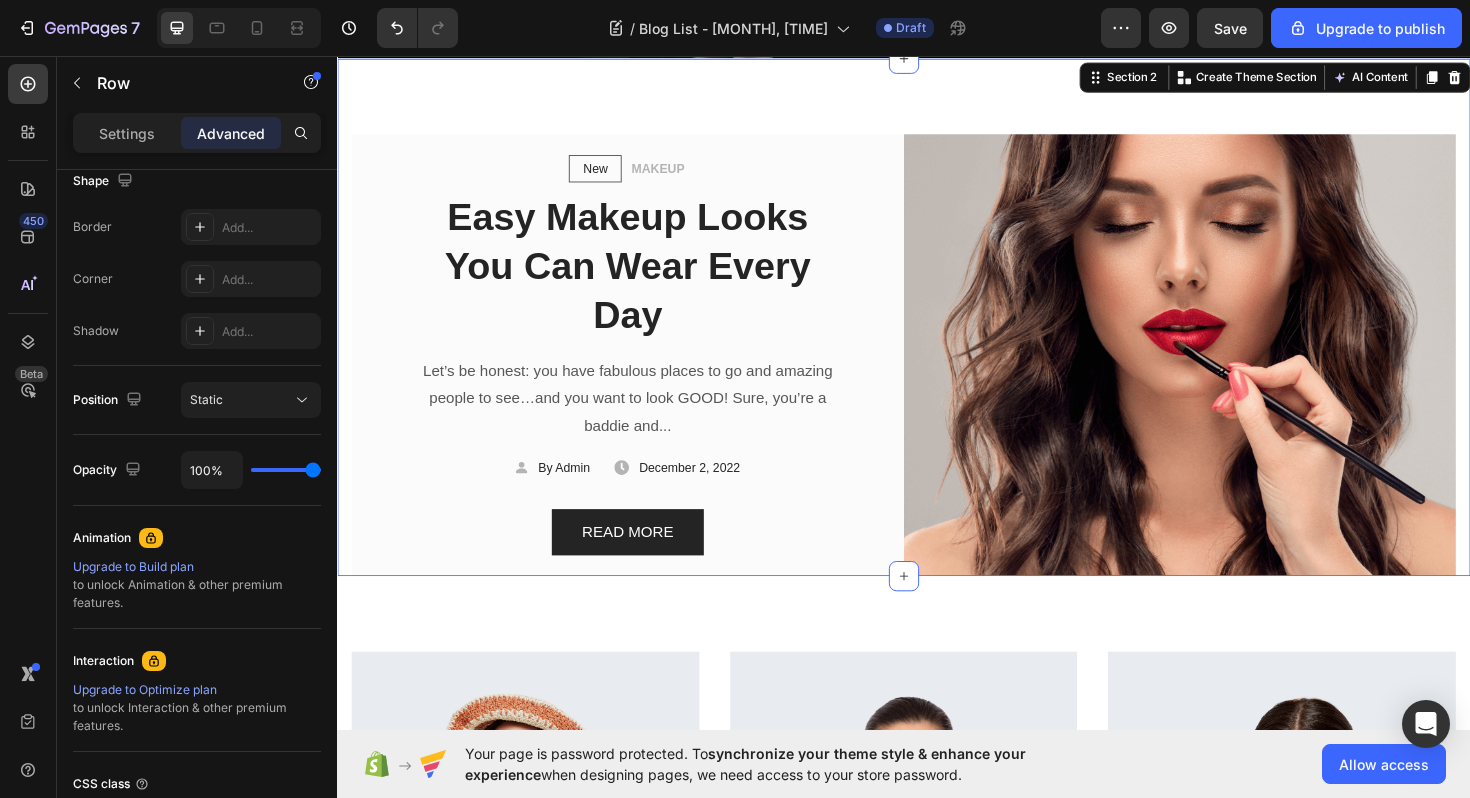 click on "New Text block Row MAKEUP Text block Row Easy Makeup Looks You Can Wear Every Day Heading Let’s be honest: you have fabulous places to go and amazing people to see…and you want to look GOOD! Sure, you’re a baddie and... Text block
Icon By Admin Text block Row
Icon [DATE], [YEAR] Text block Row Row READ MORE Button Row Image Row Section 2   You can create reusable sections Create Theme Section AI Content Write with GemAI What would you like to describe here? Tone and Voice Persuasive Product Getting products... Show more Generate" at bounding box center (937, 333) 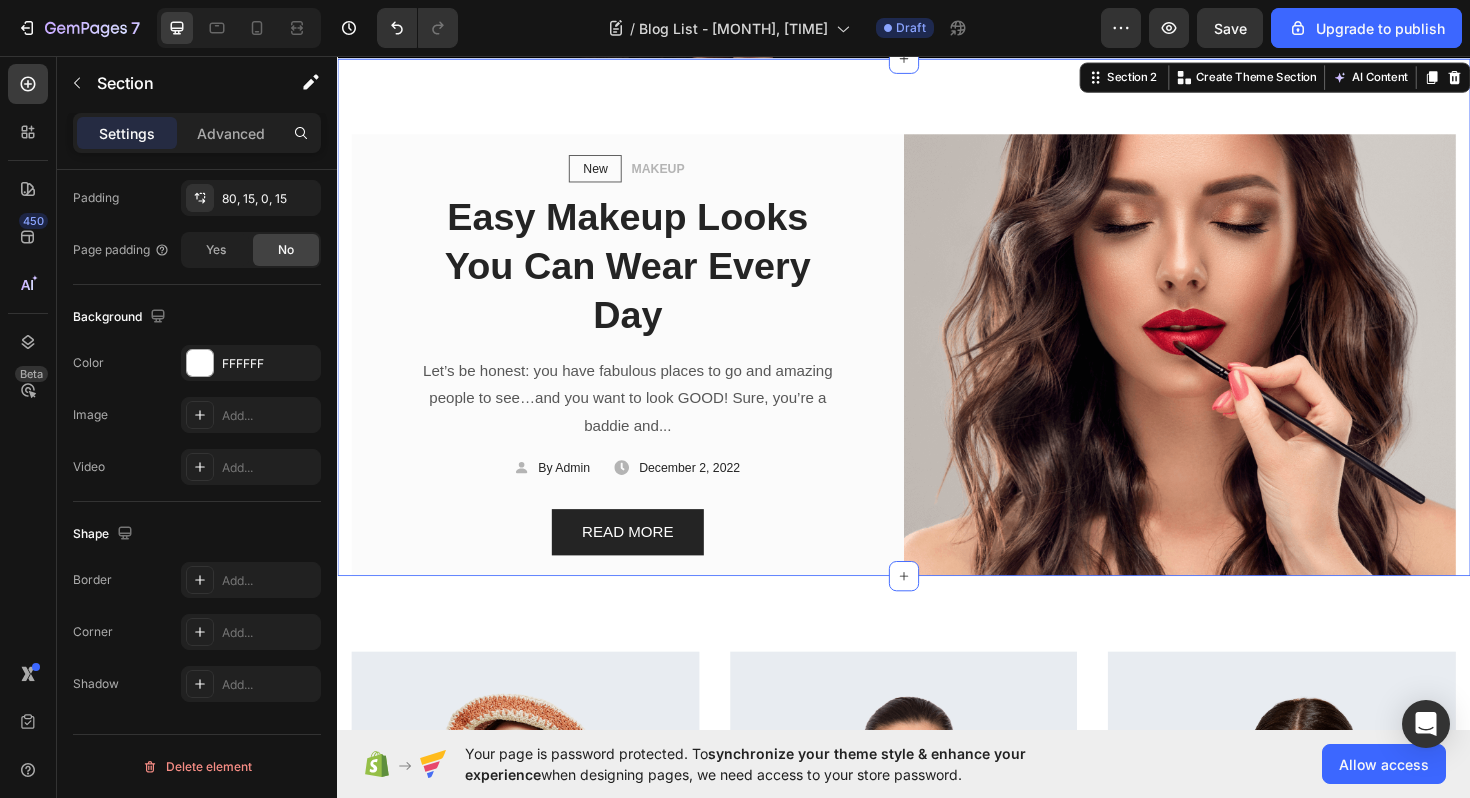 scroll, scrollTop: 0, scrollLeft: 0, axis: both 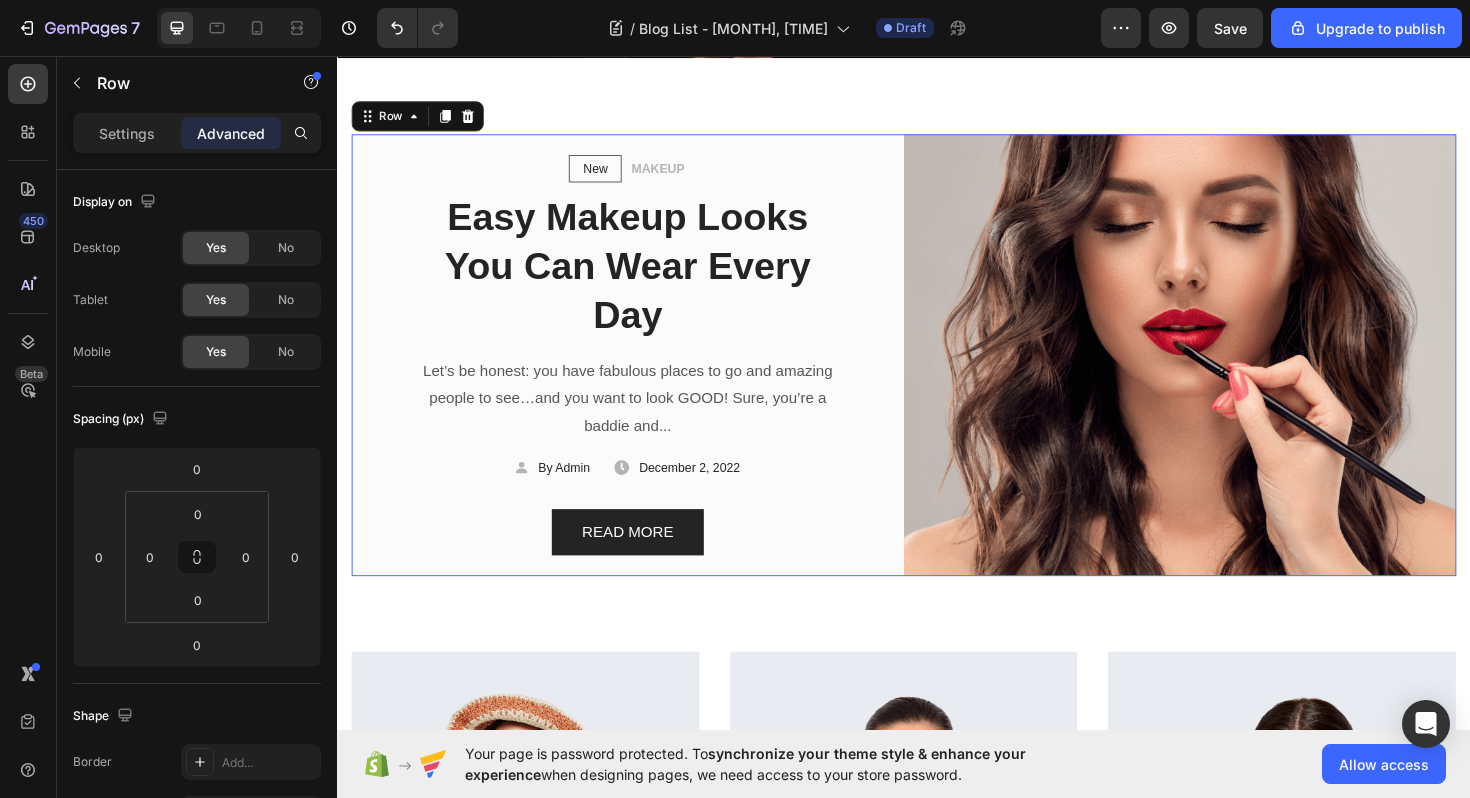 click on "New Text block Row MAKEUP Text block Row Easy Makeup Looks You Can Wear Every Day Heading Let’s be honest: you have fabulous places to go and amazing people to see…and you want to look GOOD! Sure, you’re a baddie and... Text block
Icon By Admin Text block Row
Icon [DATE], [YEAR] Text block Row Row READ MORE Button Row" at bounding box center (644, 373) 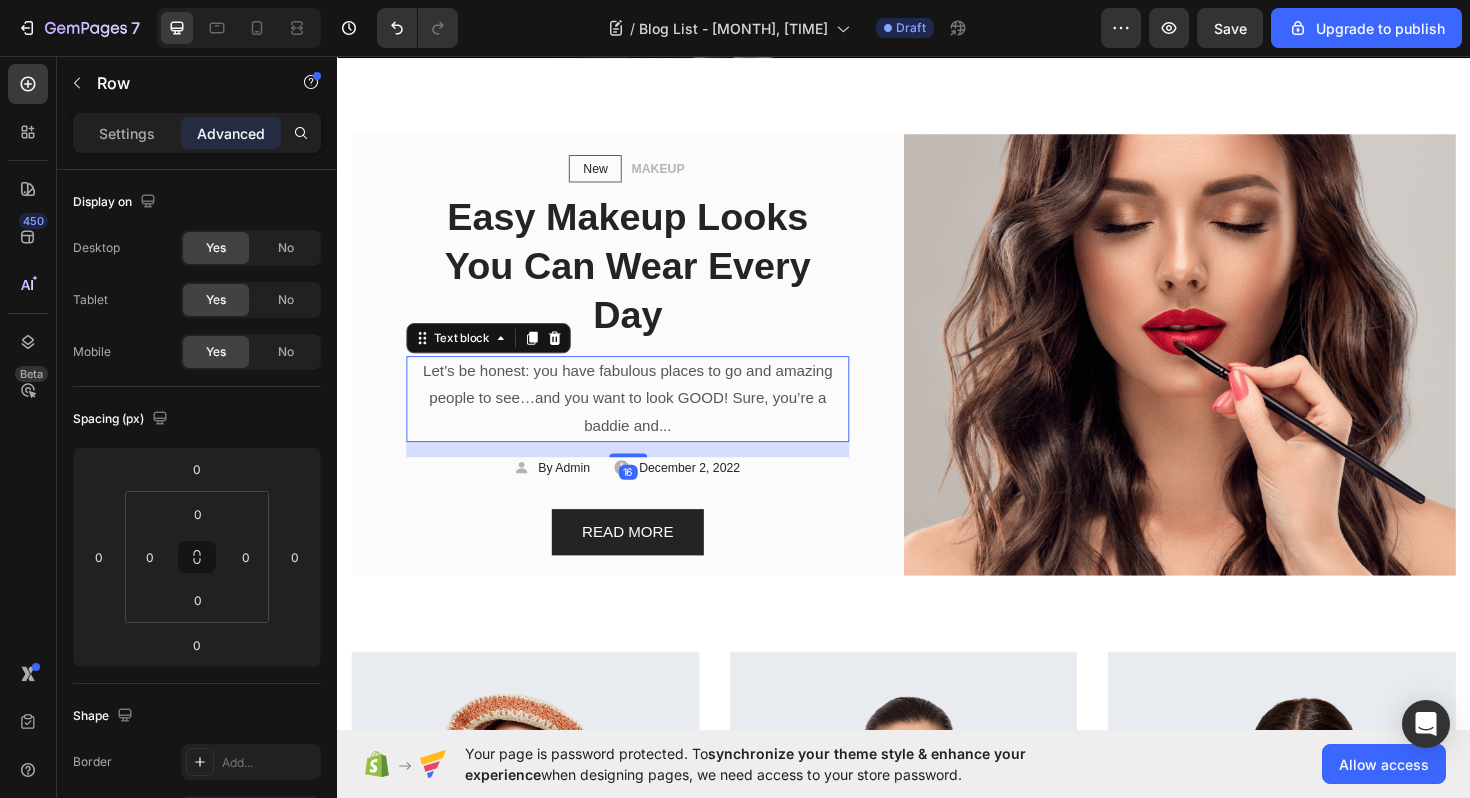 click on "Let’s be honest: you have fabulous places to go and amazing people to see…and you want to look GOOD! Sure, you’re a baddie and..." at bounding box center (644, 419) 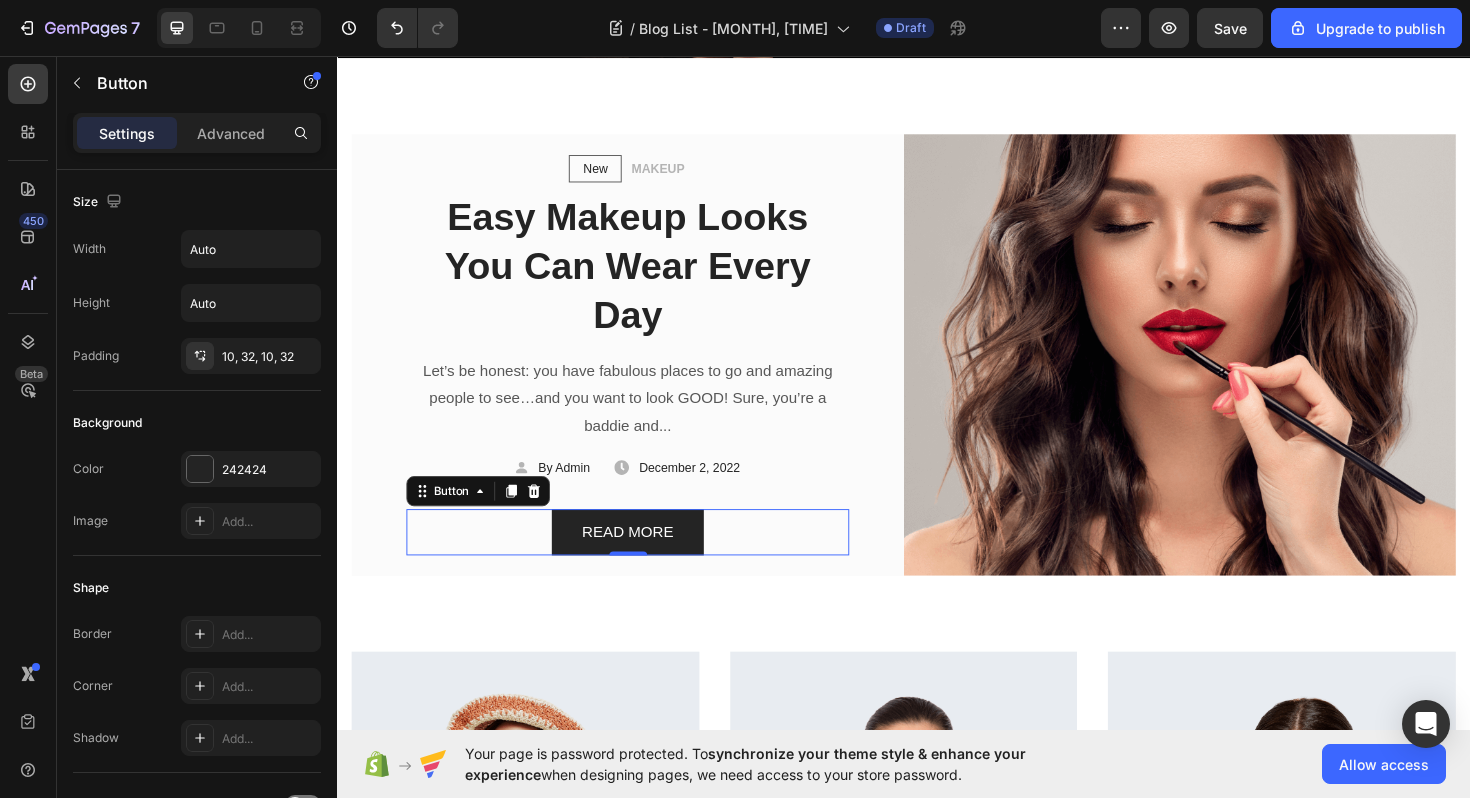 click on "READ MORE Button   0" at bounding box center (644, 560) 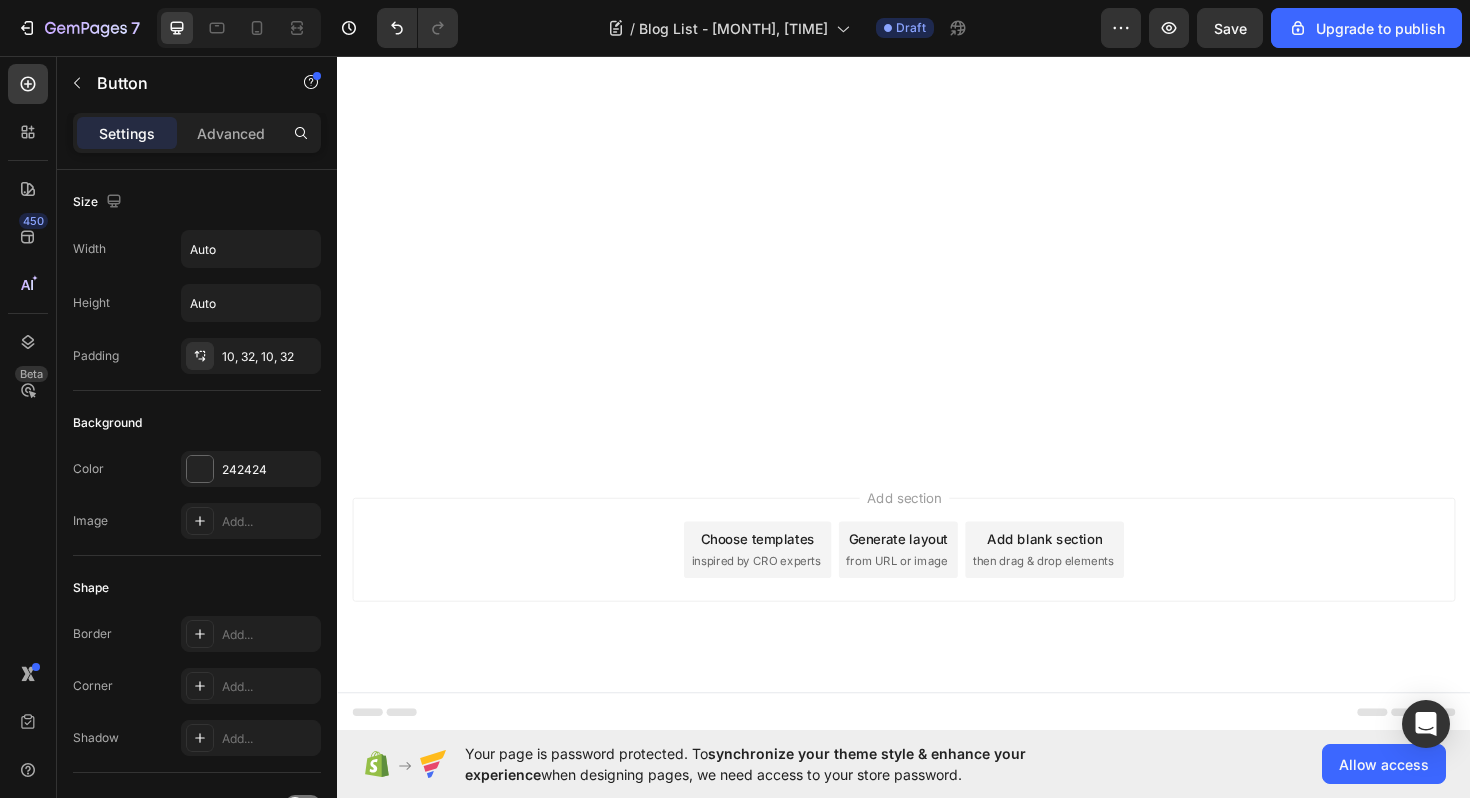 scroll, scrollTop: 690, scrollLeft: 0, axis: vertical 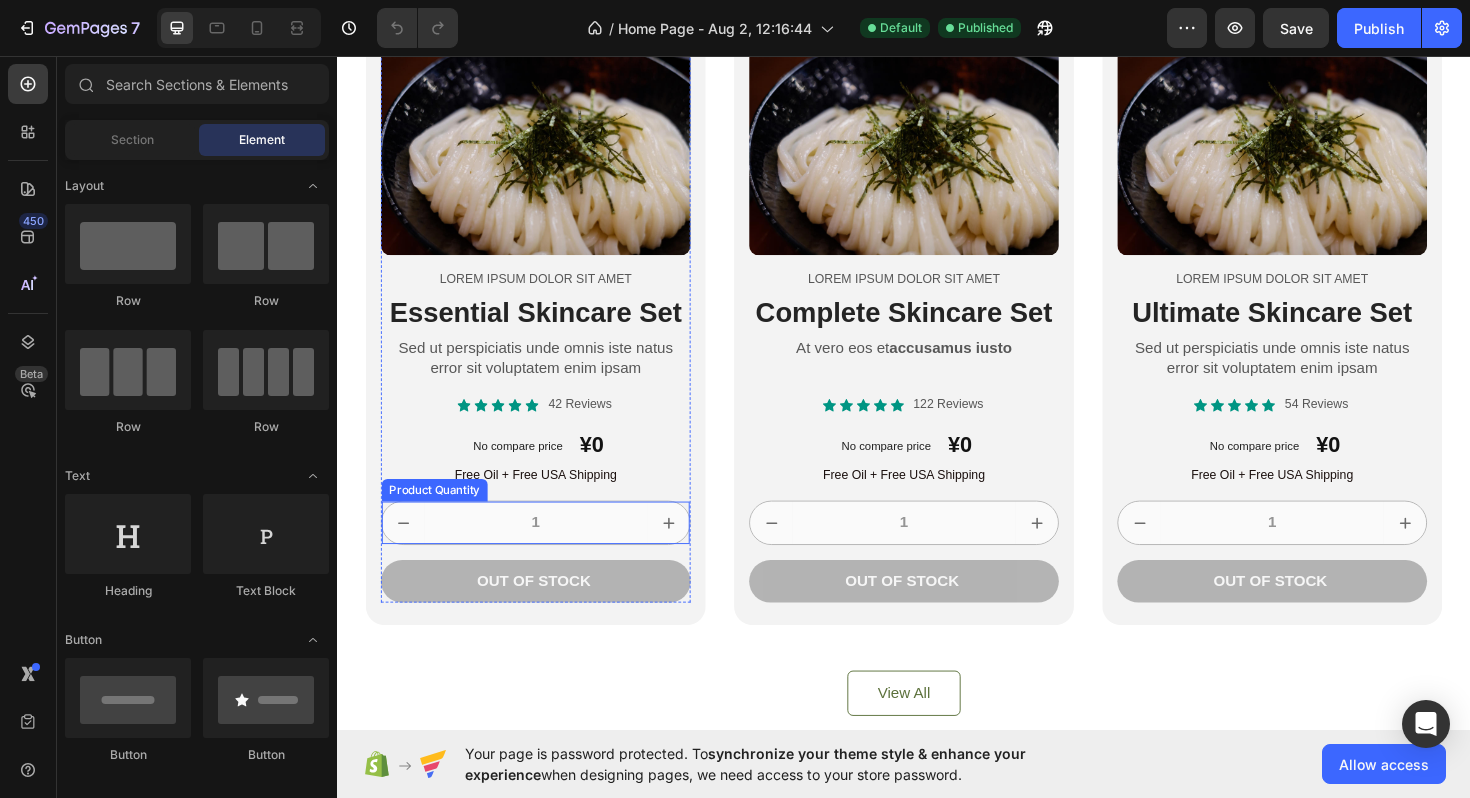click on "1" at bounding box center (547, 550) 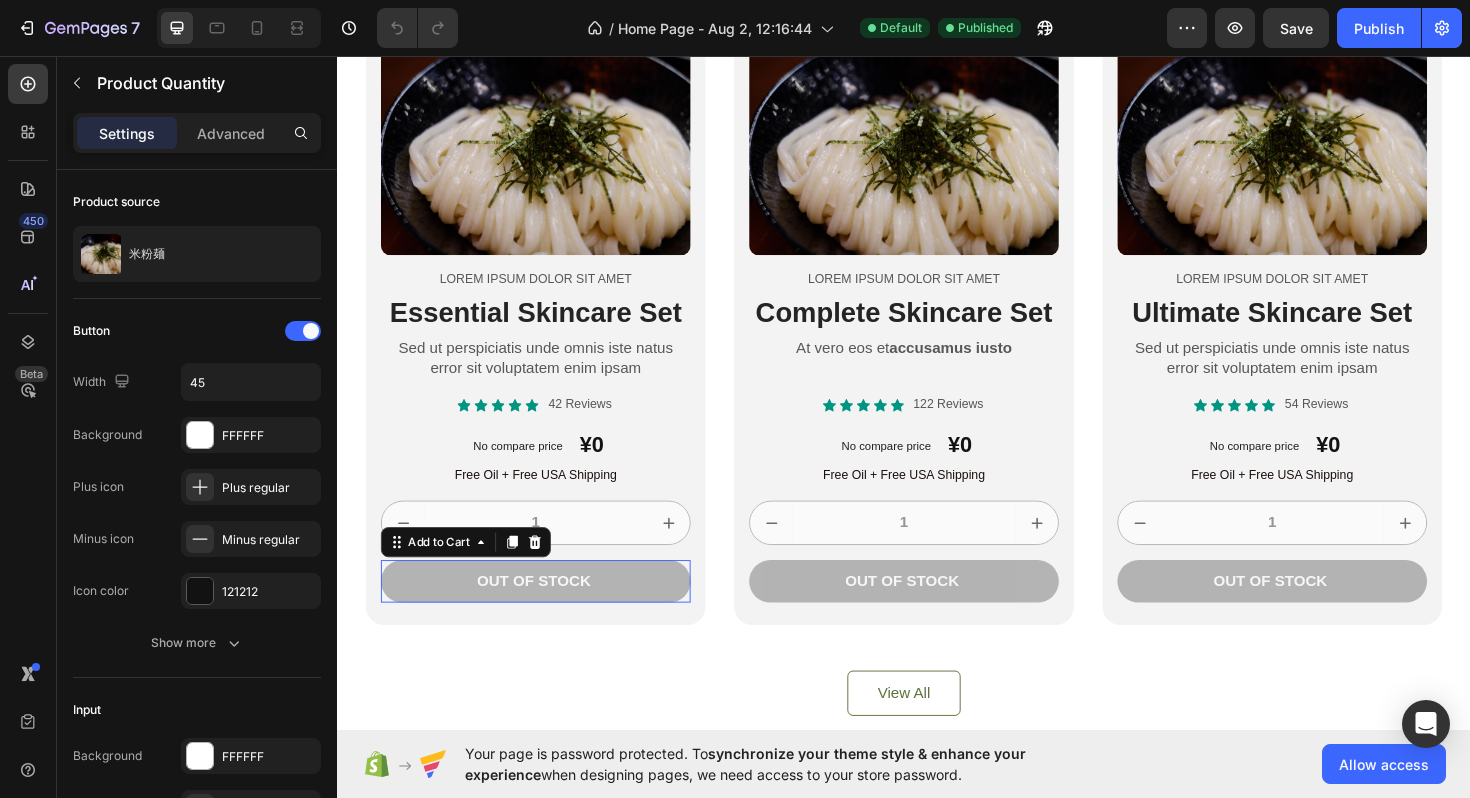 click on "Out of stock" at bounding box center [547, 612] 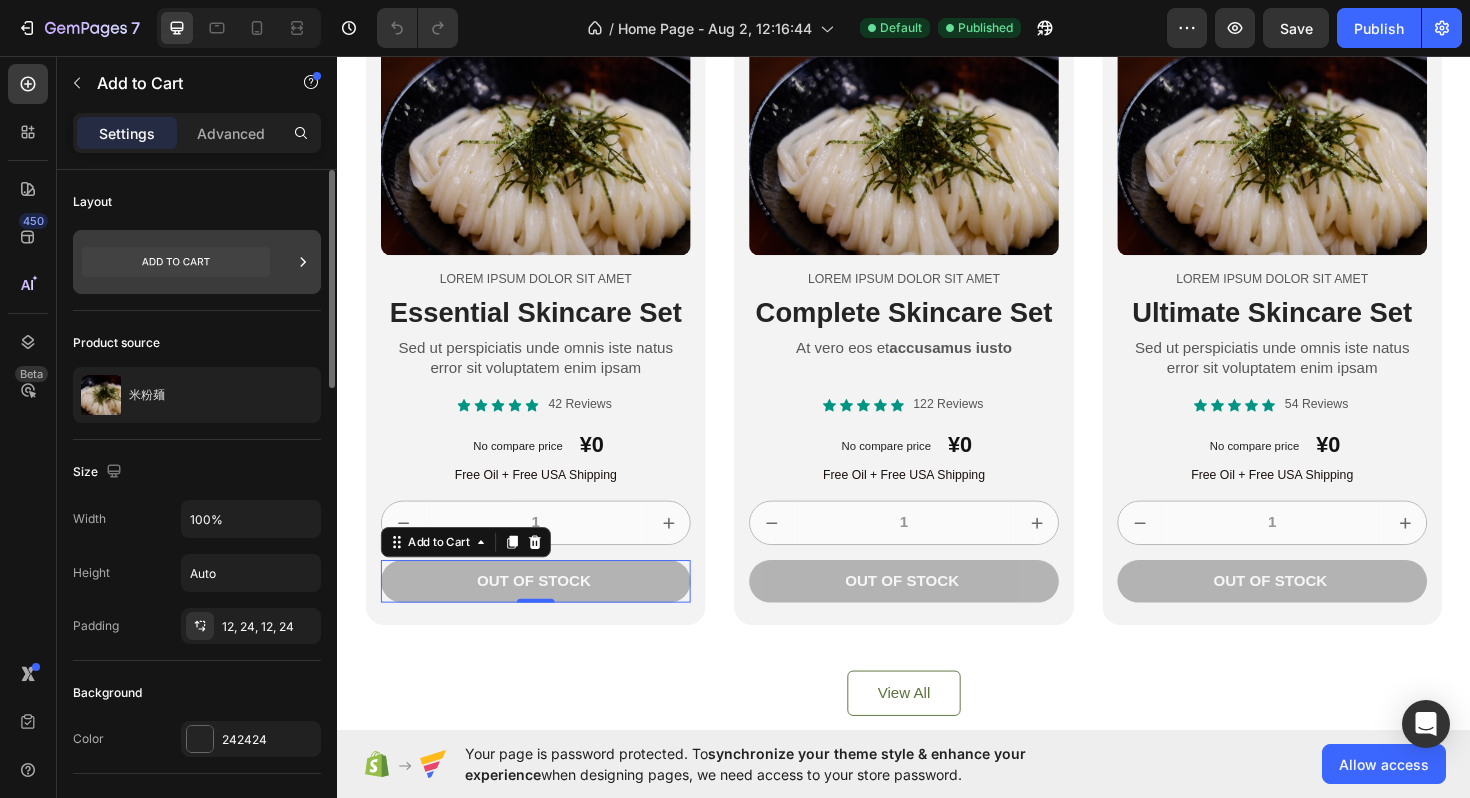 click 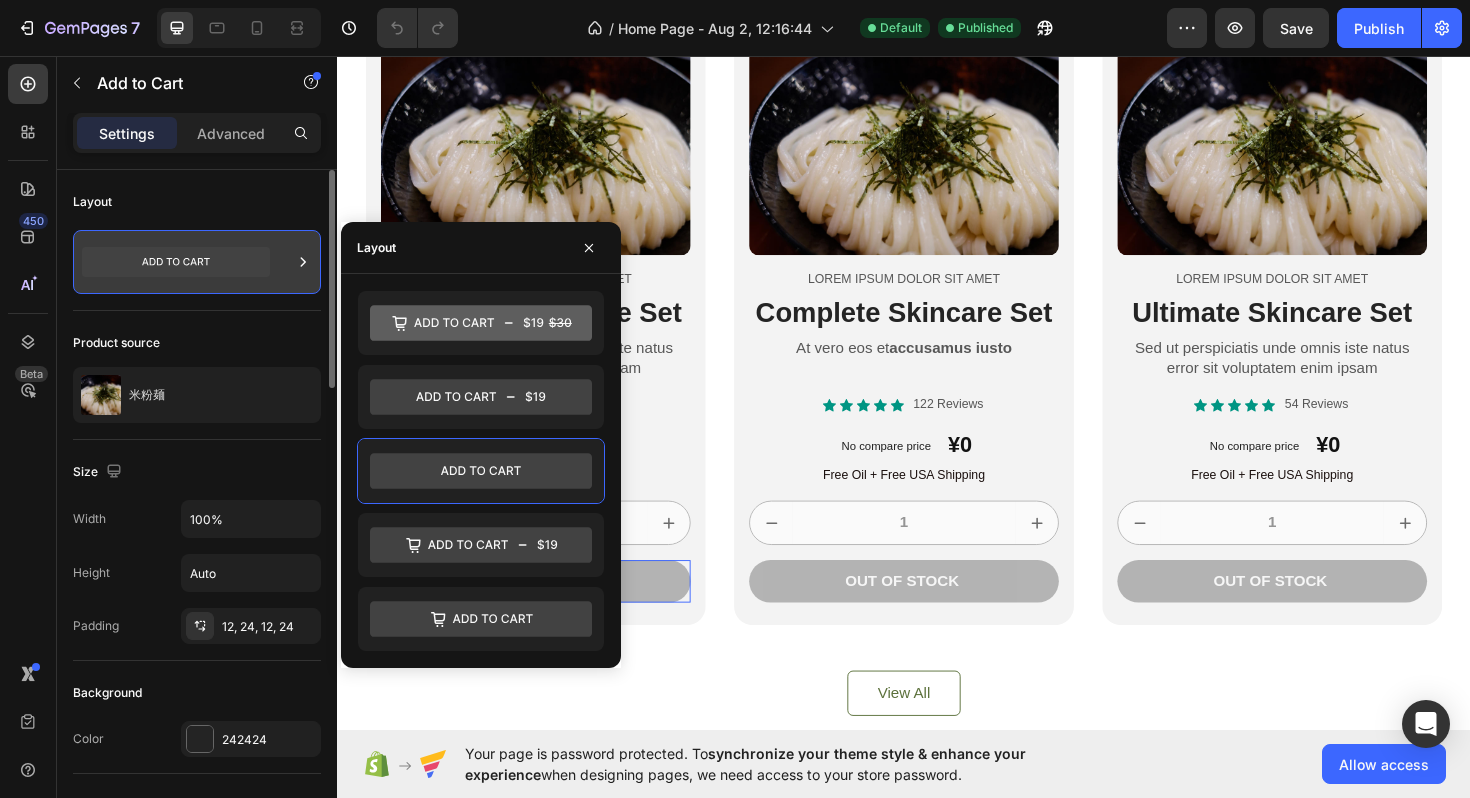click 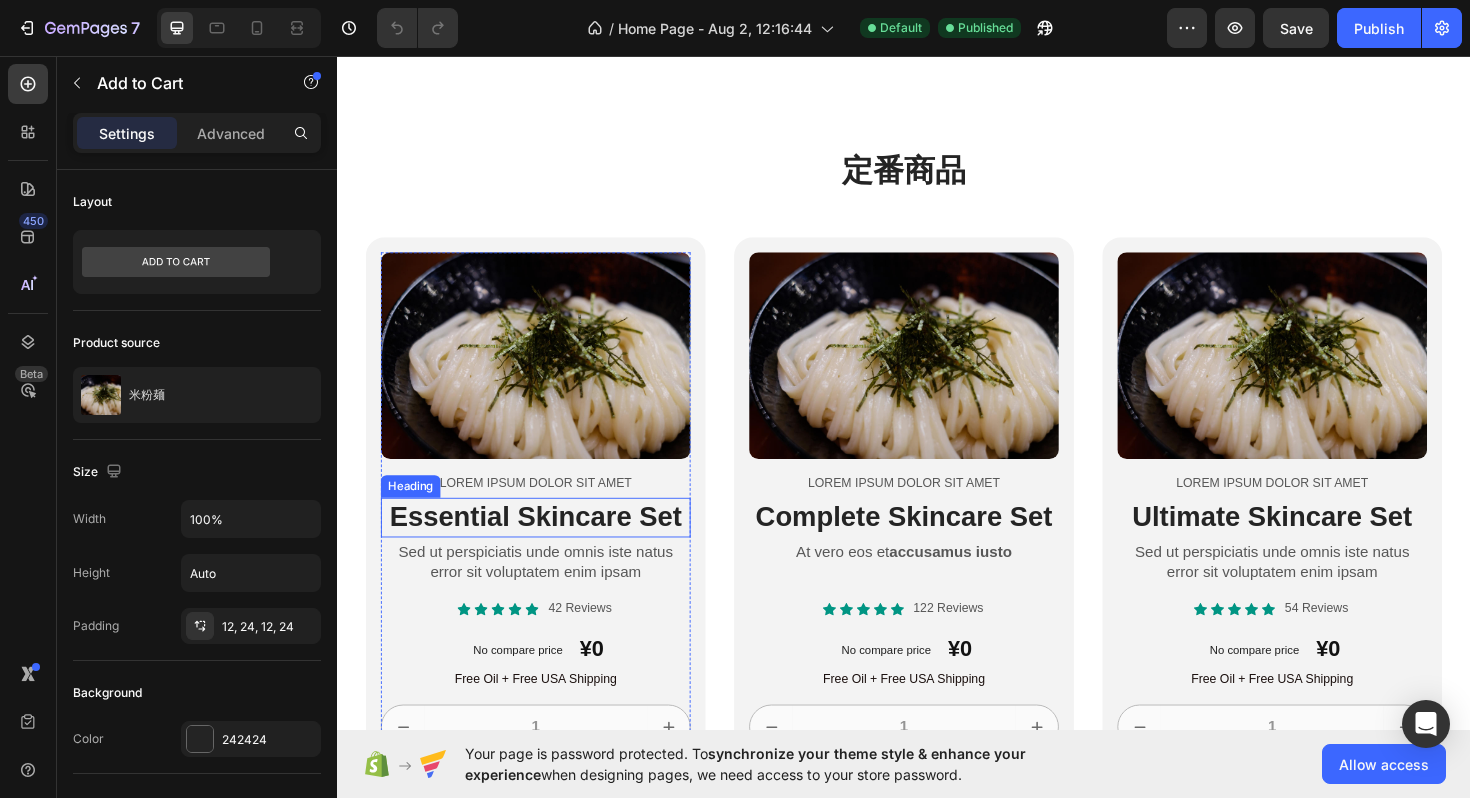 scroll, scrollTop: 1597, scrollLeft: 0, axis: vertical 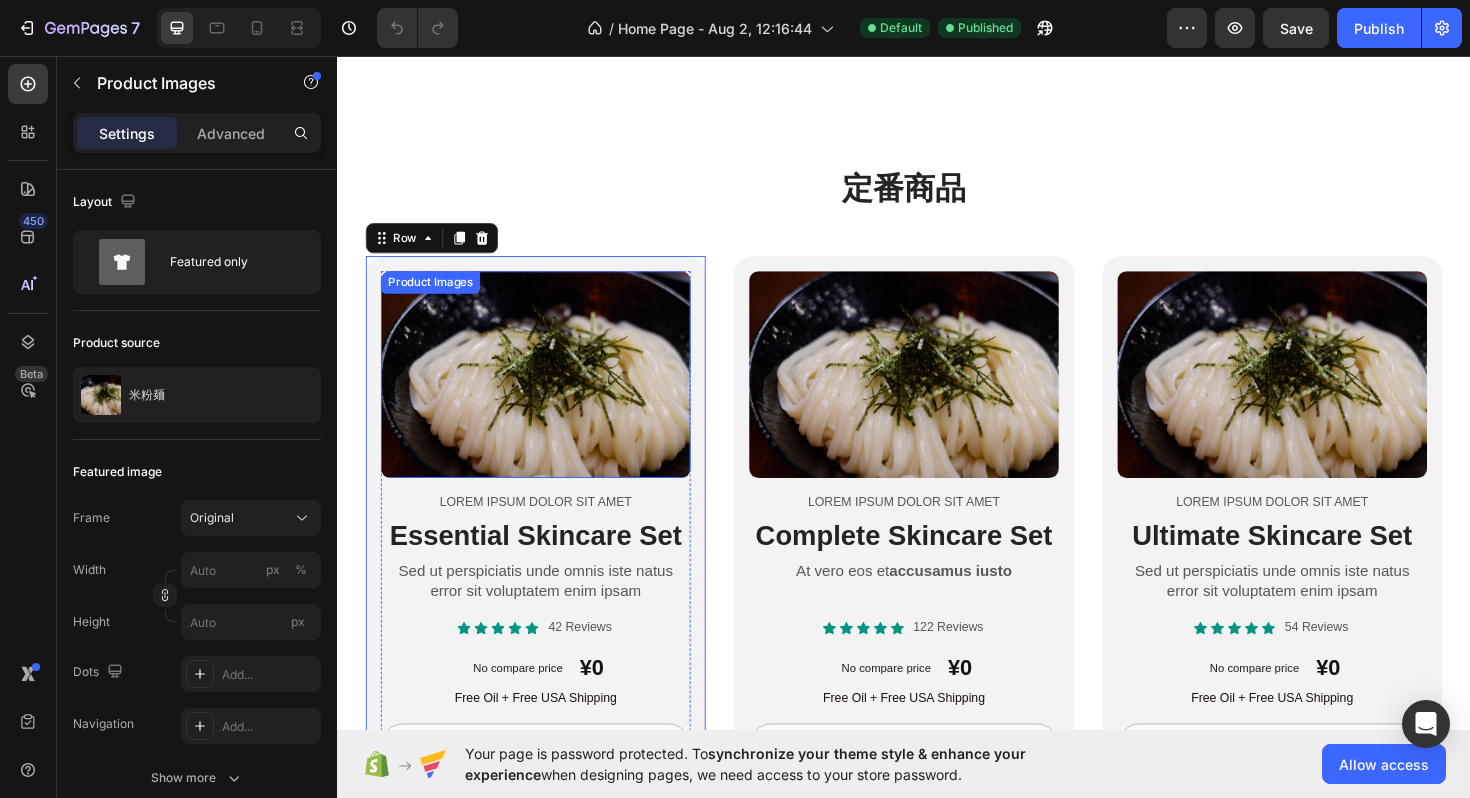 click at bounding box center (547, 393) 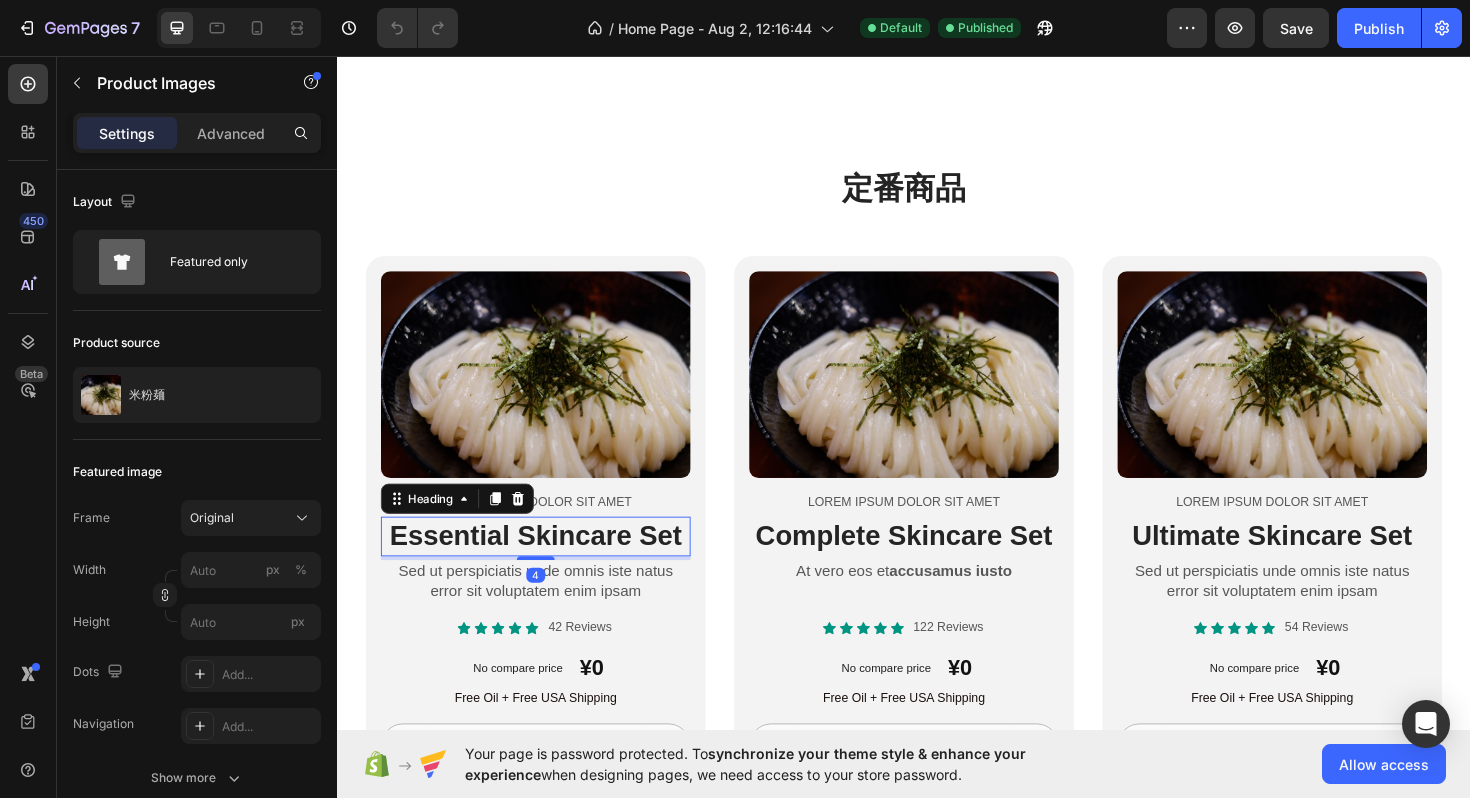 click on "Essential Skincare Set" at bounding box center [547, 565] 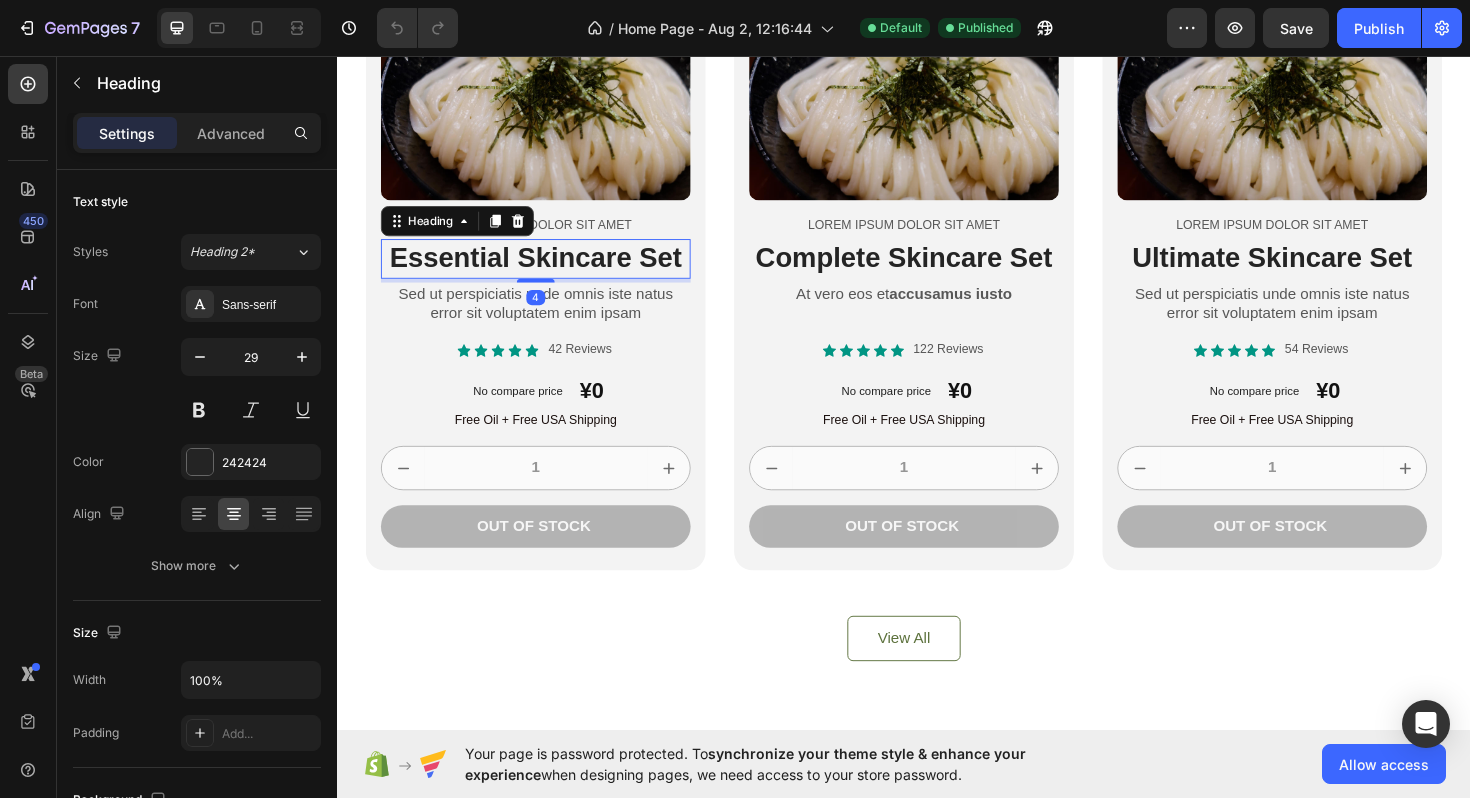 scroll, scrollTop: 1902, scrollLeft: 0, axis: vertical 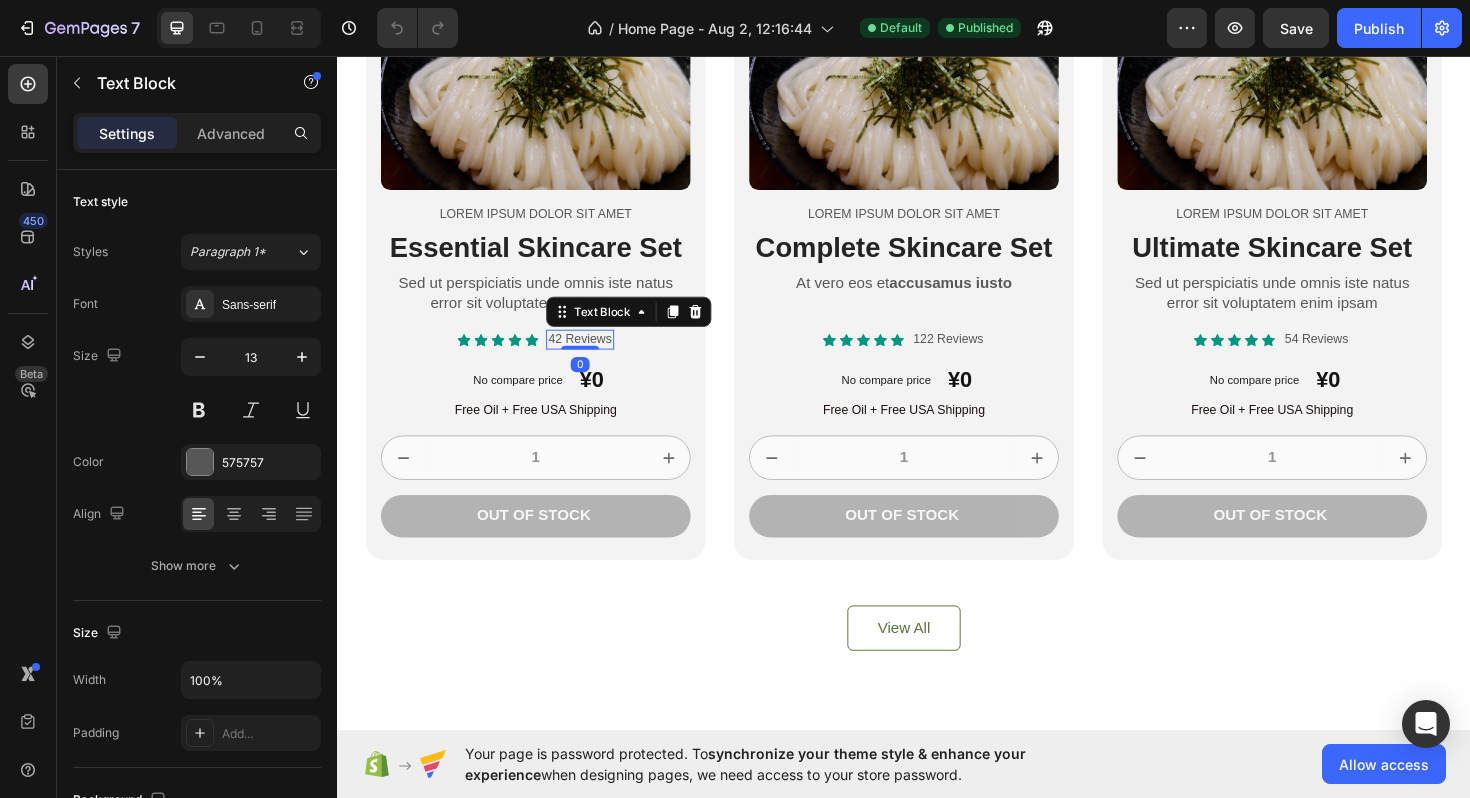 click on "42 Reviews" at bounding box center (593, 356) 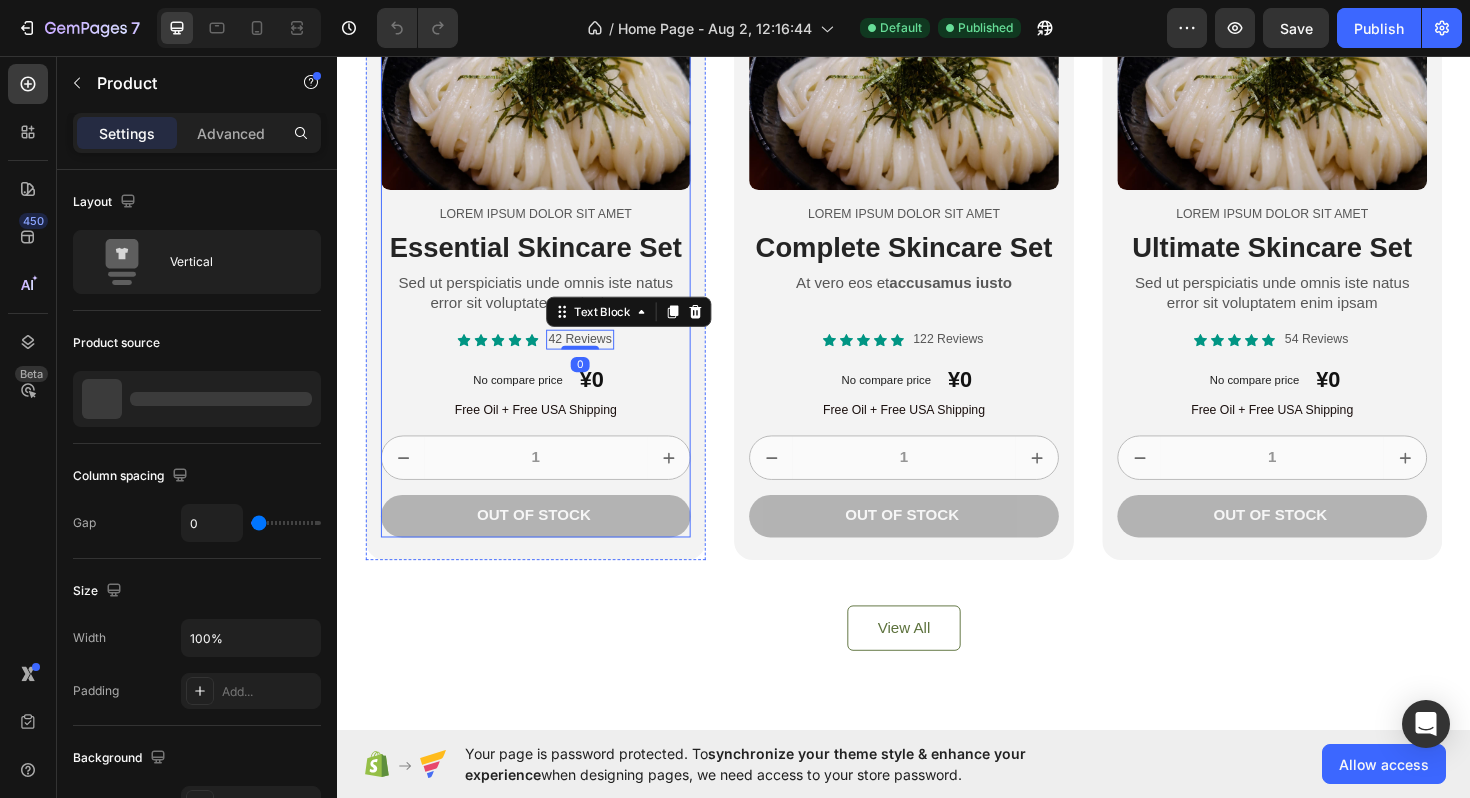 click on "Product Images Lorem ipsum dolor sit amet Text Block Essential Skincare Set Heading Sed ut perspiciatis unde omnis iste natus error sit voluptatem enim ipsam Text Block" at bounding box center (547, 162) 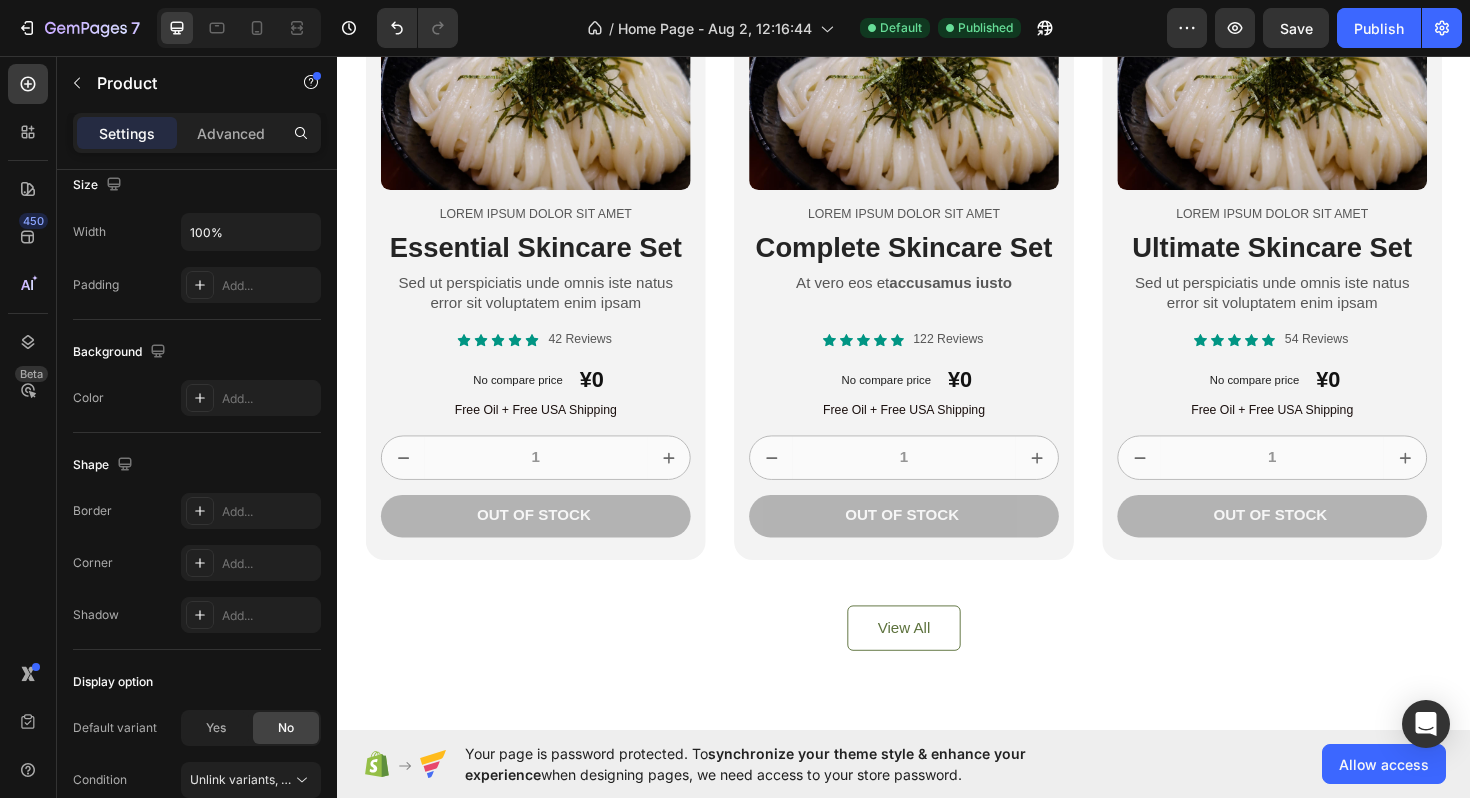 scroll, scrollTop: 0, scrollLeft: 0, axis: both 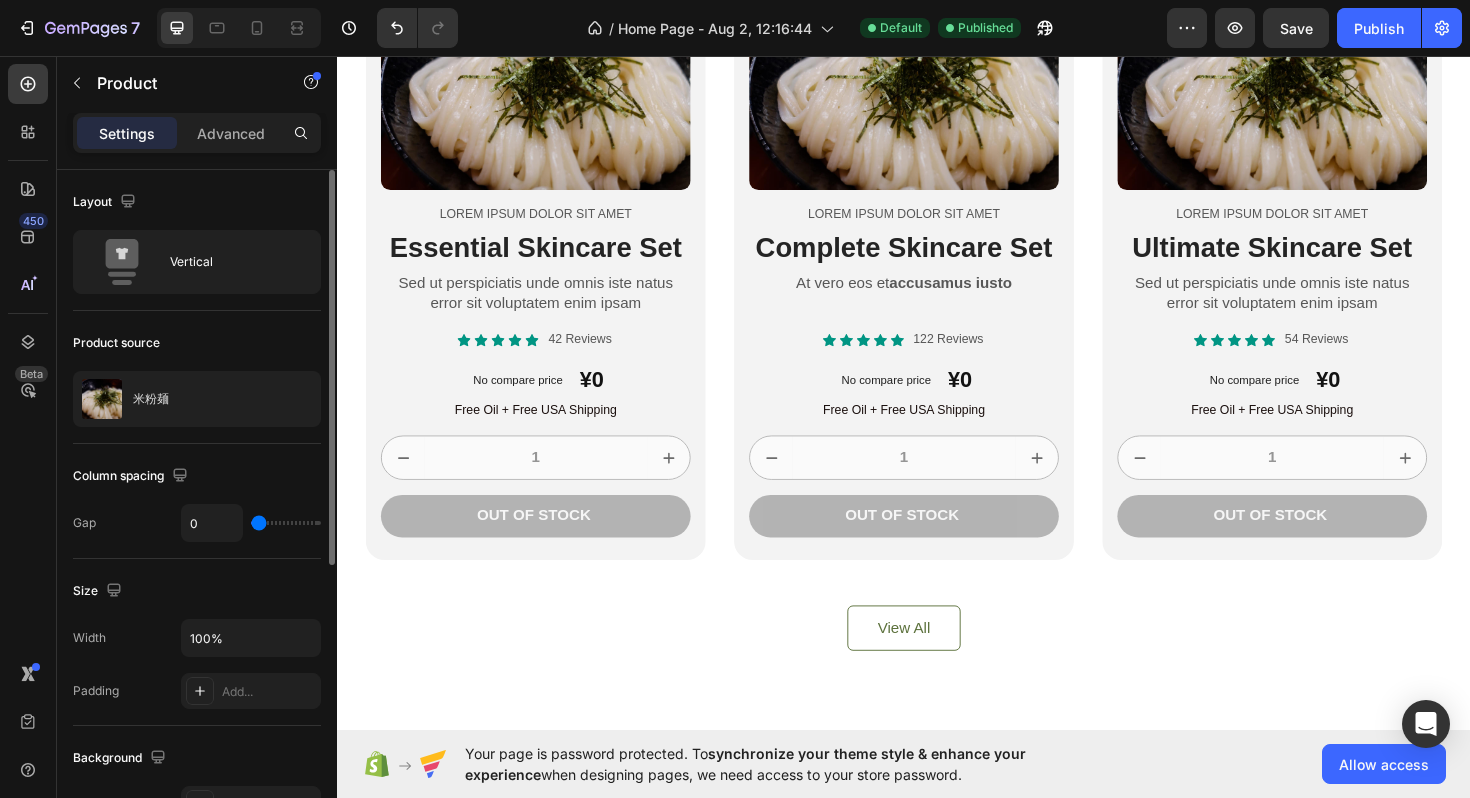 click on "Settings Advanced" at bounding box center (197, 141) 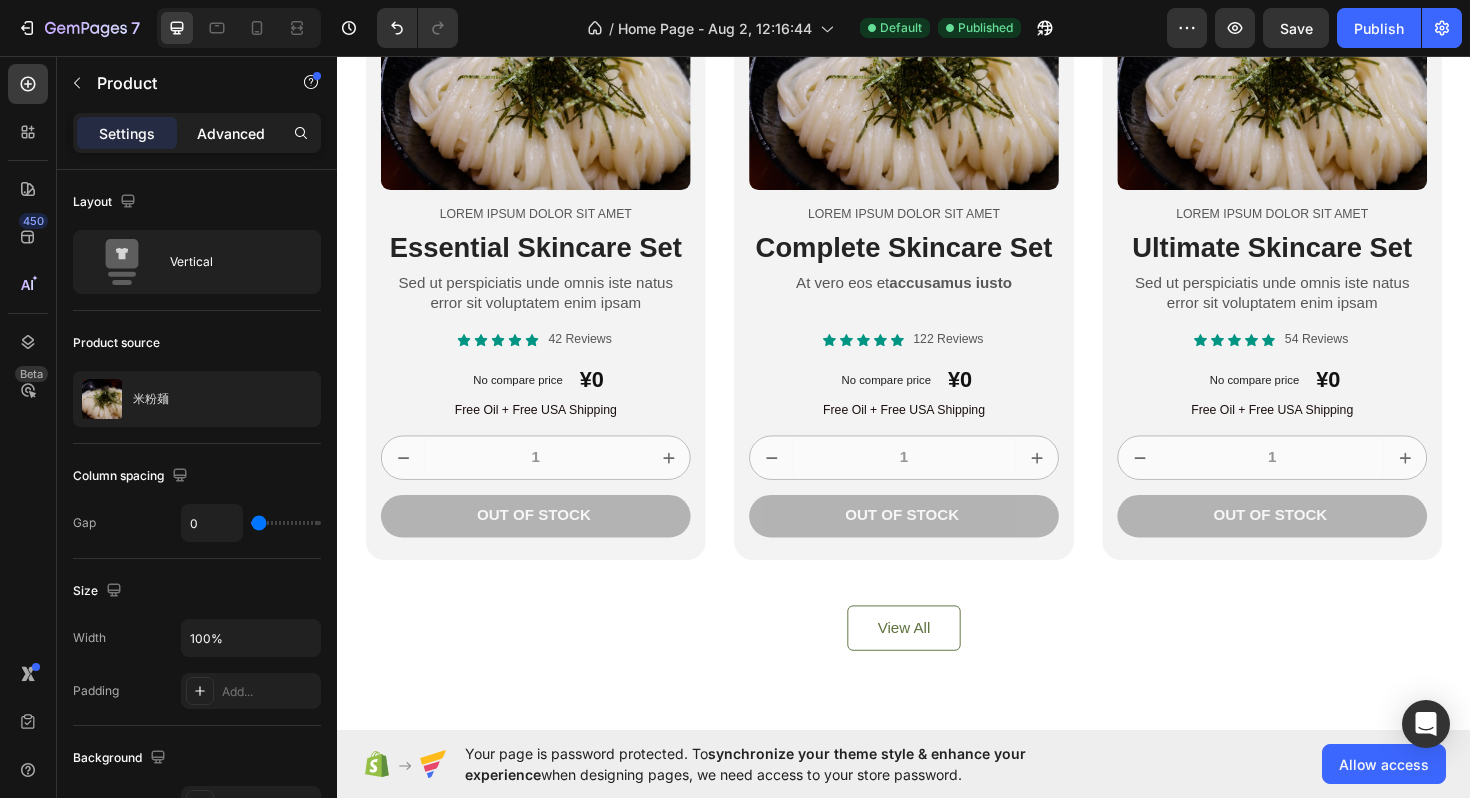 click on "Advanced" 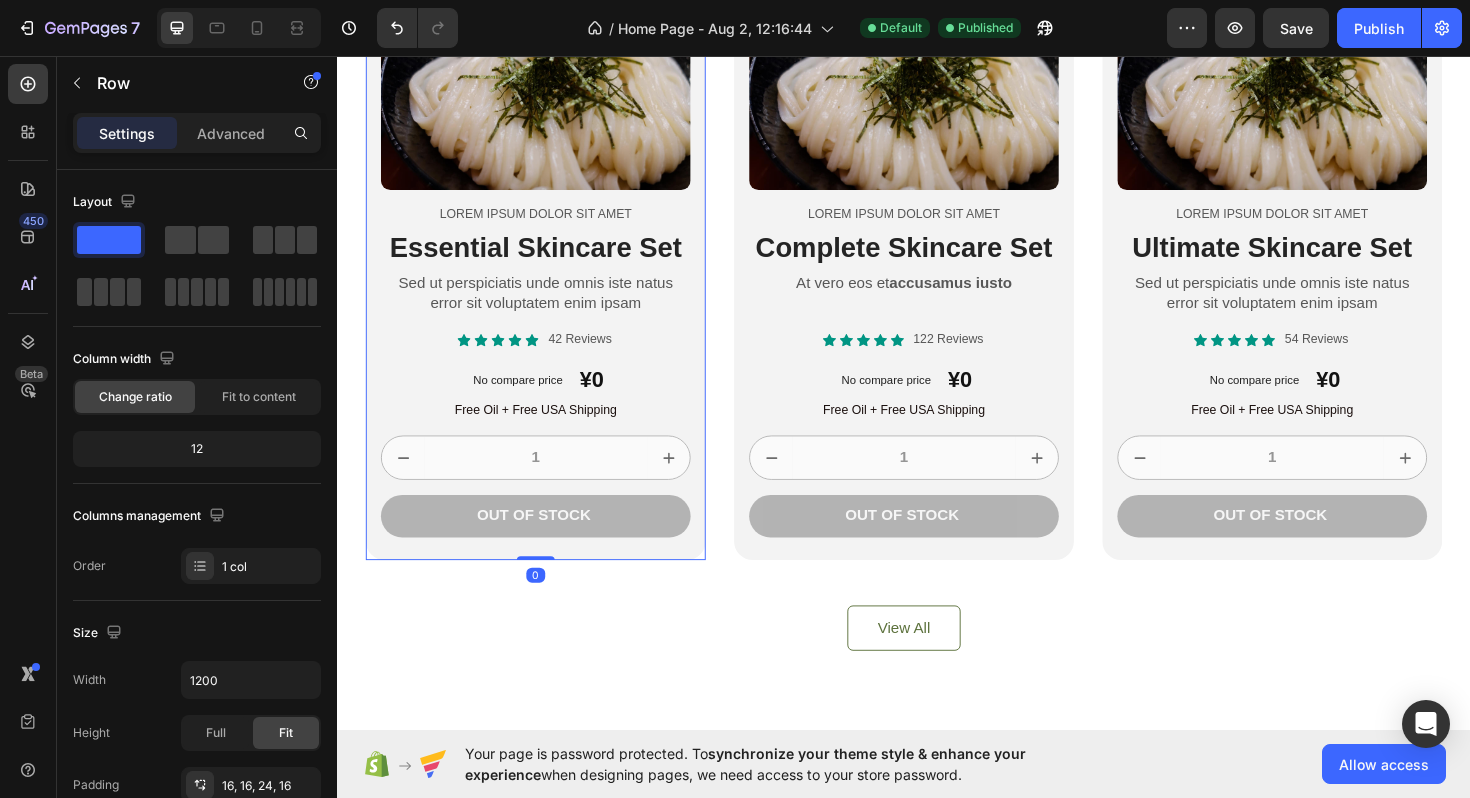 click on "Product Images Lorem ipsum dolor sit amet Text Block Essential Skincare Set Heading Sed ut perspiciatis unde omnis iste natus error sit voluptatem enim ipsam Text Block Icon Icon Icon Icon Icon Icon List 42 Reviews Text Block Row No compare price Product Price ¥0 Product Price Product Price Row Free Oil + Free USA Shipping Text Block
1
Product Quantity Out of stock Add to Cart Row Product Row   0" at bounding box center (547, 276) 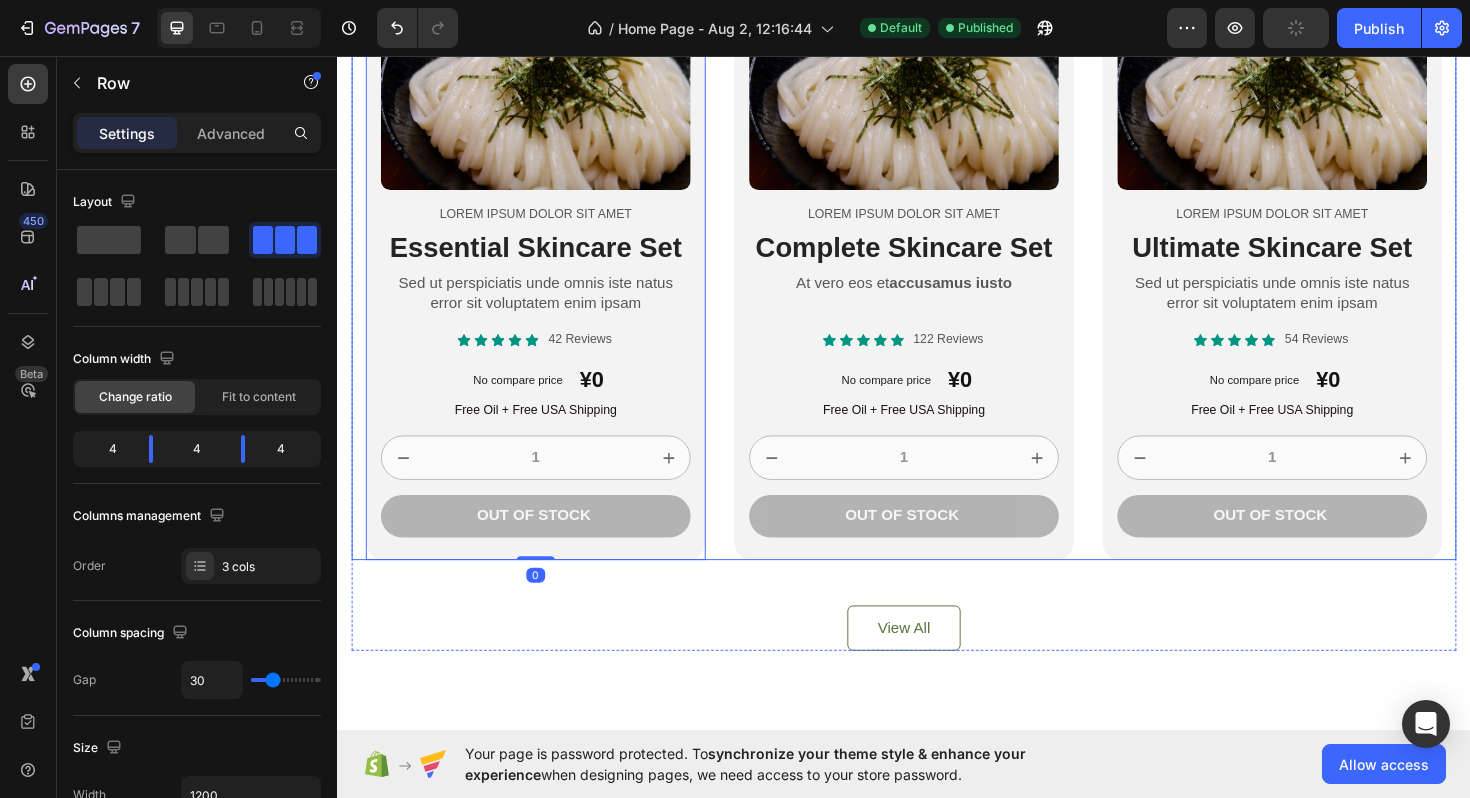 click on "Product Images Lorem ipsum dolor sit amet Text Block Essential Skincare Set Heading Sed ut perspiciatis unde omnis iste natus error sit voluptatem enim ipsam Text Block Icon Icon Icon Icon Icon Icon List 42 Reviews Text Block Row No compare price Product Price ¥0 Product Price Product Price Row Free Oil + Free USA Shipping Text Block
1
Product Quantity Out of stock Add to Cart Row Product Row   0 Product Images Lorem ipsum dolor sit amet Text Block Complete Skincare Set Heading At vero eos et  accusamus iusto   Text Block Icon Icon Icon Icon Icon Icon List 122 Reviews Text Block Row No compare price Product Price ¥0 Product Price Product Price Row Free Oil + Free USA Shipping Text Block
1
Product Quantity Out of stock Add to Cart Row Product Row Product Images Lorem ipsum dolor sit amet Text Block Ultimate Skincare Set Heading Sed ut perspiciatis unde omnis iste natus error sit voluptatem enim ipsam Text Block Icon Icon Icon Icon Icon Icon List 1" at bounding box center [937, 276] 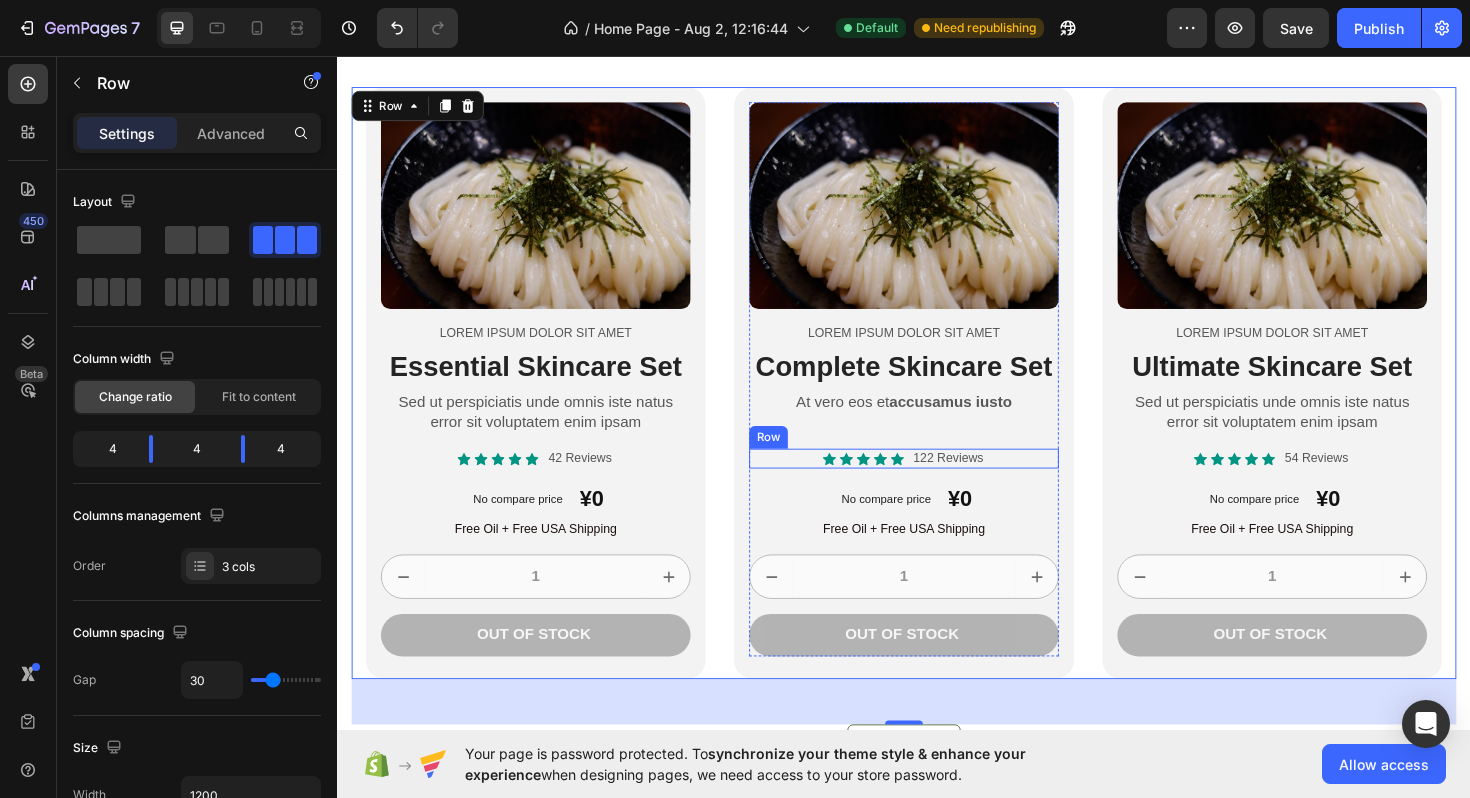 scroll, scrollTop: 1818, scrollLeft: 0, axis: vertical 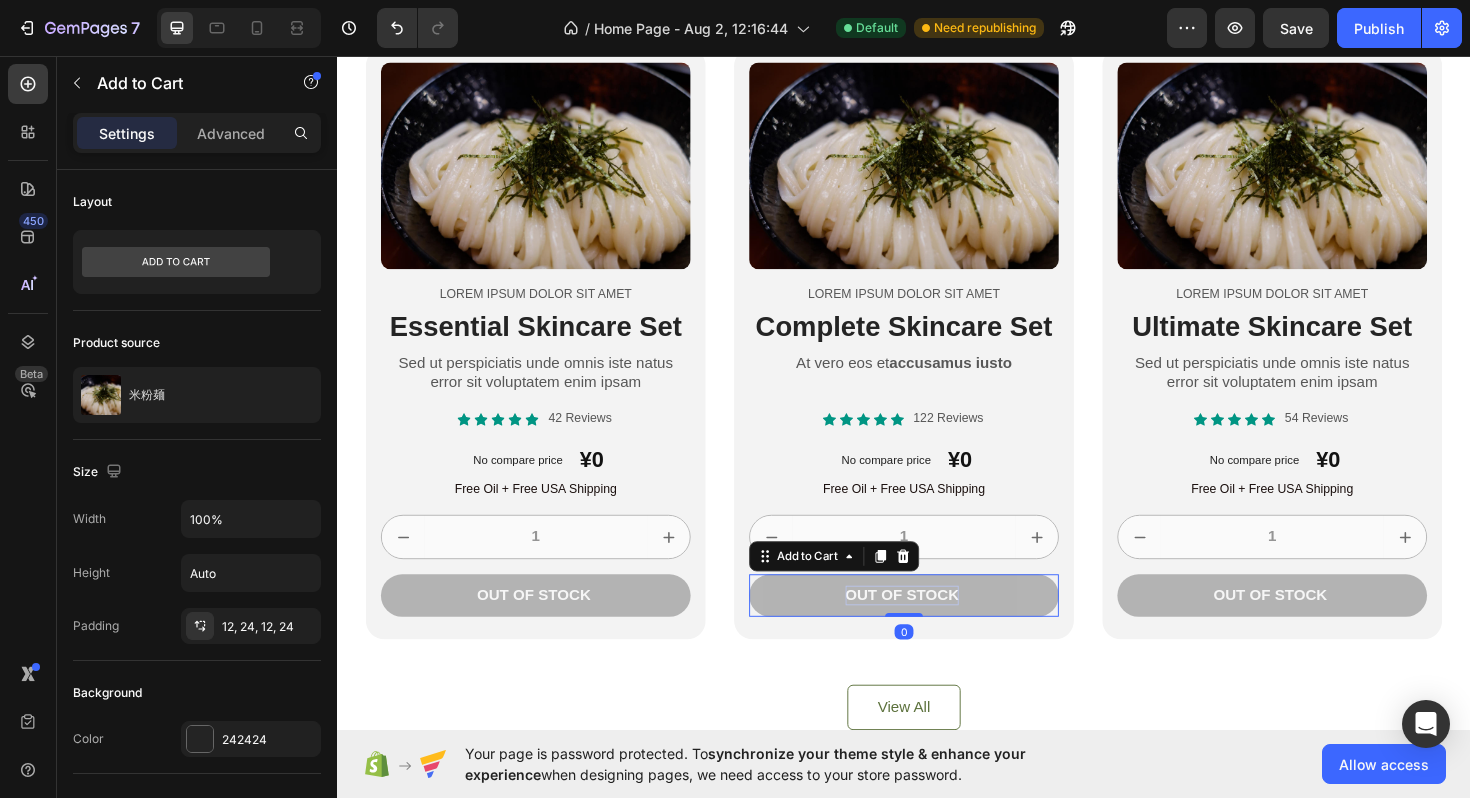 click on "Out of stock" at bounding box center [935, 627] 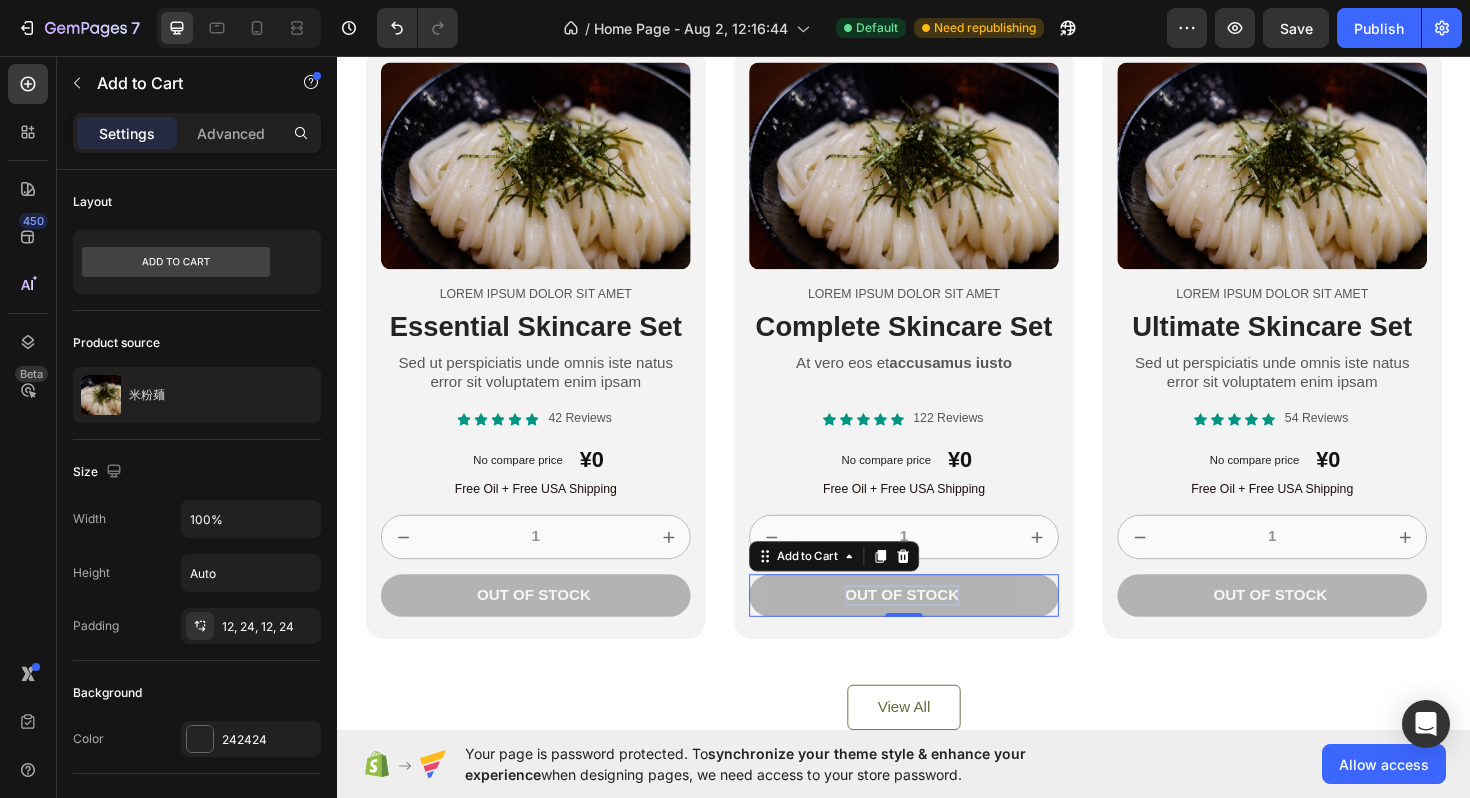 click on "Out of stock" at bounding box center [935, 627] 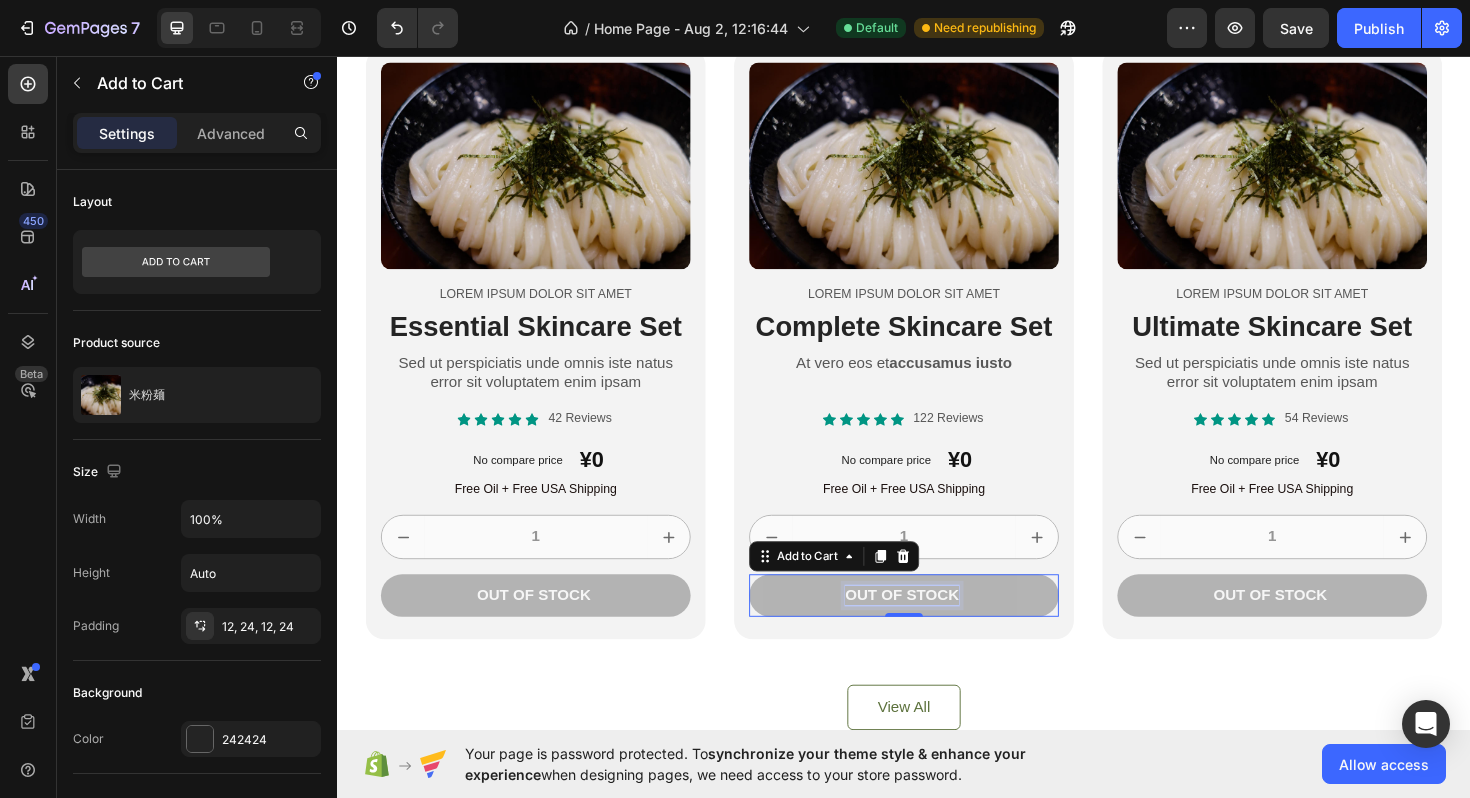 click on "Out of stock" at bounding box center [935, 627] 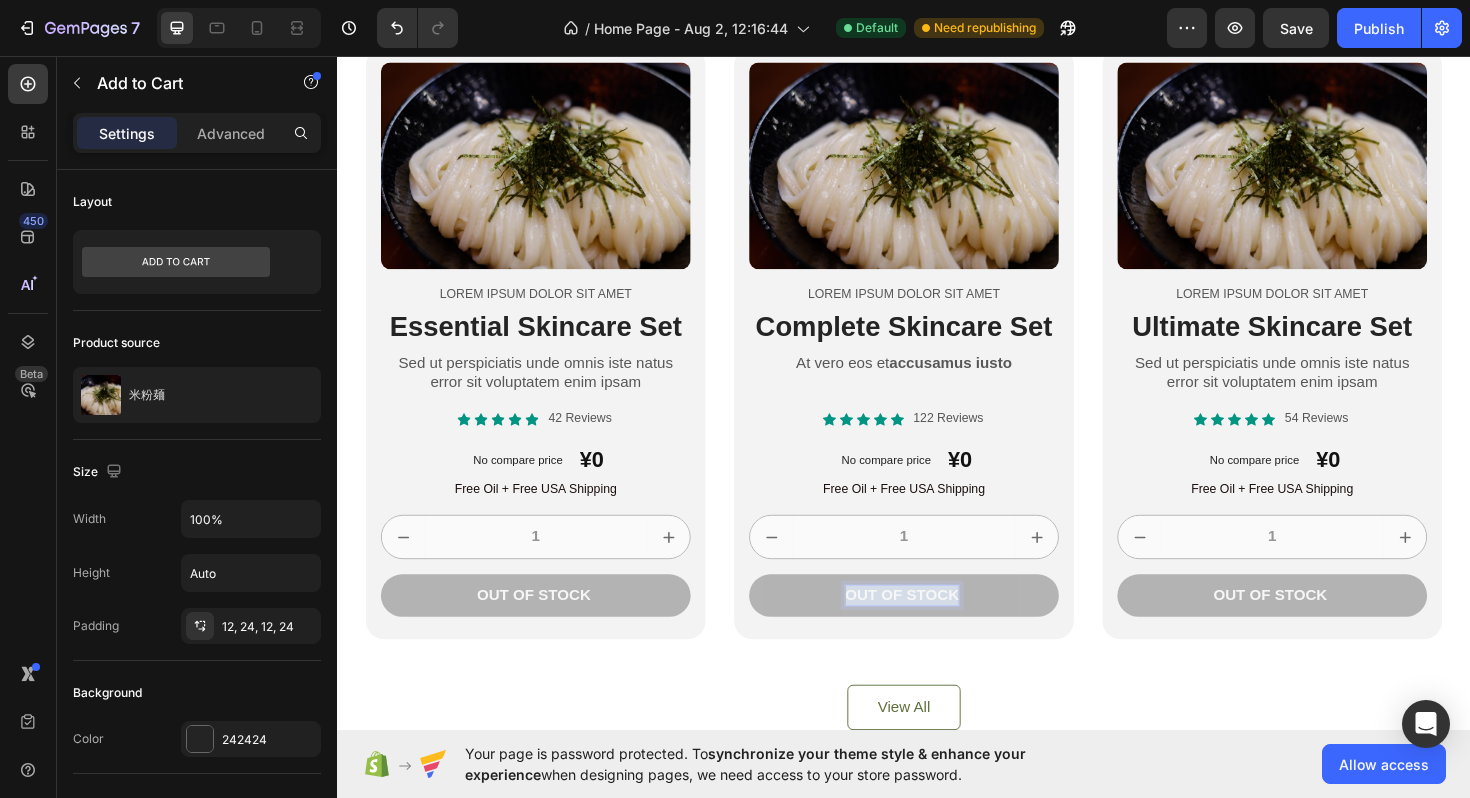 copy on "Out of stock" 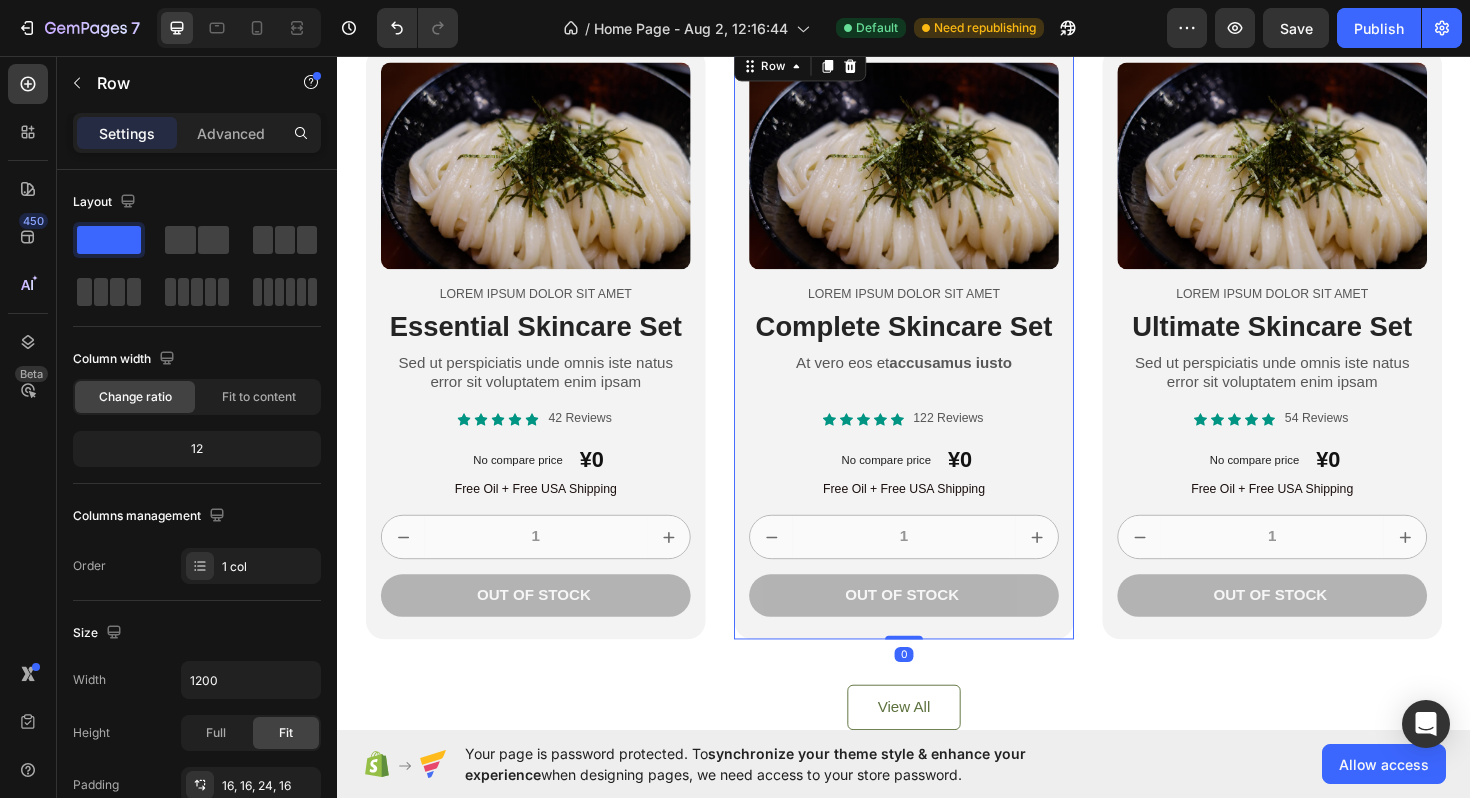 click on "Product Images Lorem ipsum dolor sit amet Text Block Complete Skincare Set Heading At vero eos et  accusamus iusto   Text Block Icon Icon Icon Icon Icon Icon List 122 Reviews Text Block Row No compare price Product Price ¥0 Product Price Product Price Row Free Oil + Free USA Shipping Text Block
1
Product Quantity Out of stock Add to Cart Row Product Row   0" at bounding box center [937, 360] 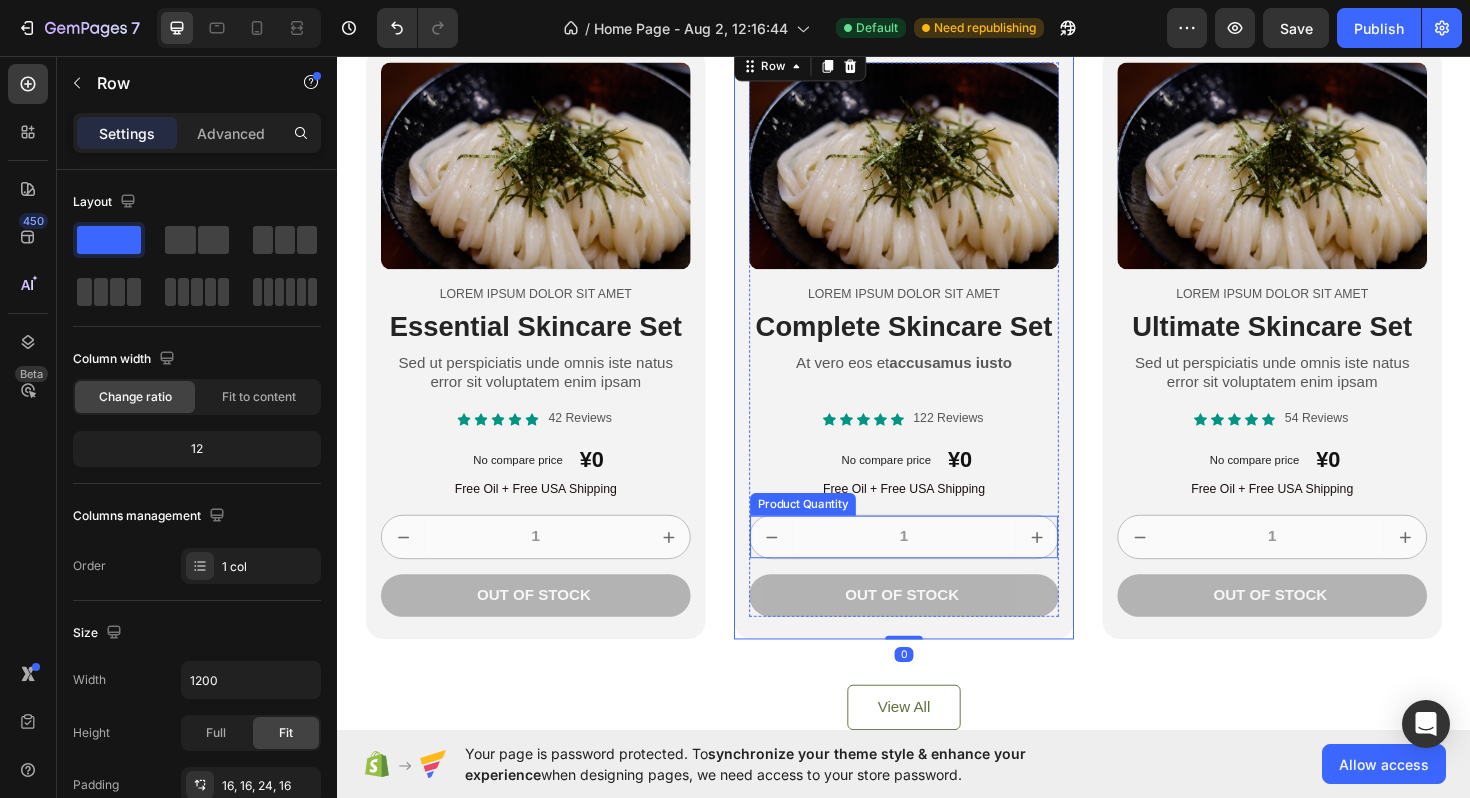 click 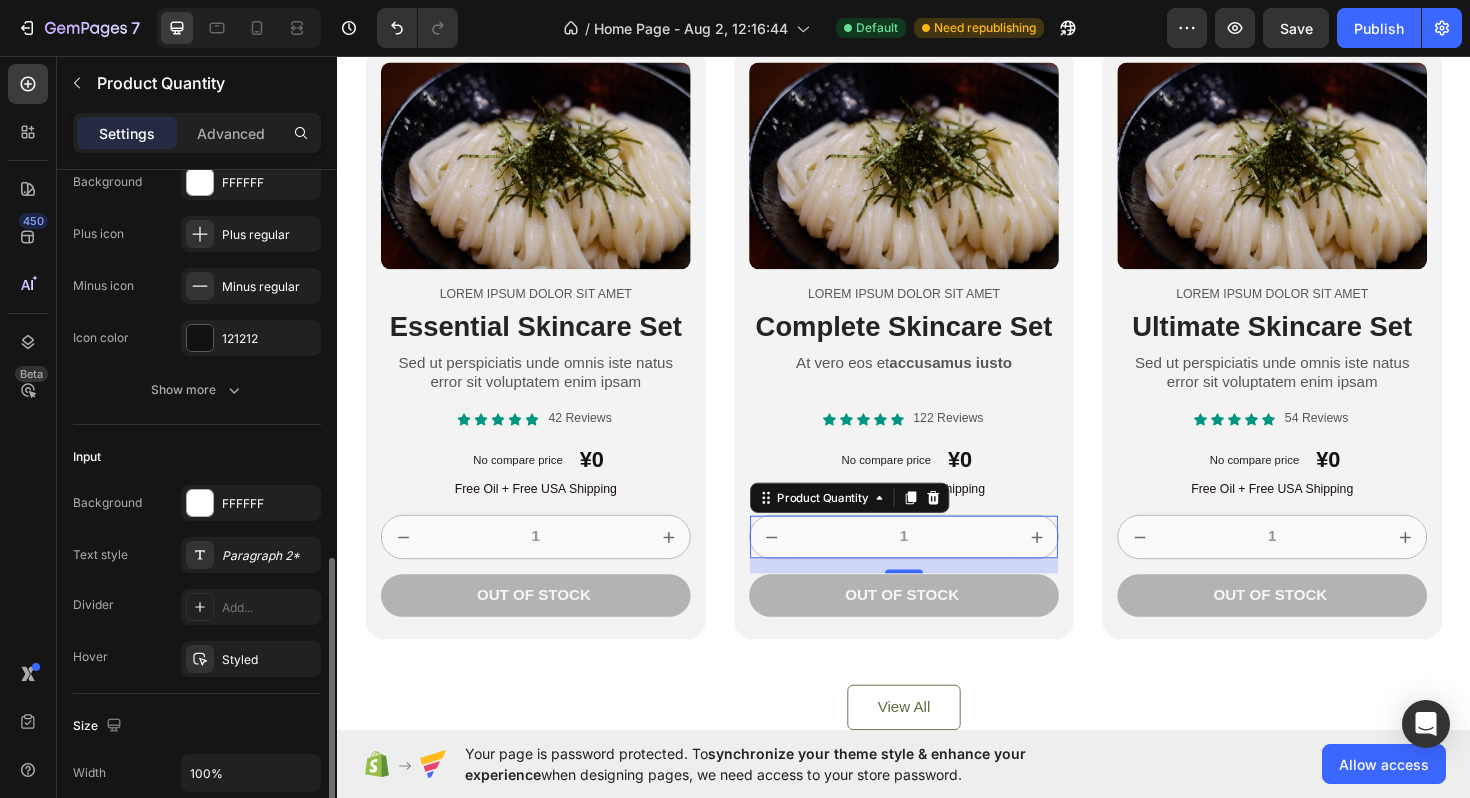 scroll, scrollTop: 622, scrollLeft: 0, axis: vertical 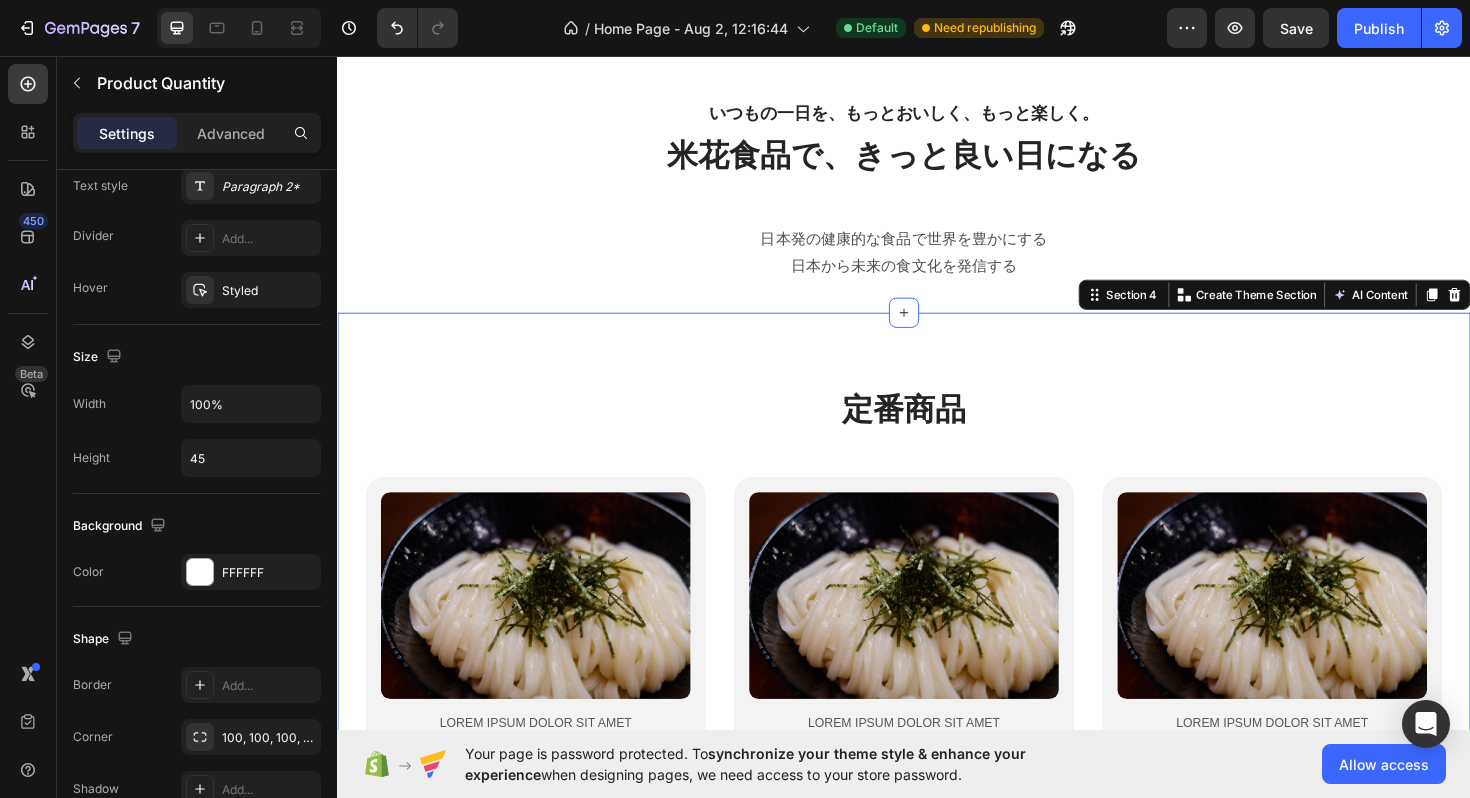 click on "定番商品 Heading Product Images Lorem ipsum dolor sit amet Text Block Essential Skincare Set Heading Sed ut perspiciatis unde omnis iste natus error sit voluptatem enim ipsam Text Block Icon Icon Icon Icon Icon Icon List 42 Reviews Text Block Row No compare price Product Price ¥0 Product Price Product Price Row Free Oil + Free USA Shipping Text Block
1
Product Quantity Out of stock Add to Cart Row Product Row Product Images Lorem ipsum dolor sit amet Text Block Complete Skincare Set Heading At vero eos et  accusamus iusto   Text Block Icon Icon Icon Icon Icon Icon List 122 Reviews Text Block Row No compare price Product Price ¥0 Product Price Product Price Row Free Oil + Free USA Shipping Text Block
1
Product Quantity Out of stock Add to Cart Row Product Row Product Images Lorem ipsum dolor sit amet Text Block Ultimate Skincare Set Heading Sed ut perspiciatis unde omnis iste natus error sit voluptatem enim ipsam Text Block Icon Icon Icon Icon" at bounding box center (937, 816) 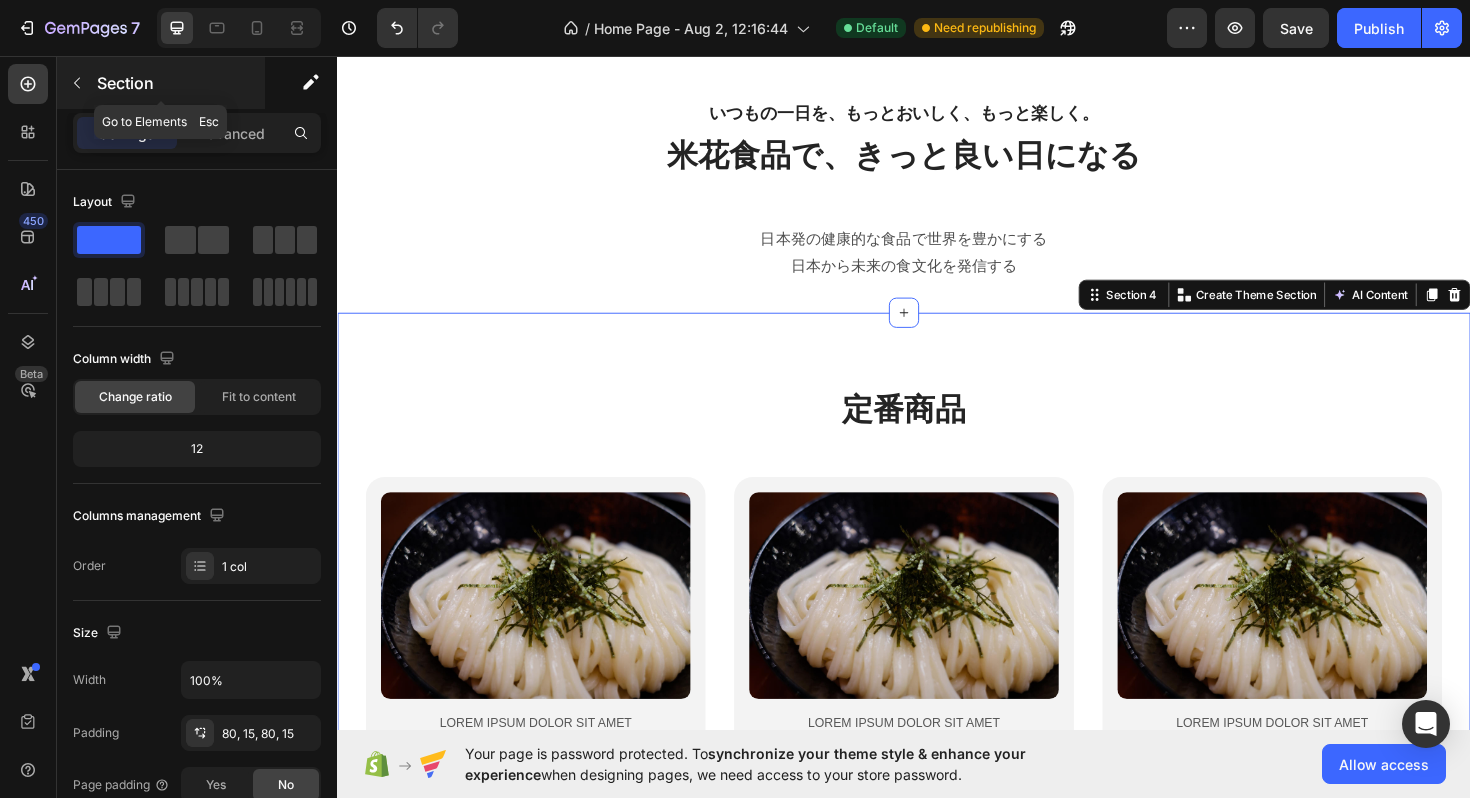 click 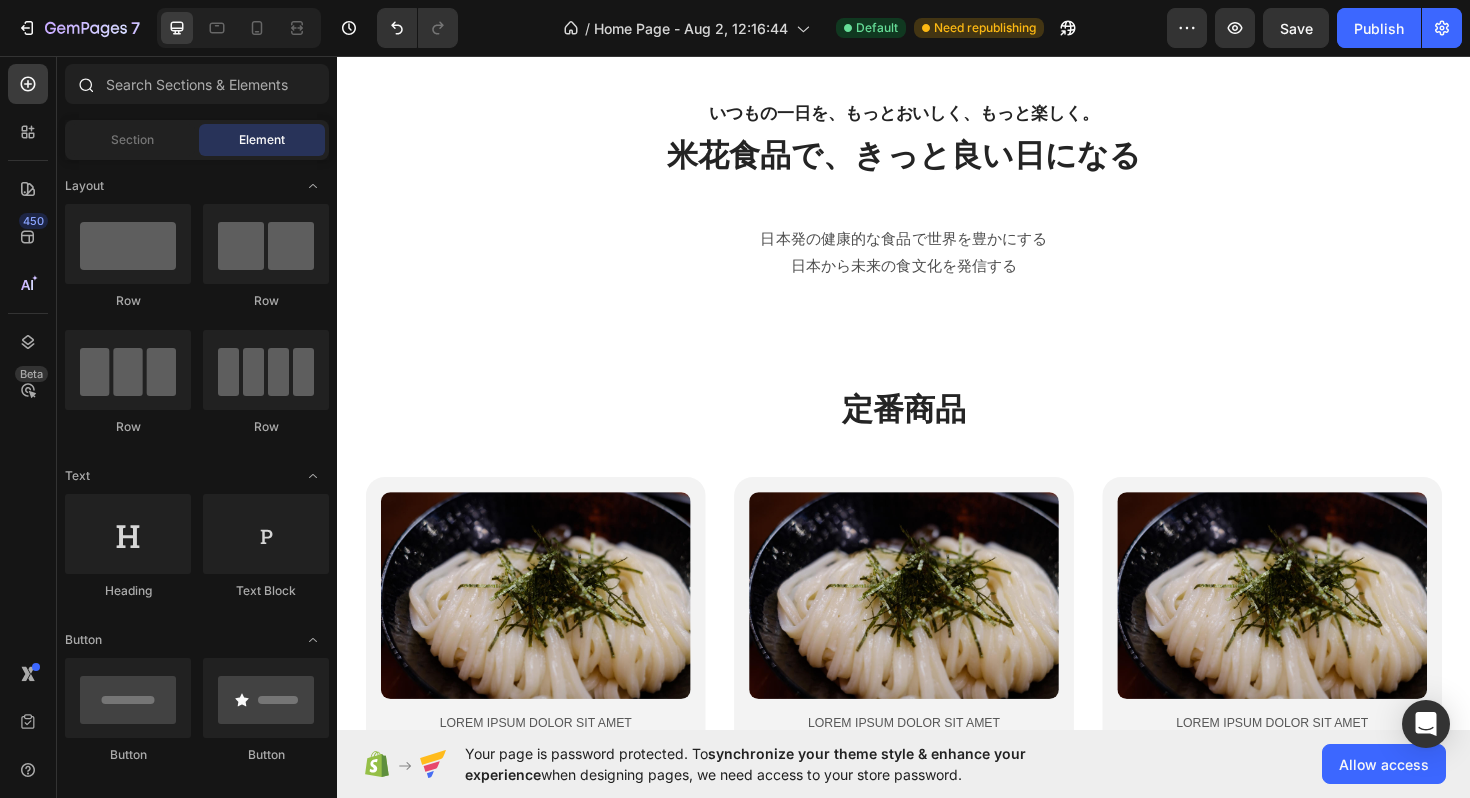 click 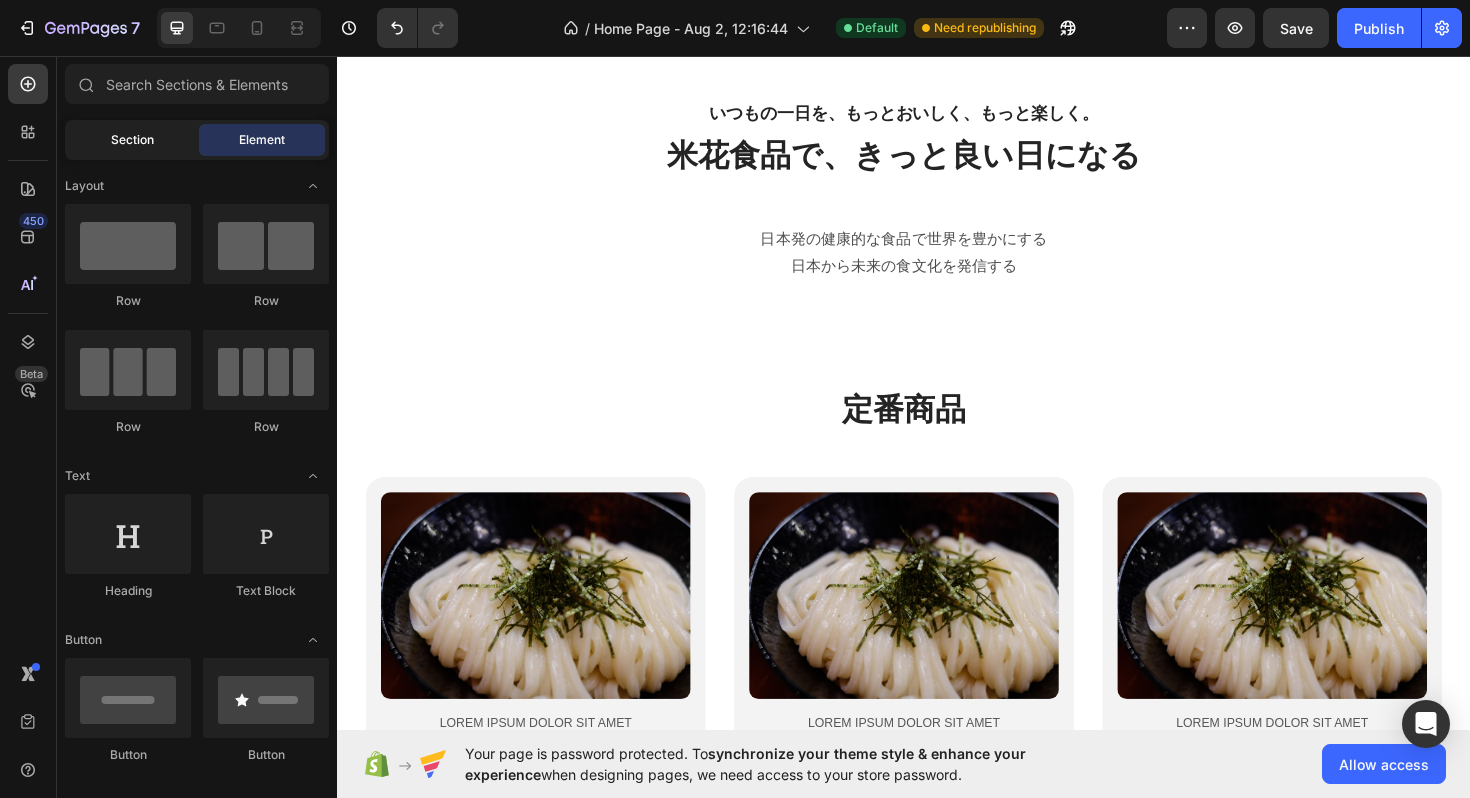 click on "Section" 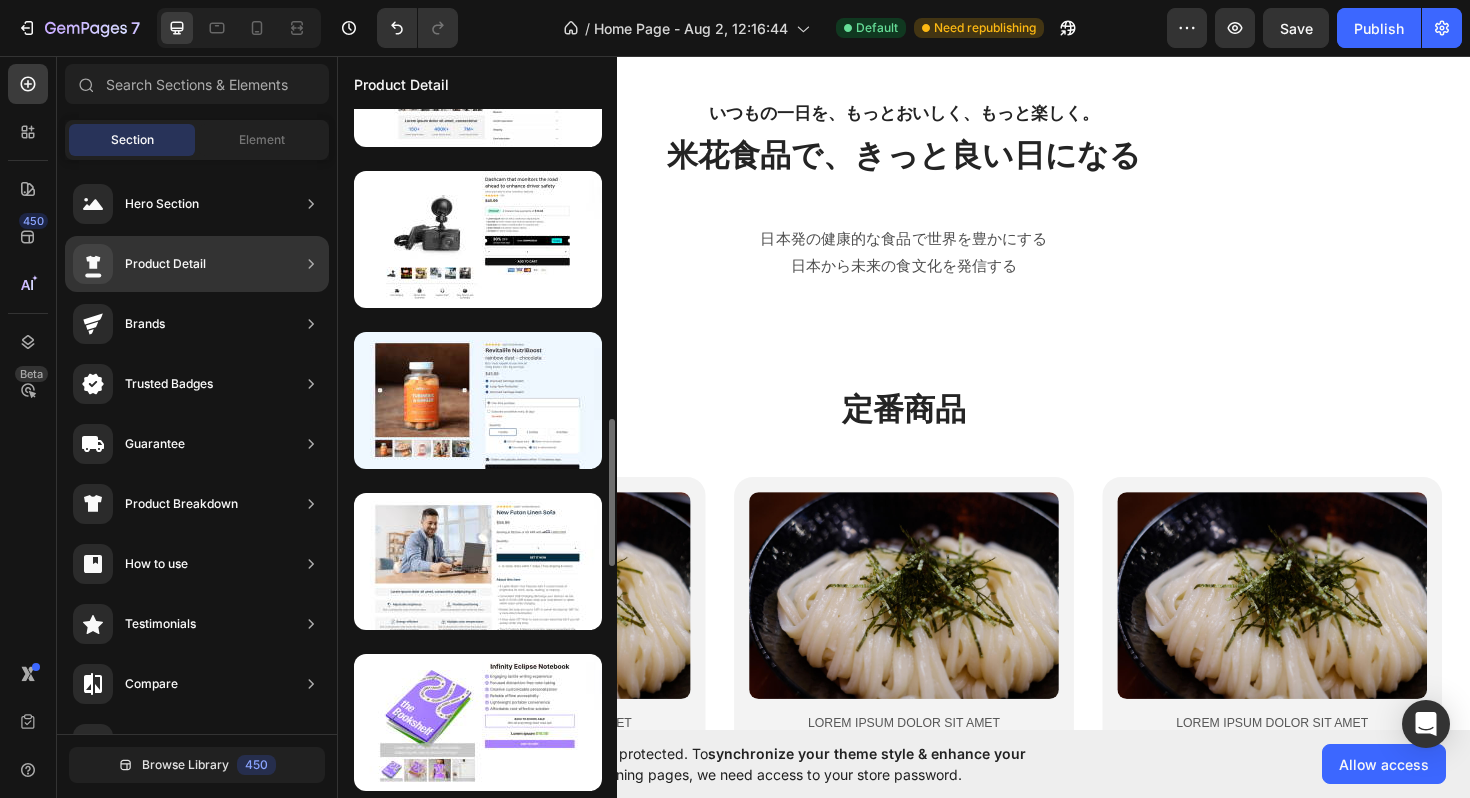 scroll, scrollTop: 2854, scrollLeft: 0, axis: vertical 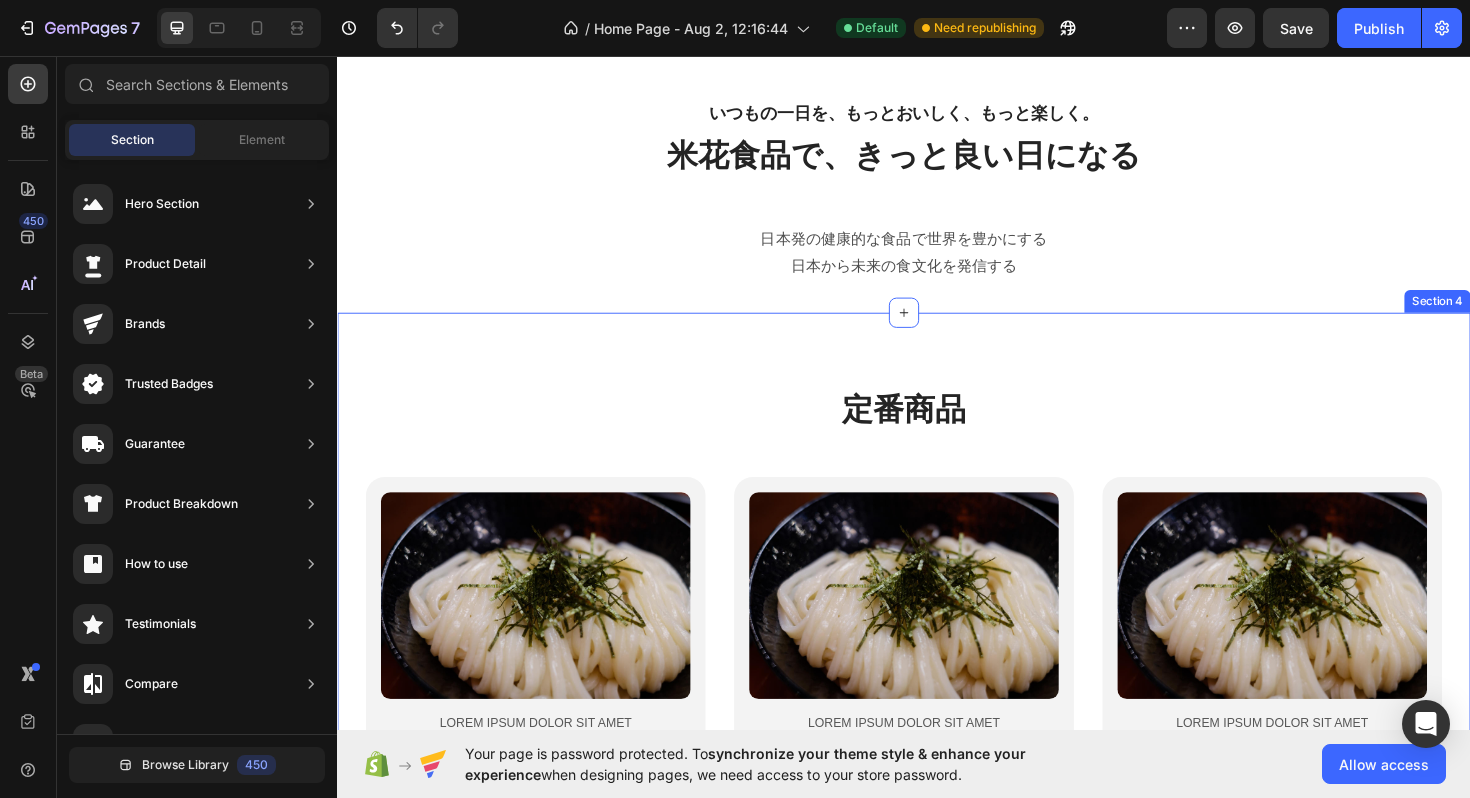 click on "定番商品 Heading Product Images Lorem ipsum dolor sit amet Text Block Essential Skincare Set Heading Sed ut perspiciatis unde omnis iste natus error sit voluptatem enim ipsam Text Block Icon Icon Icon Icon Icon Icon List 42 Reviews Text Block Row No compare price Product Price ¥0 Product Price Product Price Row Free Oil + Free USA Shipping Text Block
1
Product Quantity Out of stock Add to Cart Row Product Row Product Images Lorem ipsum dolor sit amet Text Block Complete Skincare Set Heading At vero eos et  accusamus iusto   Text Block Icon Icon Icon Icon Icon Icon List 122 Reviews Text Block Row No compare price Product Price ¥0 Product Price Product Price Row Free Oil + Free USA Shipping Text Block
1
Product Quantity Out of stock Add to Cart Row Product Row Product Images Lorem ipsum dolor sit amet Text Block Ultimate Skincare Set Heading Sed ut perspiciatis unde omnis iste natus error sit voluptatem enim ipsam Text Block Icon Icon Icon Icon" at bounding box center (937, 816) 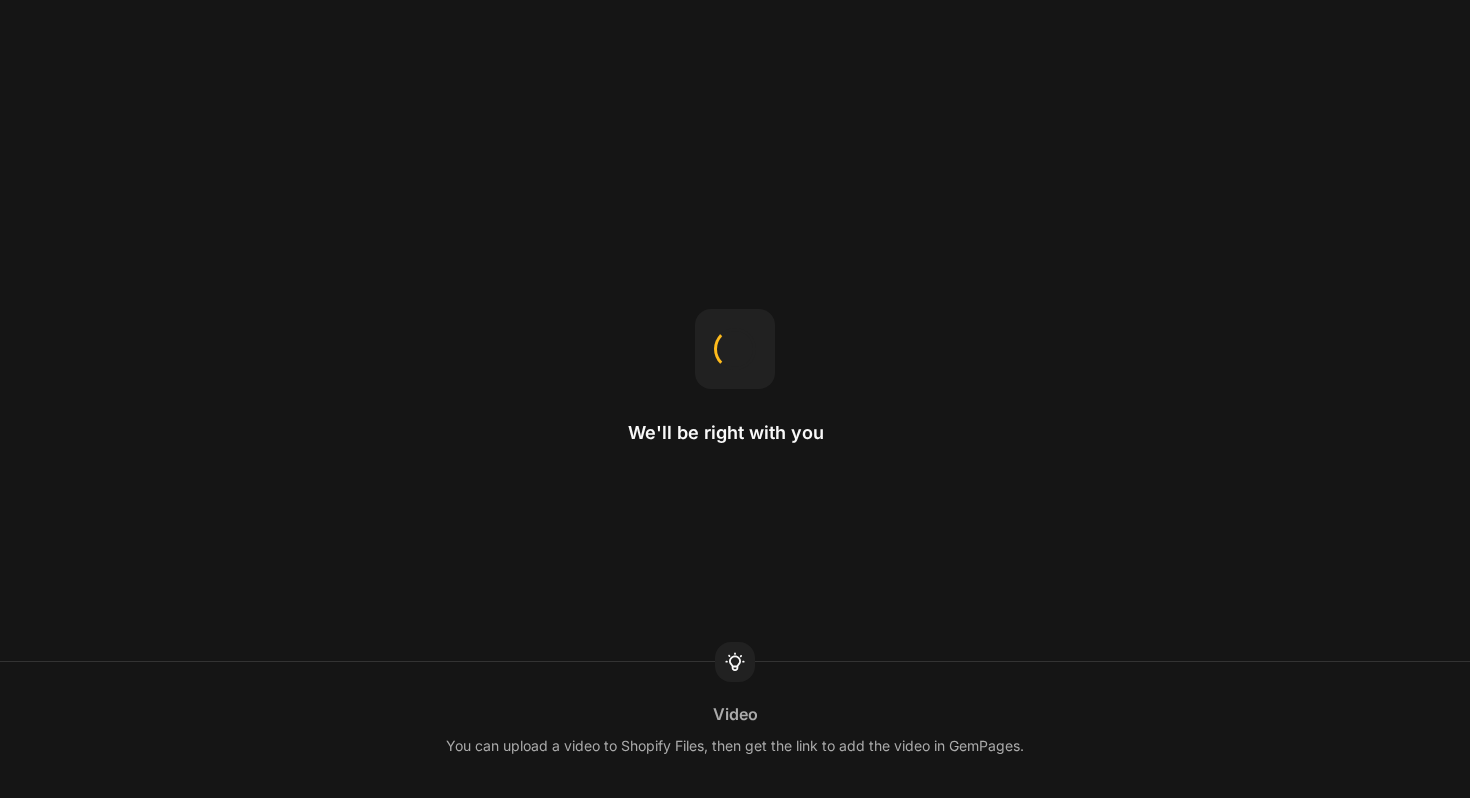 scroll, scrollTop: 0, scrollLeft: 0, axis: both 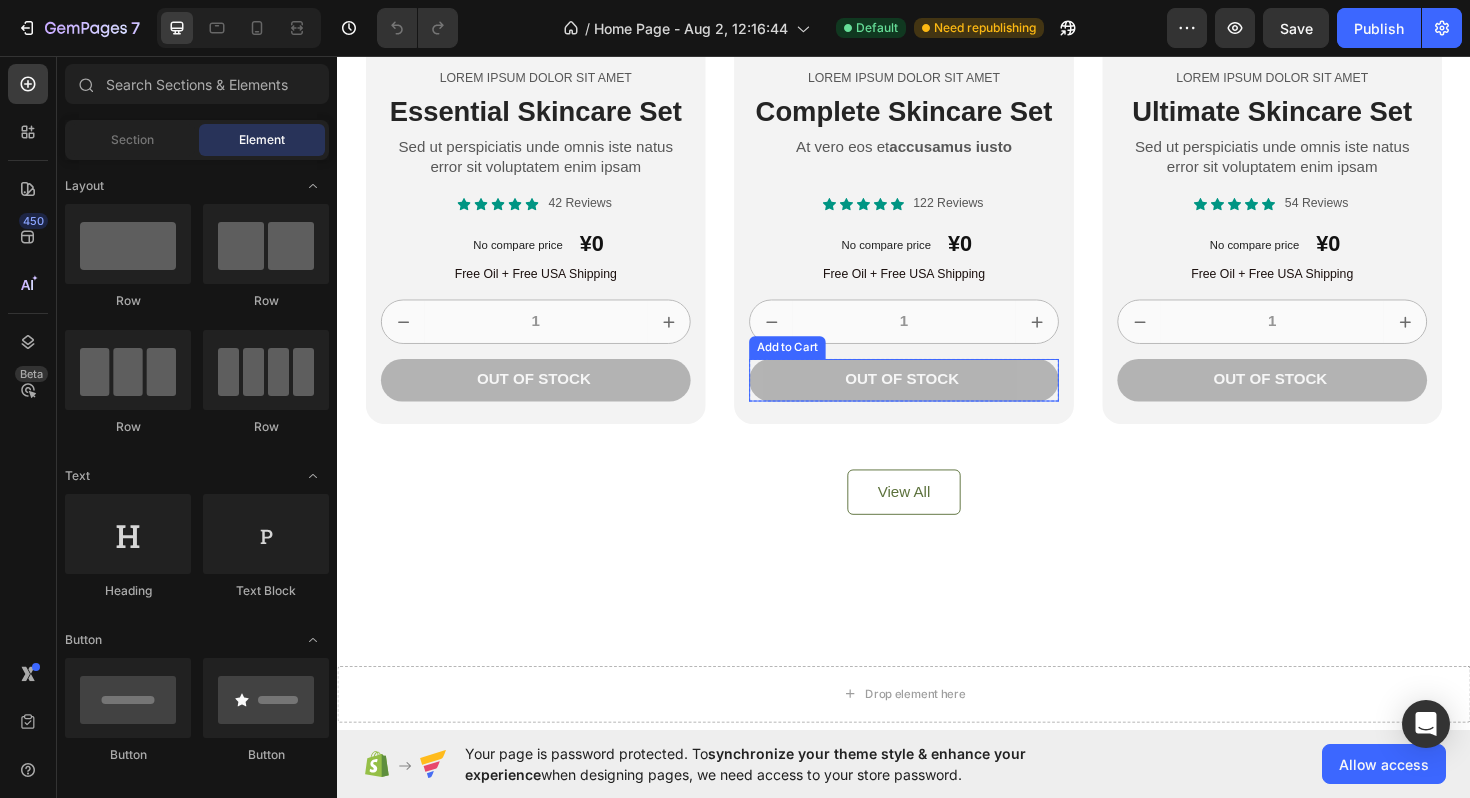 click on "Out of stock" at bounding box center (937, 399) 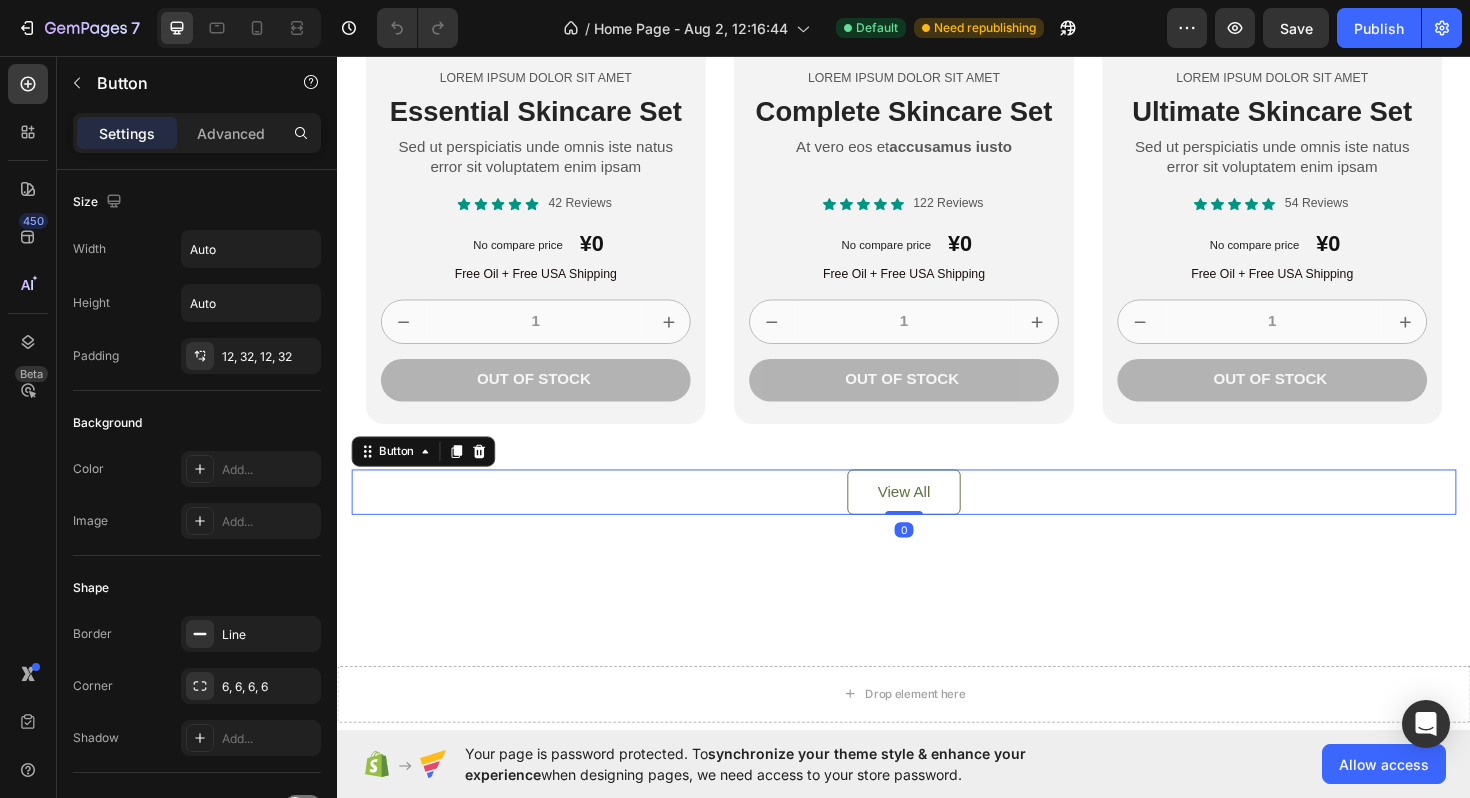 click on "View All Button   0" at bounding box center (937, 518) 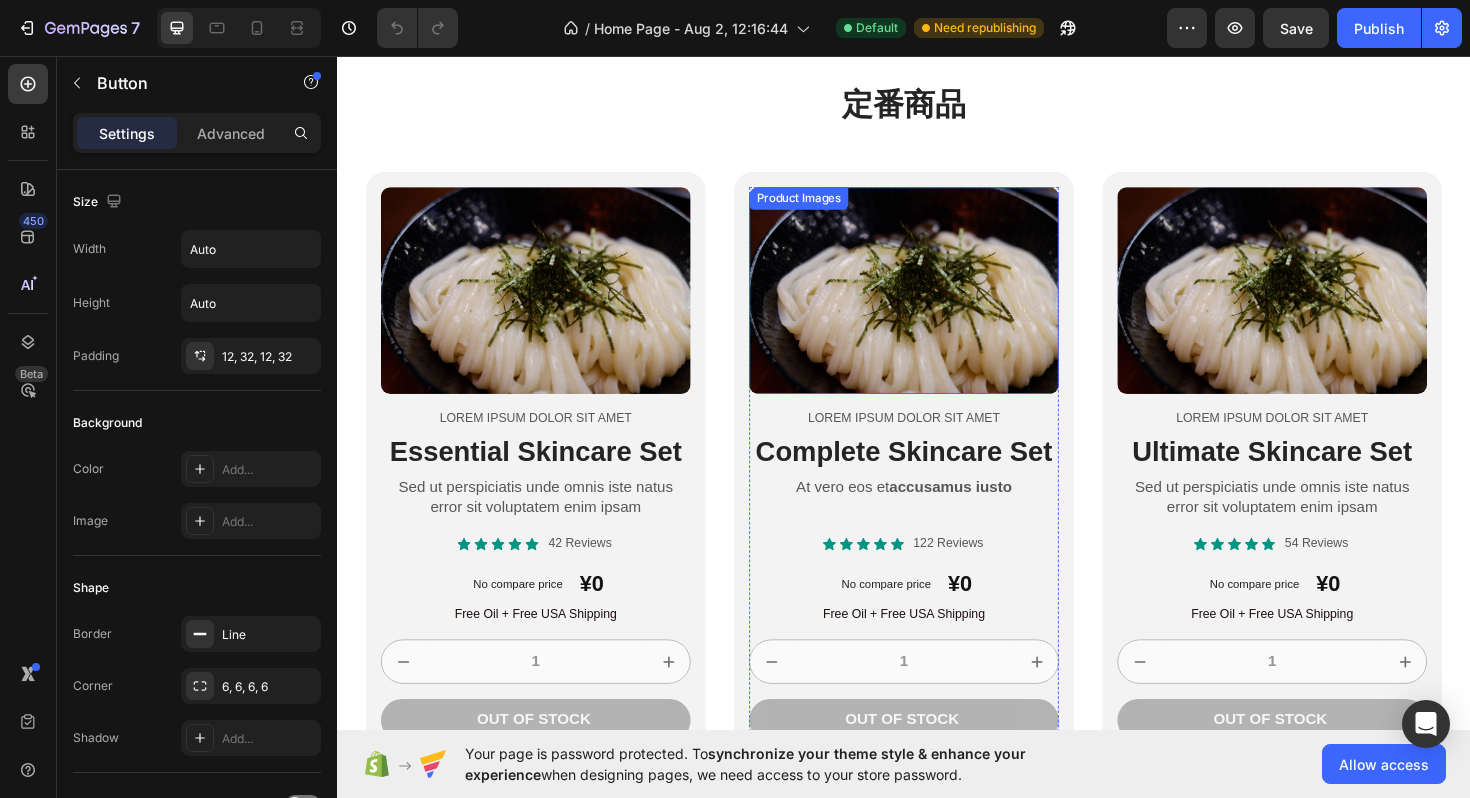 scroll, scrollTop: 1703, scrollLeft: 0, axis: vertical 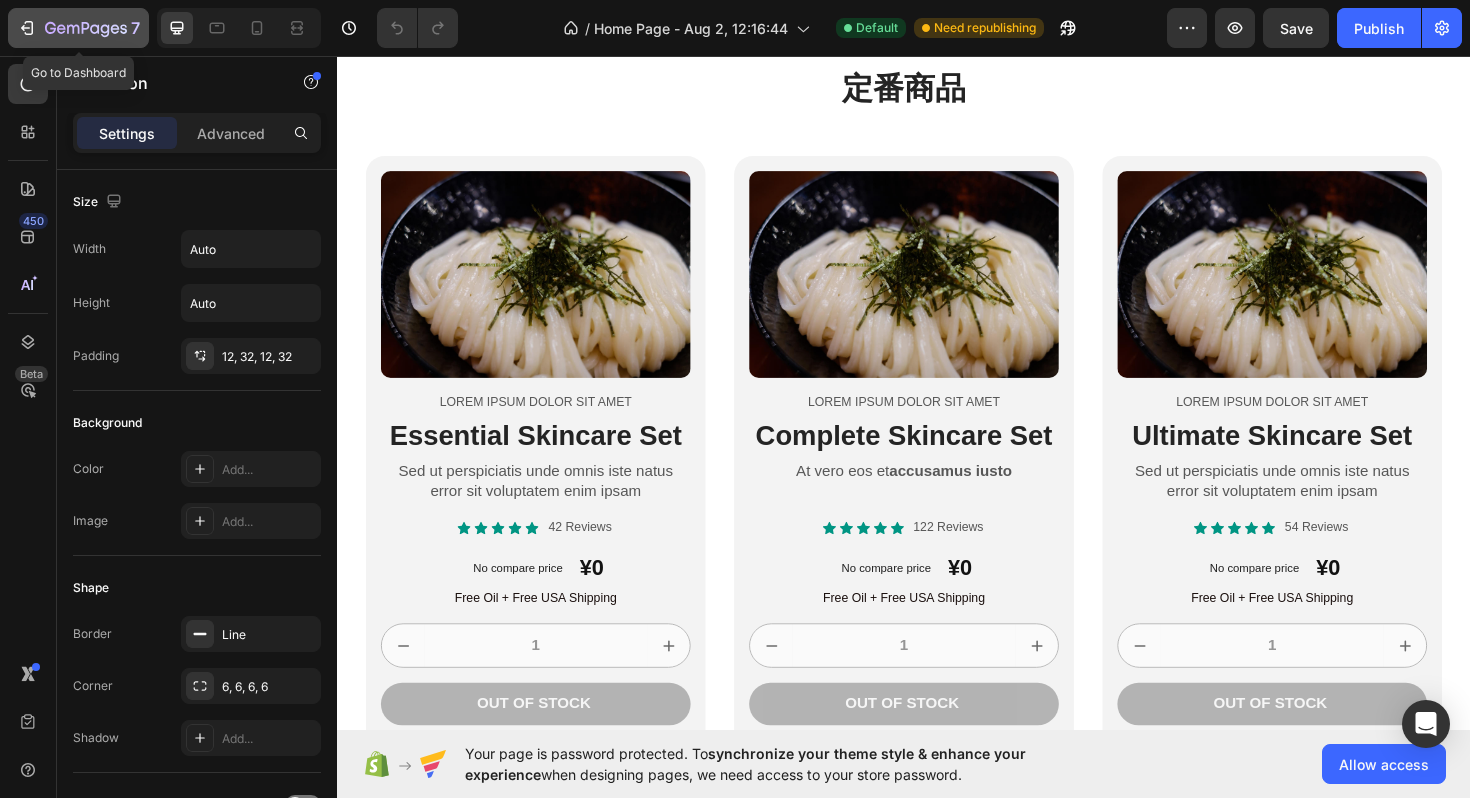 click 